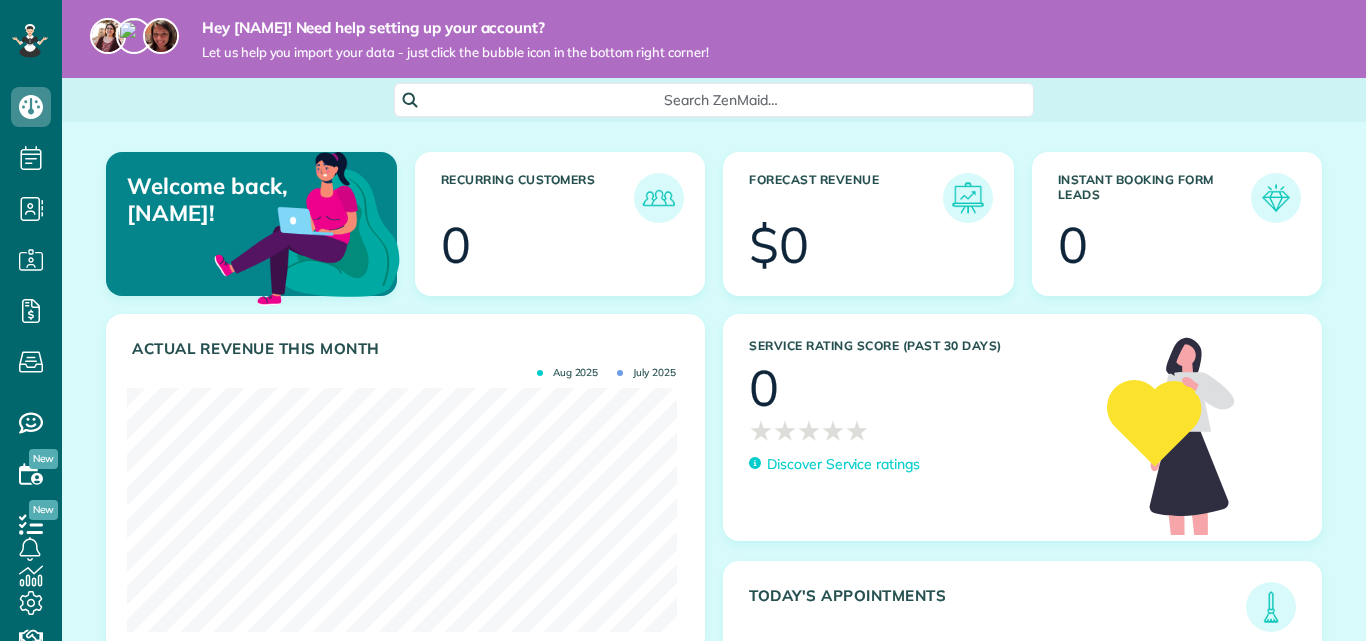 scroll, scrollTop: 0, scrollLeft: 0, axis: both 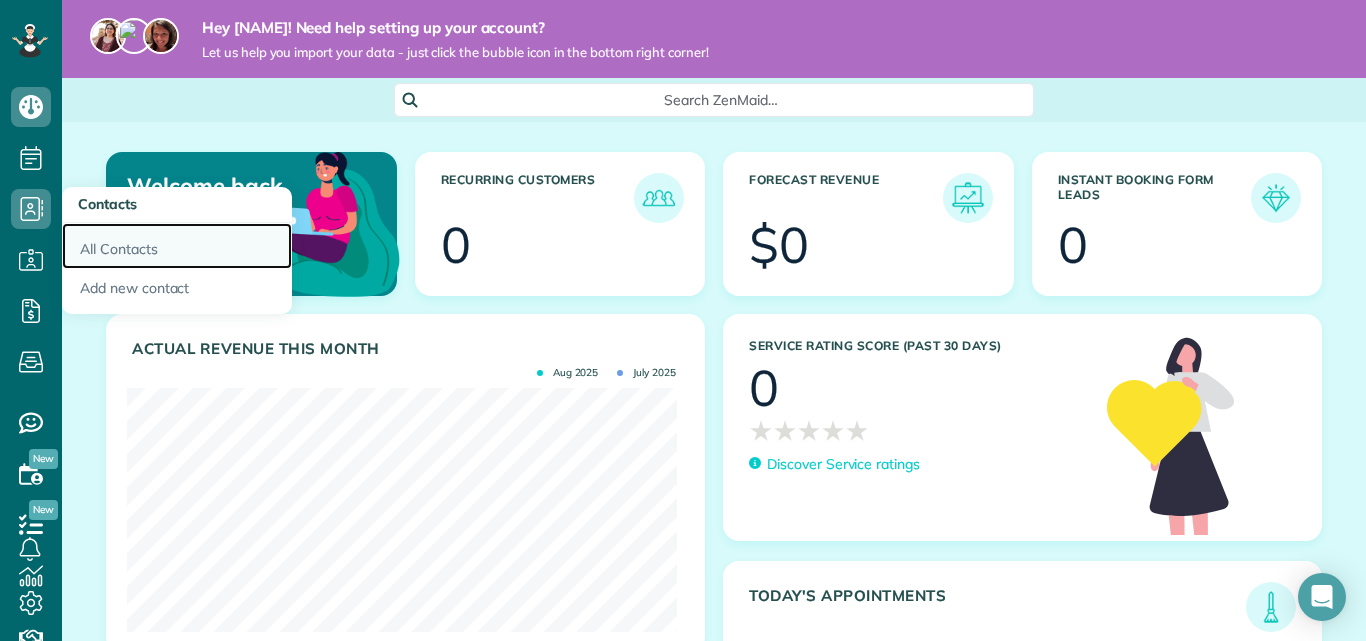 click on "All Contacts" at bounding box center (177, 246) 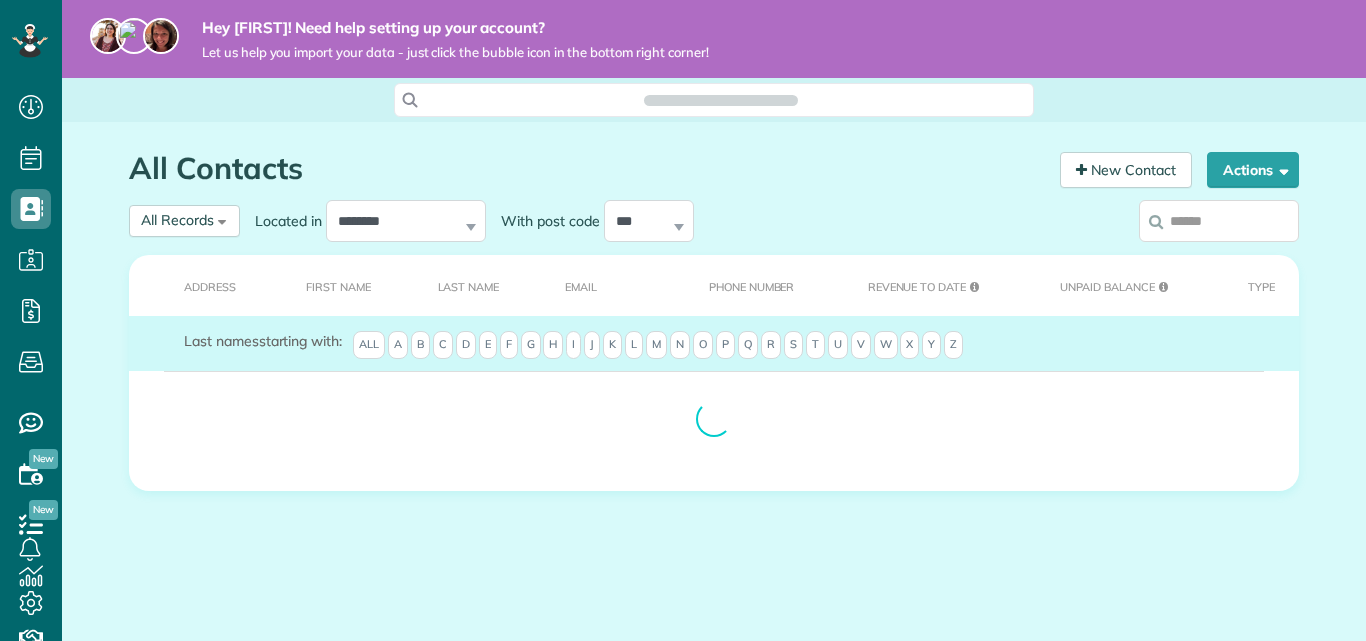 scroll, scrollTop: 0, scrollLeft: 0, axis: both 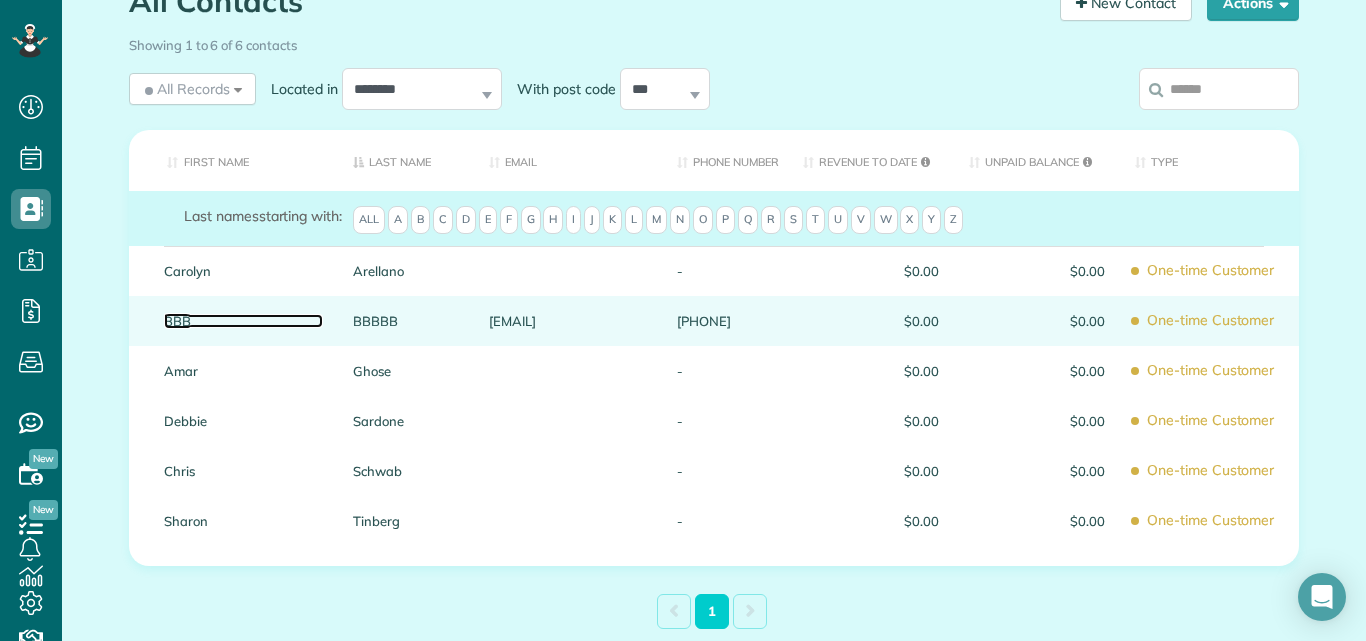 click on "BBB" at bounding box center (243, 321) 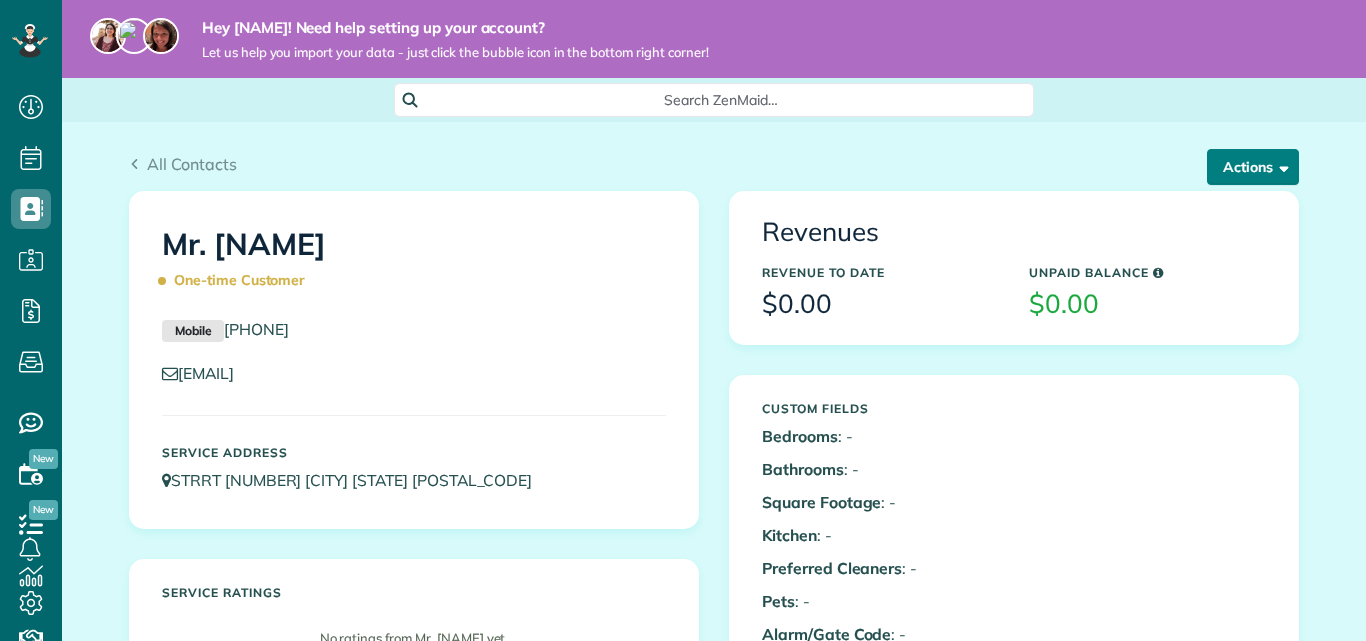 click on "Actions" at bounding box center [1253, 167] 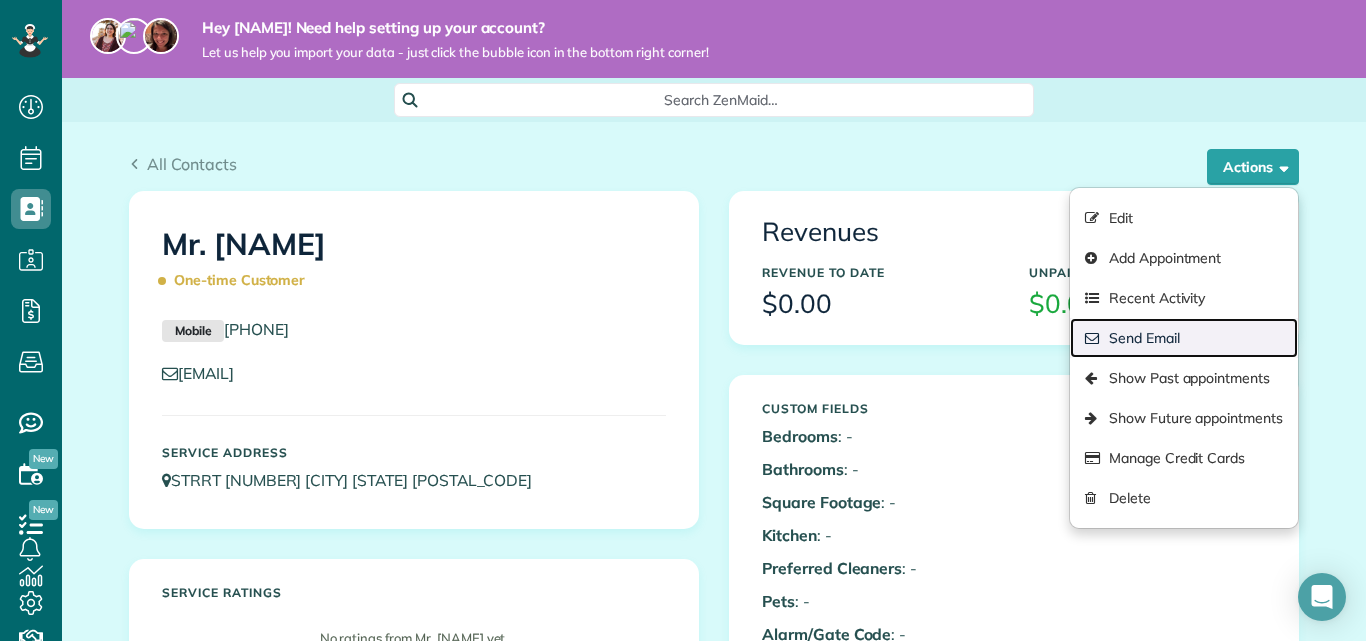click on "Send Email" at bounding box center (1184, 338) 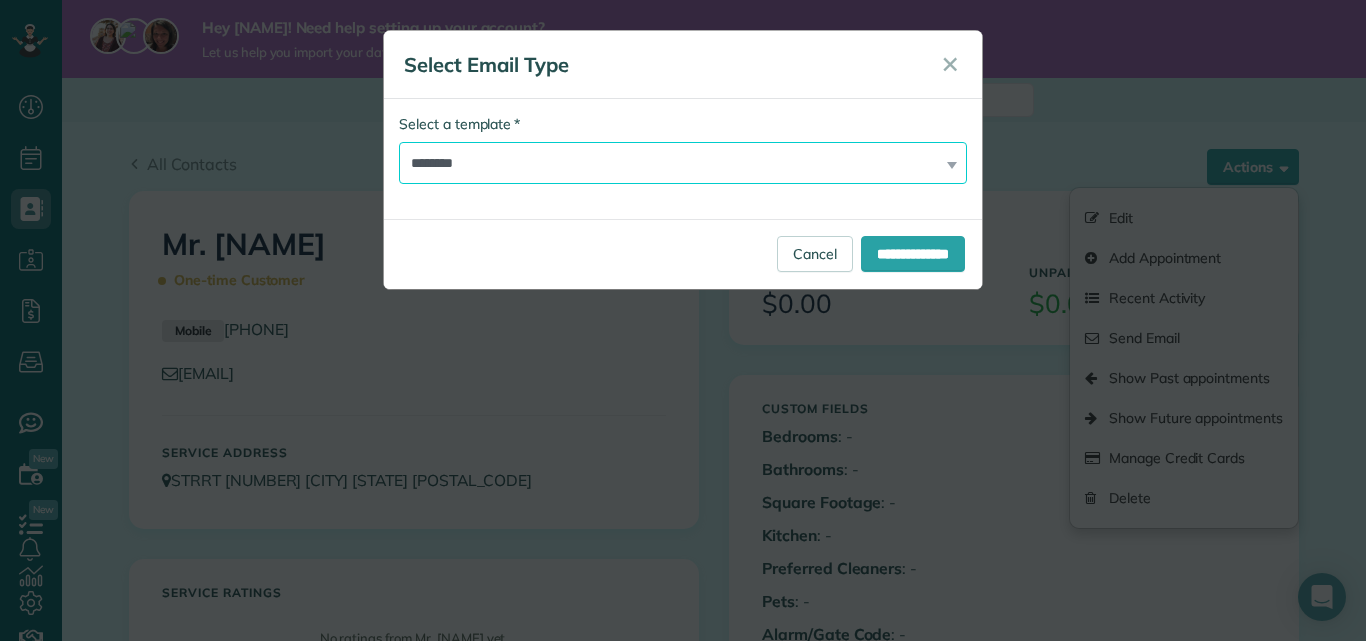 click on "**********" at bounding box center (683, 163) 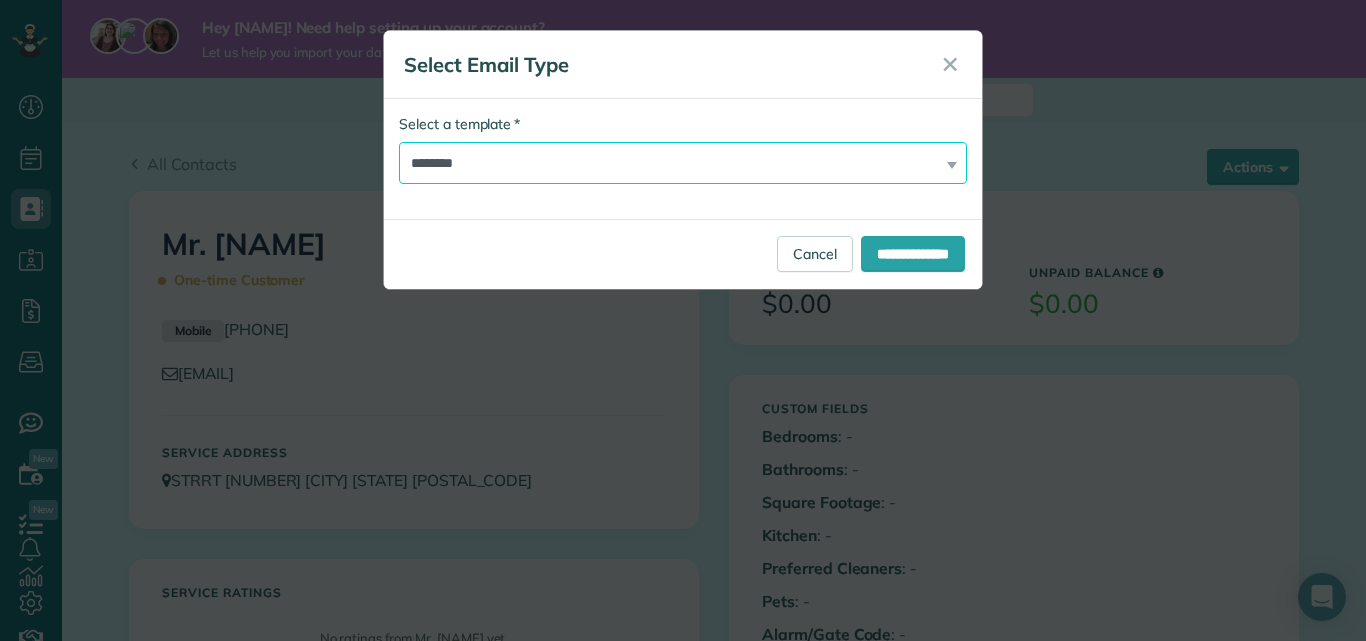 click on "**********" at bounding box center (683, 163) 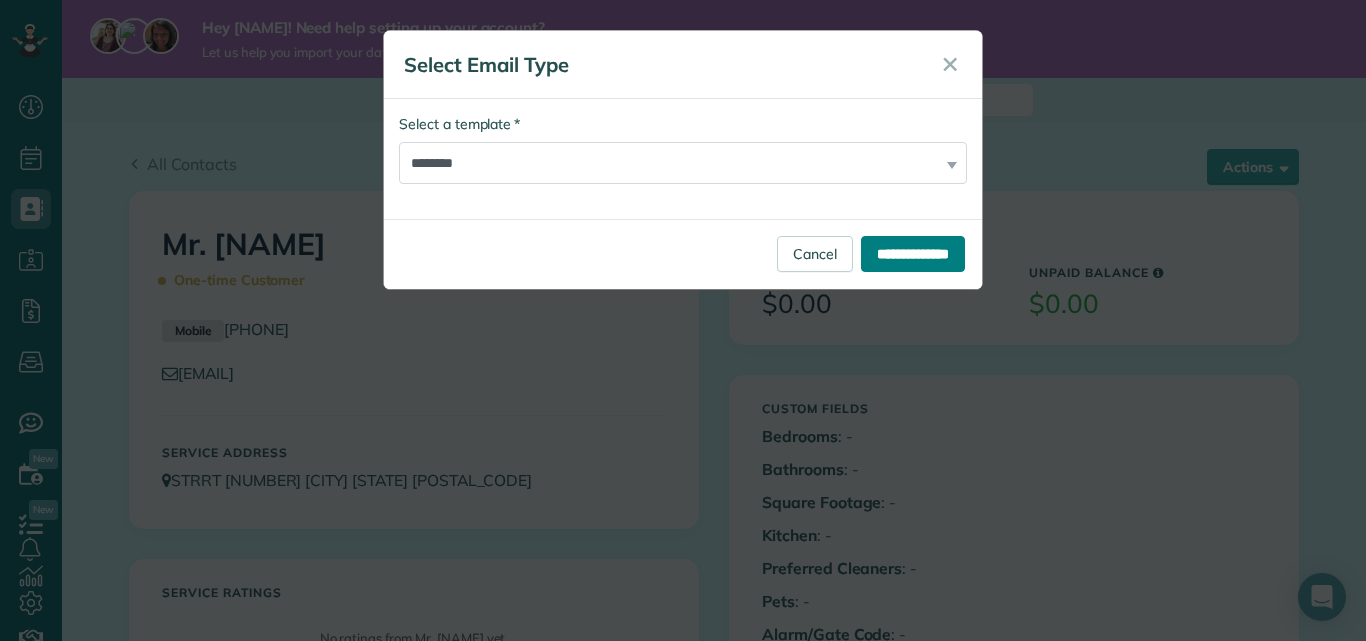 click on "**********" at bounding box center (913, 254) 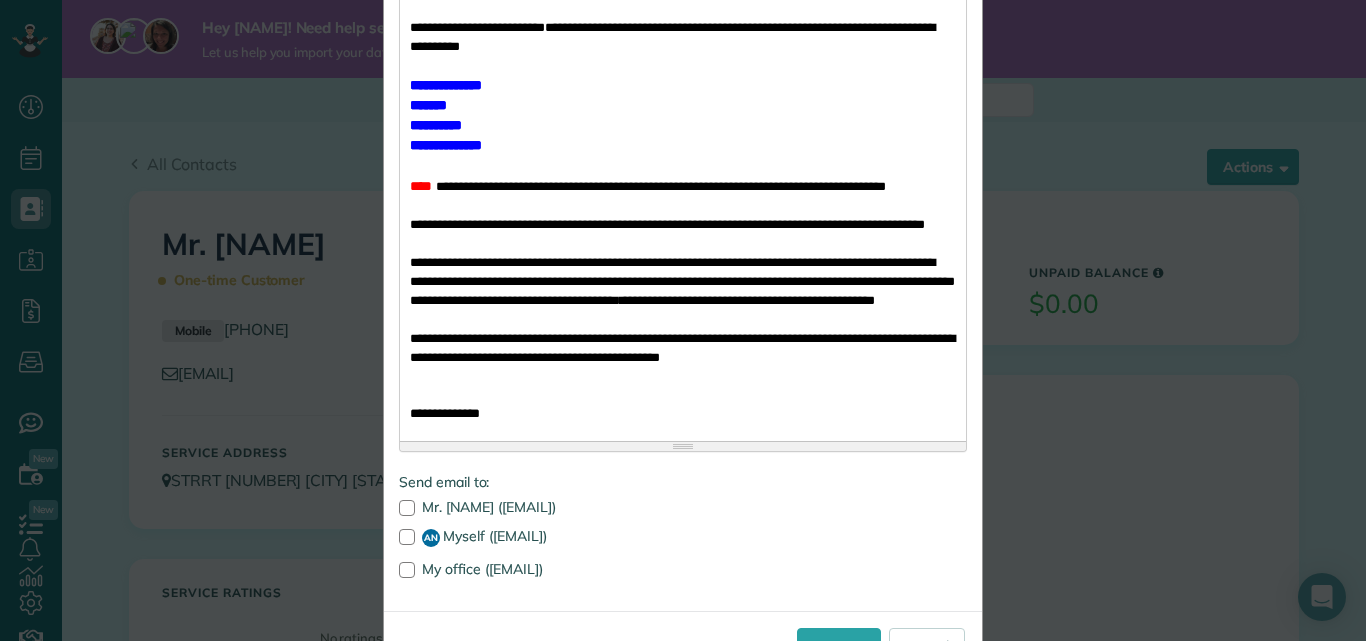 scroll, scrollTop: 611, scrollLeft: 0, axis: vertical 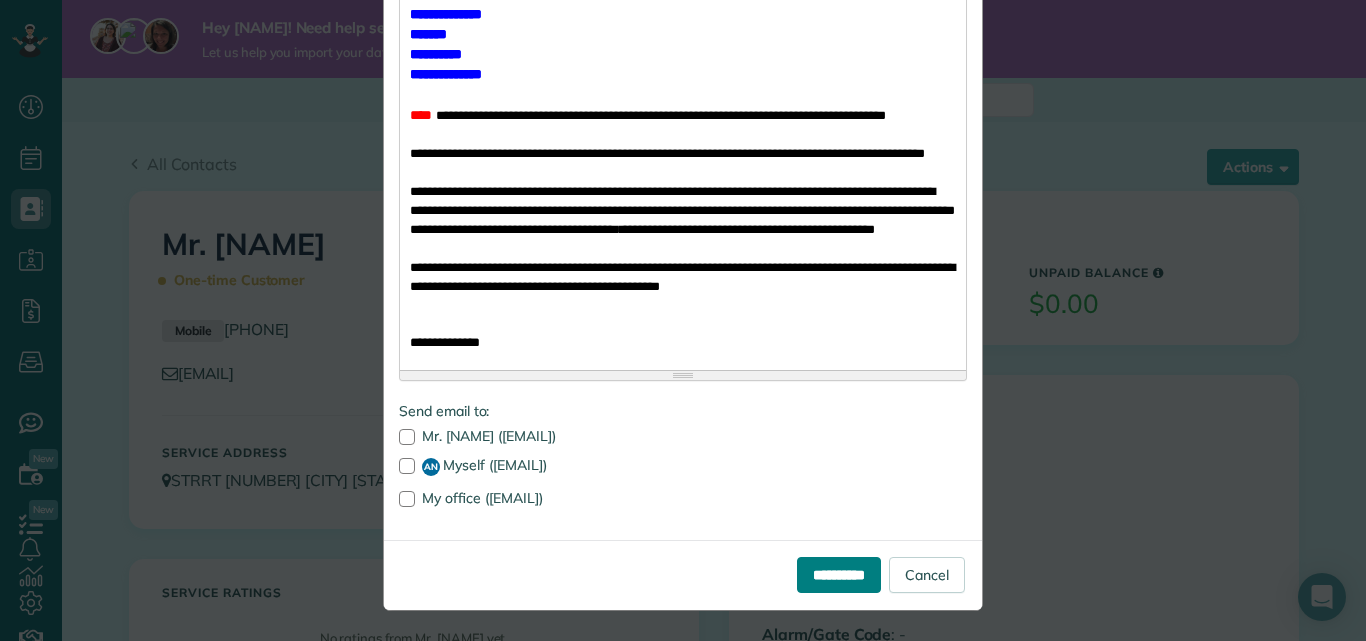 click on "**********" at bounding box center (839, 575) 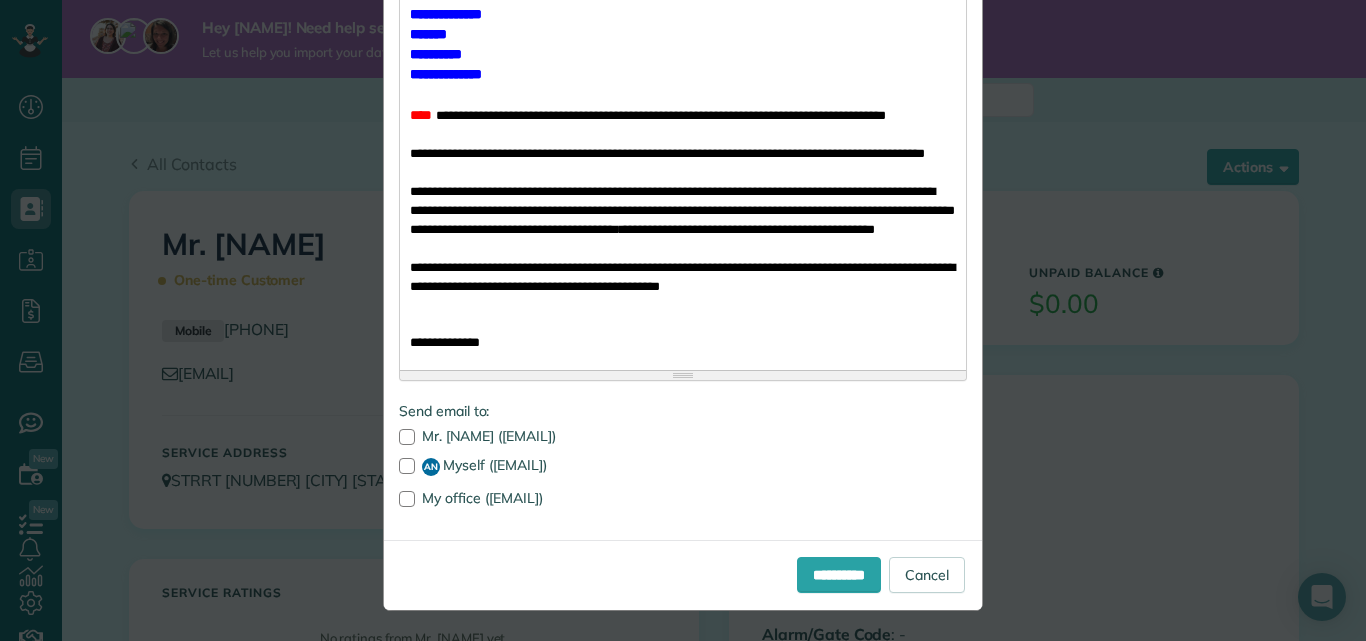 click on "**********" at bounding box center (683, 34) 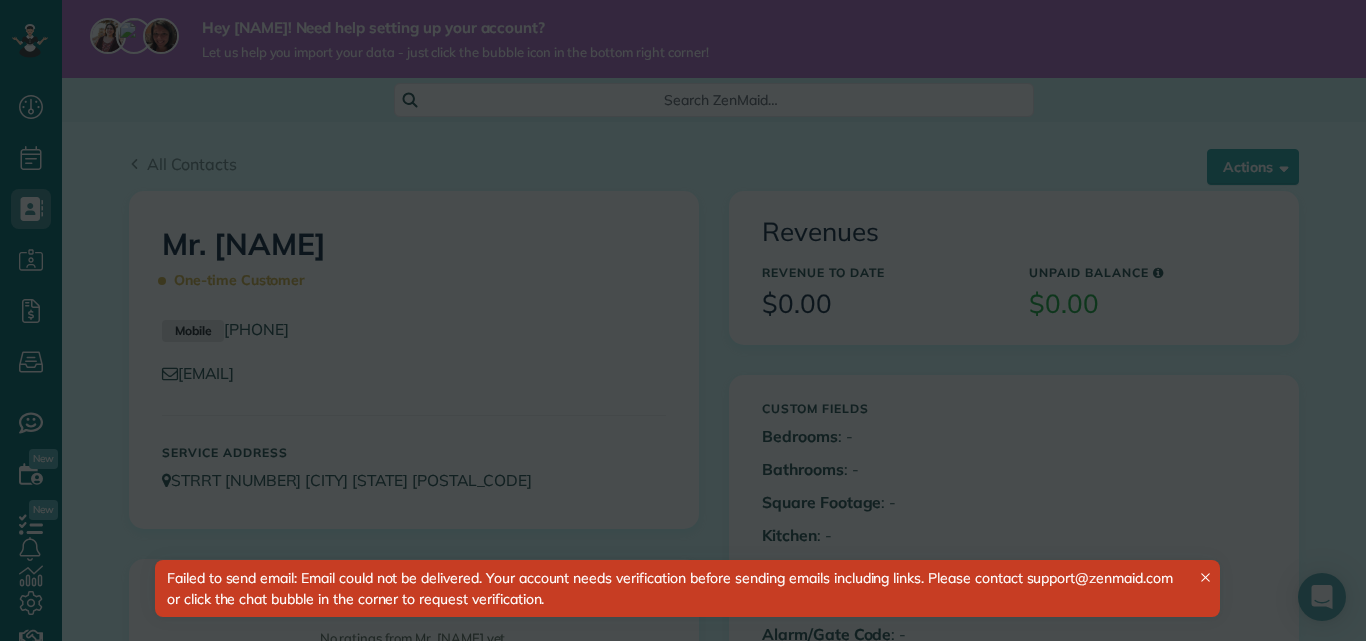 scroll, scrollTop: 0, scrollLeft: 0, axis: both 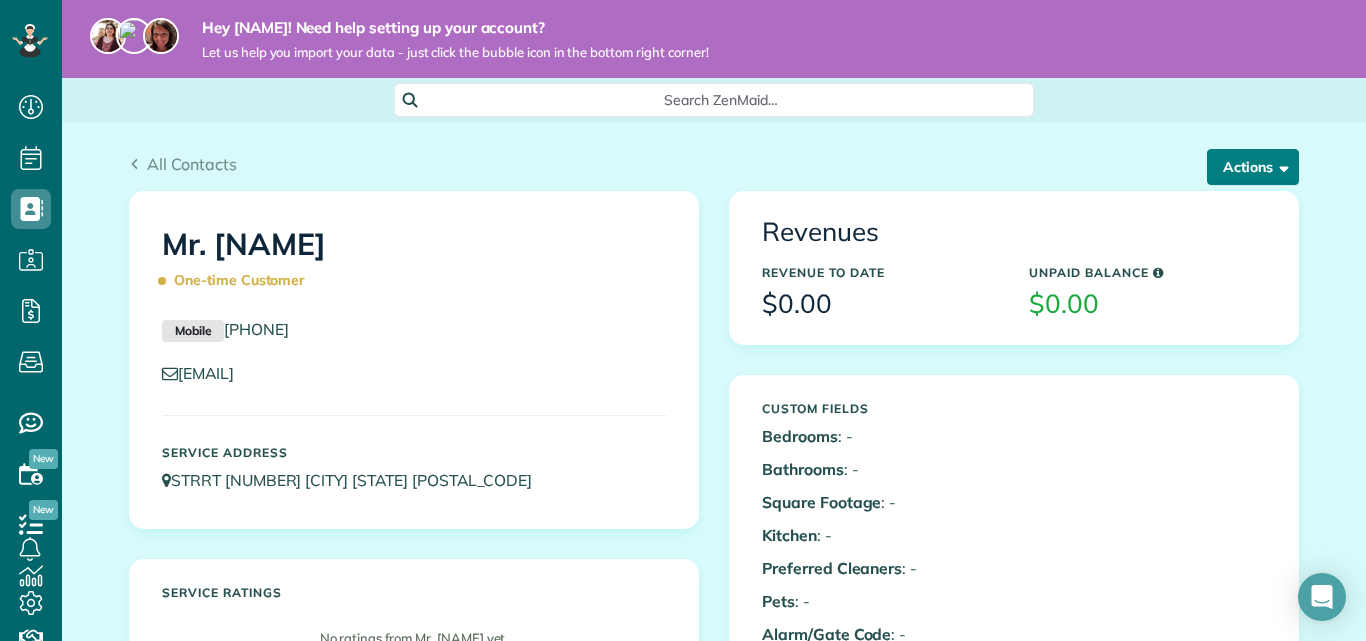click on "Actions" at bounding box center (1253, 167) 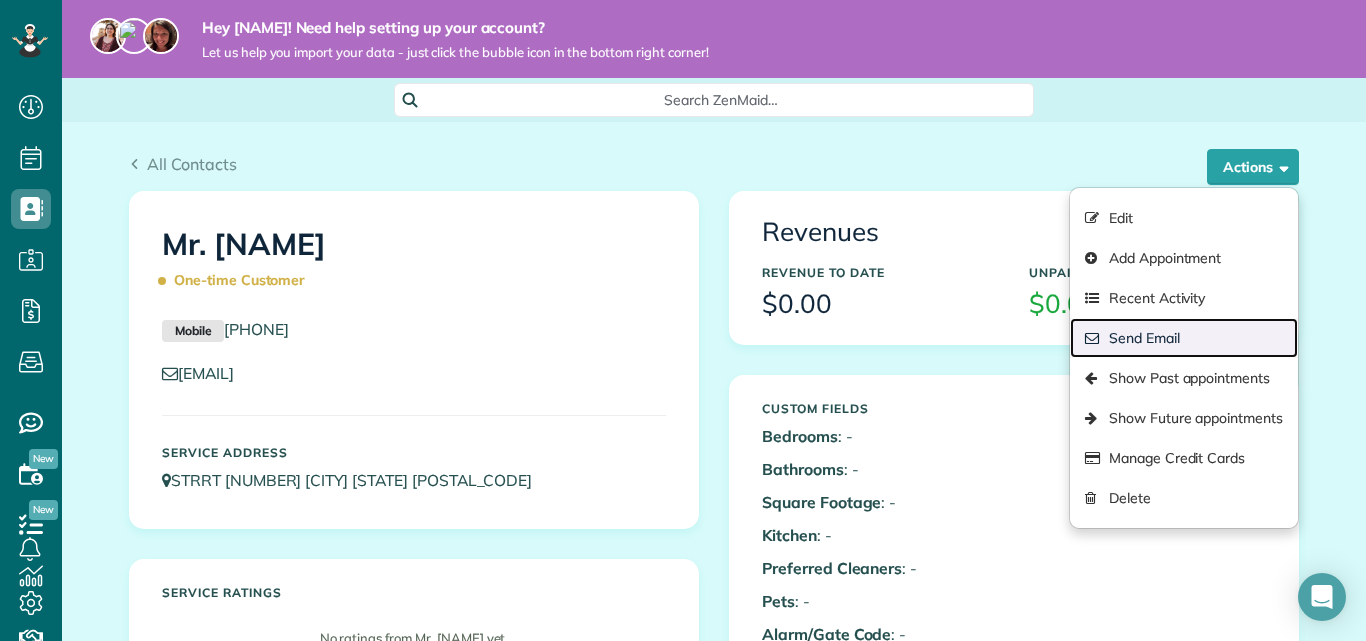 click on "Send Email" at bounding box center [1184, 338] 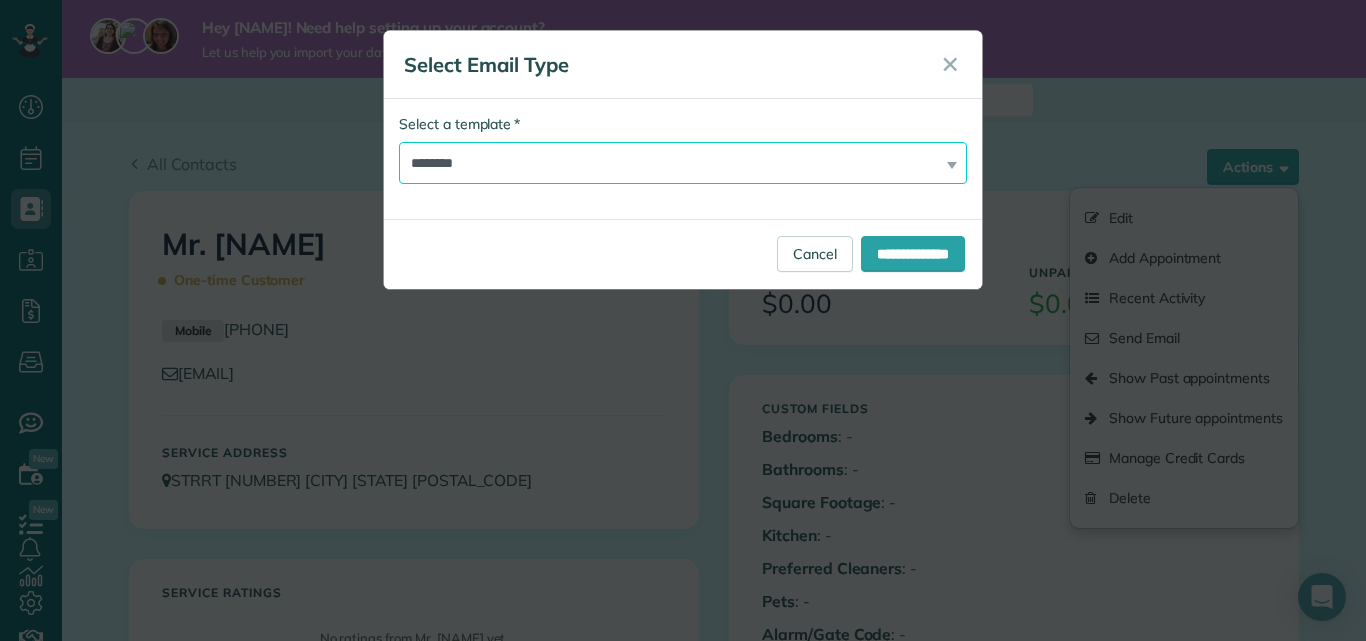 click on "**********" at bounding box center (683, 163) 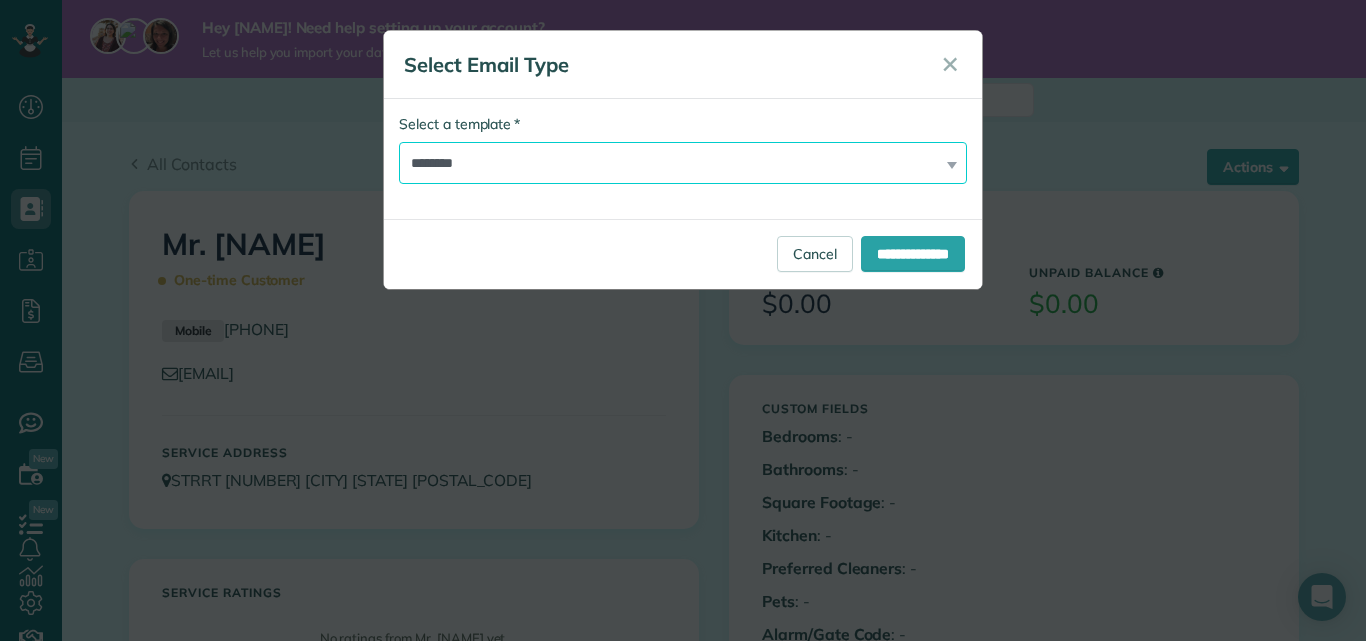 select on "*******" 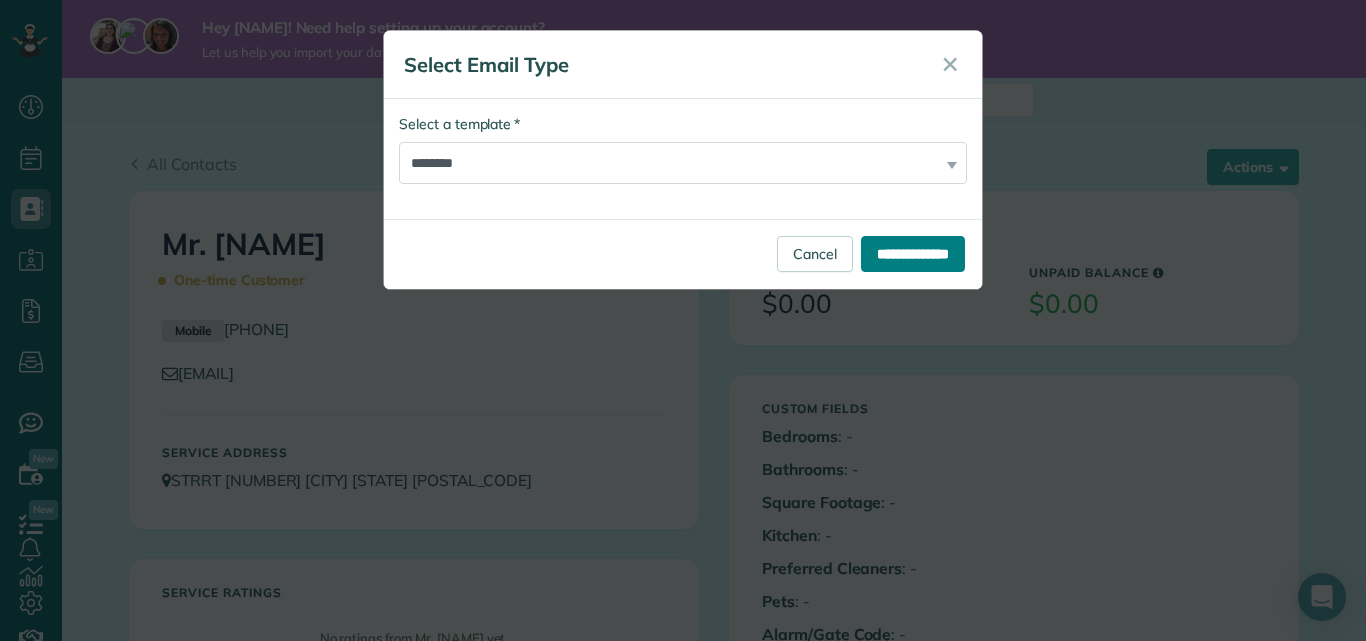 click on "**********" at bounding box center [913, 254] 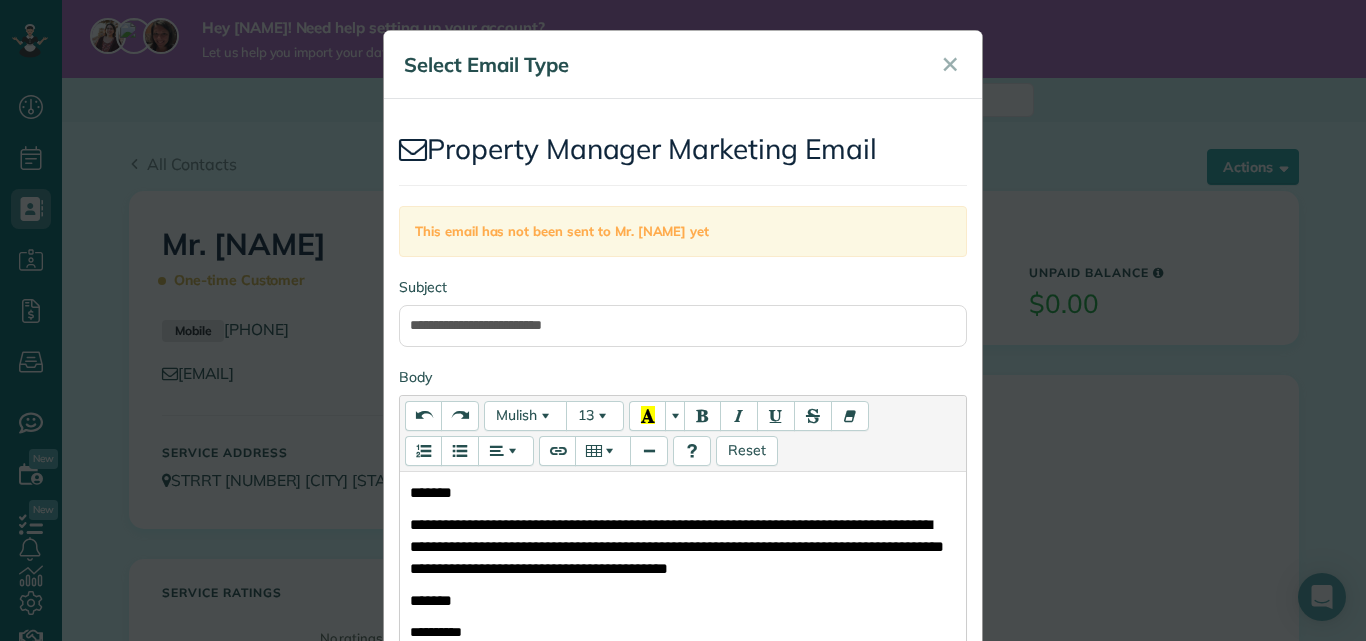 click on "**********" at bounding box center (683, 474) 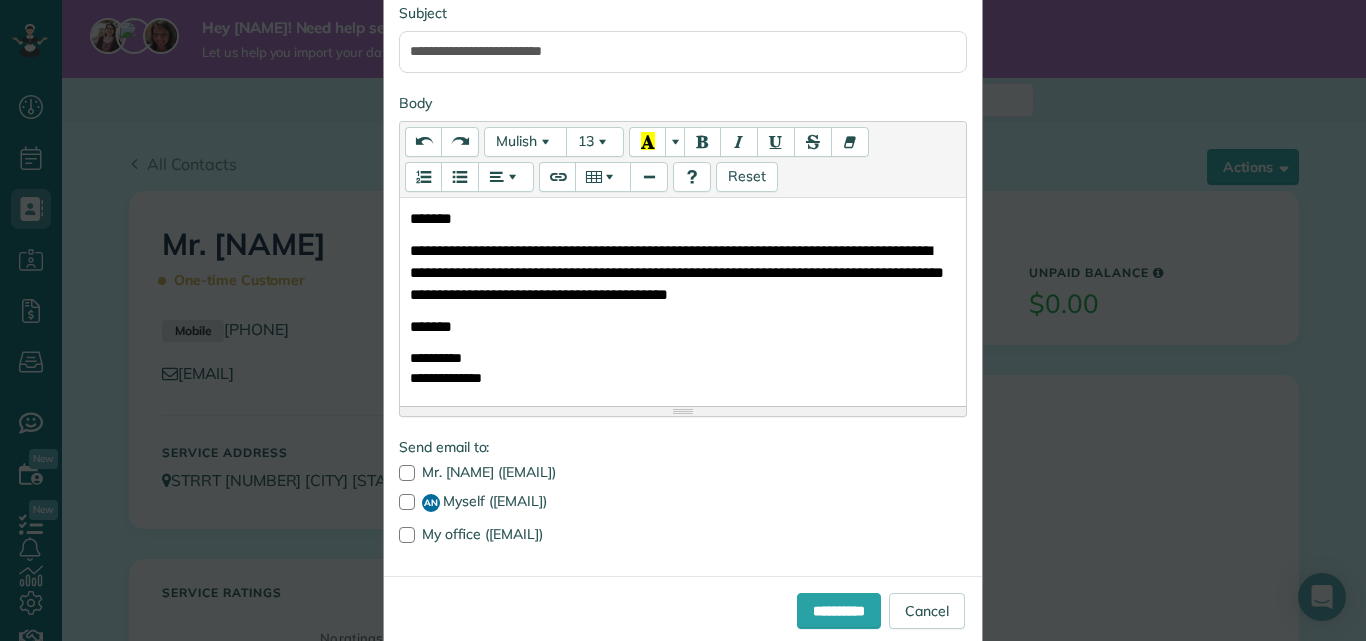 scroll, scrollTop: 310, scrollLeft: 0, axis: vertical 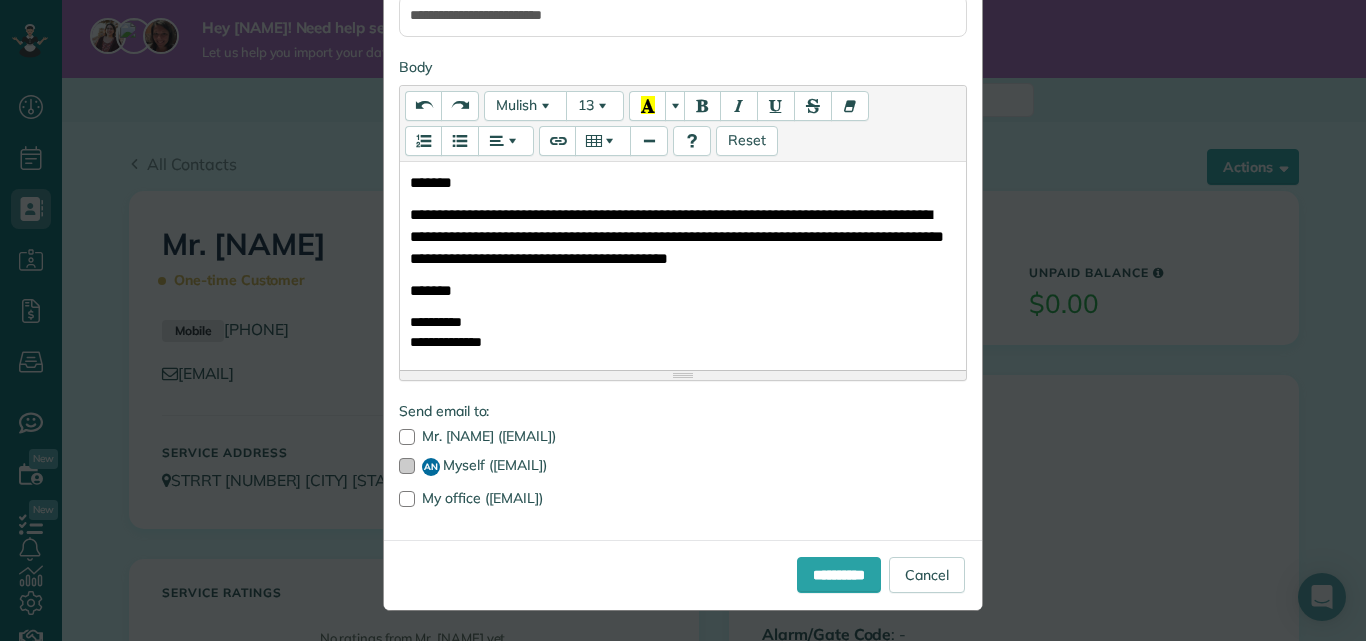click on "AN  Myself (coralsarine@mechanicspedia.com)" at bounding box center (683, 467) 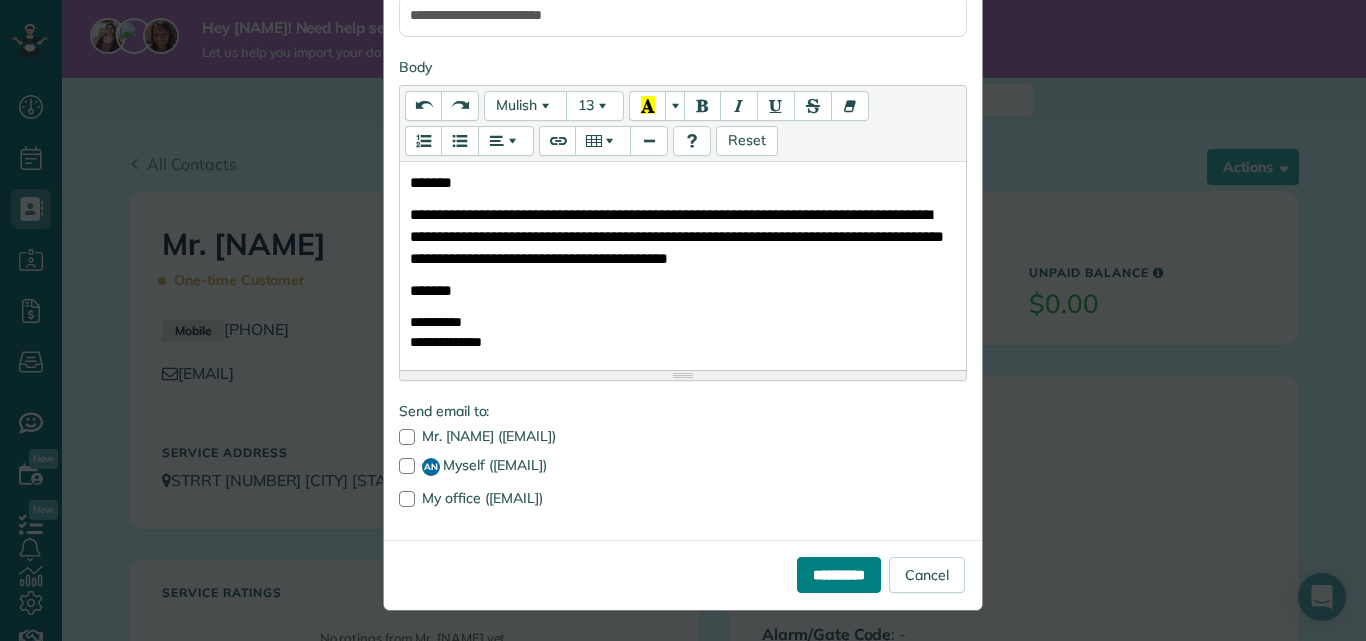 click on "**********" at bounding box center (839, 575) 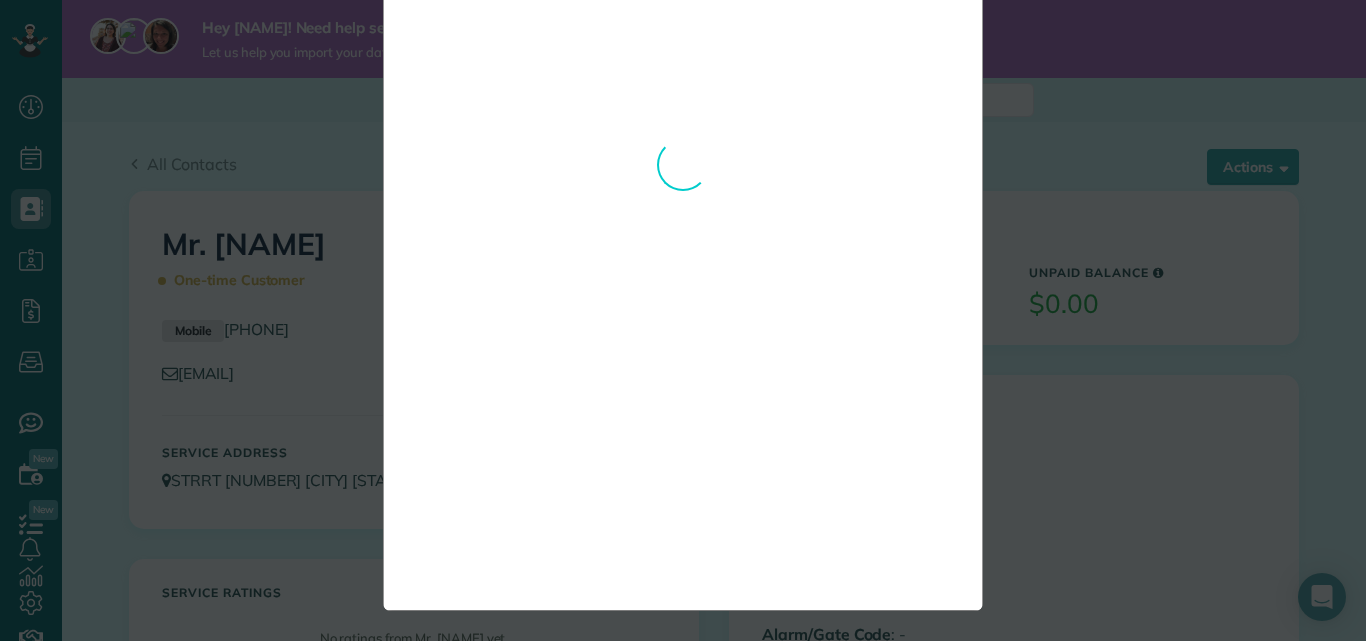 scroll, scrollTop: 0, scrollLeft: 0, axis: both 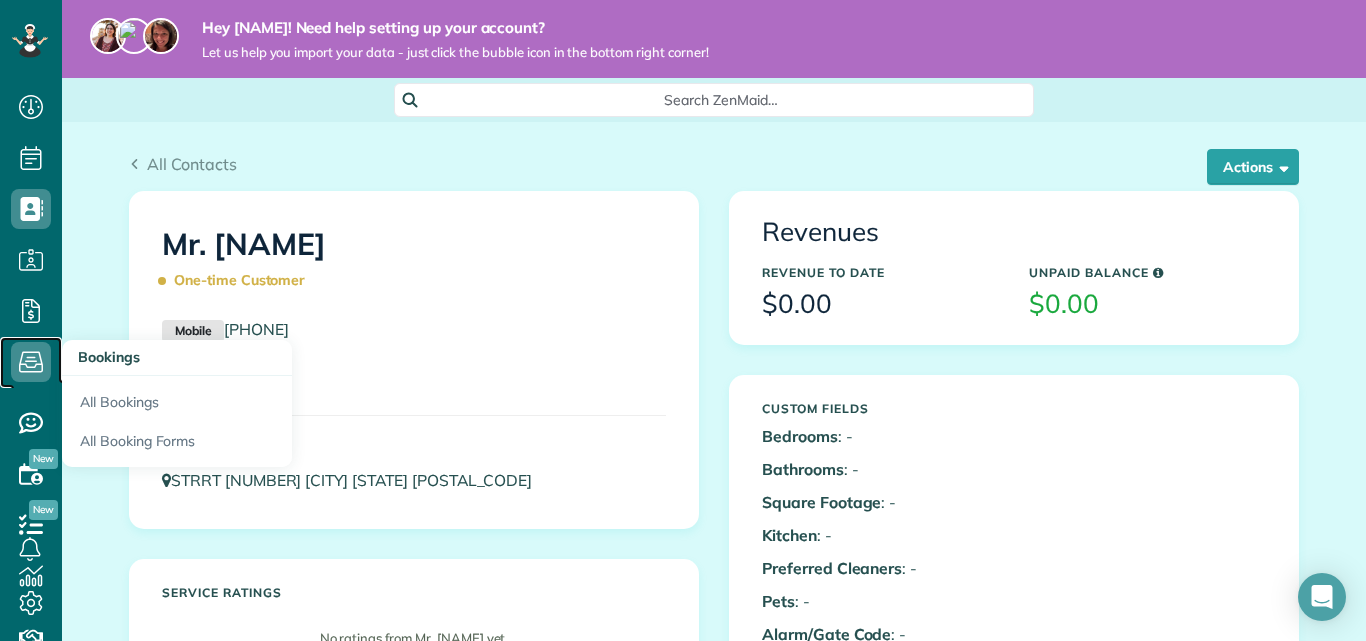 click 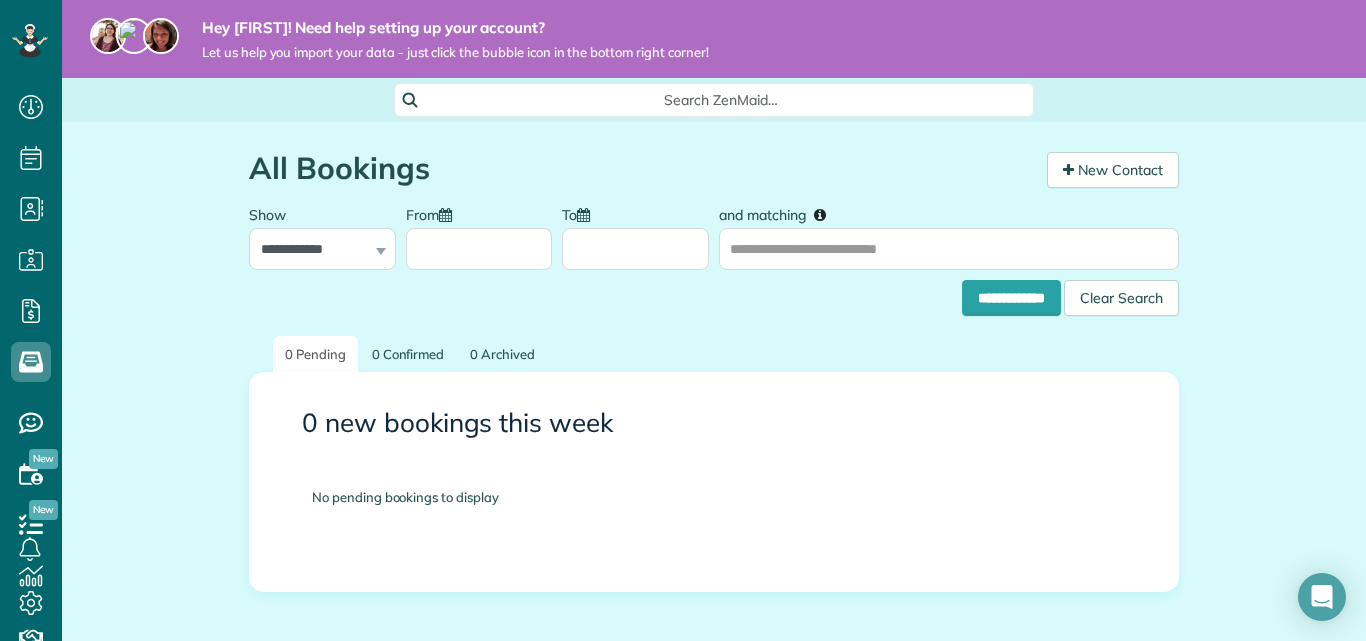 scroll, scrollTop: 0, scrollLeft: 0, axis: both 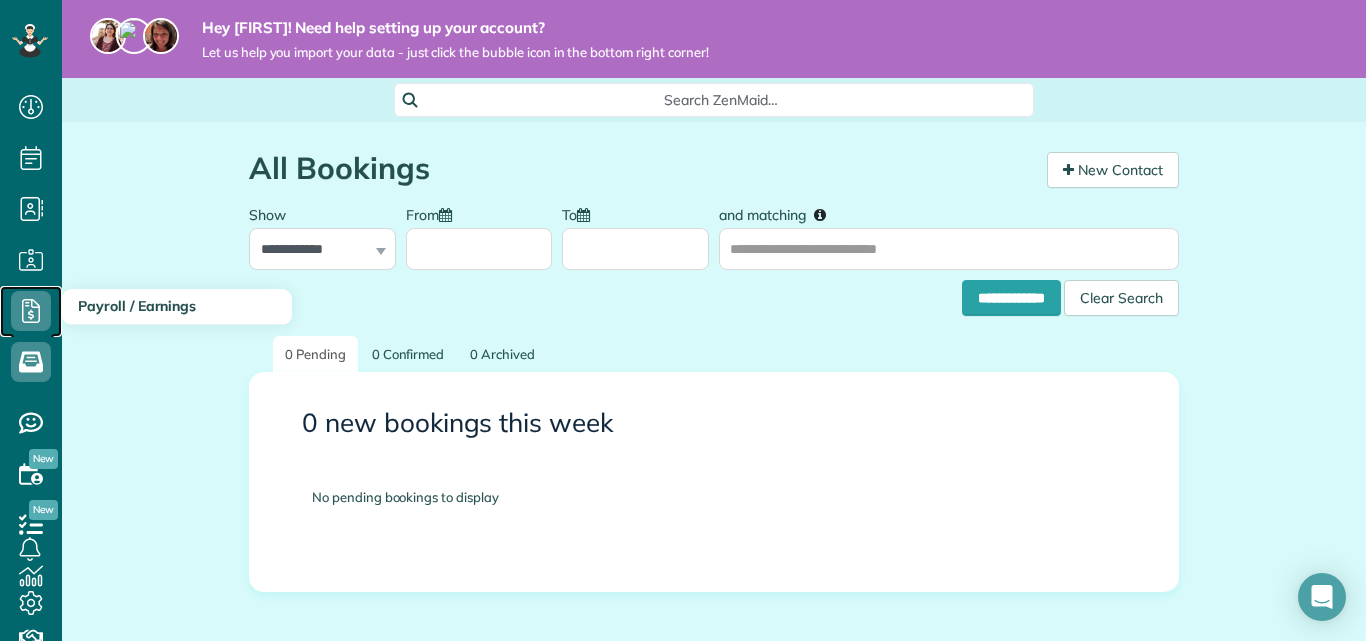 click 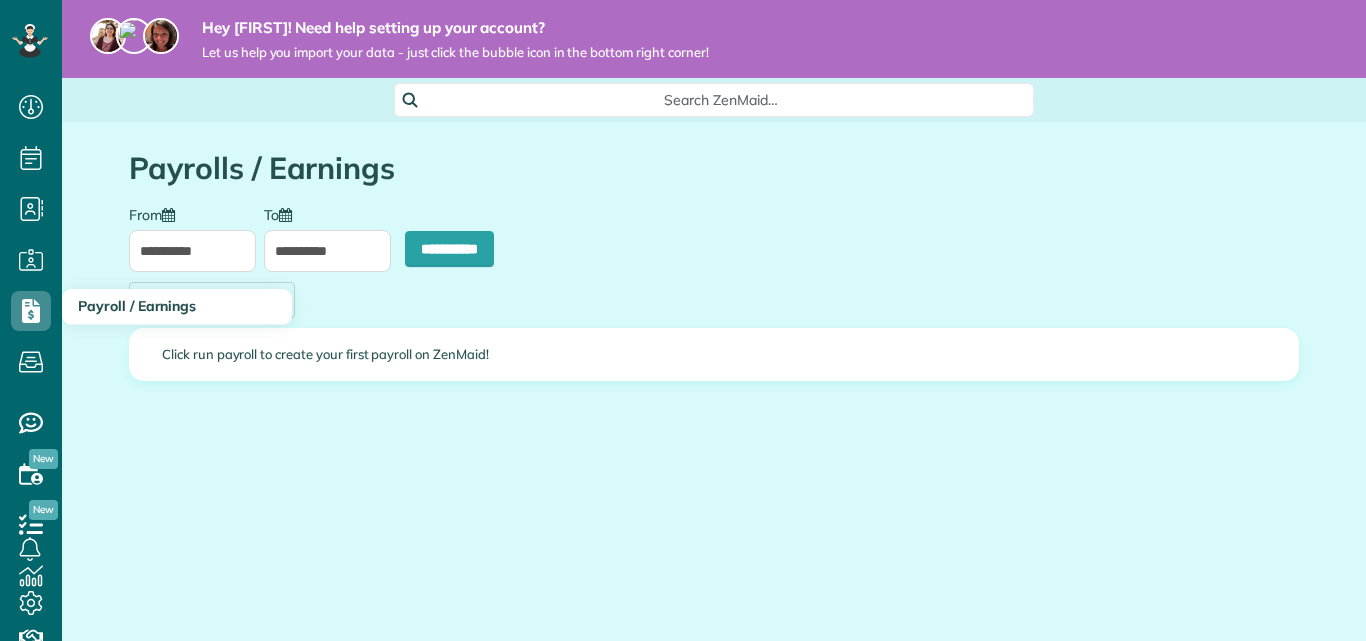 scroll, scrollTop: 0, scrollLeft: 0, axis: both 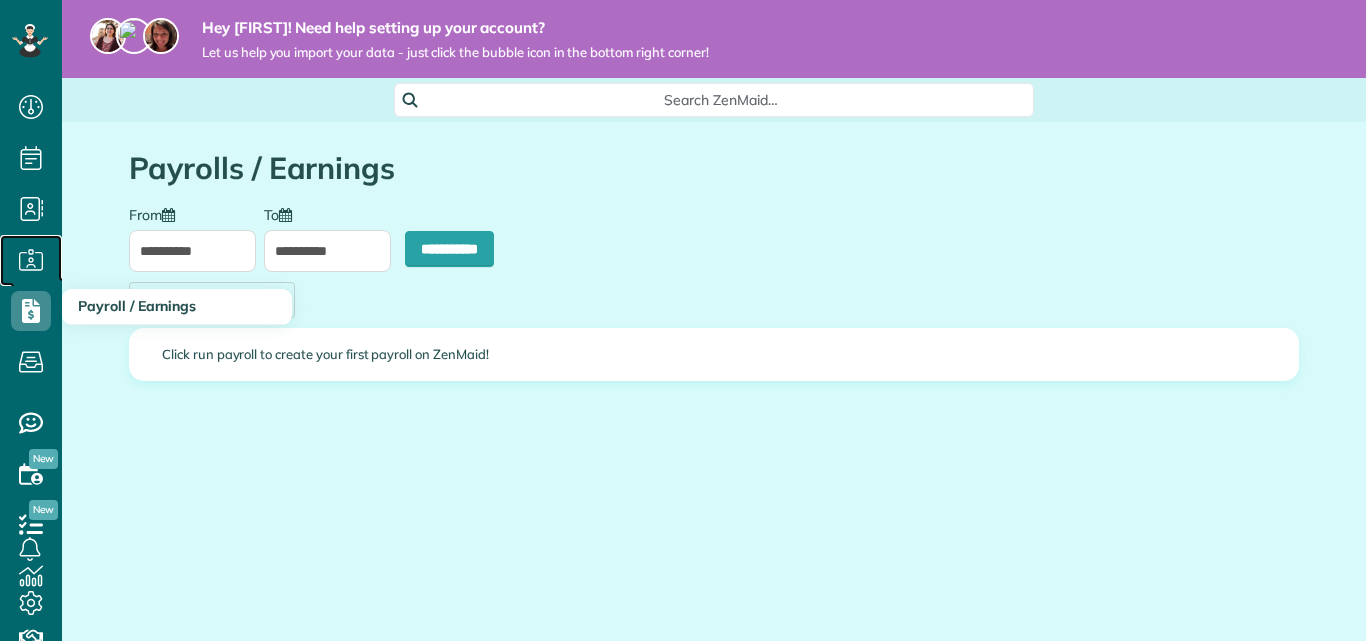 click 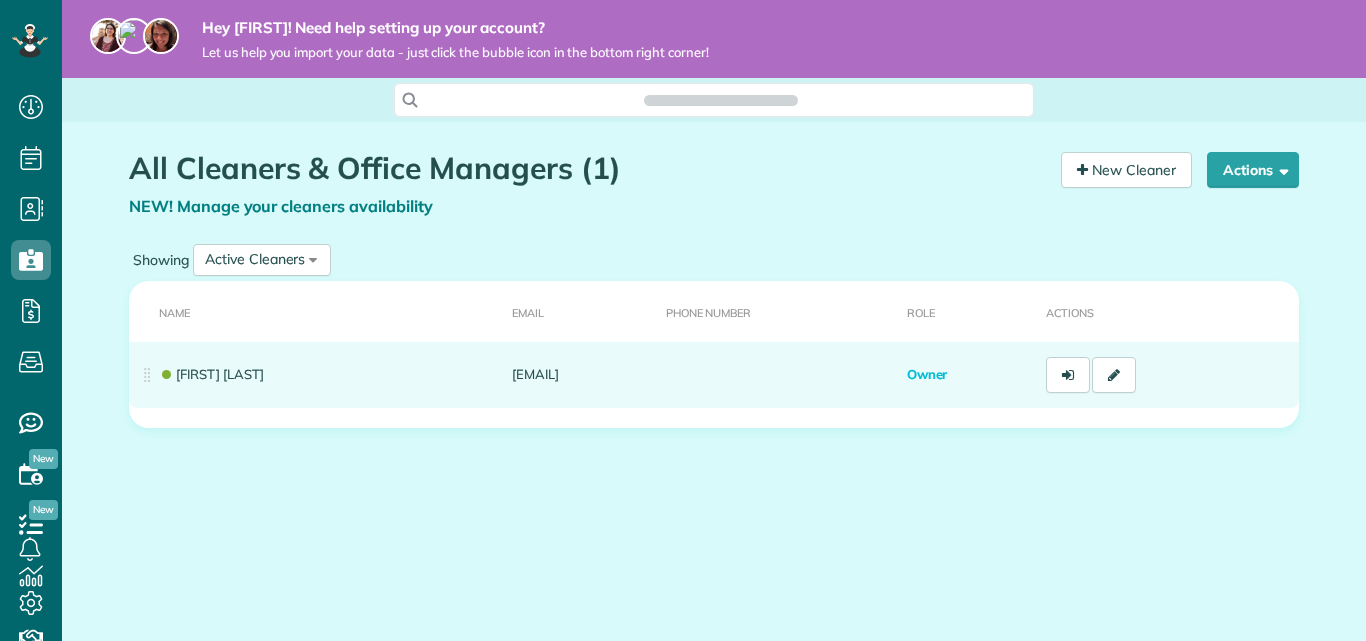 scroll, scrollTop: 0, scrollLeft: 0, axis: both 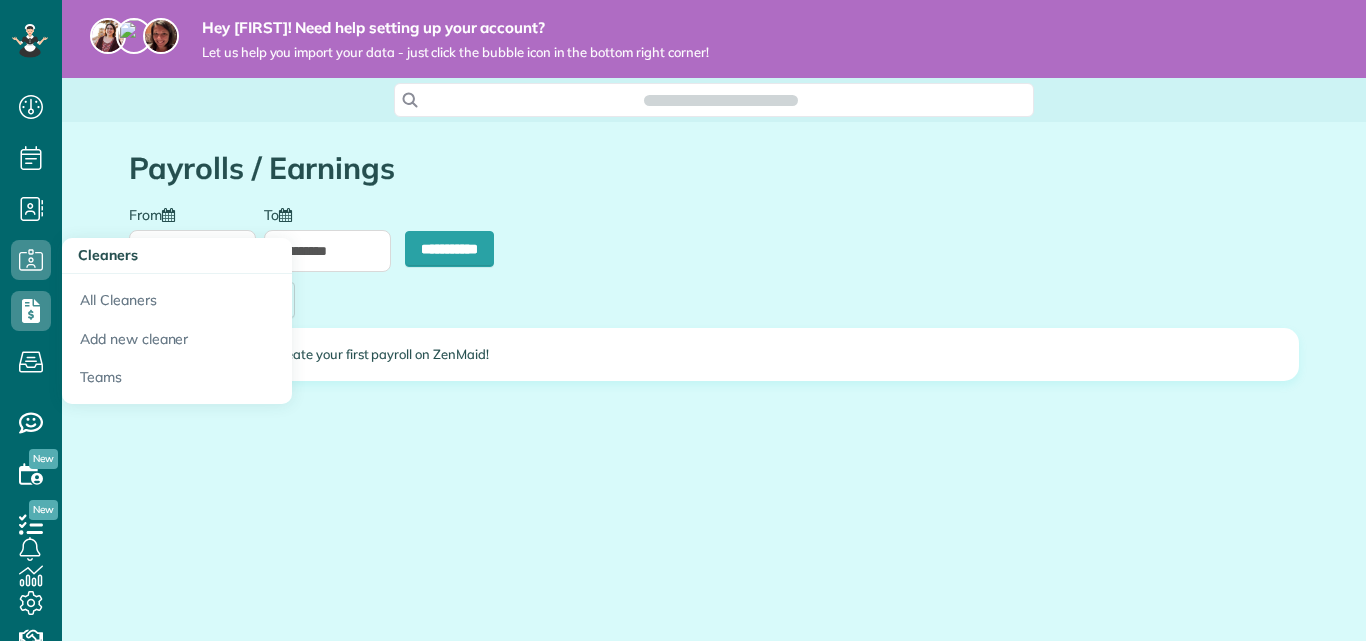type on "**********" 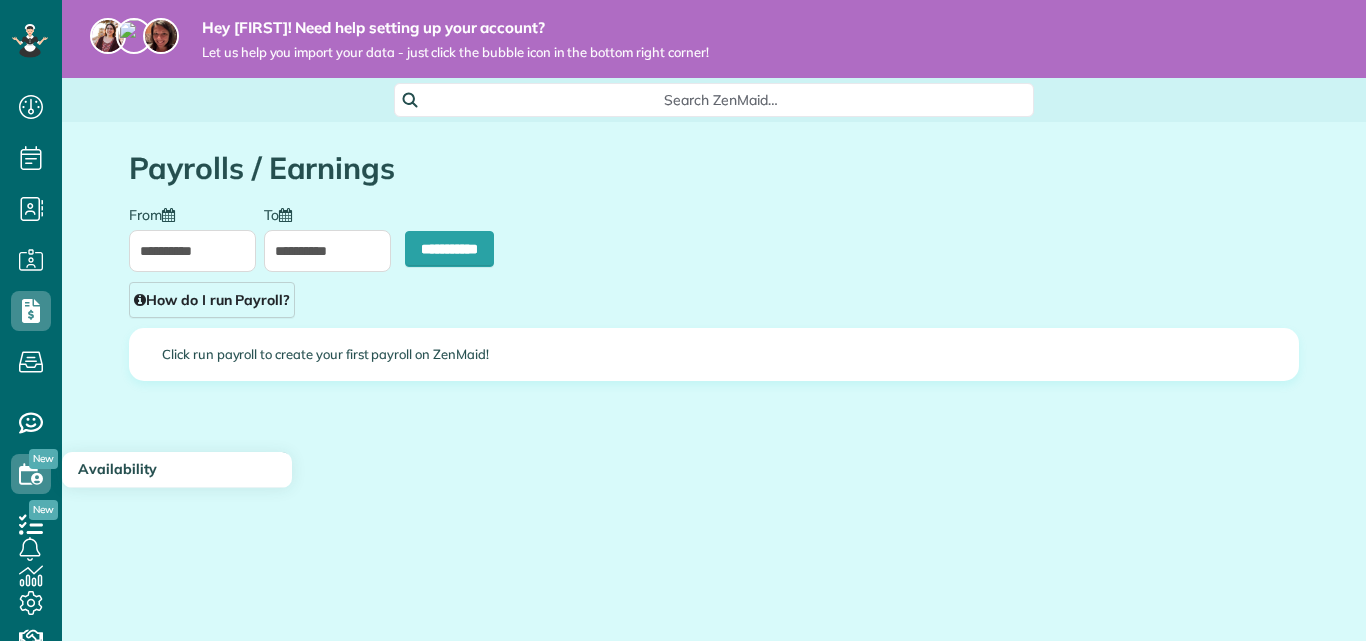 scroll, scrollTop: 641, scrollLeft: 62, axis: both 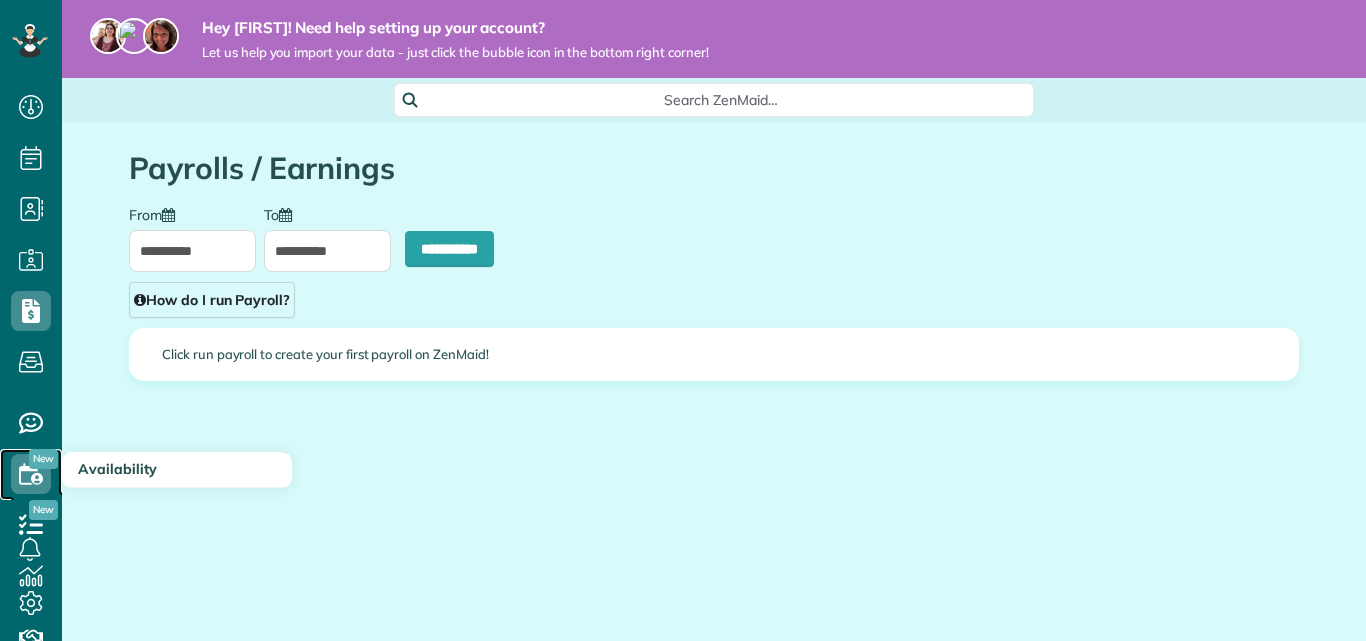 click 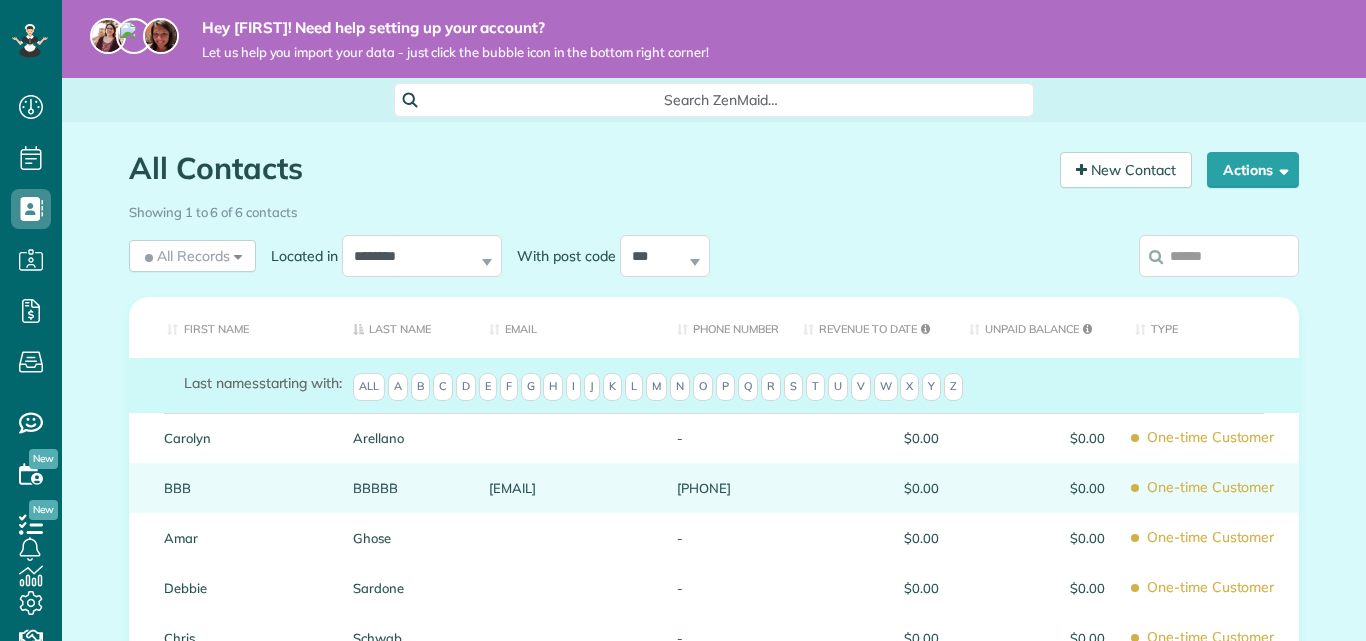 scroll, scrollTop: 0, scrollLeft: 0, axis: both 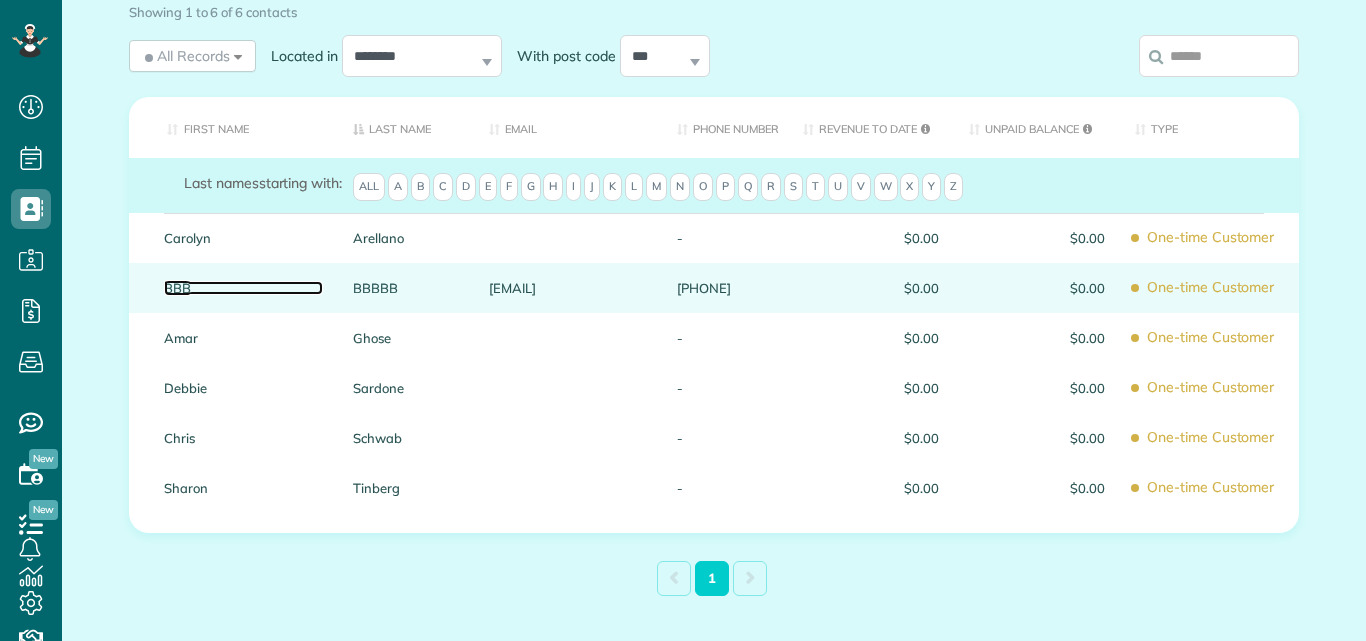 click on "BBB" at bounding box center [243, 288] 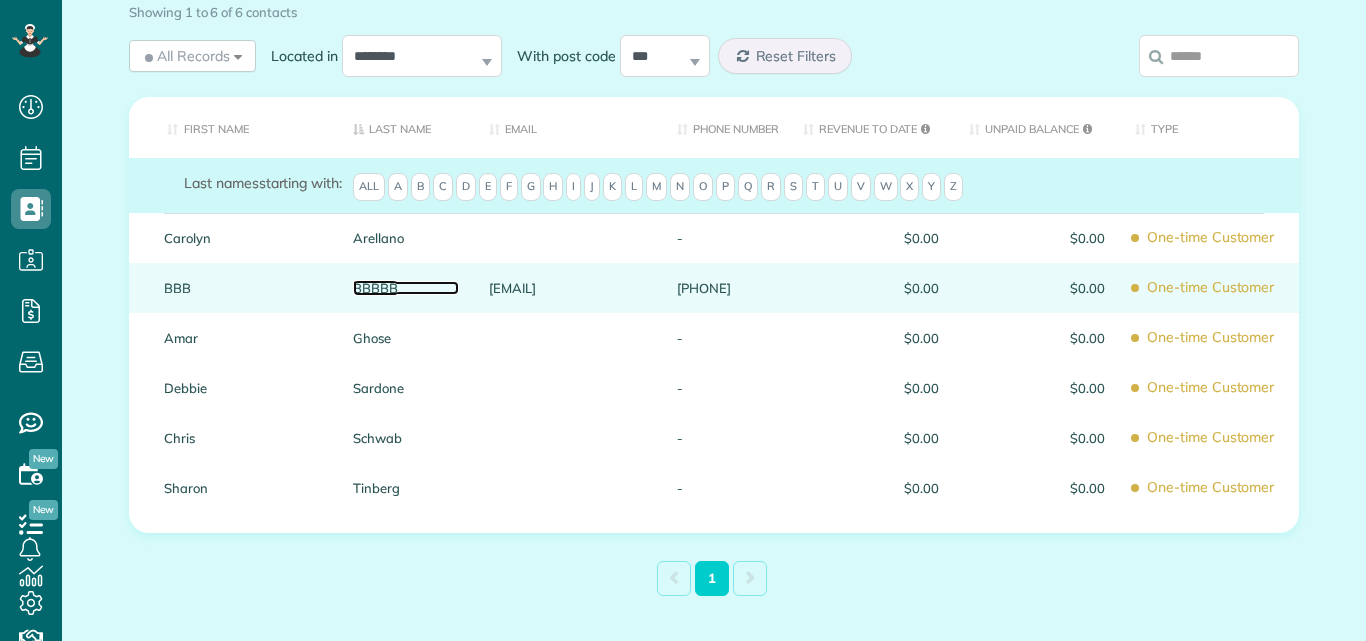 click on "BBBBB" at bounding box center [406, 288] 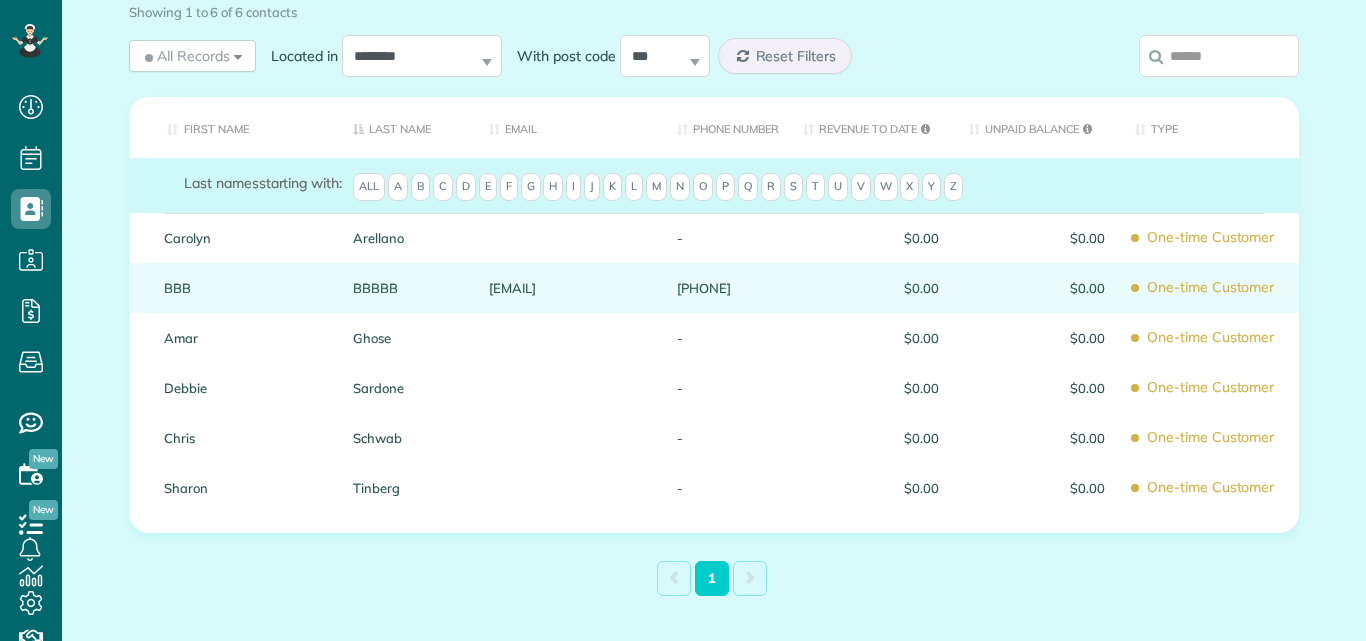 click on "[EMAIL]" at bounding box center [568, 288] 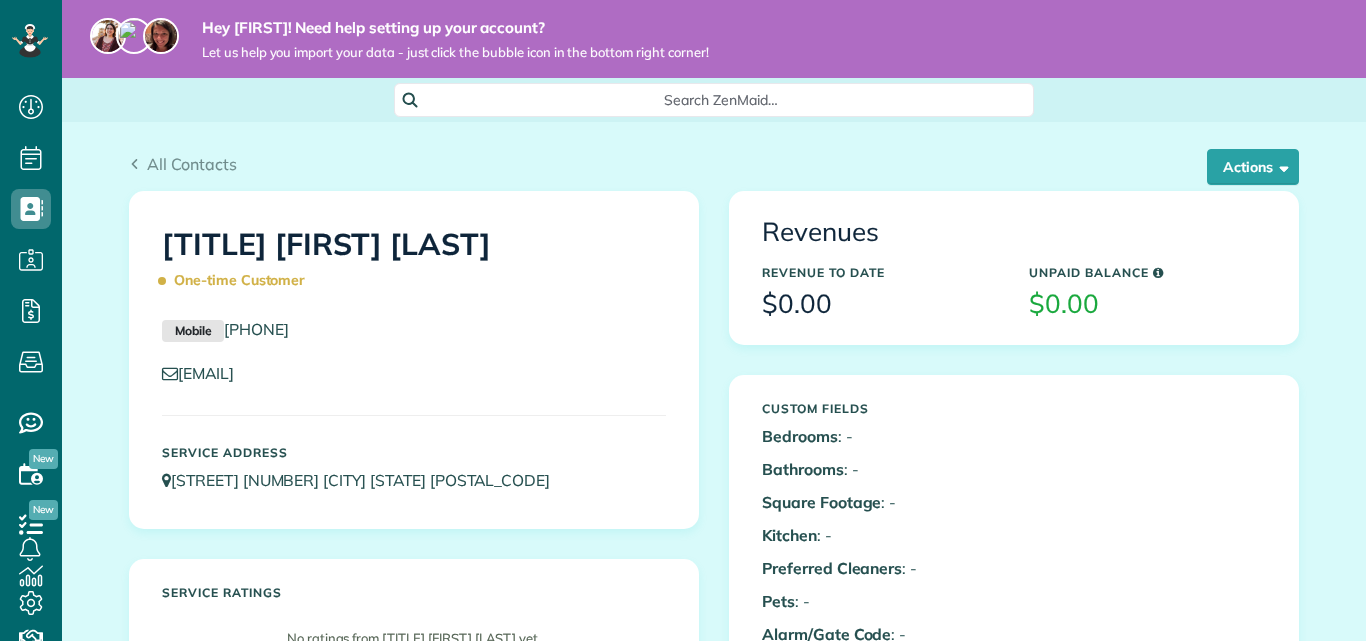 scroll, scrollTop: 0, scrollLeft: 0, axis: both 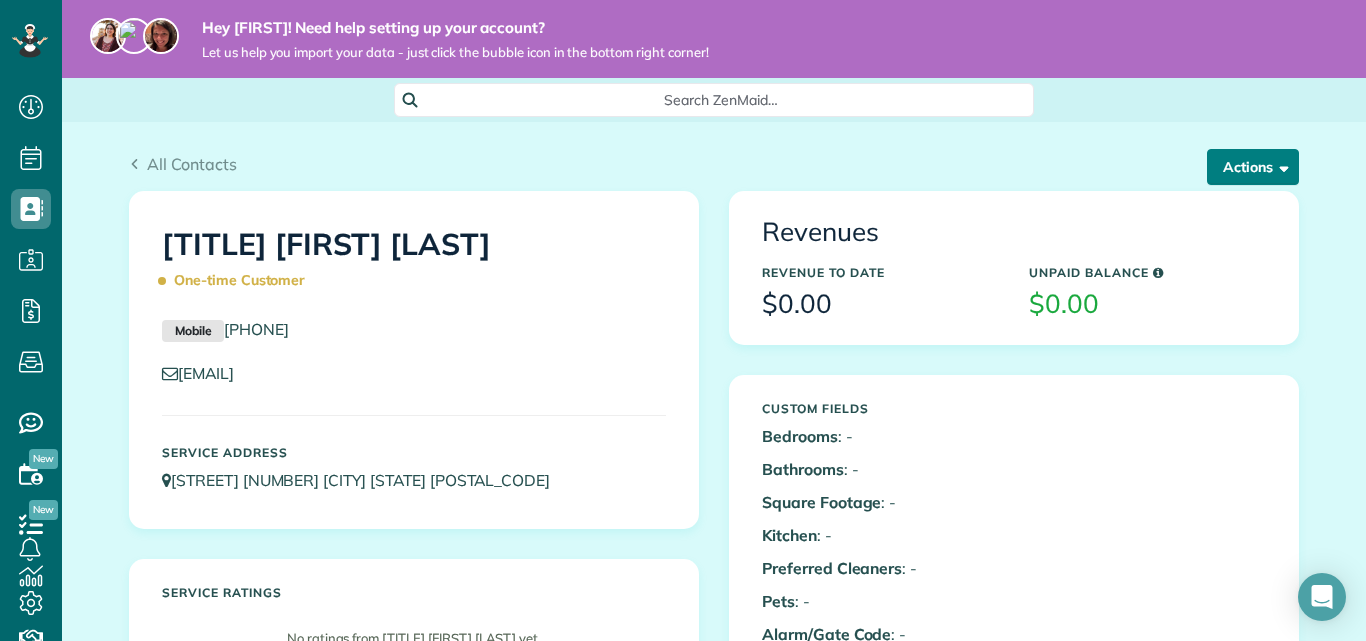 click on "Actions" at bounding box center [1253, 167] 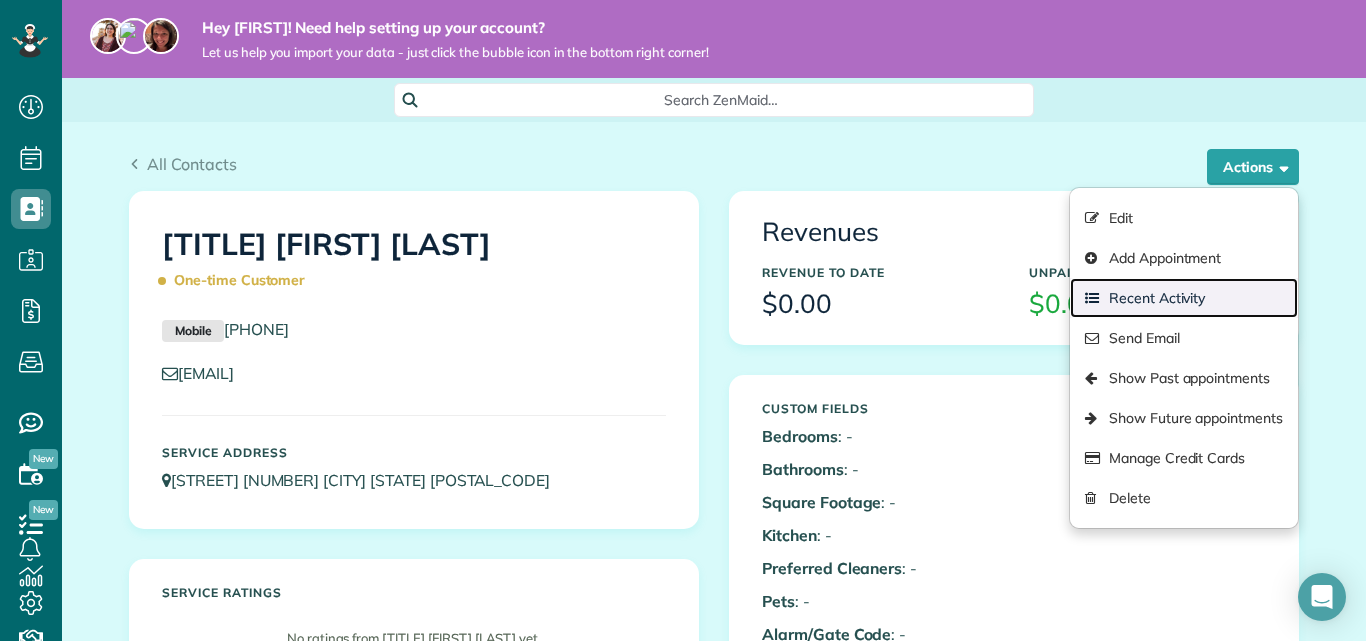 click on "Recent Activity" at bounding box center (1184, 298) 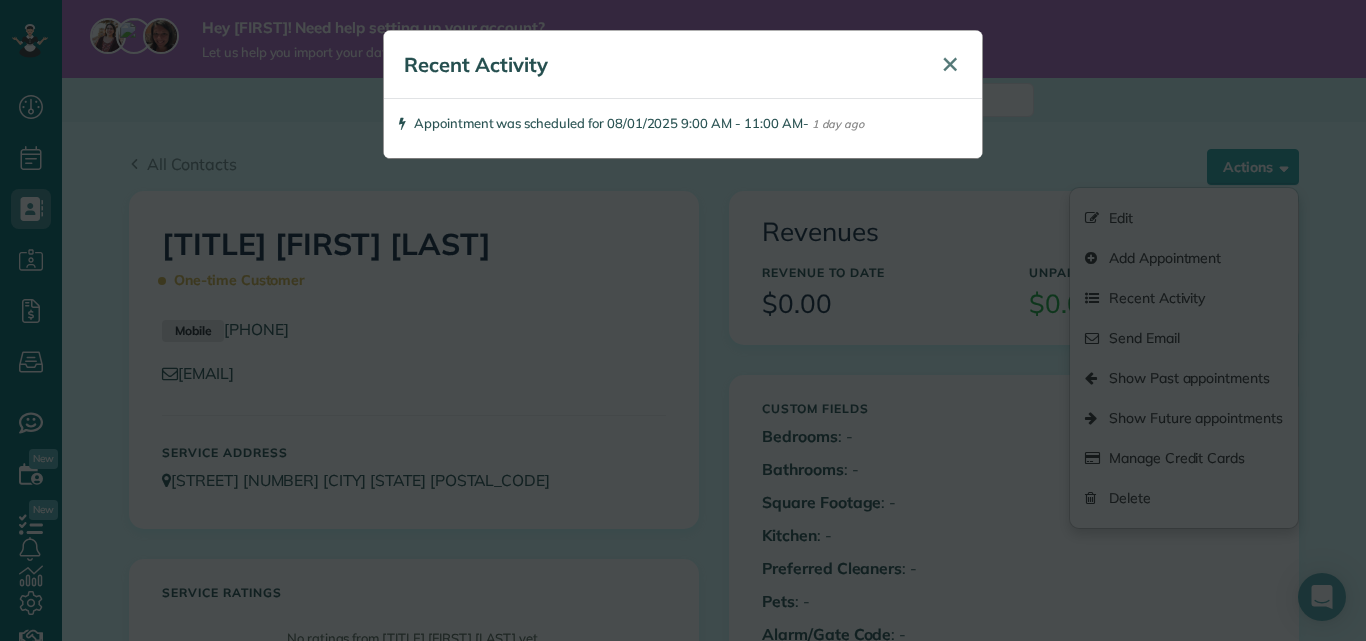 click on "✕" at bounding box center [950, 64] 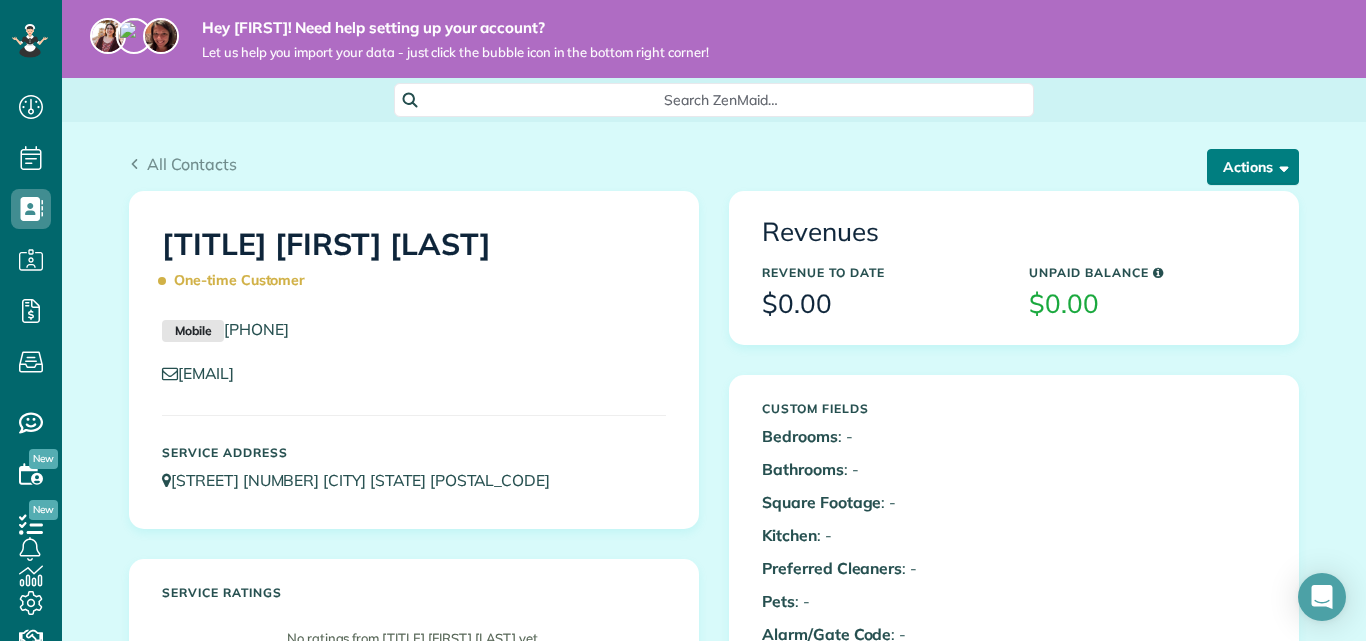 click on "Actions" at bounding box center (1253, 167) 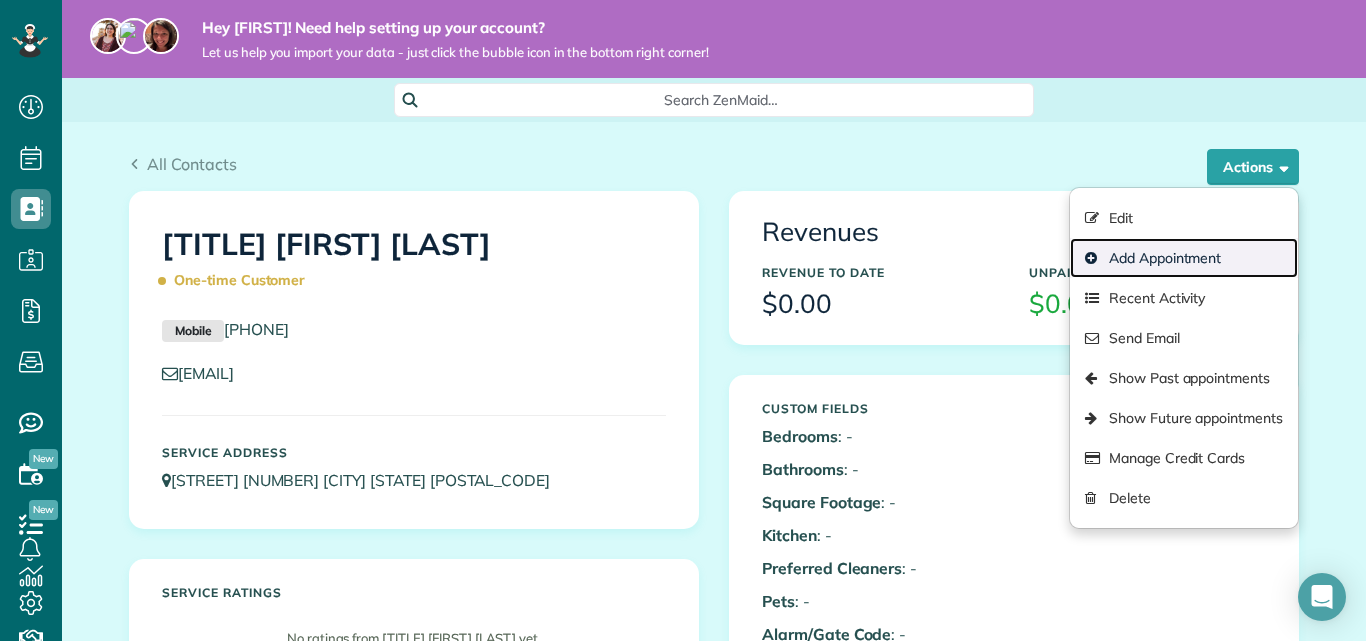 click on "Add Appointment" at bounding box center (1184, 258) 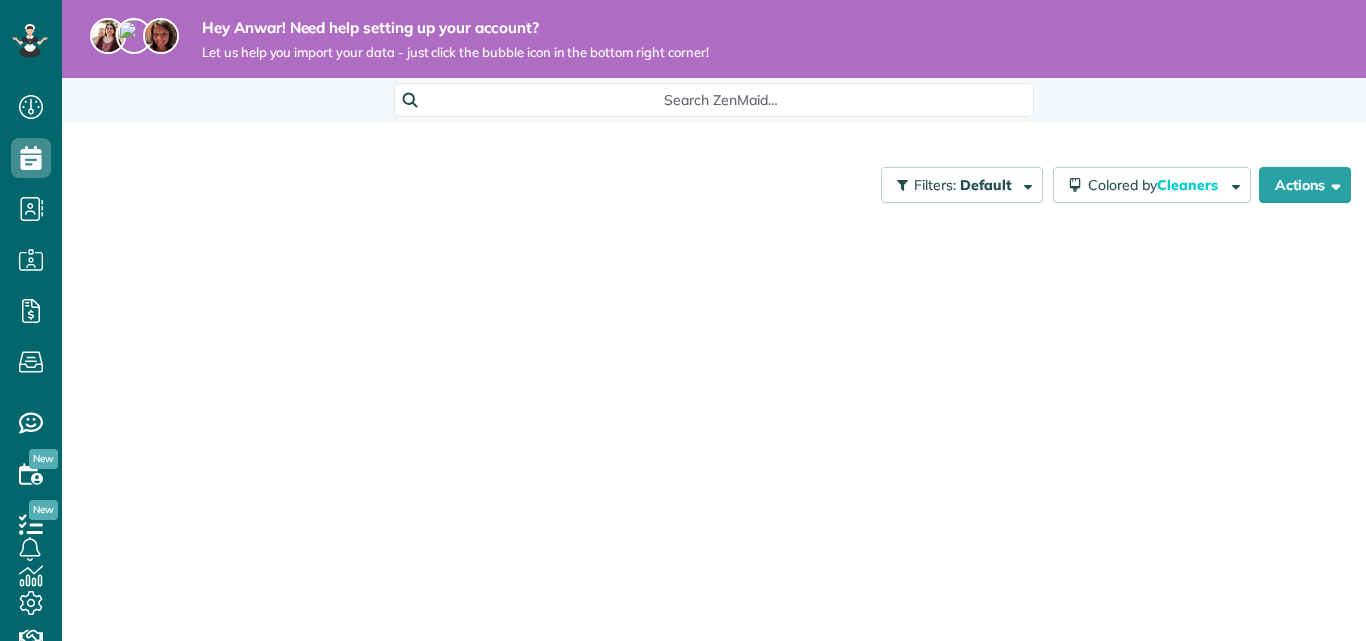 scroll, scrollTop: 0, scrollLeft: 0, axis: both 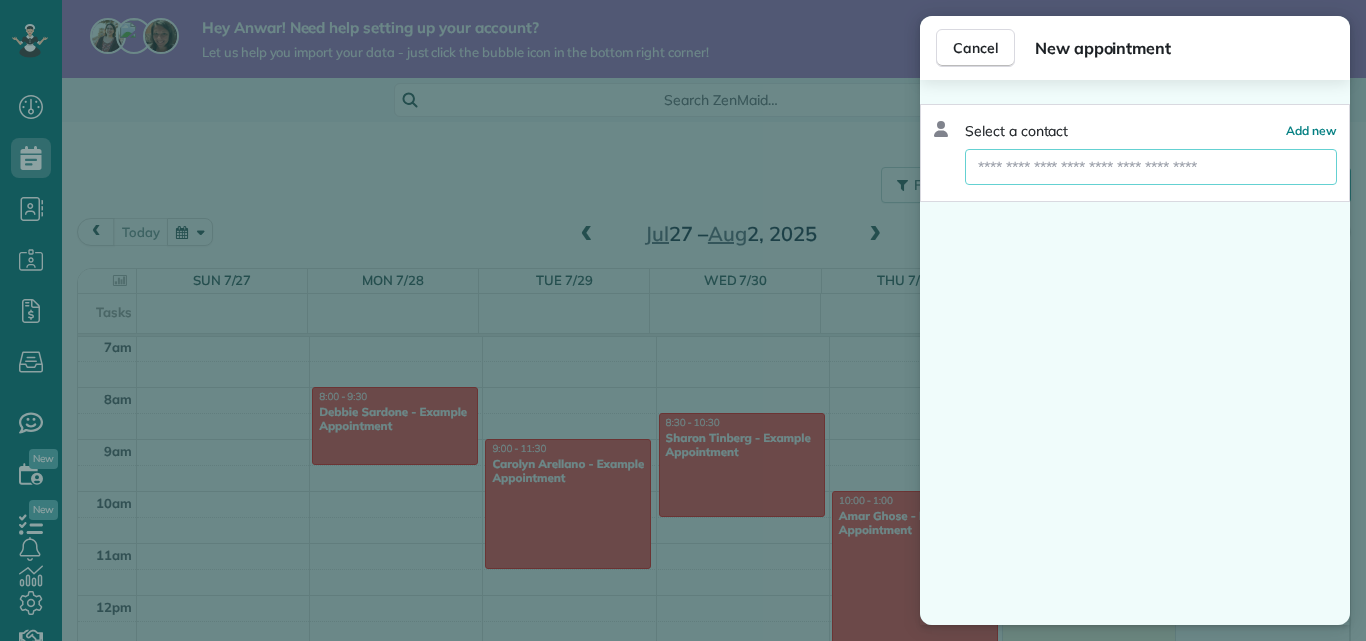 click at bounding box center [1151, 167] 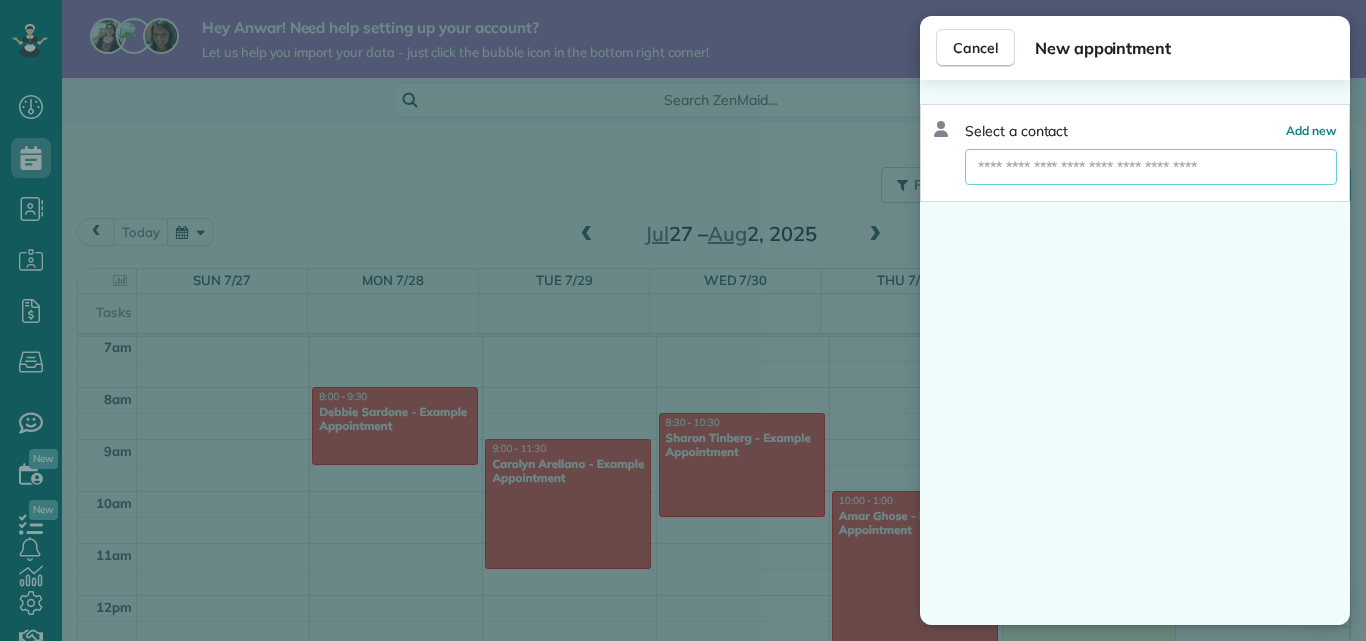paste on "**********" 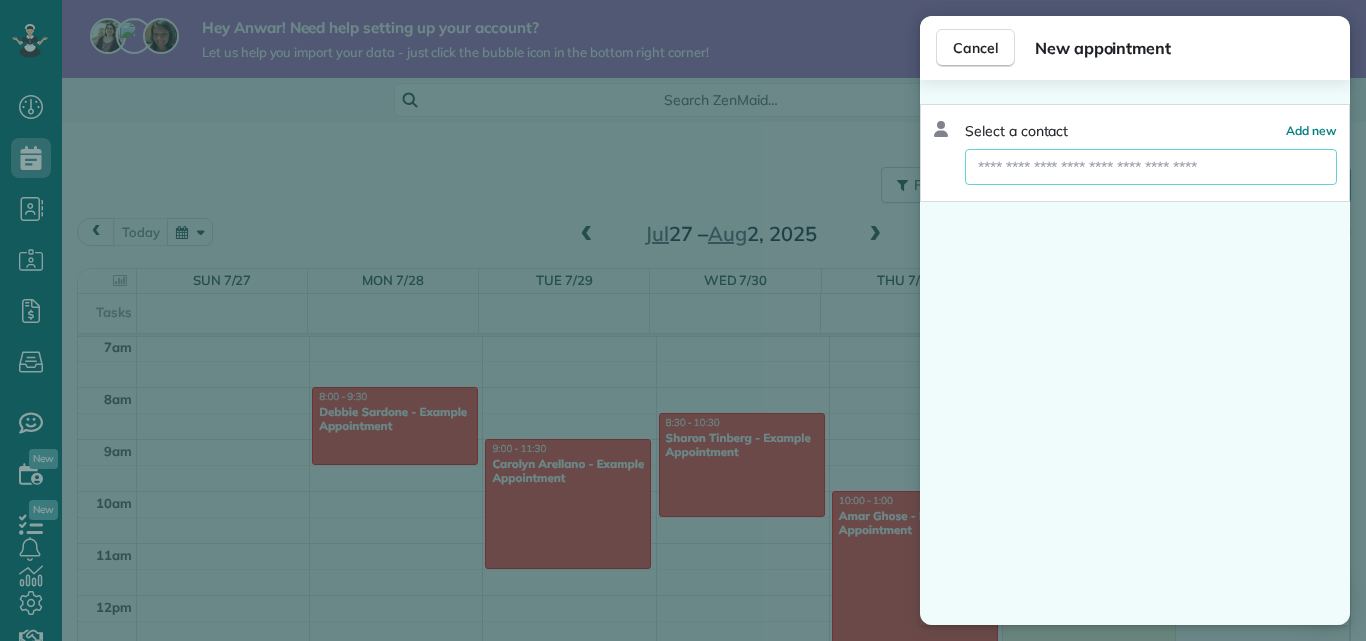 type on "**********" 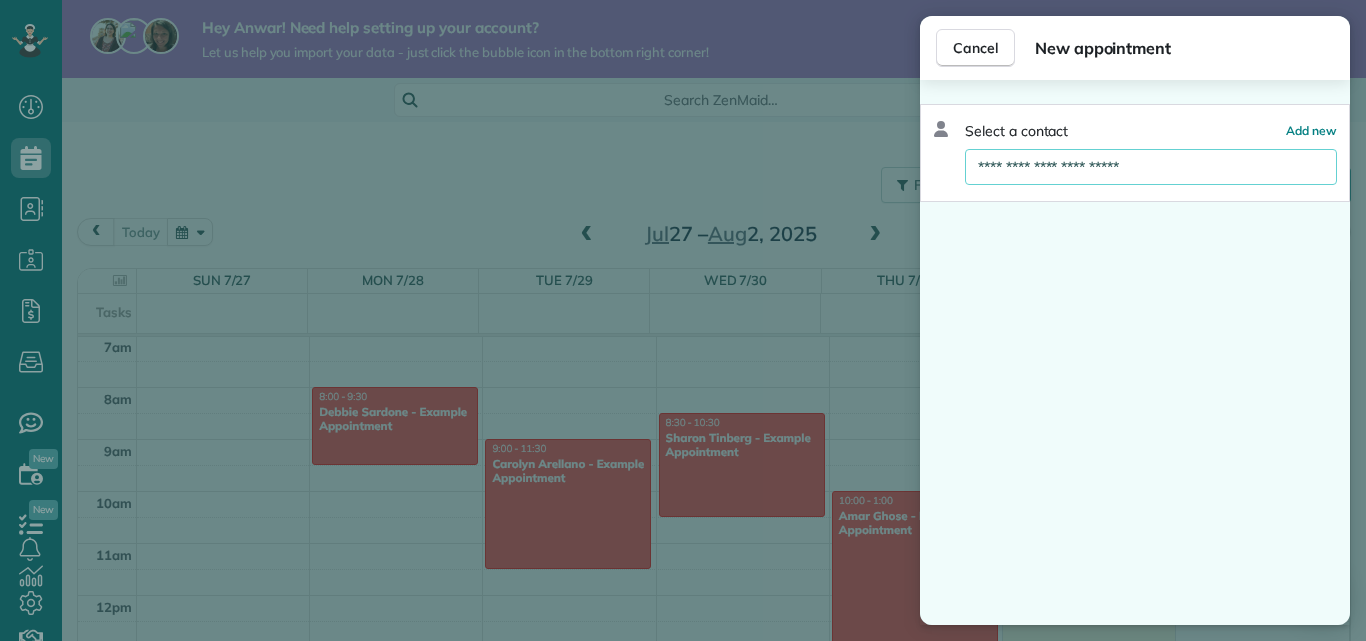 click on "**********" at bounding box center (1135, 352) 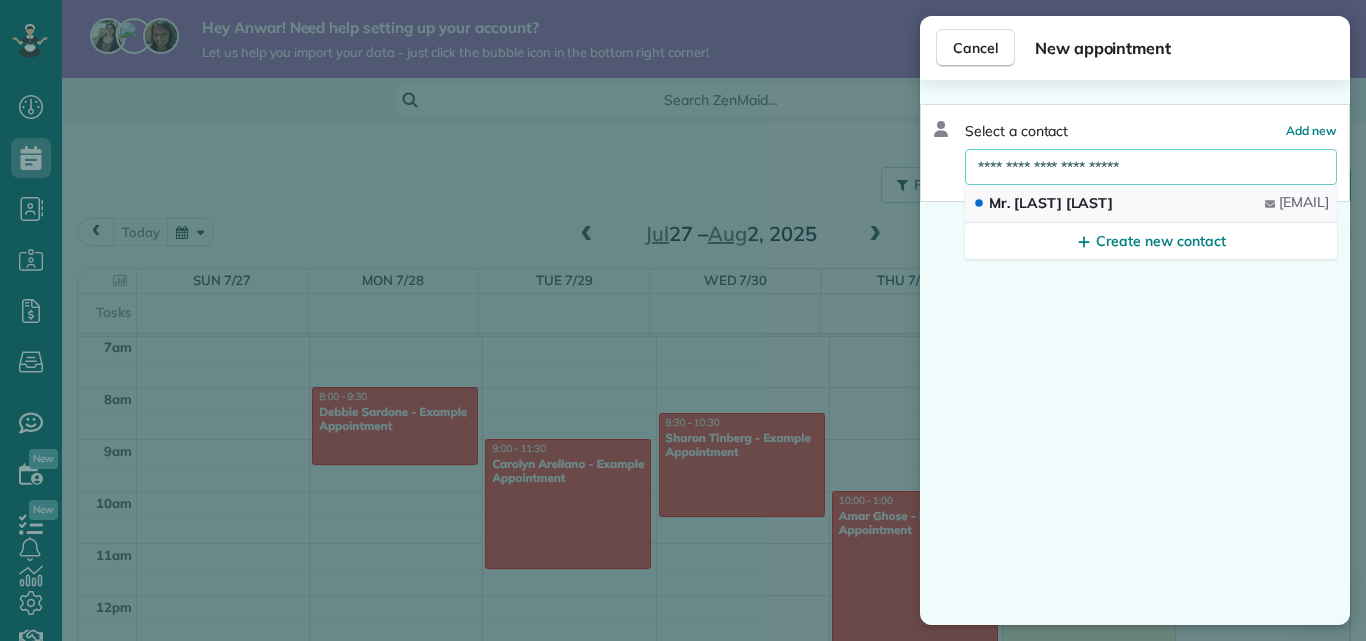 click on "ahmed_sennouni@hotmail.fr" 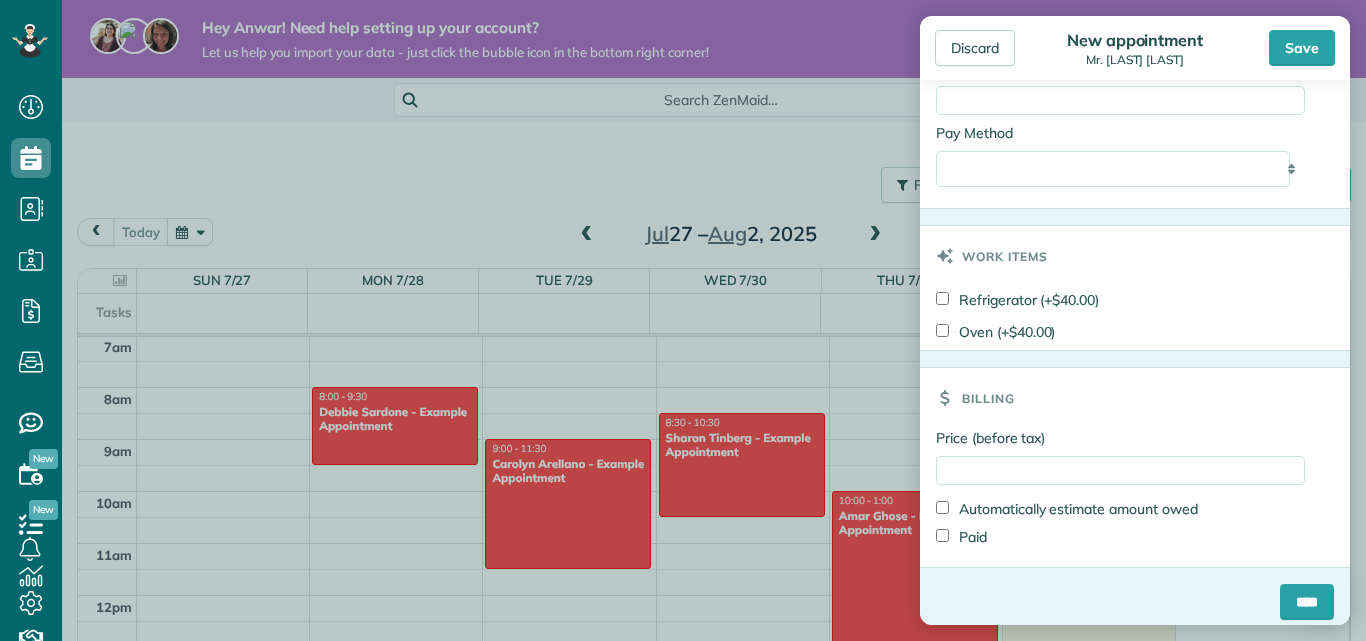 scroll, scrollTop: 1097, scrollLeft: 0, axis: vertical 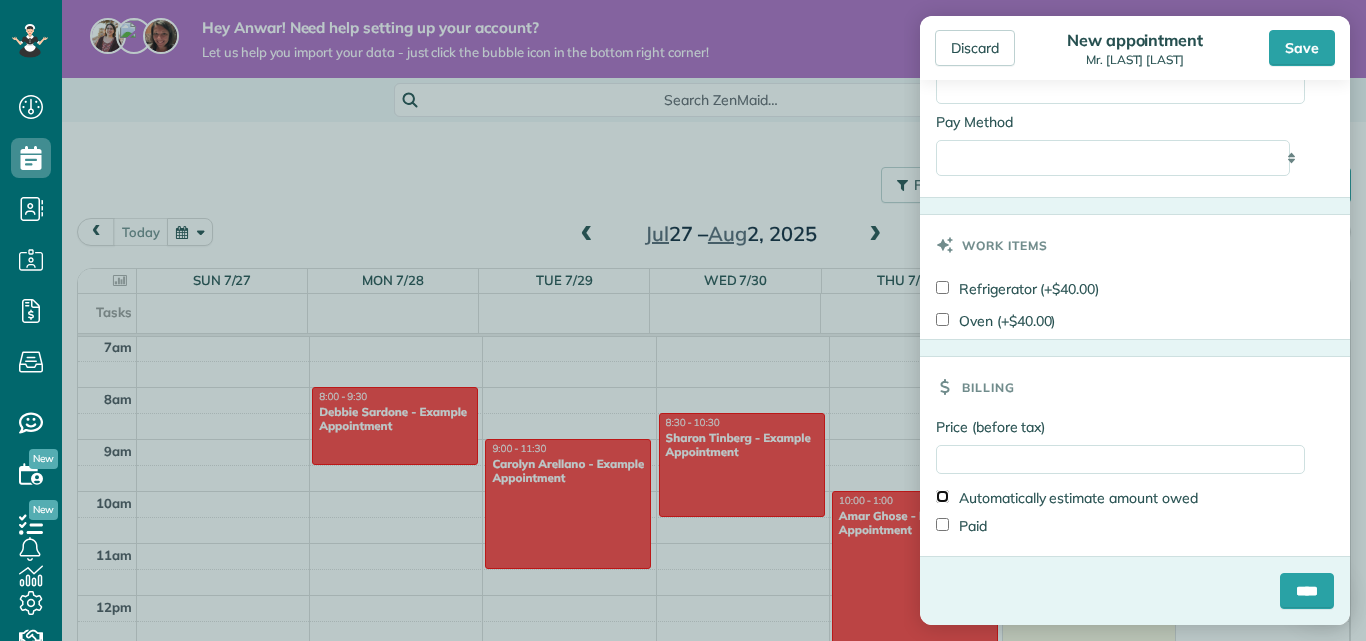 type on "*****" 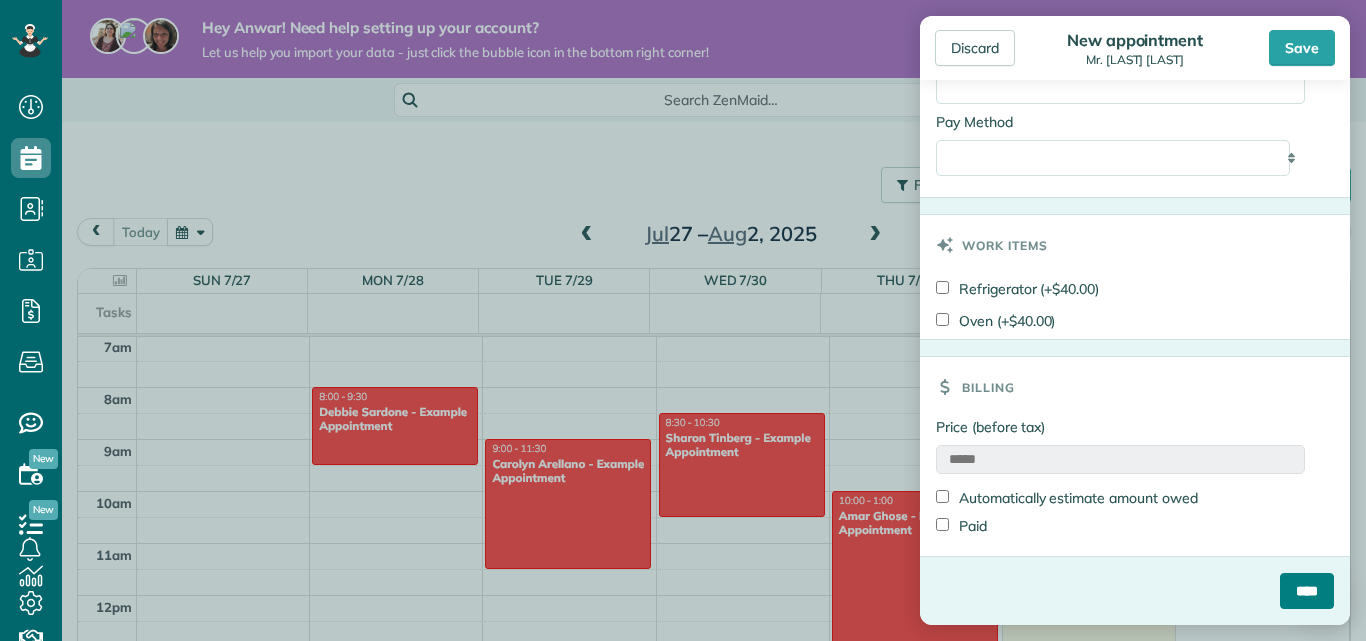 click on "****" at bounding box center [1307, 591] 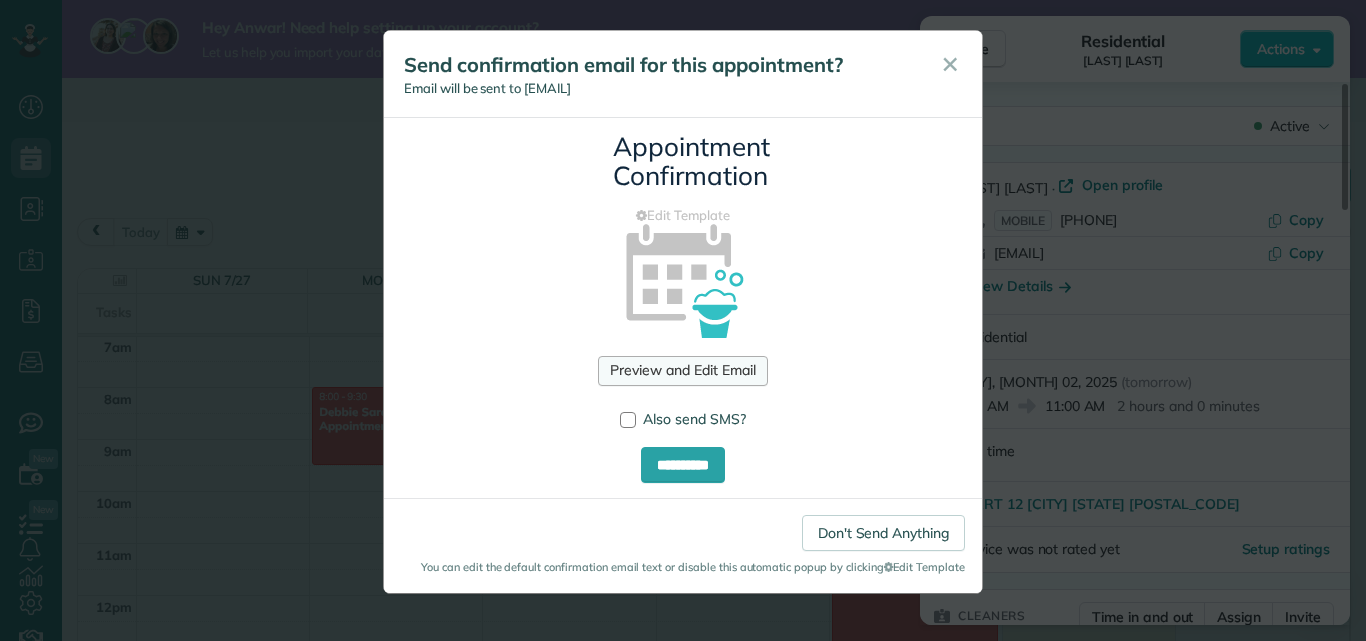 click on "Preview and Edit Email" at bounding box center [682, 371] 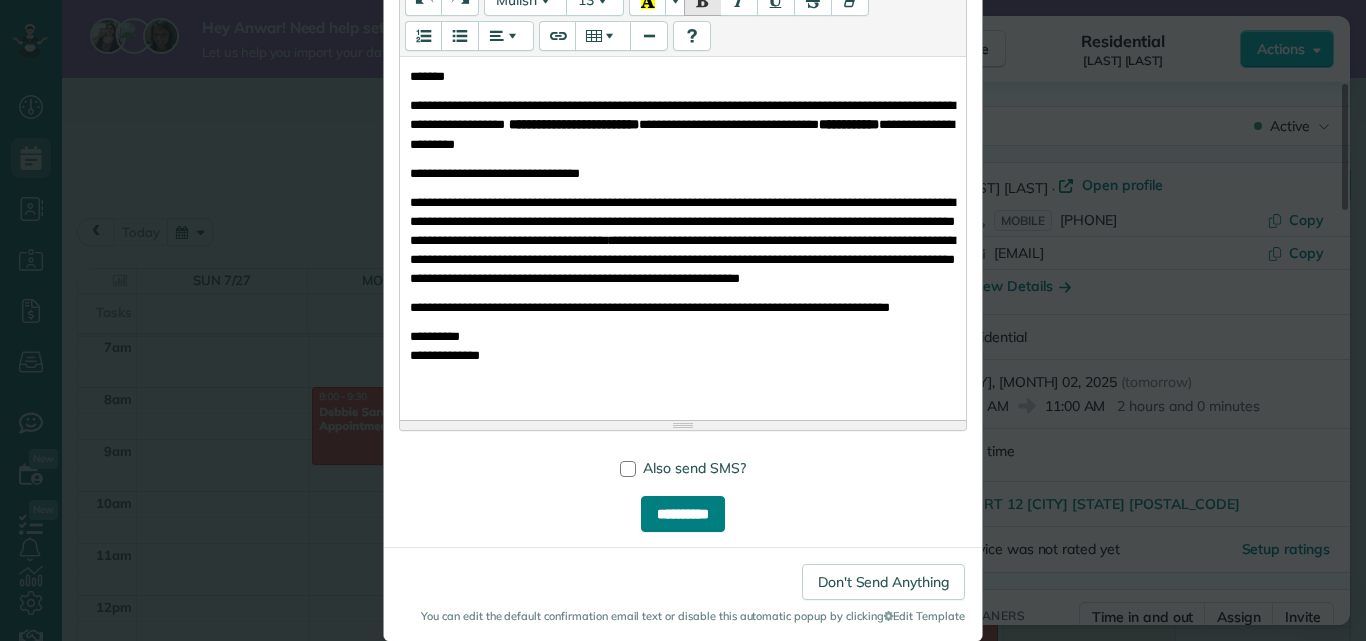 scroll, scrollTop: 541, scrollLeft: 0, axis: vertical 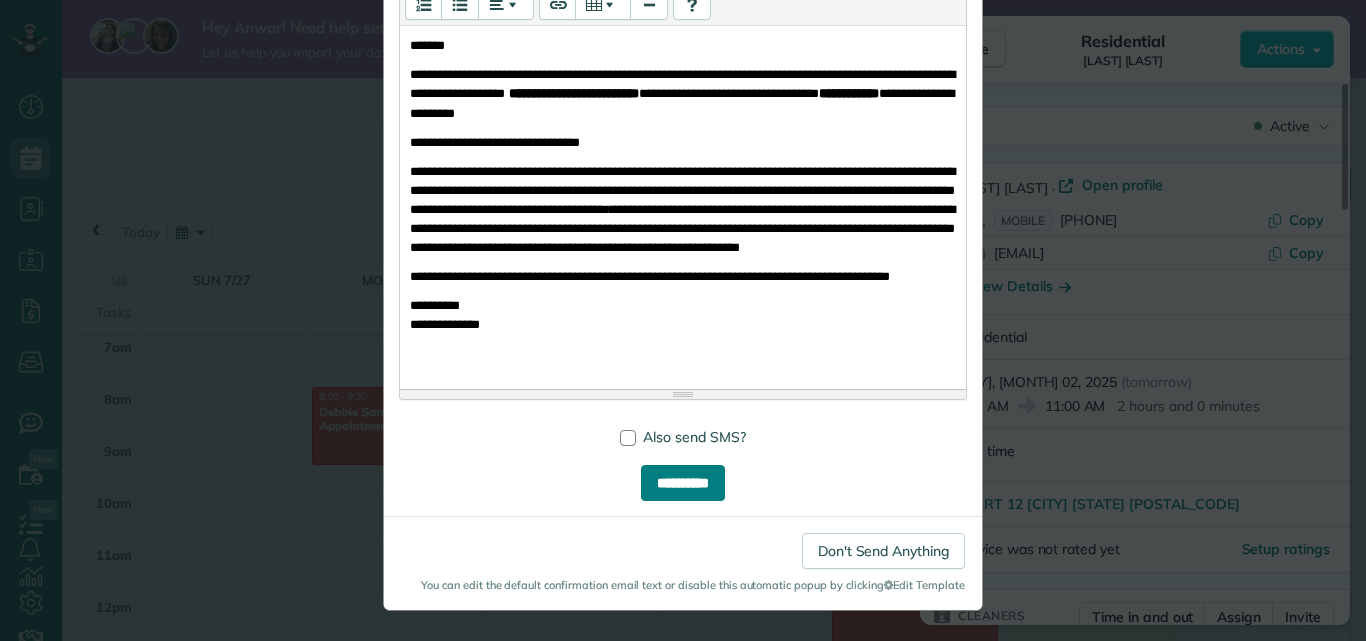 click on "**********" at bounding box center [683, 483] 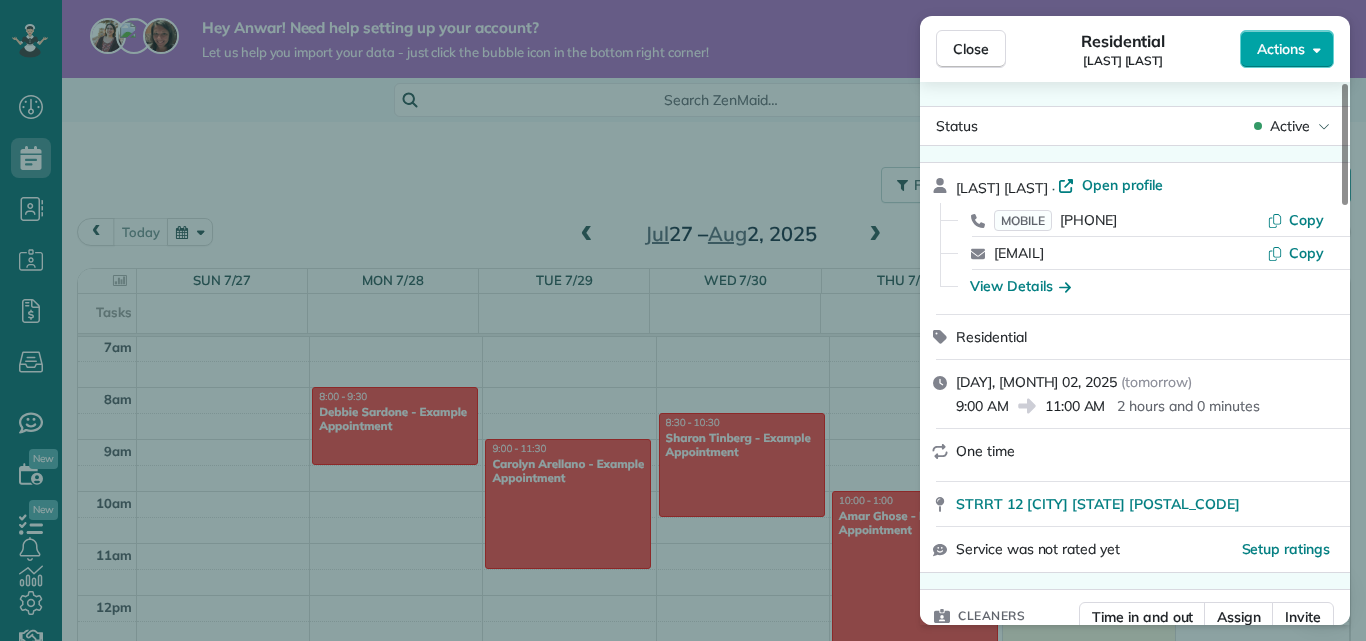click on "Actions" at bounding box center [1281, 49] 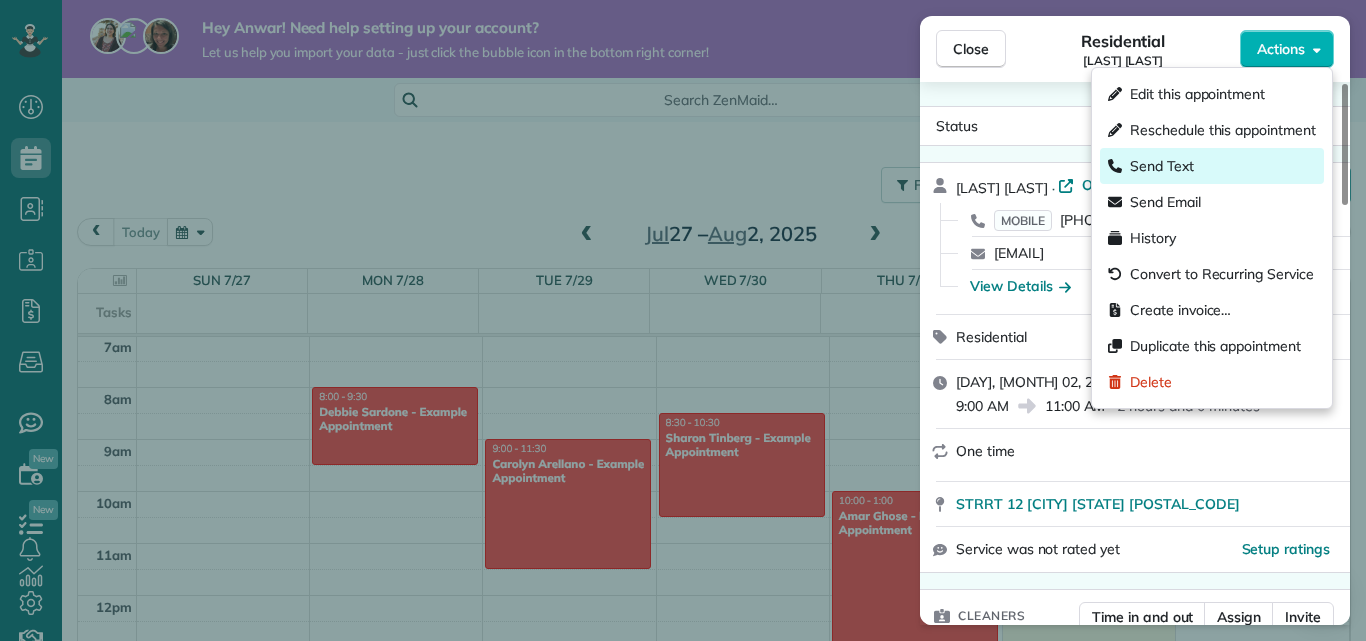 click on "Send Text" at bounding box center (1212, 166) 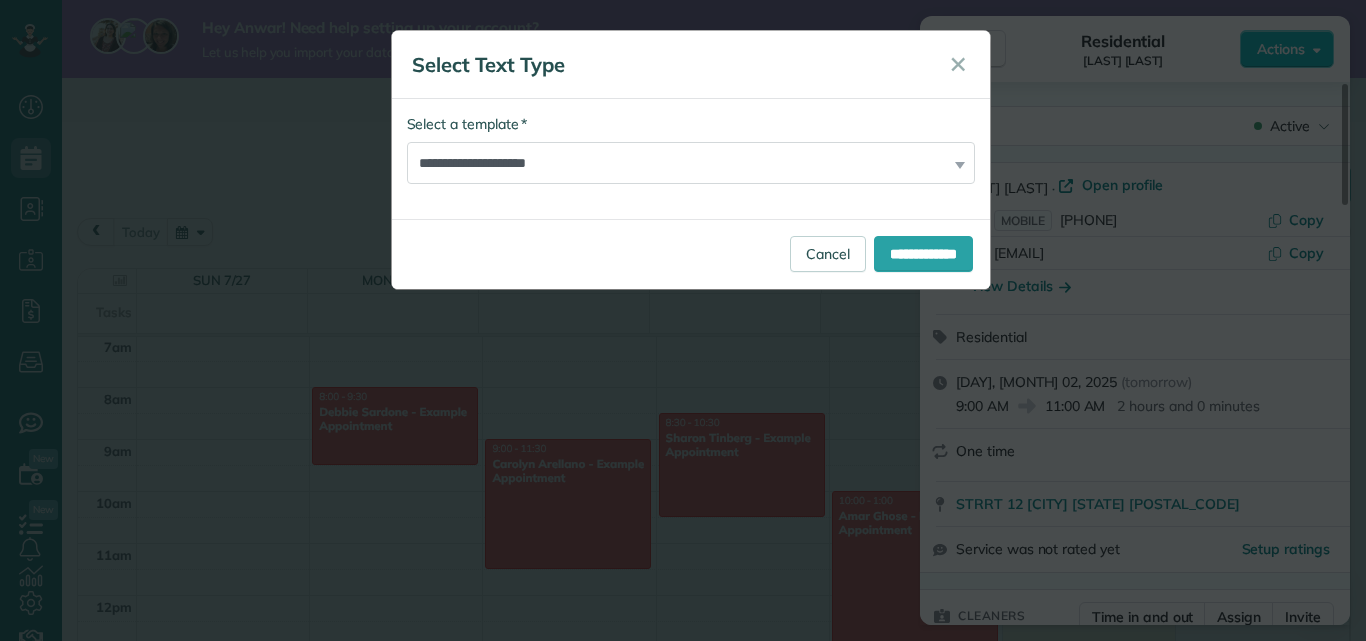 scroll, scrollTop: 0, scrollLeft: 0, axis: both 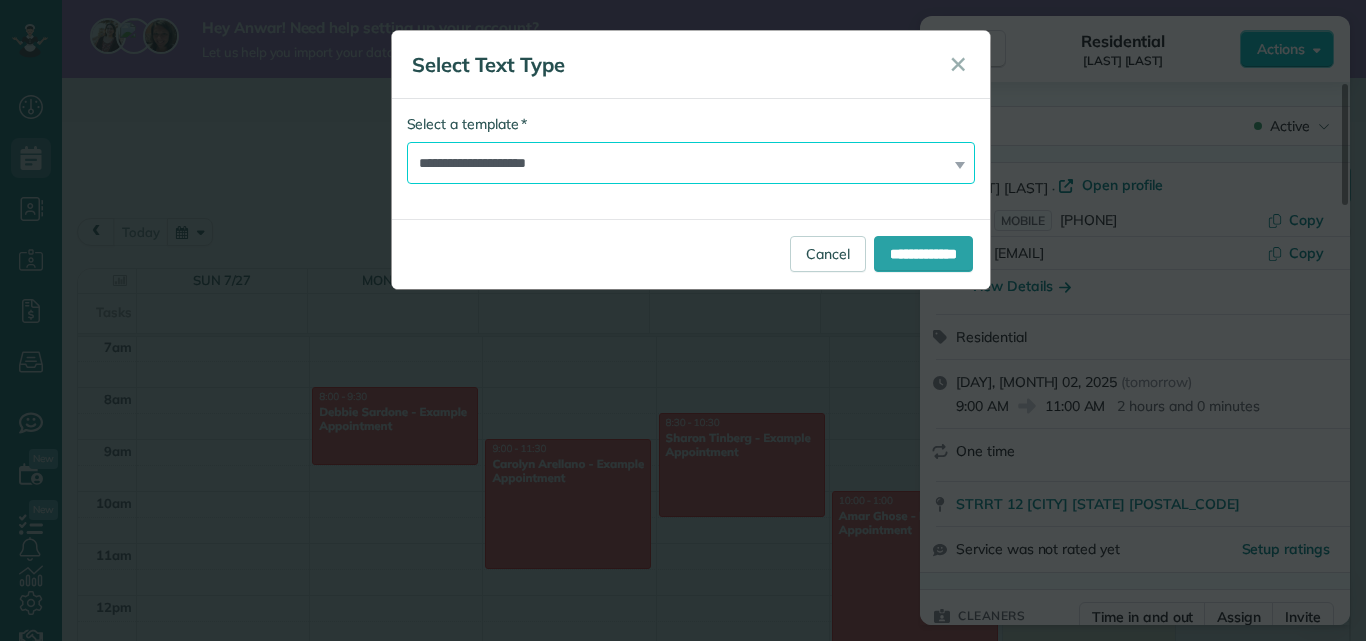 click on "**********" at bounding box center [691, 163] 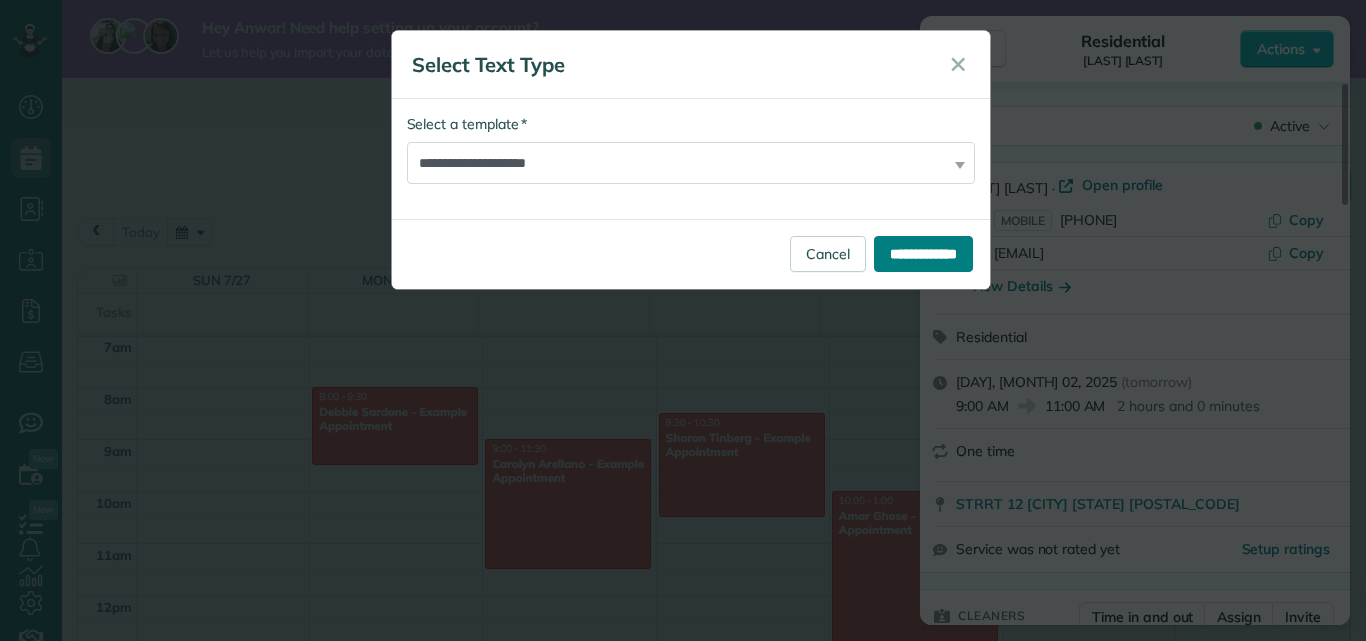 click on "**********" at bounding box center [923, 254] 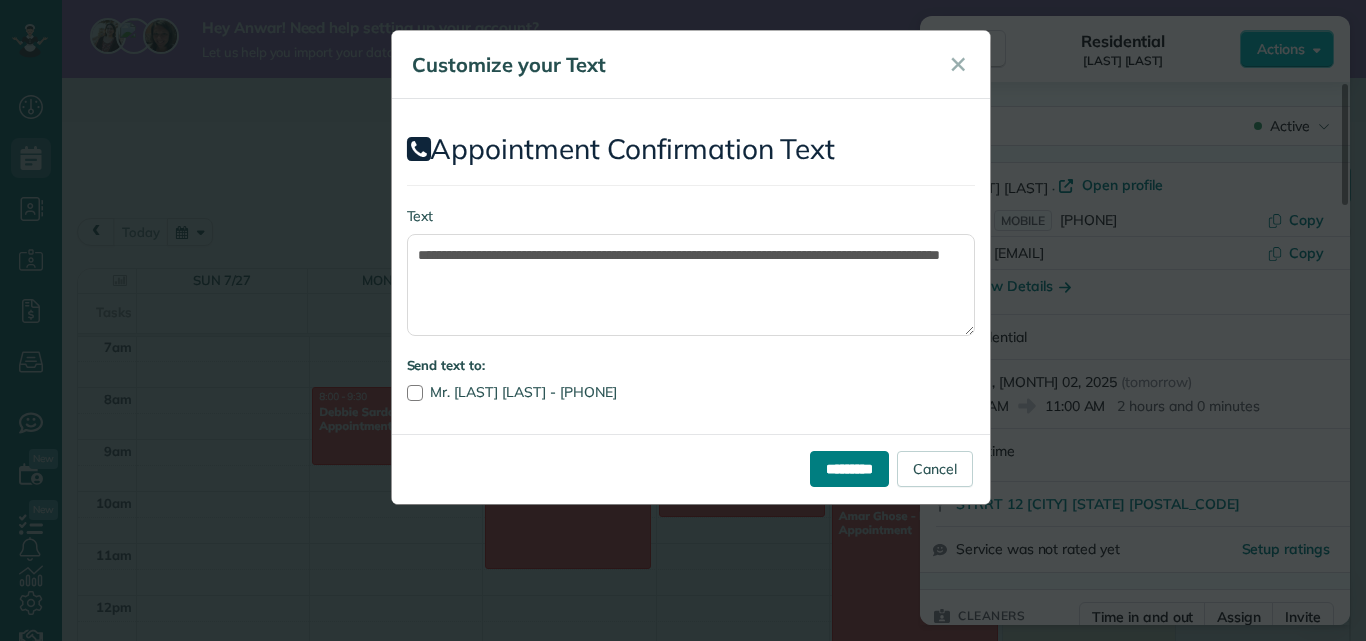 click on "*********" at bounding box center [849, 469] 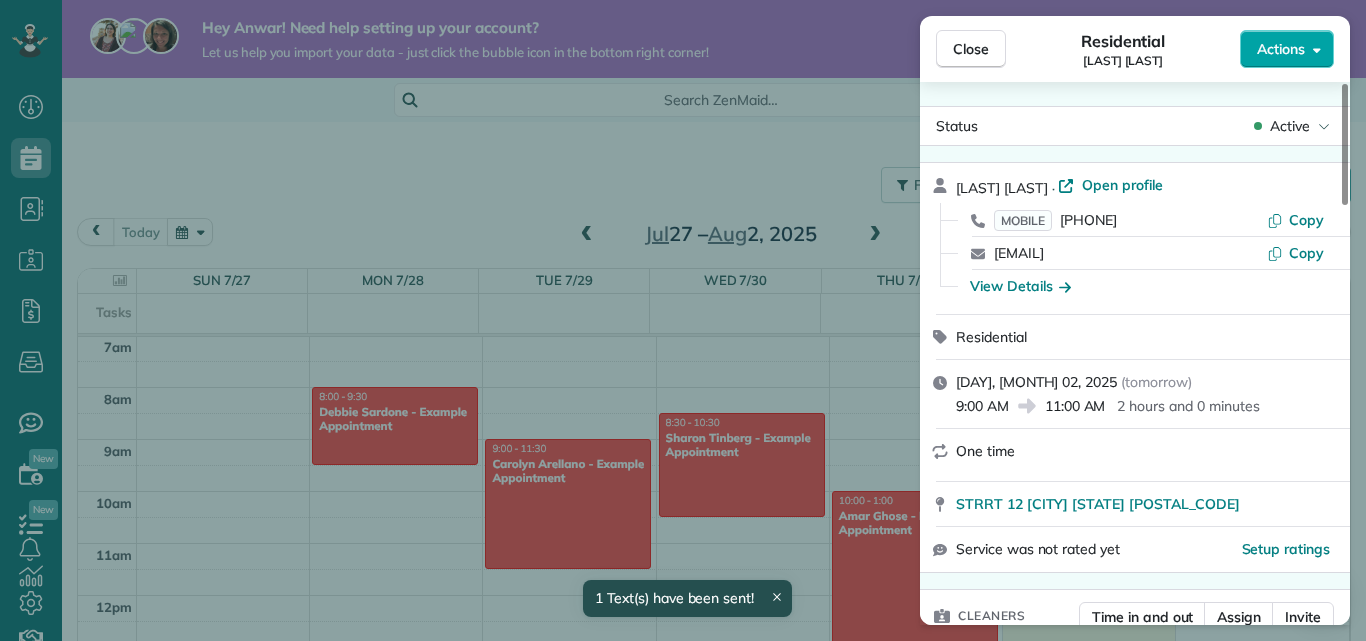 click on "Actions" at bounding box center (1281, 49) 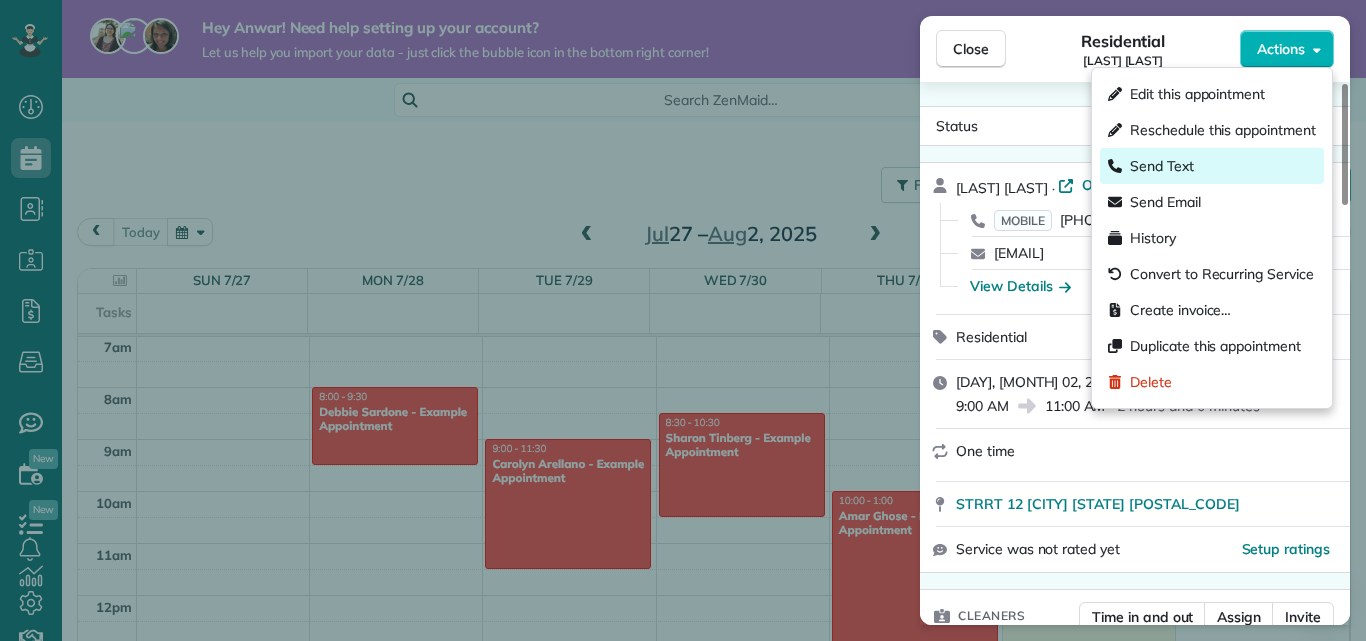 click on "Send Text" at bounding box center (1162, 166) 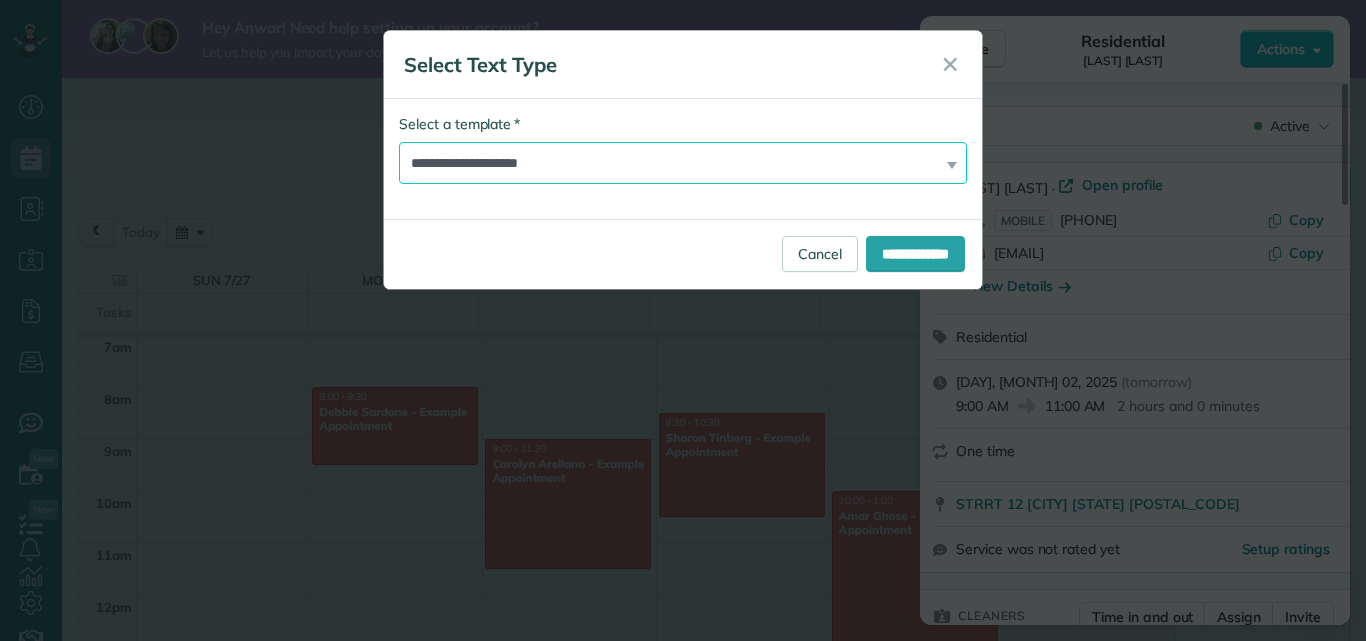 click on "**********" at bounding box center (683, 163) 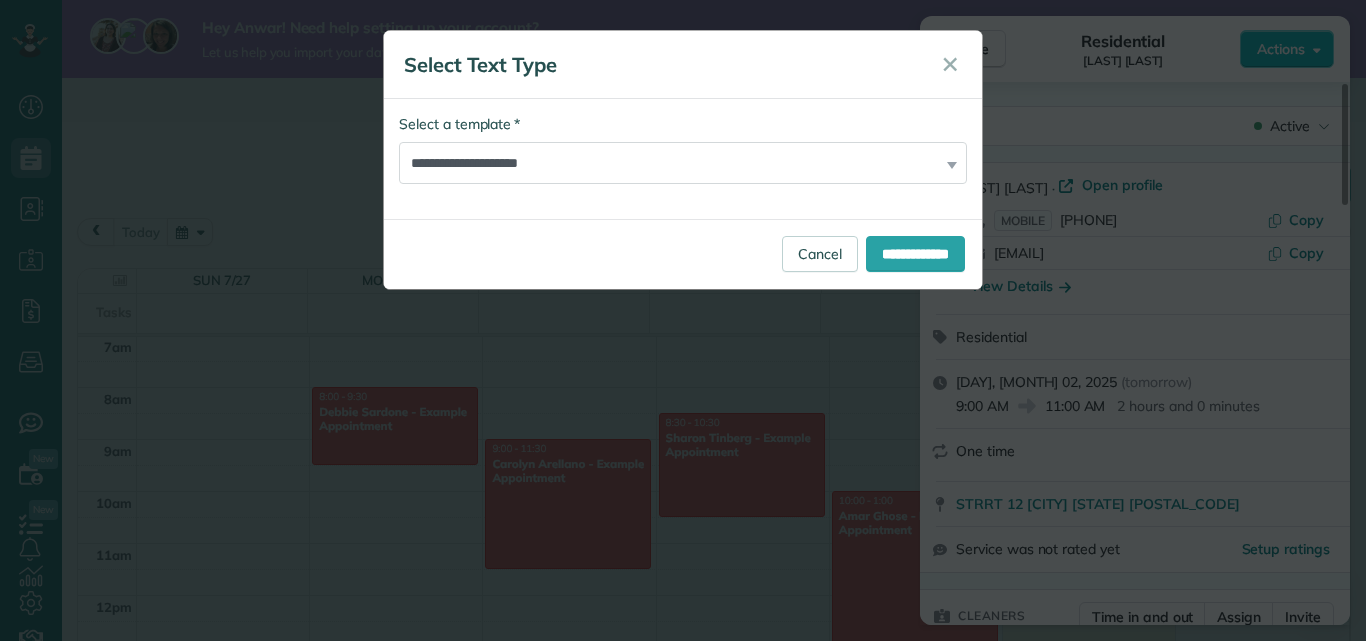 click on "**********" at bounding box center [683, 149] 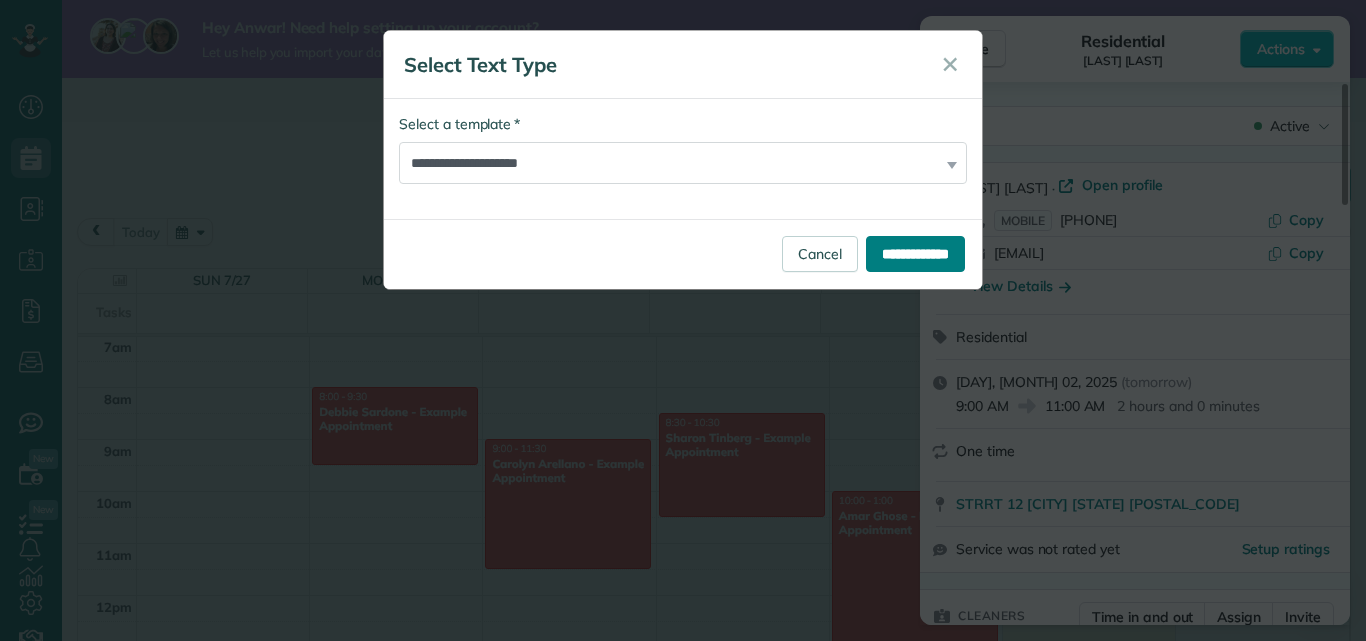 click on "**********" at bounding box center [915, 254] 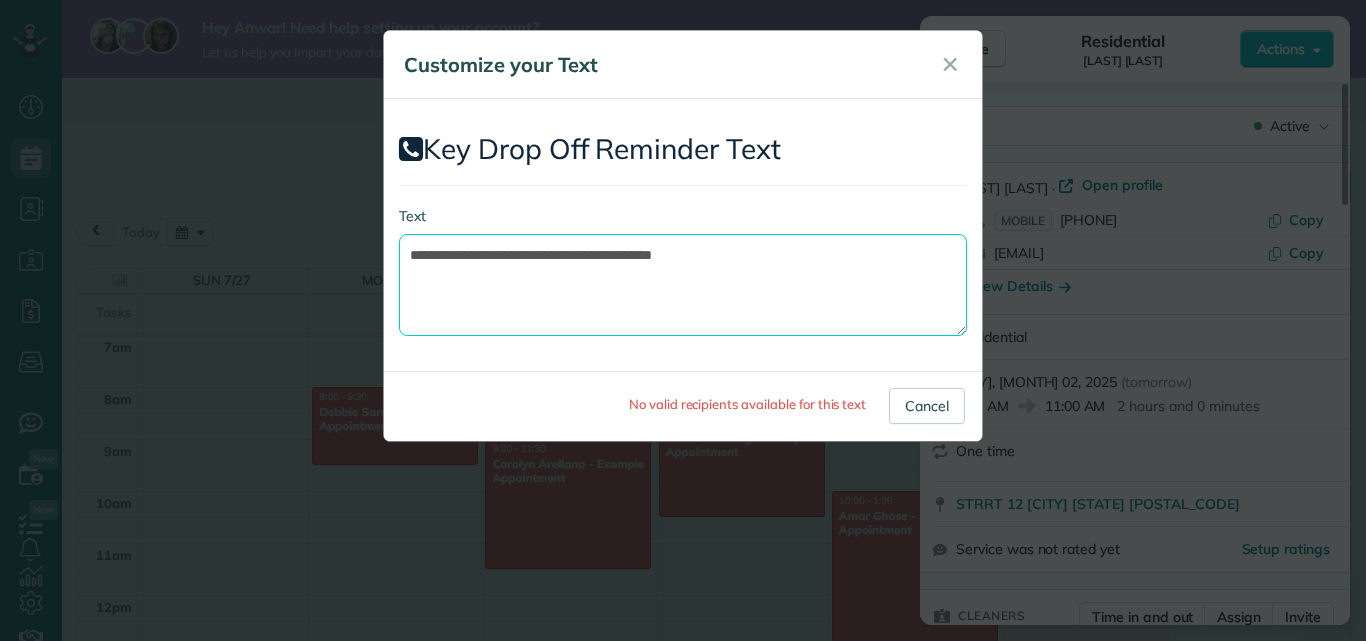 click on "**********" at bounding box center (683, 285) 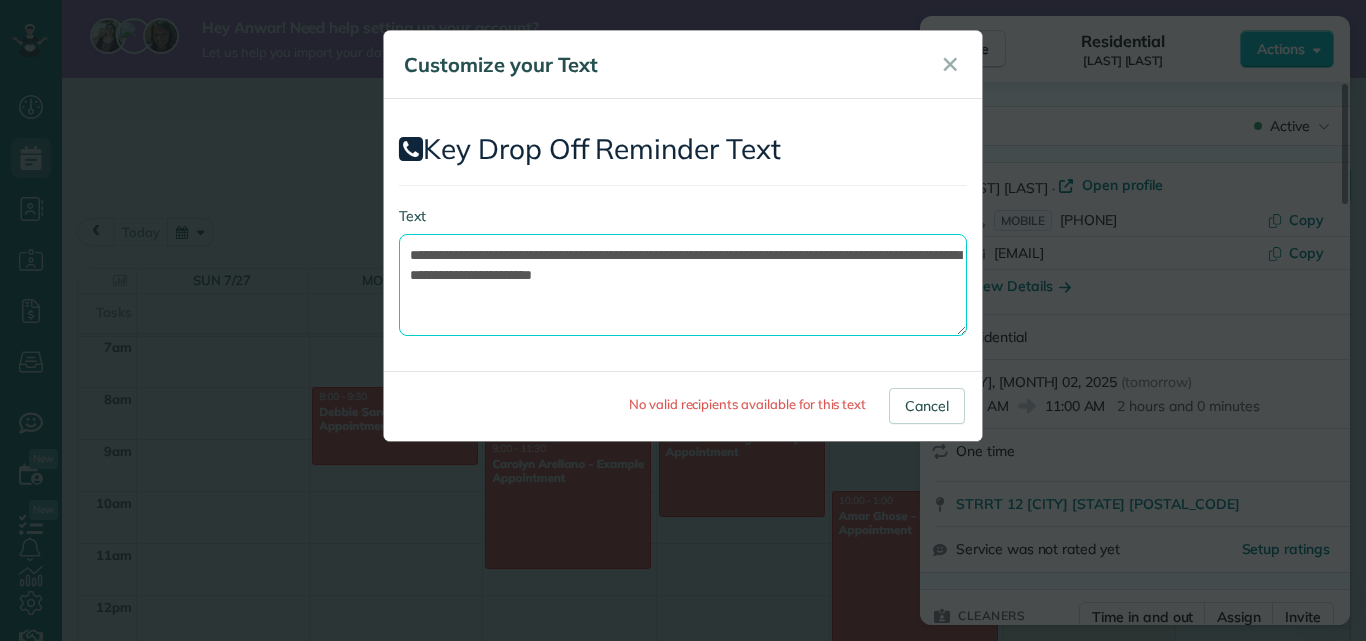click on "**********" at bounding box center [683, 285] 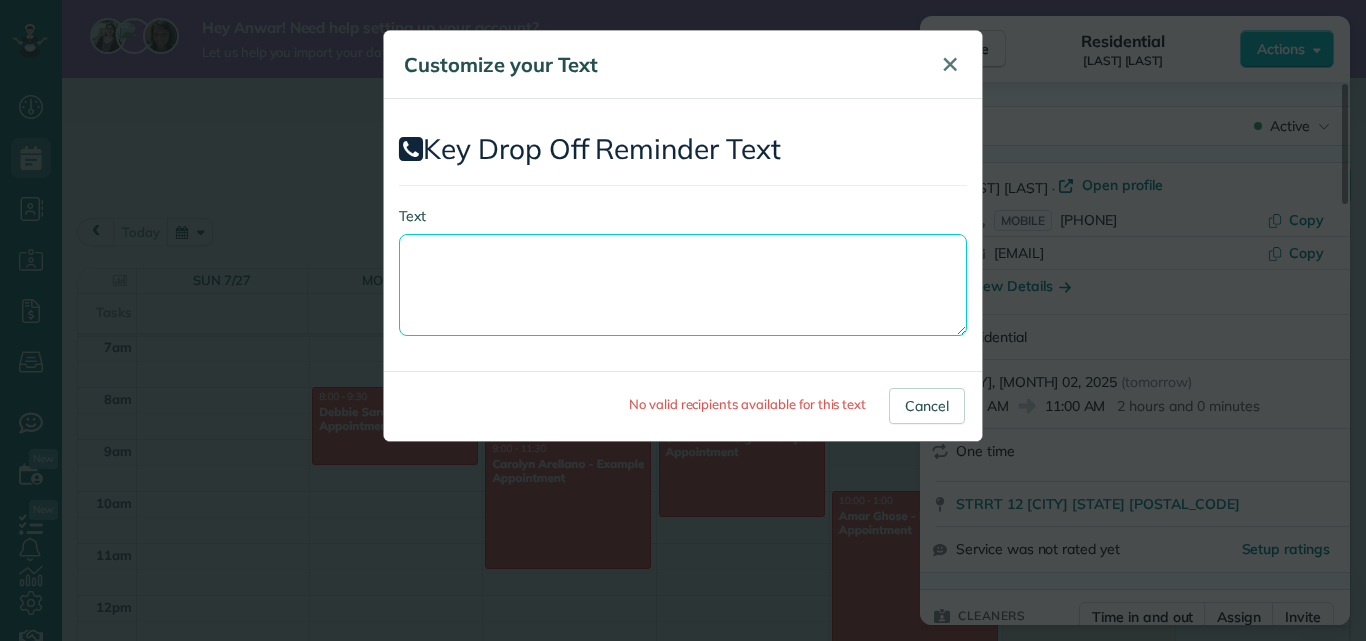 type 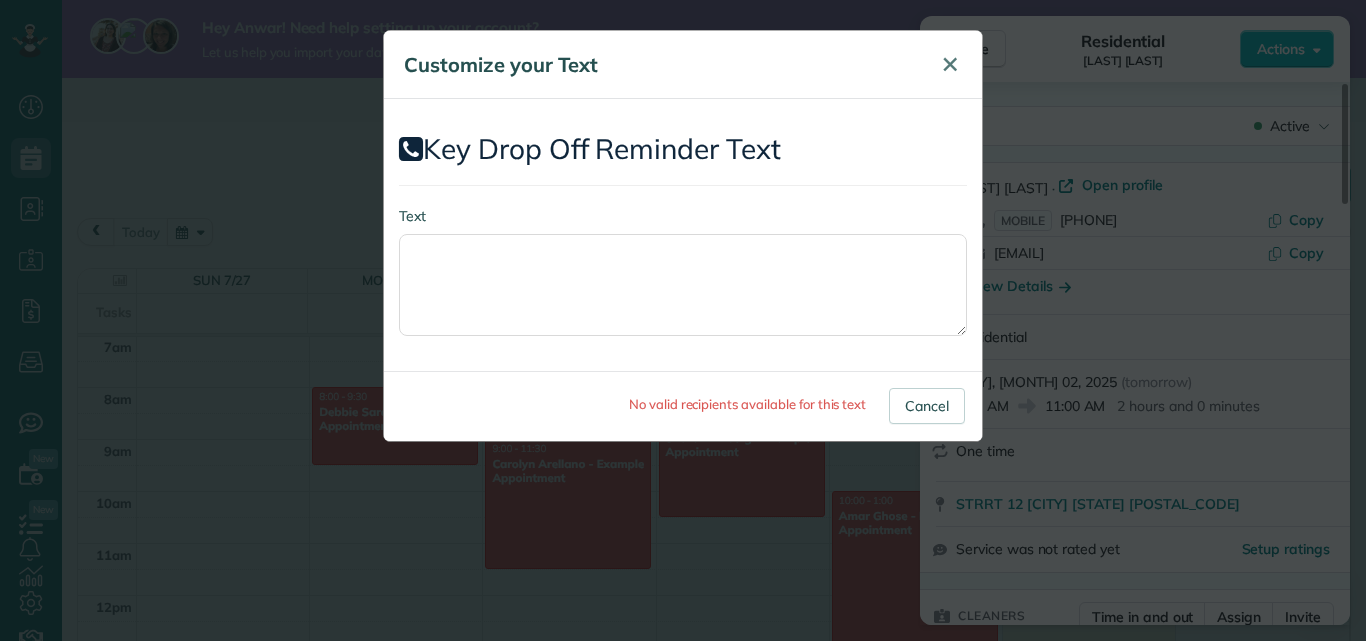 click on "✕" at bounding box center [950, 65] 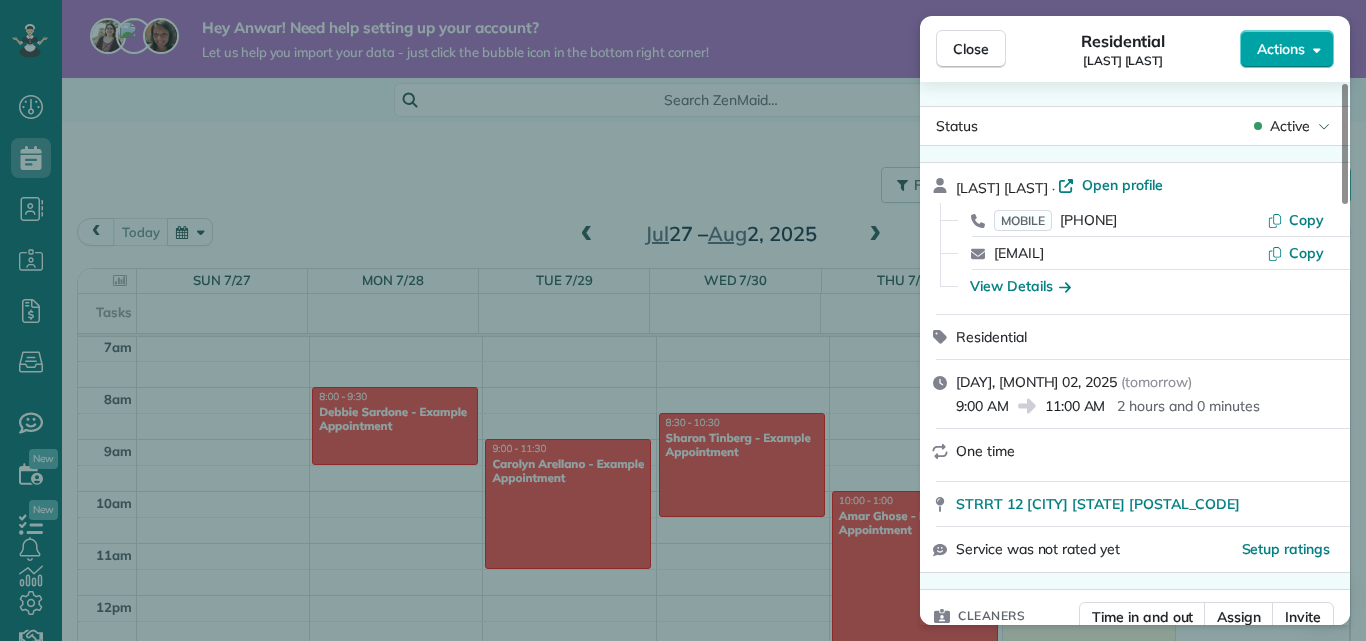 click on "Actions" at bounding box center [1281, 49] 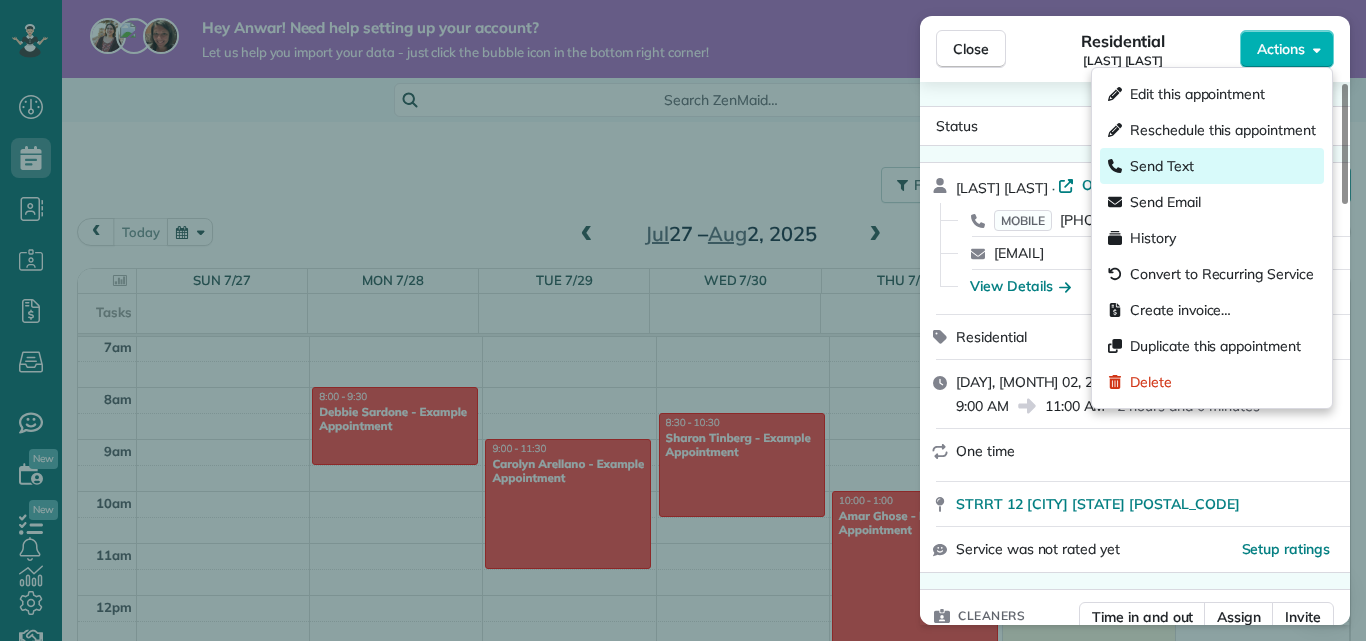 click on "Send Text" at bounding box center (1162, 166) 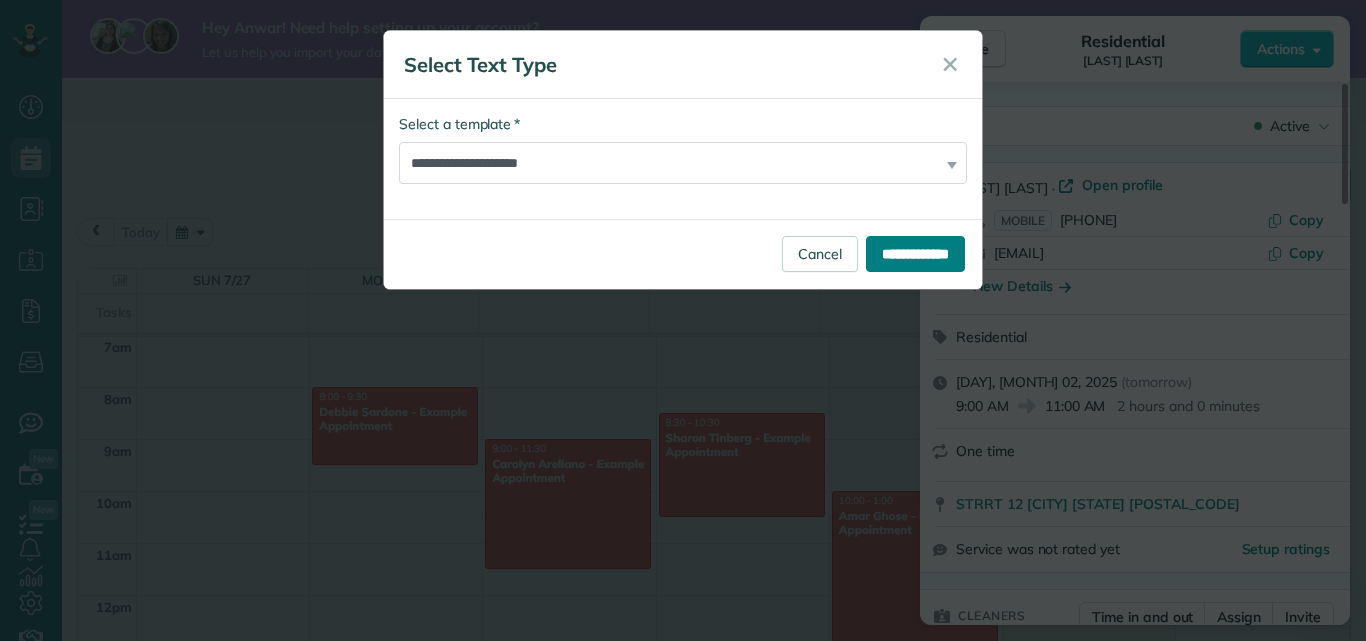 click on "**********" at bounding box center (915, 254) 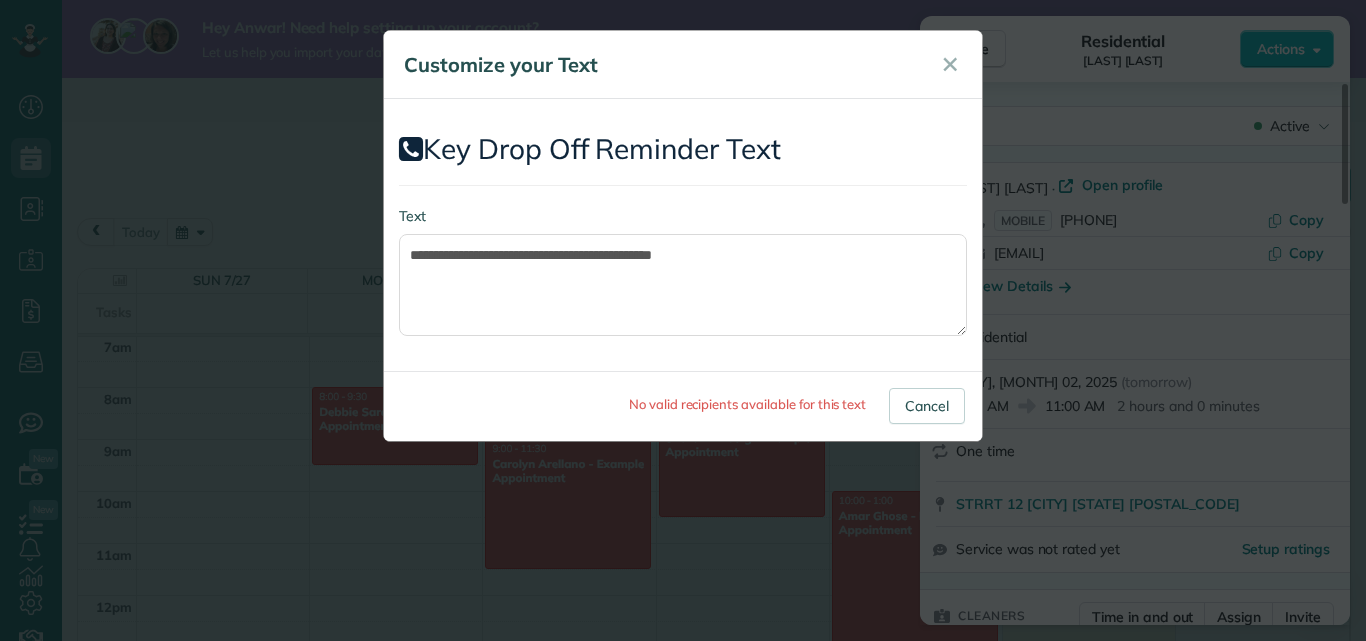 click on "No valid recipients available for this text" at bounding box center (747, 404) 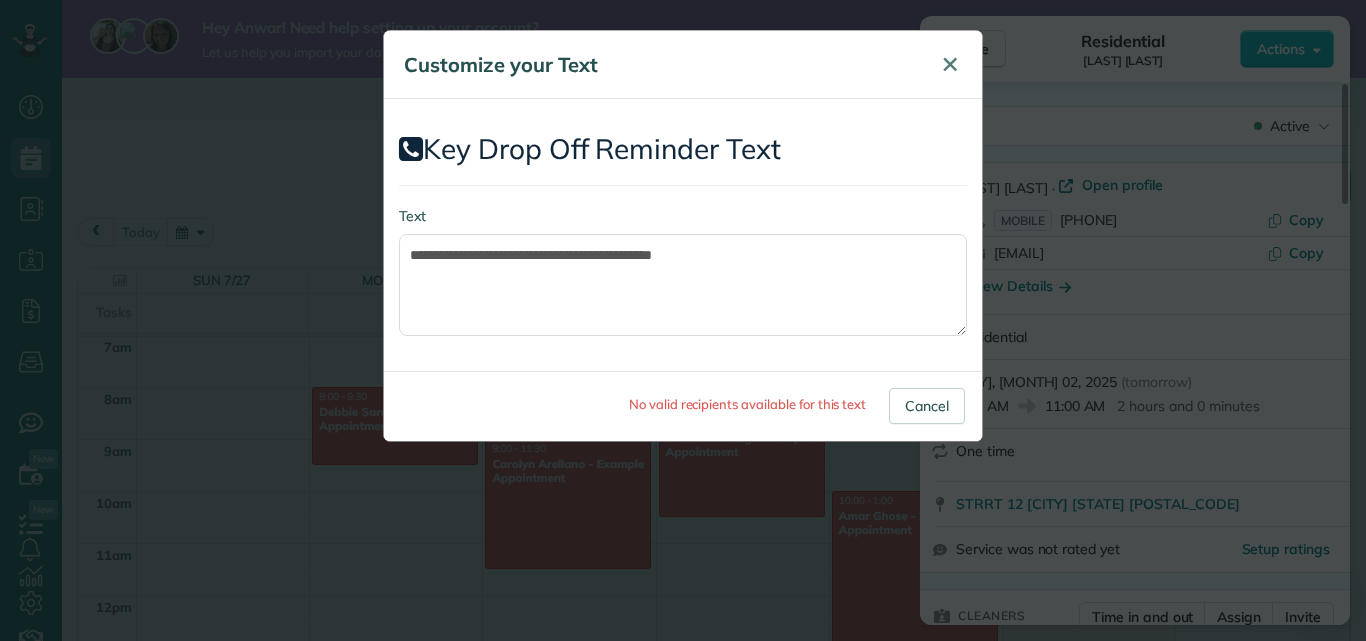 click on "✕" at bounding box center (950, 64) 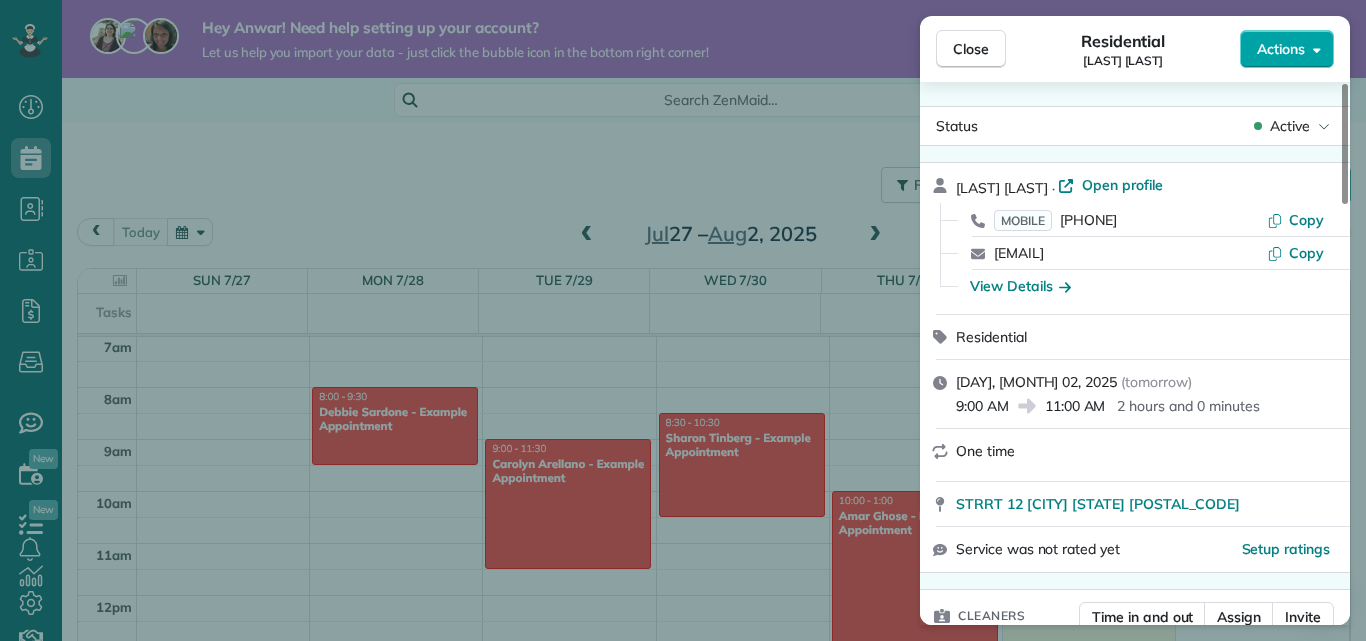 click 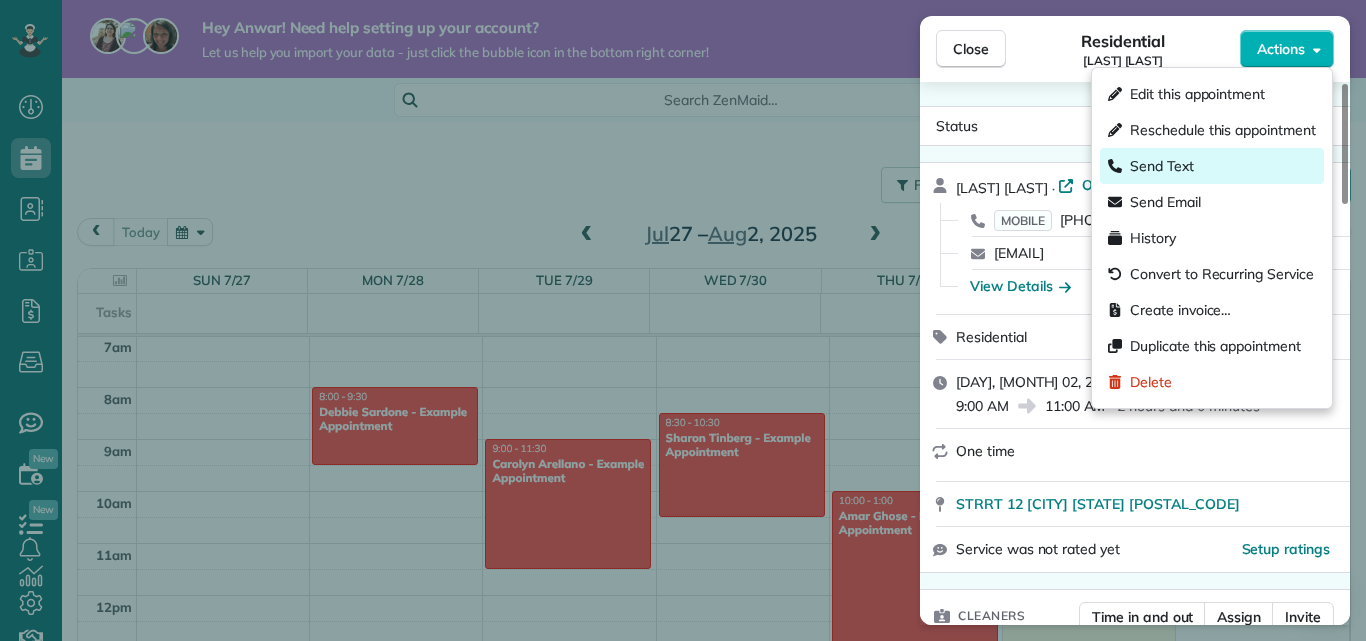 click on "Send Text" at bounding box center (1162, 166) 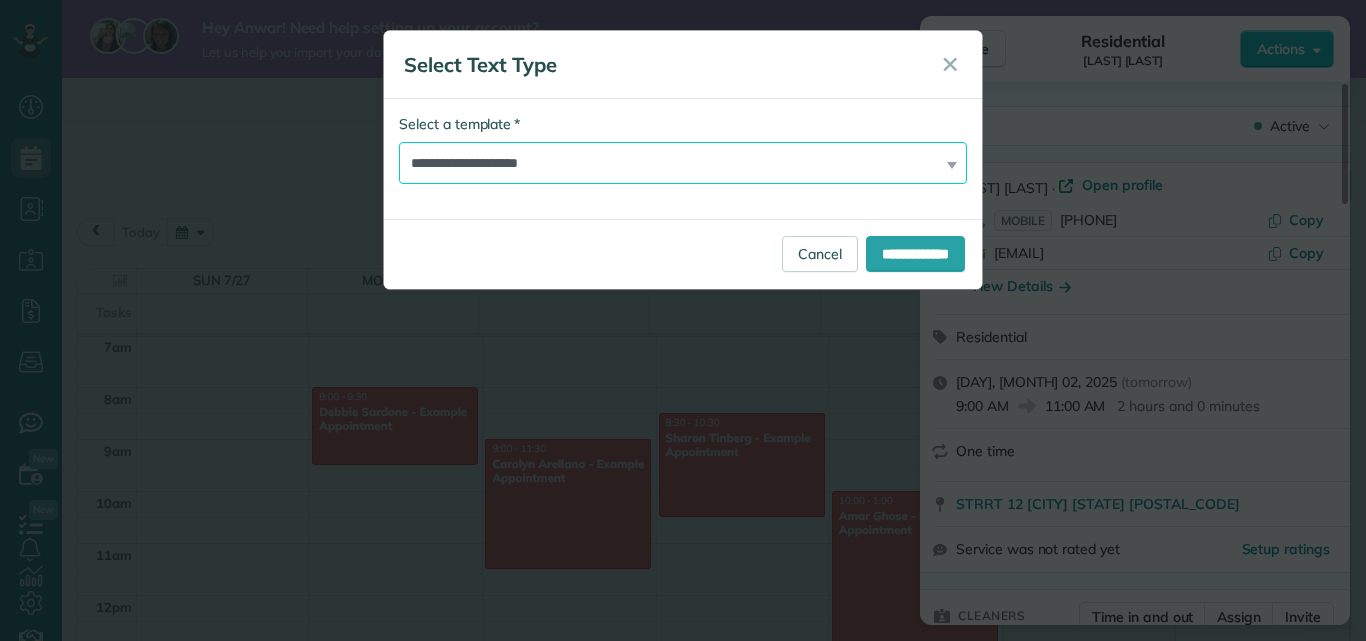 click on "**********" at bounding box center [683, 163] 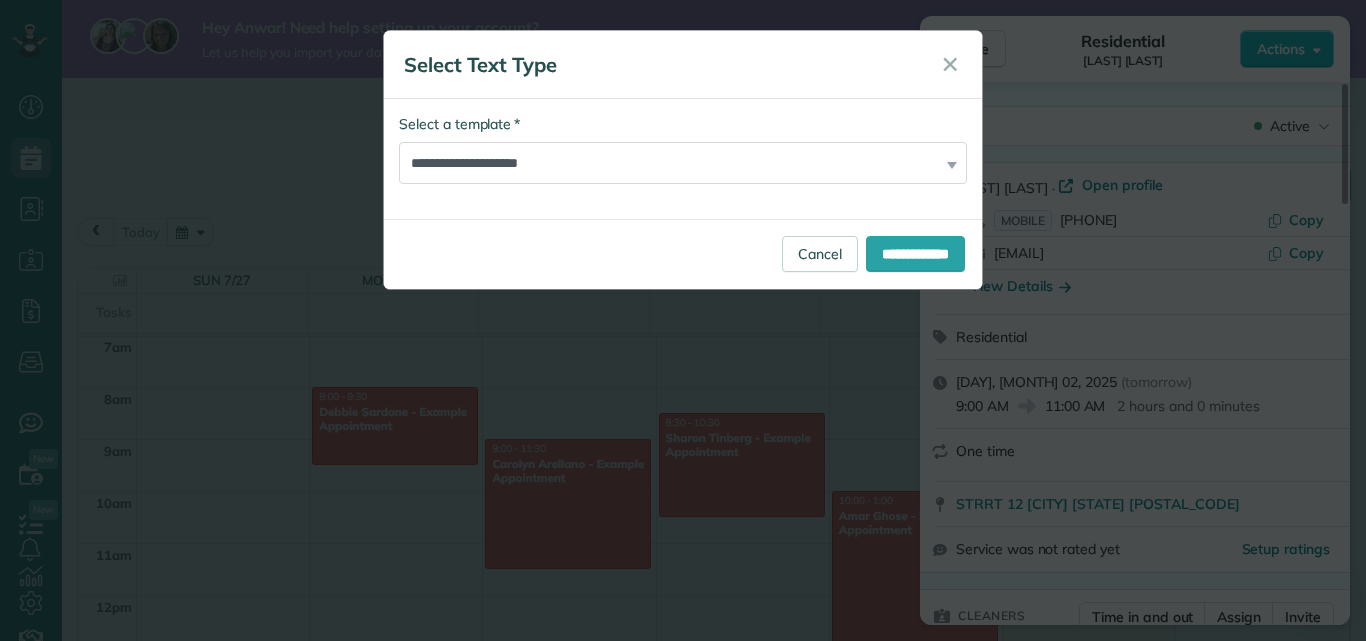drag, startPoint x: 657, startPoint y: 178, endPoint x: 579, endPoint y: 447, distance: 280.08035 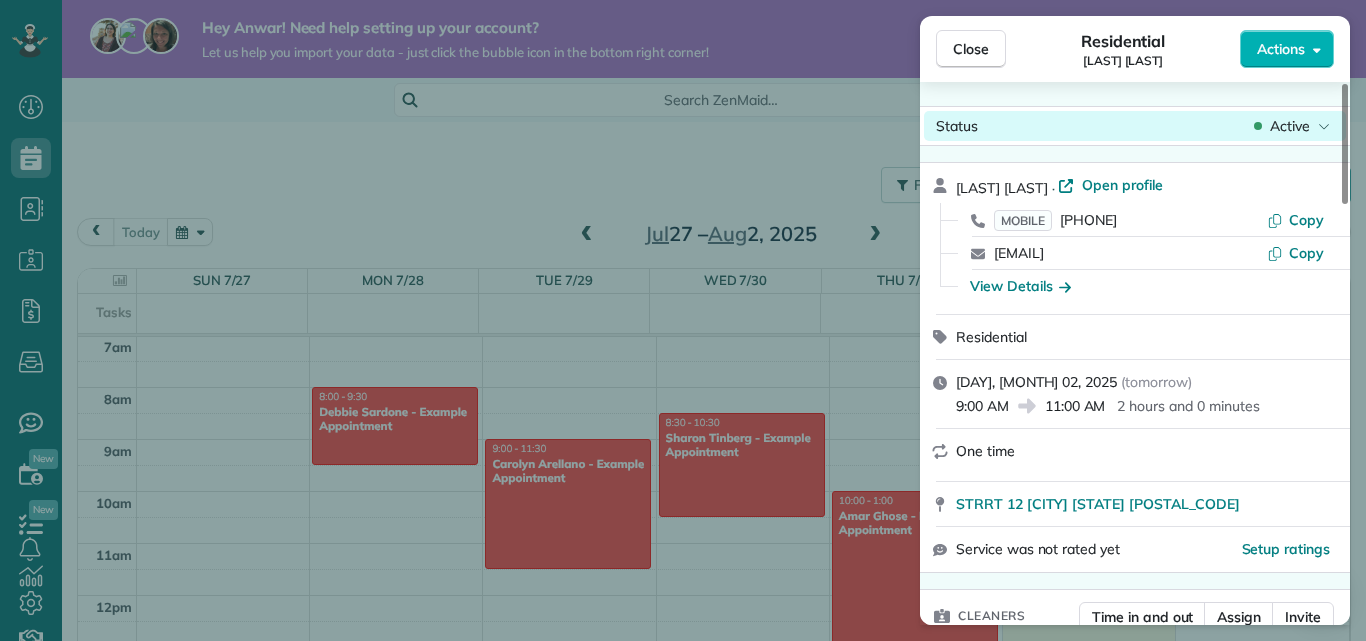 click on "Active" at bounding box center [1290, 126] 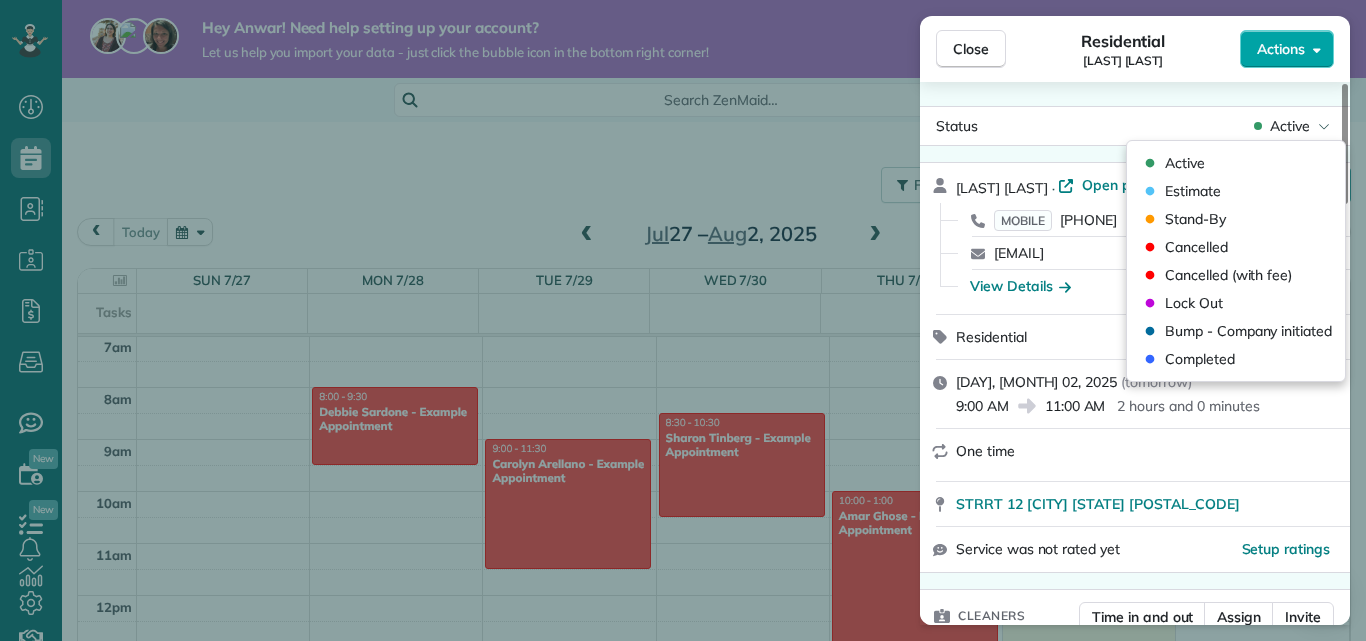 click on "Actions" at bounding box center (1281, 49) 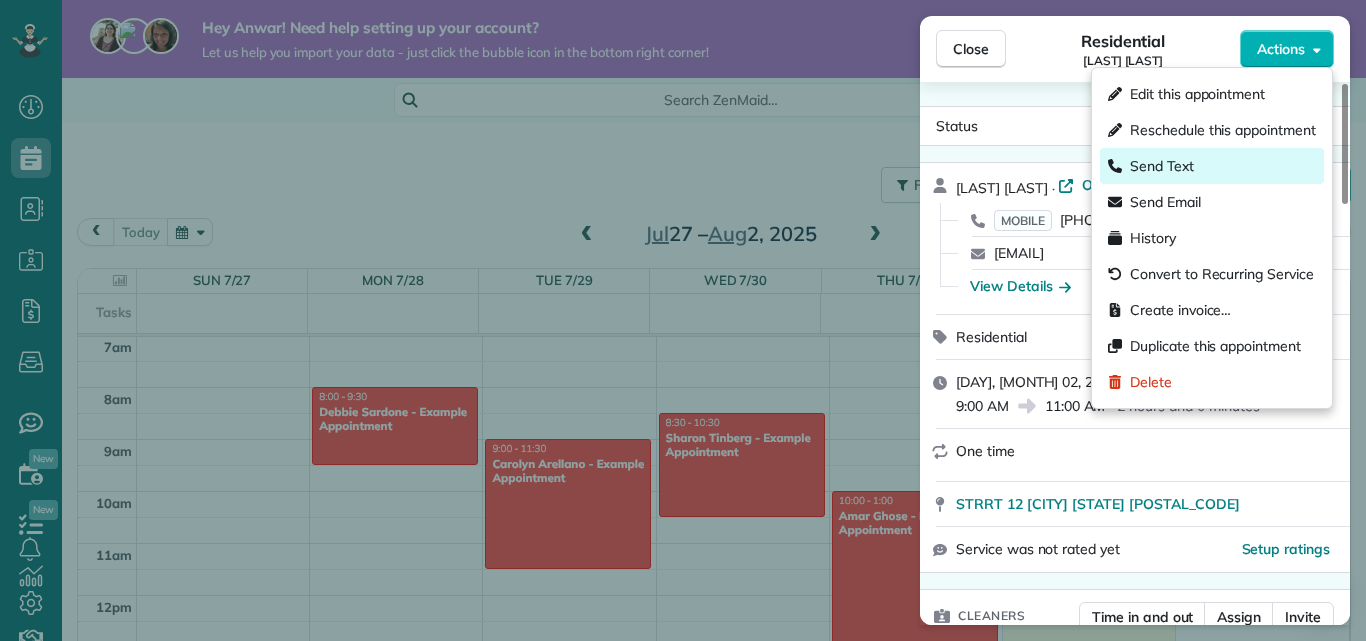 click on "Send Text" at bounding box center [1162, 166] 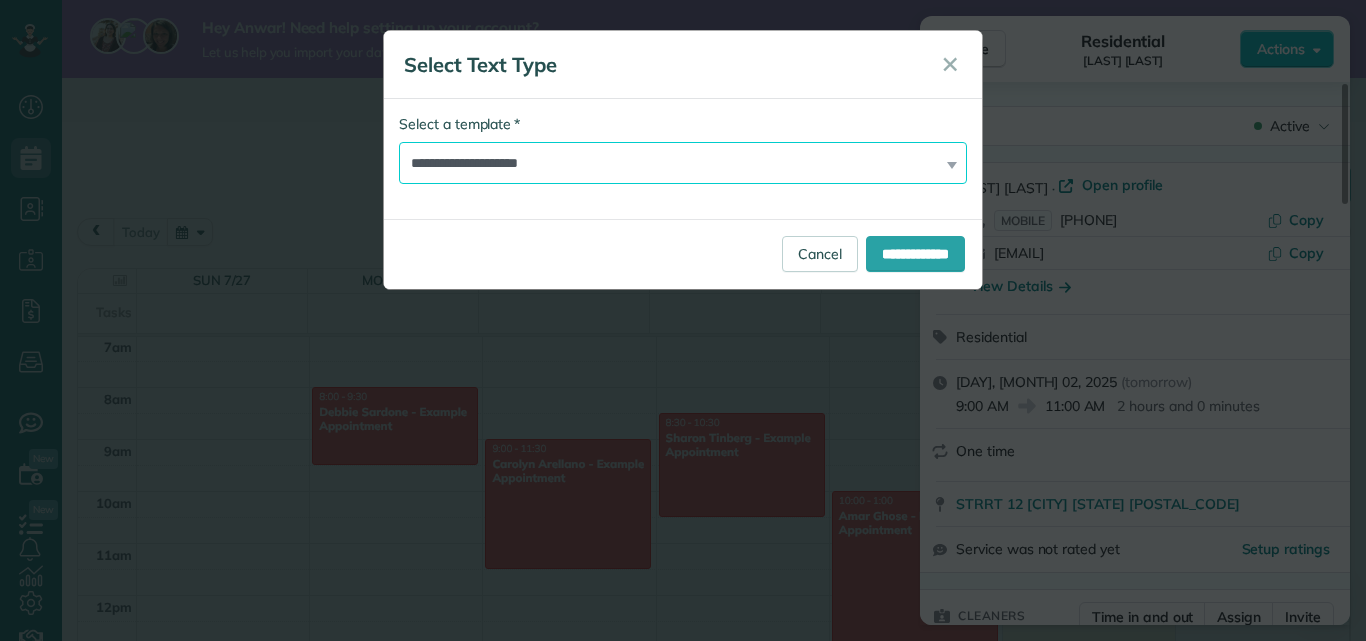 click on "**********" at bounding box center [683, 163] 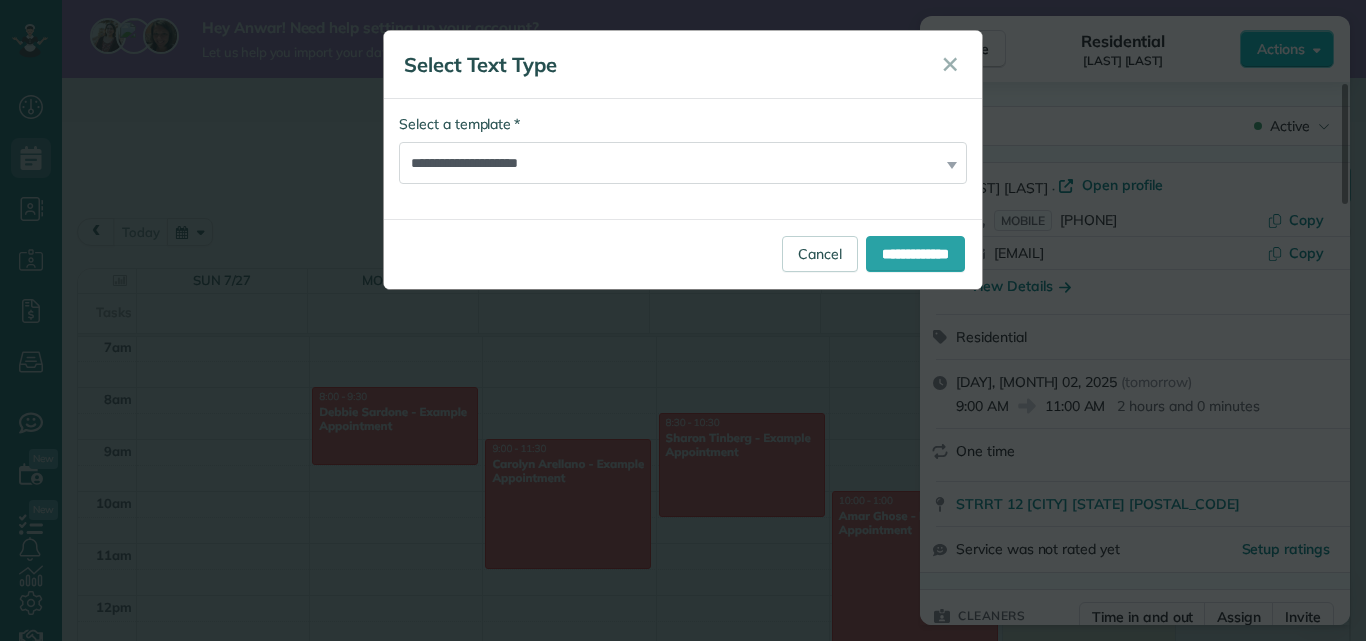 click on "**********" at bounding box center [683, 320] 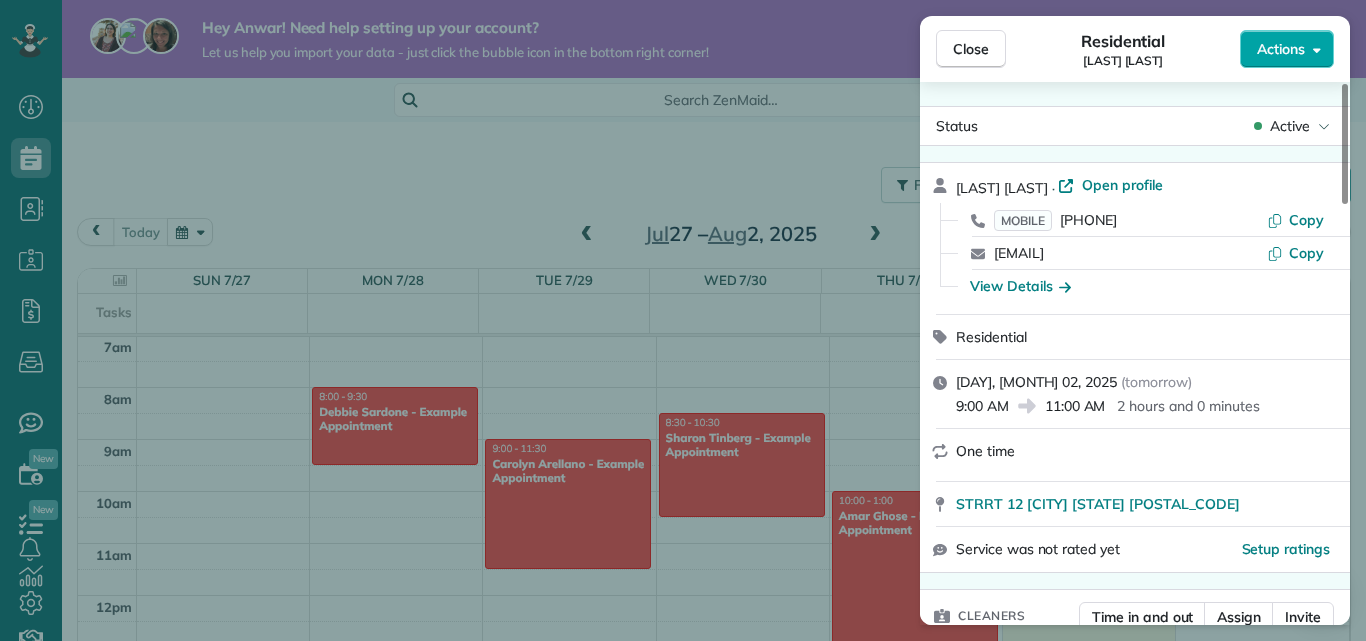 click on "Actions" at bounding box center [1287, 49] 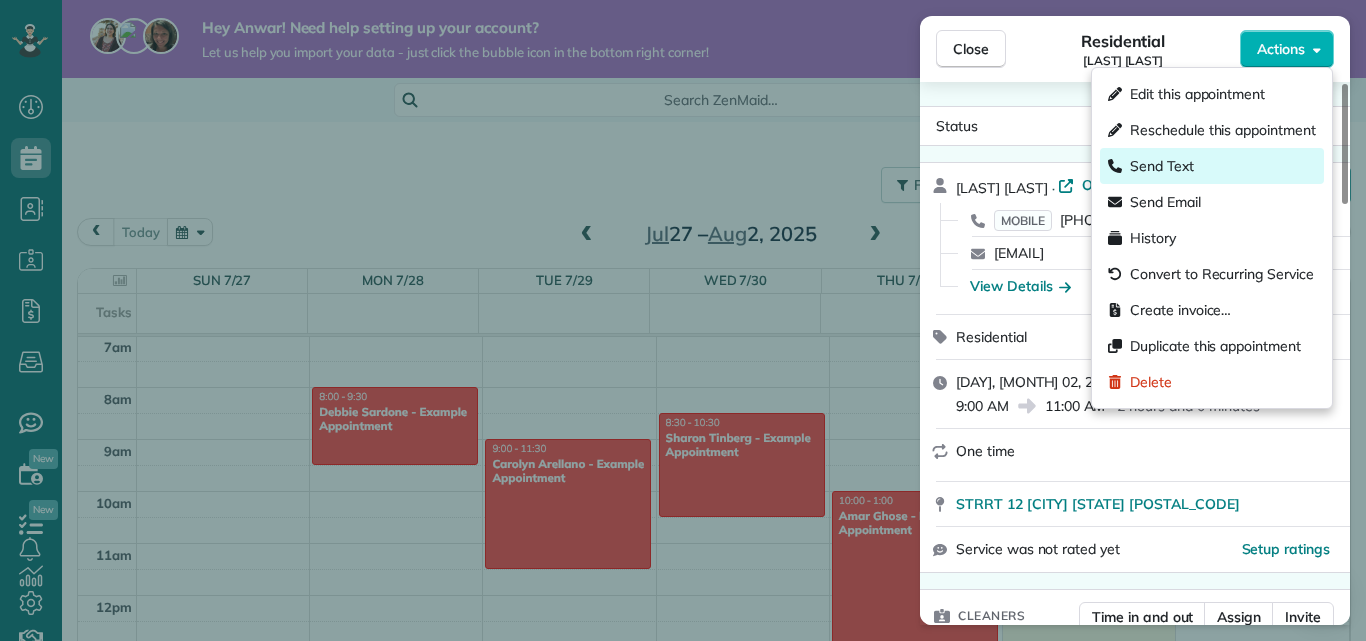 click on "Send Text" at bounding box center [1162, 166] 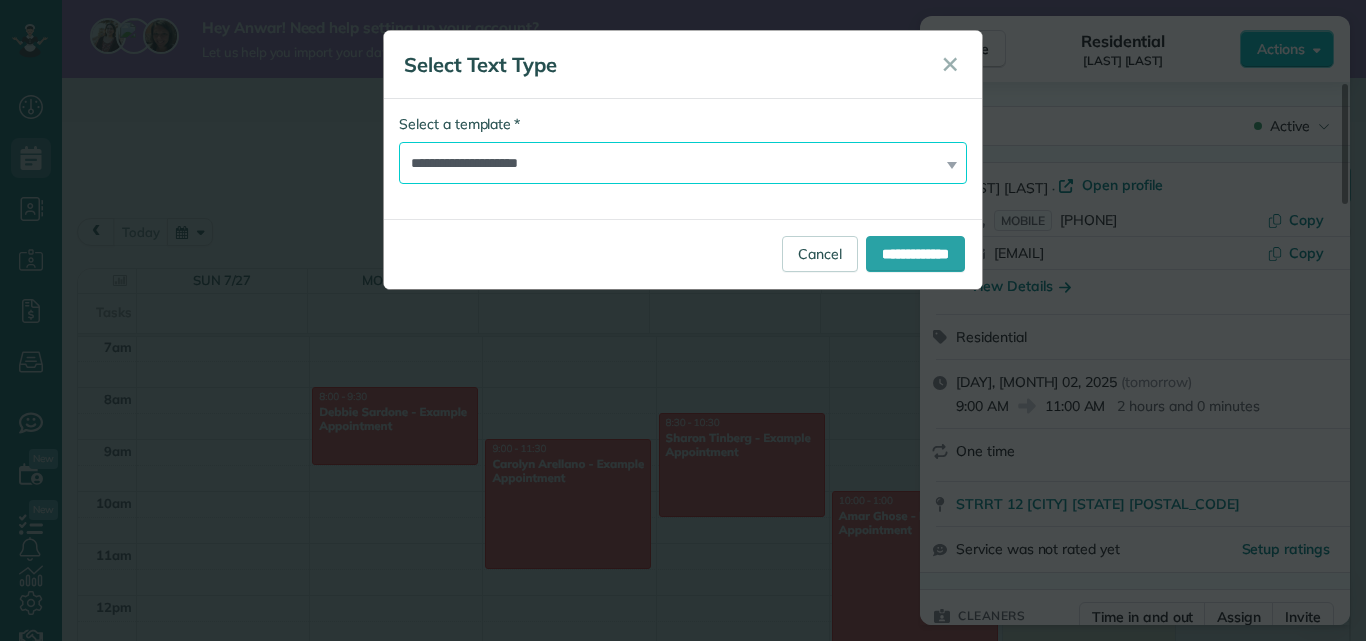 click on "**********" at bounding box center [683, 163] 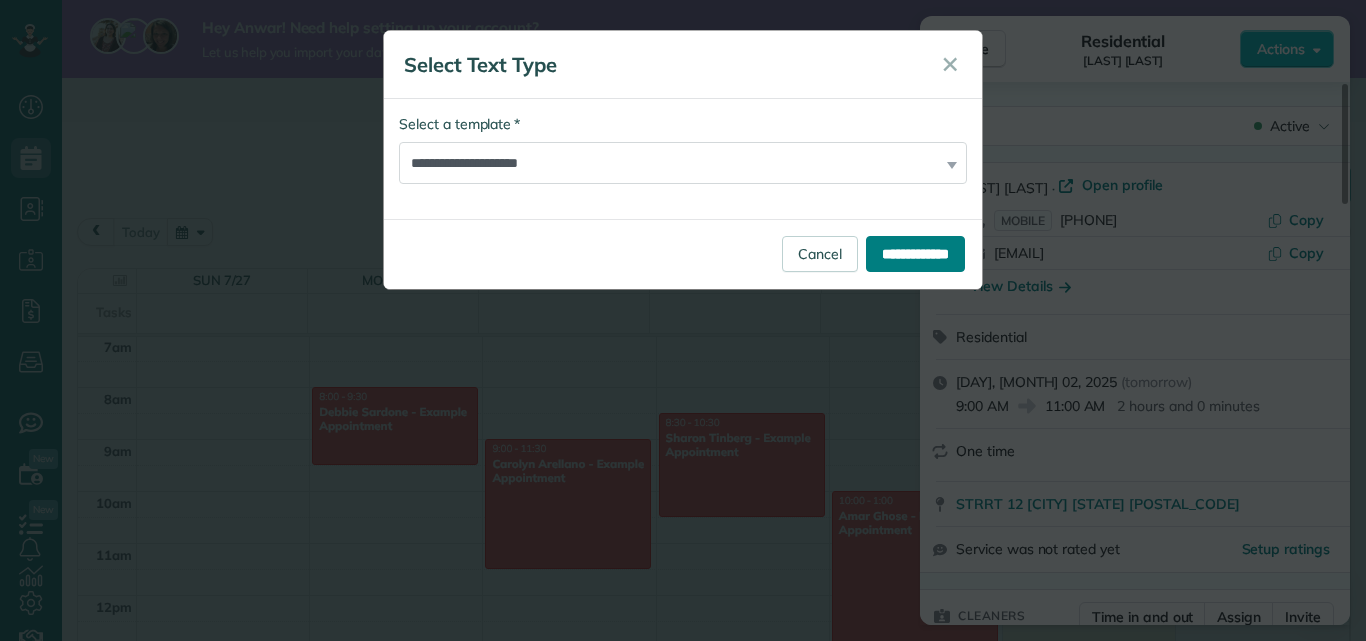 click on "**********" at bounding box center [915, 254] 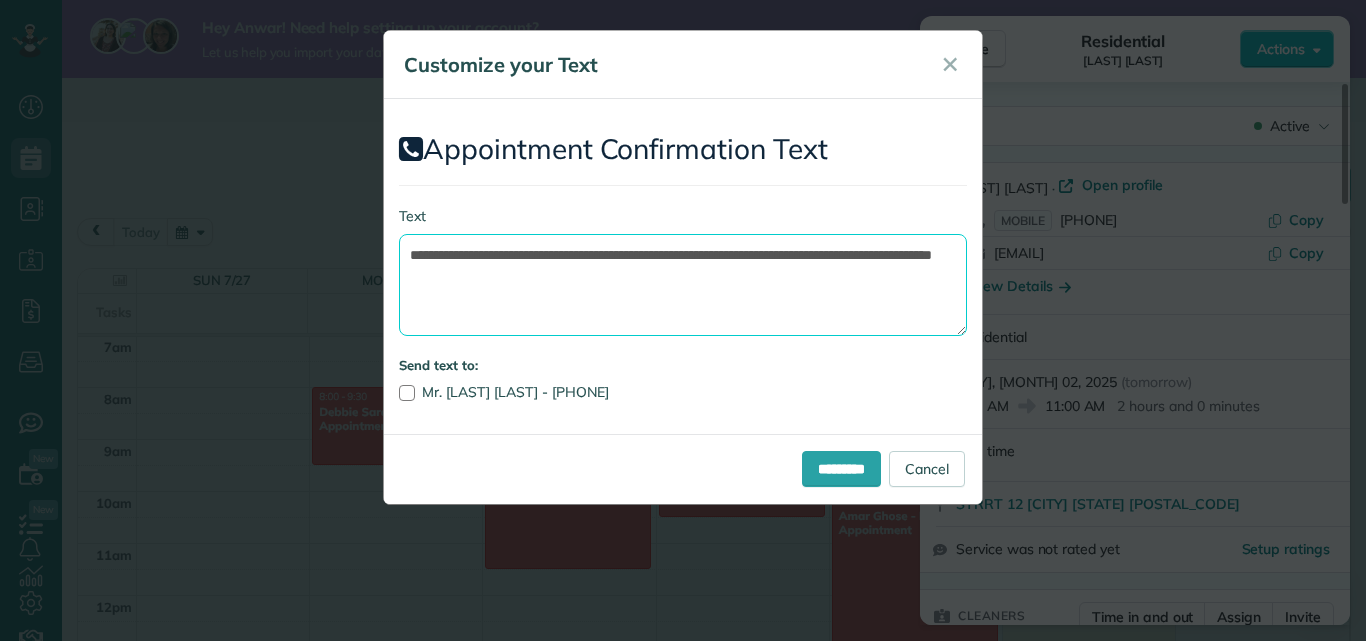 click on "**********" at bounding box center (683, 285) 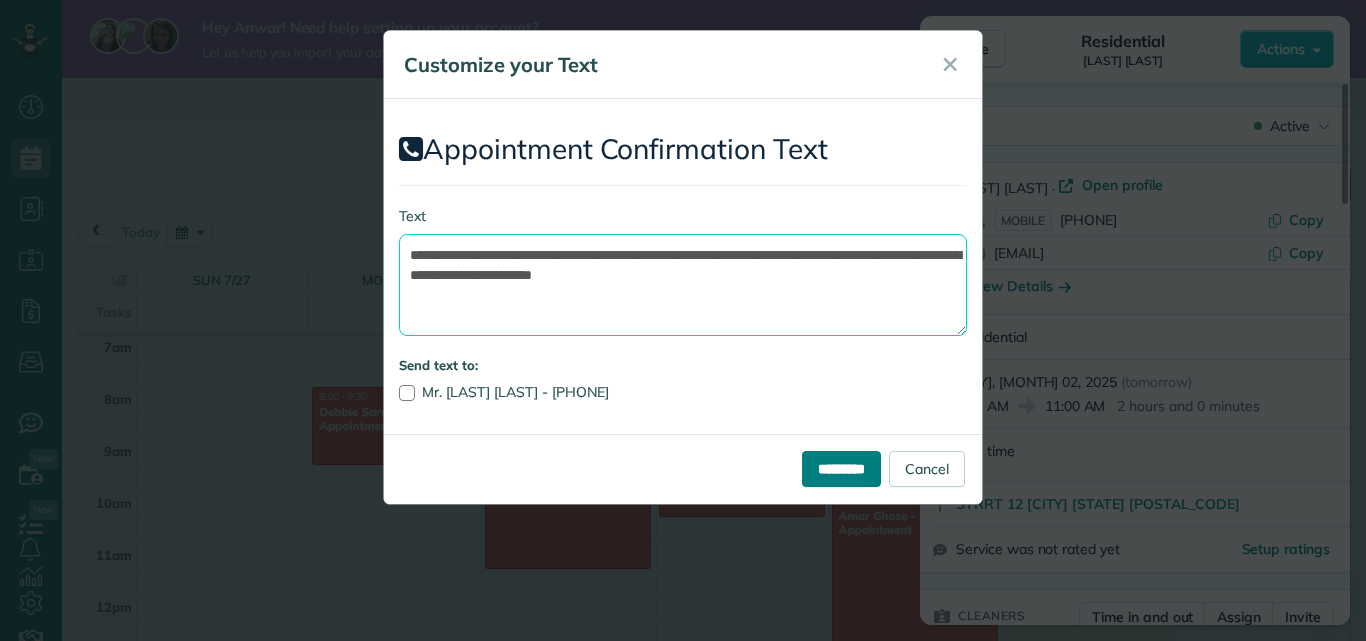 type on "**********" 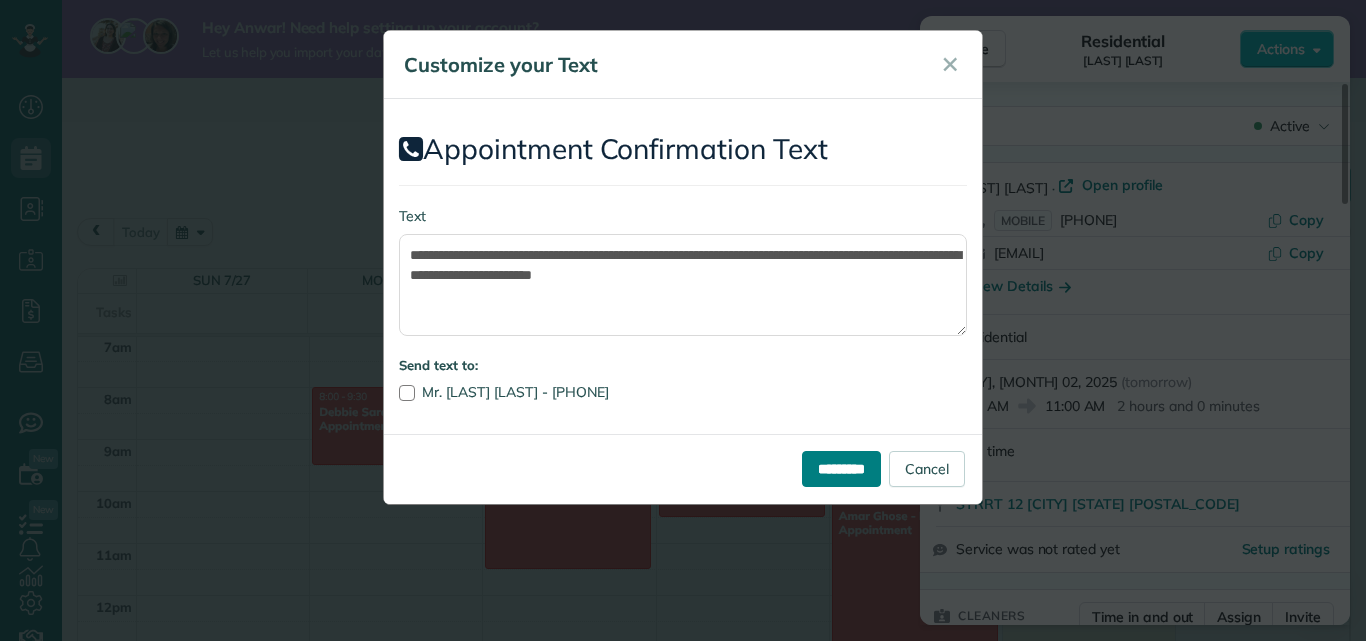 click on "*********" at bounding box center [841, 469] 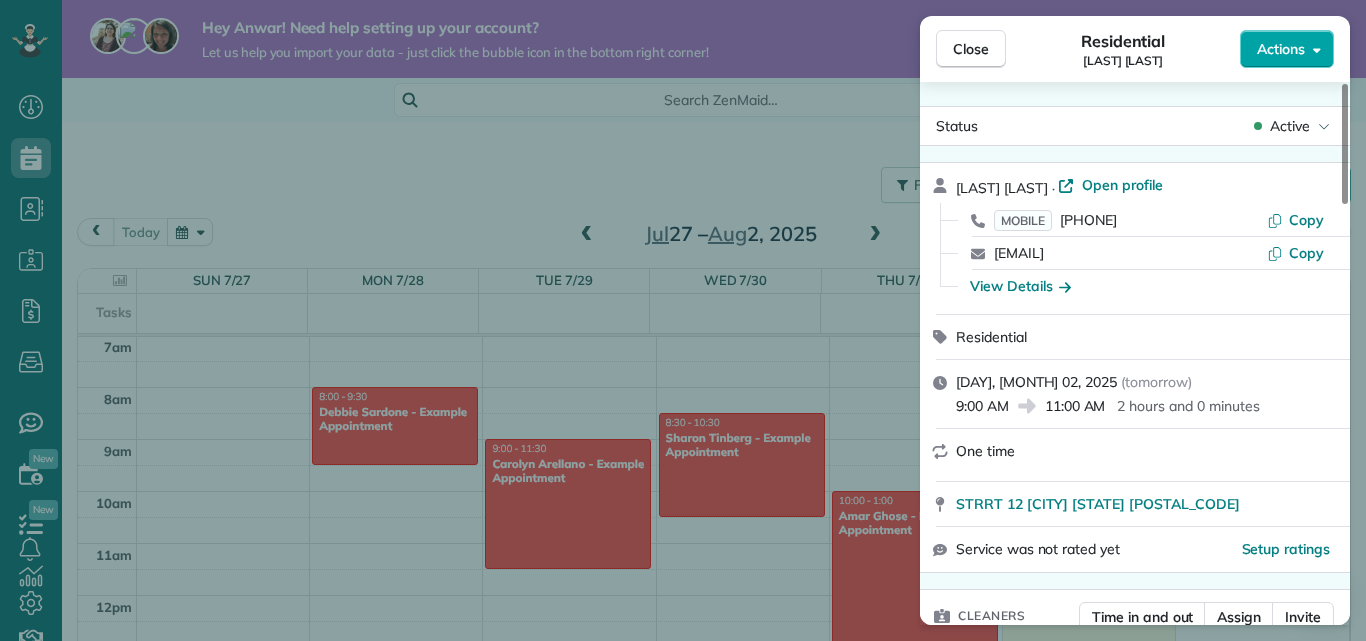 click on "Actions" at bounding box center (1281, 49) 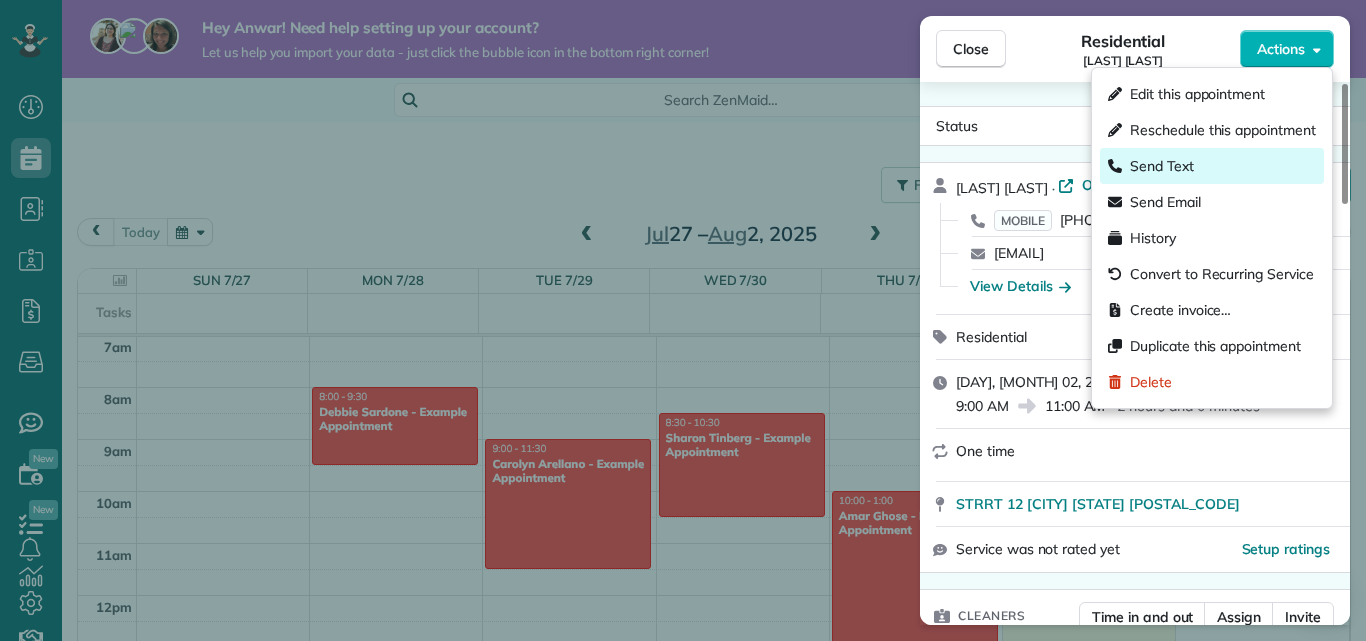 click on "Send Text" at bounding box center (1212, 166) 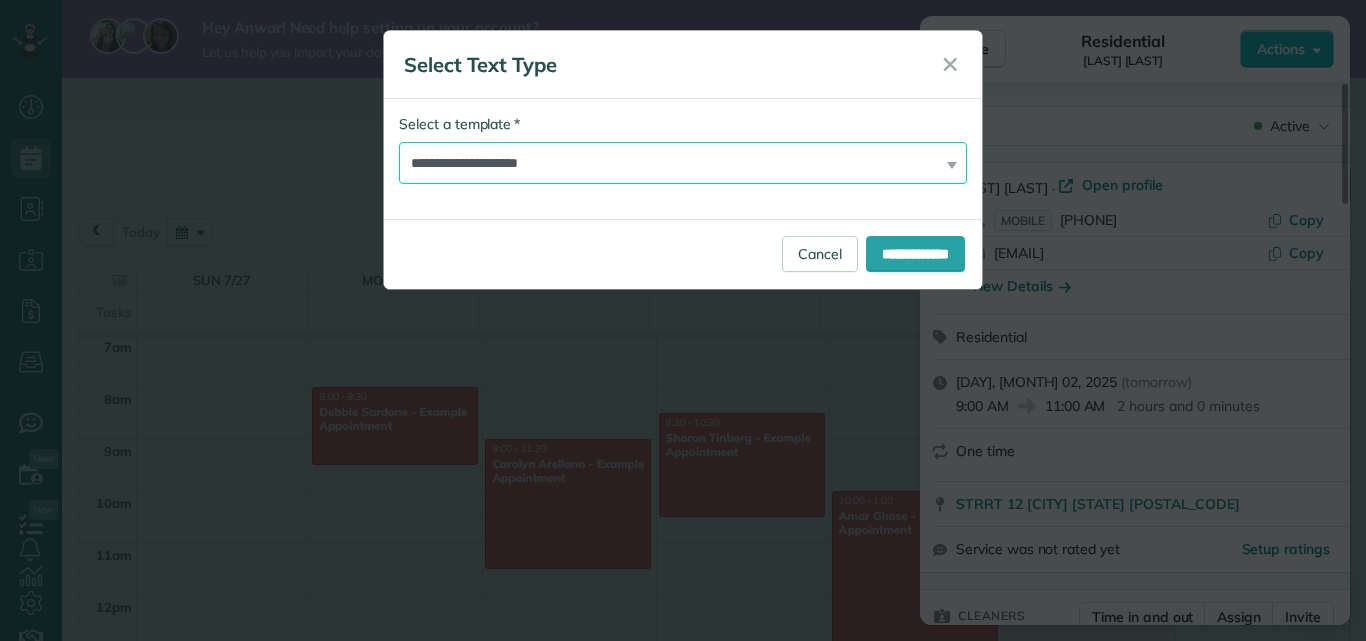 click on "**********" at bounding box center [683, 163] 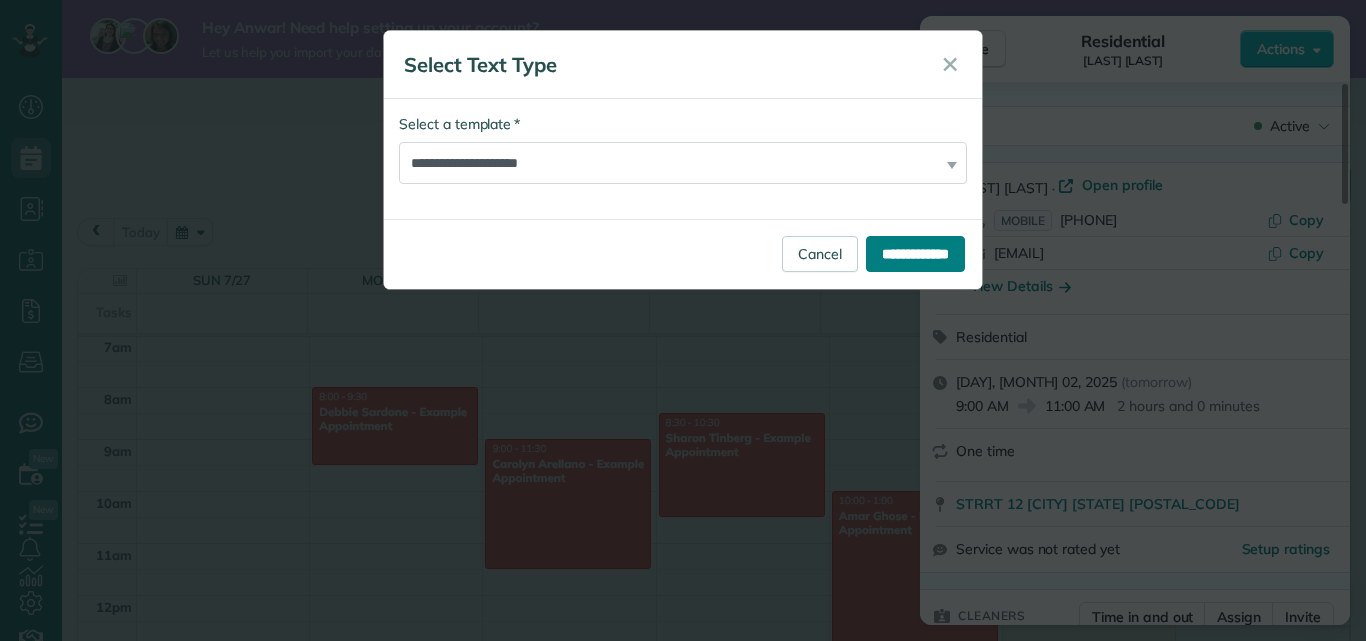 click on "**********" at bounding box center [915, 254] 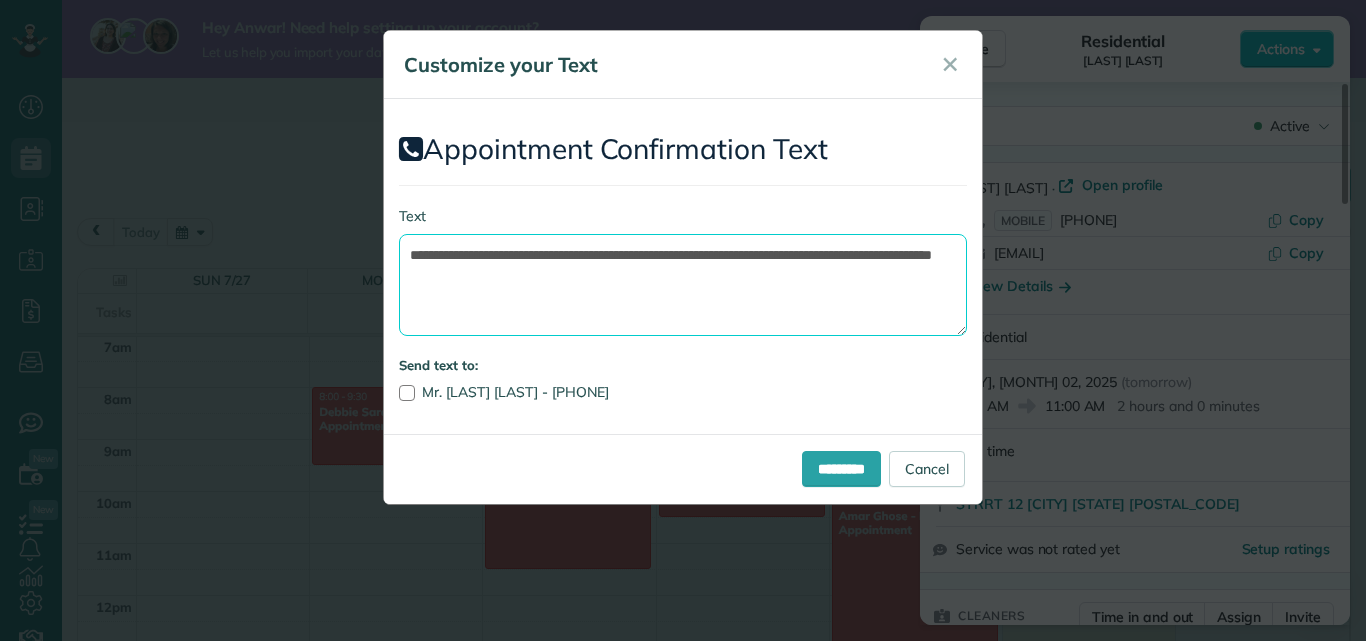 click on "**********" at bounding box center [683, 285] 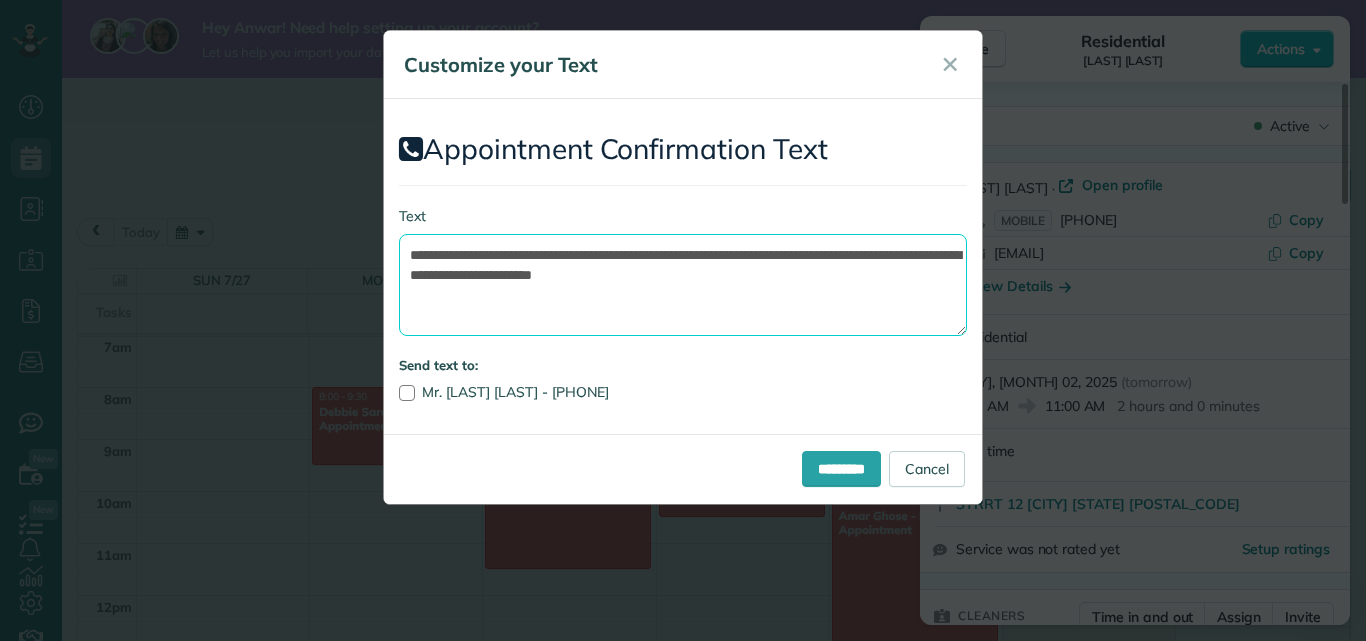 click on "**********" at bounding box center (683, 285) 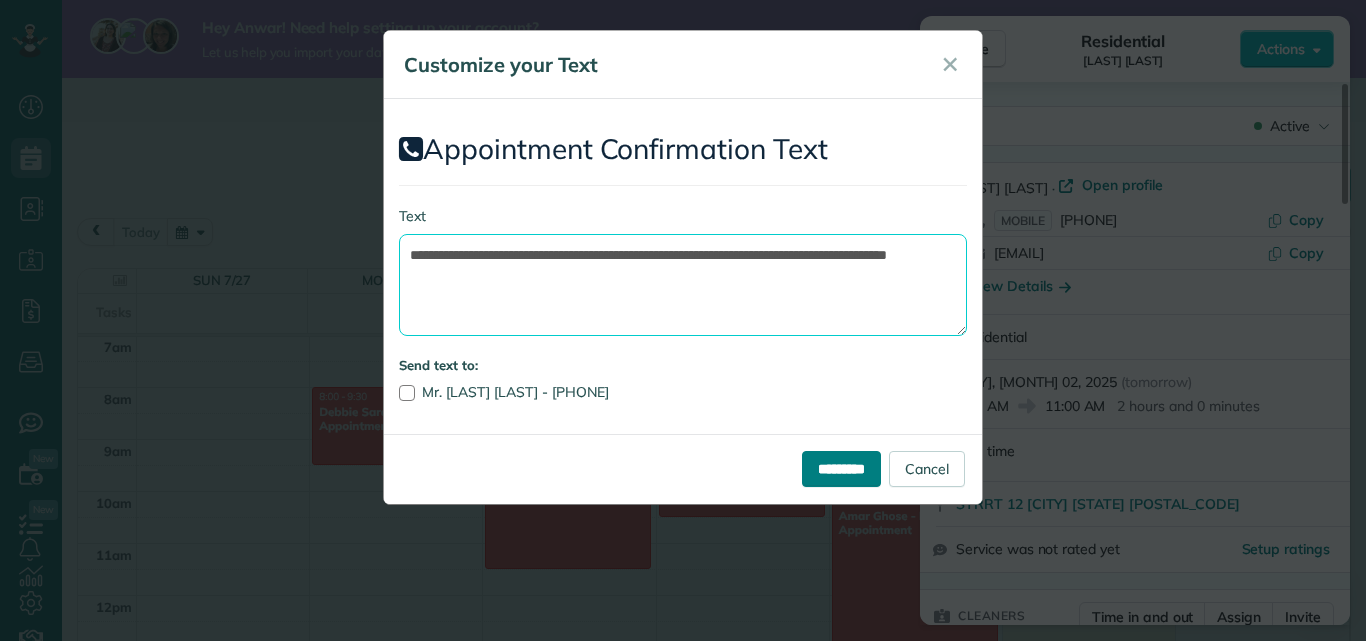 type on "**********" 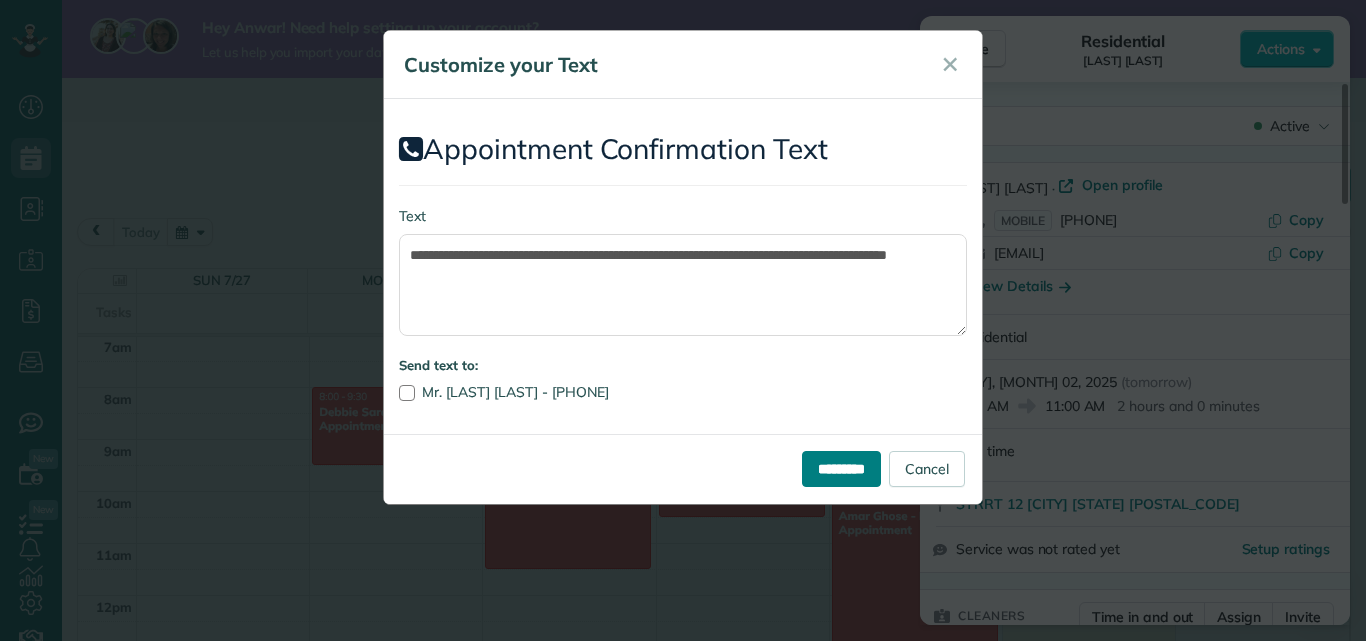 click on "*********" at bounding box center (841, 469) 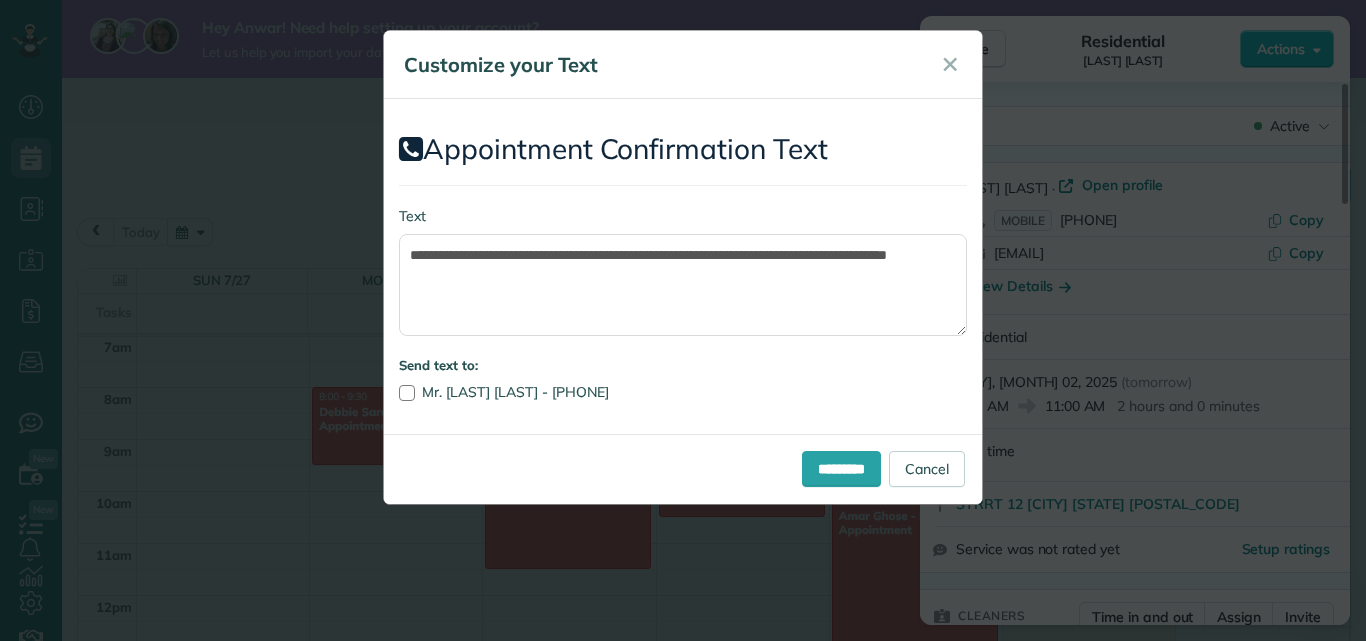 click on "**********" at bounding box center [683, 267] 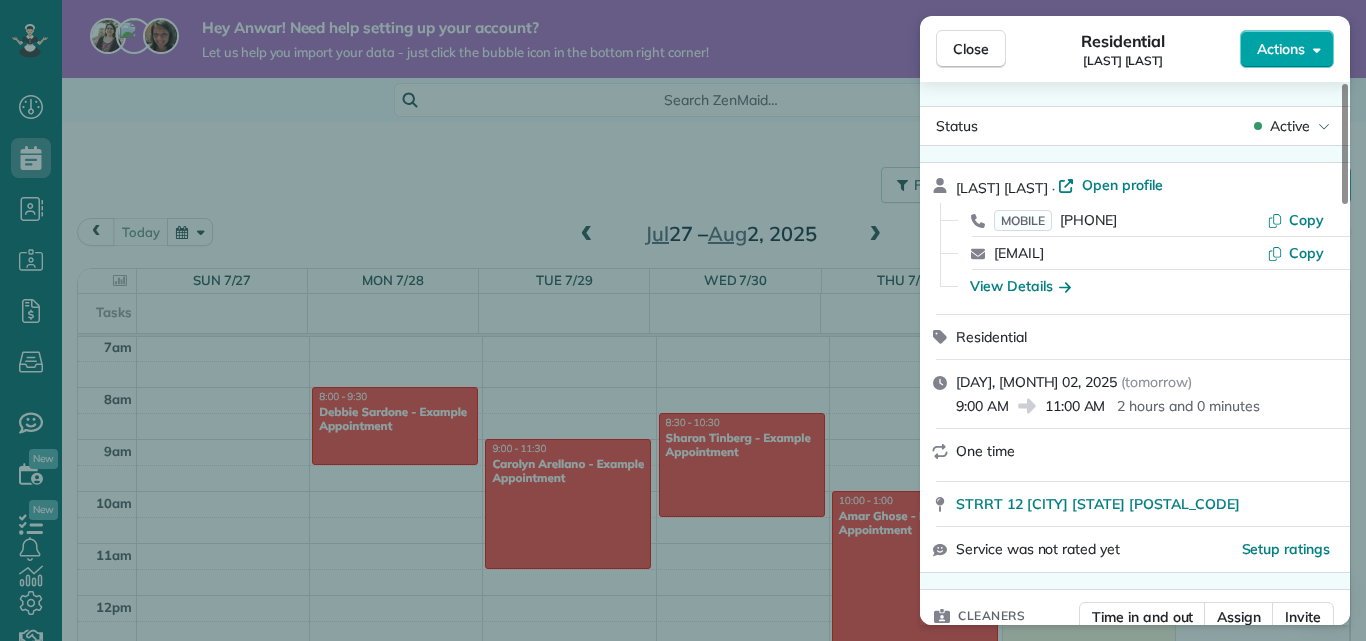 click on "Actions" at bounding box center (1281, 49) 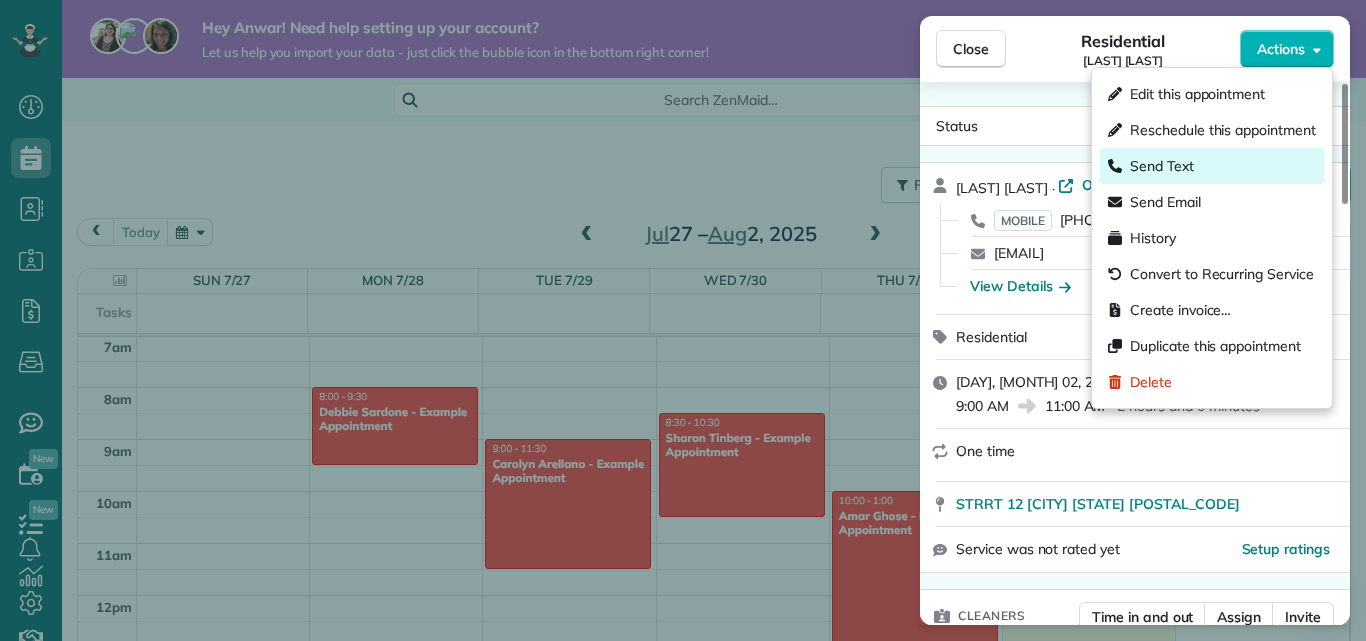 click on "Send Text" at bounding box center (1212, 166) 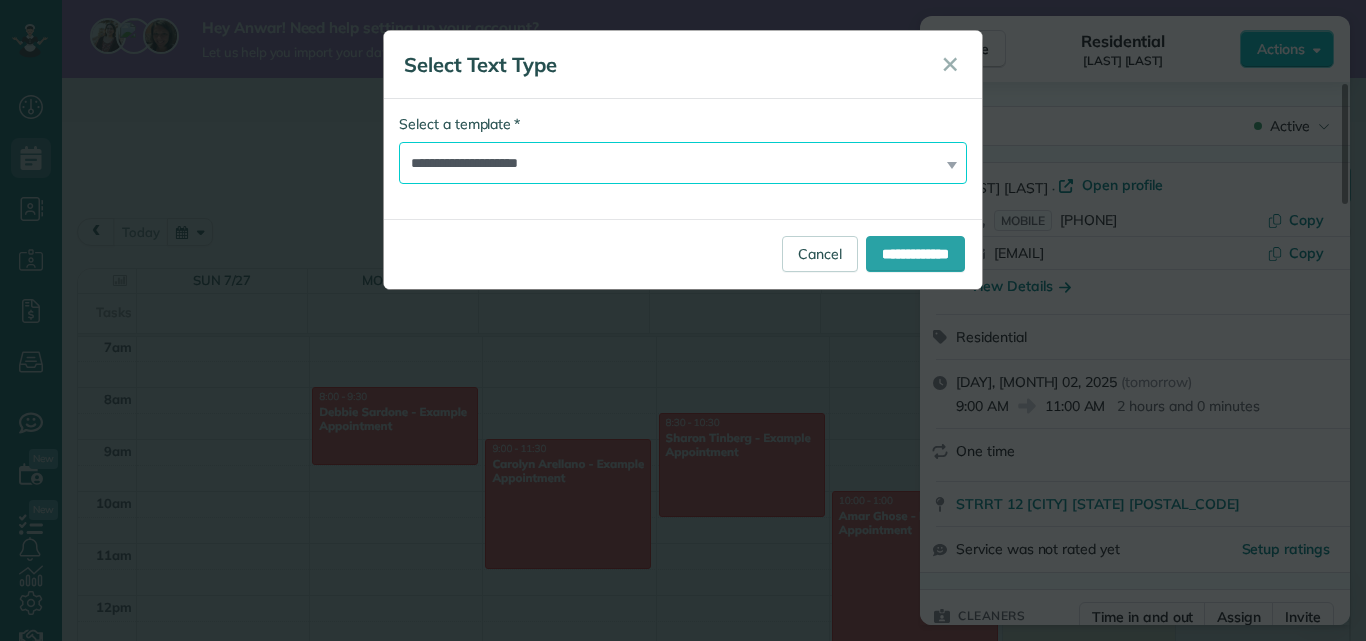 click on "**********" at bounding box center (683, 163) 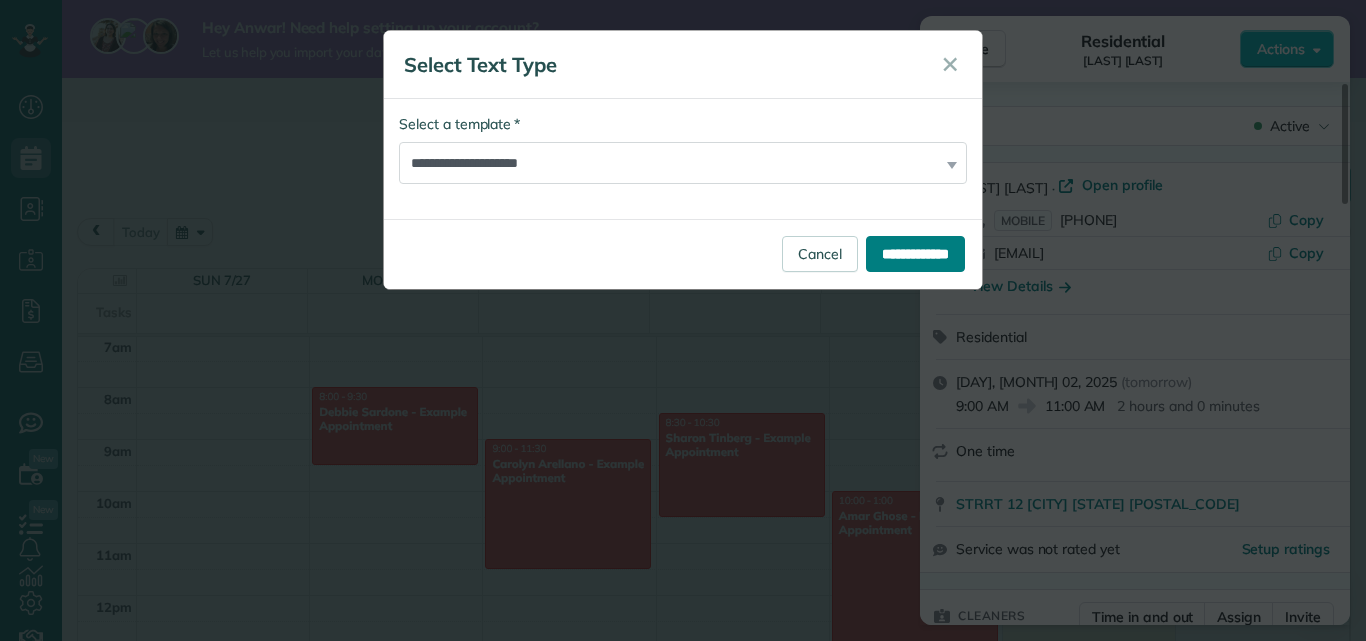 click on "**********" at bounding box center [915, 254] 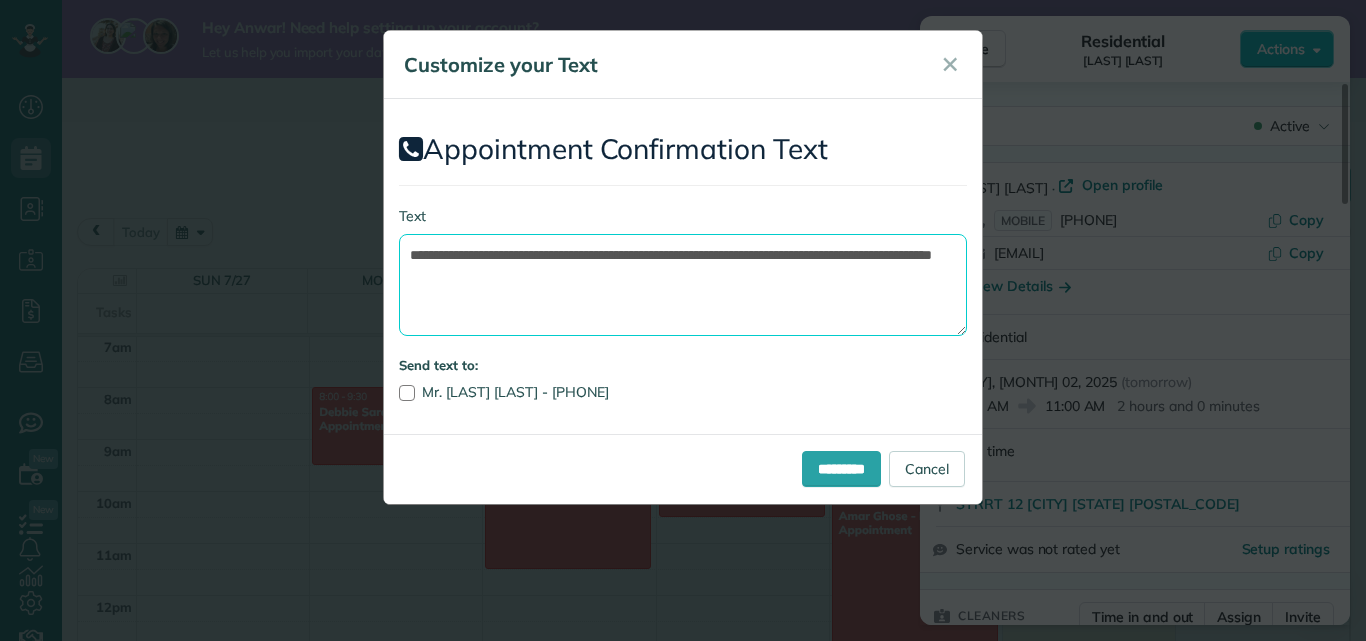 click on "**********" at bounding box center (683, 285) 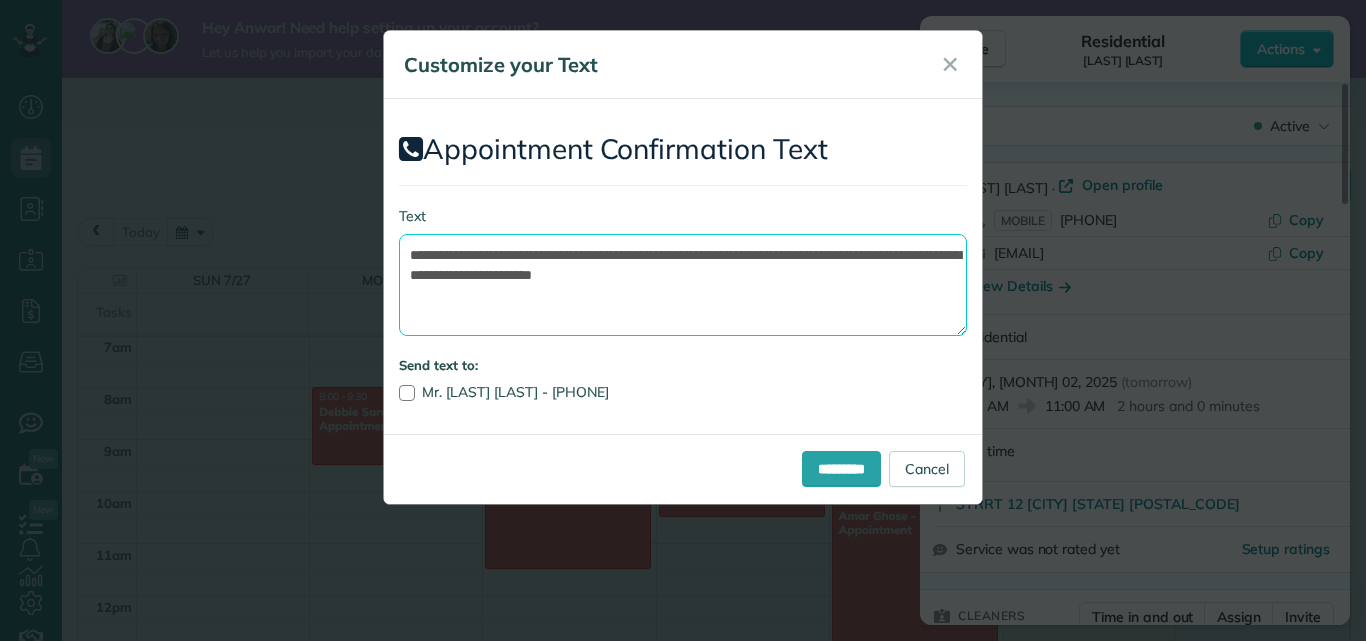 click on "**********" at bounding box center [683, 285] 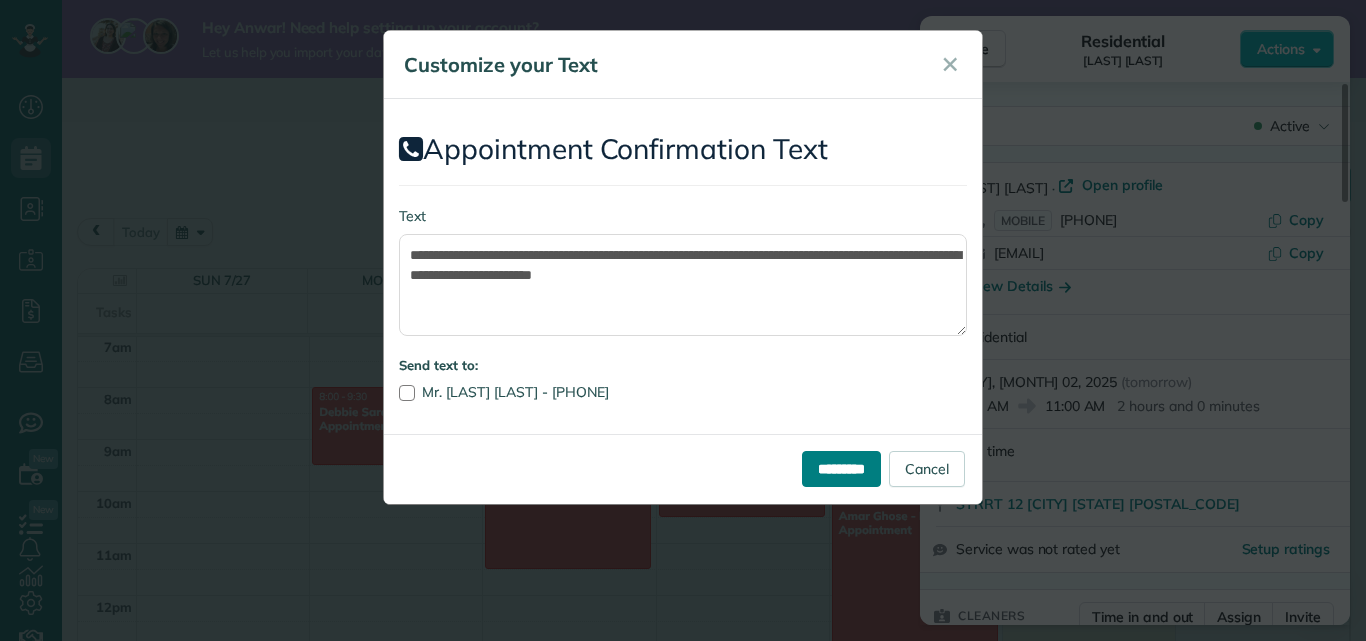 click on "*********" at bounding box center (841, 469) 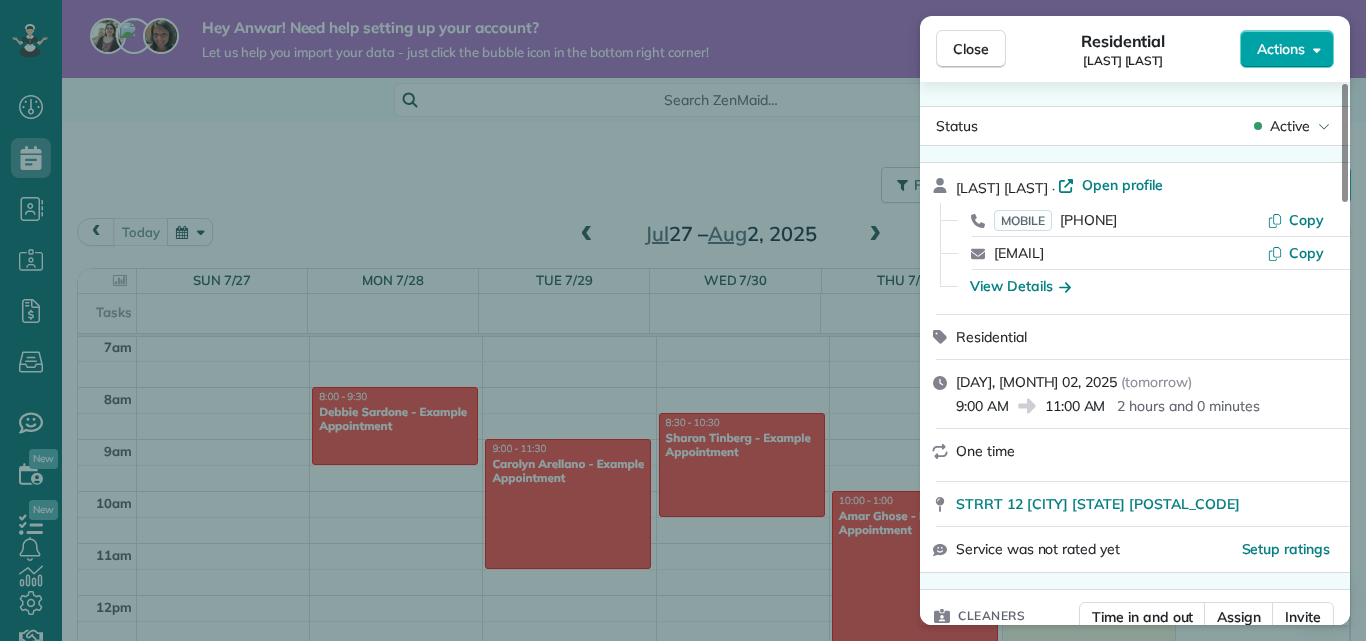 click on "Actions" at bounding box center (1287, 49) 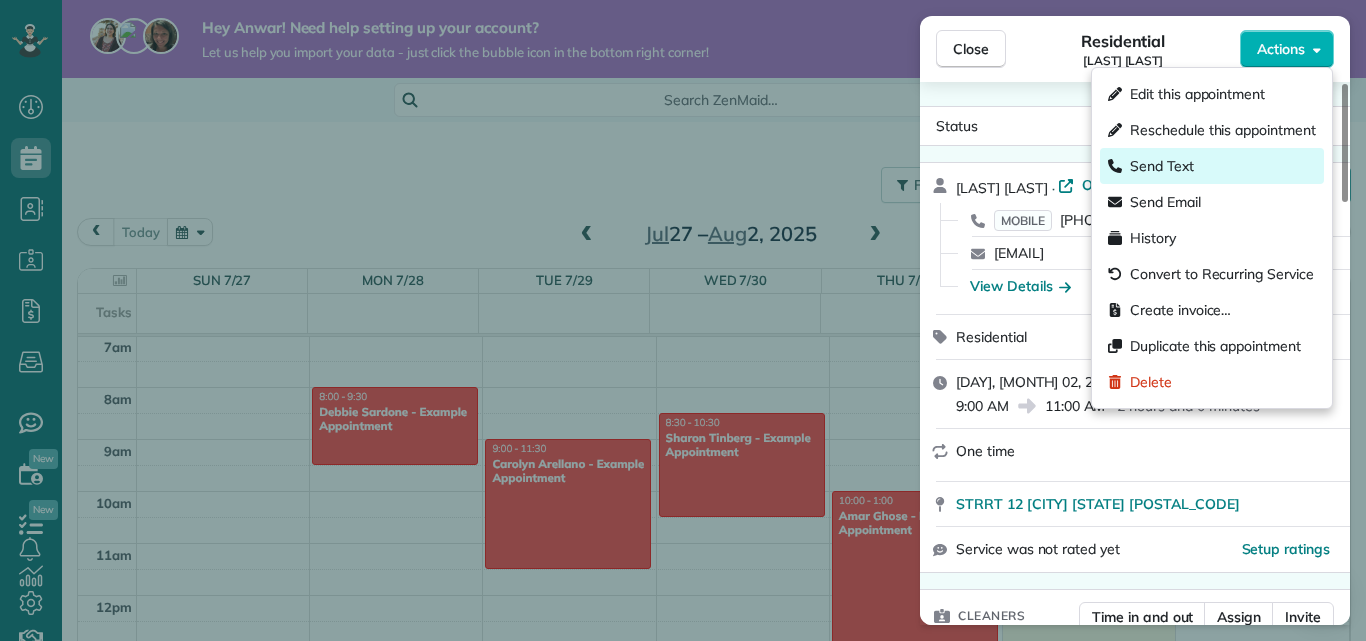 click on "Send Text" at bounding box center (1212, 166) 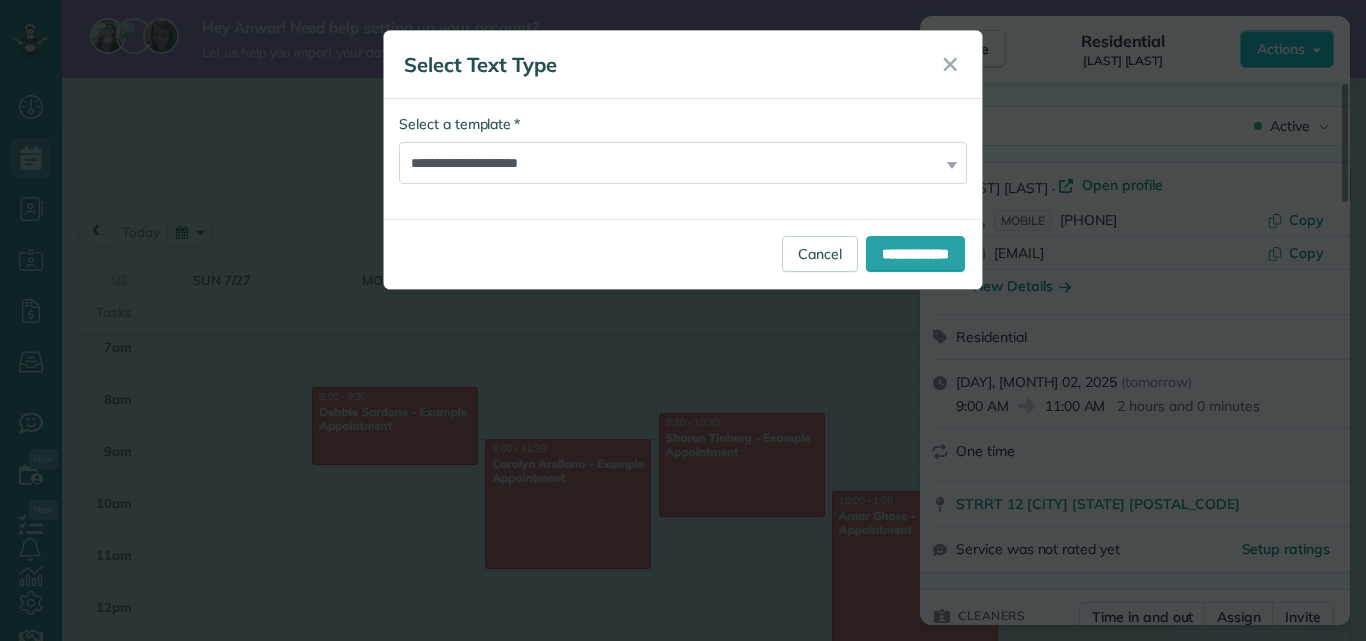 click on "**********" at bounding box center (683, 159) 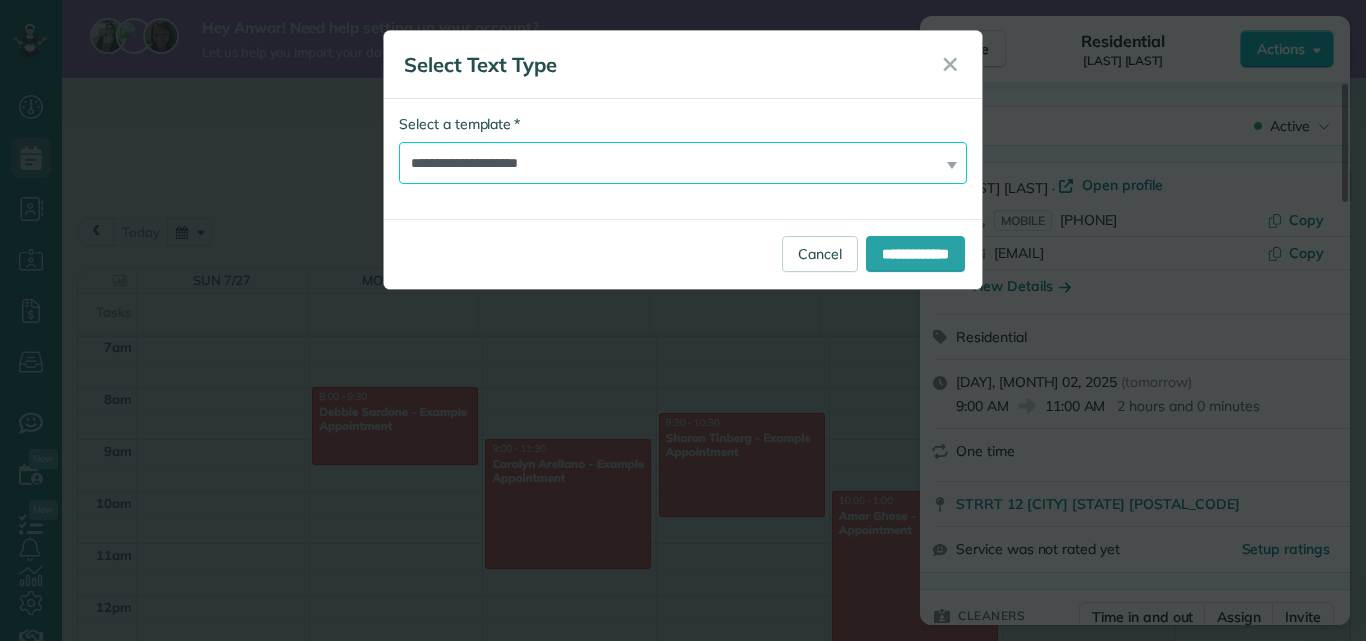 click on "**********" at bounding box center [683, 163] 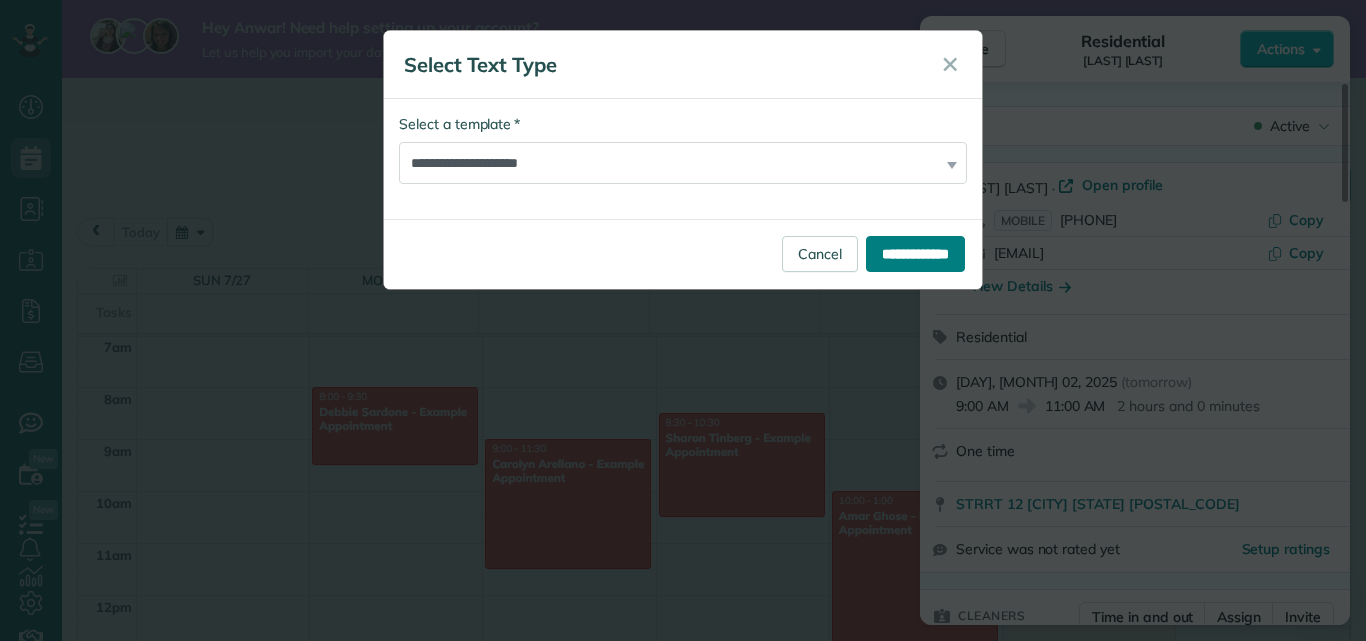 click on "**********" at bounding box center (915, 254) 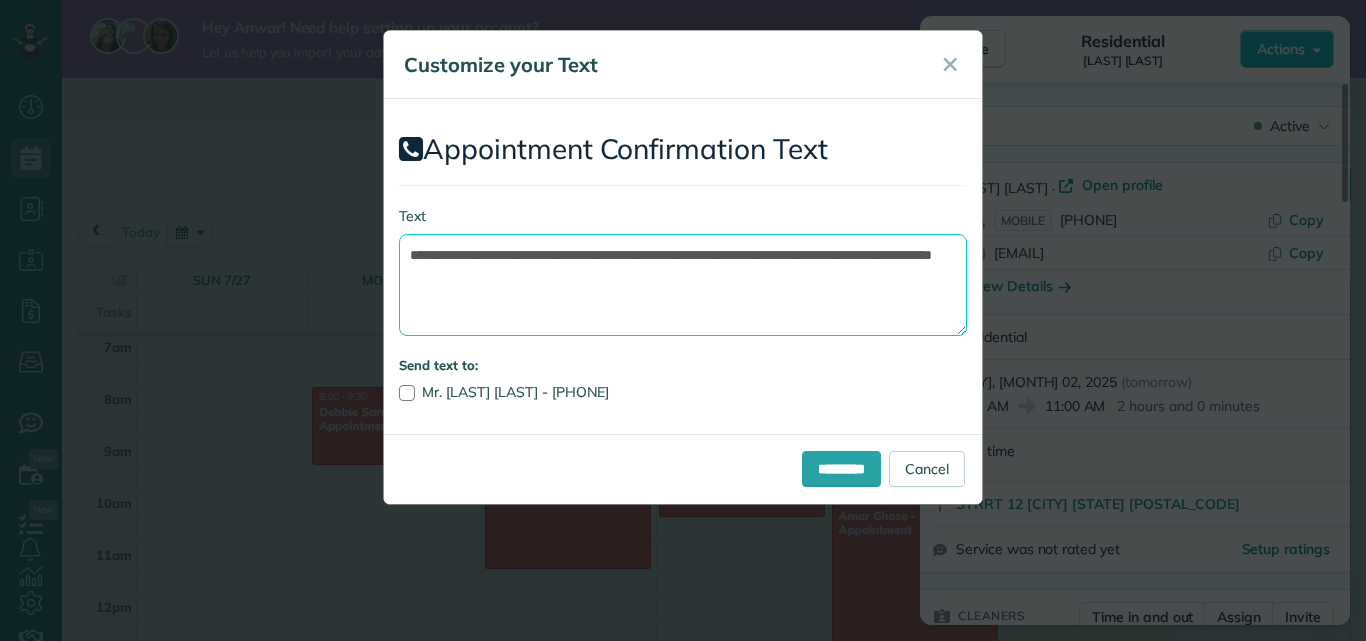 click on "**********" at bounding box center (683, 285) 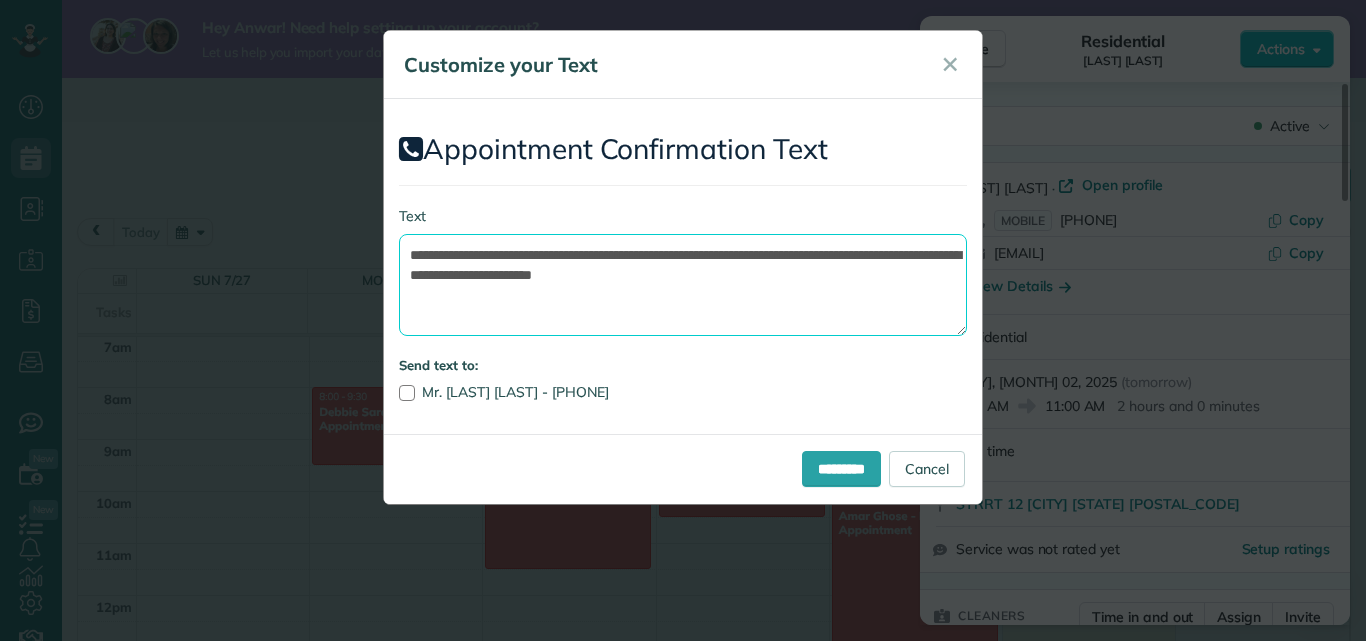 drag, startPoint x: 618, startPoint y: 276, endPoint x: 572, endPoint y: 271, distance: 46.270943 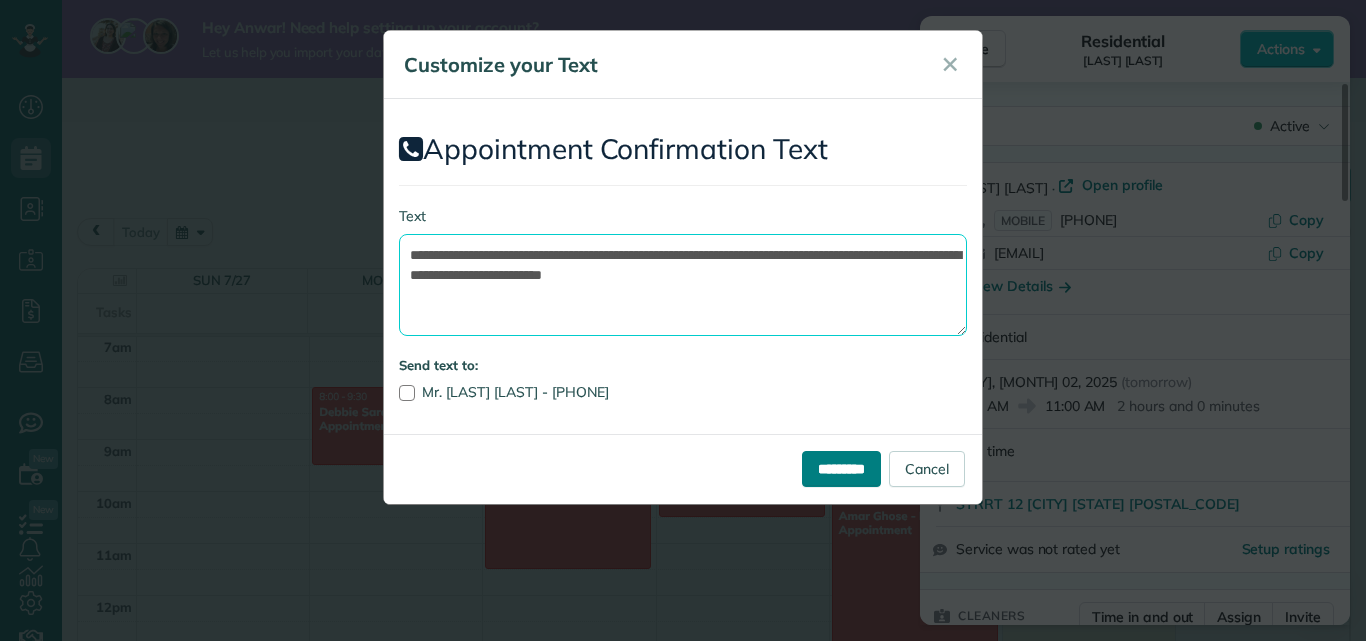 type on "**********" 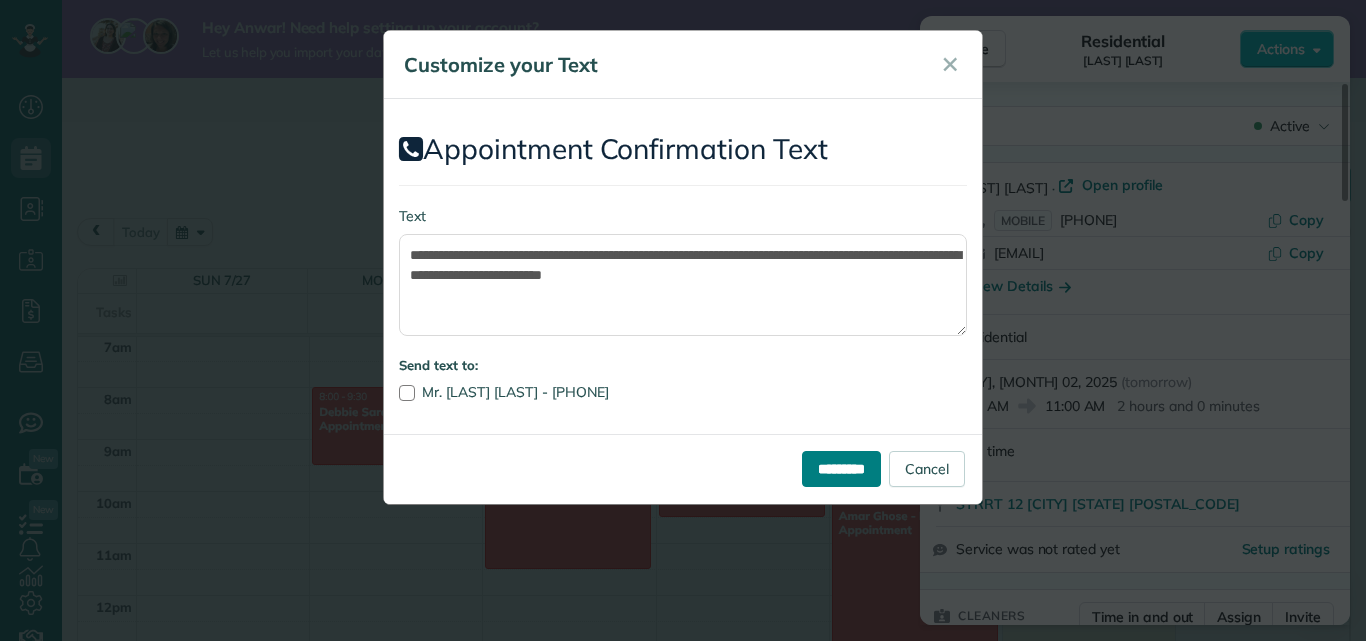 click on "*********" at bounding box center (841, 469) 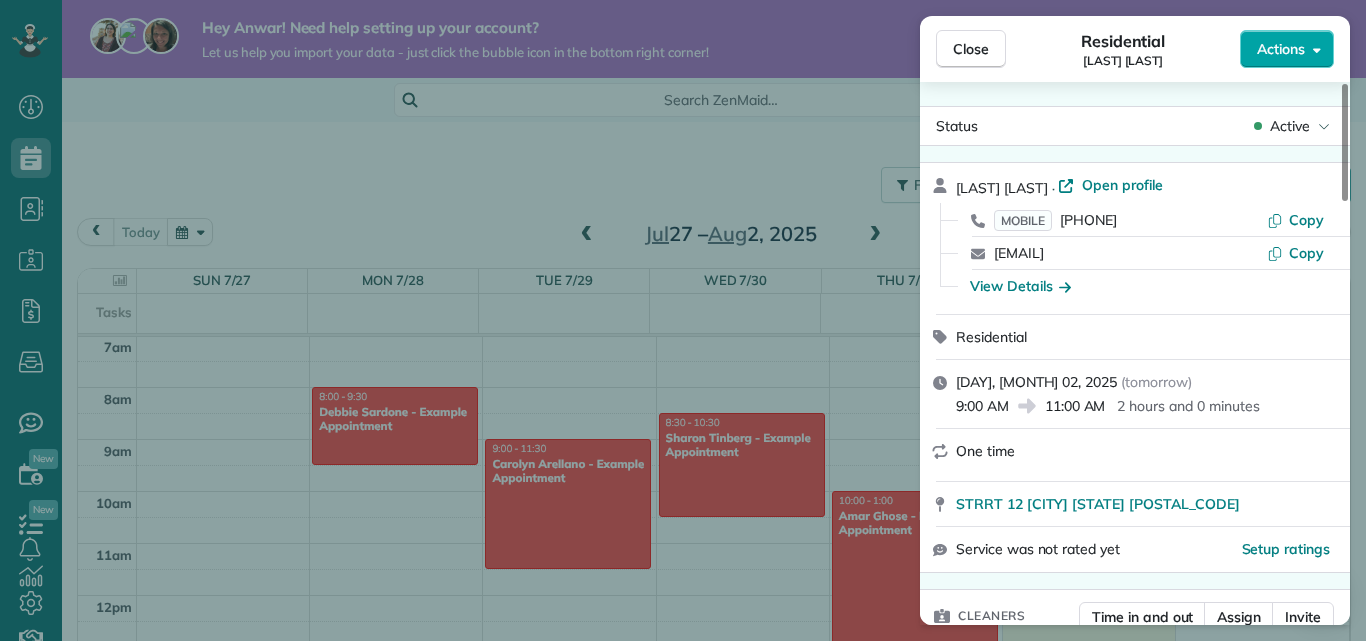 click on "Actions" at bounding box center [1287, 49] 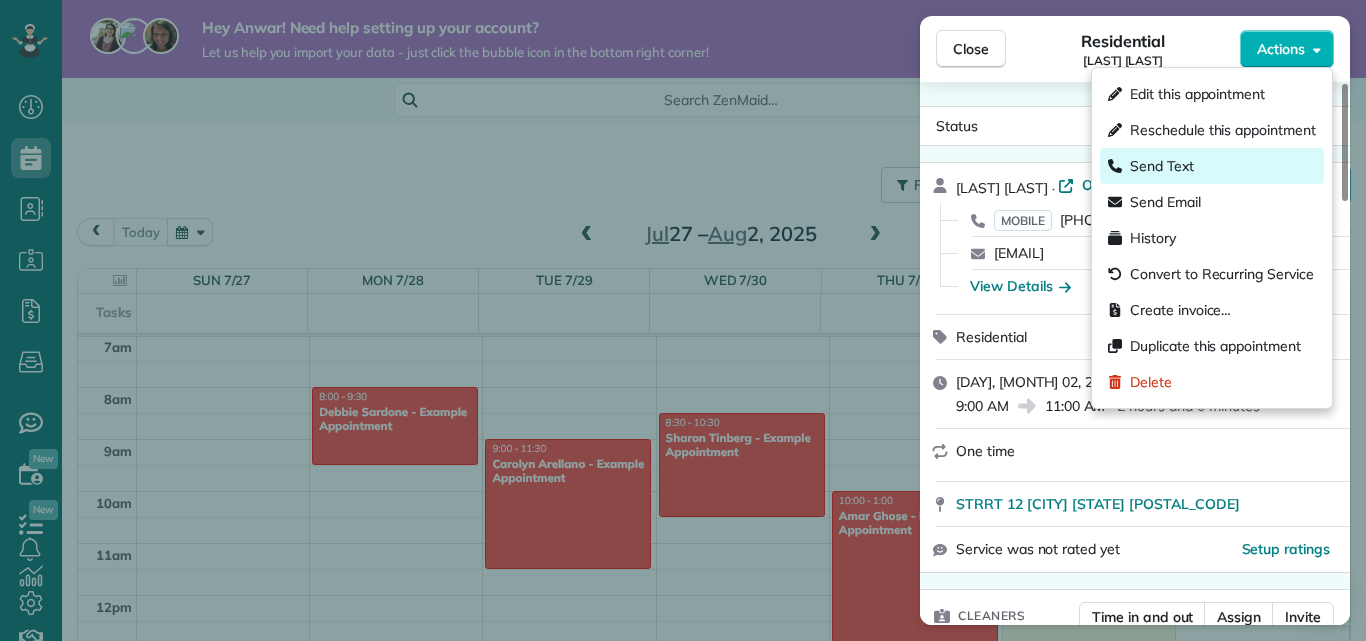 click on "Send Text" at bounding box center (1212, 166) 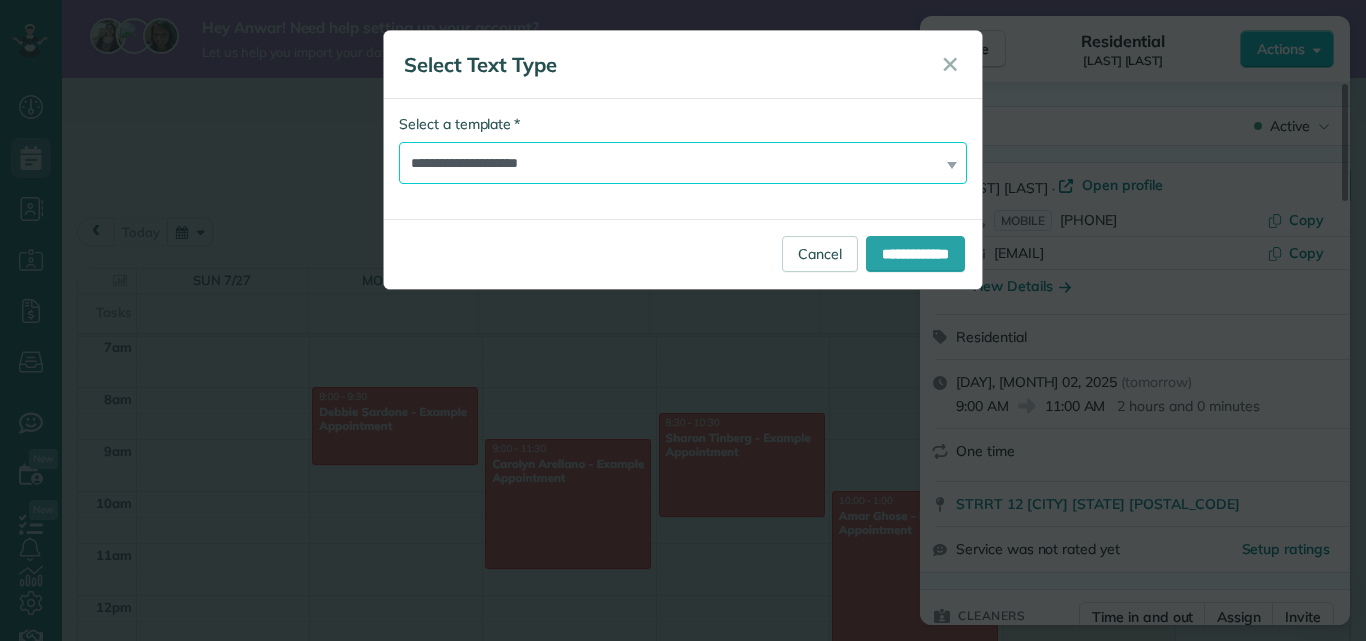 click on "**********" at bounding box center (683, 163) 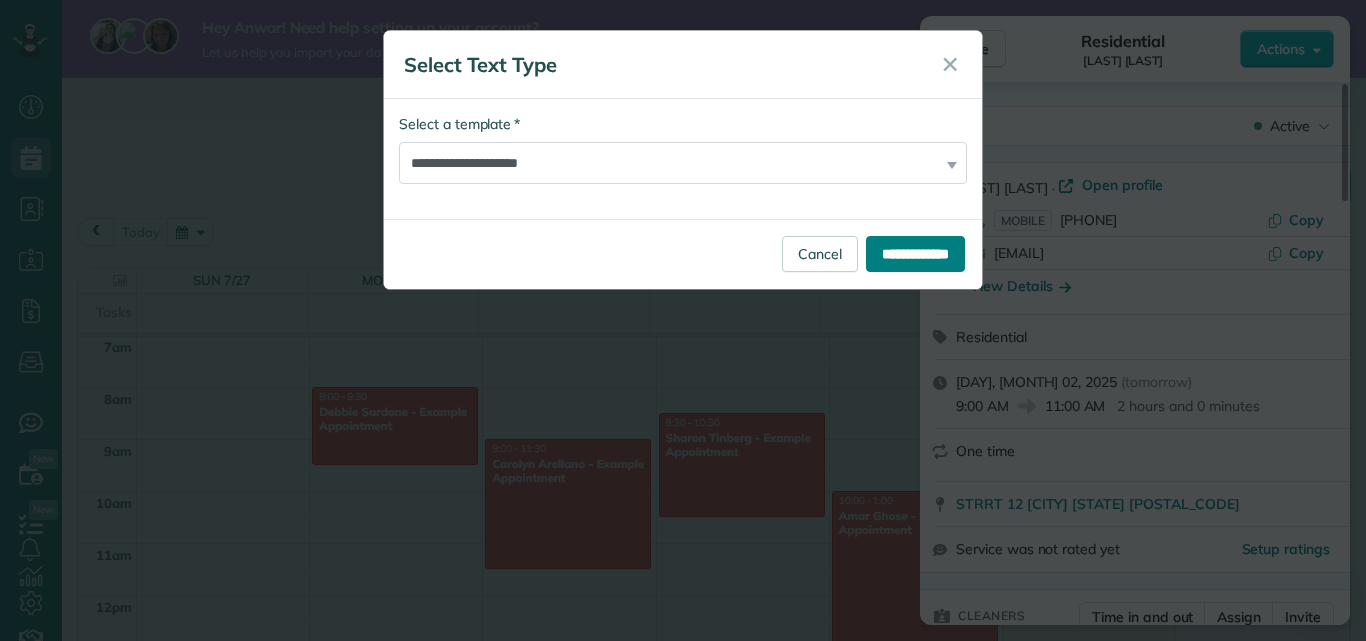 click on "**********" at bounding box center [915, 254] 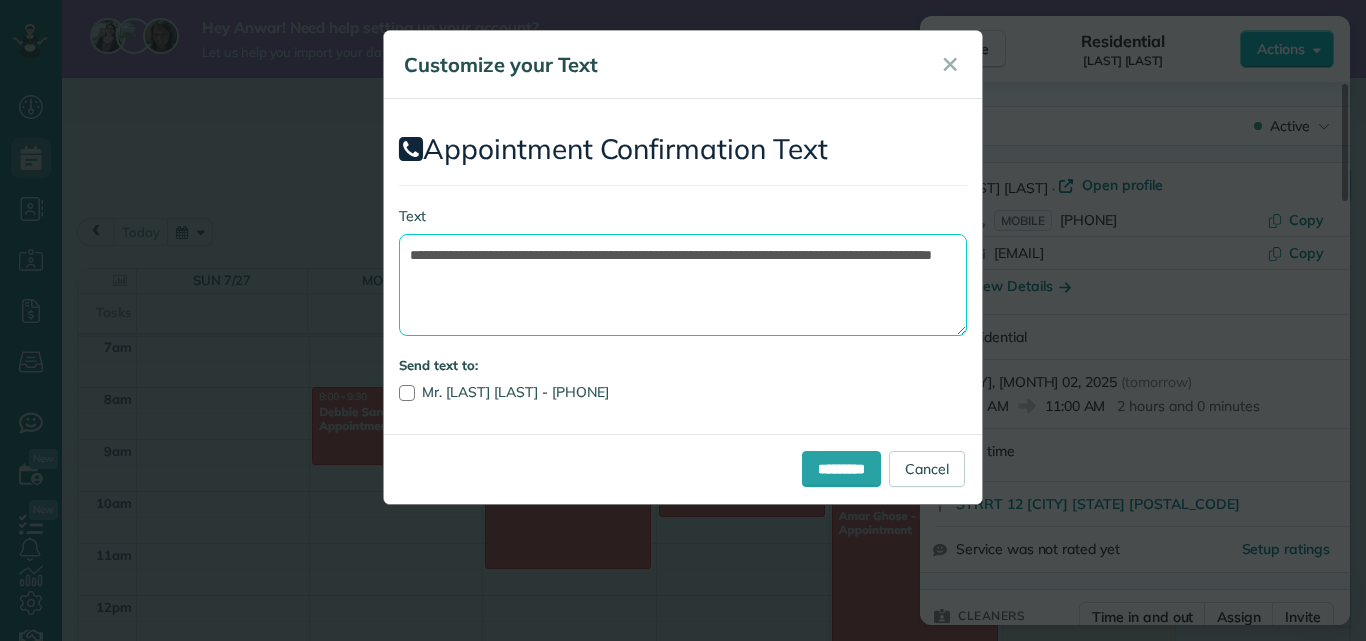 click on "**********" at bounding box center [683, 285] 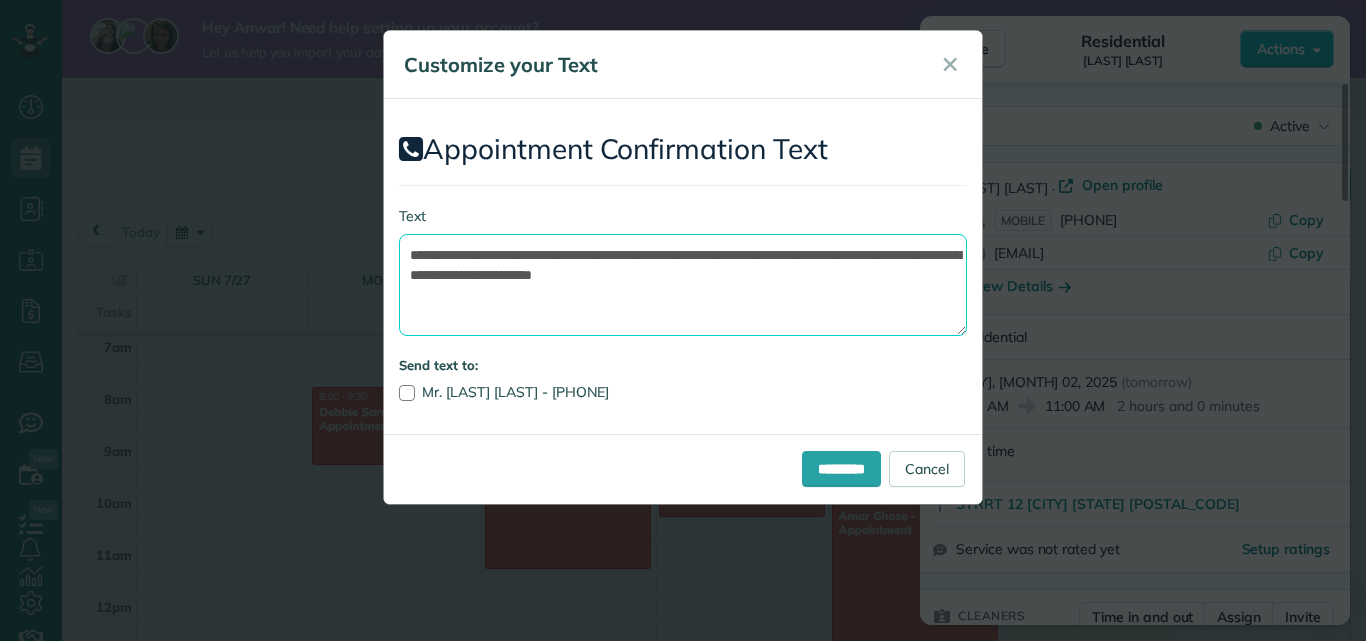 drag, startPoint x: 634, startPoint y: 275, endPoint x: 566, endPoint y: 275, distance: 68 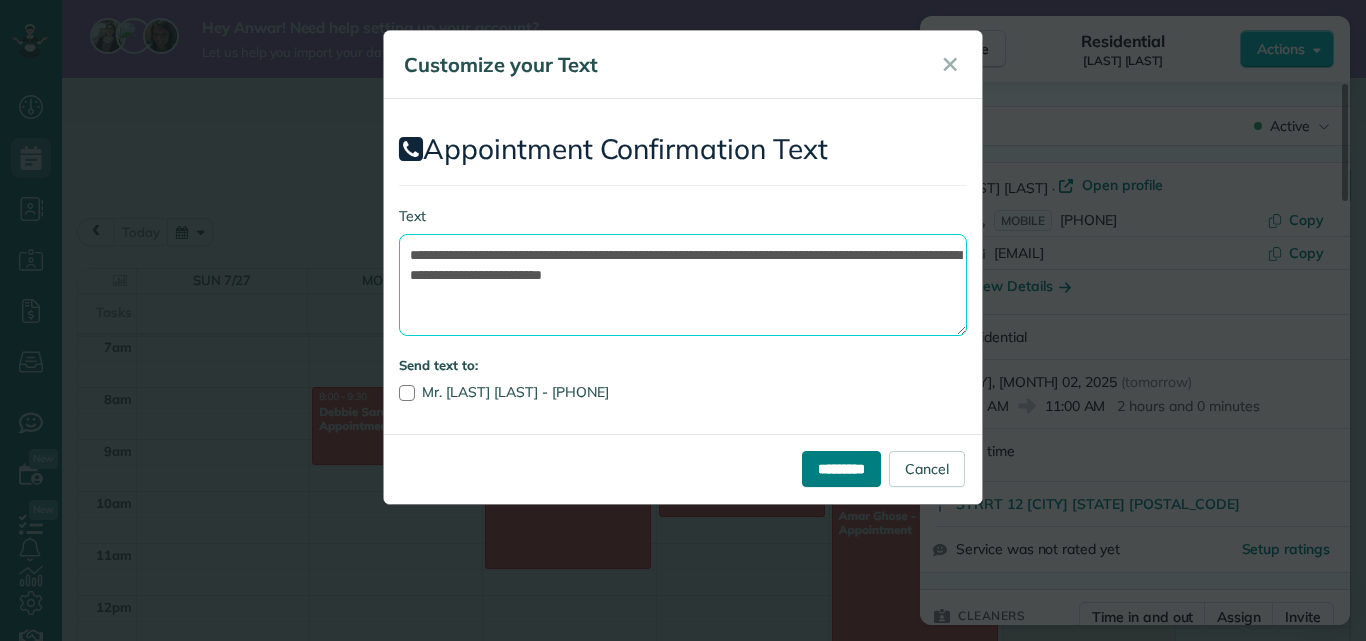 type on "**********" 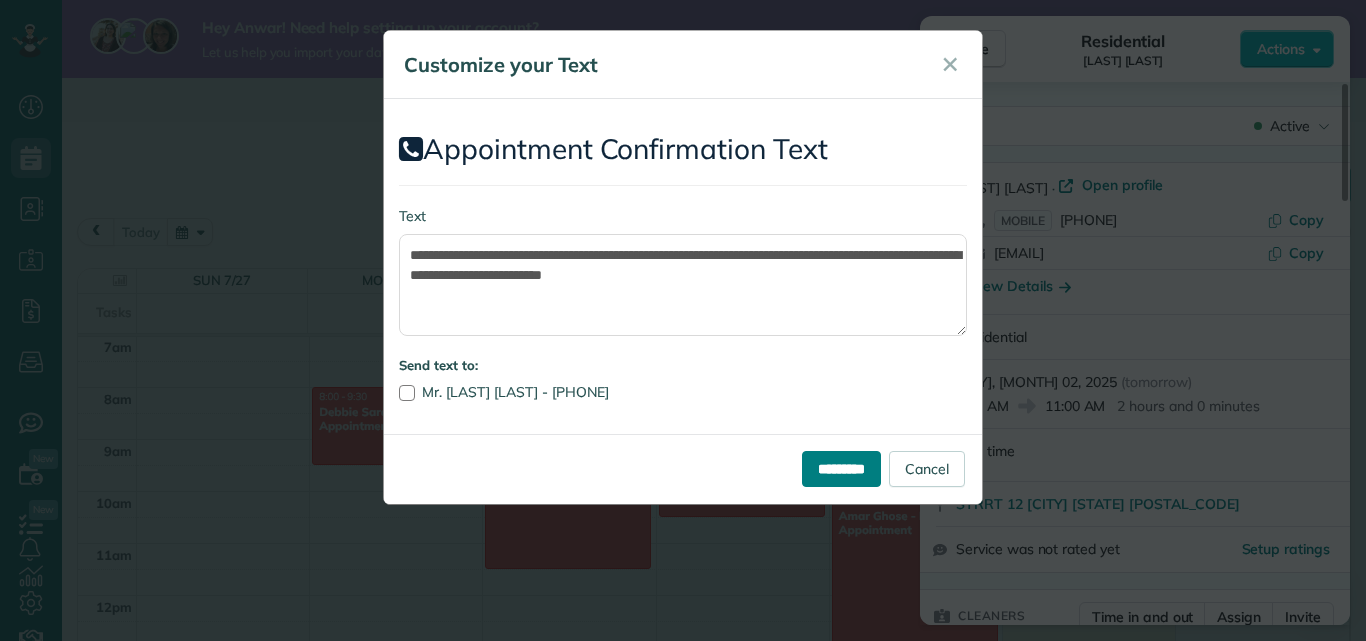 click on "*********" at bounding box center [841, 469] 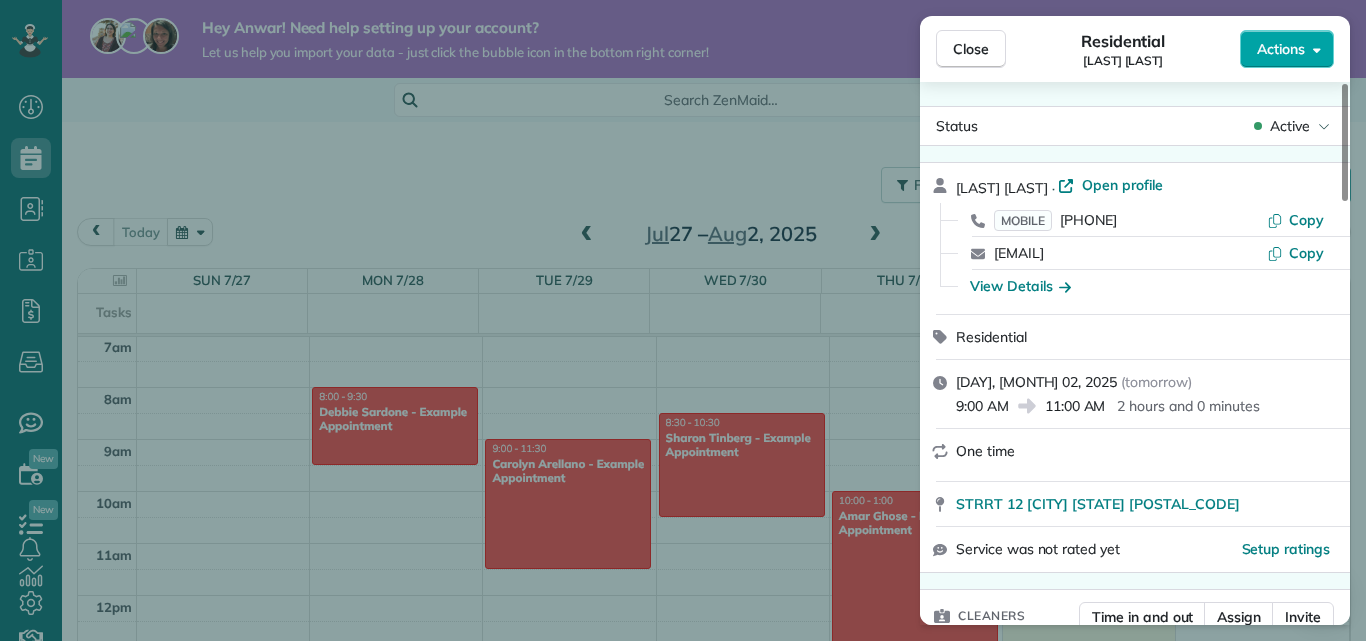 click on "Actions" at bounding box center [1281, 49] 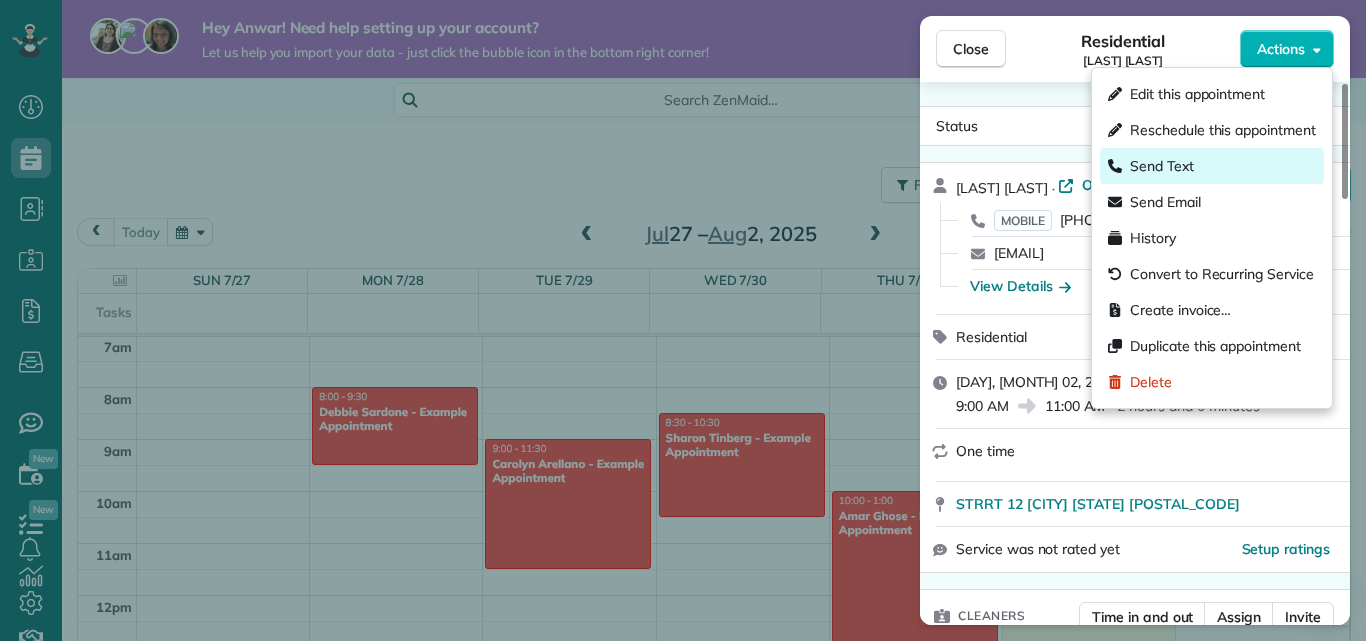 click on "Send Text" at bounding box center (1212, 166) 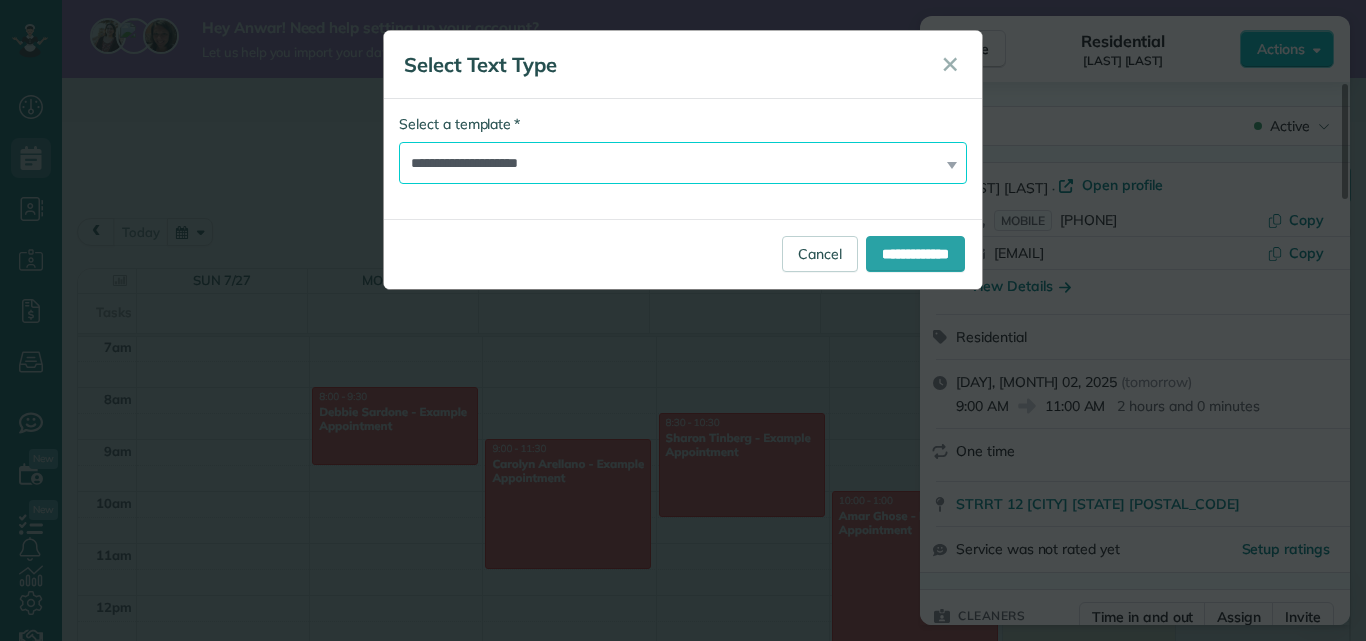 click on "**********" at bounding box center (683, 163) 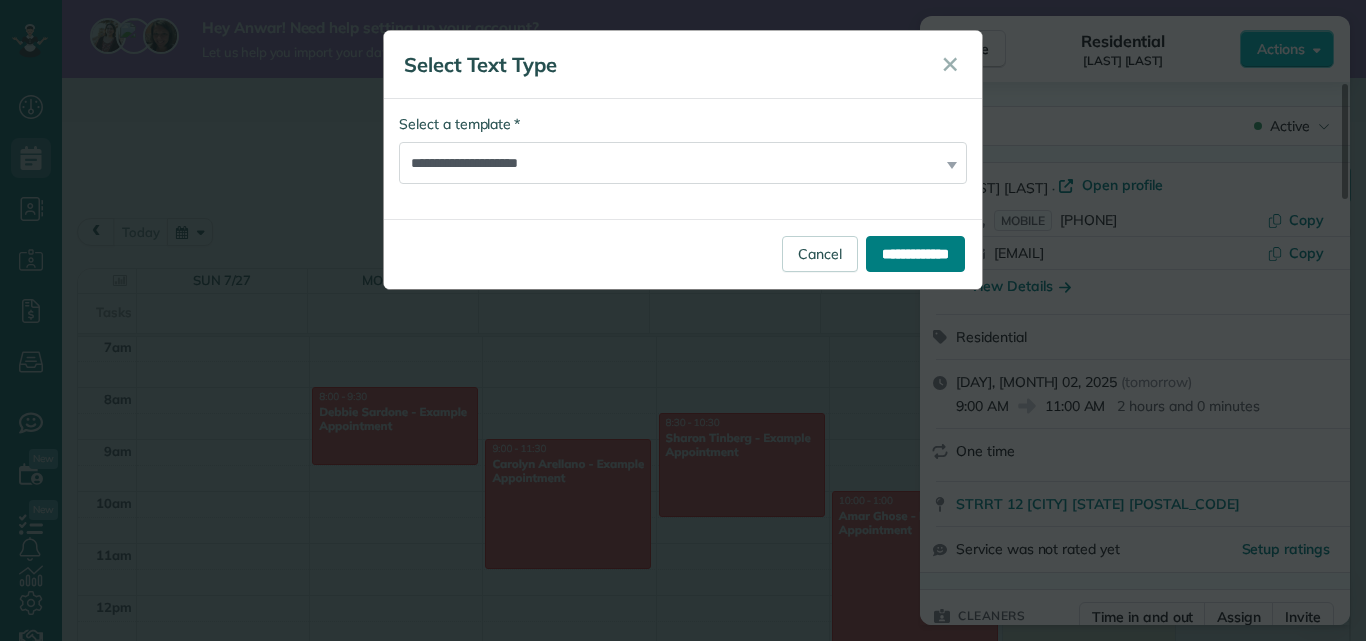 click on "**********" at bounding box center [915, 254] 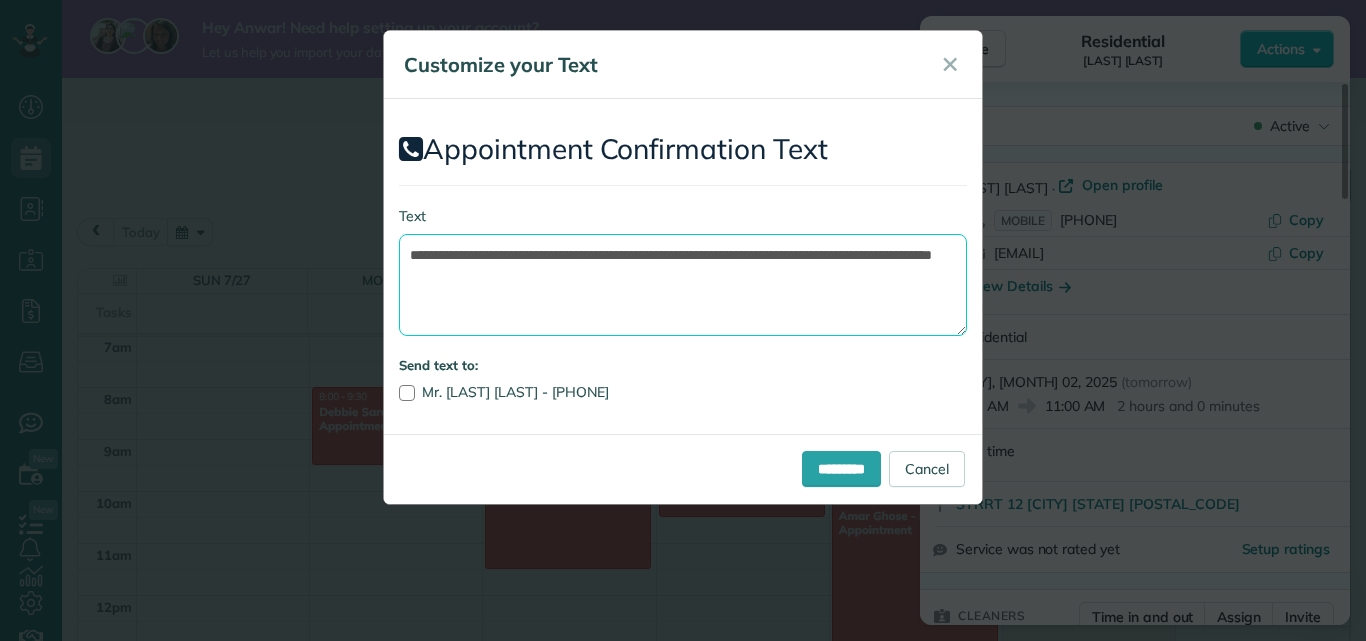 click on "**********" at bounding box center (683, 285) 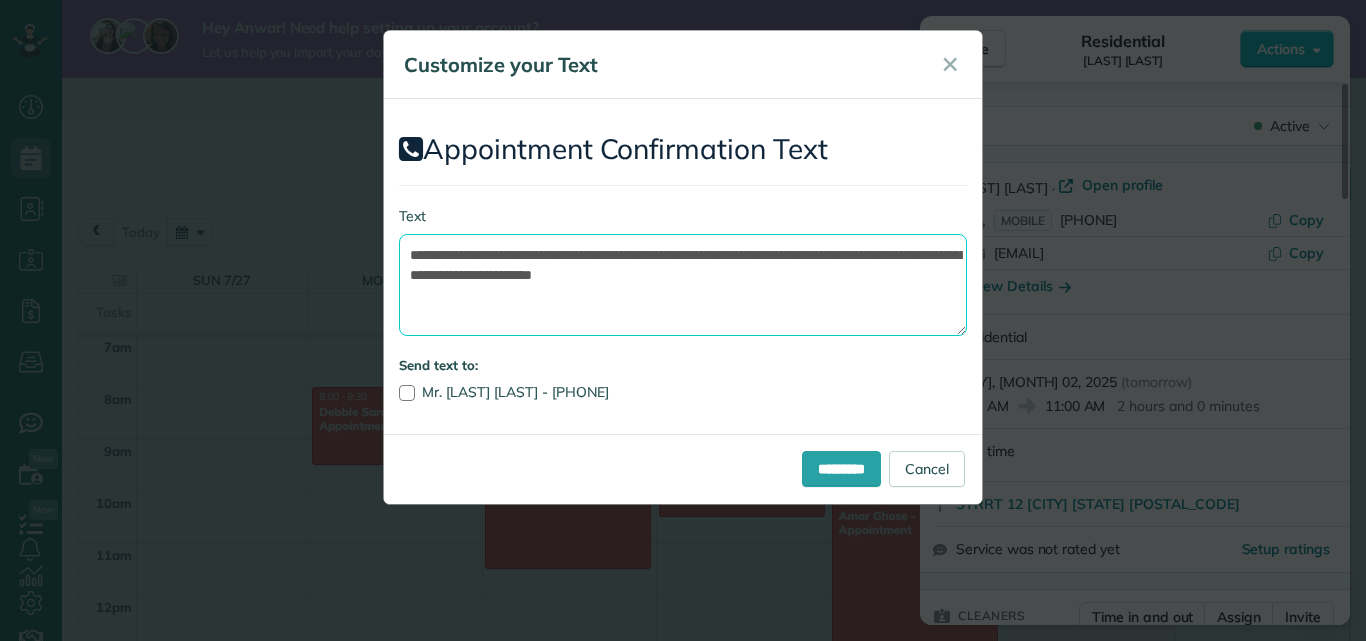 drag, startPoint x: 635, startPoint y: 277, endPoint x: 610, endPoint y: 277, distance: 25 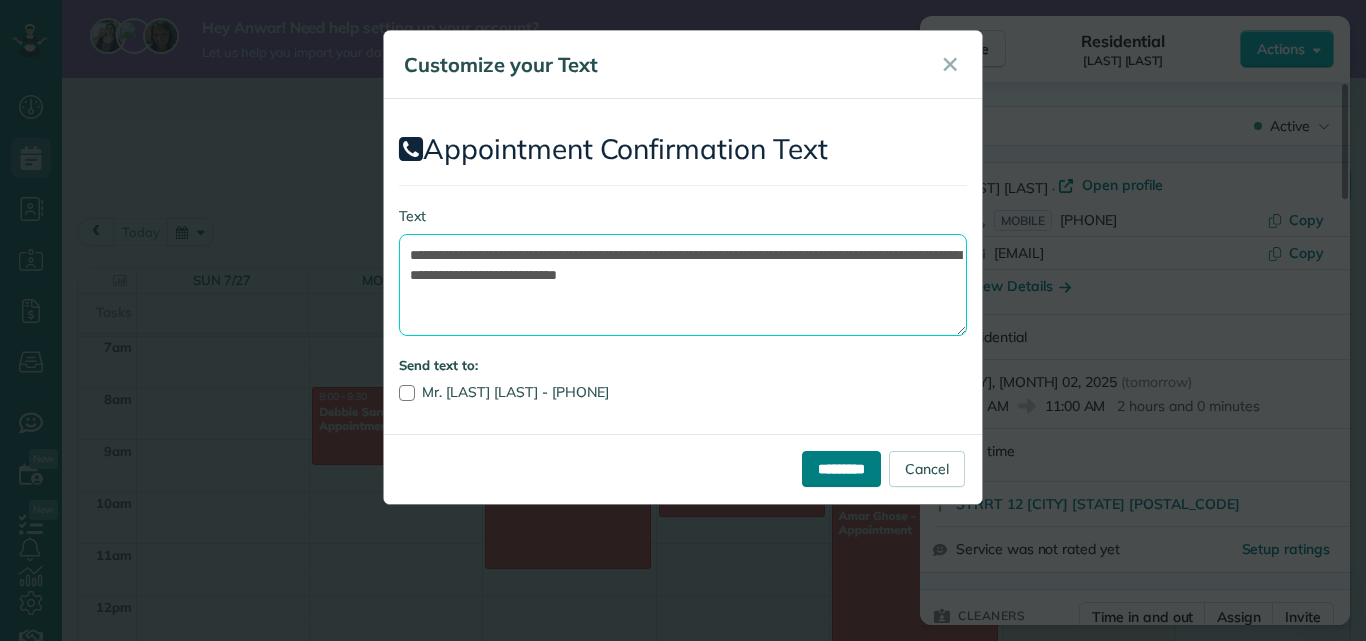 type on "**********" 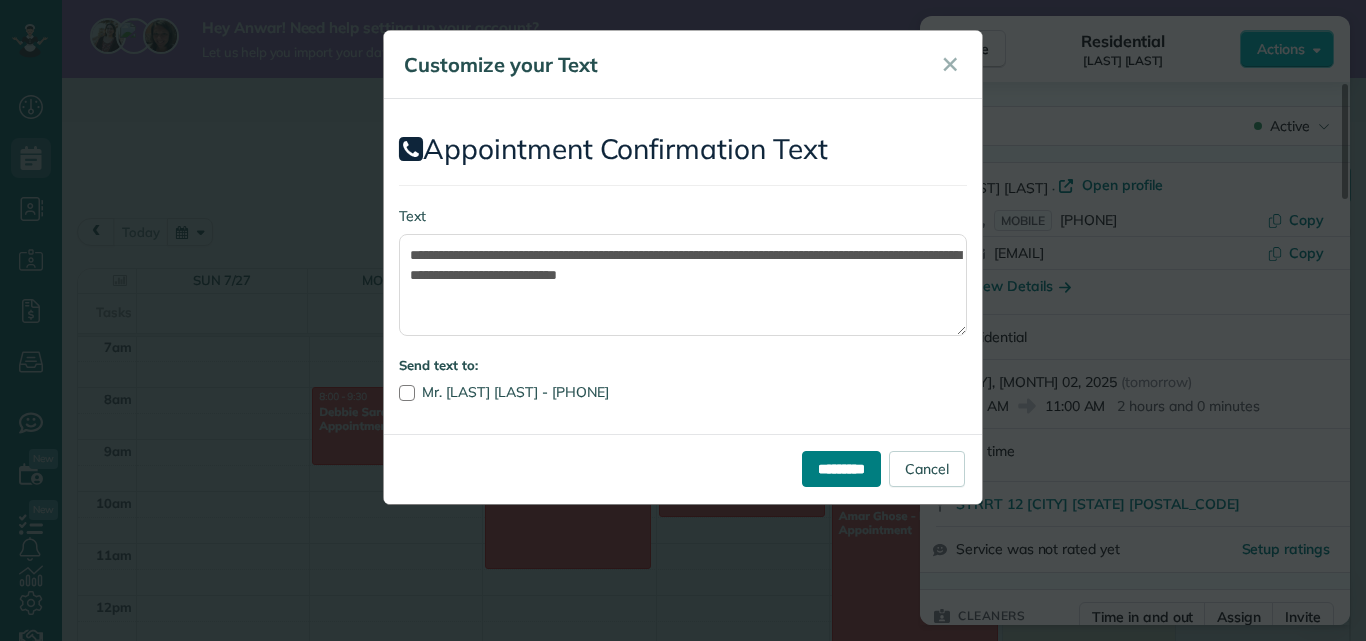 click on "*********" at bounding box center [841, 469] 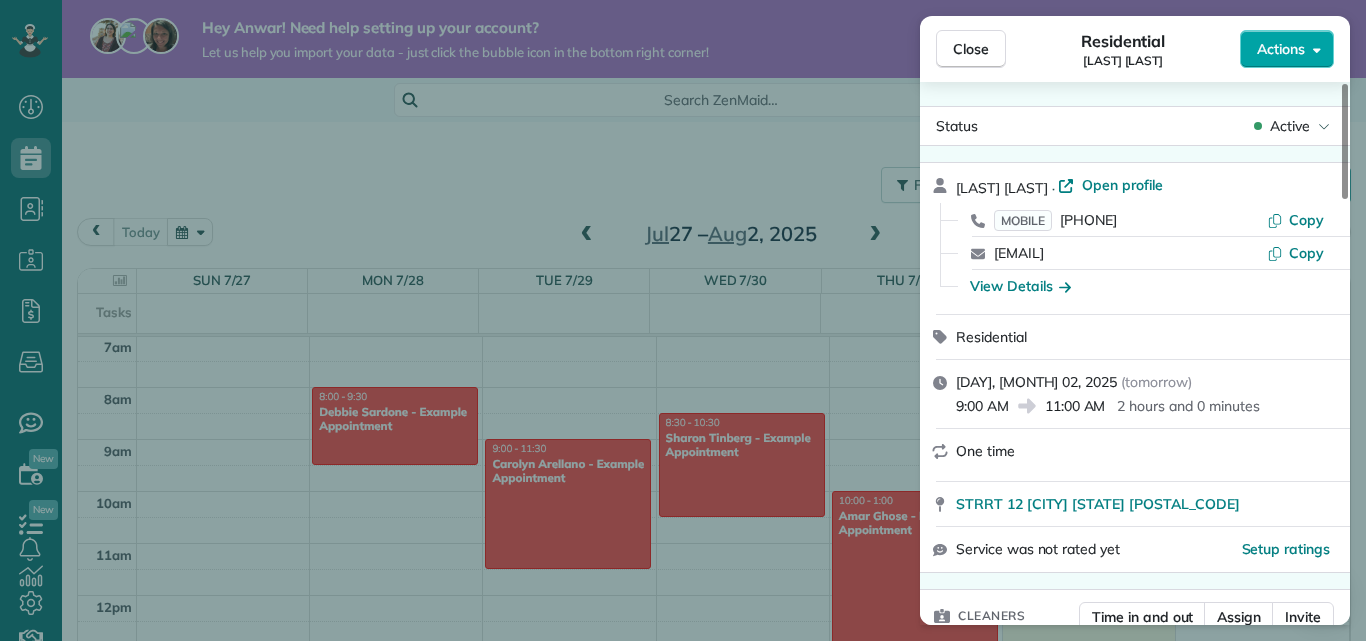 click on "Actions" at bounding box center [1287, 49] 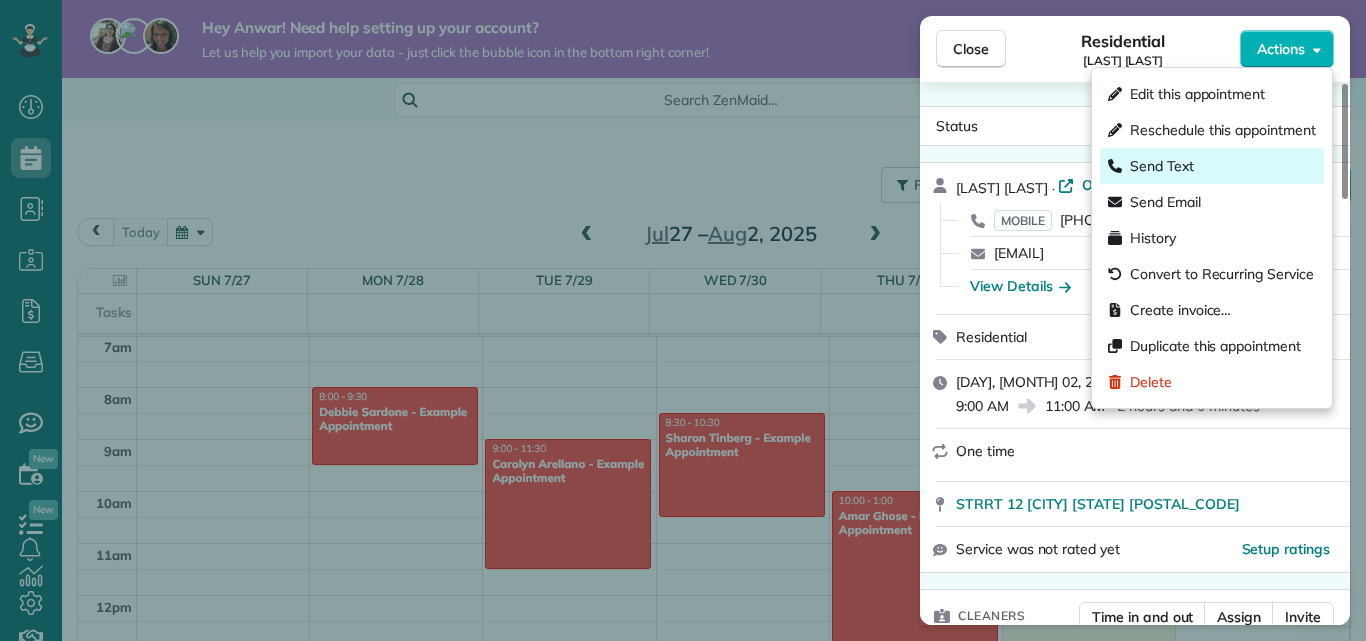 click on "Send Text" at bounding box center (1212, 166) 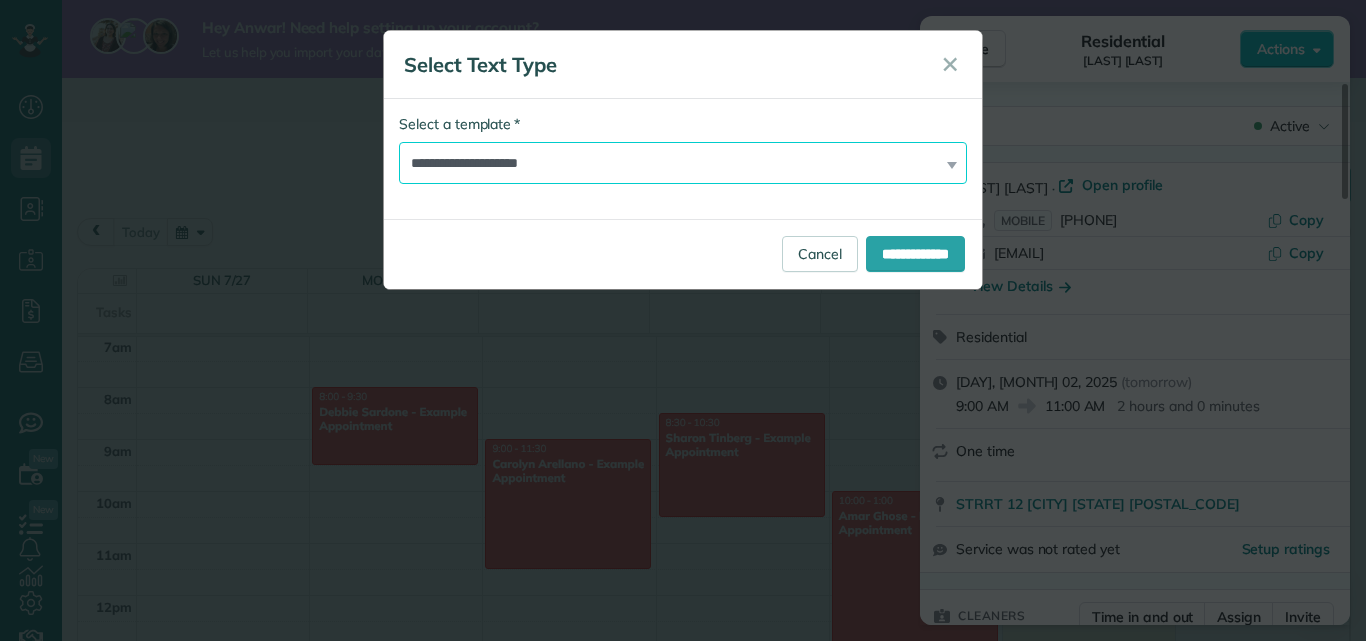 click on "**********" at bounding box center [683, 163] 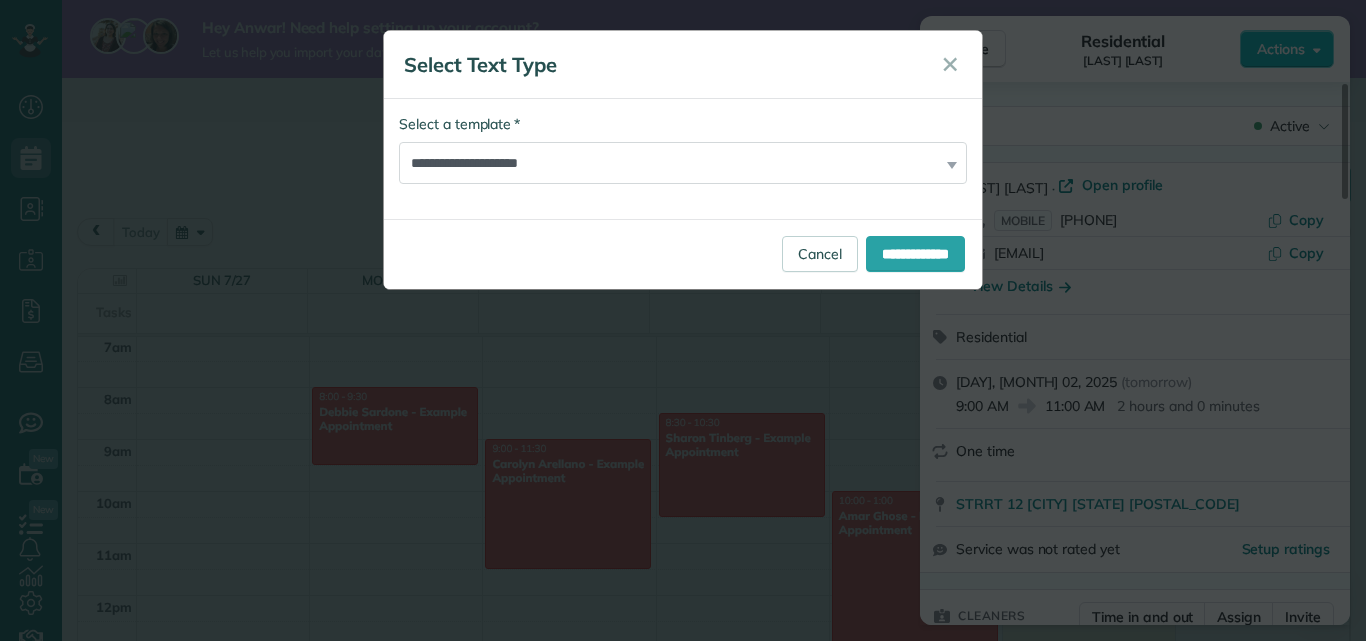 click on "**********" at bounding box center [683, 254] 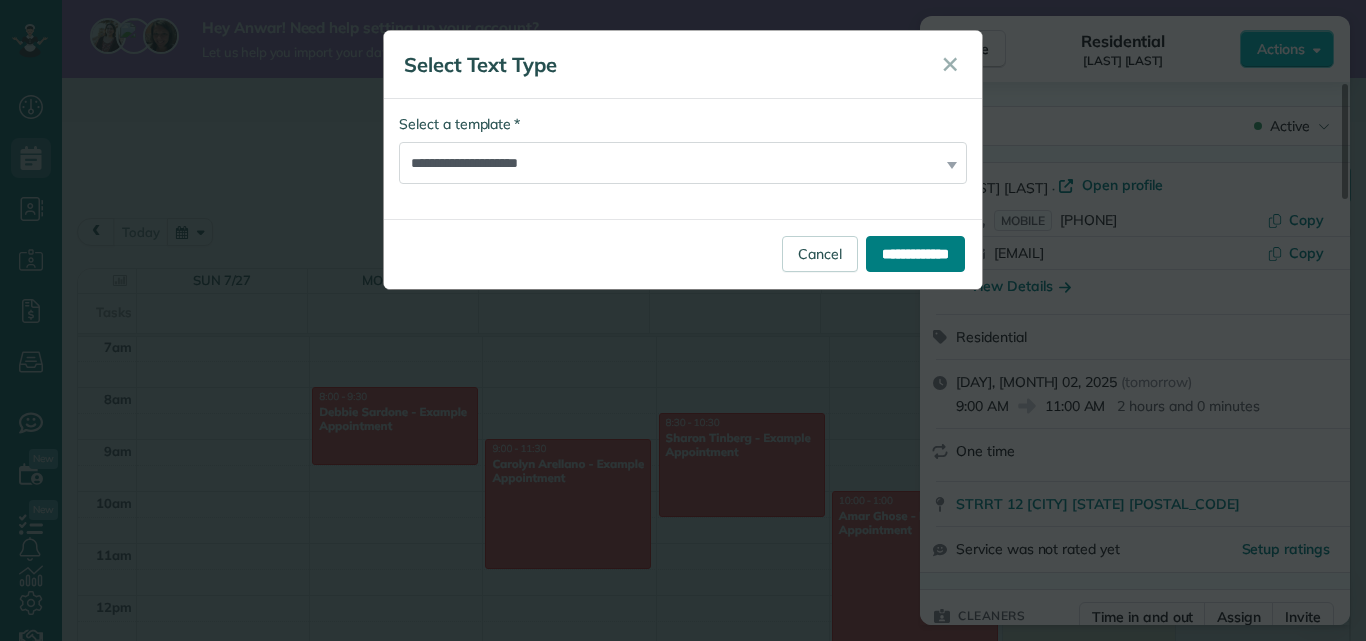 click on "**********" at bounding box center [915, 254] 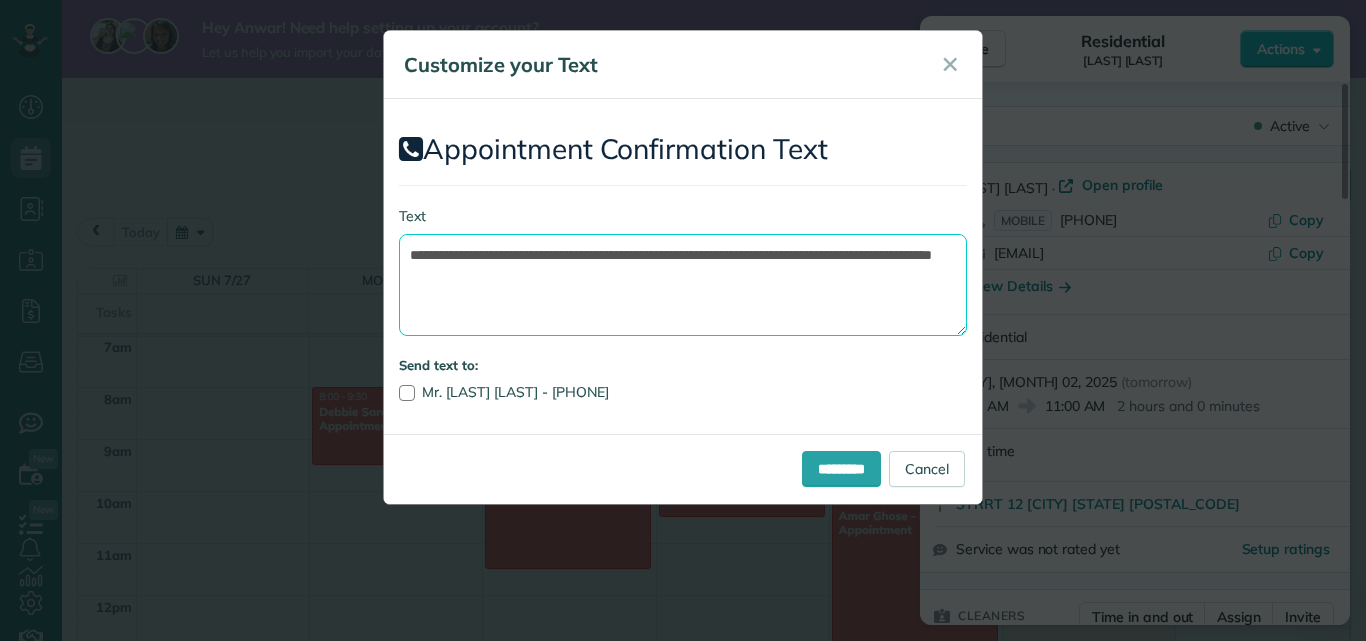 click on "**********" at bounding box center [683, 285] 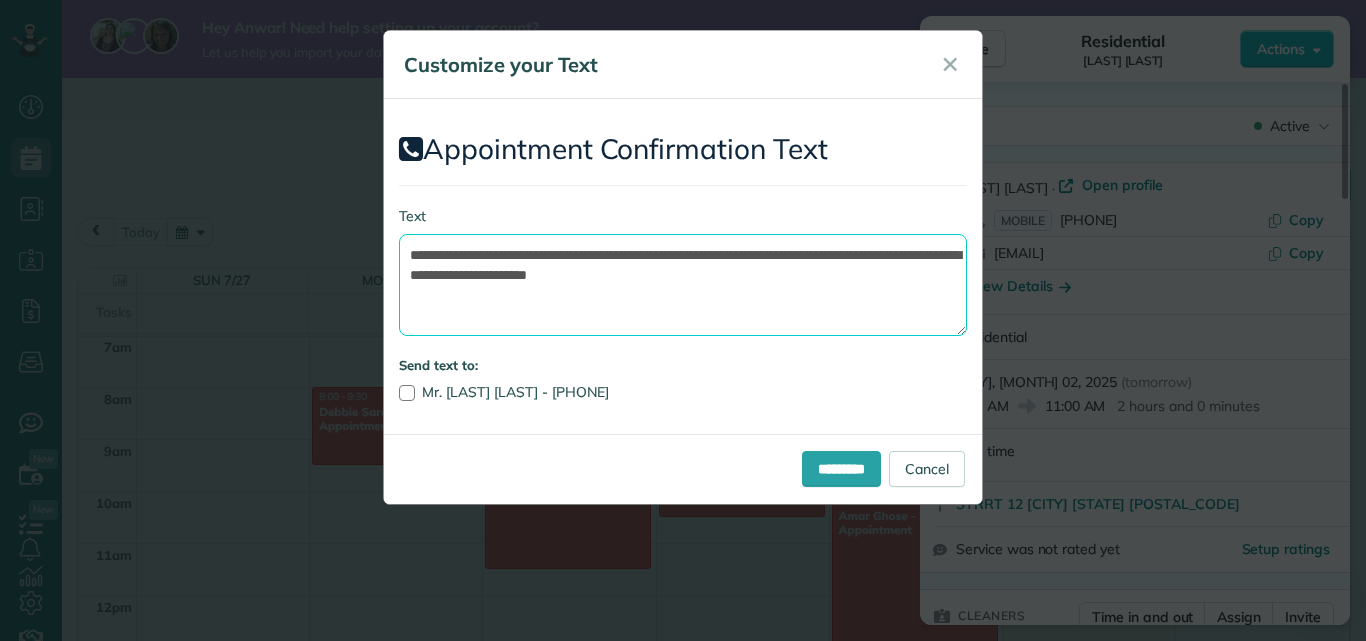 drag, startPoint x: 699, startPoint y: 274, endPoint x: 754, endPoint y: 278, distance: 55.145264 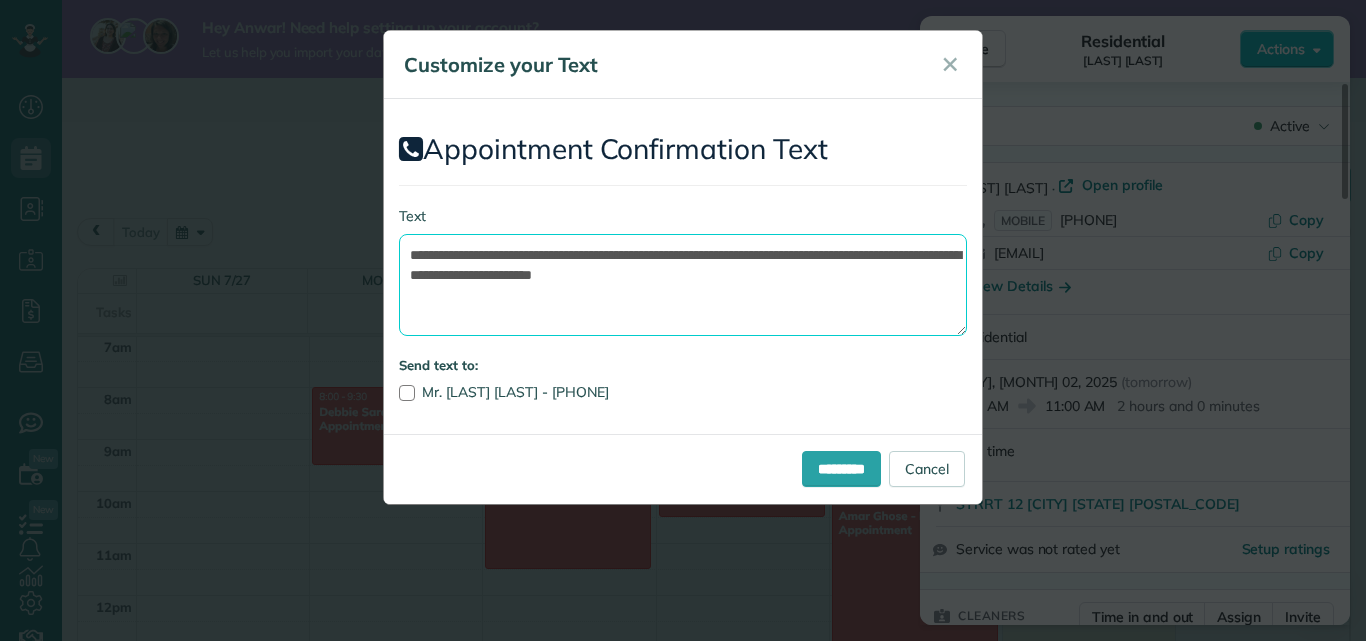 click on "**********" at bounding box center (683, 285) 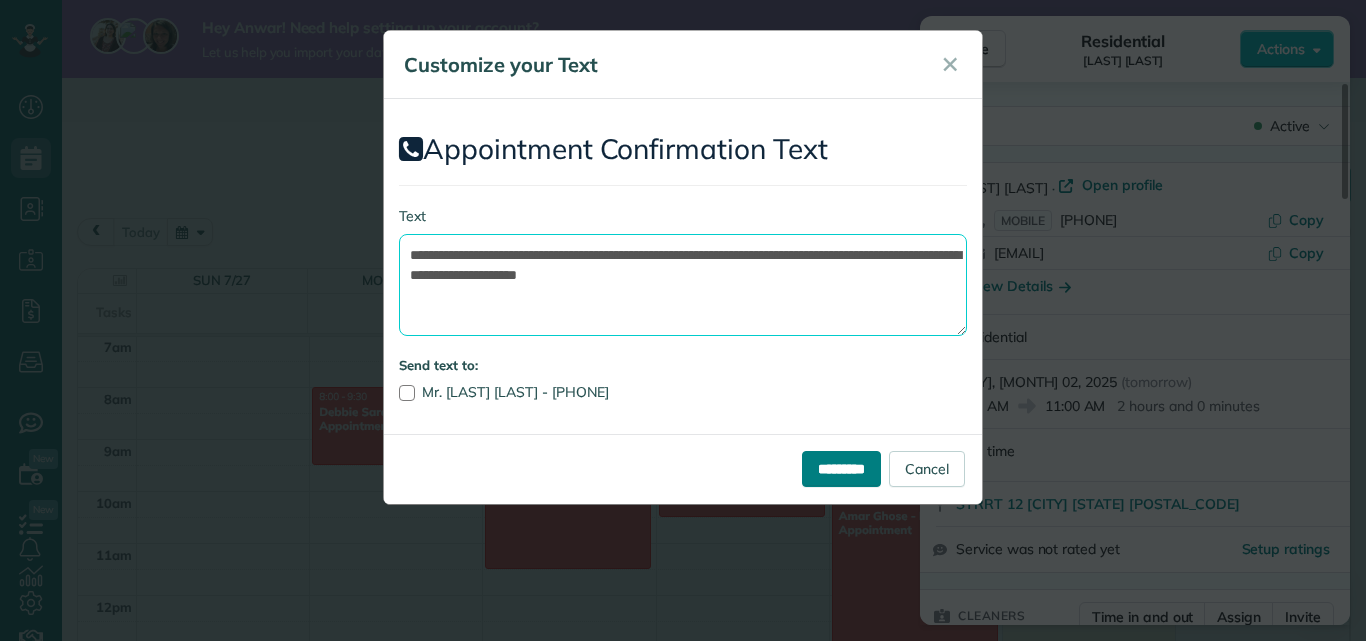 type on "**********" 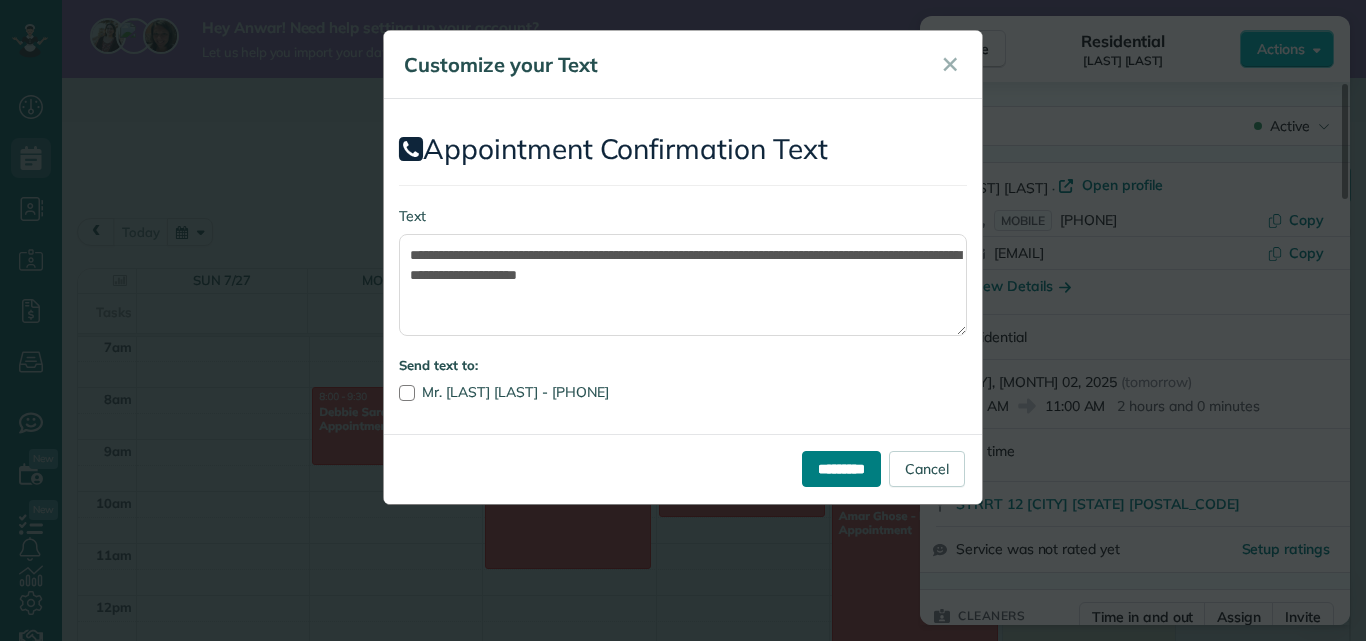 click on "*********" at bounding box center (841, 469) 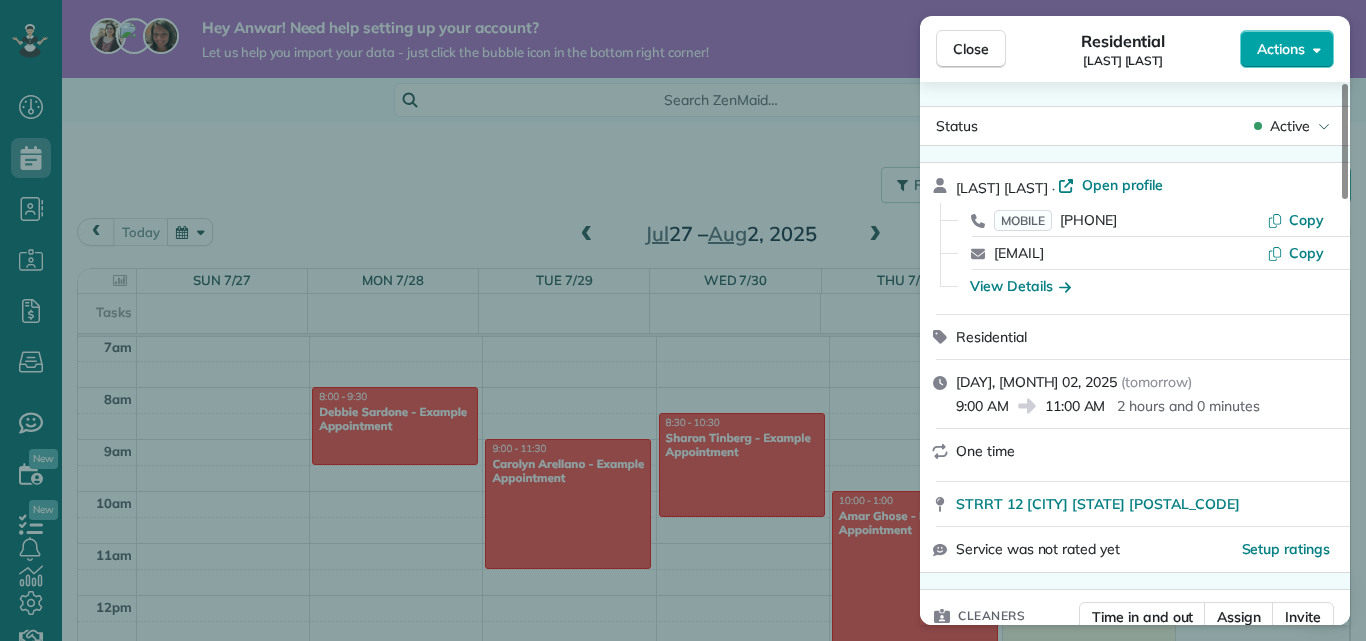 click on "Actions" at bounding box center [1287, 49] 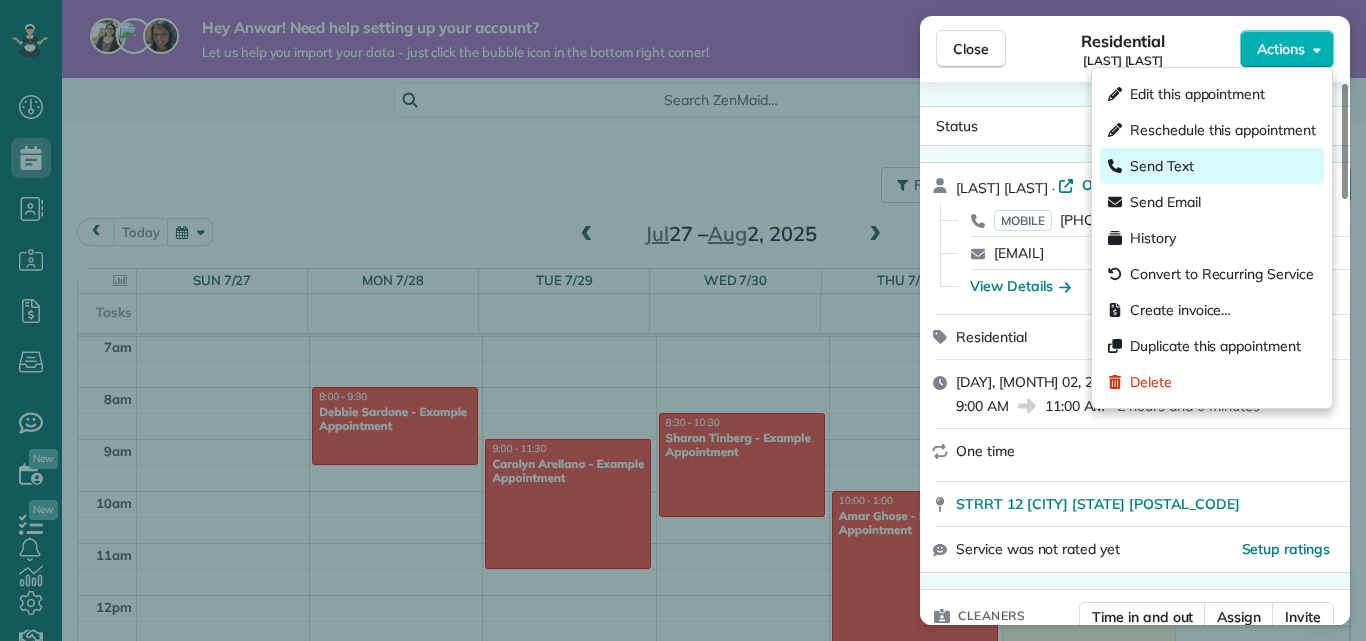 click on "Send Text" at bounding box center (1212, 166) 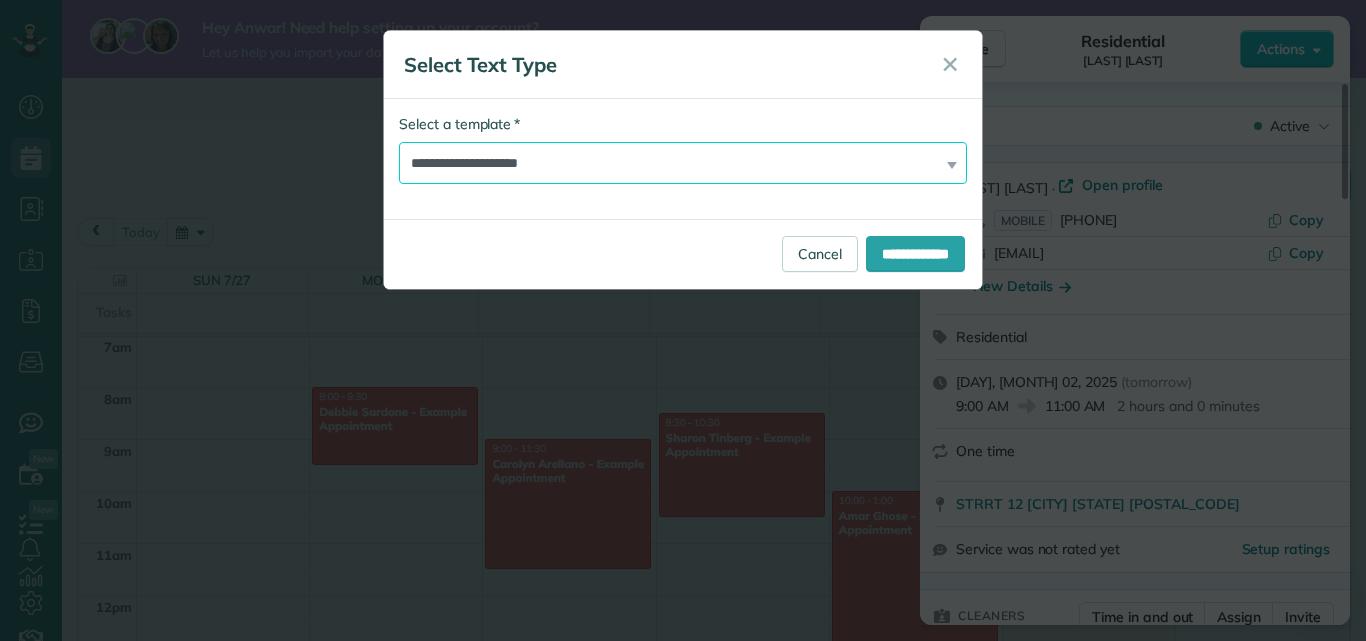 click on "**********" at bounding box center (683, 163) 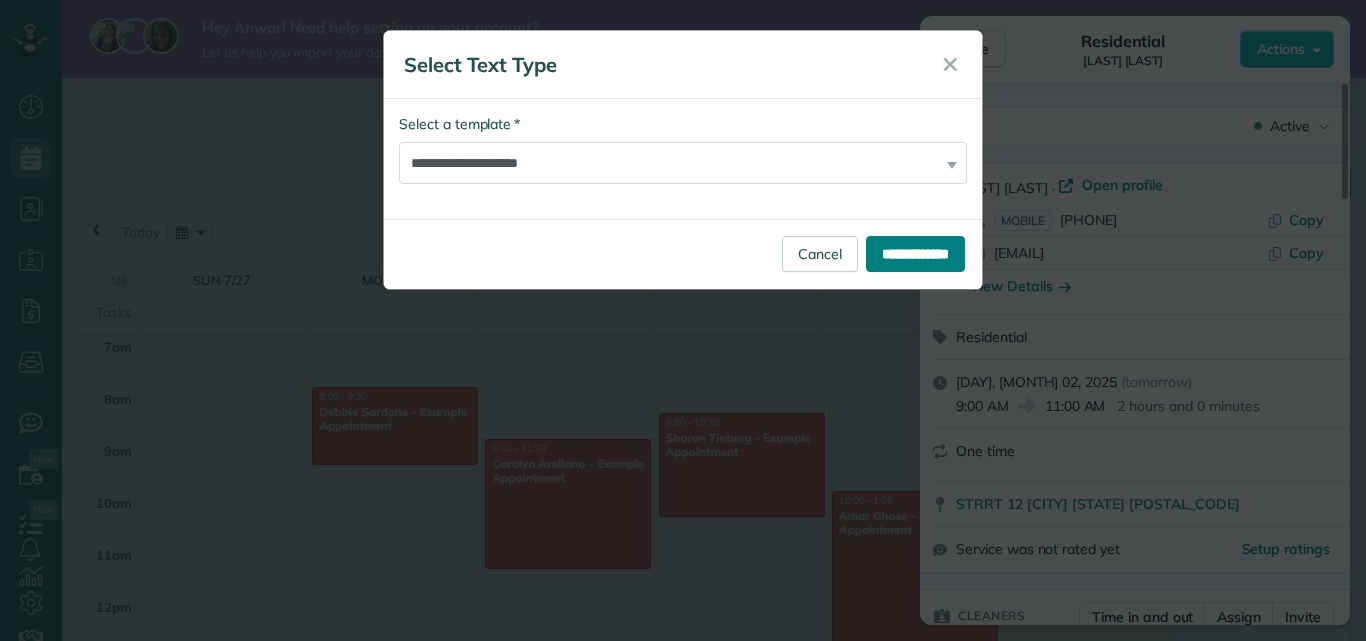 click on "**********" at bounding box center (915, 254) 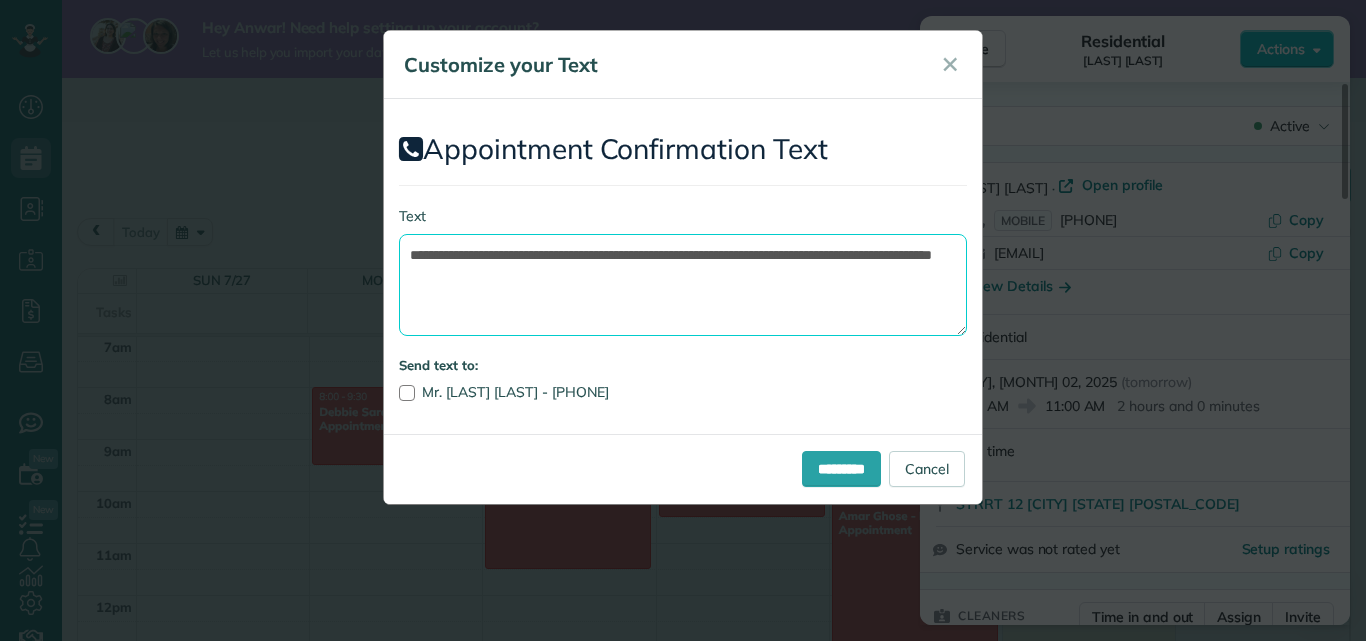 click on "**********" at bounding box center (683, 285) 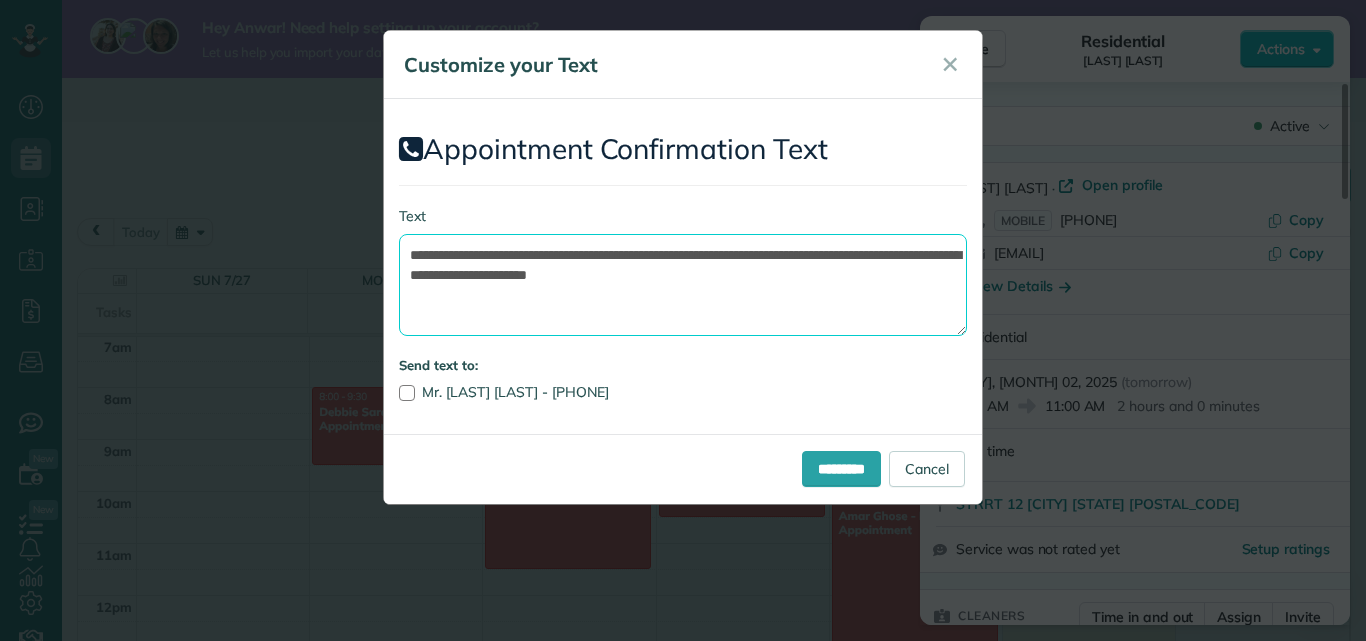 drag, startPoint x: 655, startPoint y: 279, endPoint x: 794, endPoint y: 278, distance: 139.0036 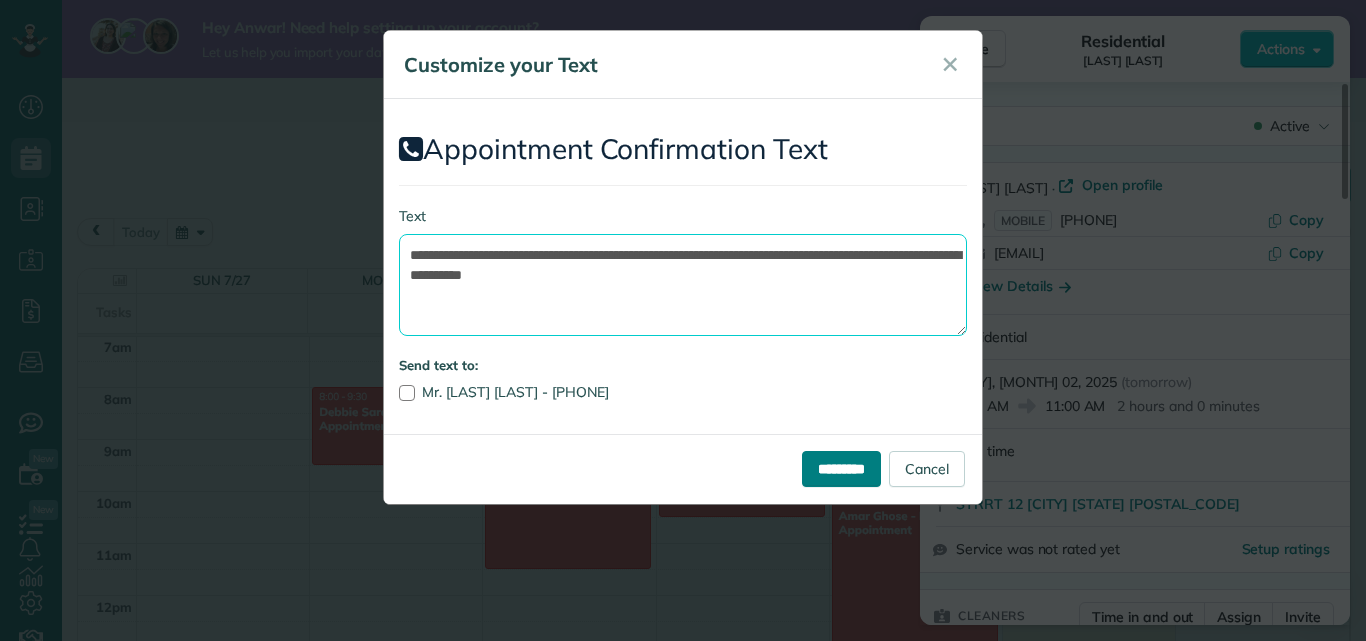 type on "**********" 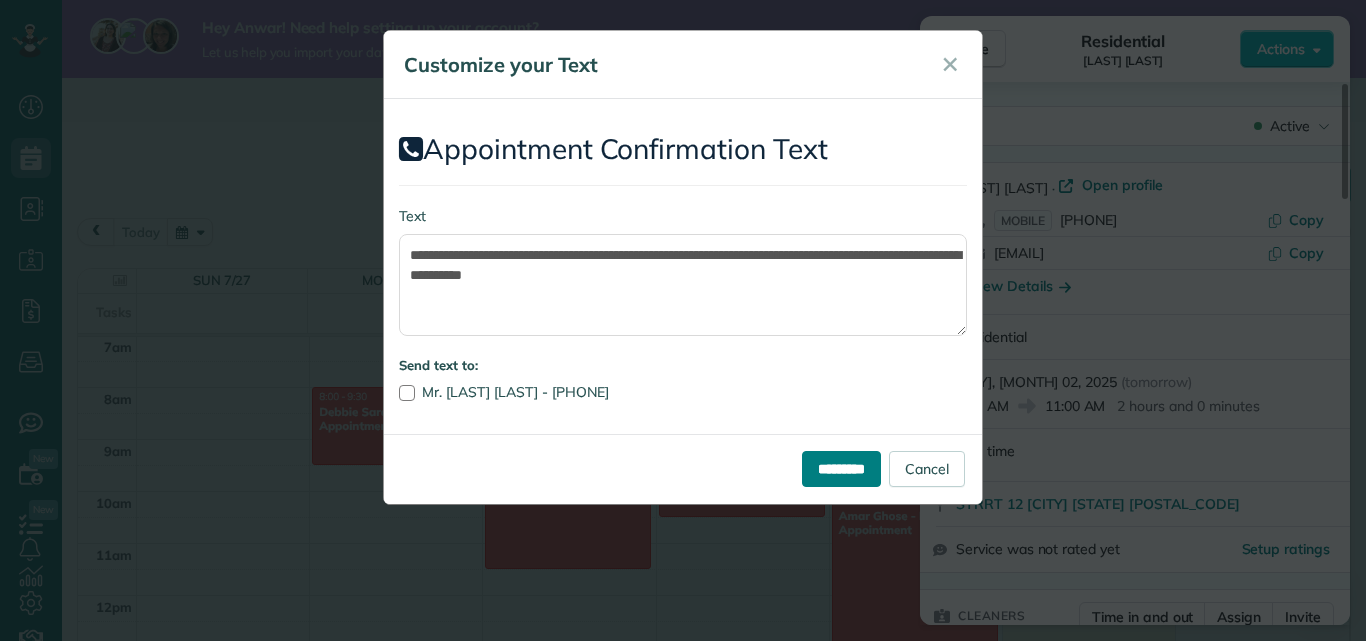 click on "*********" at bounding box center [841, 469] 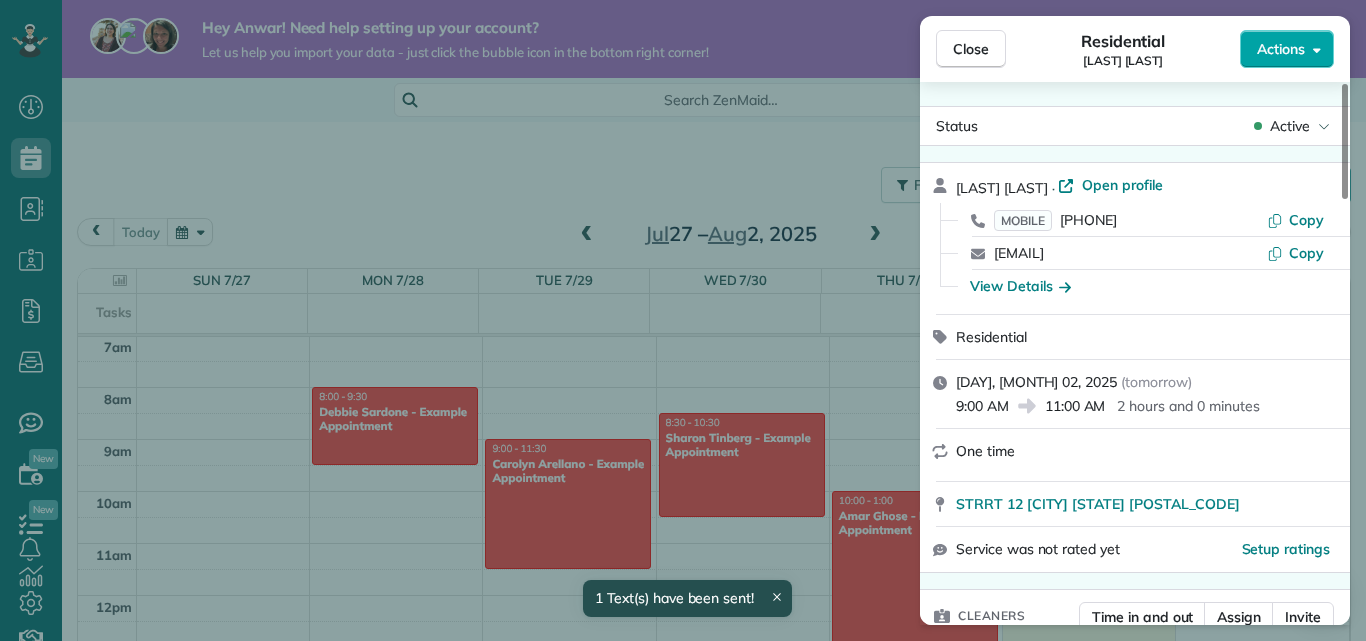 click on "Actions" at bounding box center [1287, 49] 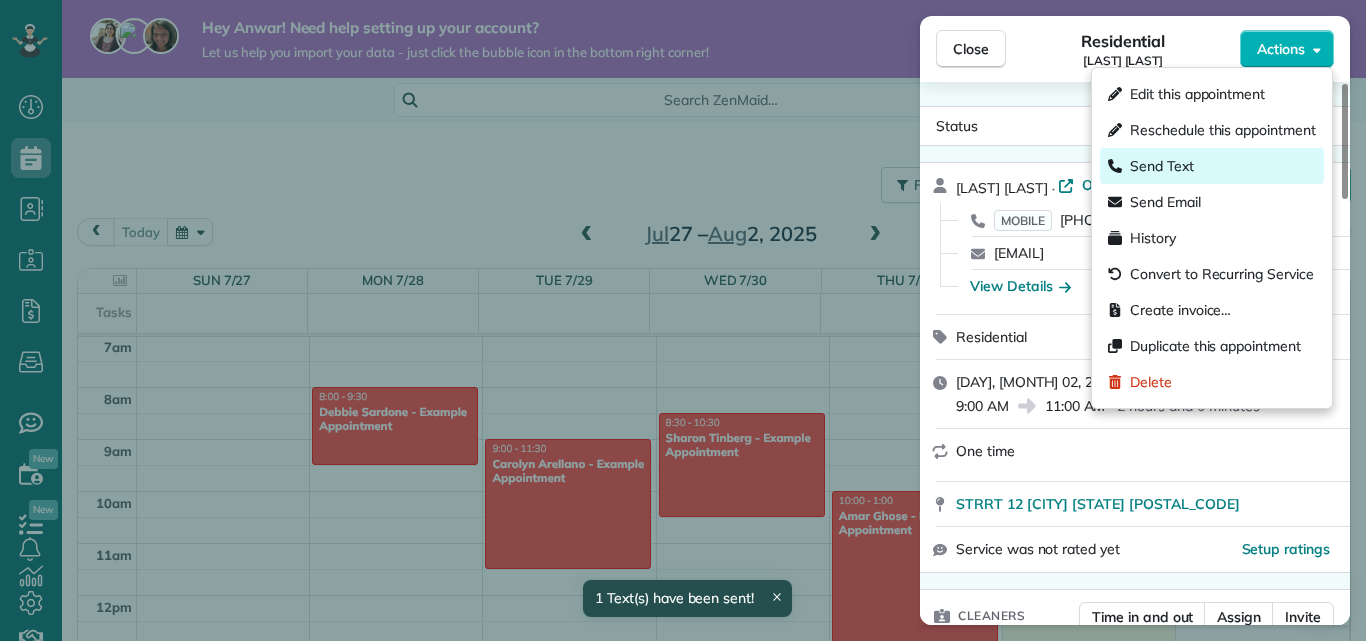 click on "Send Text" at bounding box center (1212, 166) 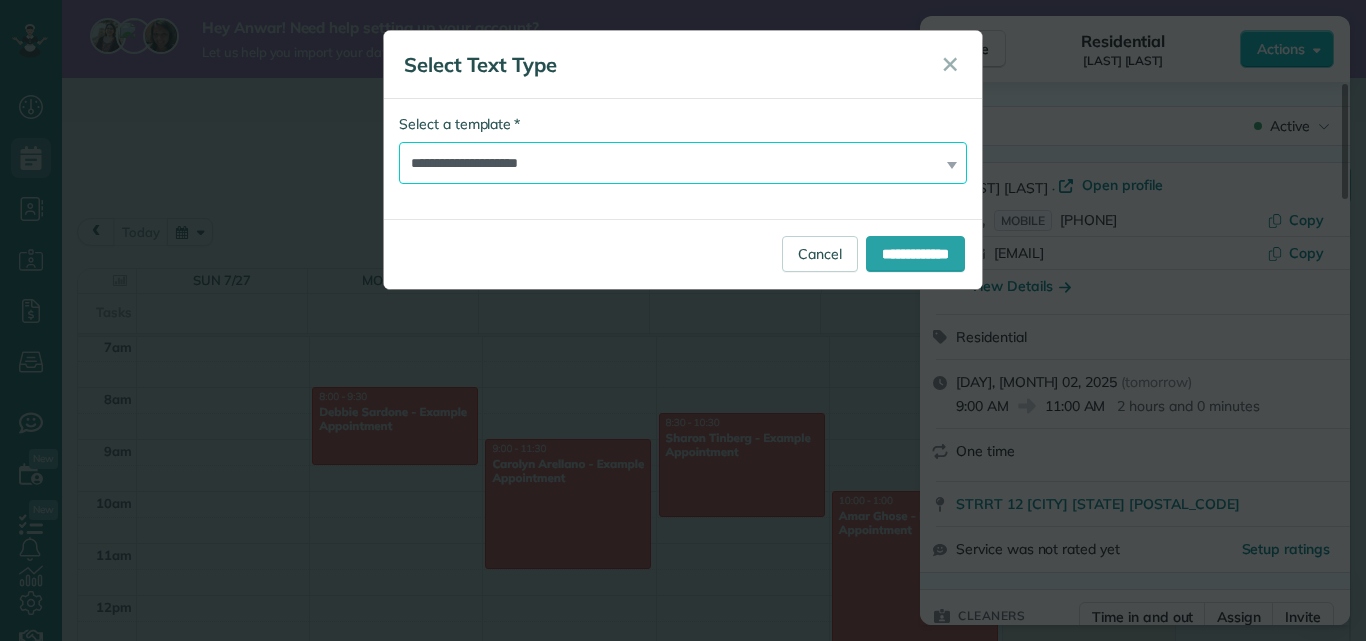 click on "**********" at bounding box center [683, 163] 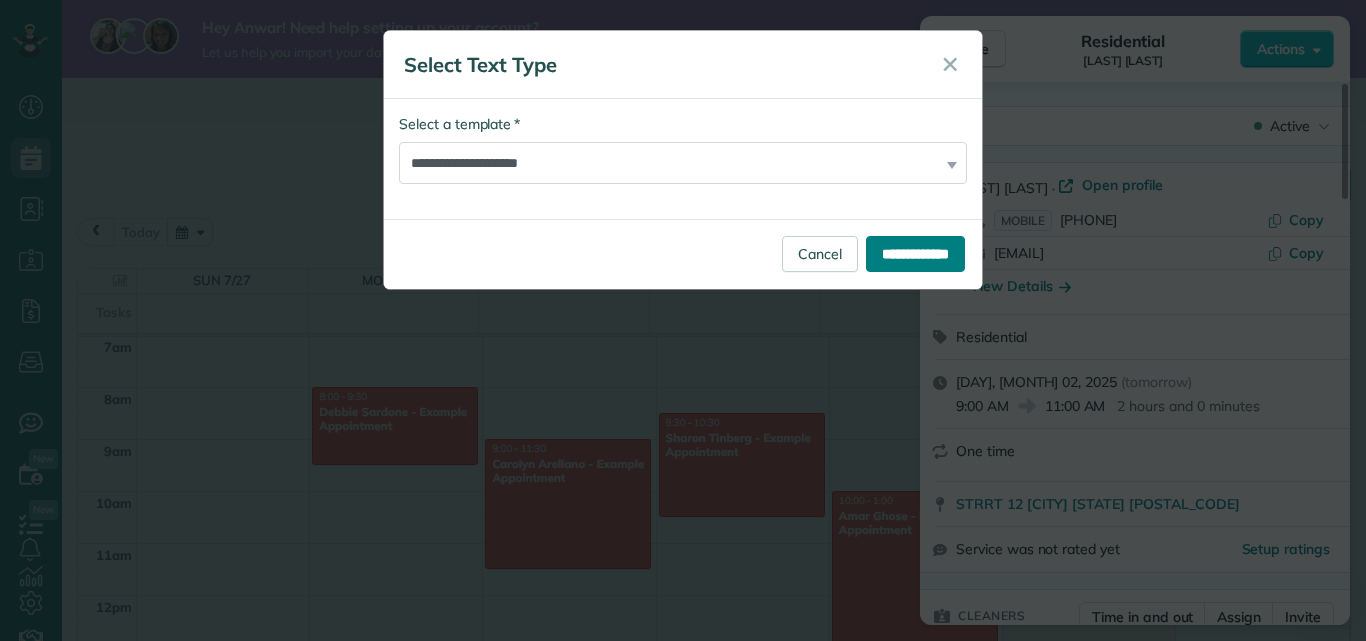 click on "**********" at bounding box center (915, 254) 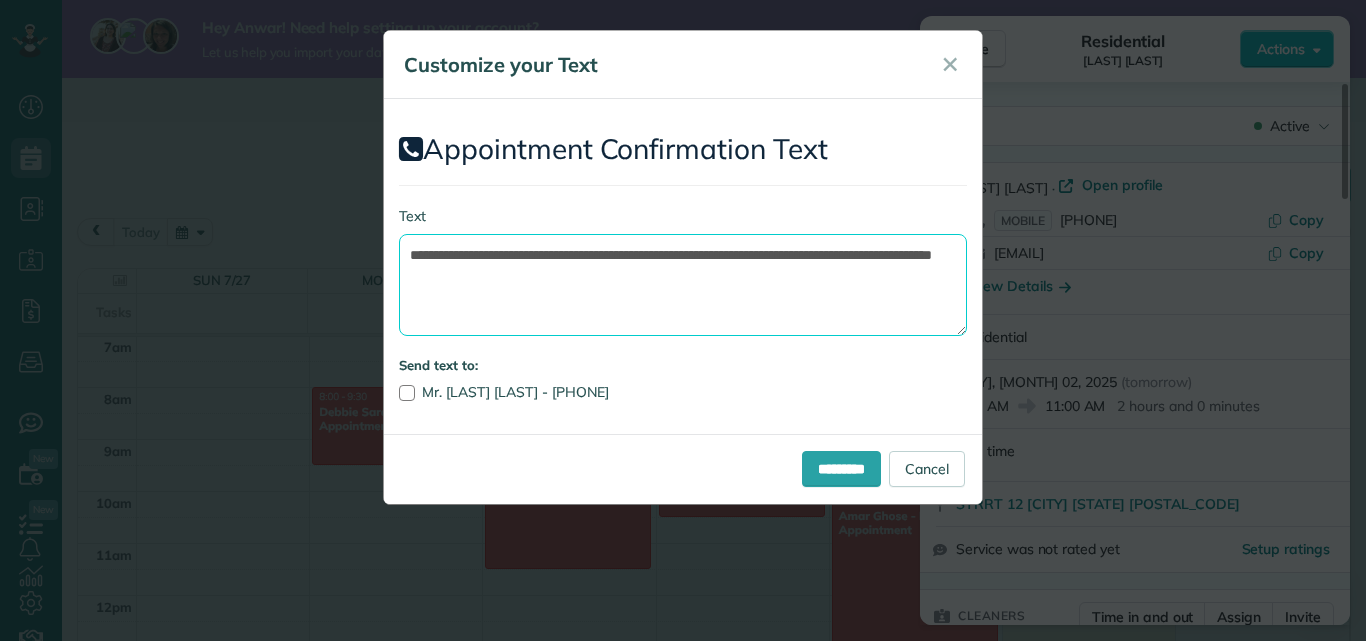 click on "**********" at bounding box center (683, 285) 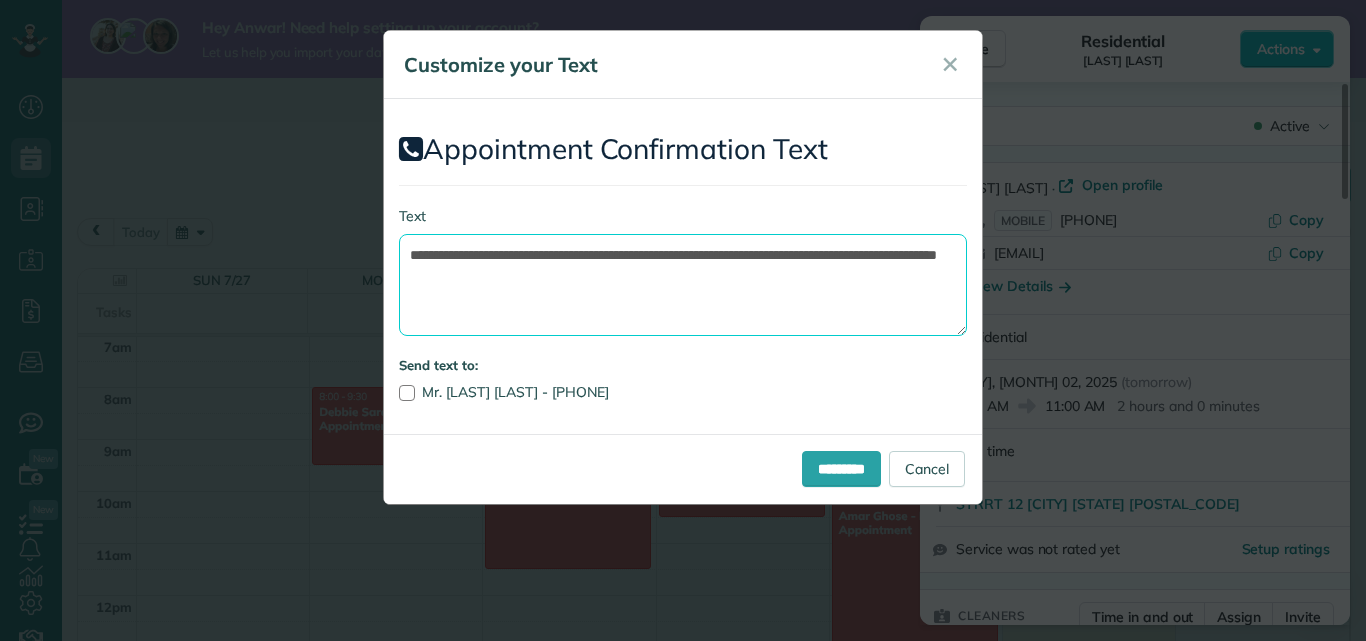 click on "**********" at bounding box center [683, 285] 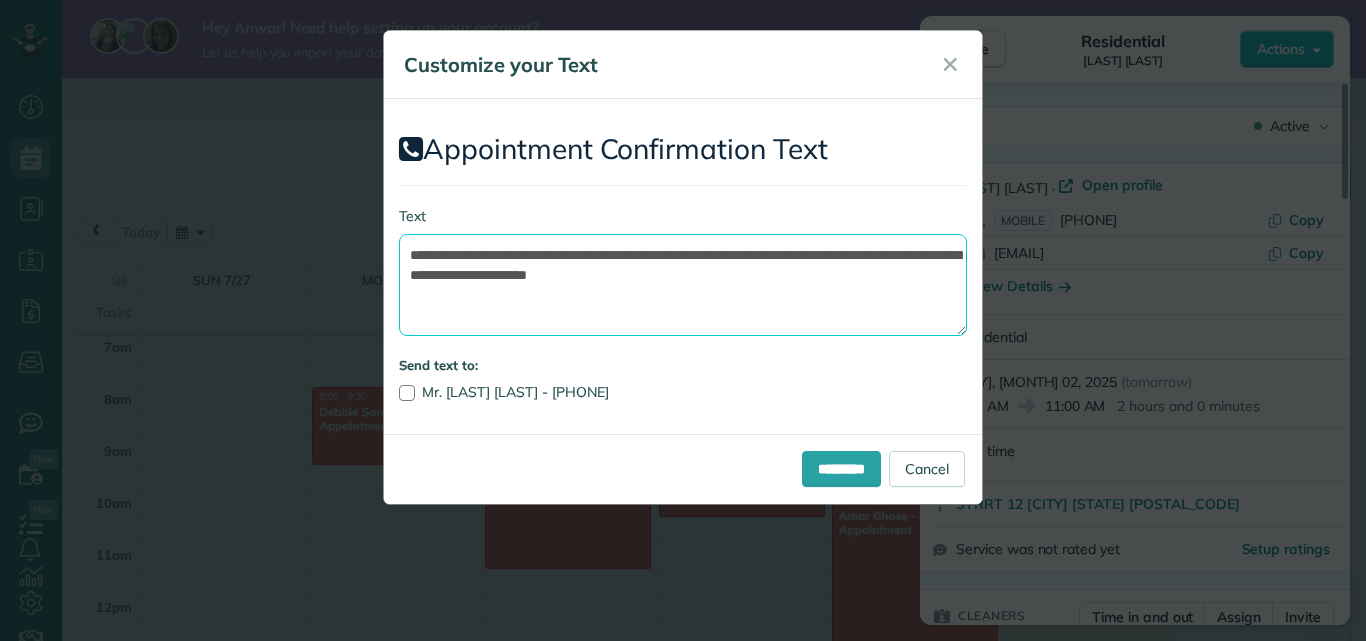 drag, startPoint x: 649, startPoint y: 274, endPoint x: 764, endPoint y: 278, distance: 115.06954 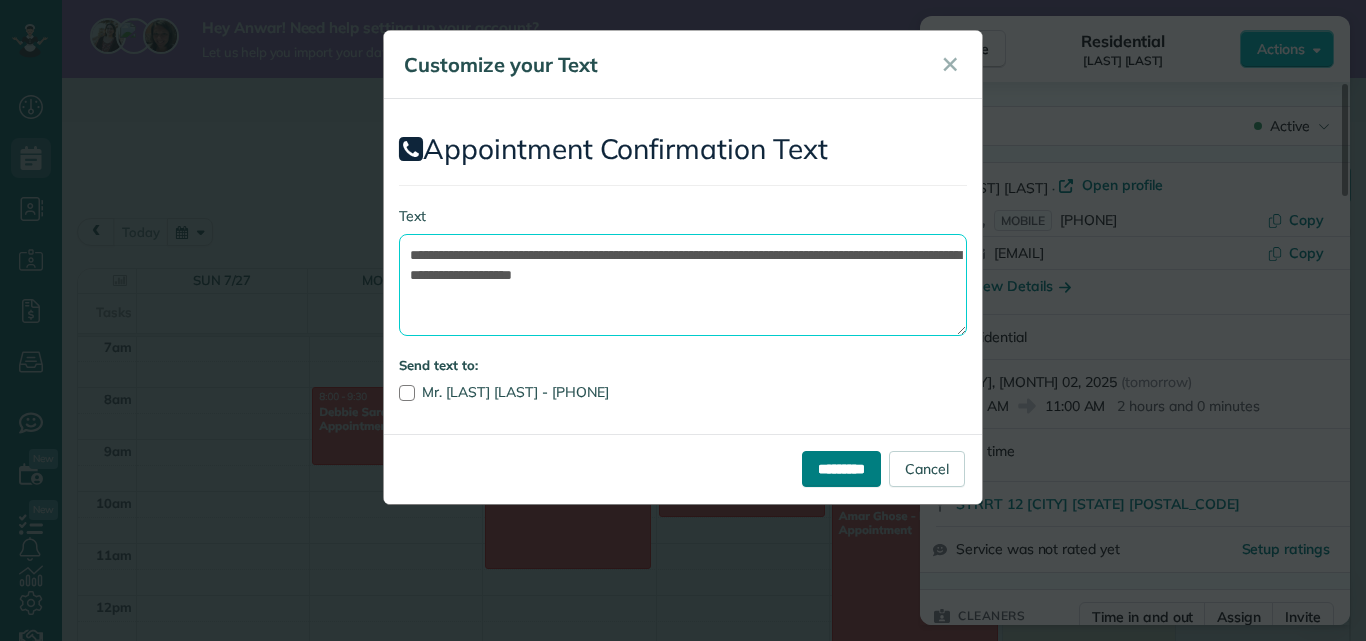 type on "**********" 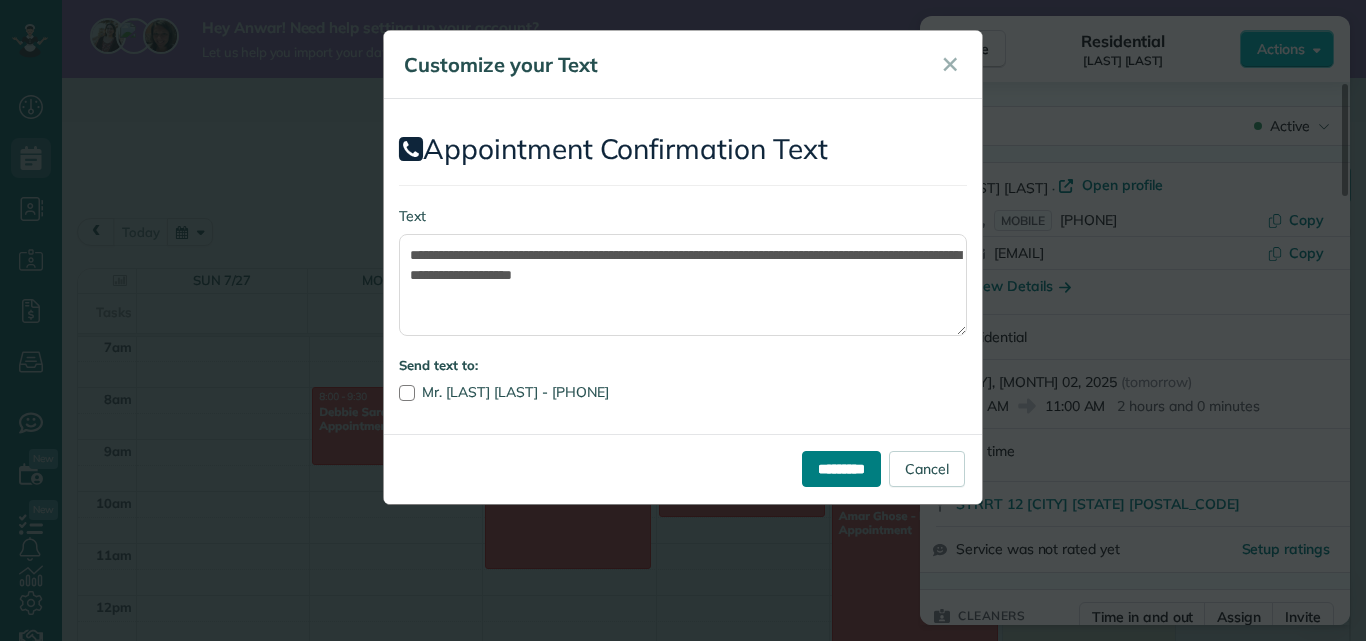 click on "*********" at bounding box center (841, 469) 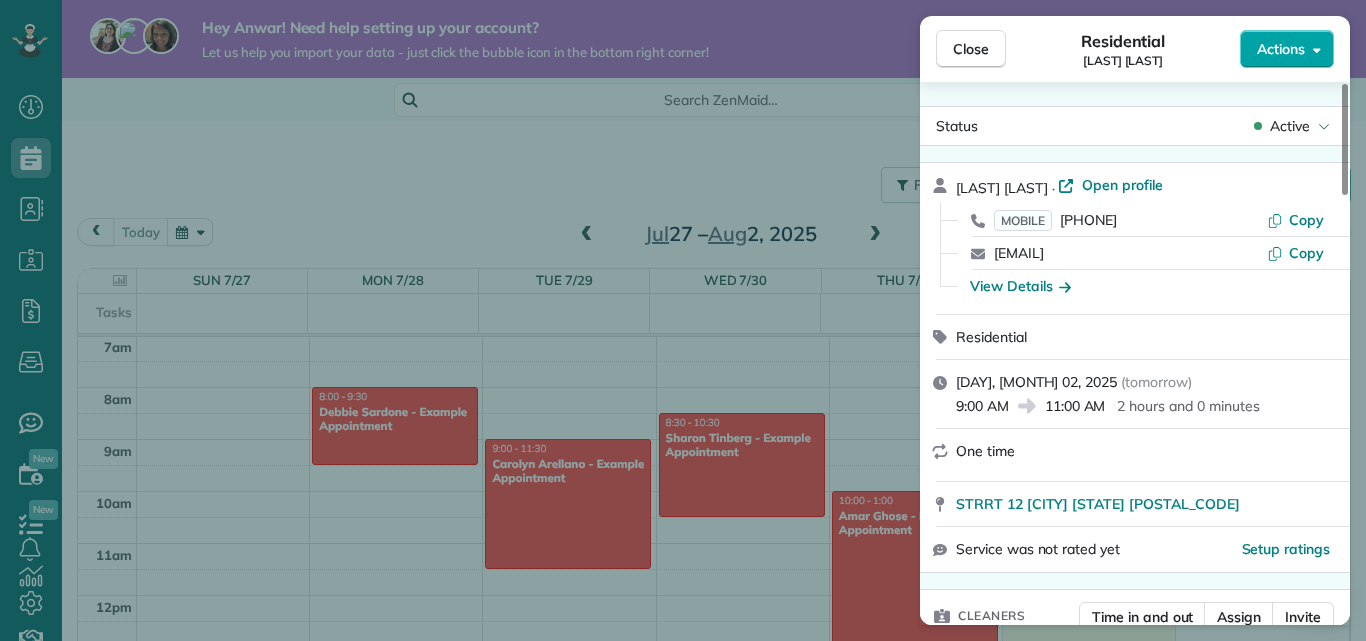 click on "Actions" at bounding box center [1281, 49] 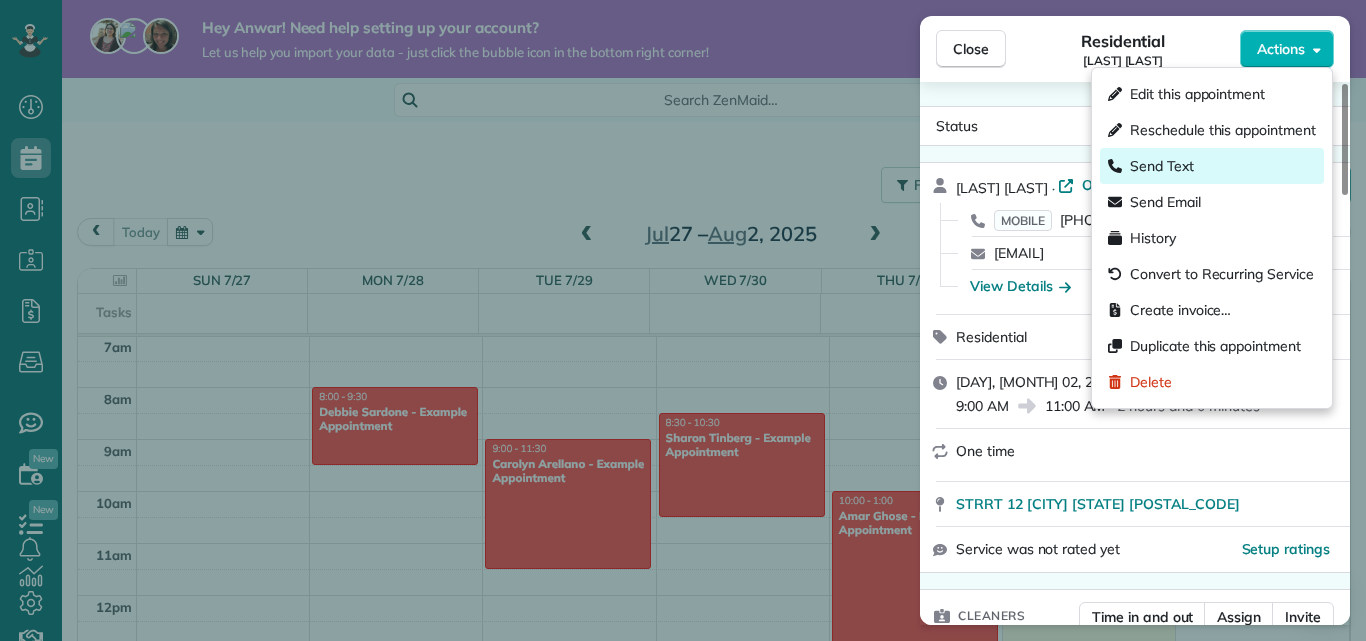 click on "Send Text" at bounding box center (1212, 166) 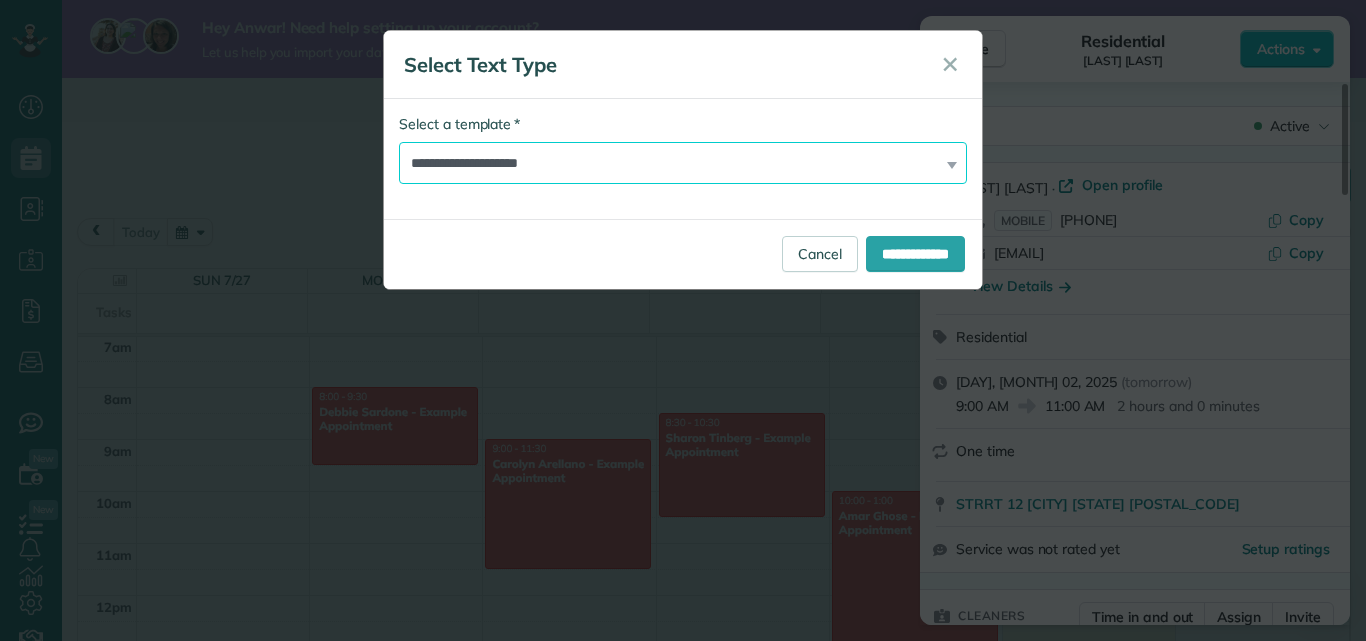 click on "**********" at bounding box center (683, 163) 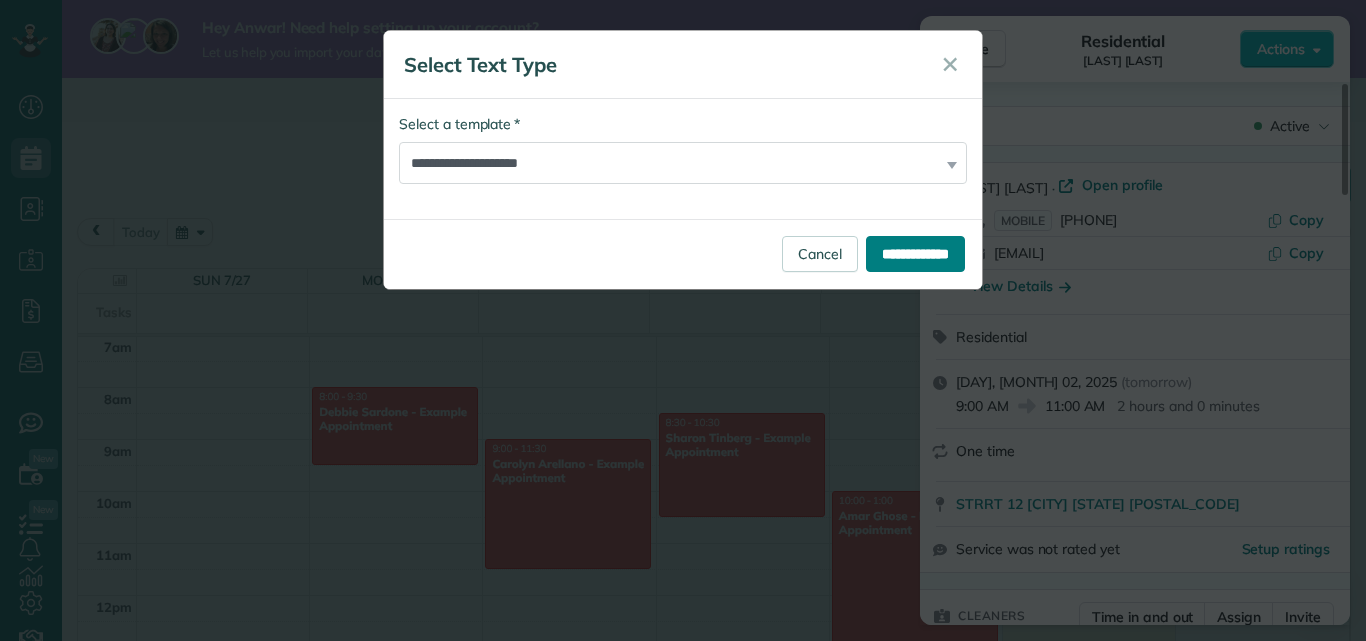 click on "**********" at bounding box center [915, 254] 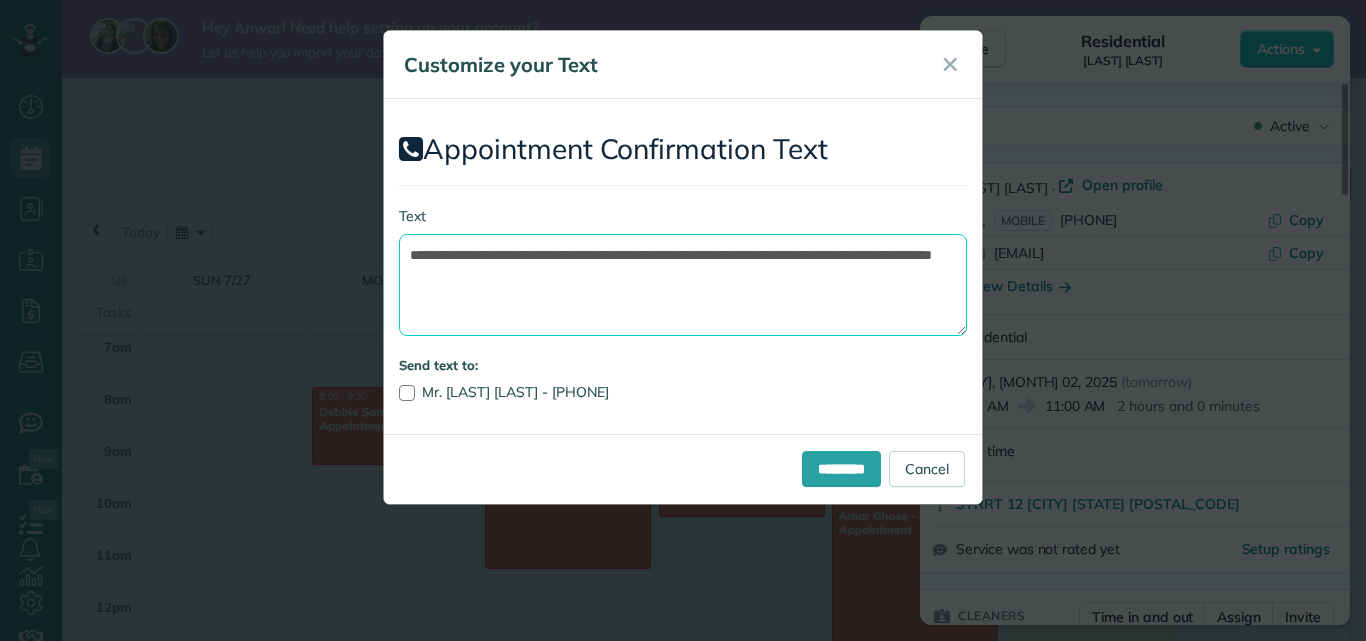 click on "**********" at bounding box center [683, 285] 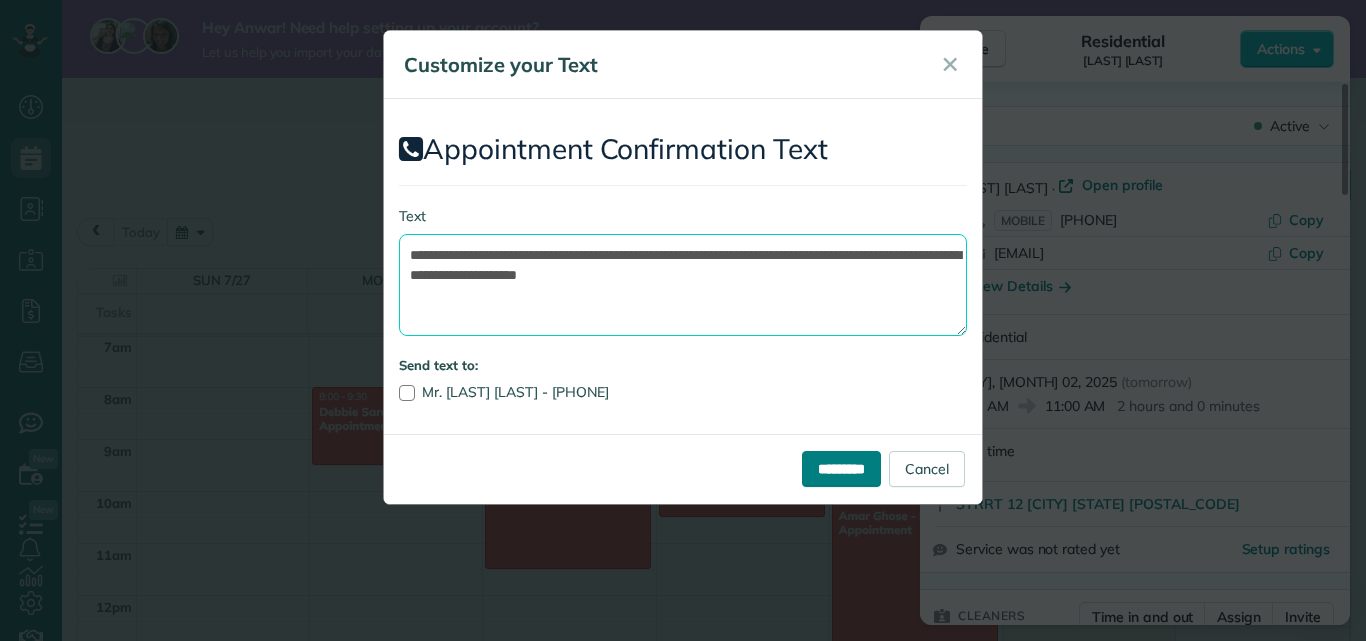 type on "**********" 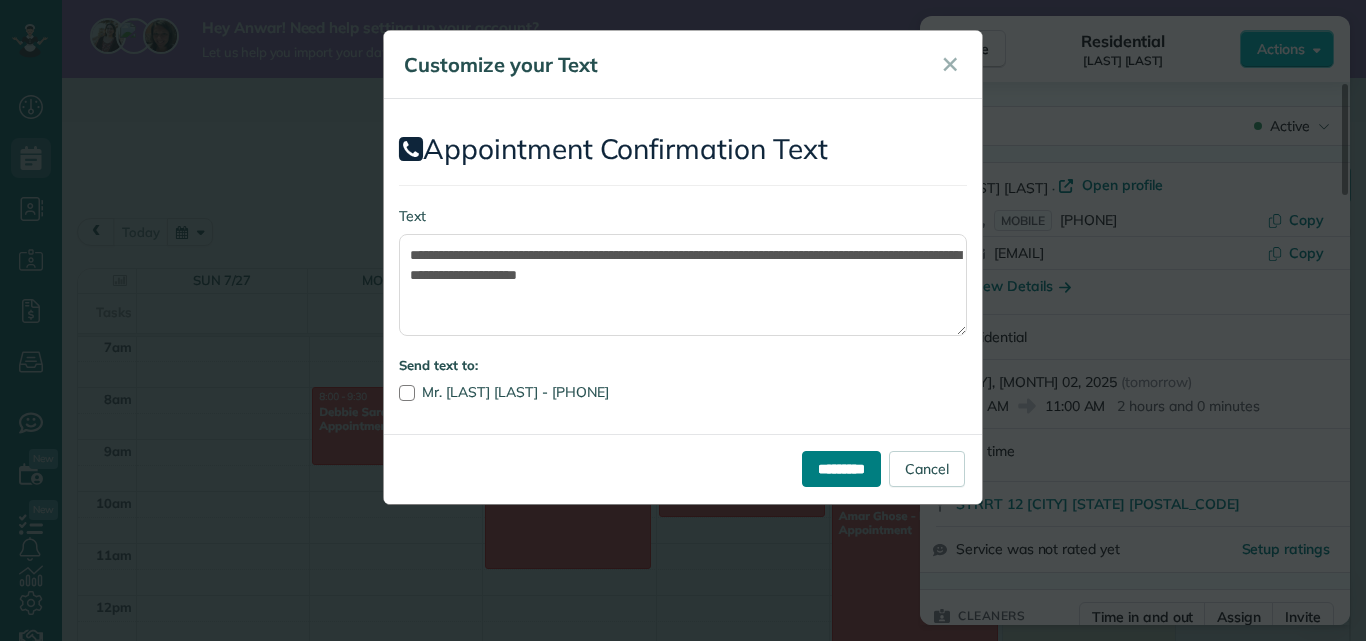click on "*********" at bounding box center [841, 469] 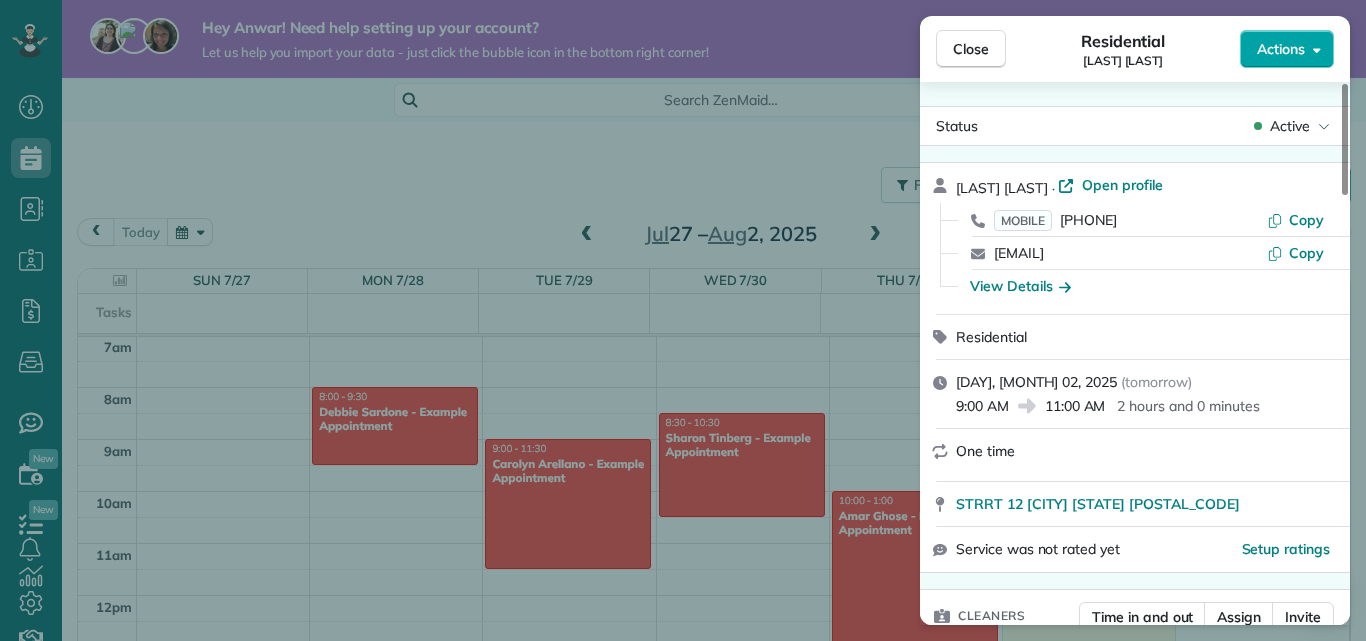 click on "Actions" at bounding box center (1287, 49) 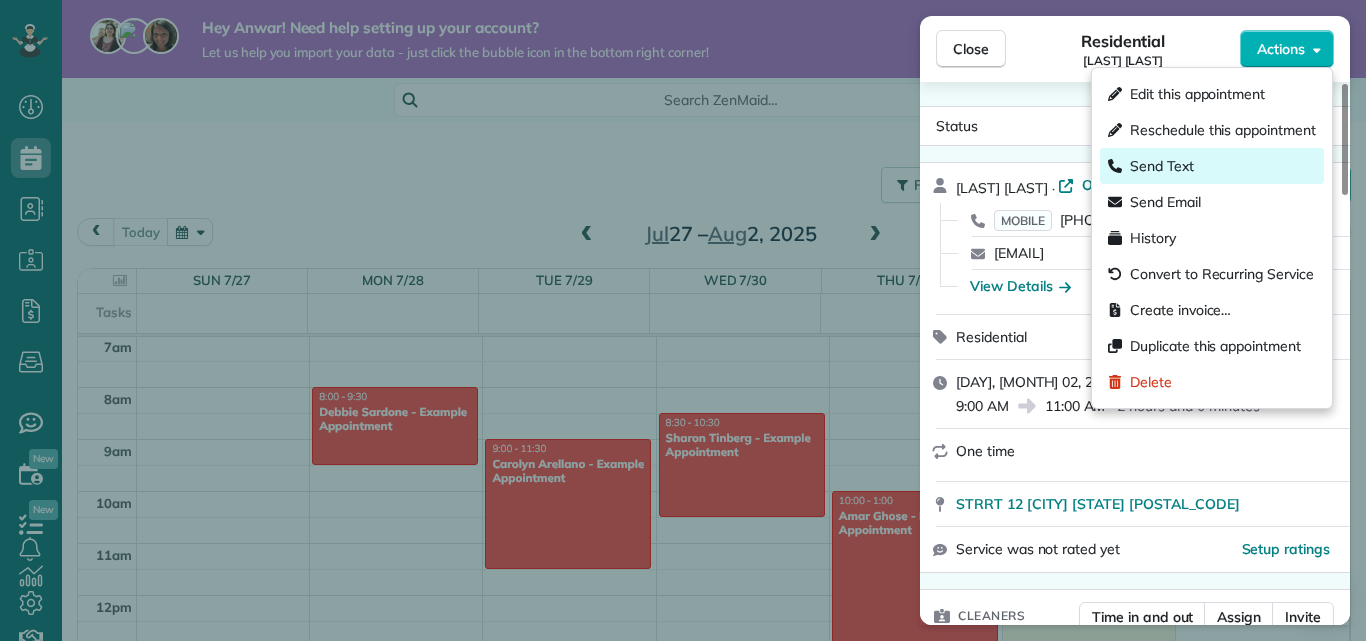 click on "Send Text" at bounding box center [1212, 166] 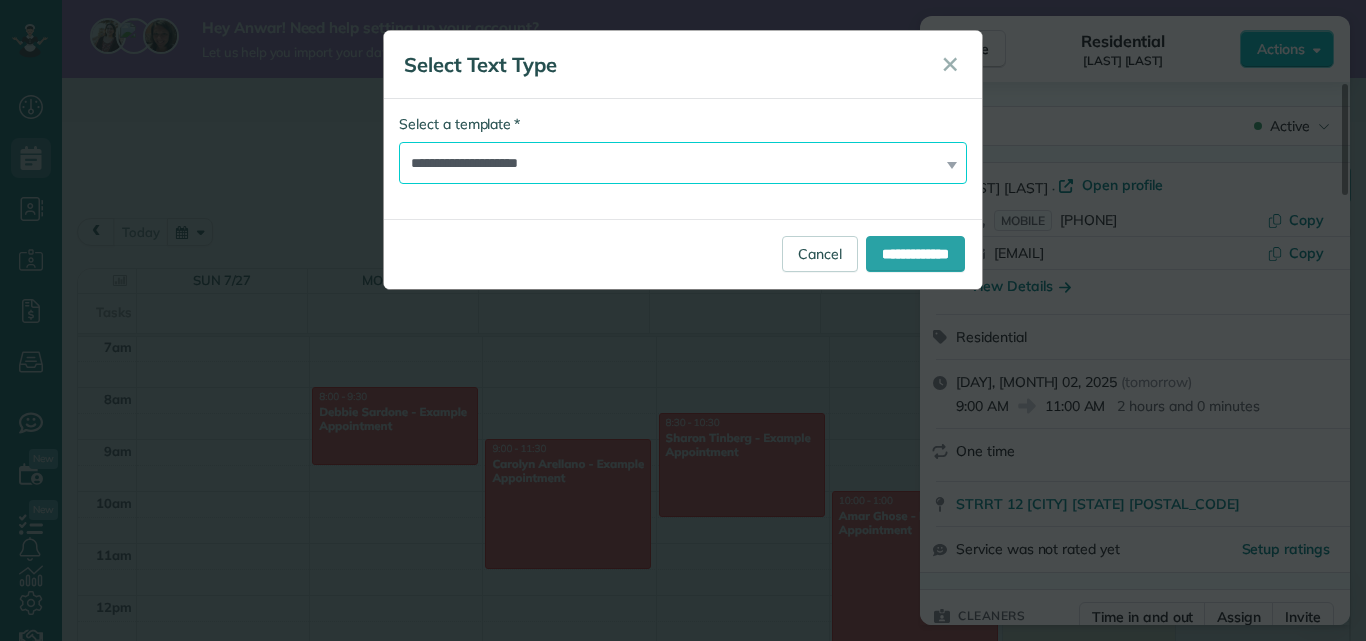 click on "**********" at bounding box center (683, 163) 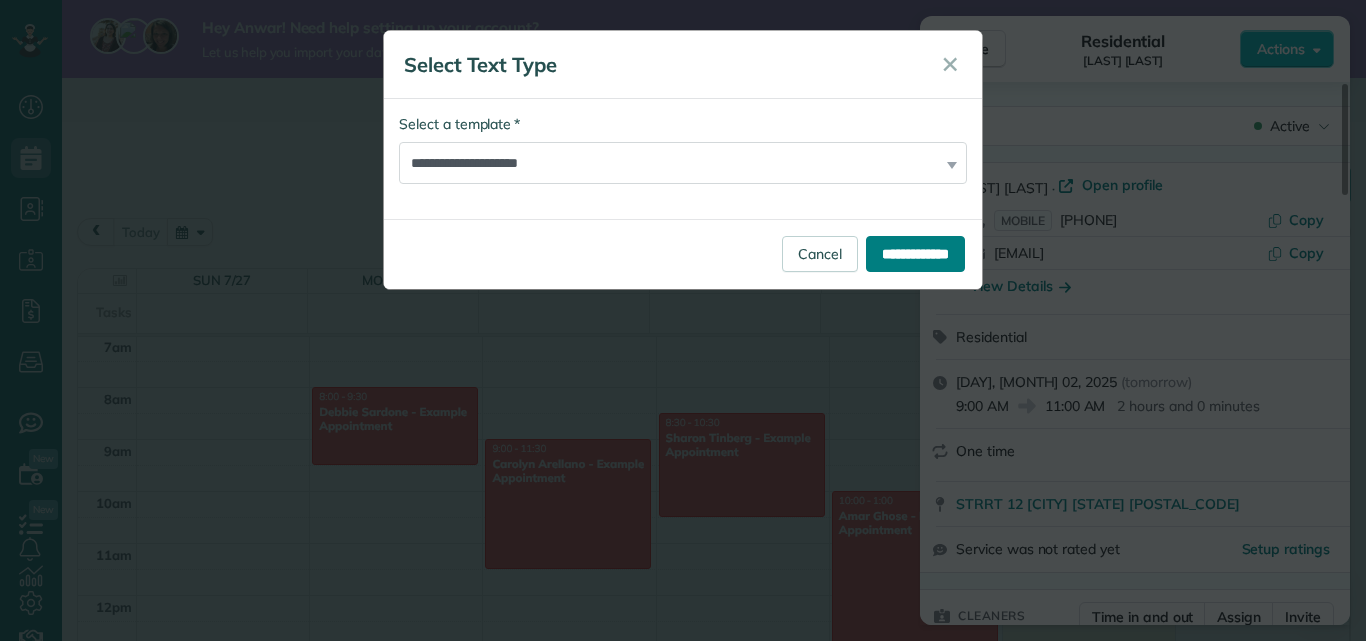 click on "**********" at bounding box center [915, 254] 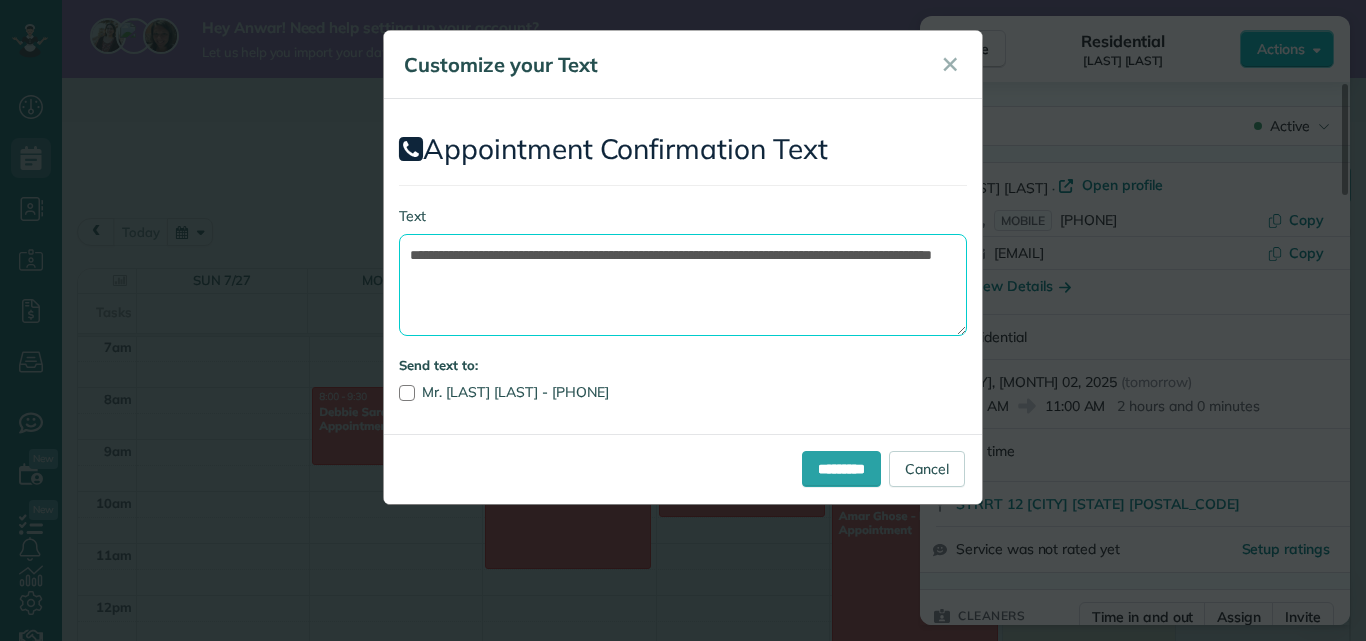 click on "**********" at bounding box center (683, 285) 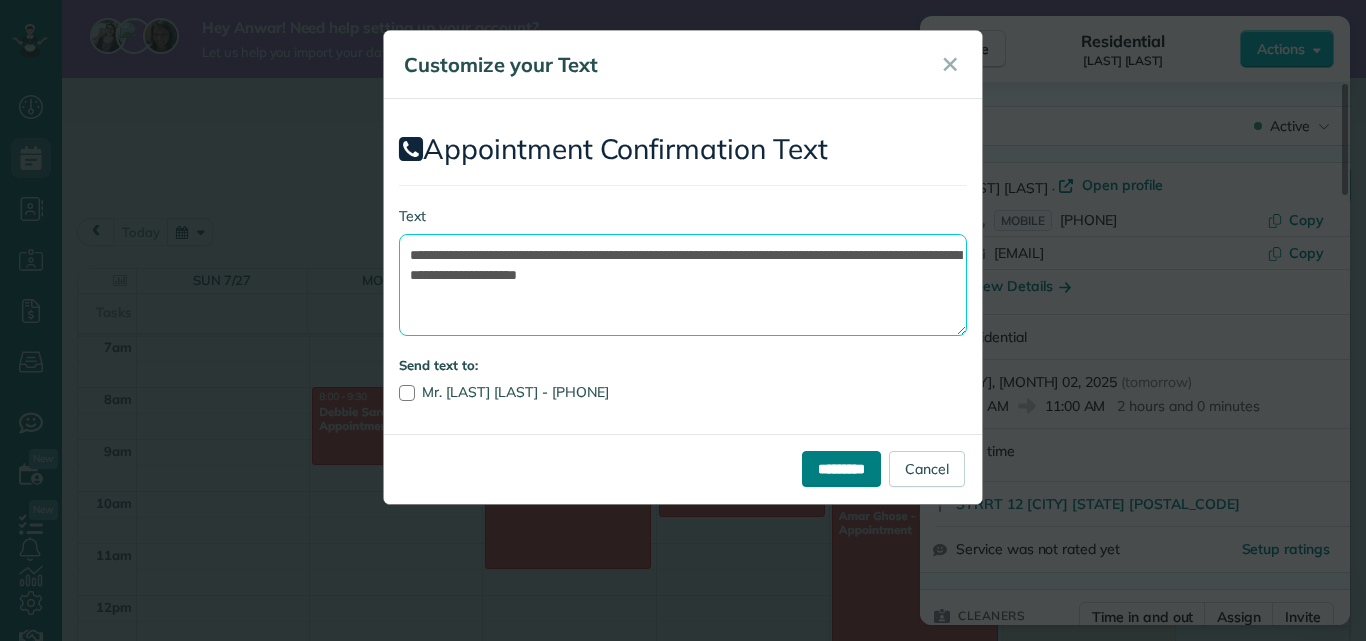 type on "**********" 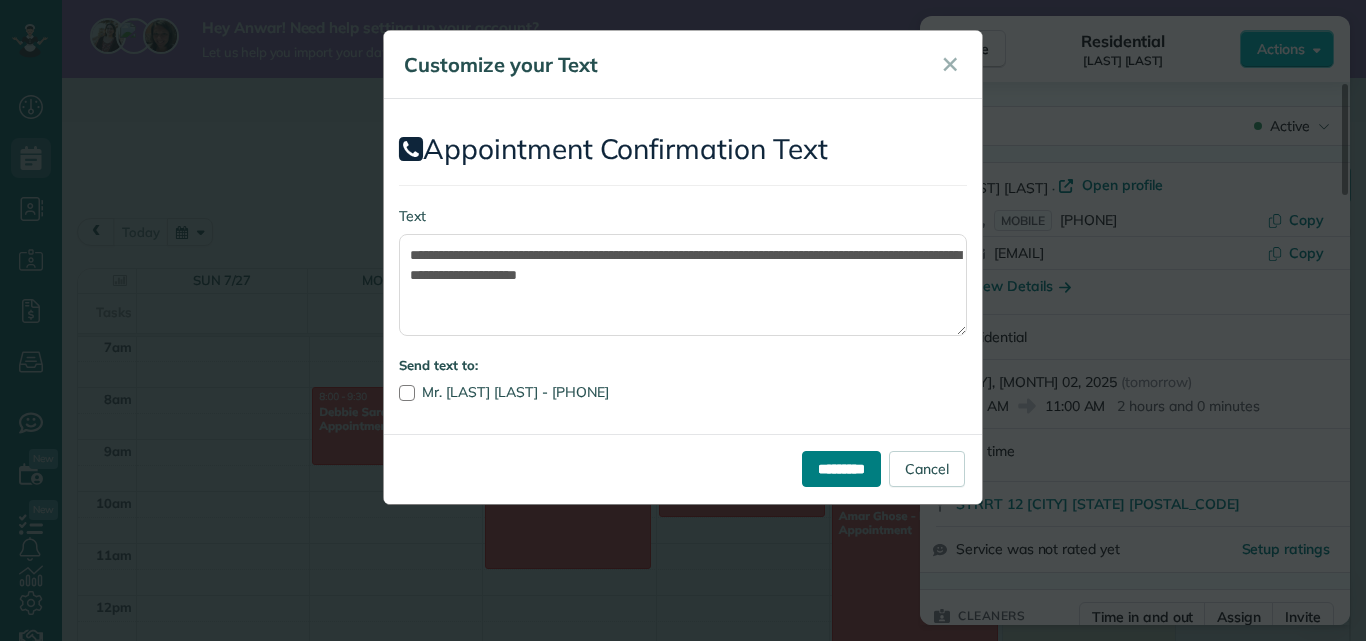 click on "*********" at bounding box center [841, 469] 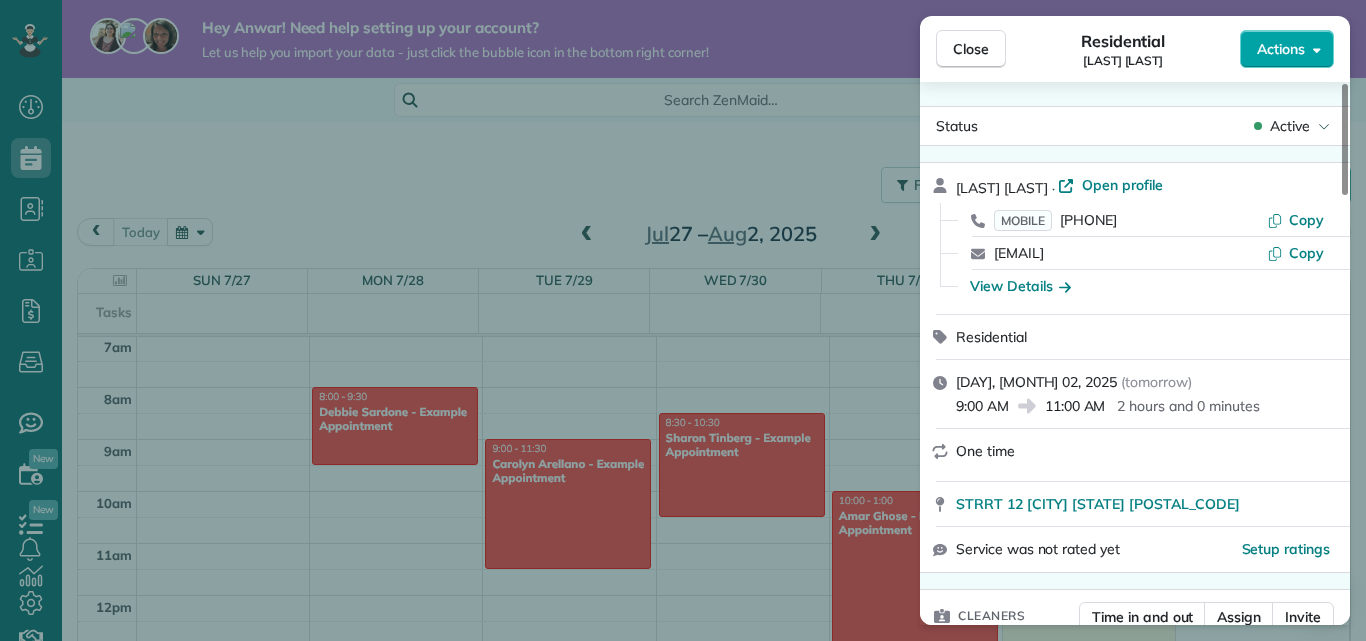 click on "Actions" at bounding box center (1287, 49) 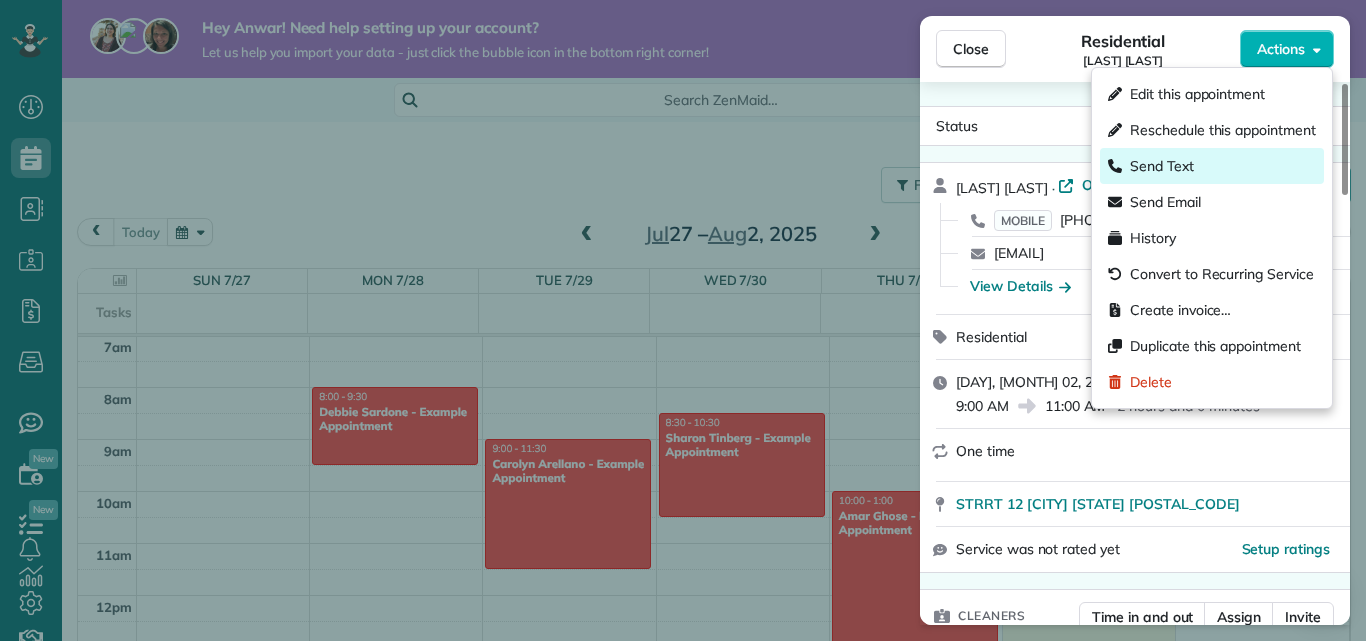 click on "Send Text" at bounding box center [1212, 166] 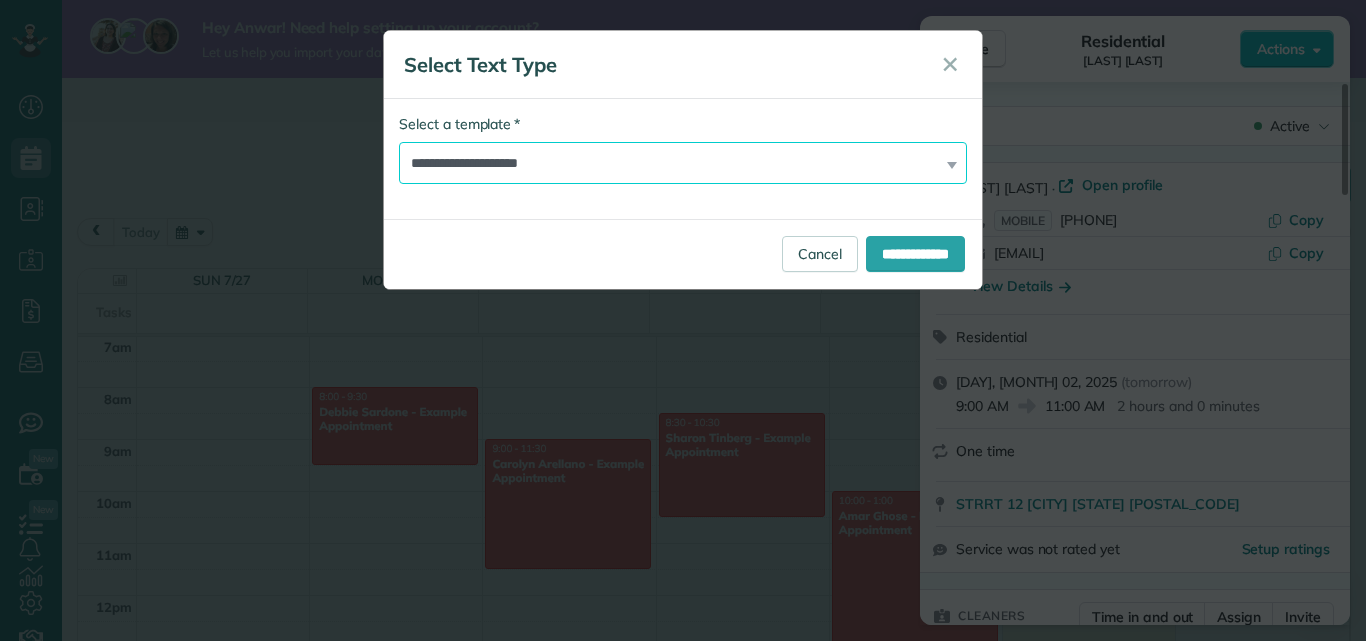 click on "**********" at bounding box center [683, 163] 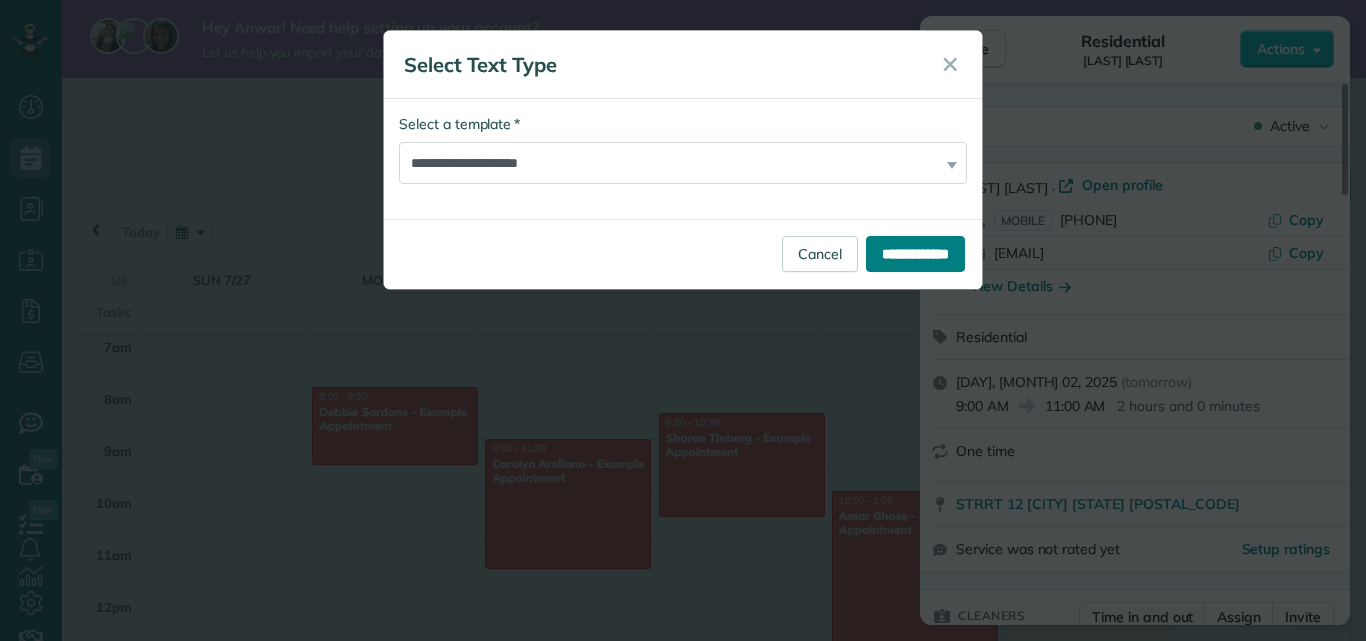 click on "**********" at bounding box center [915, 254] 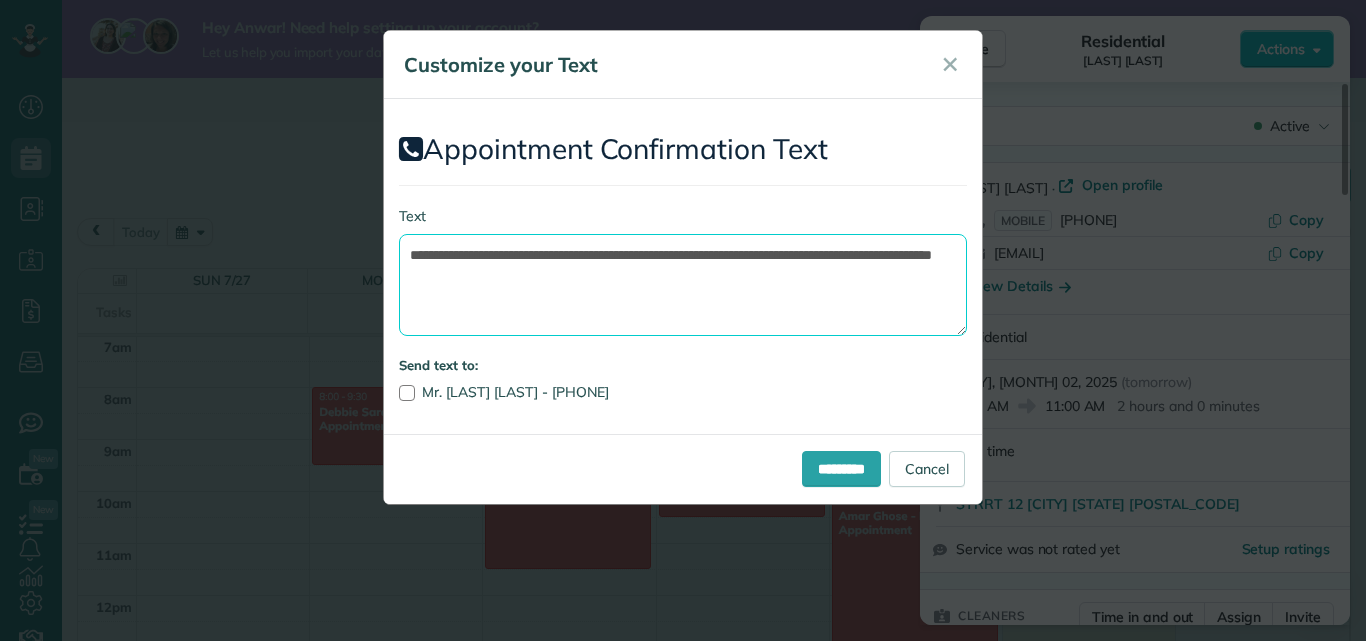 click on "**********" at bounding box center [683, 285] 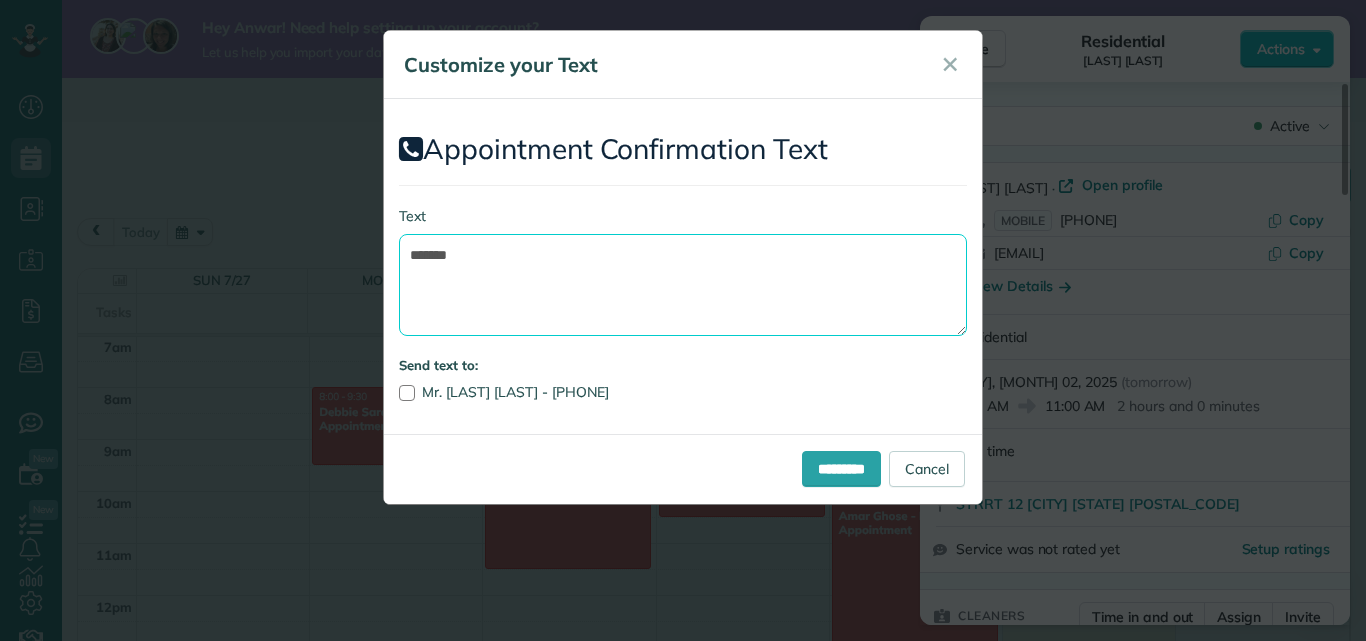 paste on "**********" 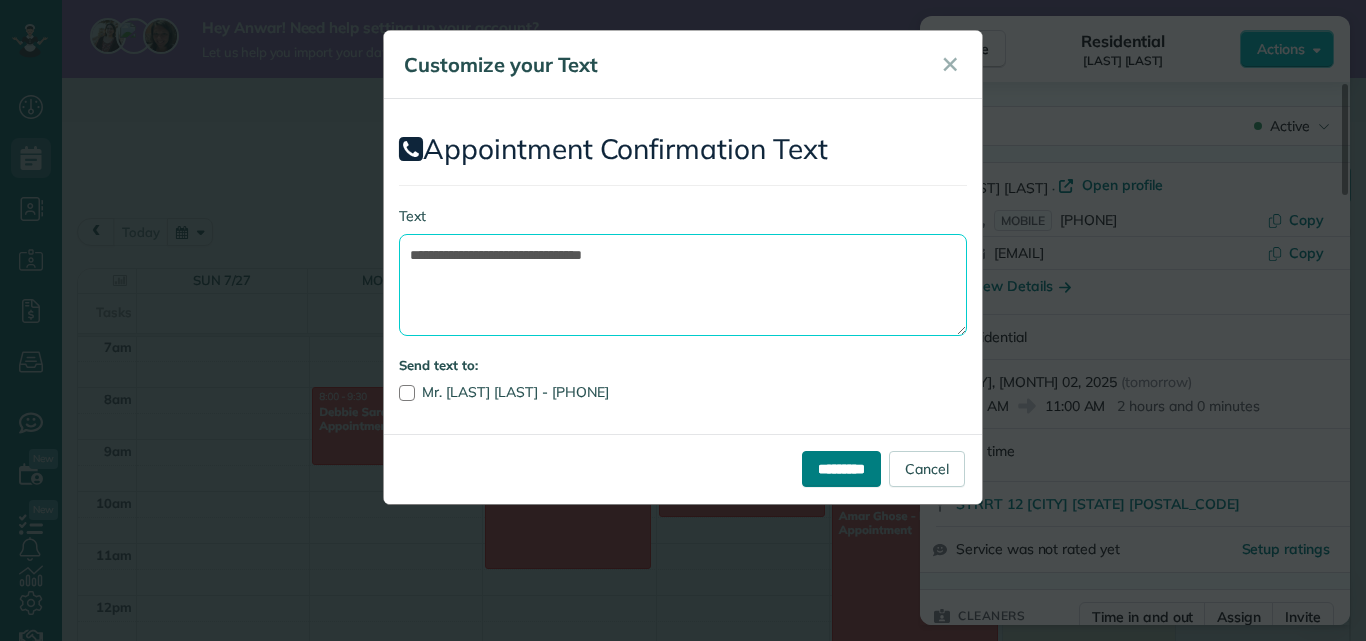 type on "**********" 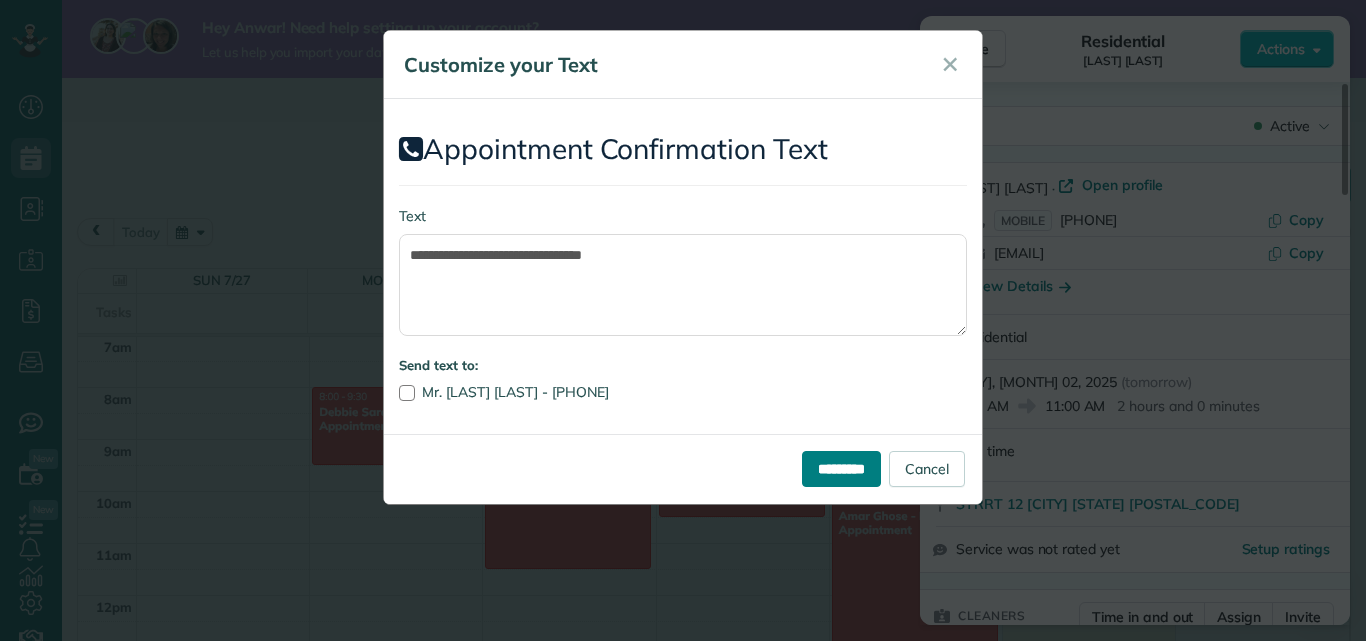 click on "*********" at bounding box center (841, 469) 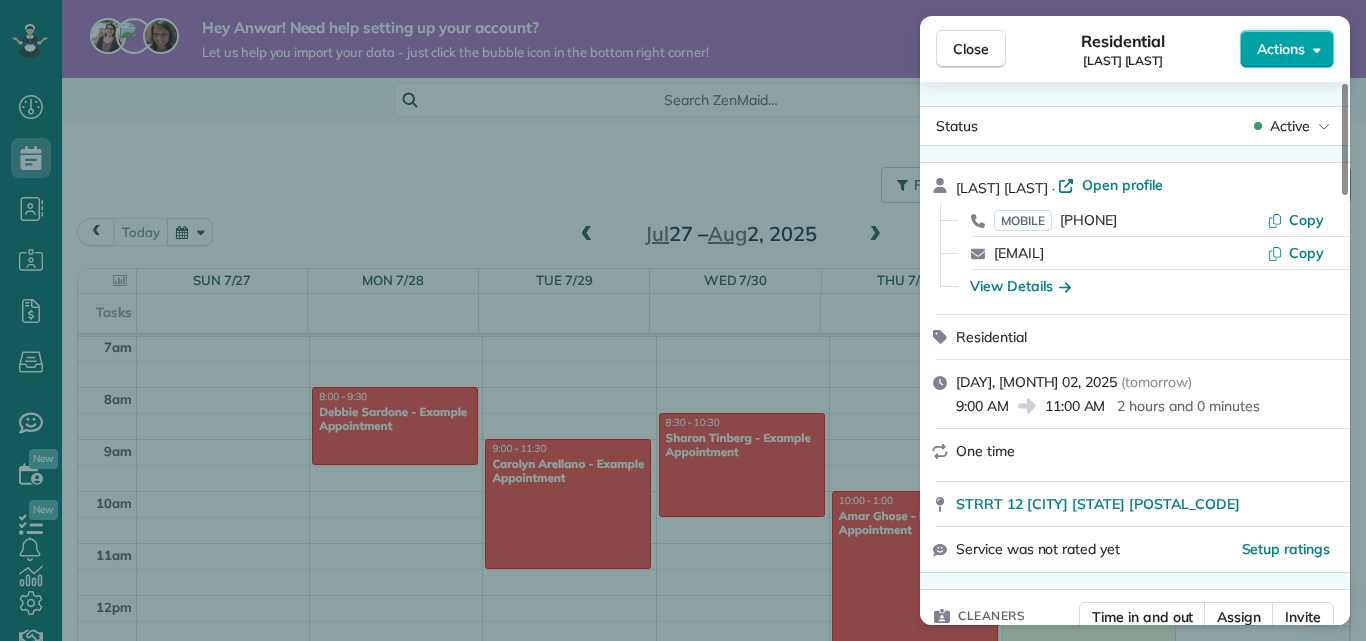click on "Actions" at bounding box center (1281, 49) 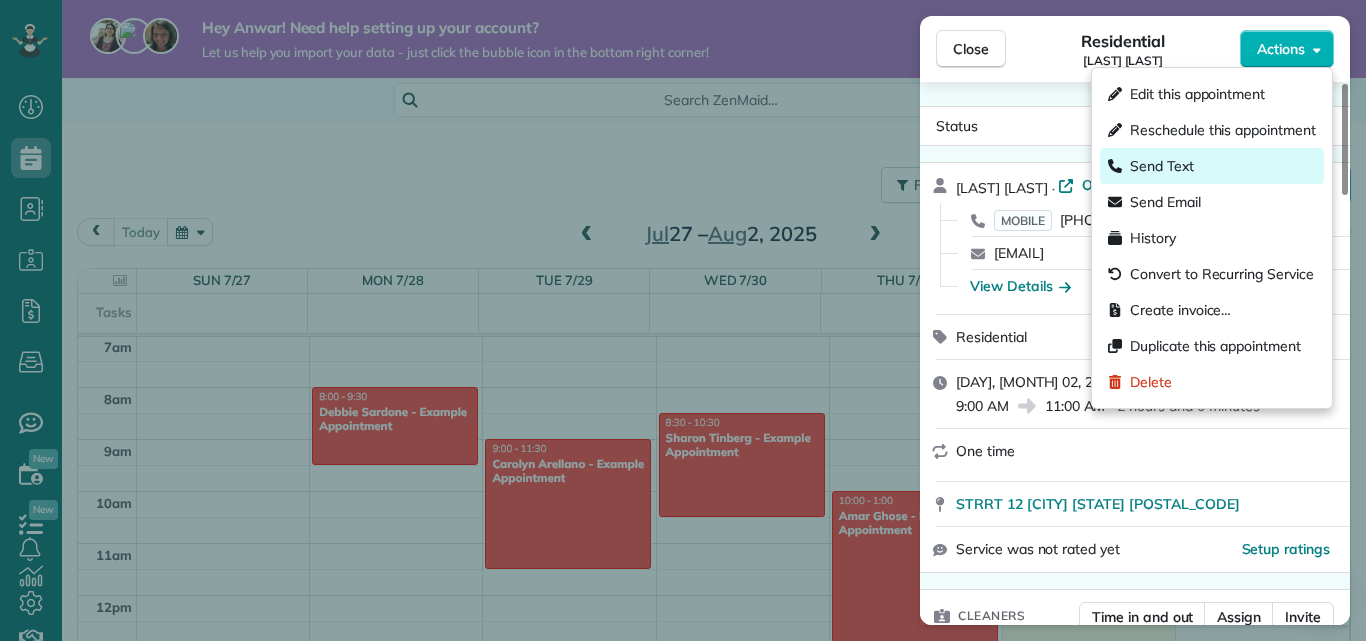 click on "Send Text" at bounding box center [1212, 166] 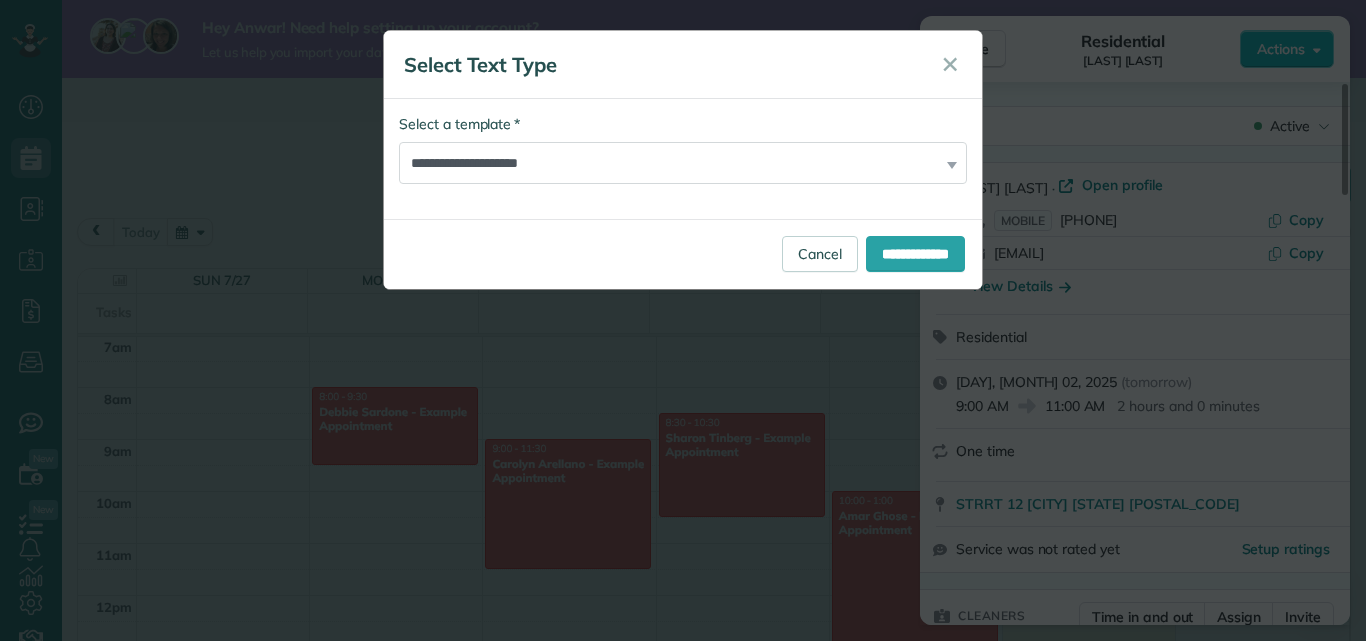 click on "**********" at bounding box center [683, 159] 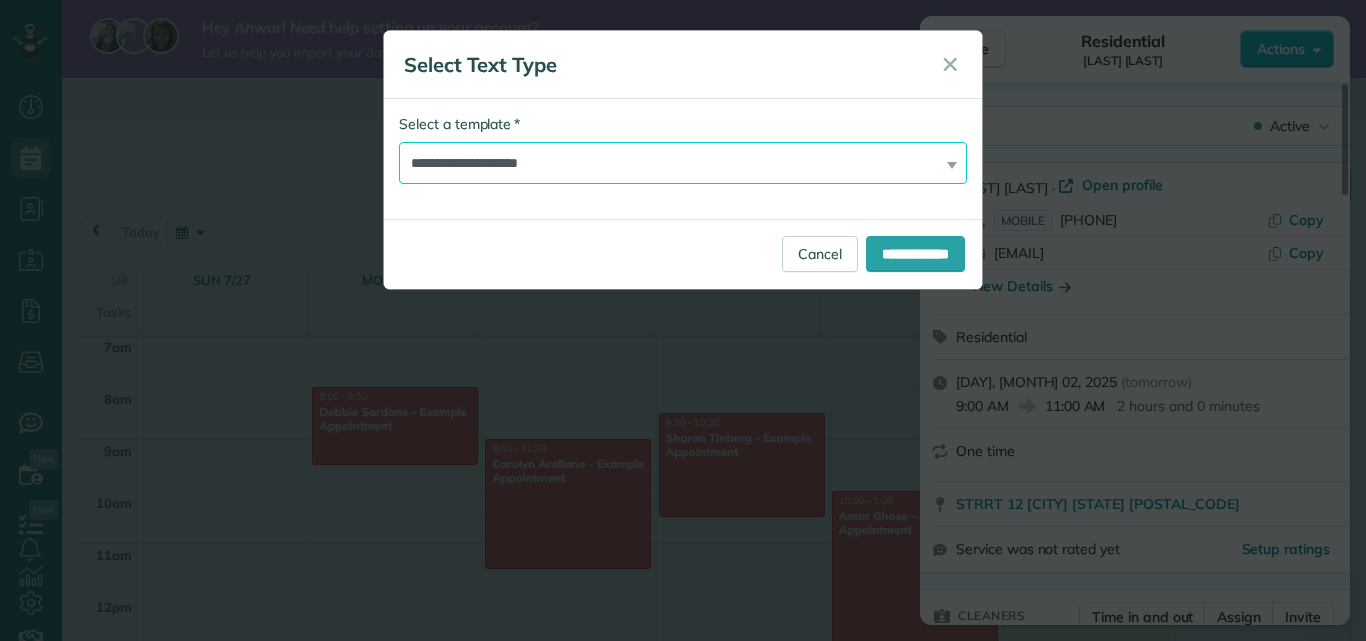 drag, startPoint x: 651, startPoint y: 165, endPoint x: 642, endPoint y: 177, distance: 15 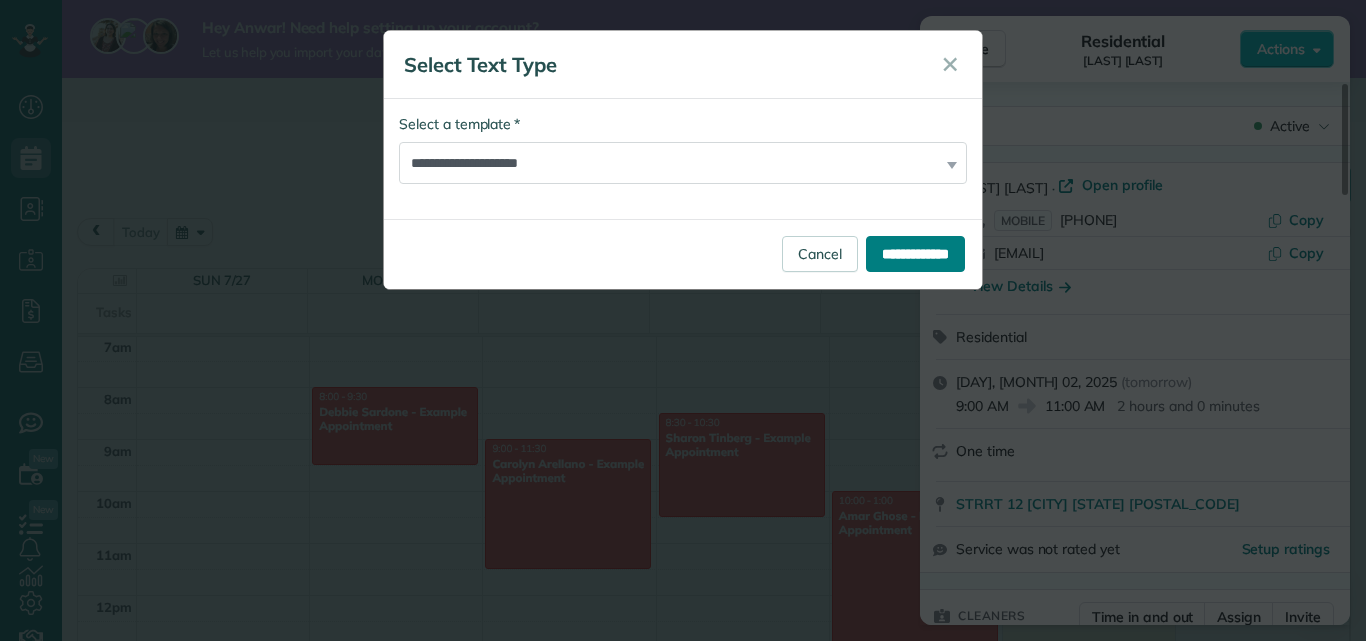 click on "**********" at bounding box center (915, 254) 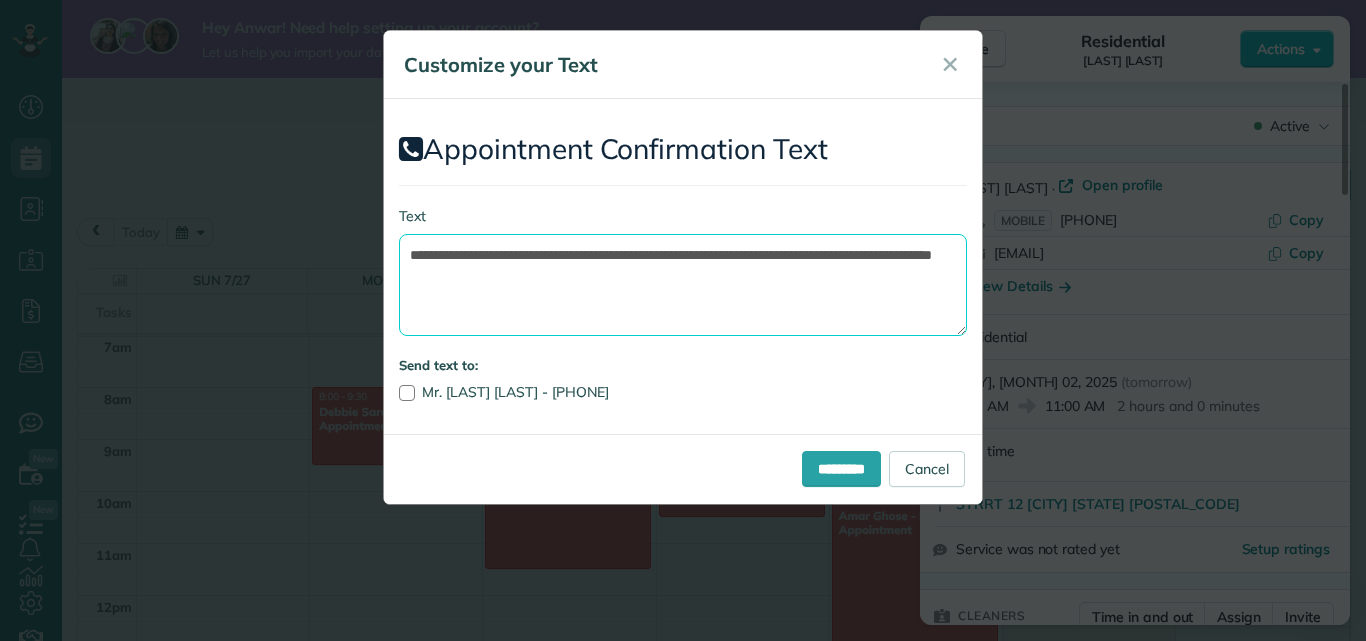 click on "**********" at bounding box center [683, 285] 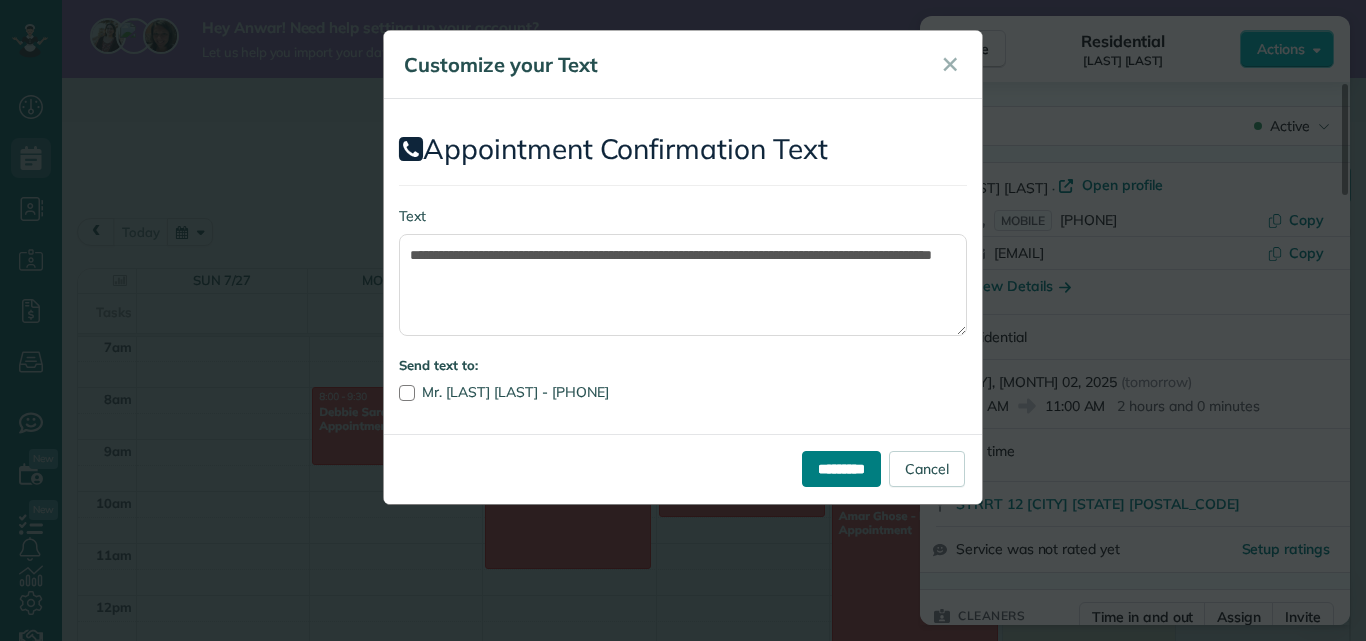 click on "*********" at bounding box center (841, 469) 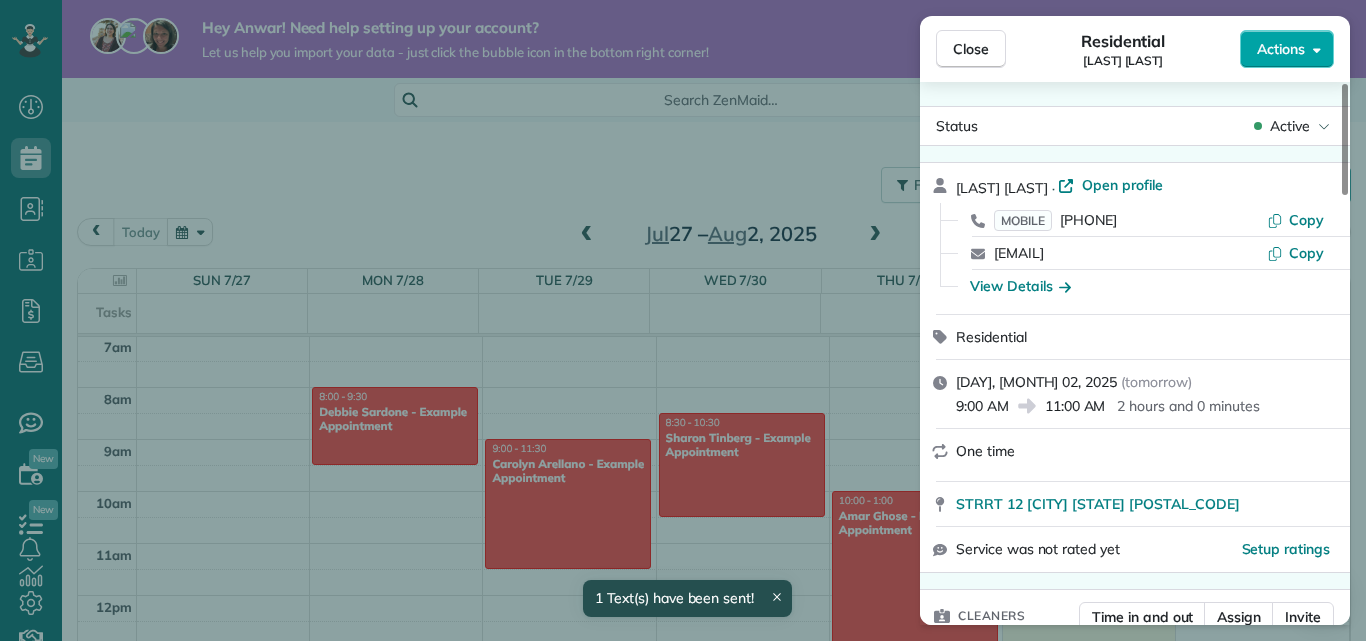 click on "Actions" at bounding box center [1287, 49] 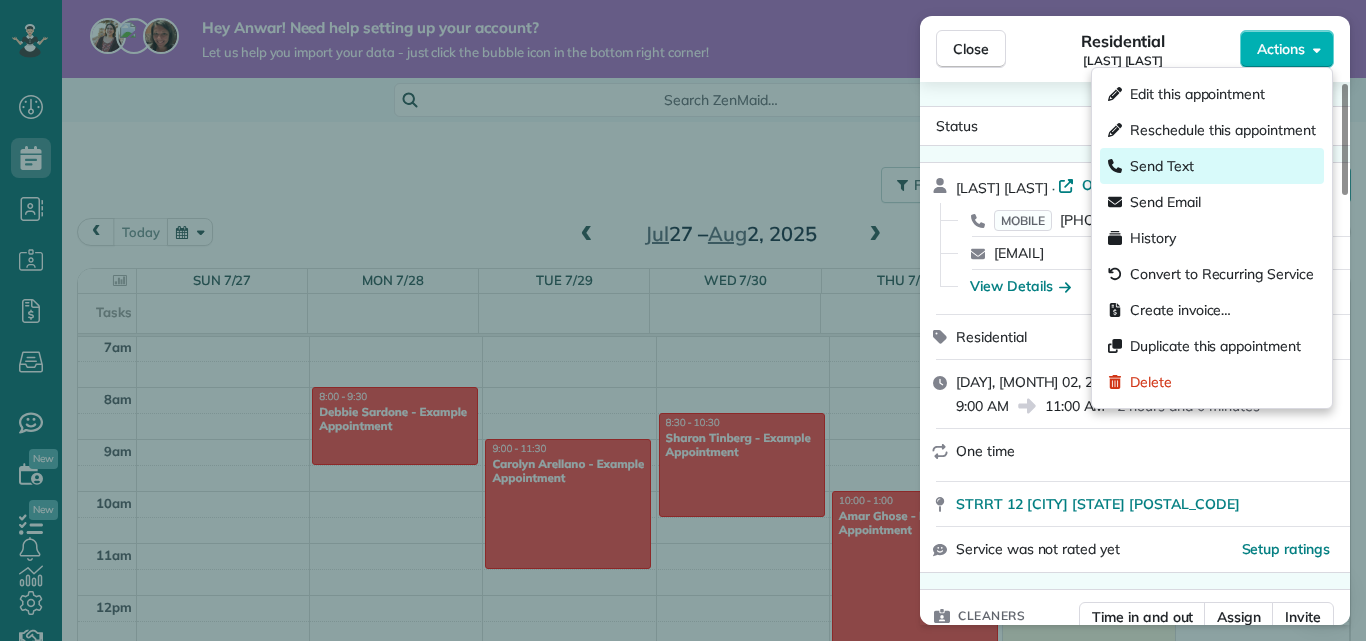 click on "Send Text" at bounding box center (1212, 166) 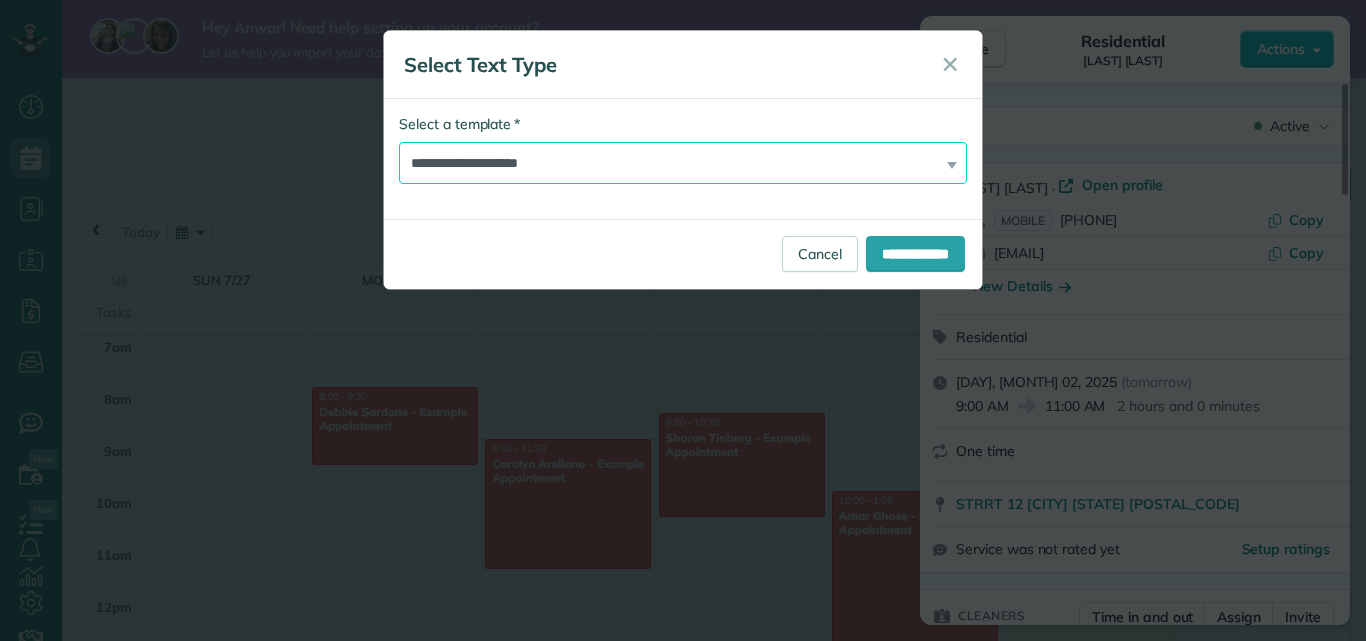 click on "**********" at bounding box center [683, 163] 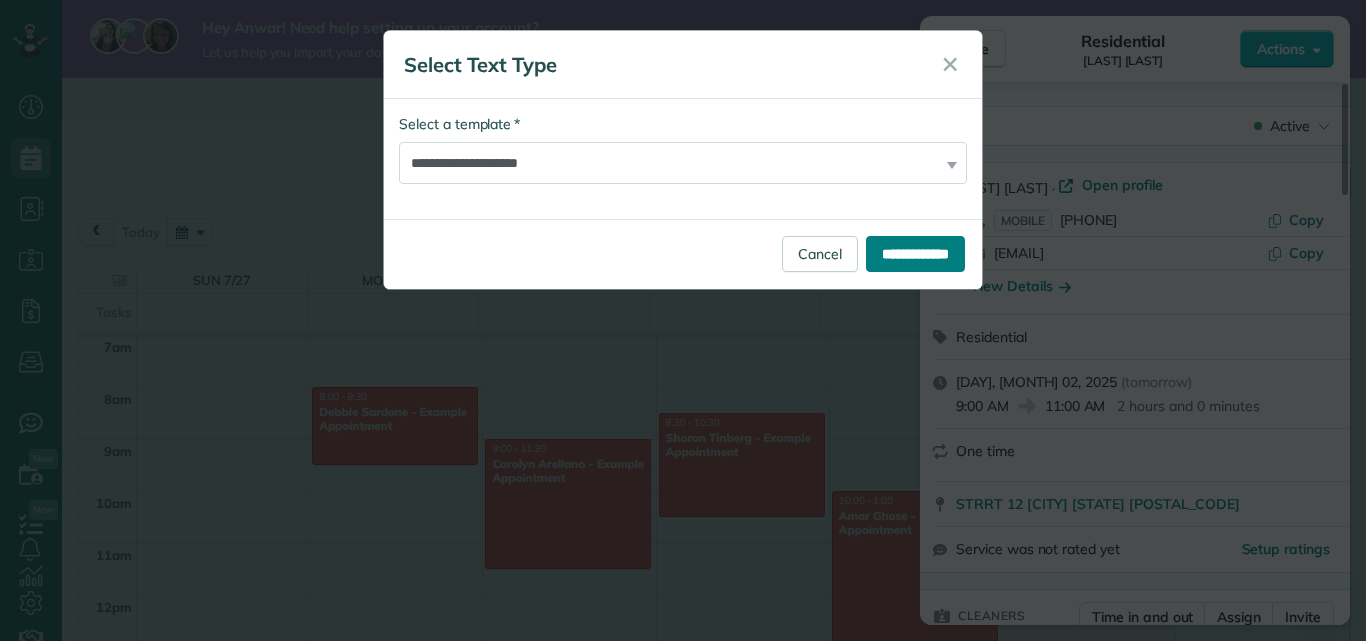 click on "**********" at bounding box center [915, 254] 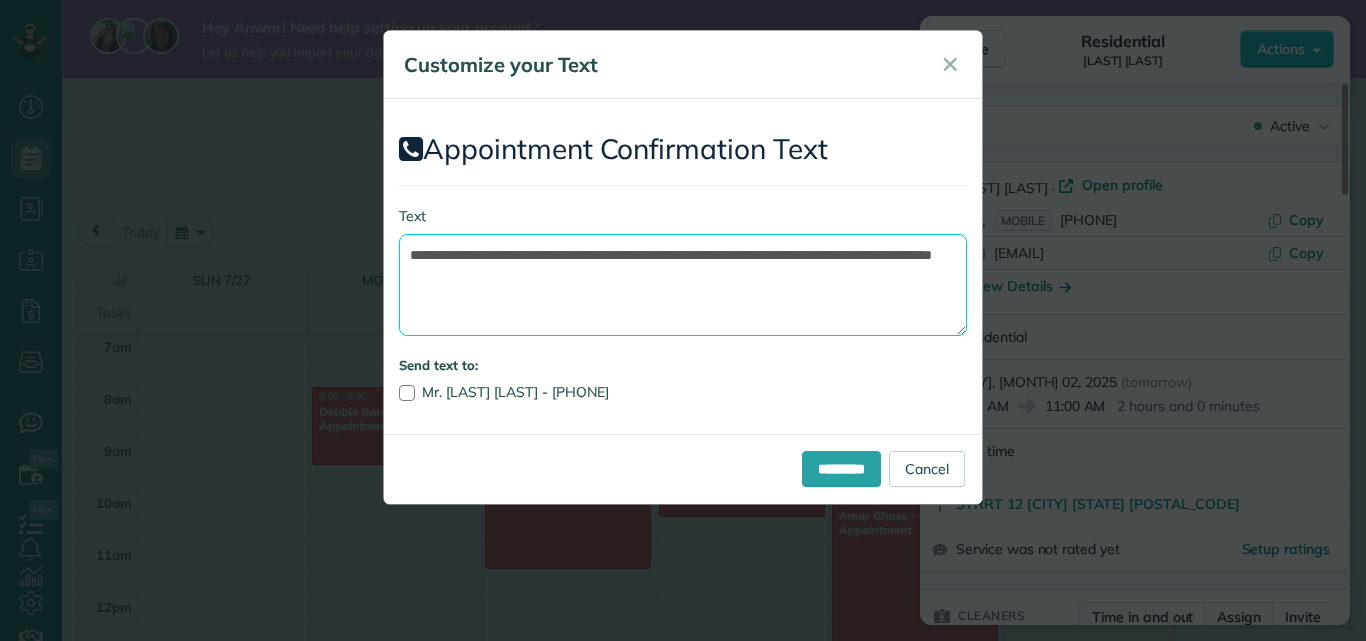 click on "**********" at bounding box center (683, 285) 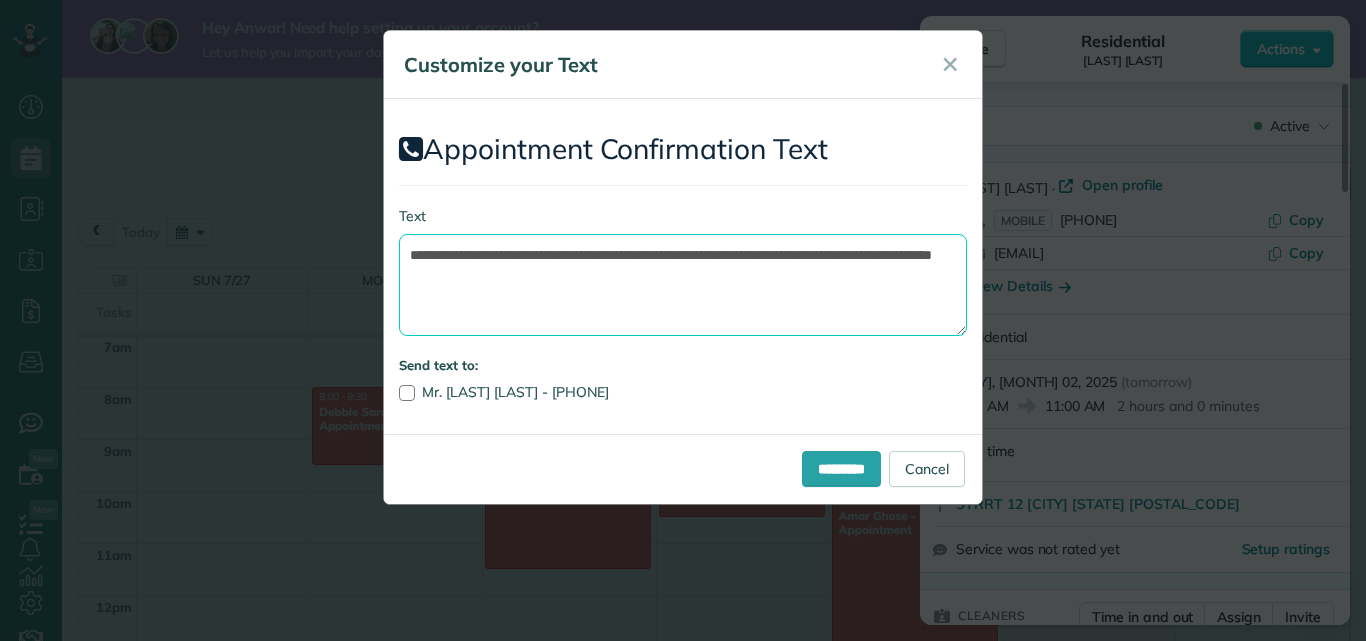 click on "**********" at bounding box center [683, 285] 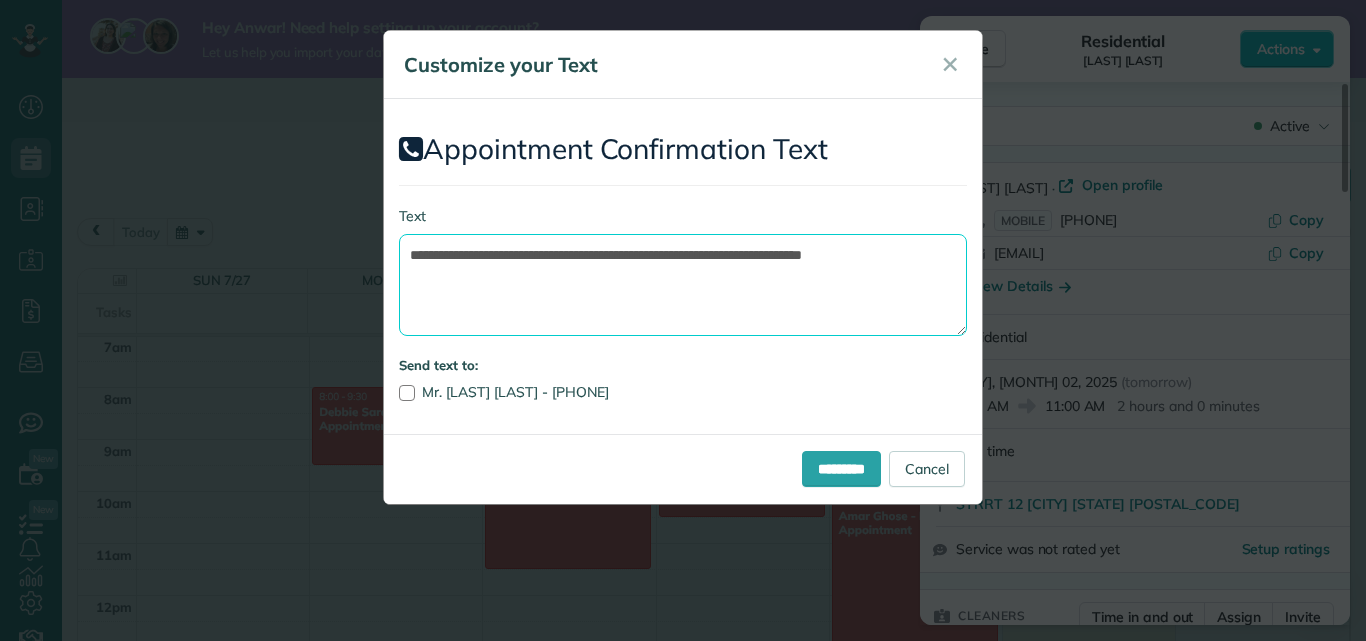 paste on "**********" 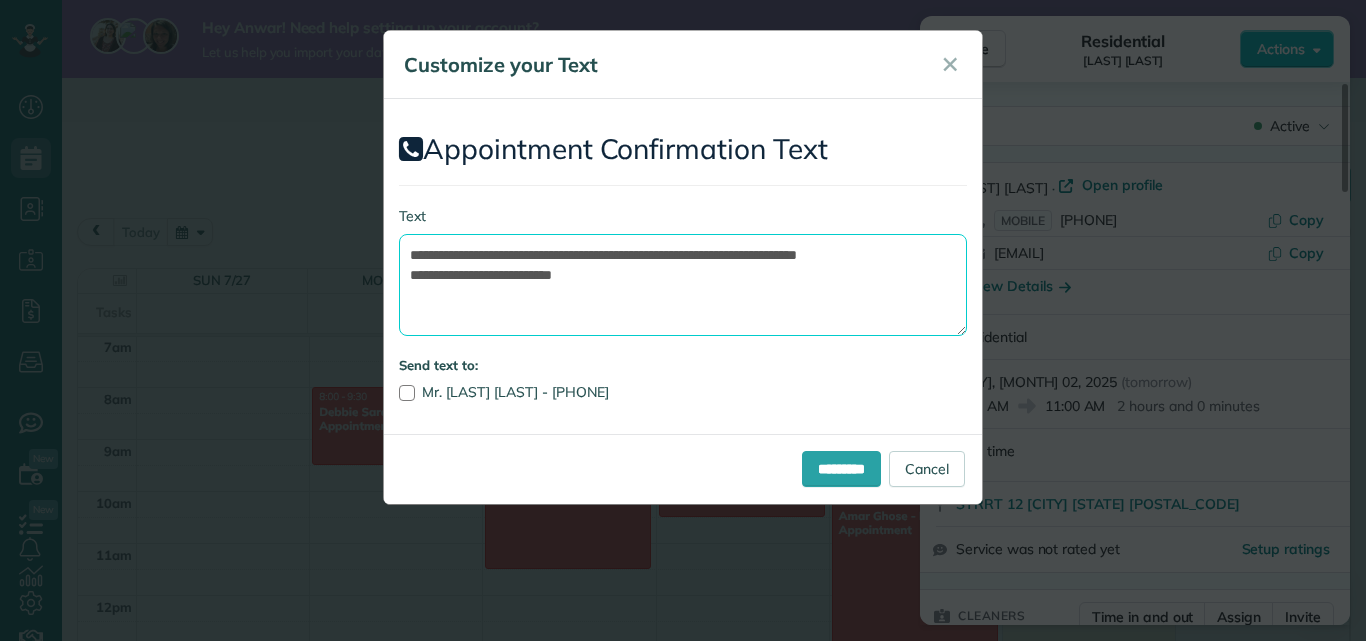 click on "**********" at bounding box center [683, 285] 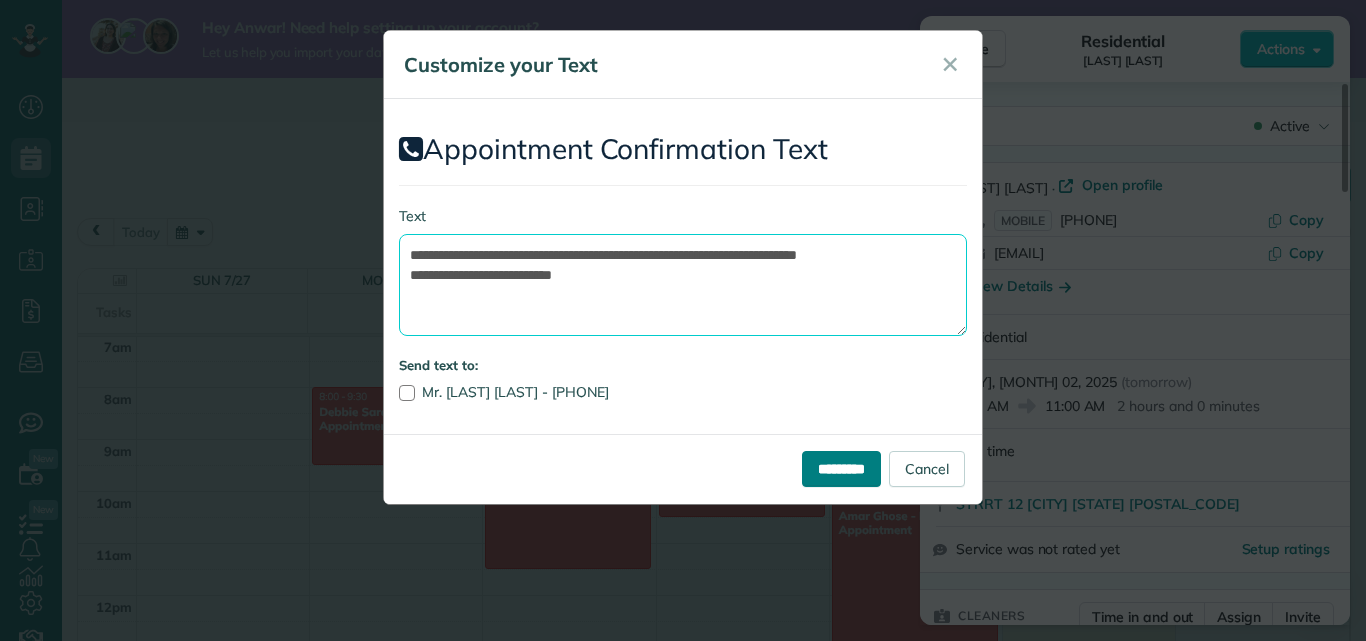 type on "**********" 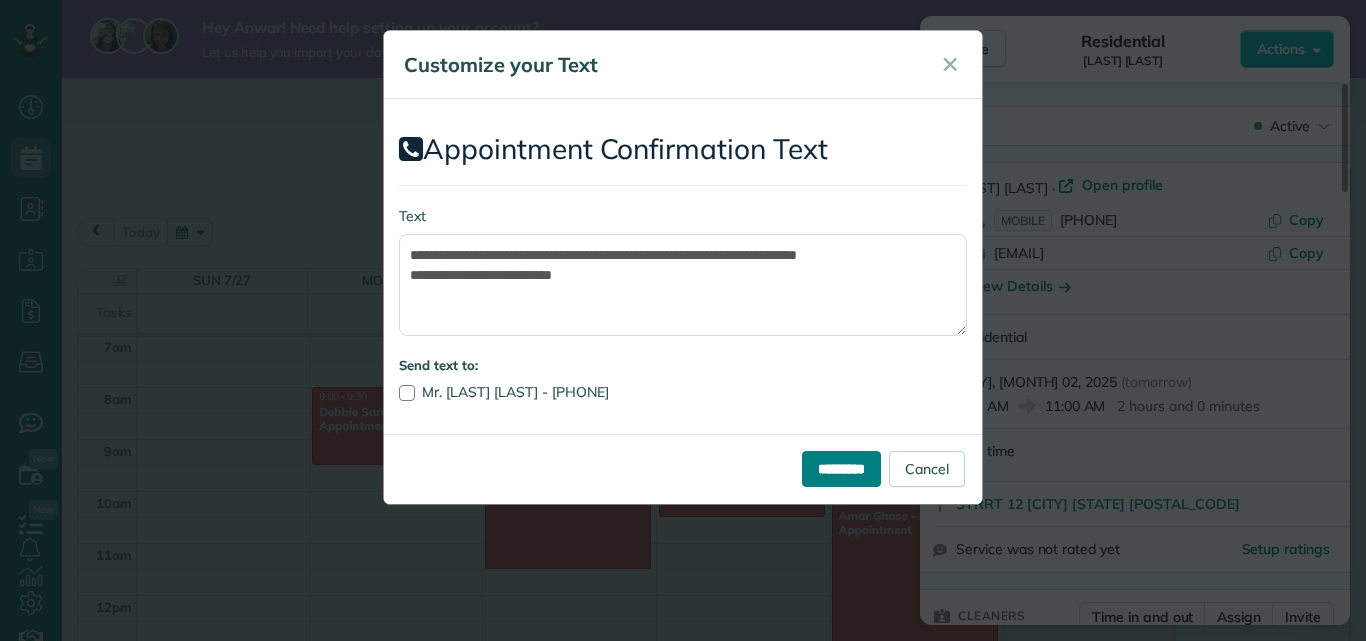 click on "*********" at bounding box center [841, 469] 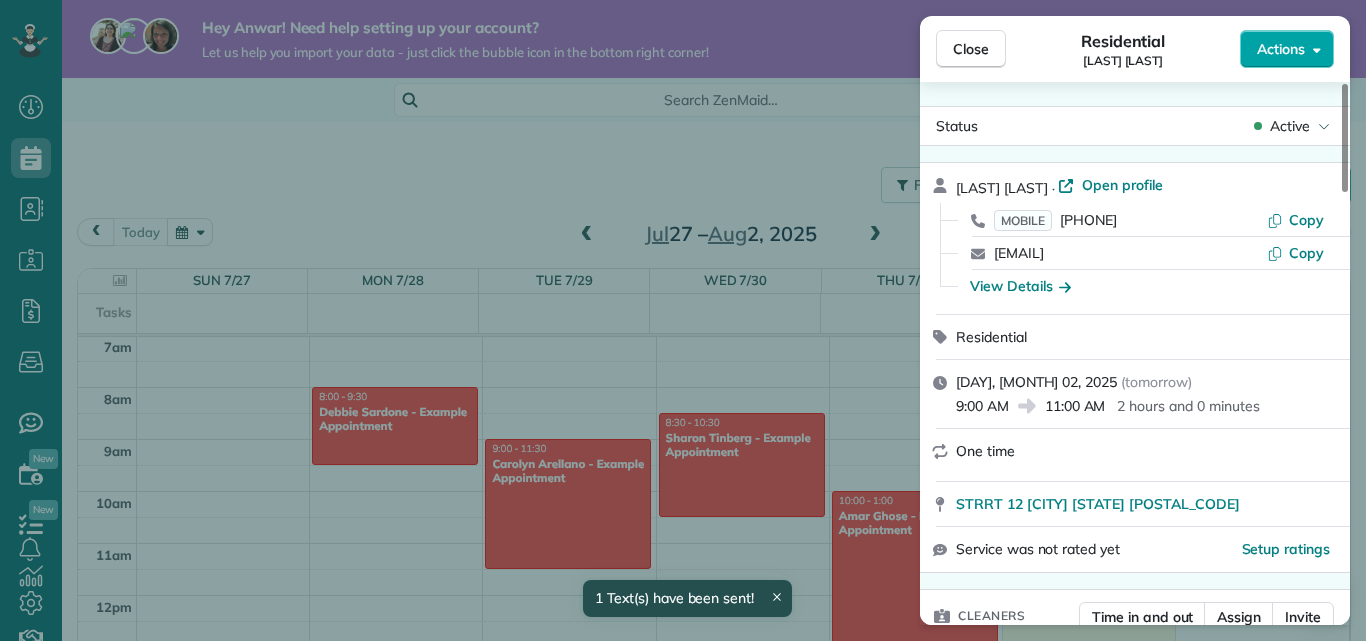 click on "Actions" at bounding box center (1281, 49) 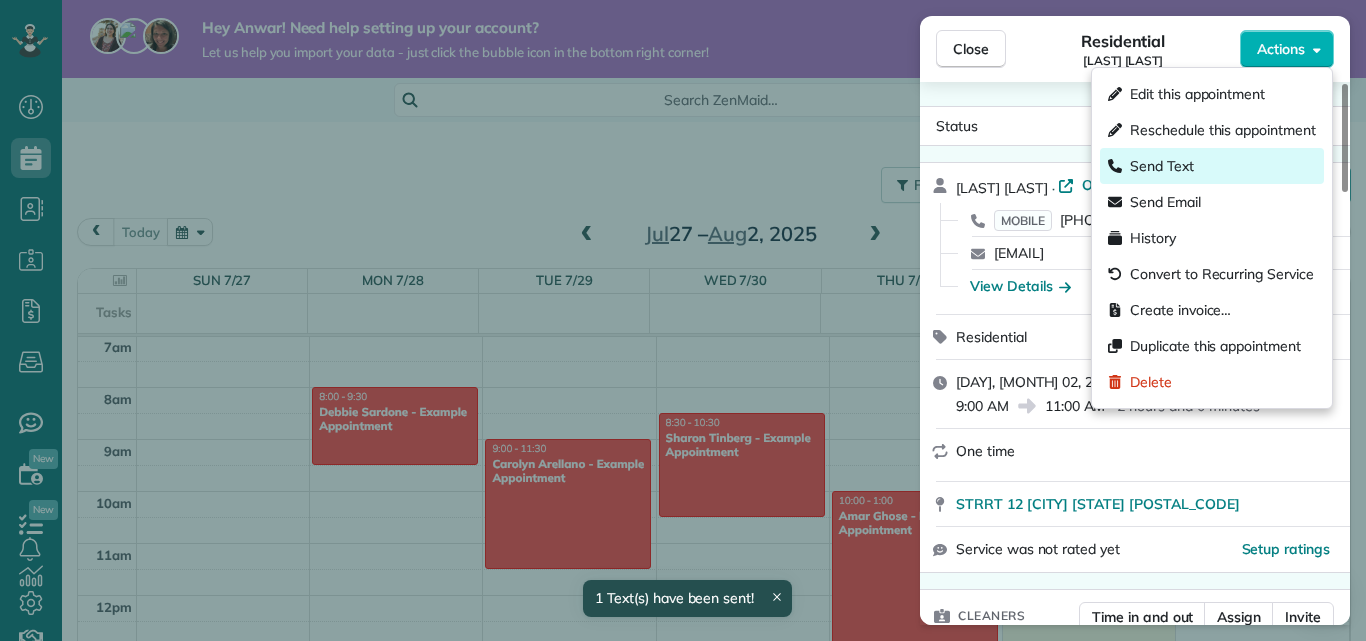 click on "Send Text" at bounding box center [1162, 166] 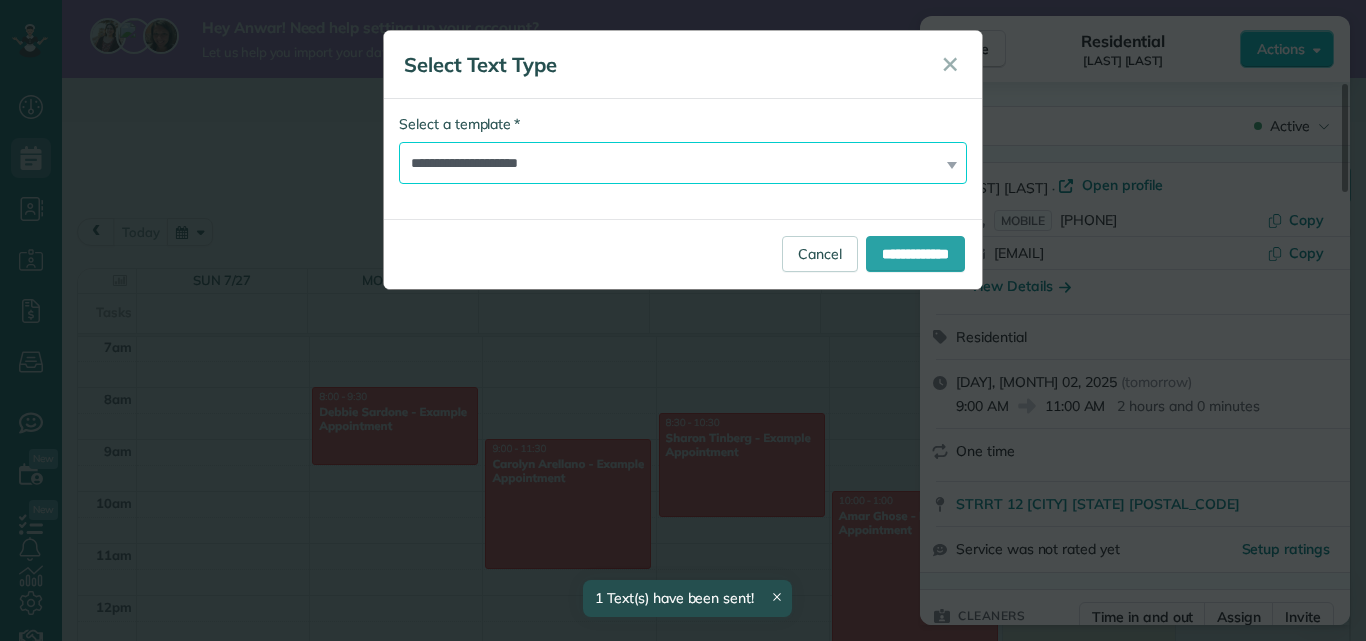 click on "**********" at bounding box center [683, 163] 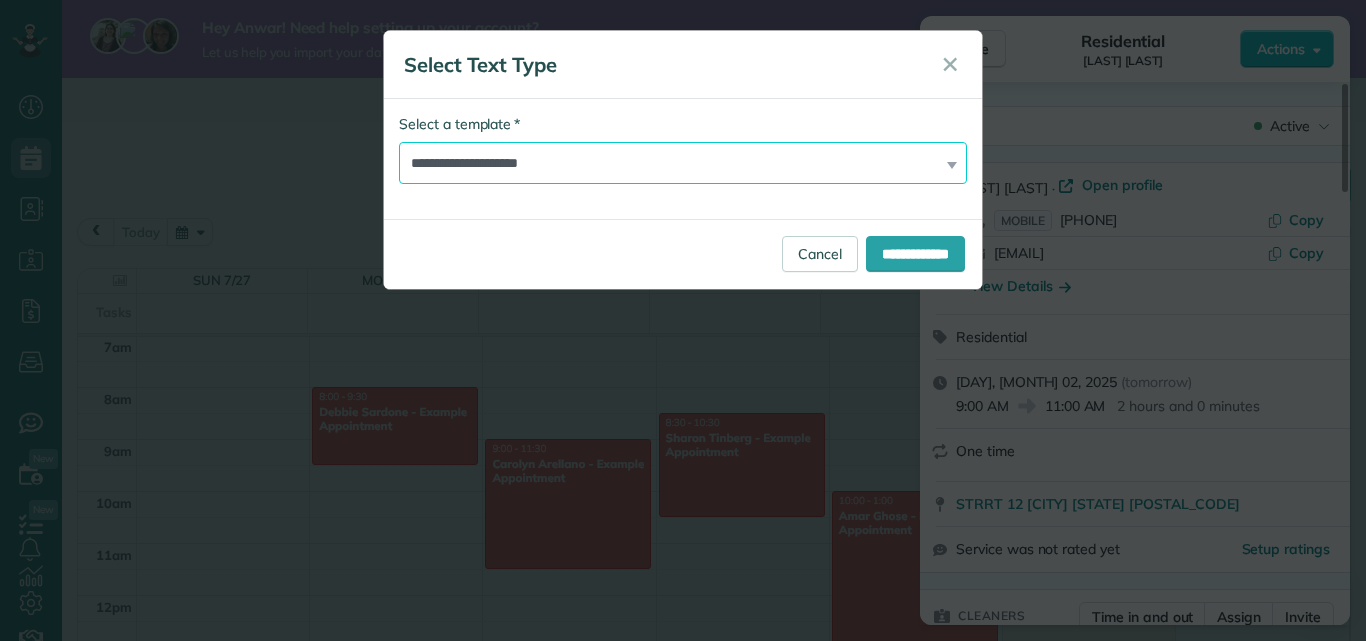 select on "*******" 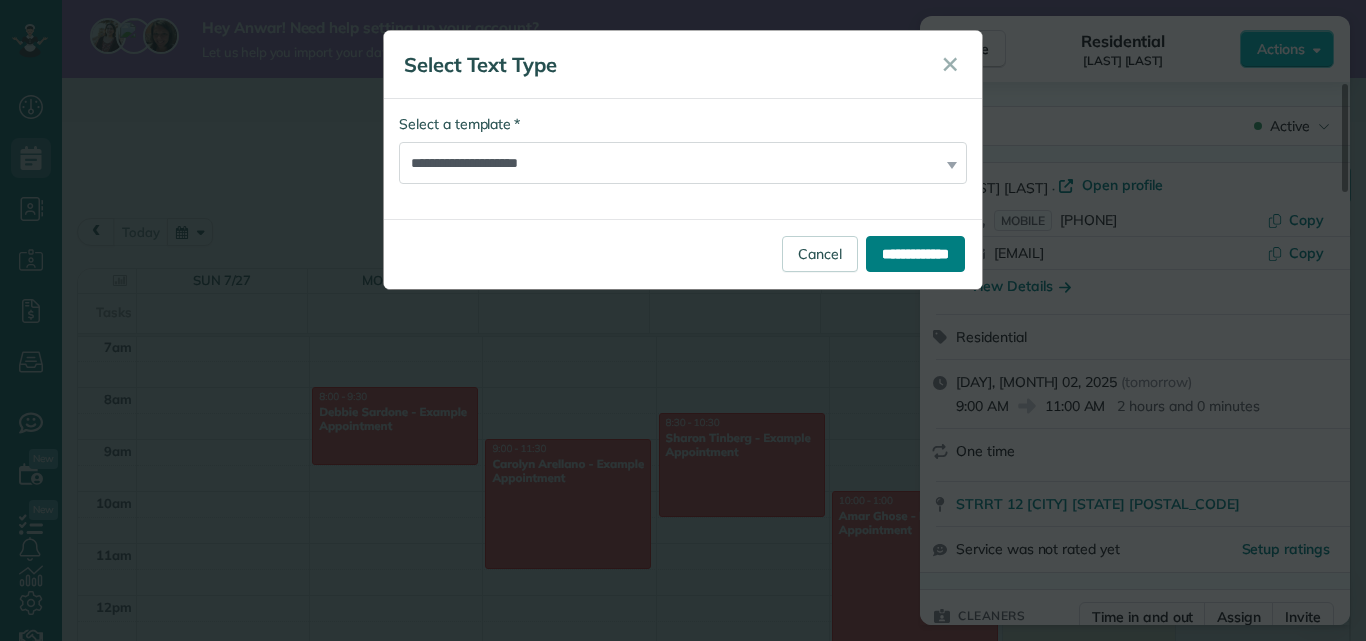 click on "**********" at bounding box center (915, 254) 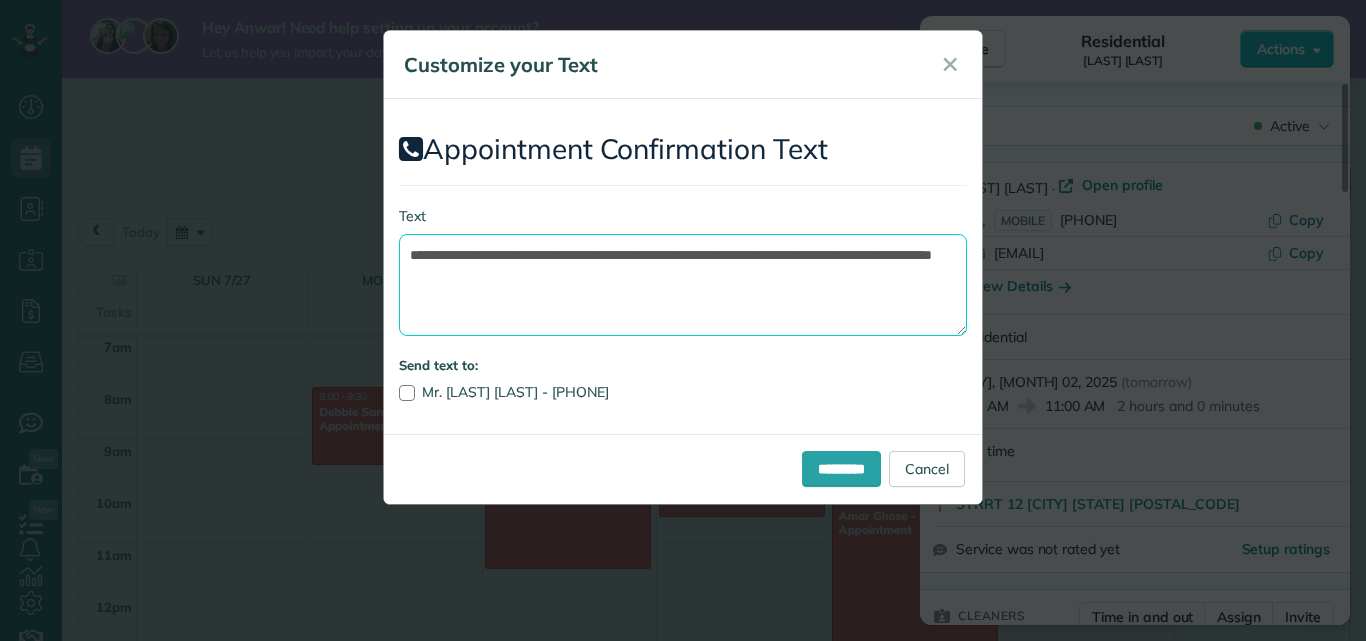 click on "**********" at bounding box center (683, 285) 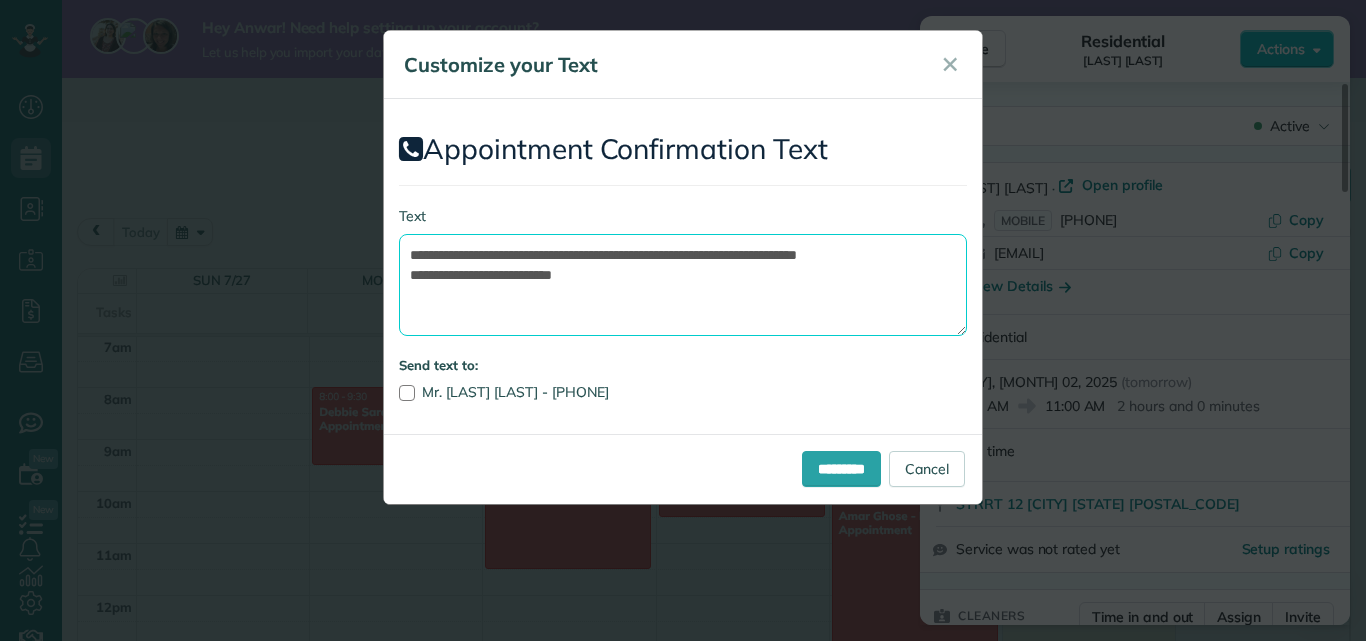 click on "**********" at bounding box center [683, 285] 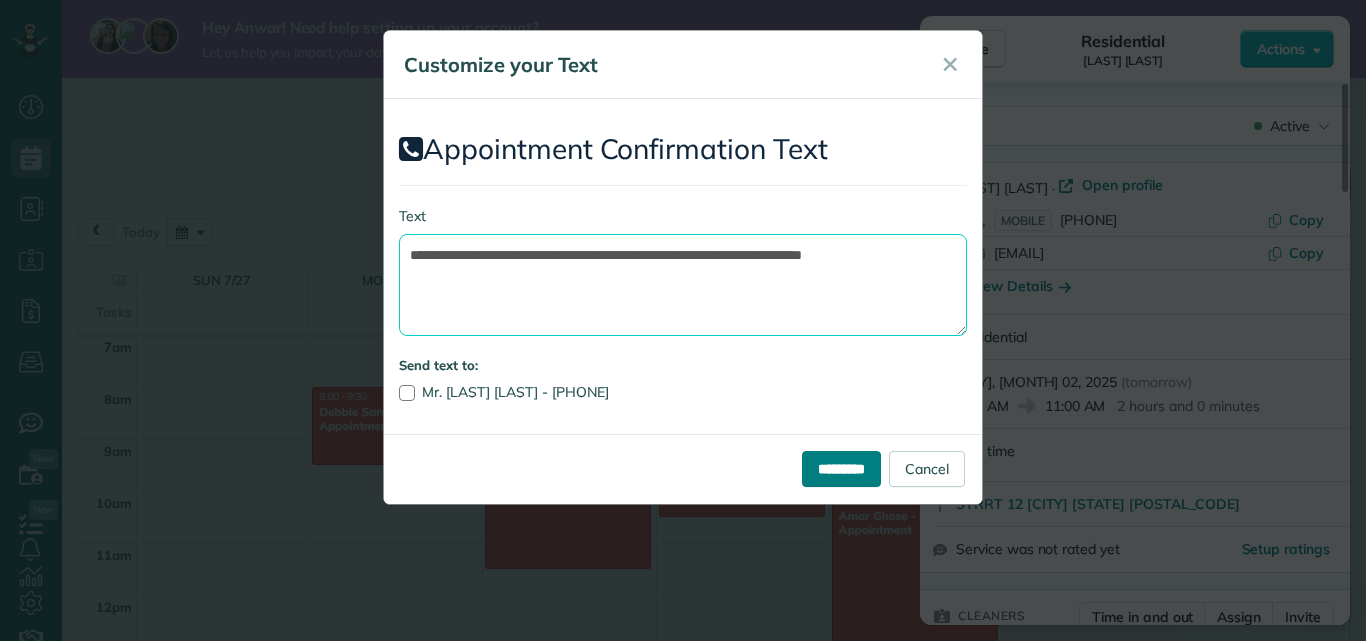 type on "**********" 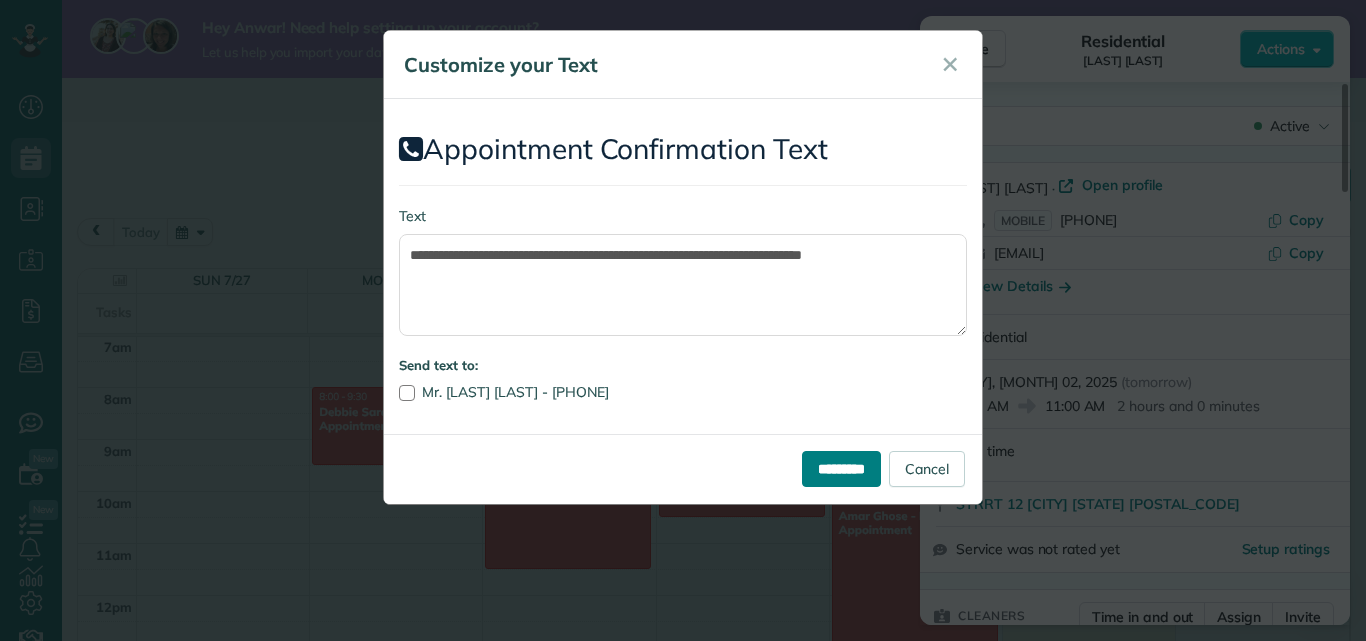 click on "*********" at bounding box center [841, 469] 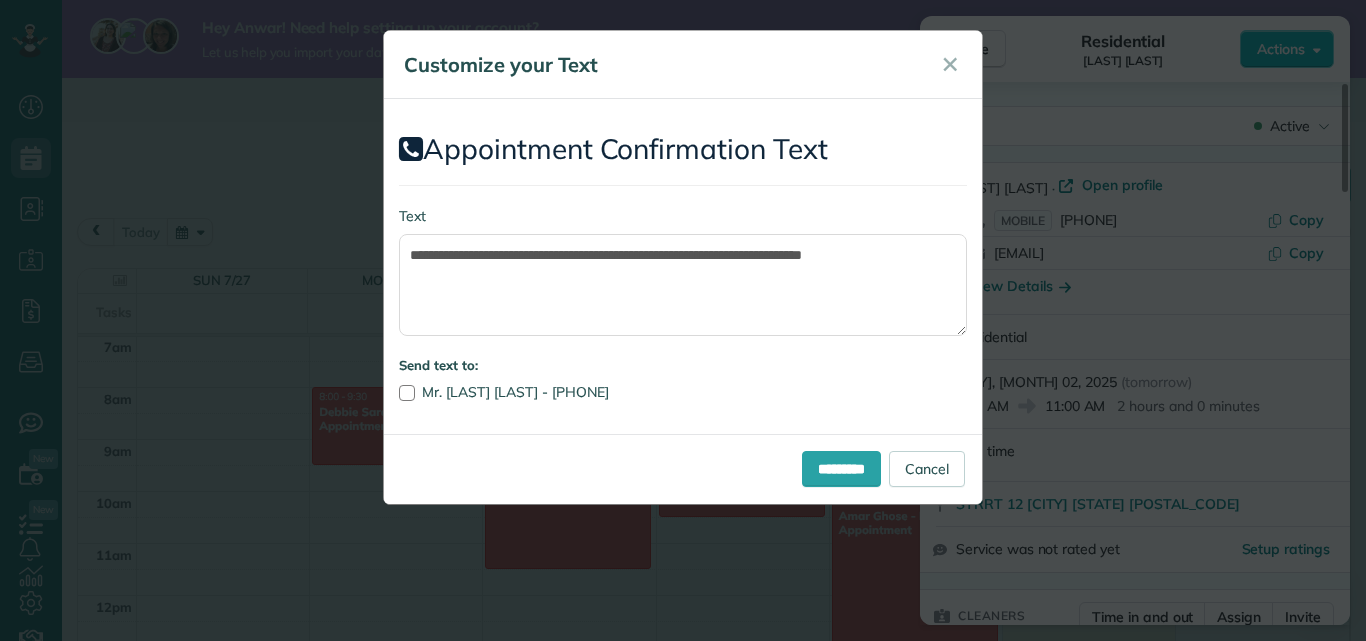 click on "**********" at bounding box center (683, 267) 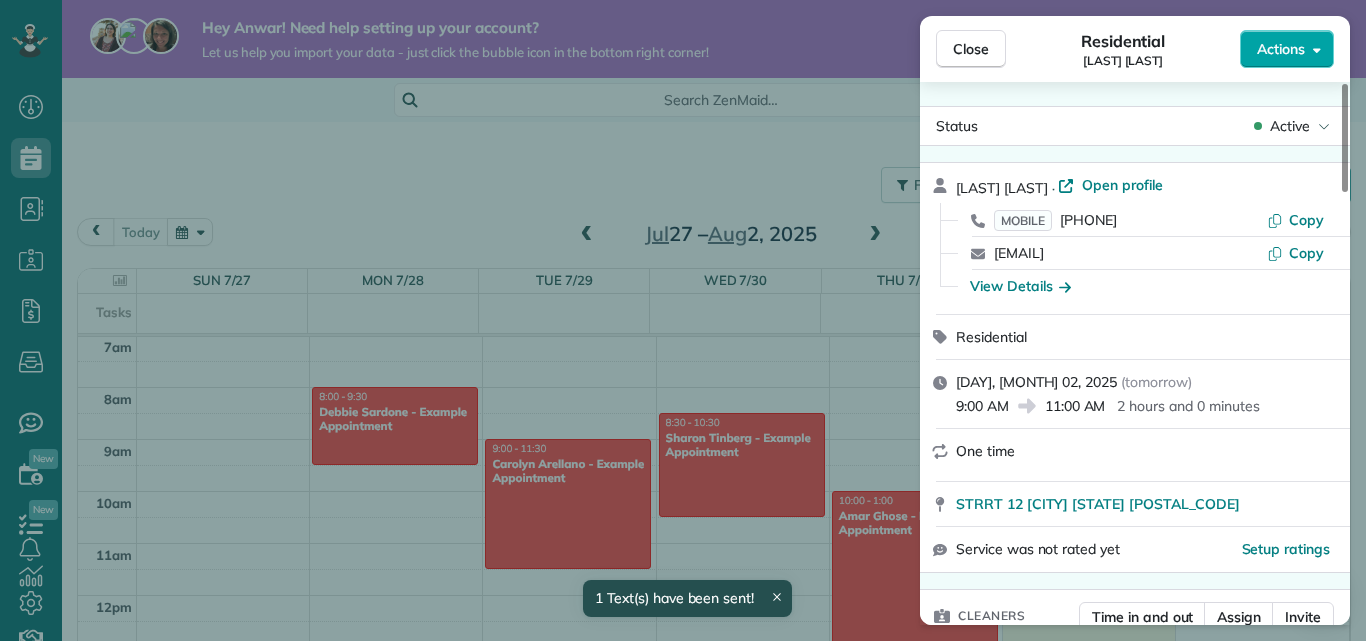 click on "Actions" at bounding box center (1281, 49) 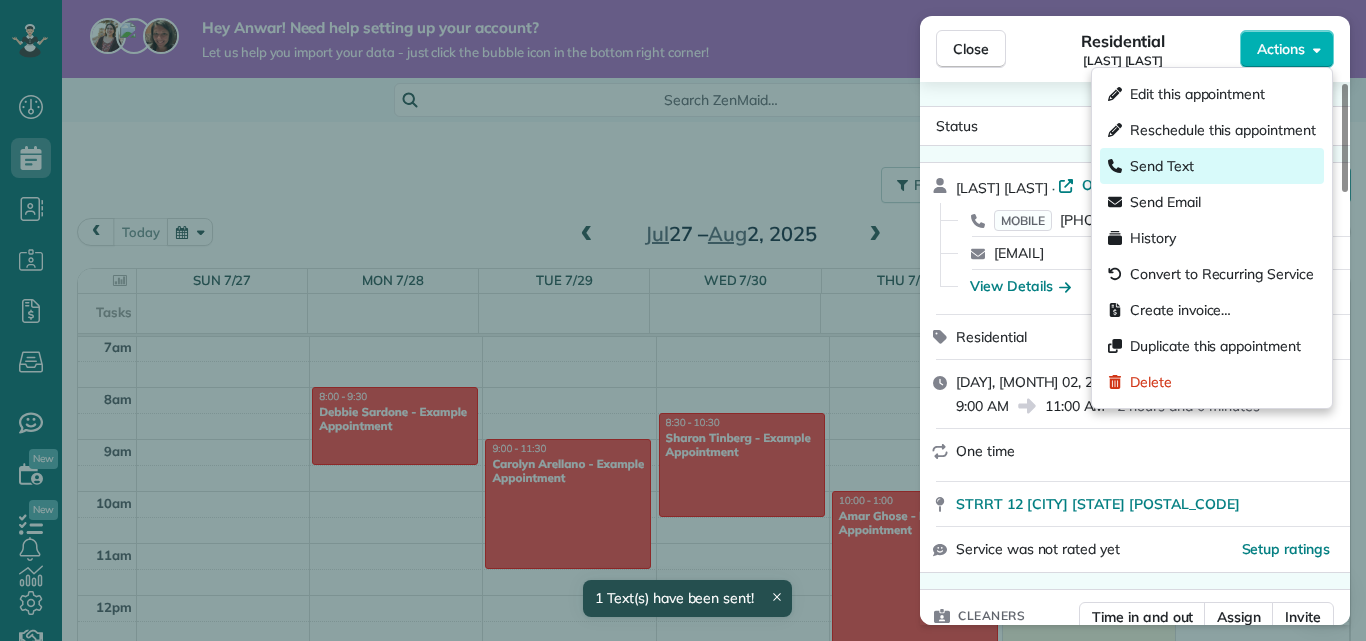 click on "Send Text" at bounding box center [1162, 166] 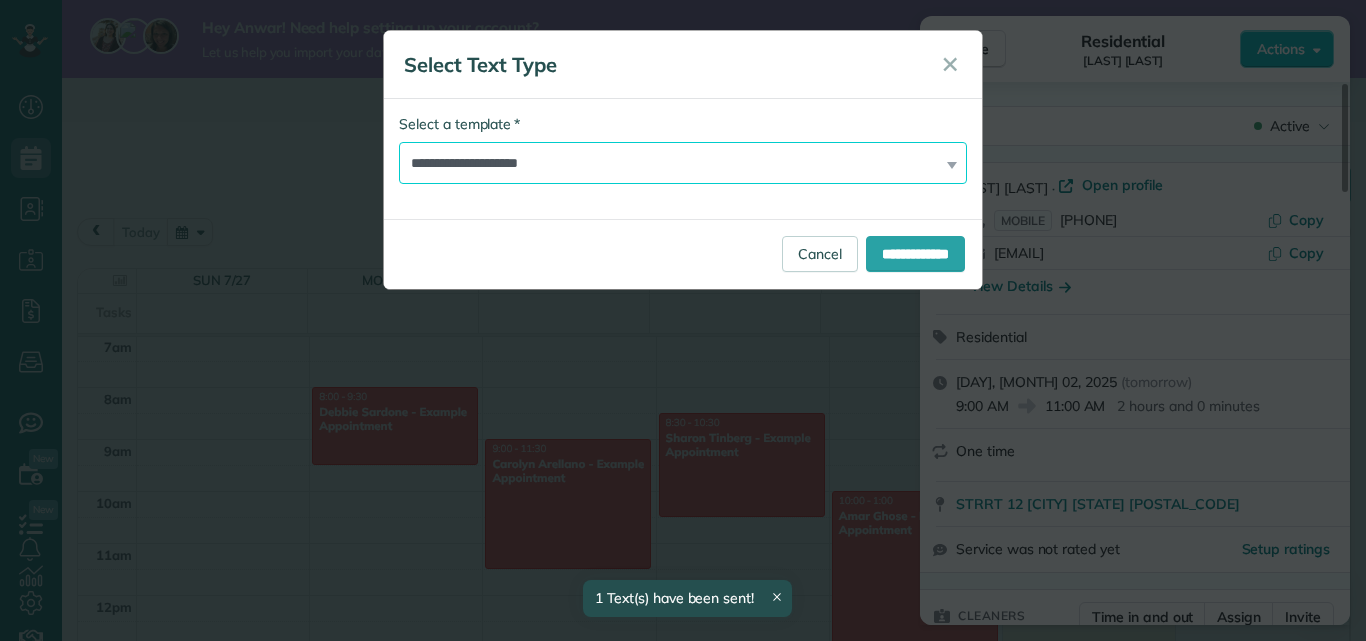 click on "**********" at bounding box center [683, 163] 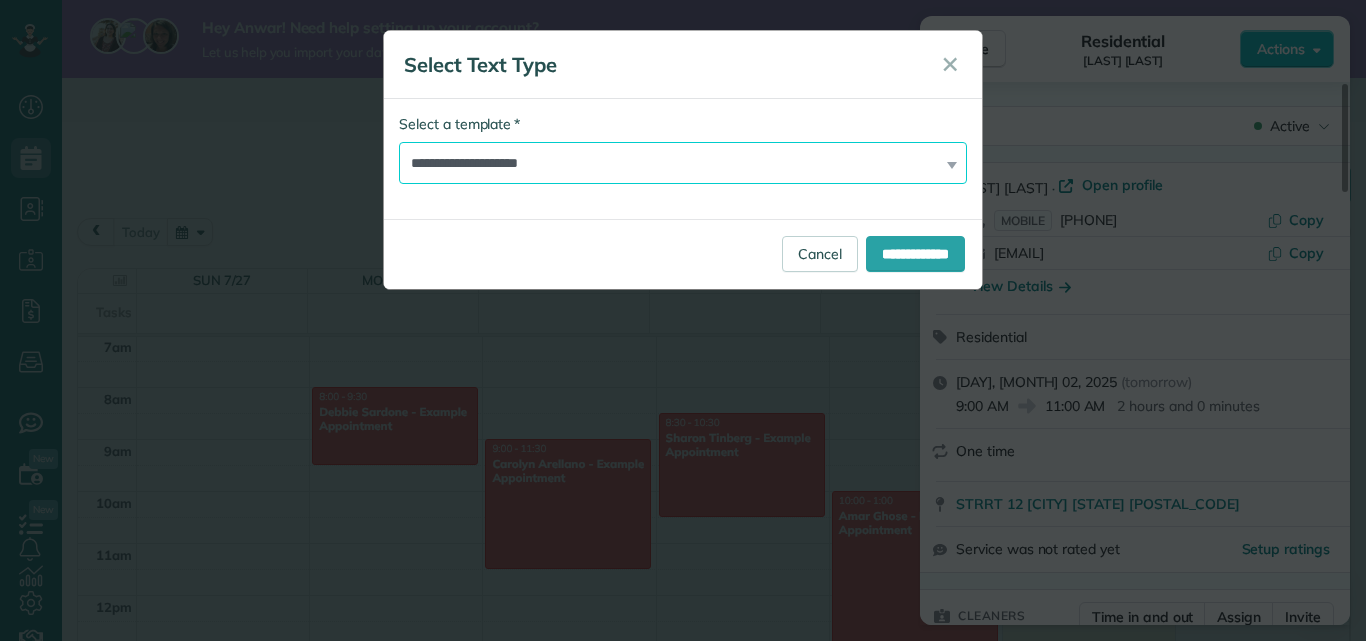 select on "*******" 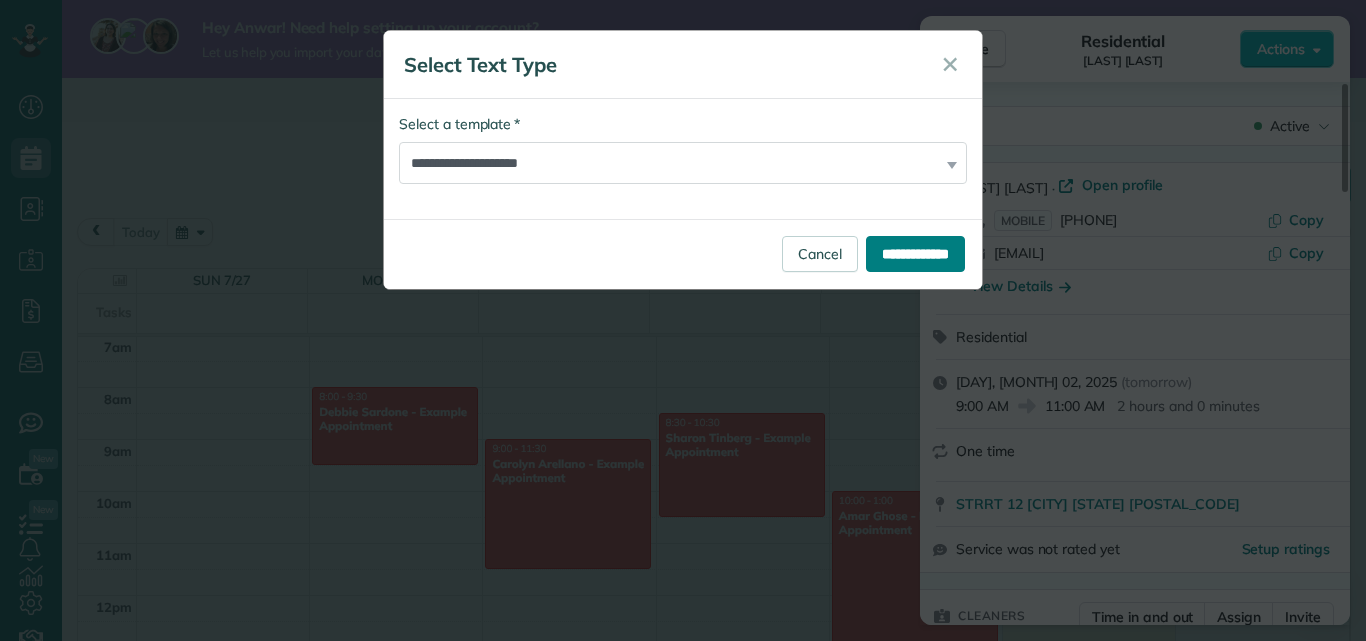 click on "**********" at bounding box center [915, 254] 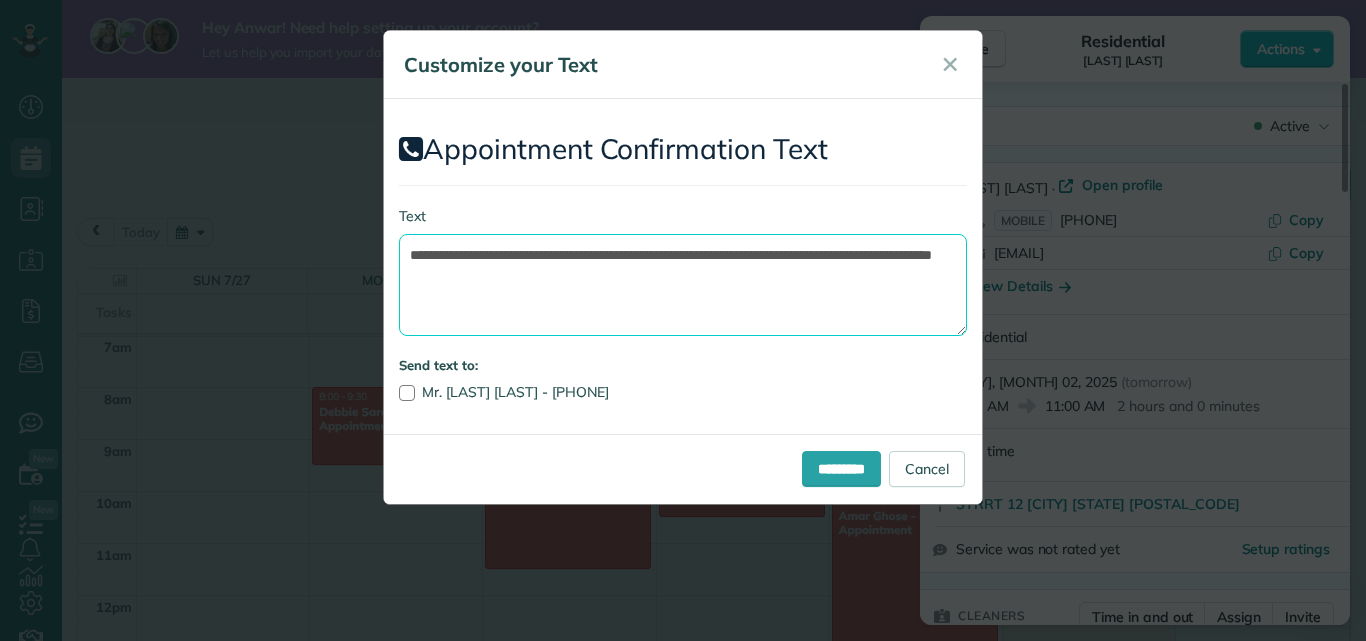 click on "**********" at bounding box center [683, 285] 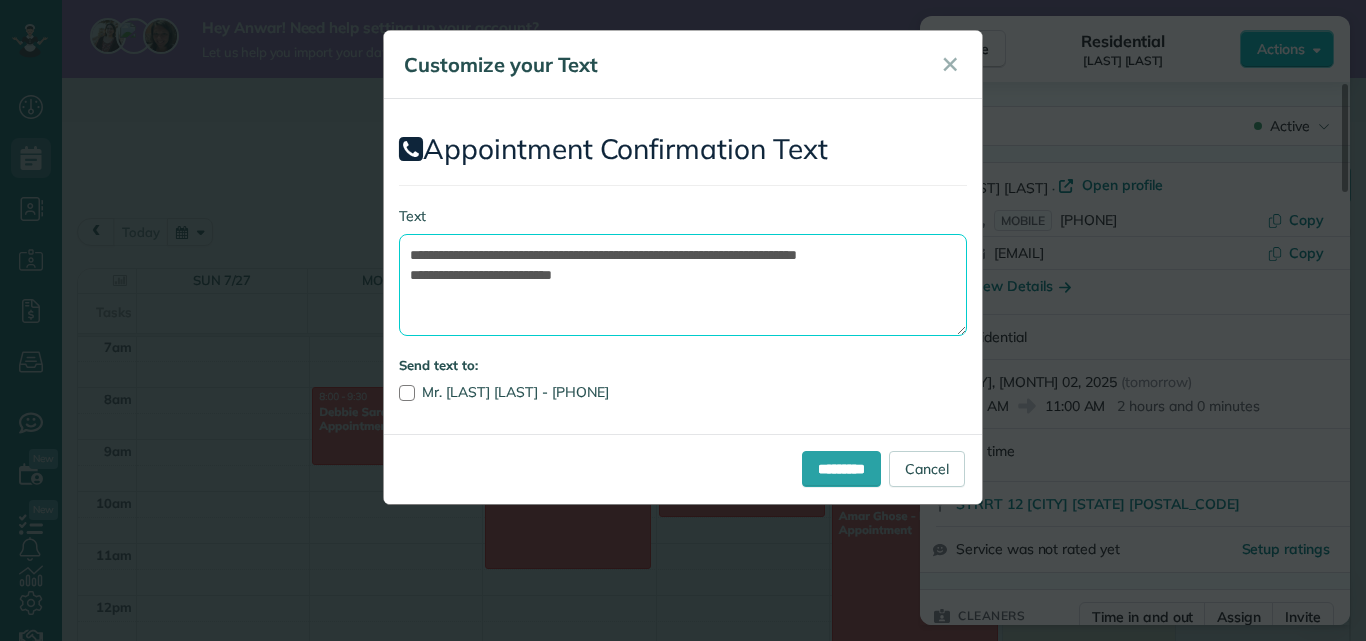 click on "**********" at bounding box center [683, 285] 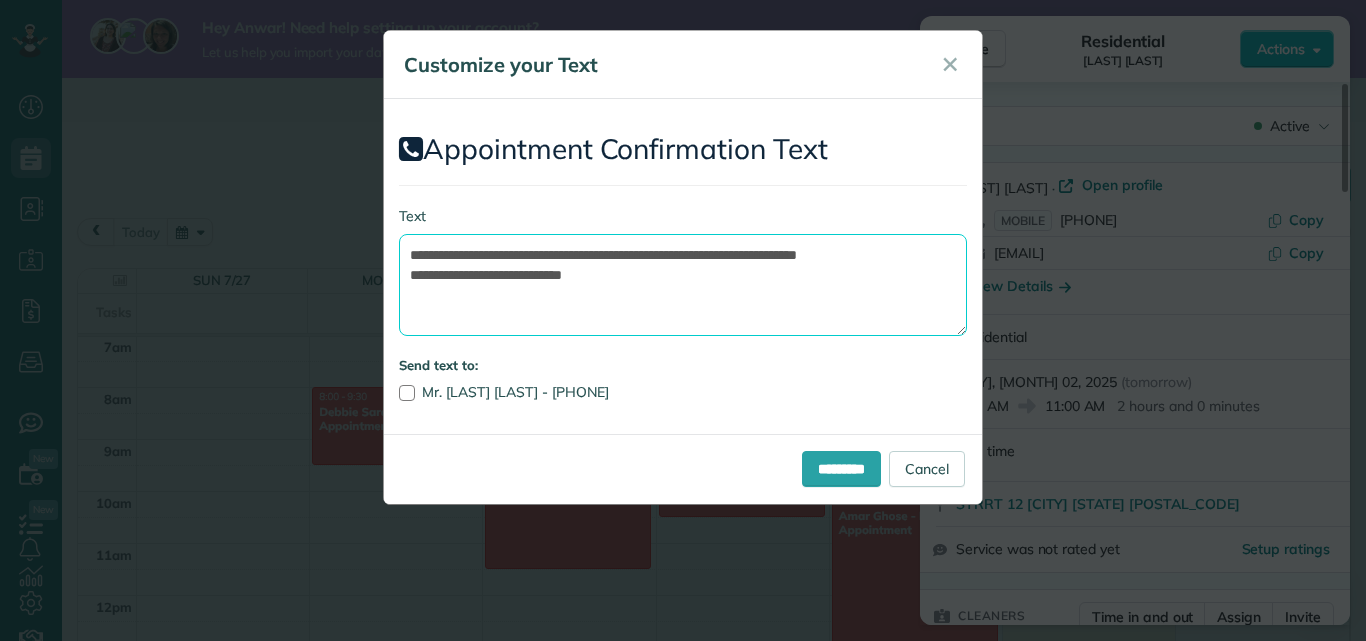 click on "**********" at bounding box center (683, 285) 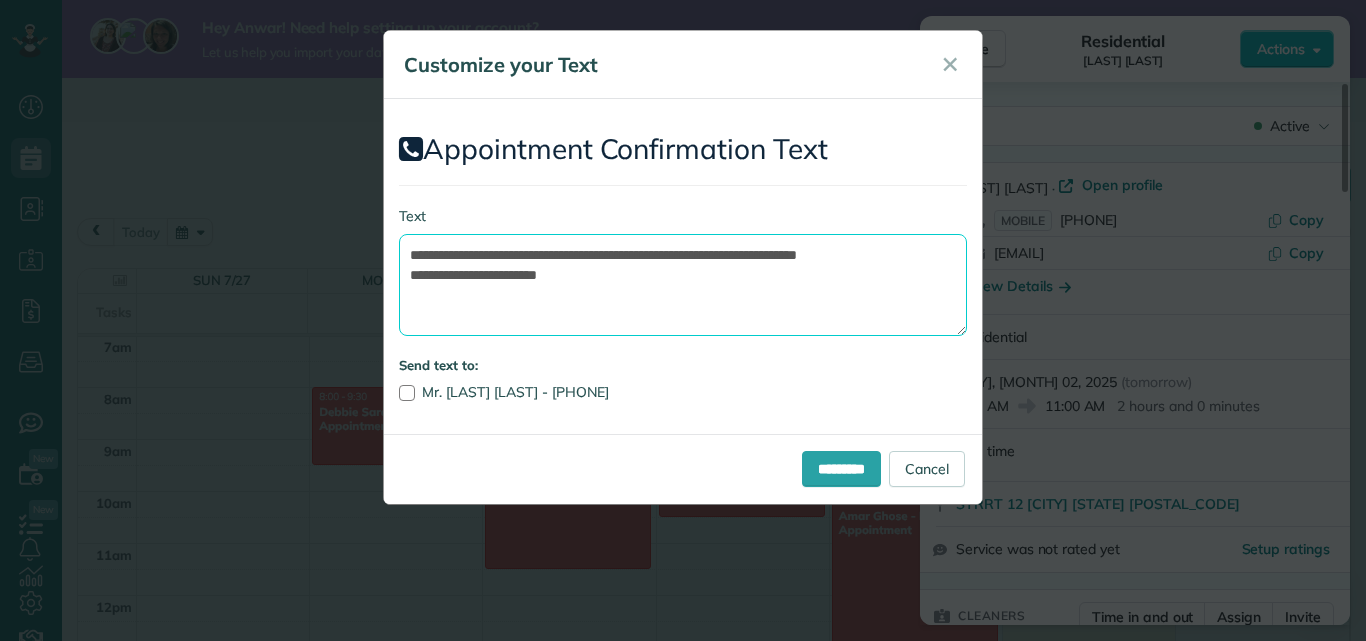 click on "**********" at bounding box center (683, 285) 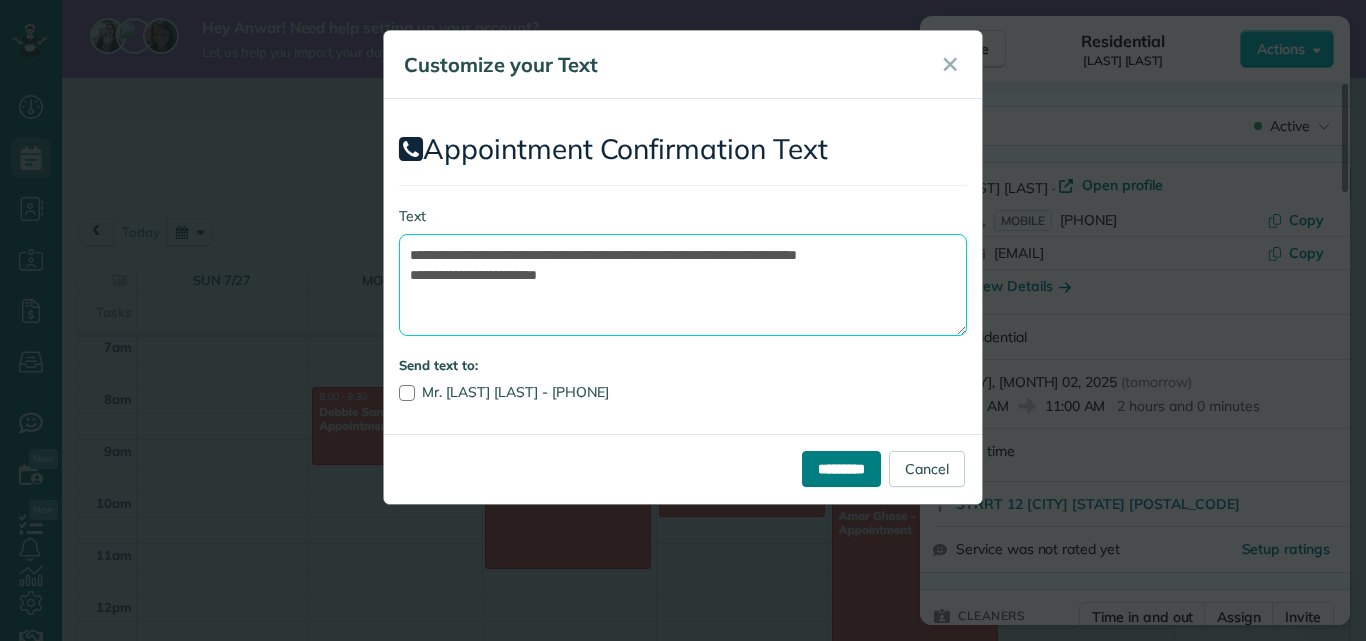 type on "**********" 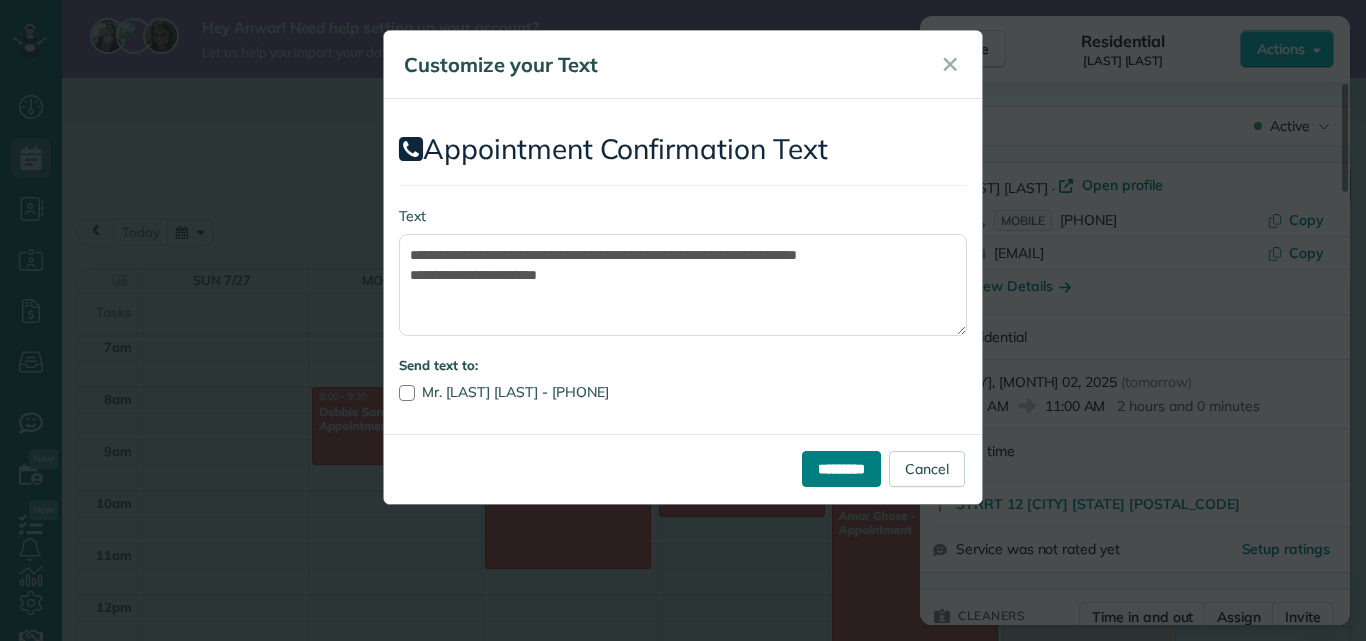 click on "*********" at bounding box center [841, 469] 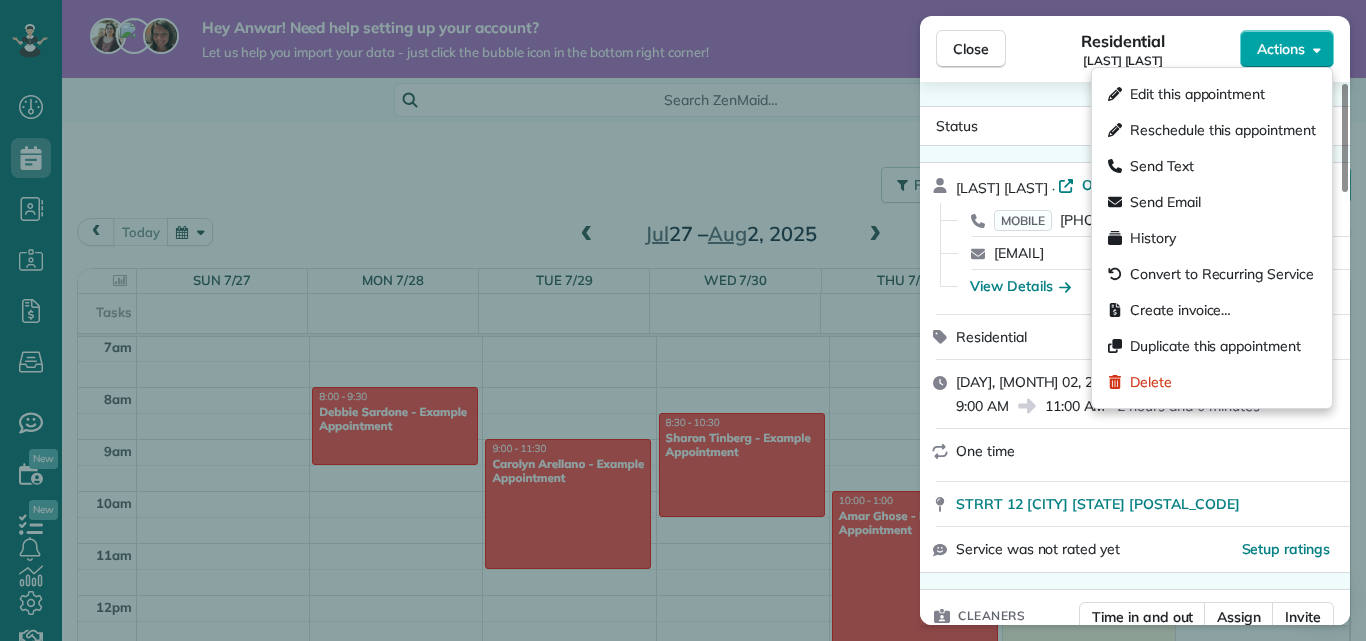 click on "Actions" at bounding box center (1281, 49) 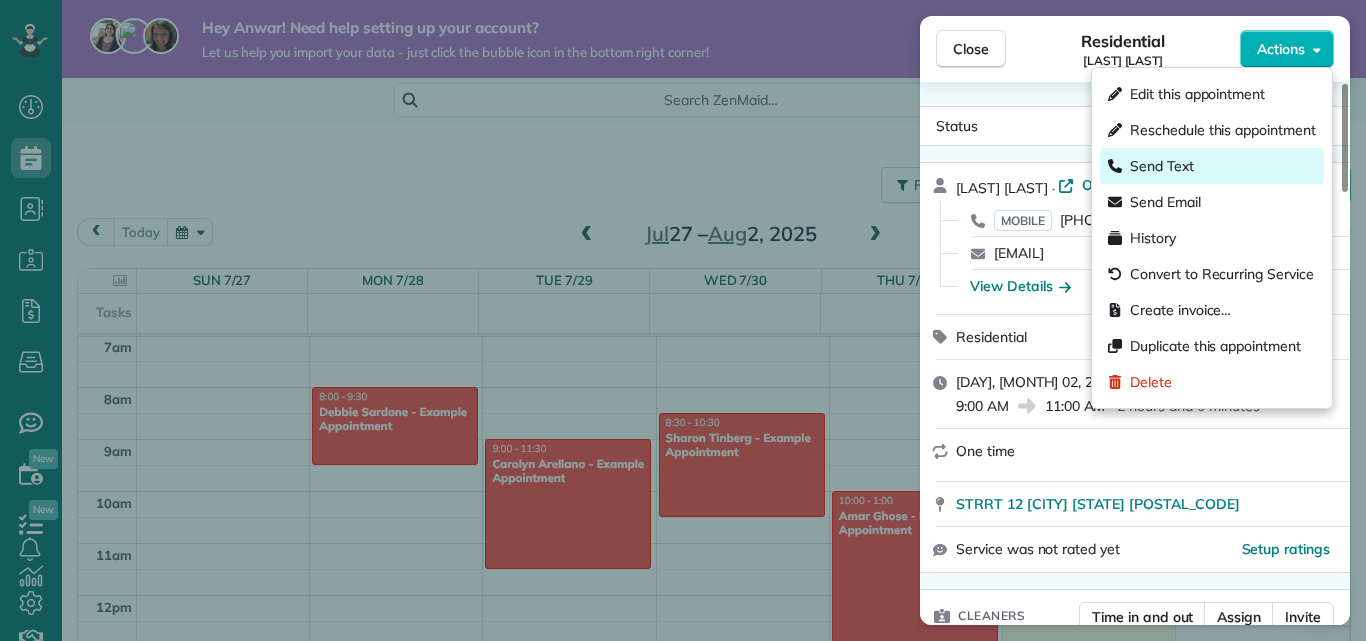 click on "Send Text" at bounding box center [1212, 166] 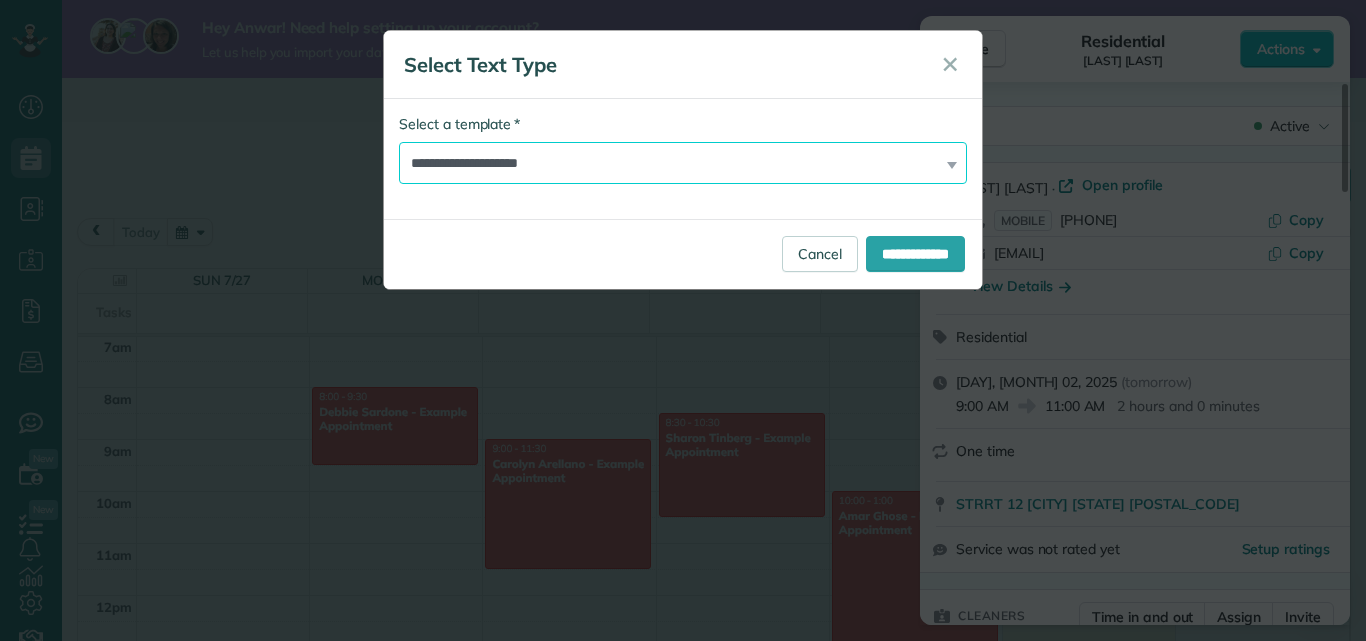 click on "**********" at bounding box center (683, 163) 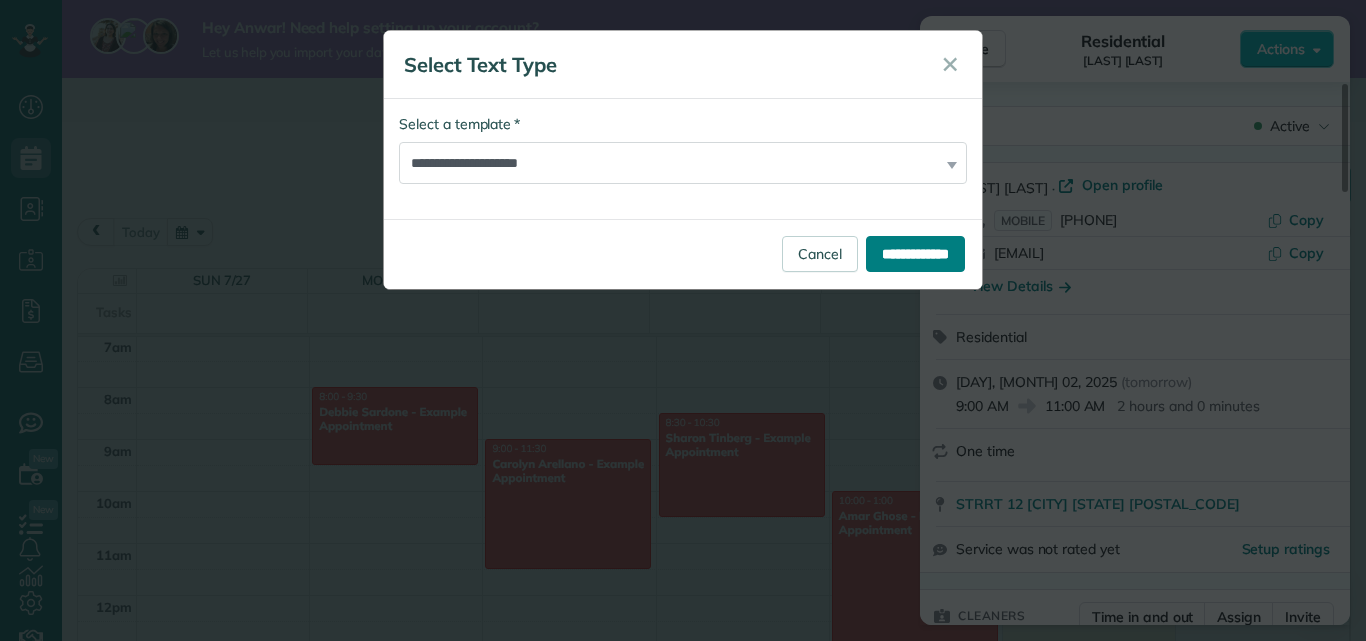 click on "**********" at bounding box center [915, 254] 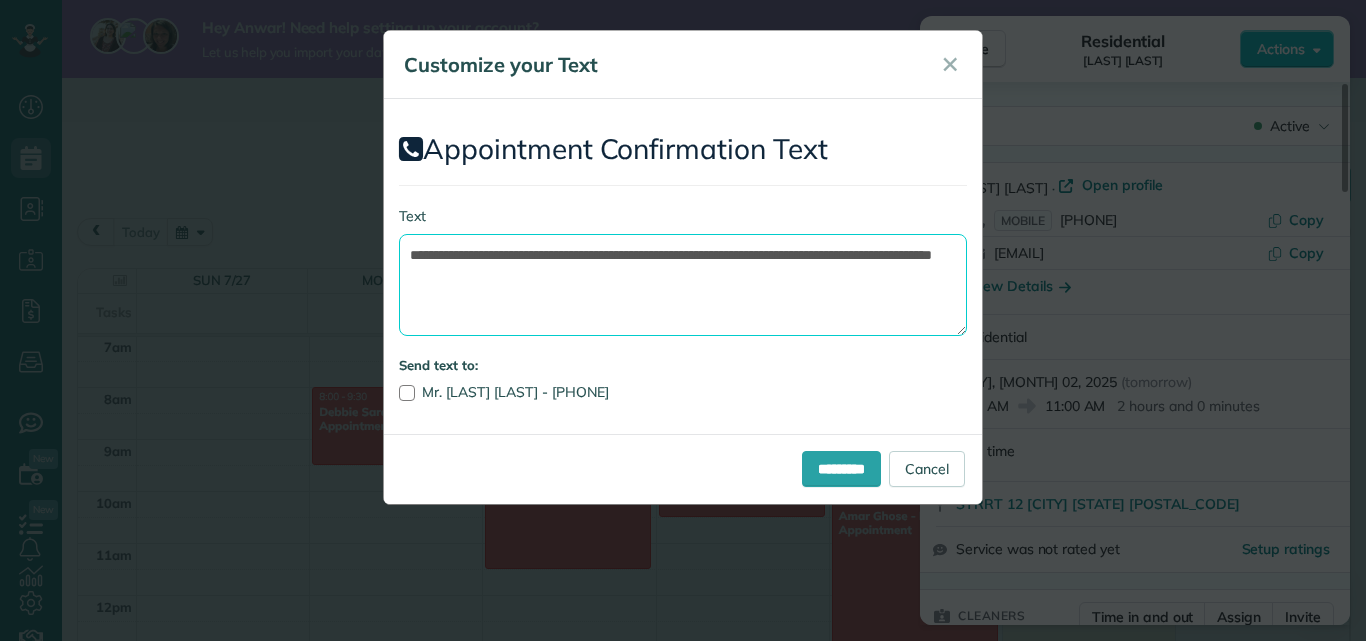 click on "**********" at bounding box center (683, 285) 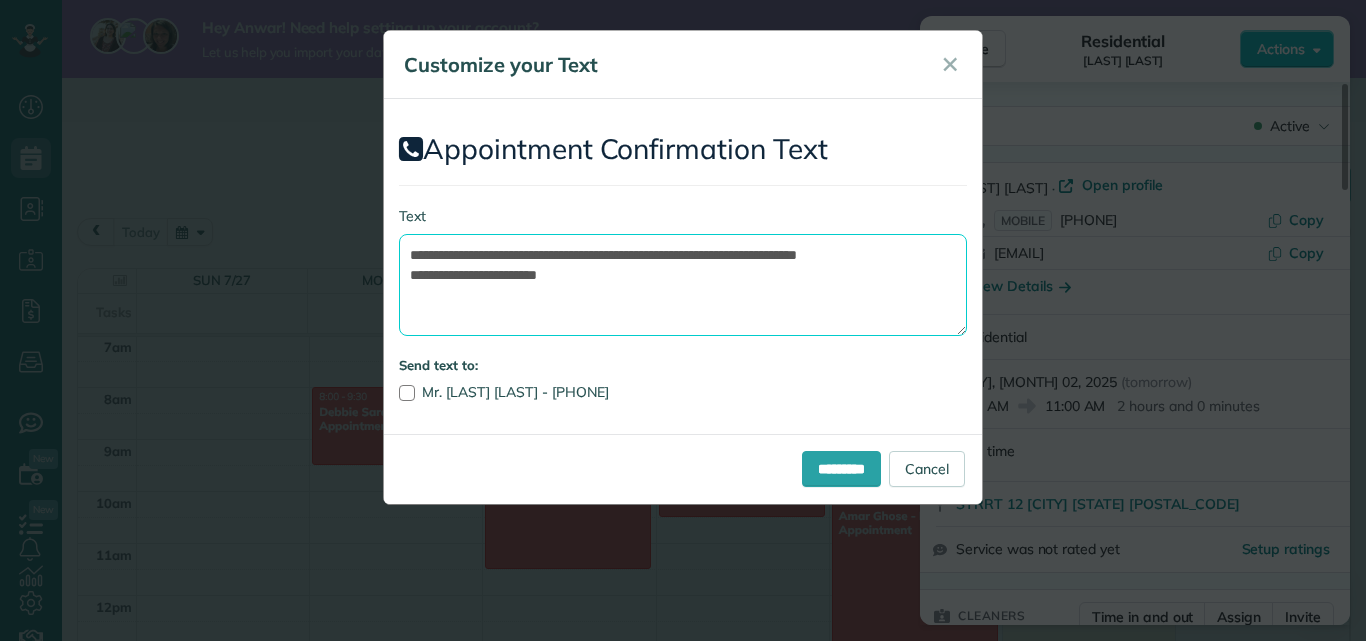 drag, startPoint x: 586, startPoint y: 274, endPoint x: 507, endPoint y: 277, distance: 79.05694 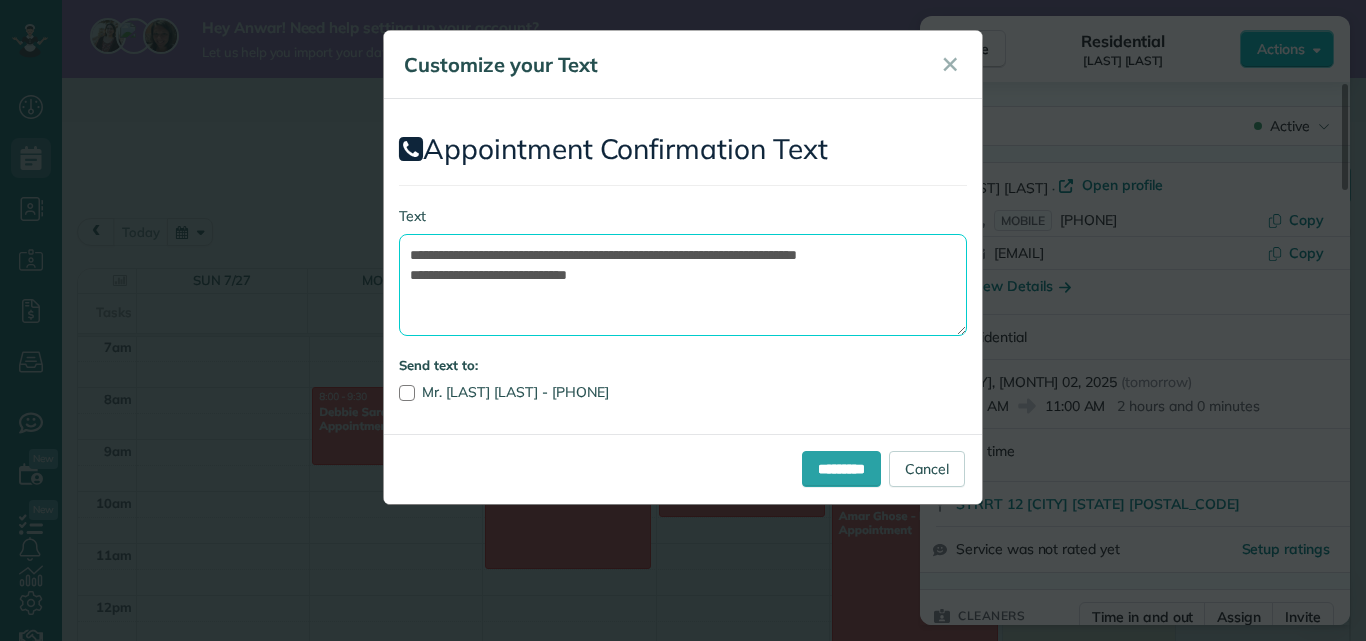 click on "**********" at bounding box center (683, 285) 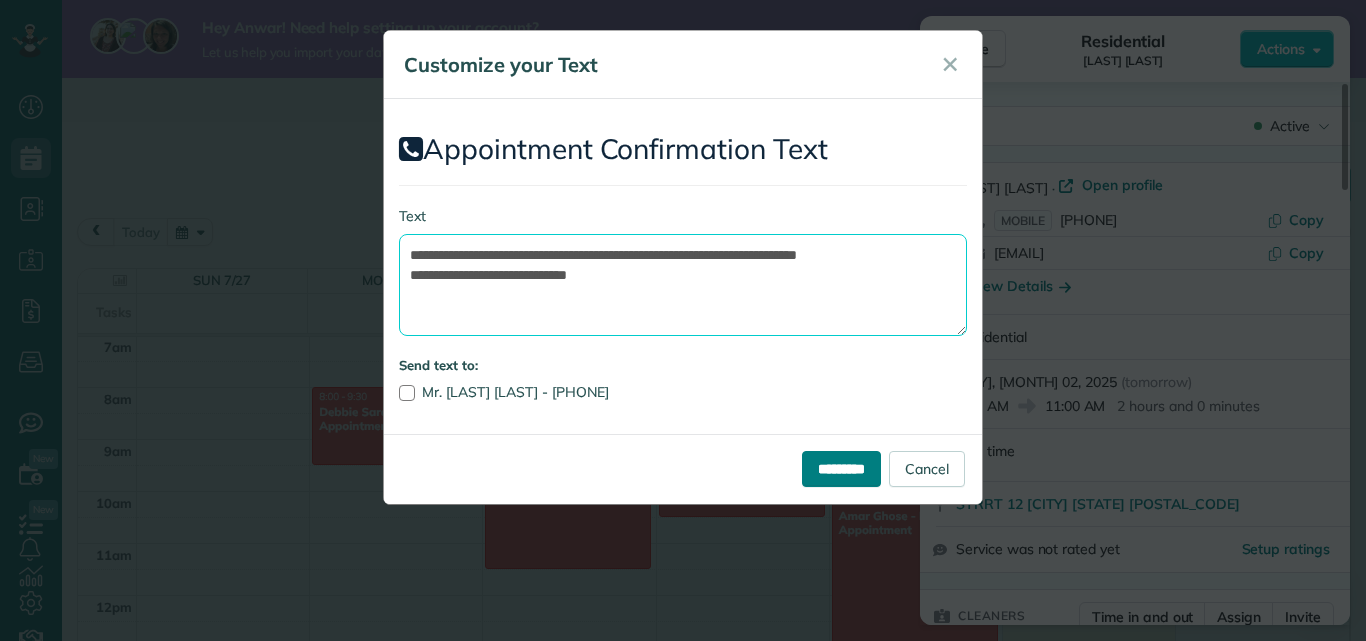 type on "**********" 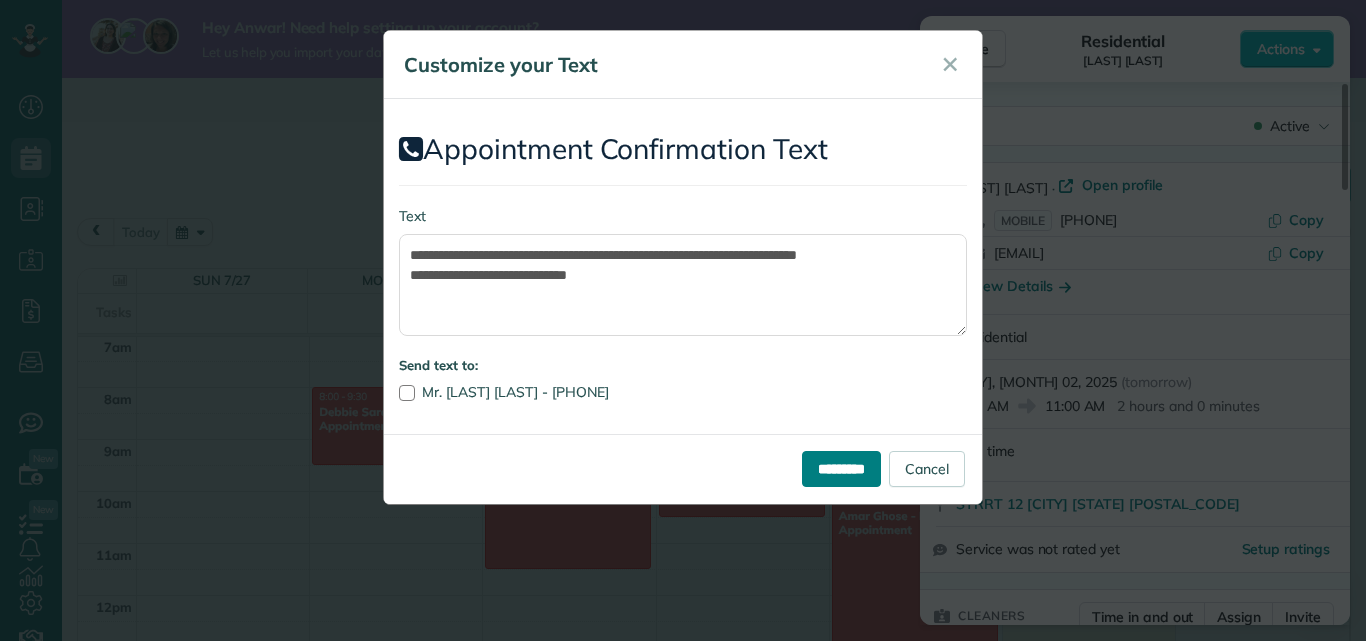 click on "*********" at bounding box center (841, 469) 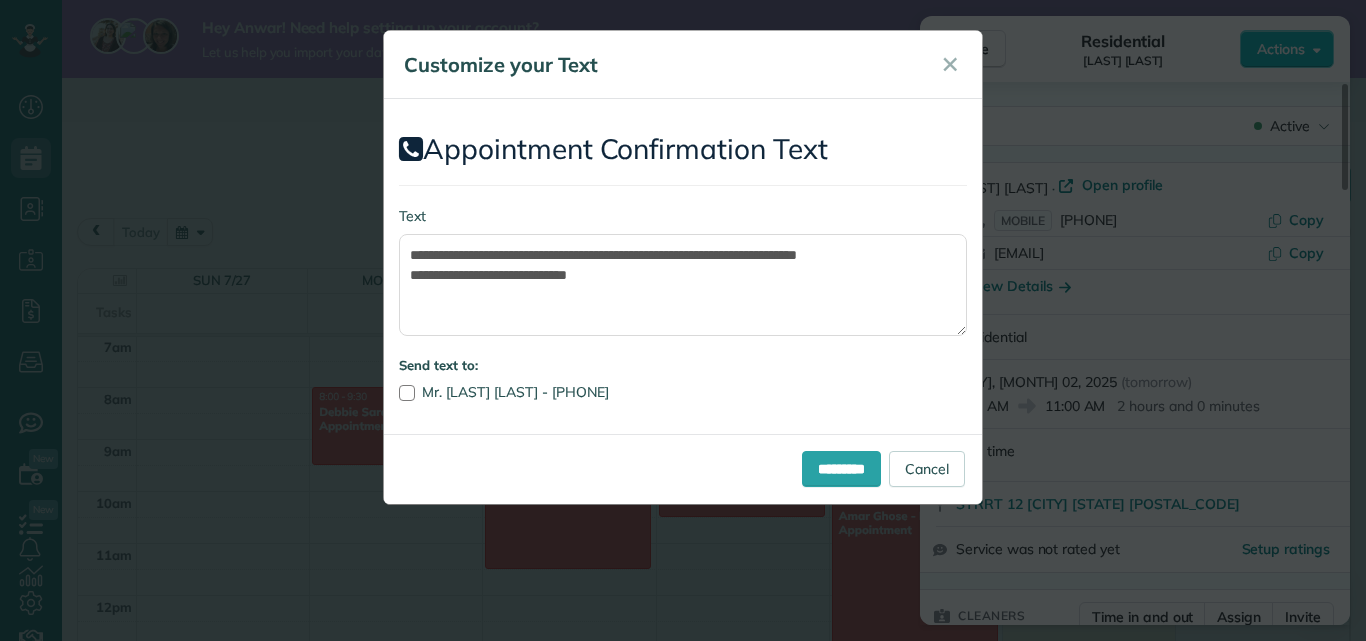 click on "**********" at bounding box center (683, 267) 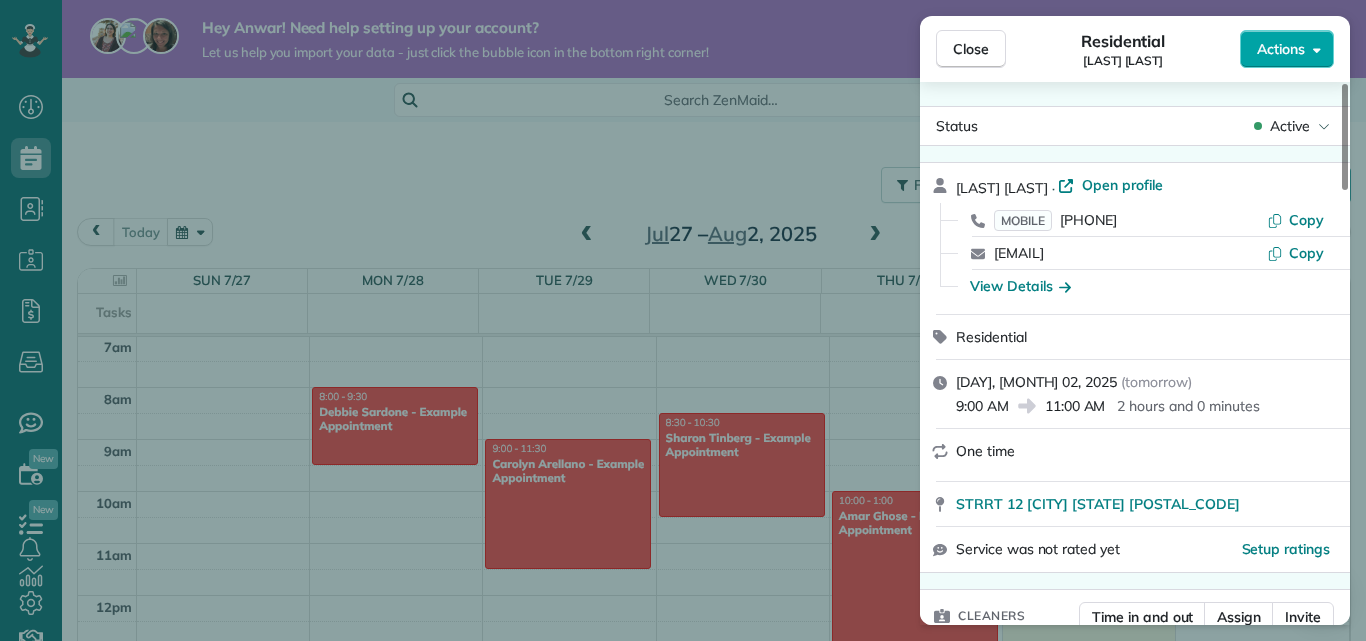 click on "Actions" at bounding box center [1287, 49] 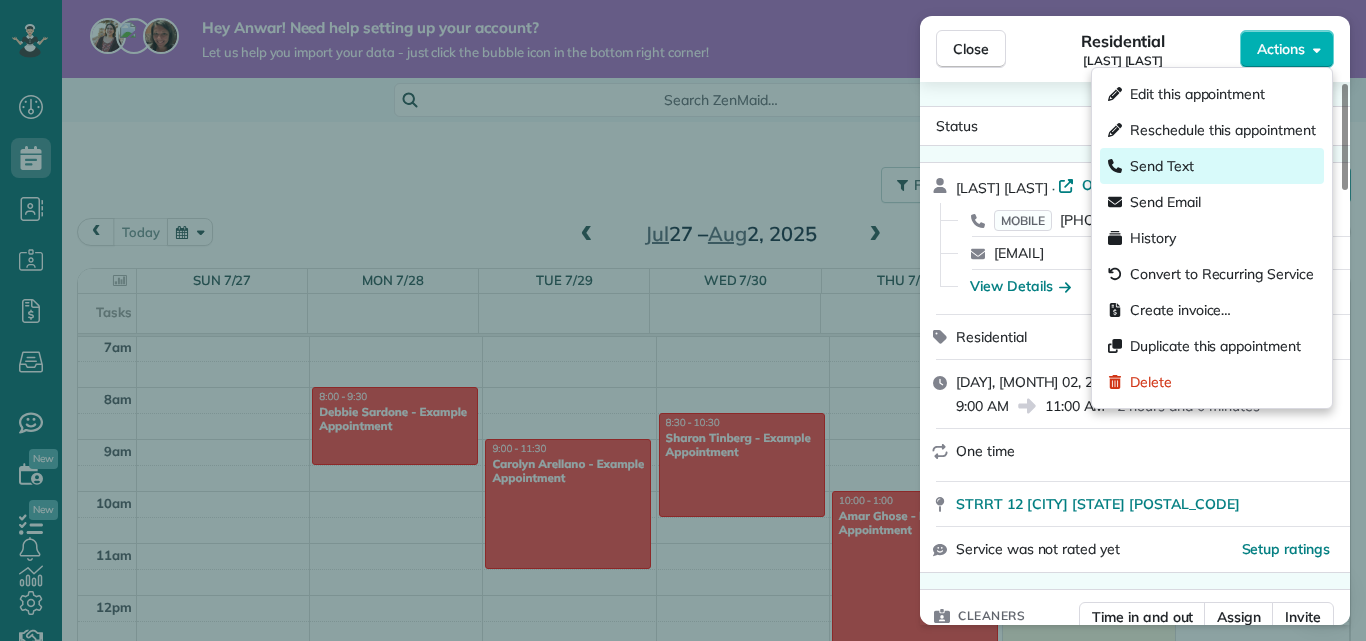 click on "Send Text" at bounding box center [1212, 166] 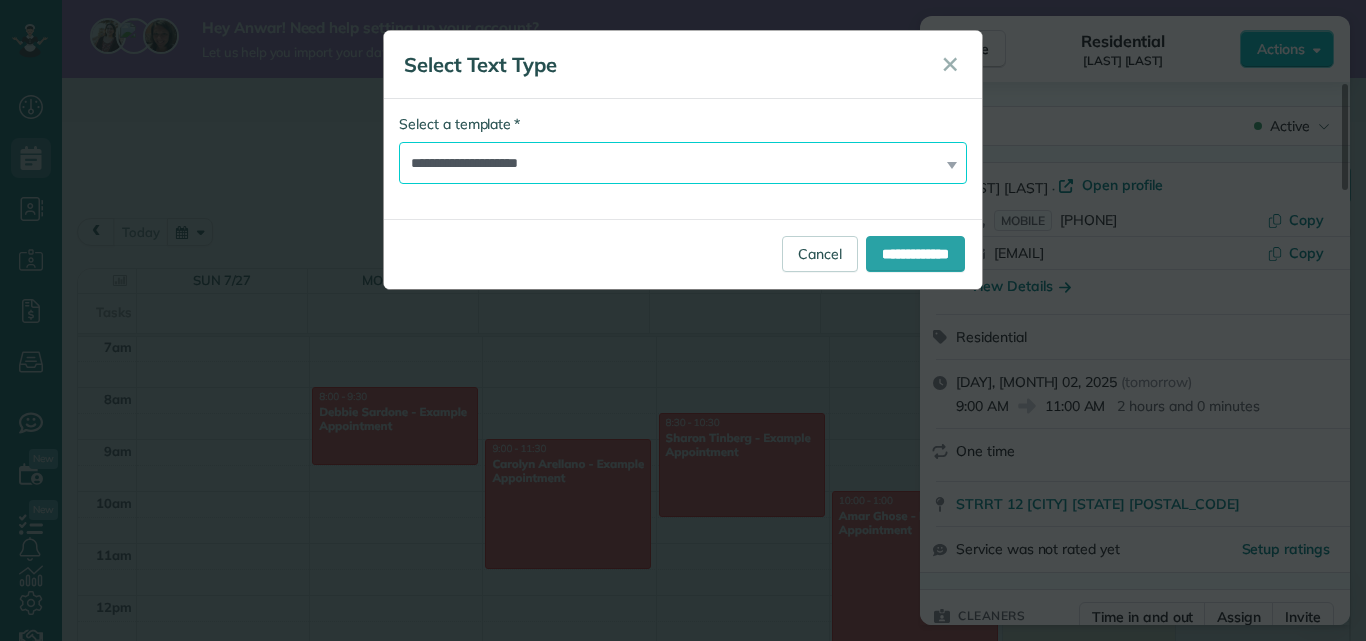 click on "**********" at bounding box center (683, 163) 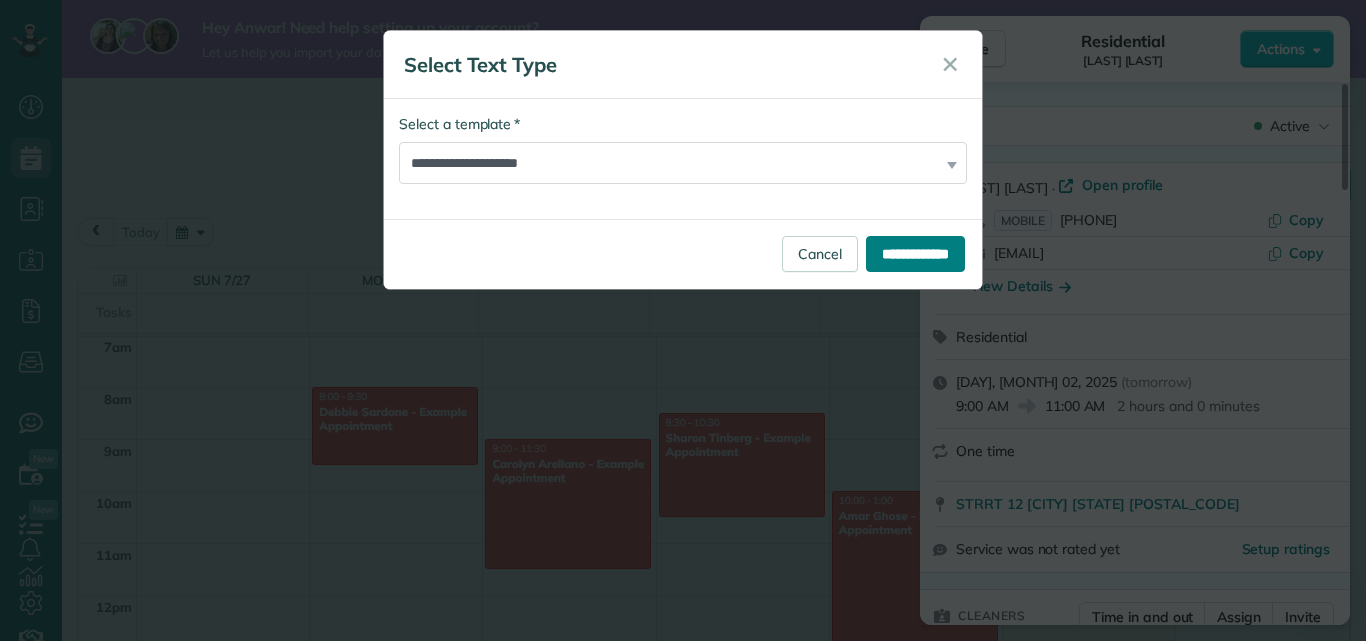 click on "**********" at bounding box center (915, 254) 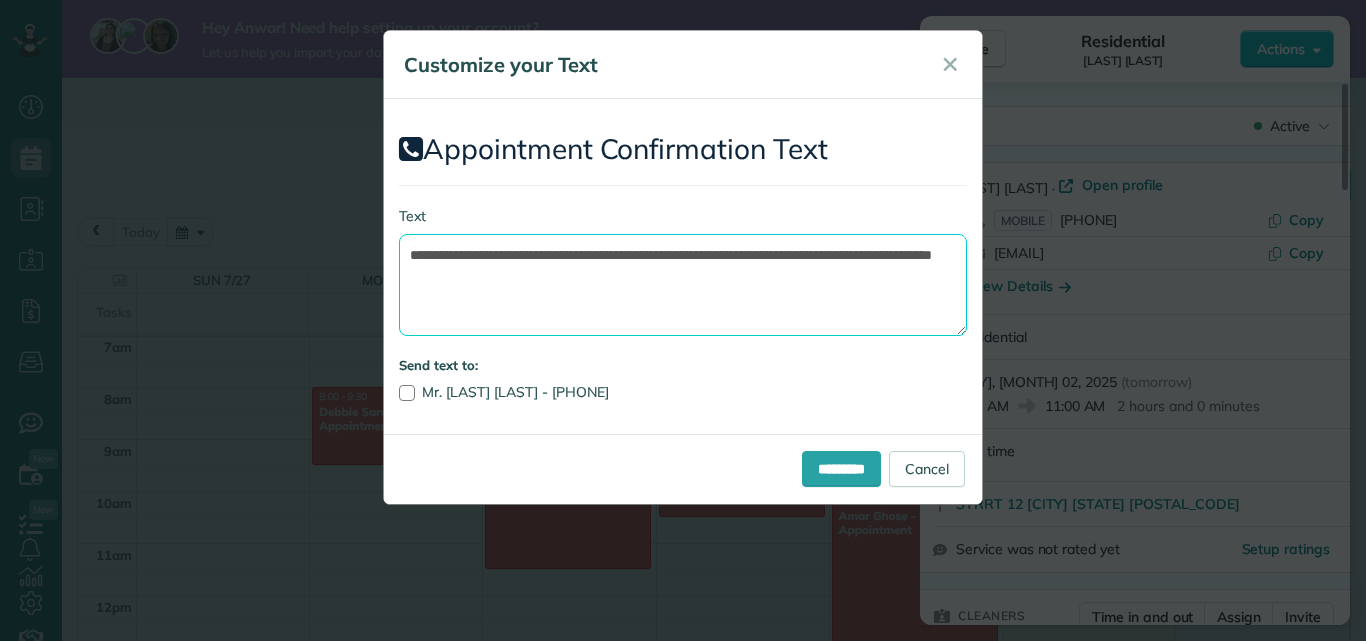 click on "**********" at bounding box center [683, 285] 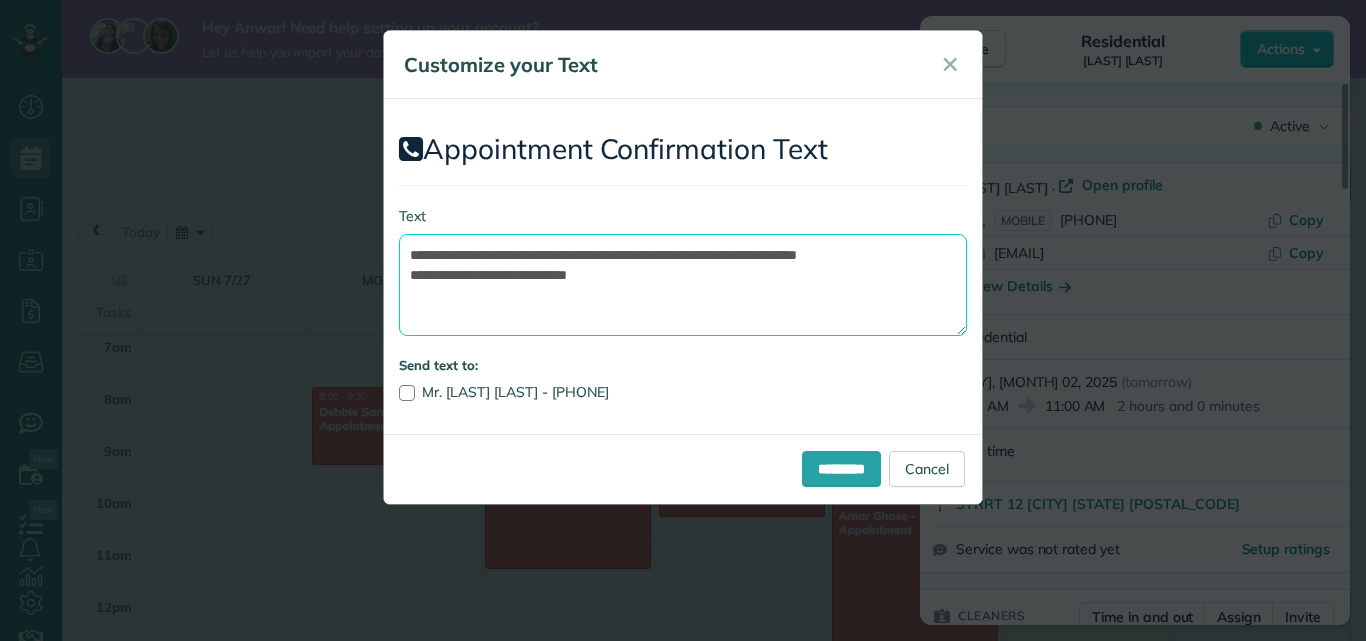 drag, startPoint x: 507, startPoint y: 279, endPoint x: 528, endPoint y: 279, distance: 21 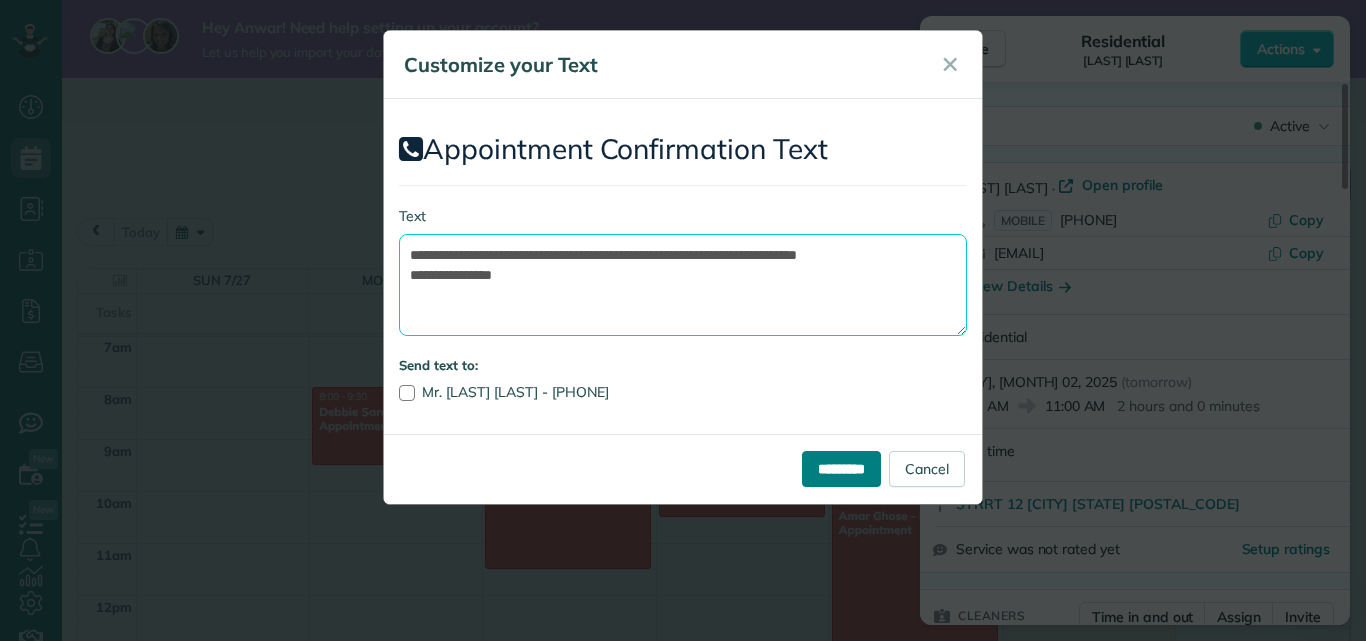 type on "**********" 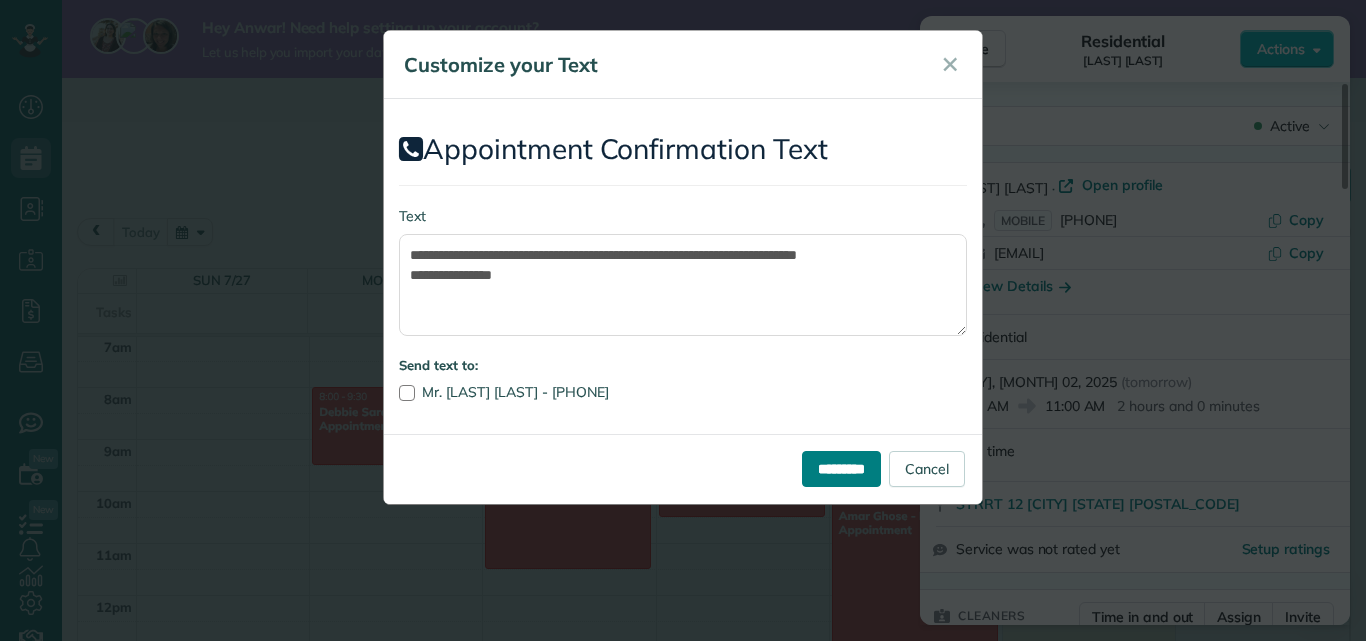 click on "*********" at bounding box center [841, 469] 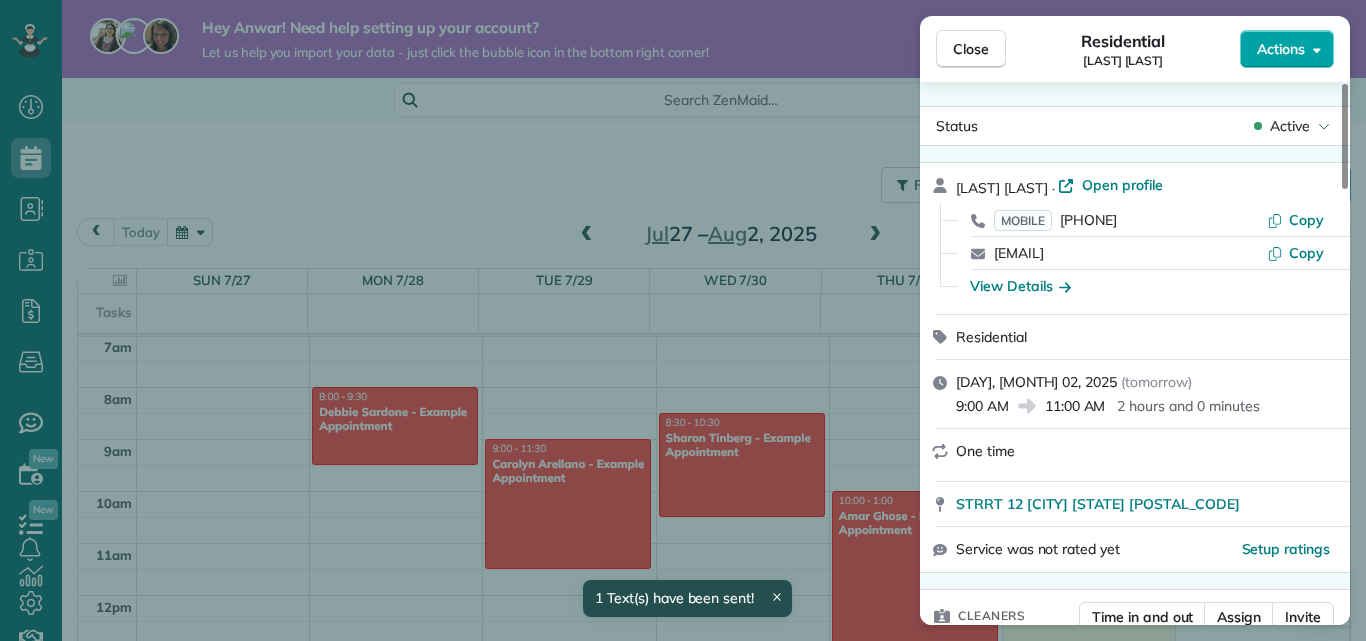 click on "Actions" at bounding box center [1287, 49] 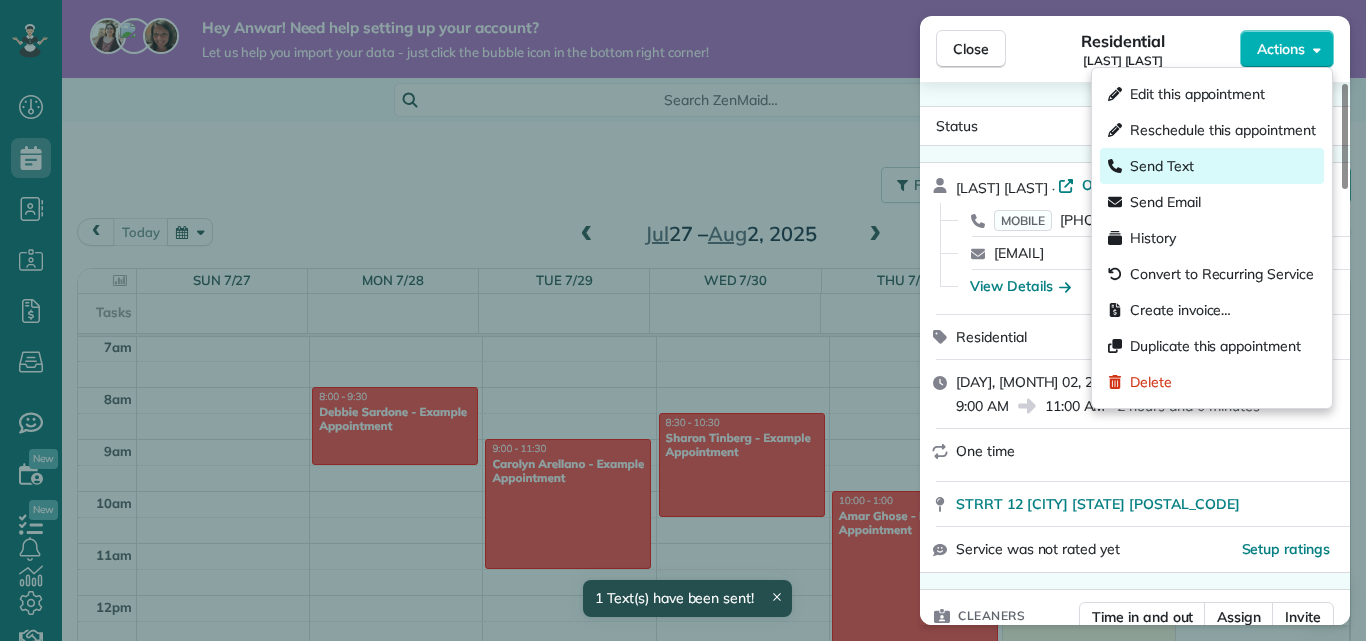 click on "Send Text" at bounding box center [1212, 166] 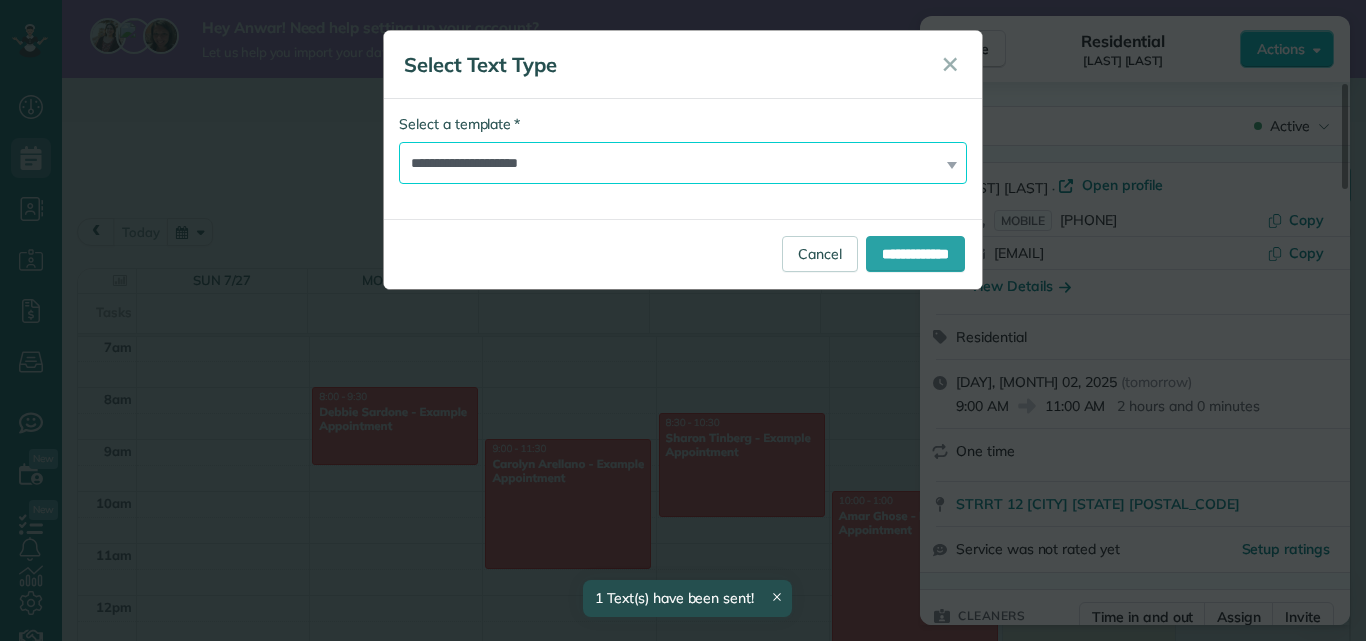 click on "**********" at bounding box center (683, 163) 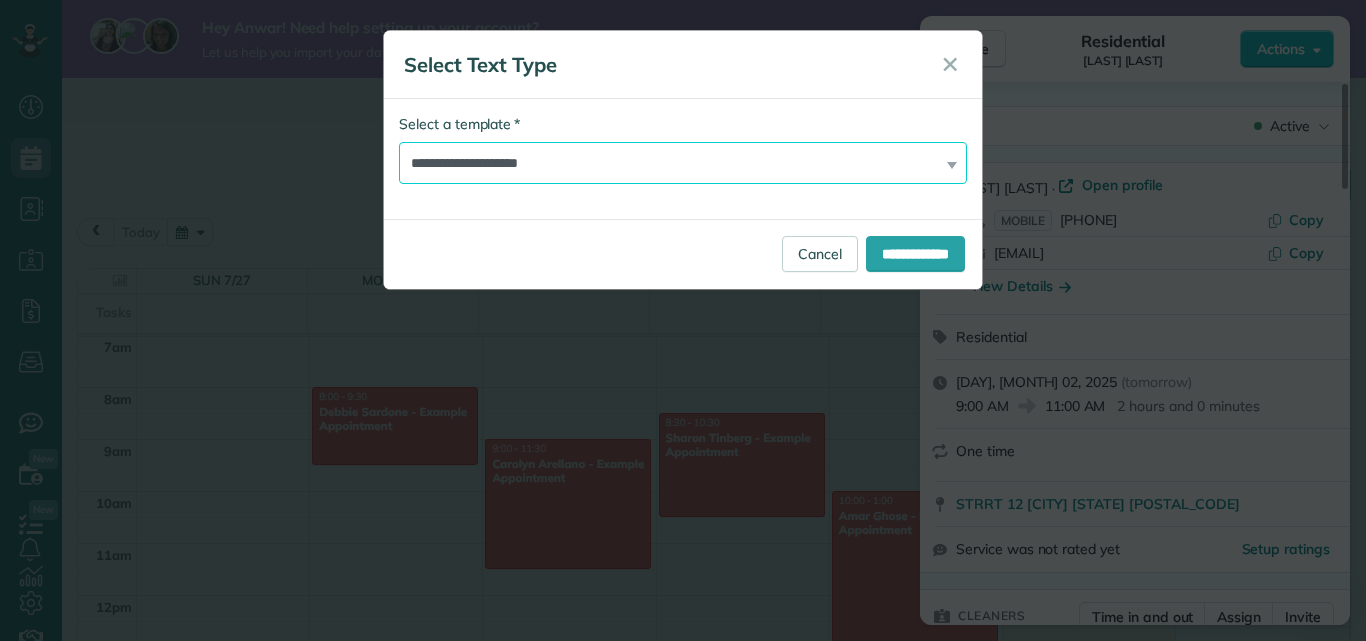 select on "*******" 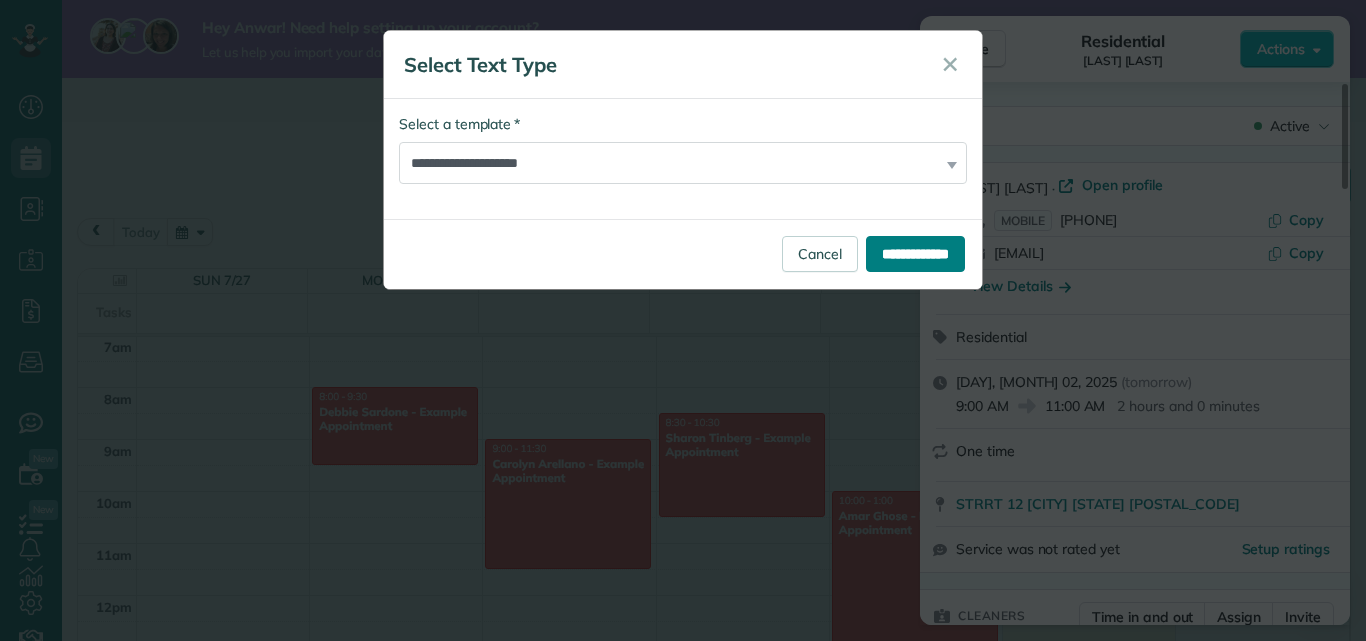 click on "**********" at bounding box center (915, 254) 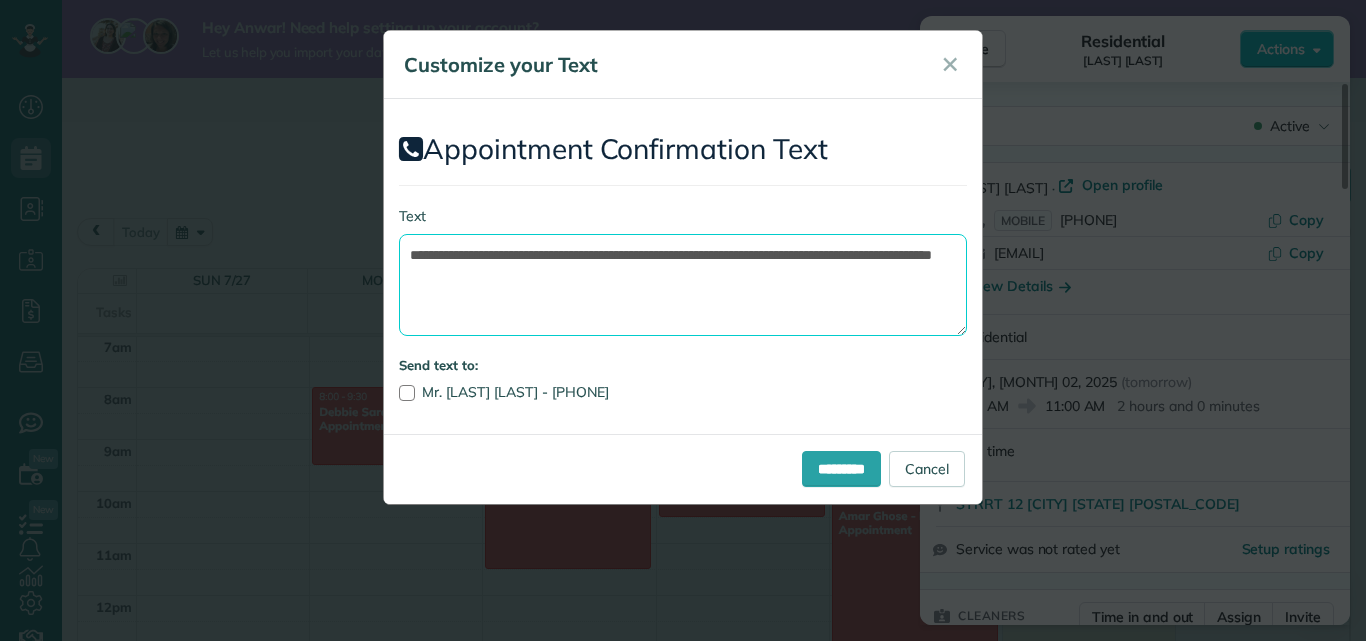 click on "**********" at bounding box center (683, 285) 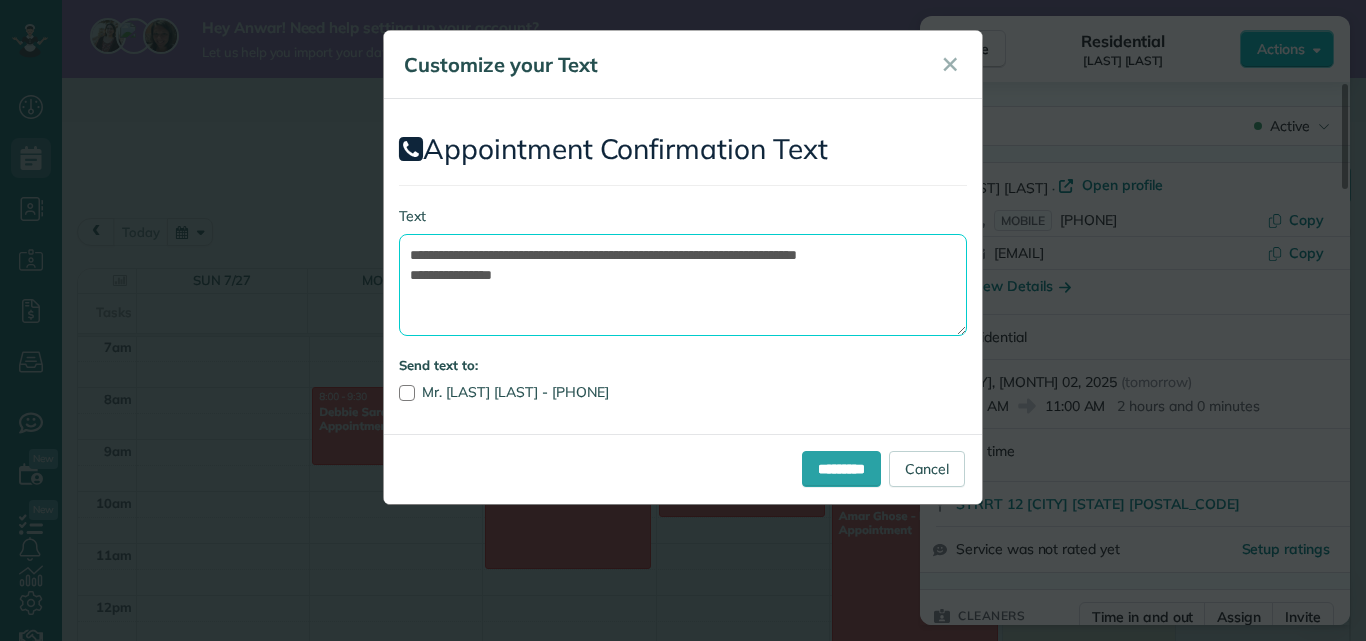drag, startPoint x: 453, startPoint y: 273, endPoint x: 502, endPoint y: 272, distance: 49.010204 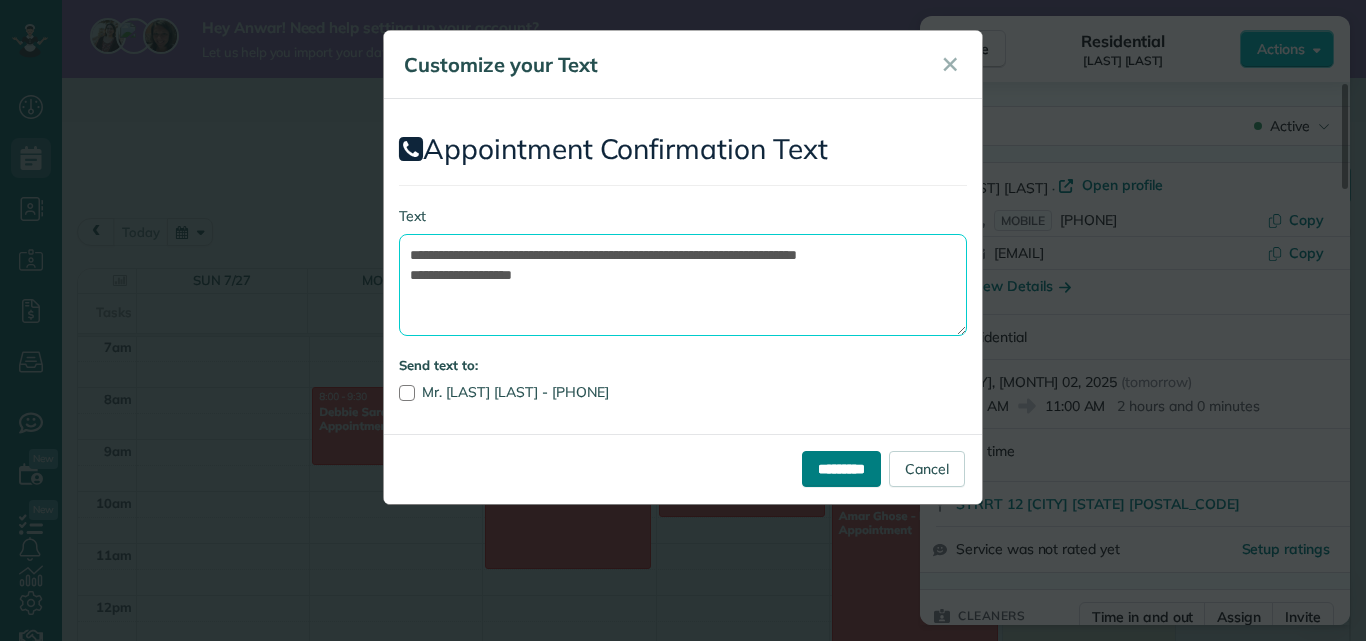 type on "**********" 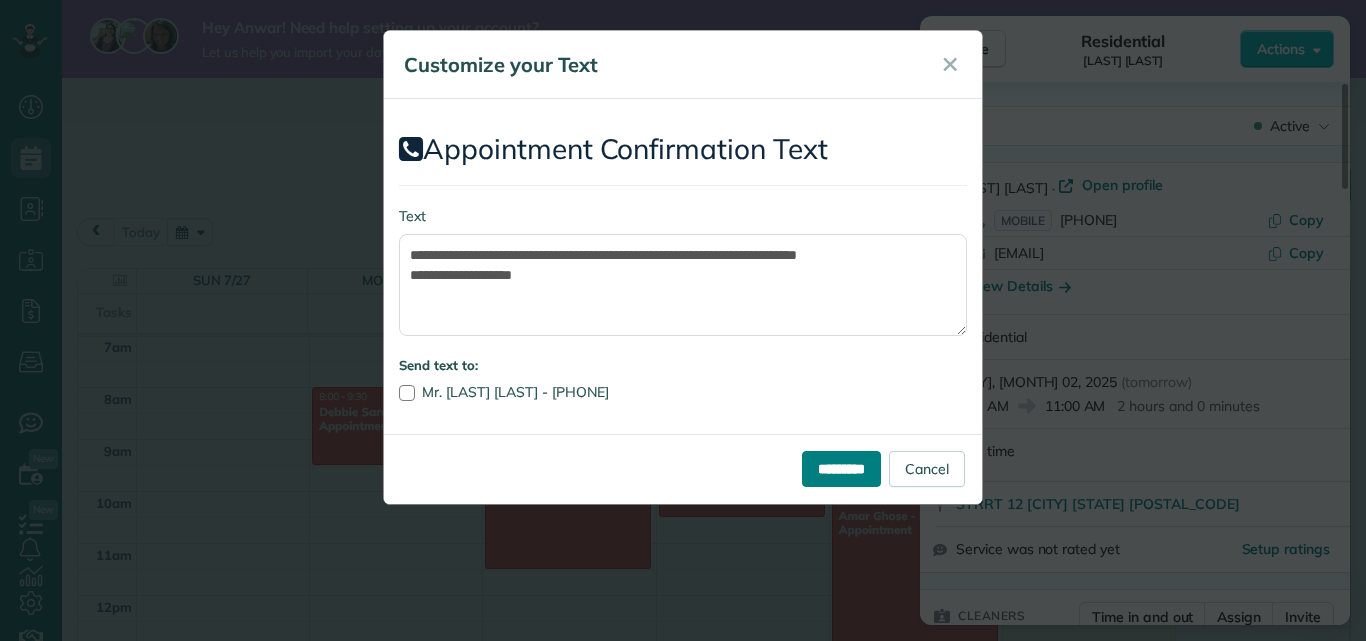 click on "*********" at bounding box center [841, 469] 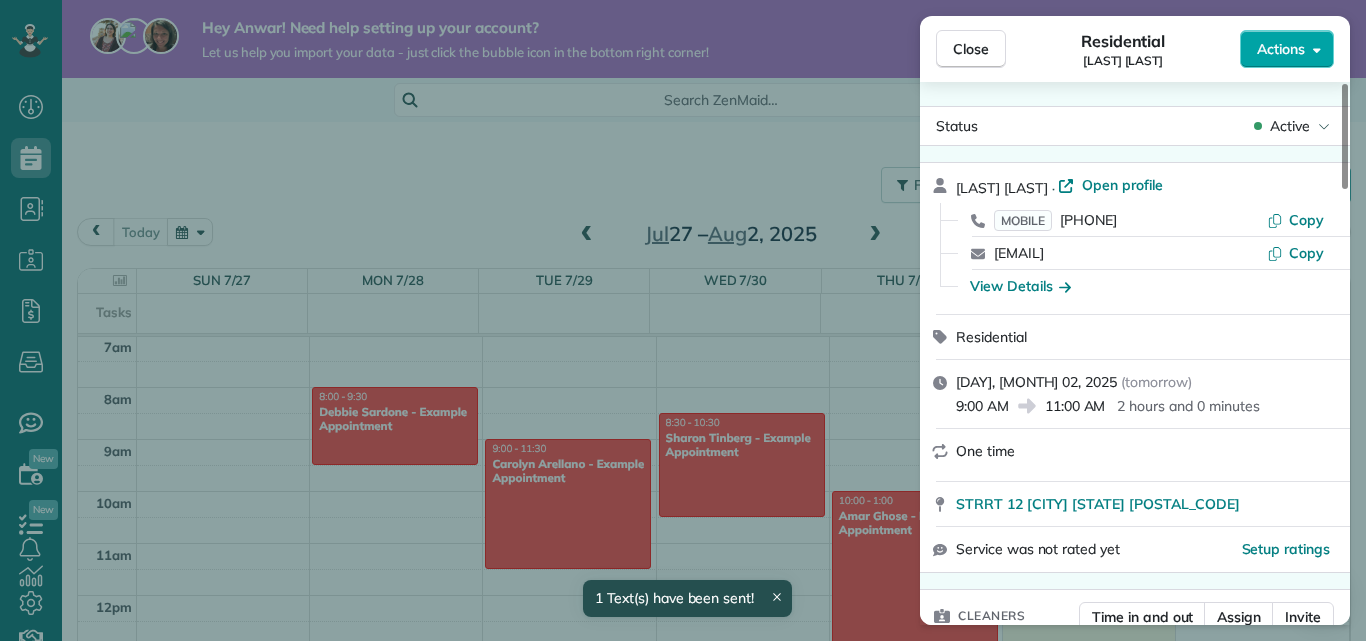 click on "Actions" at bounding box center (1287, 49) 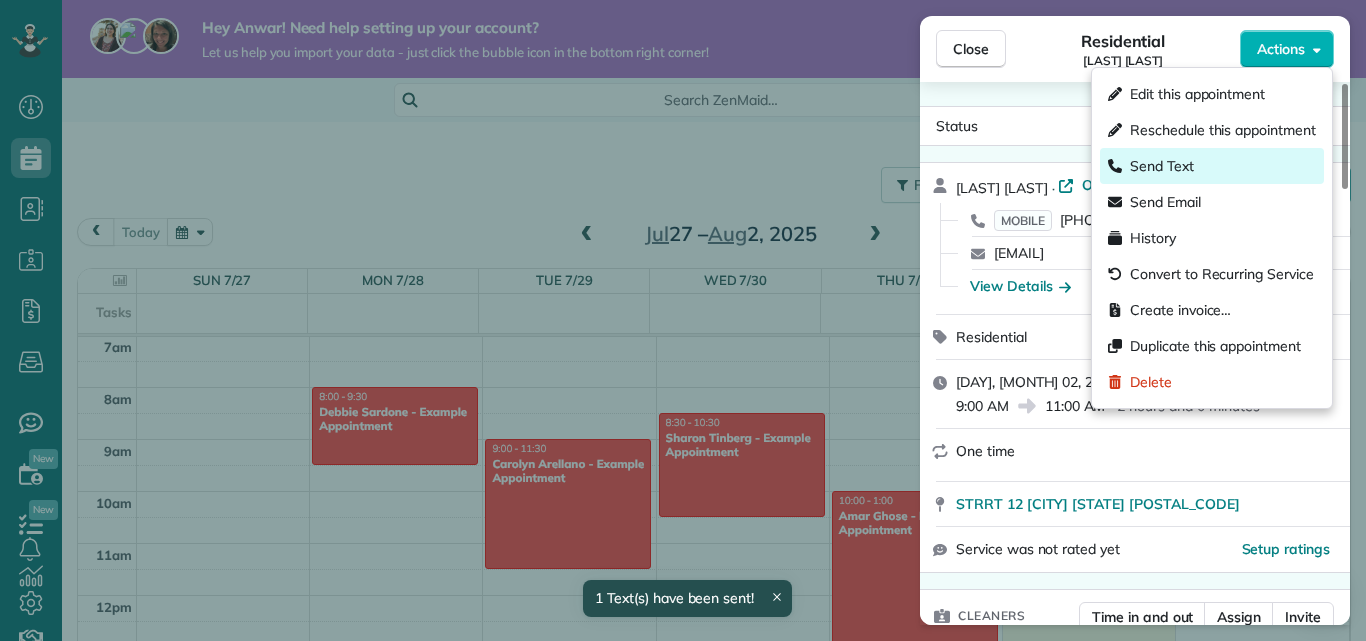 click on "Send Text" at bounding box center (1212, 166) 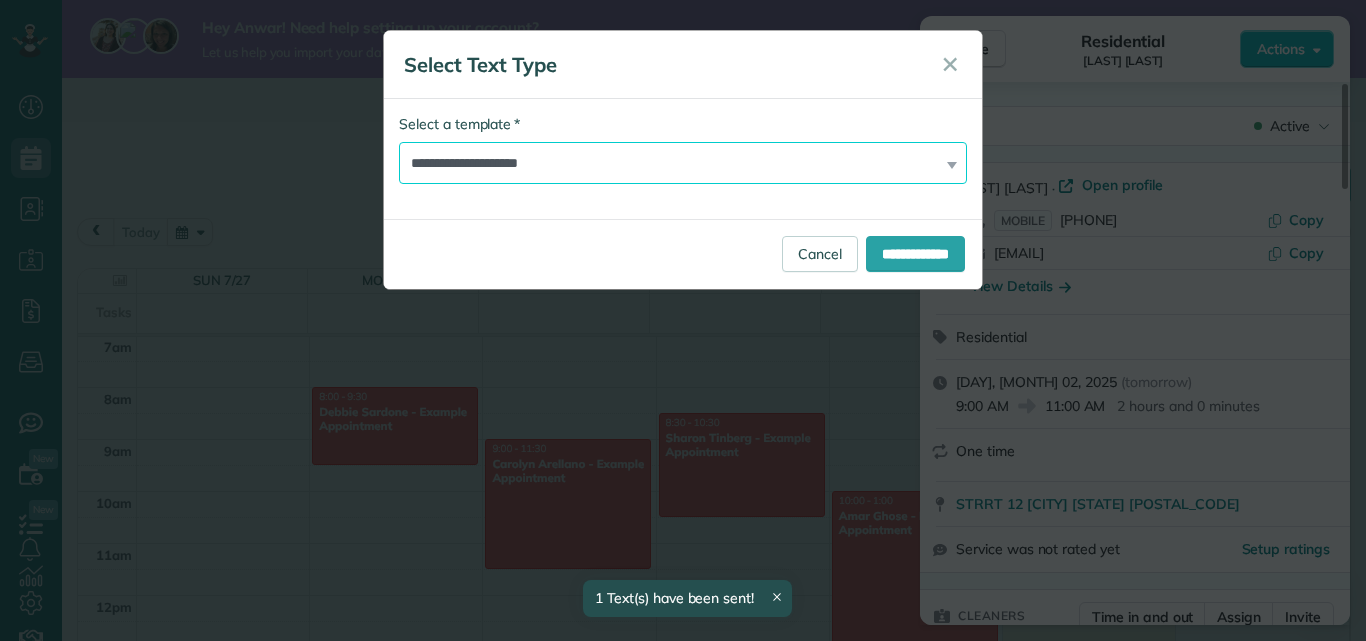 click on "**********" at bounding box center (683, 163) 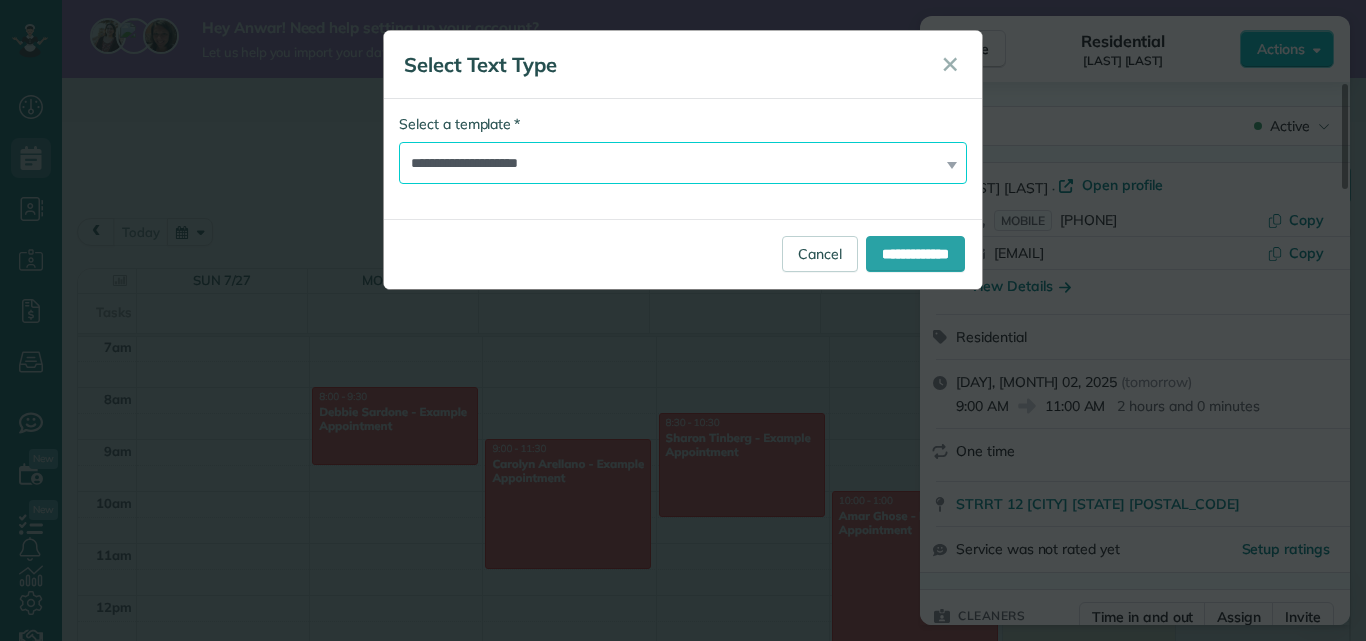 select on "*******" 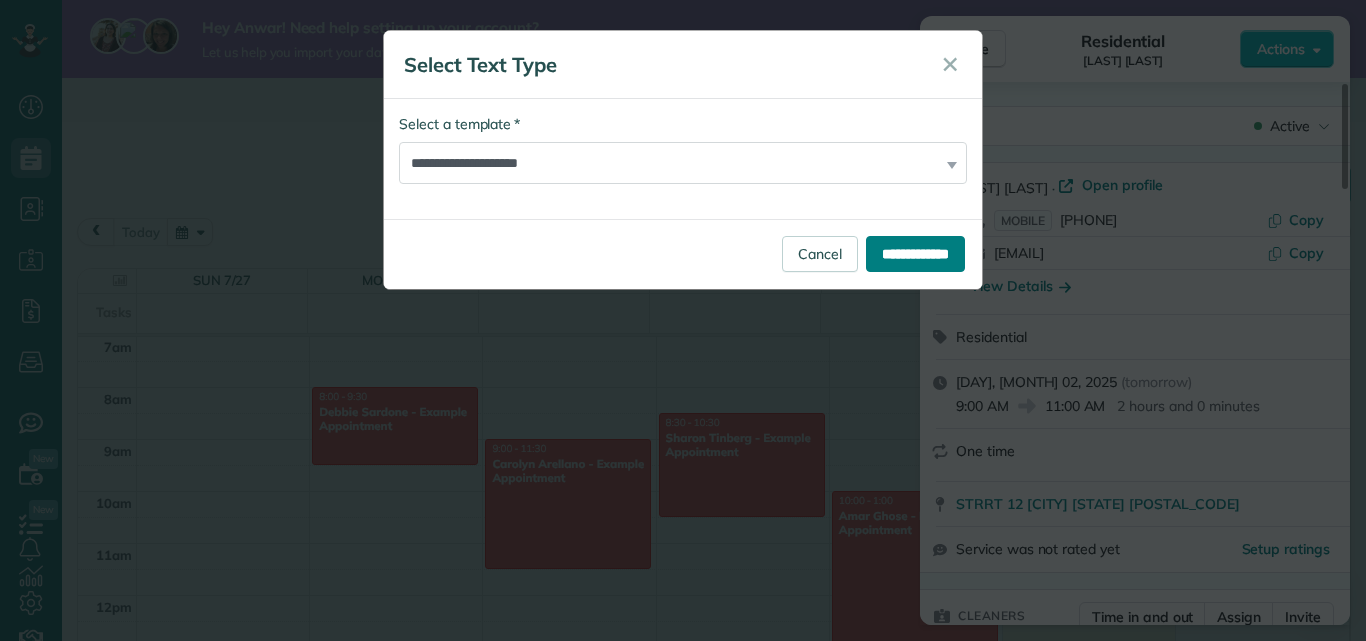 click on "**********" at bounding box center [915, 254] 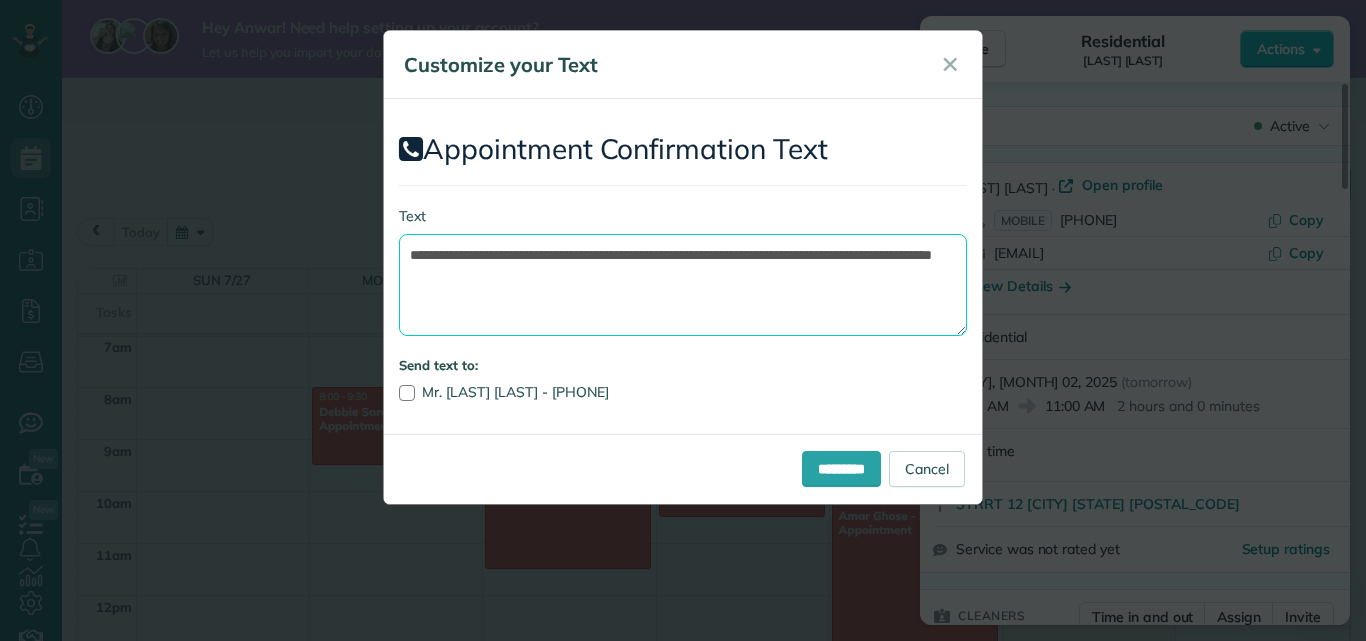 click on "**********" at bounding box center (683, 285) 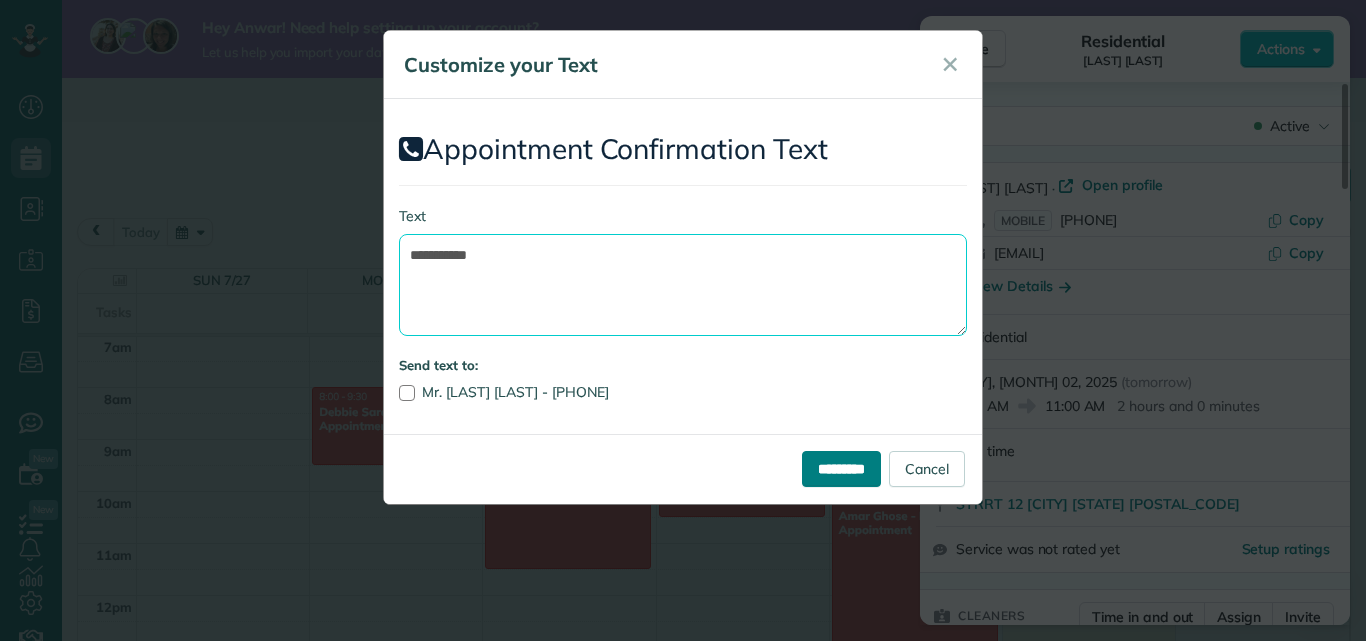 type on "**********" 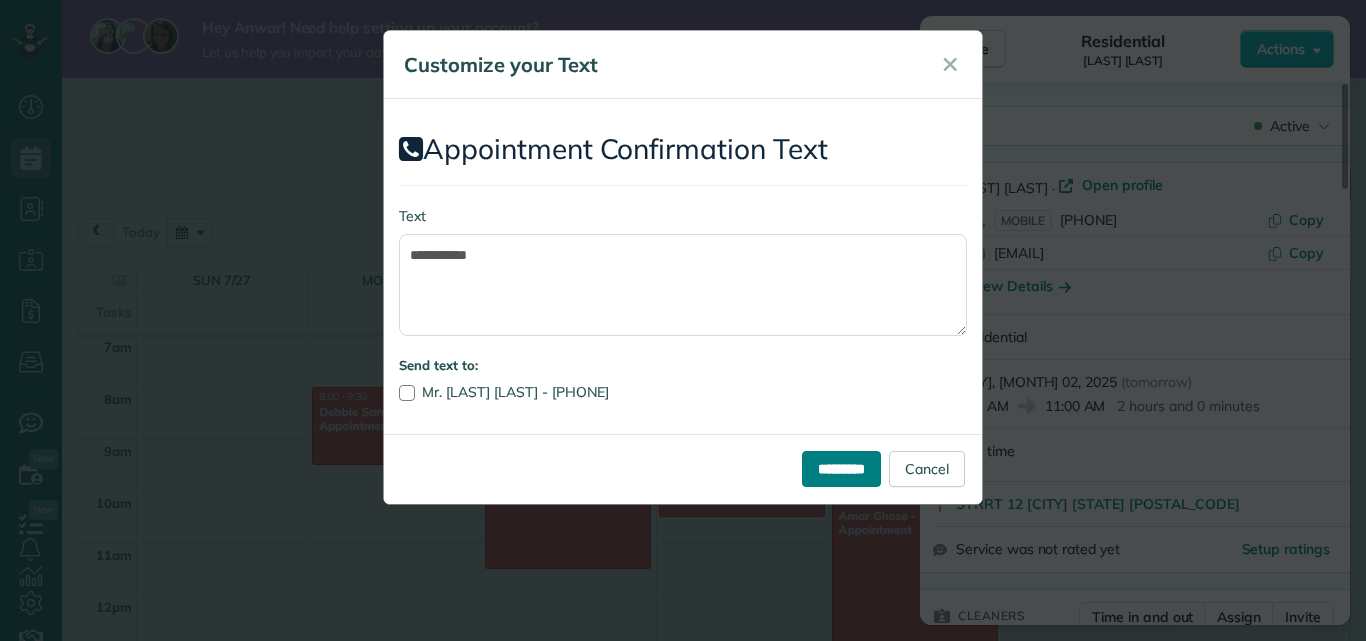 click on "*********" at bounding box center (841, 469) 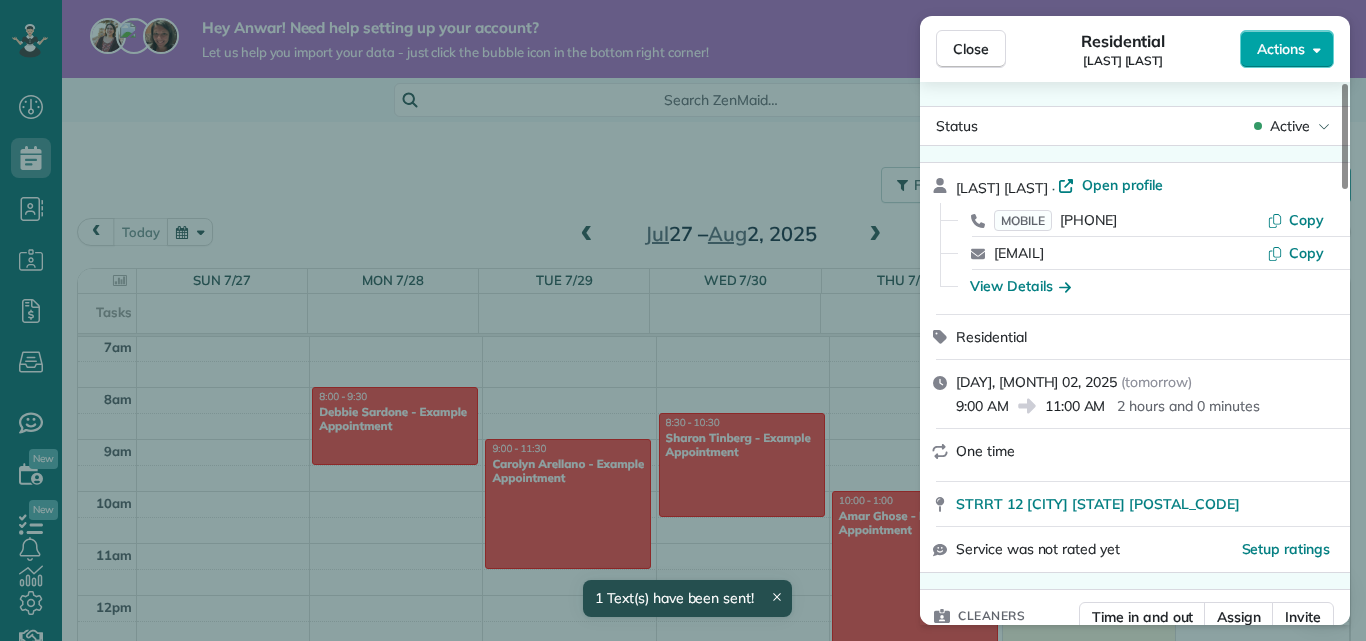 click on "Actions" at bounding box center (1281, 49) 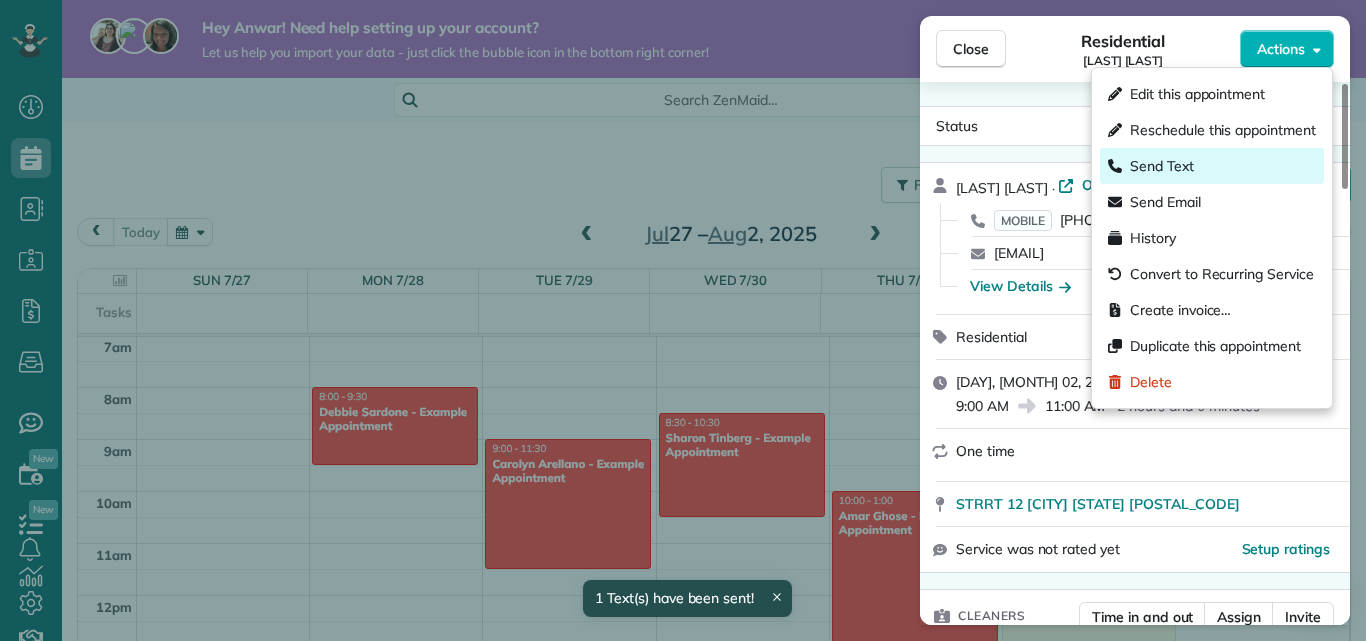 click on "Send Text" at bounding box center [1212, 166] 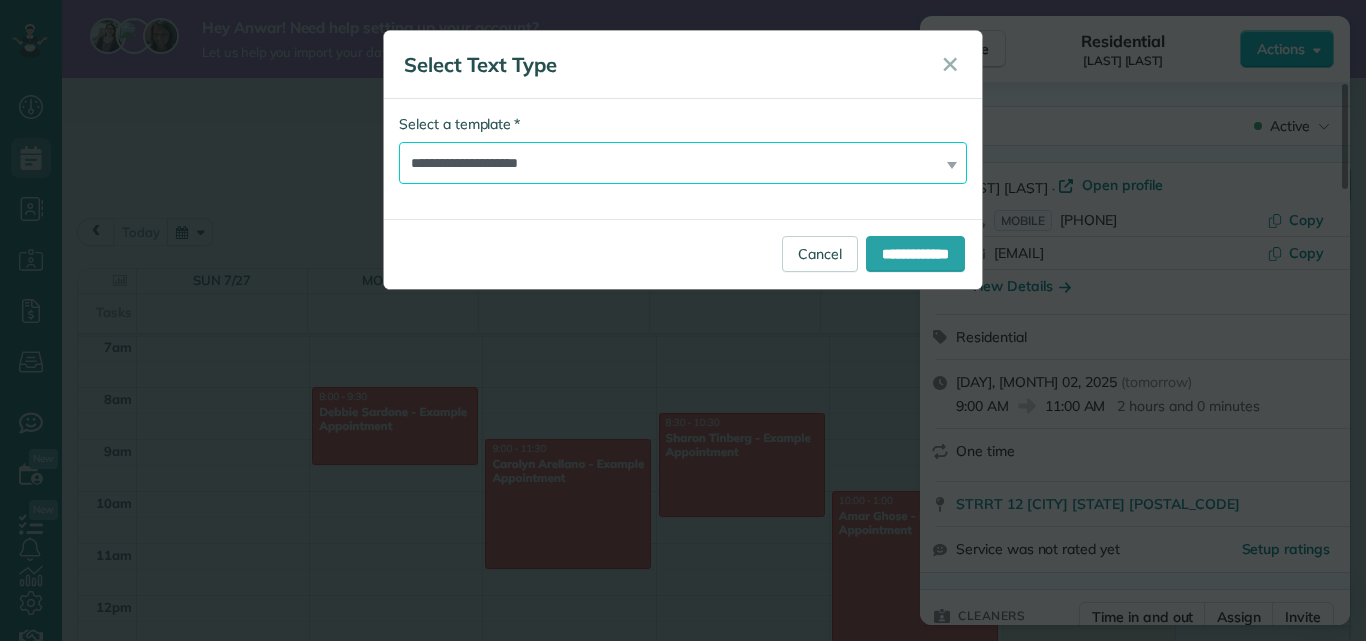 click on "**********" at bounding box center [683, 163] 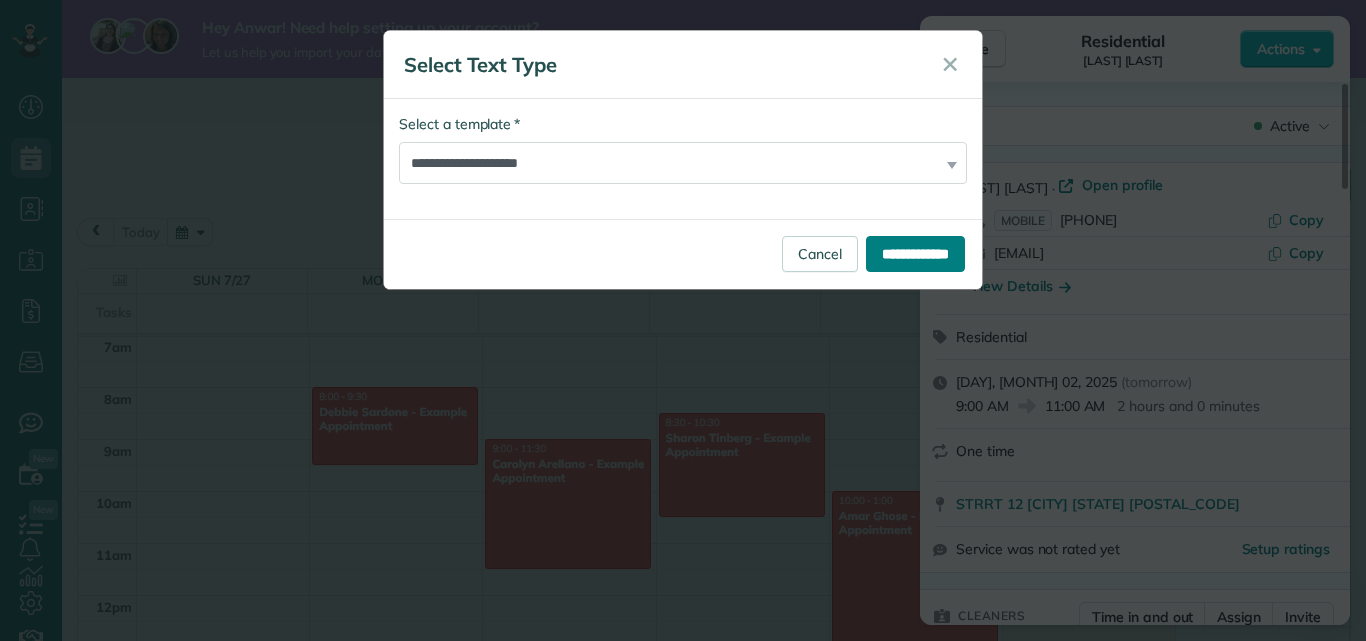 click on "**********" at bounding box center [915, 254] 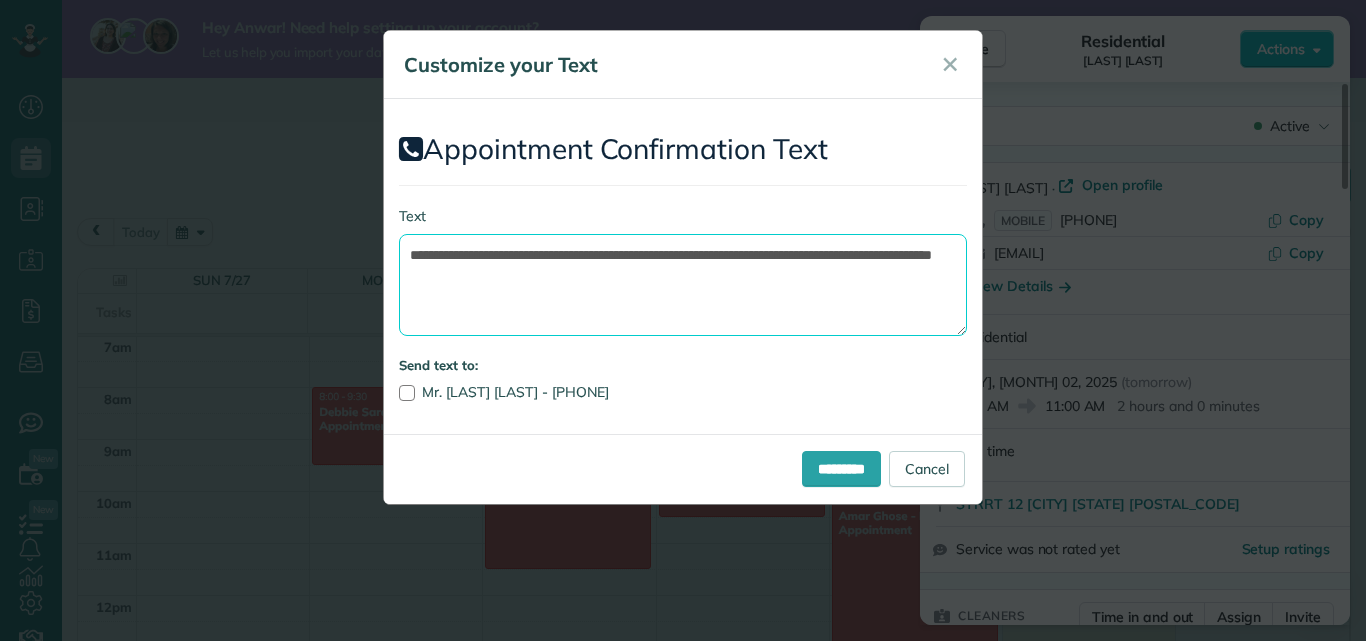 click on "**********" at bounding box center [683, 285] 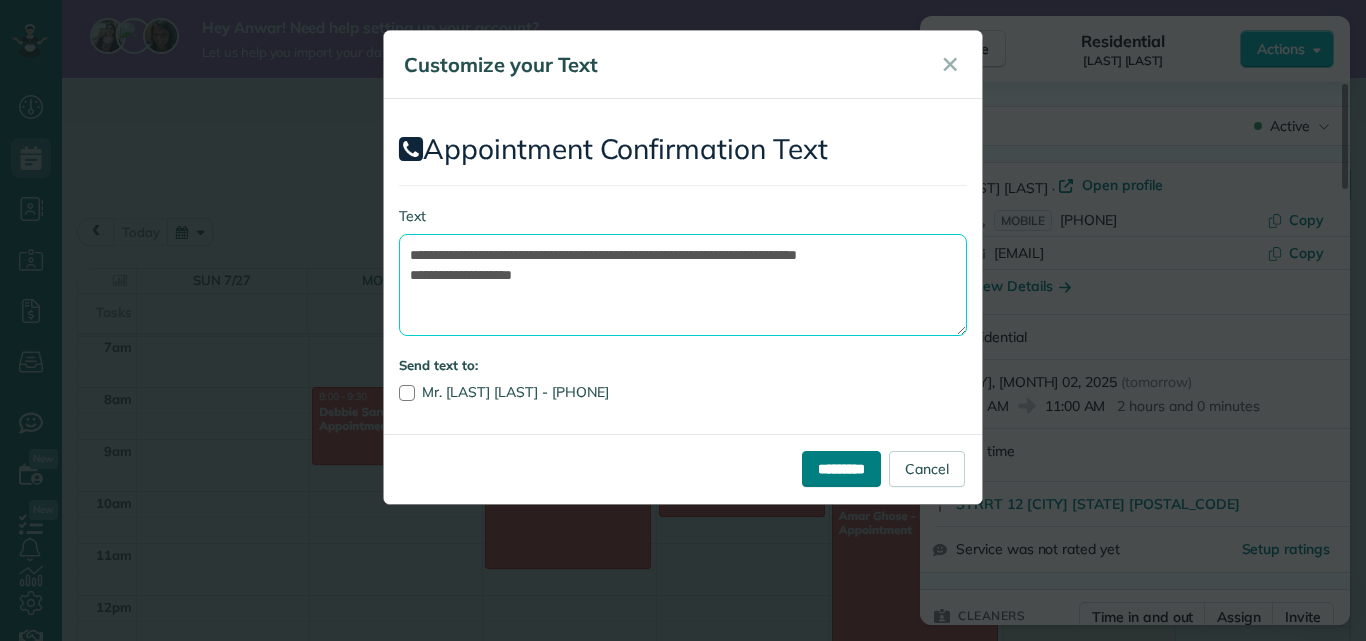 type on "**********" 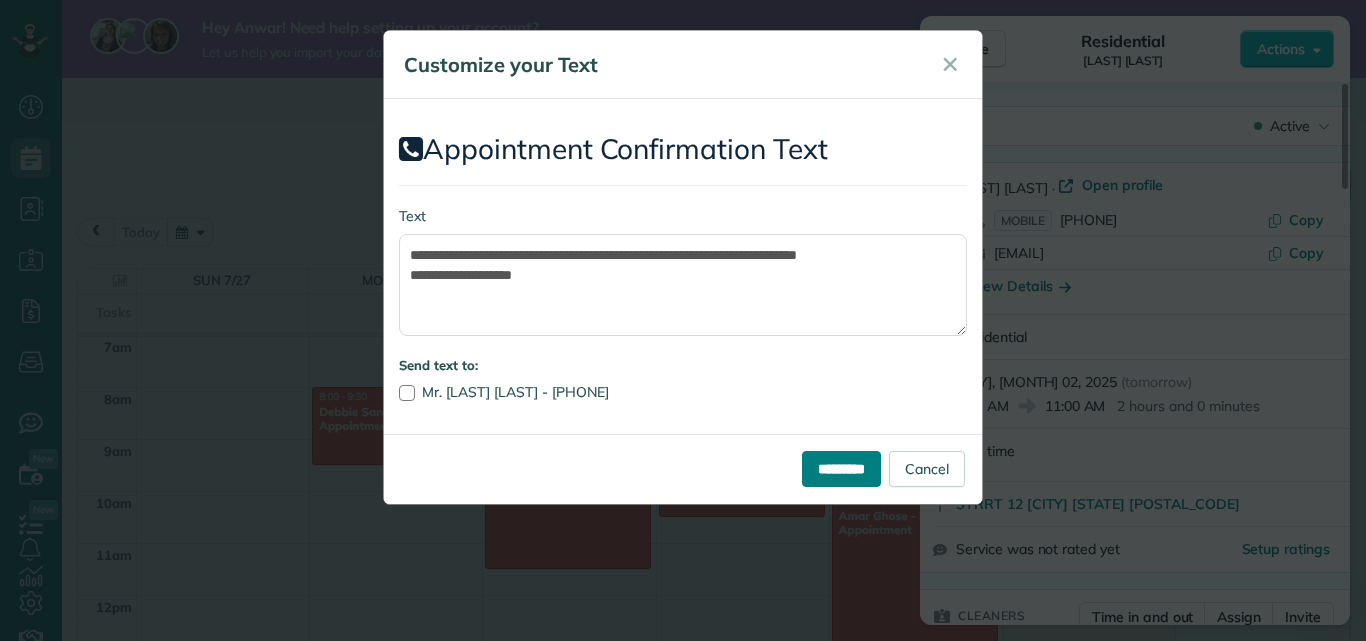 click on "*********" at bounding box center (841, 469) 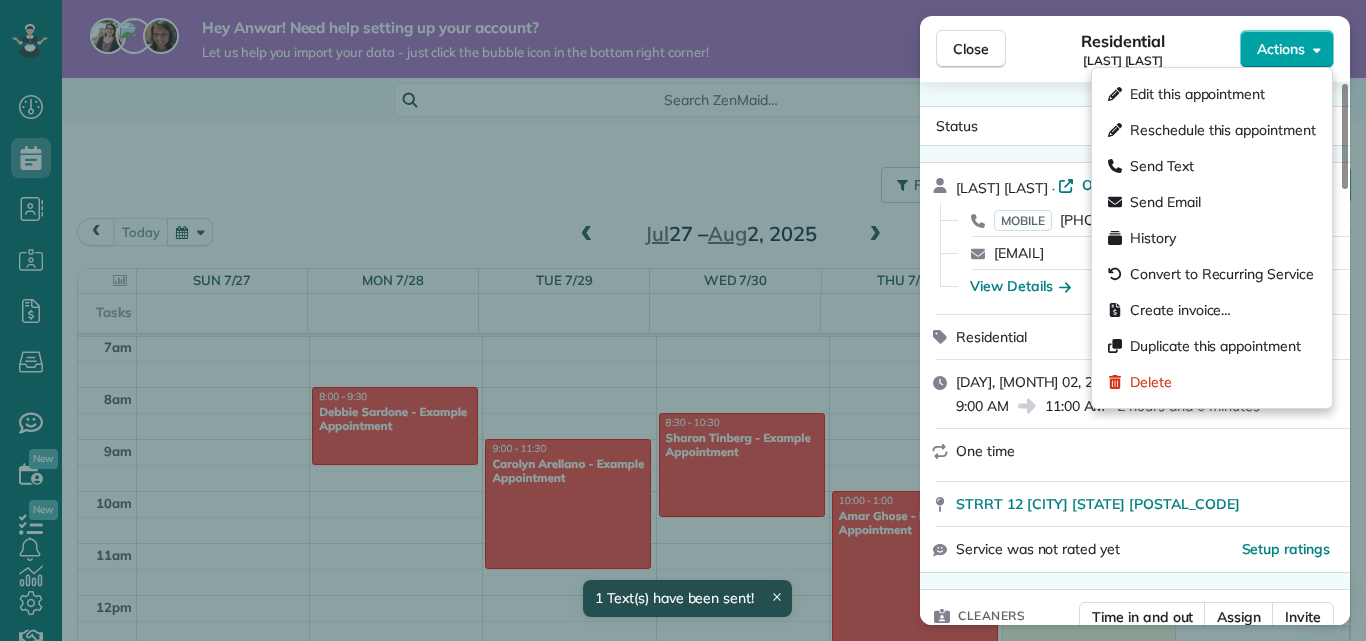 click on "Actions" at bounding box center (1287, 49) 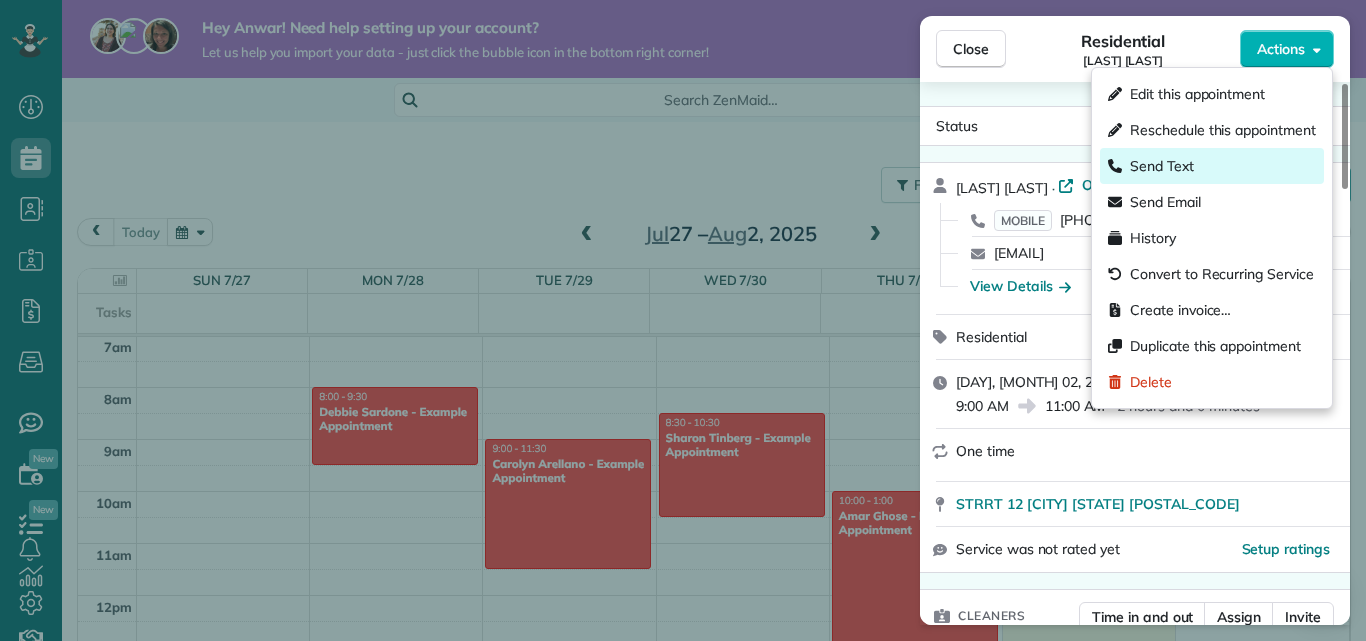 click on "Send Text" at bounding box center [1212, 166] 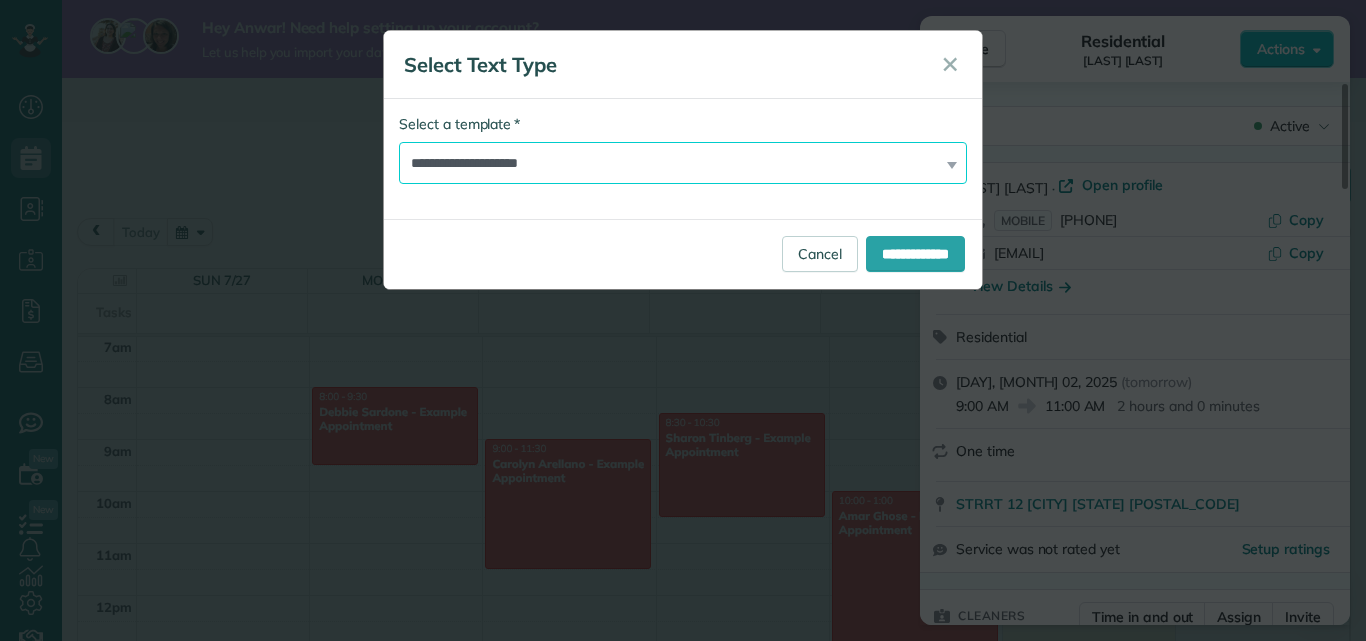 click on "**********" at bounding box center [683, 163] 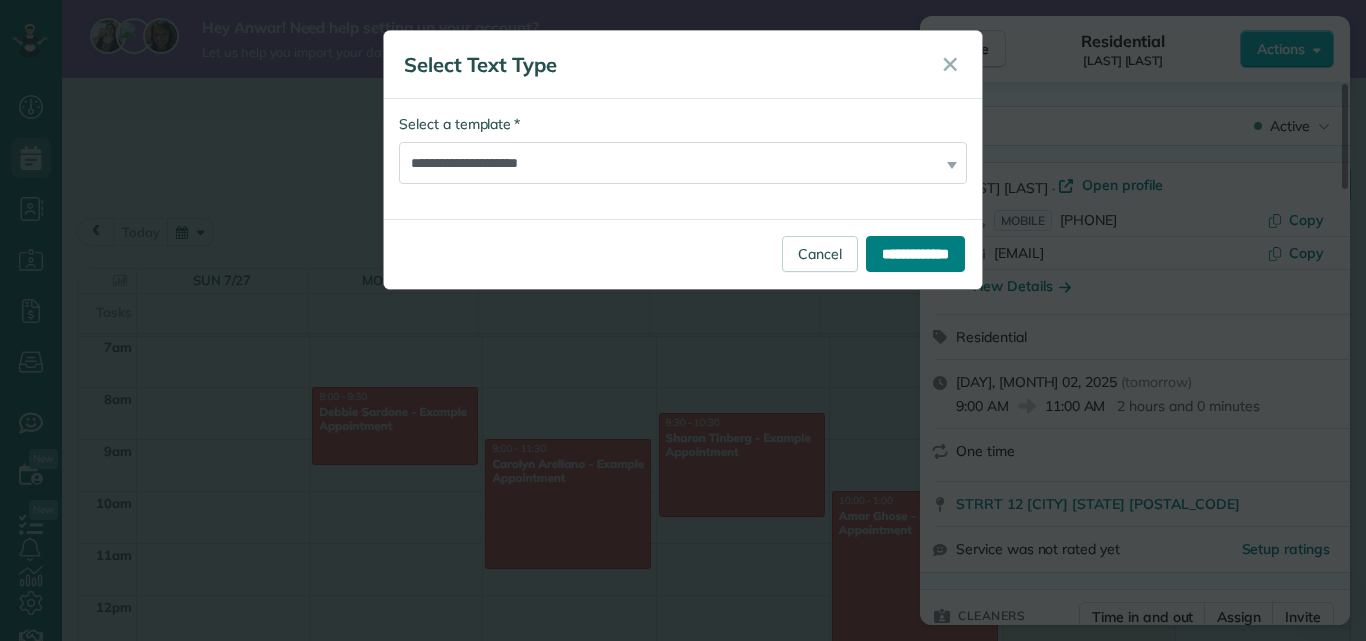 click on "**********" at bounding box center (915, 254) 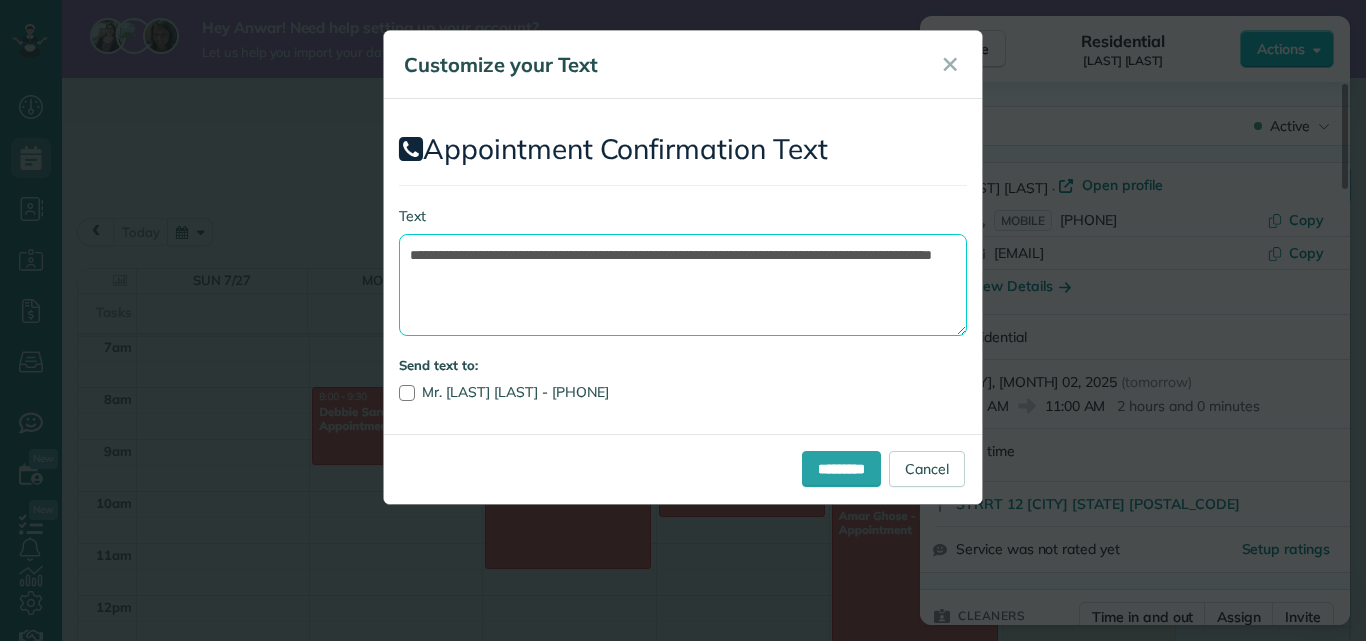 click on "**********" at bounding box center (683, 285) 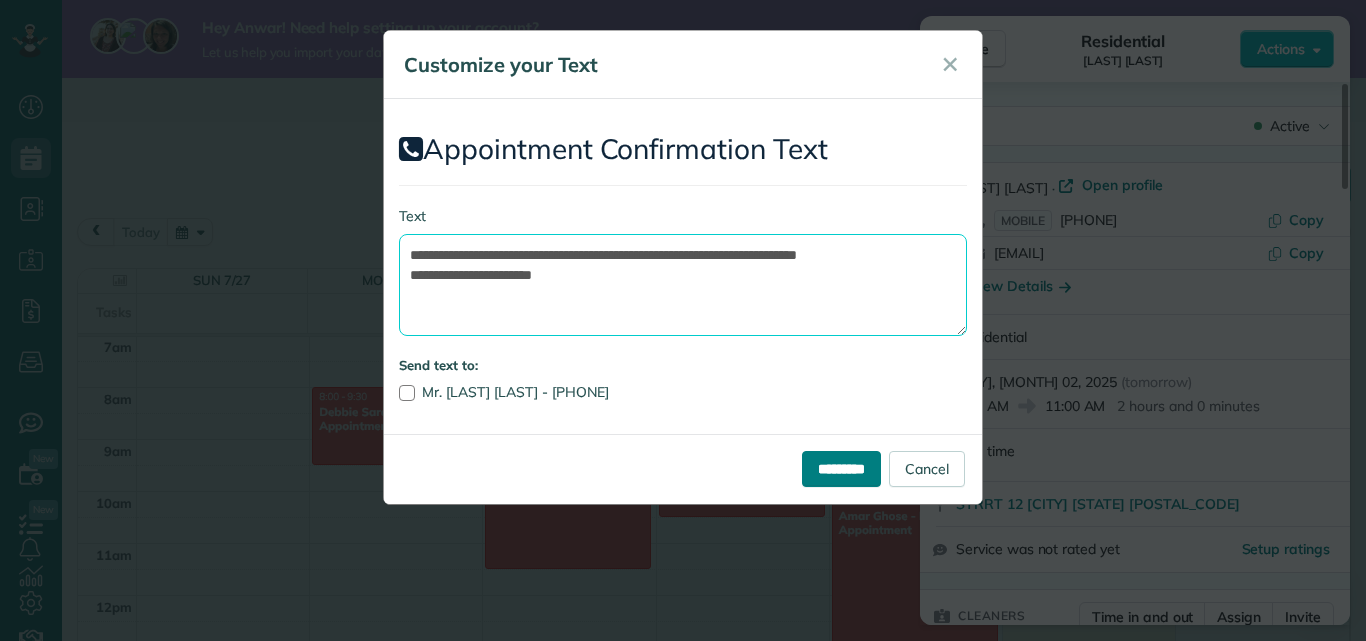 type on "**********" 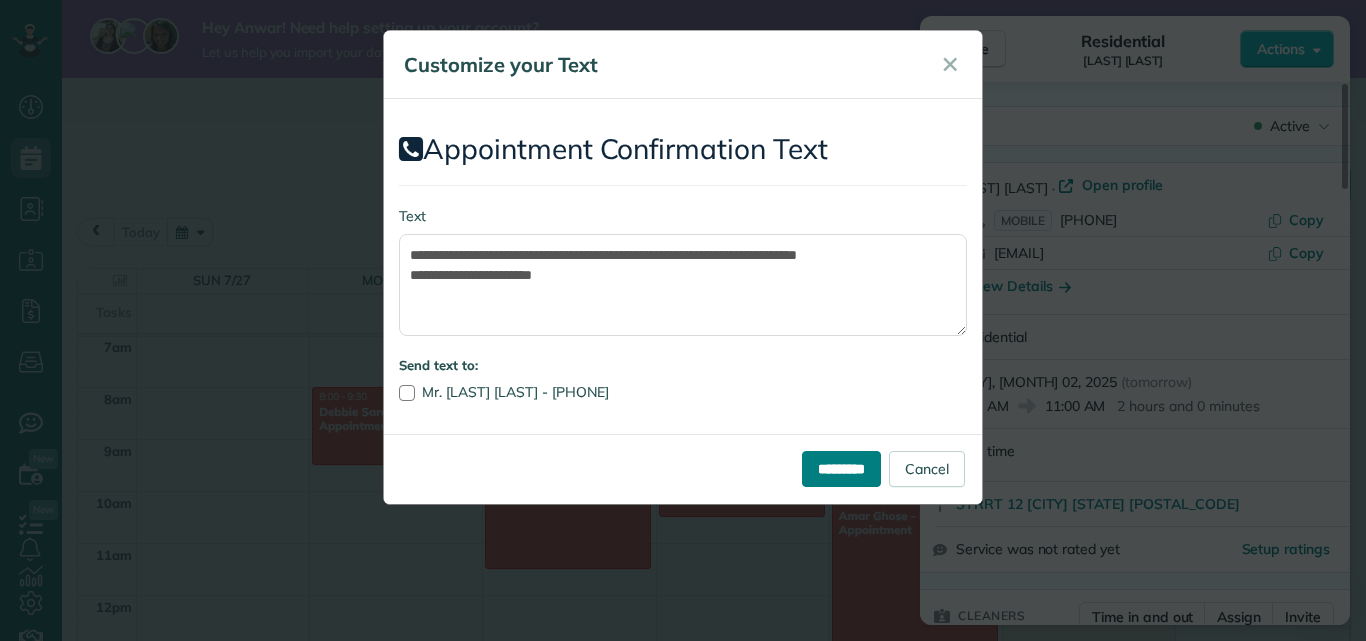 click on "*********" at bounding box center (841, 469) 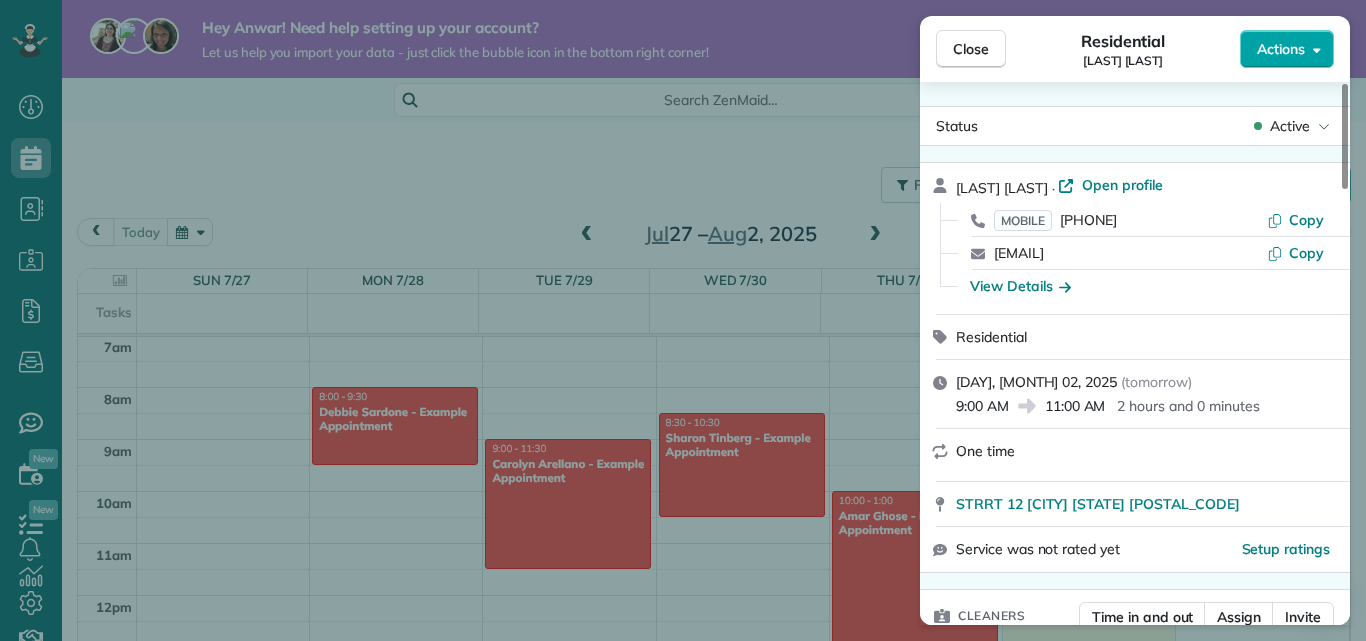 click on "Actions" at bounding box center (1287, 49) 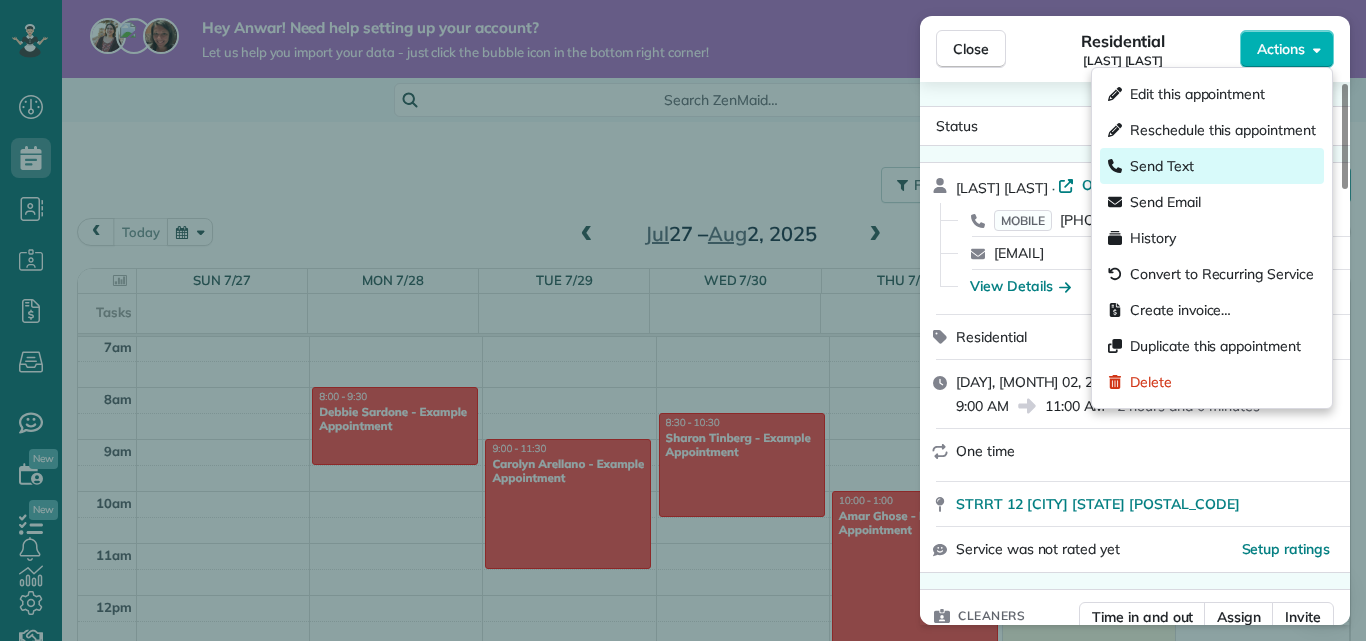 click on "Send Text" at bounding box center (1212, 166) 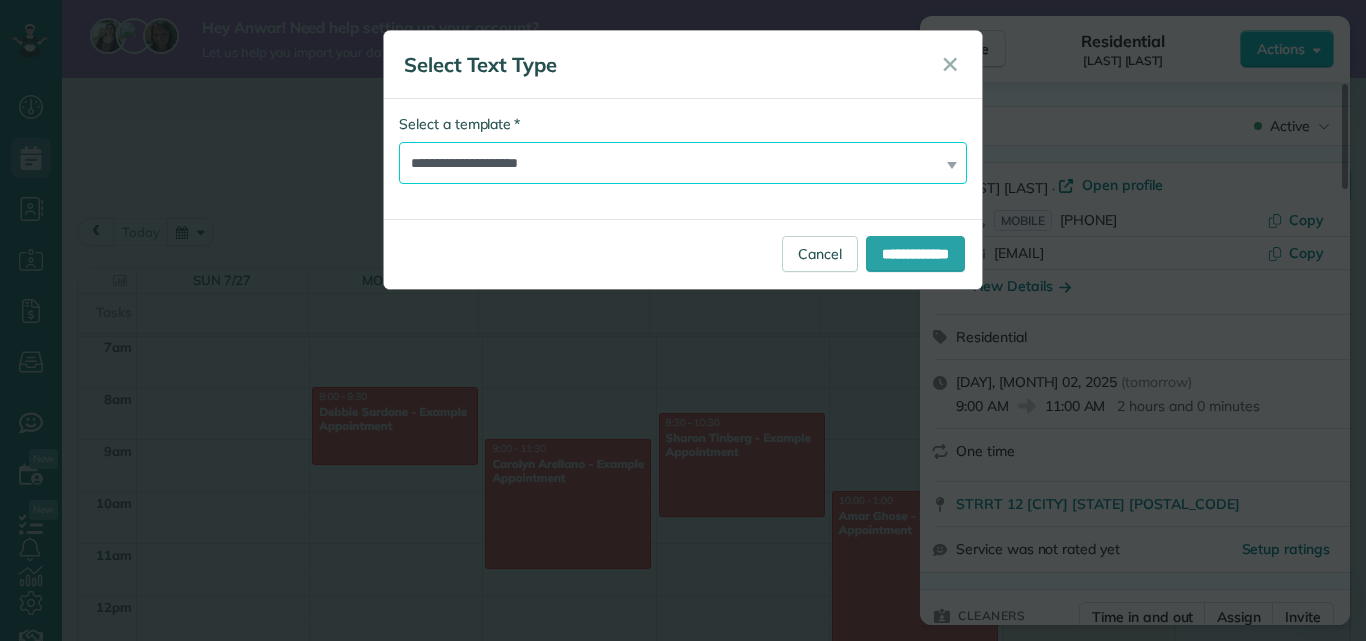 click on "**********" at bounding box center (683, 163) 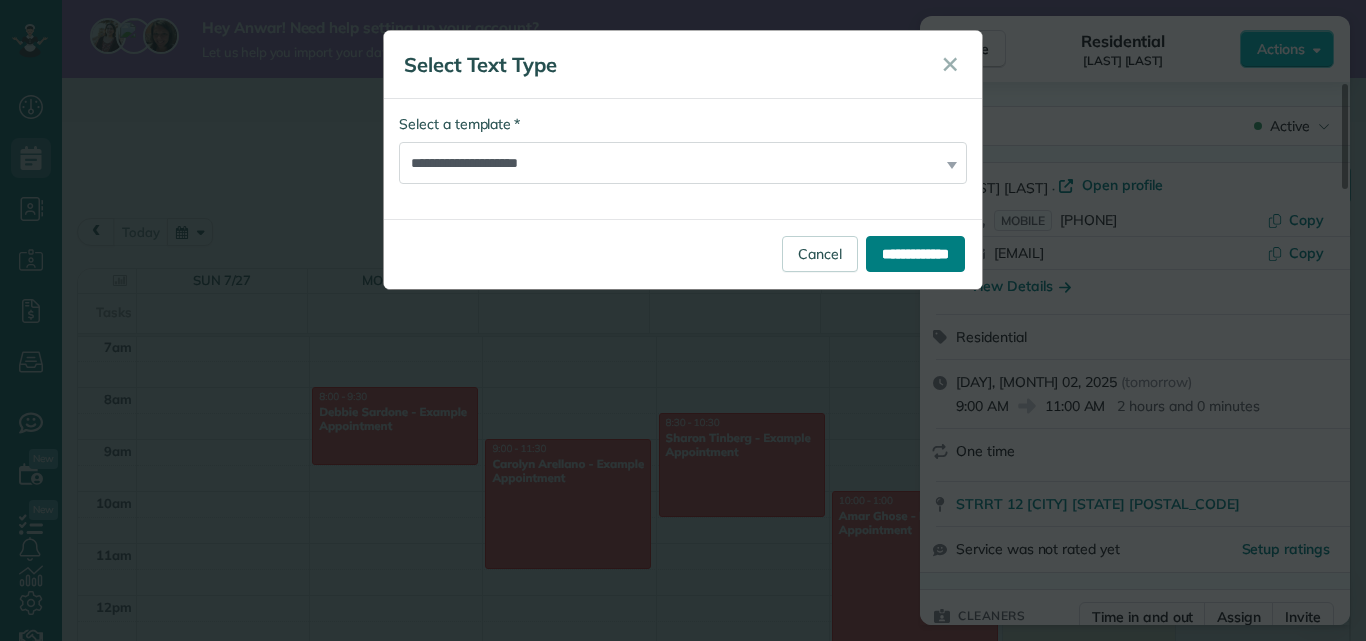 click on "**********" at bounding box center [915, 254] 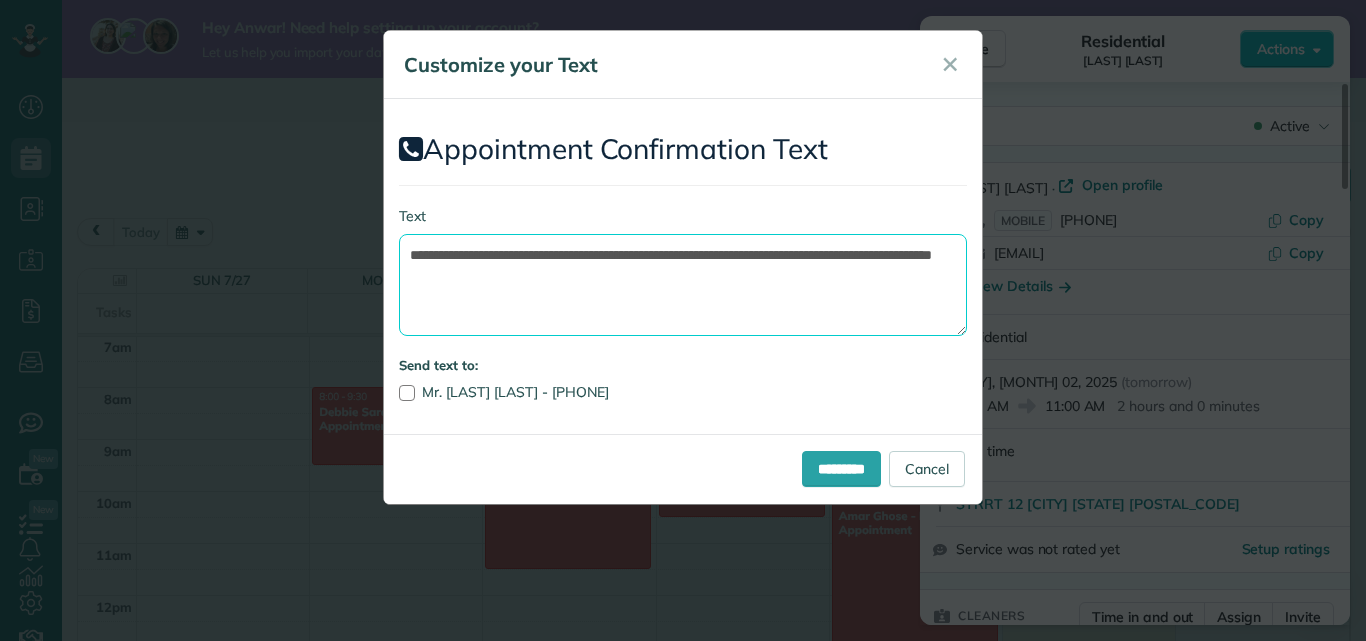 click on "**********" at bounding box center (683, 285) 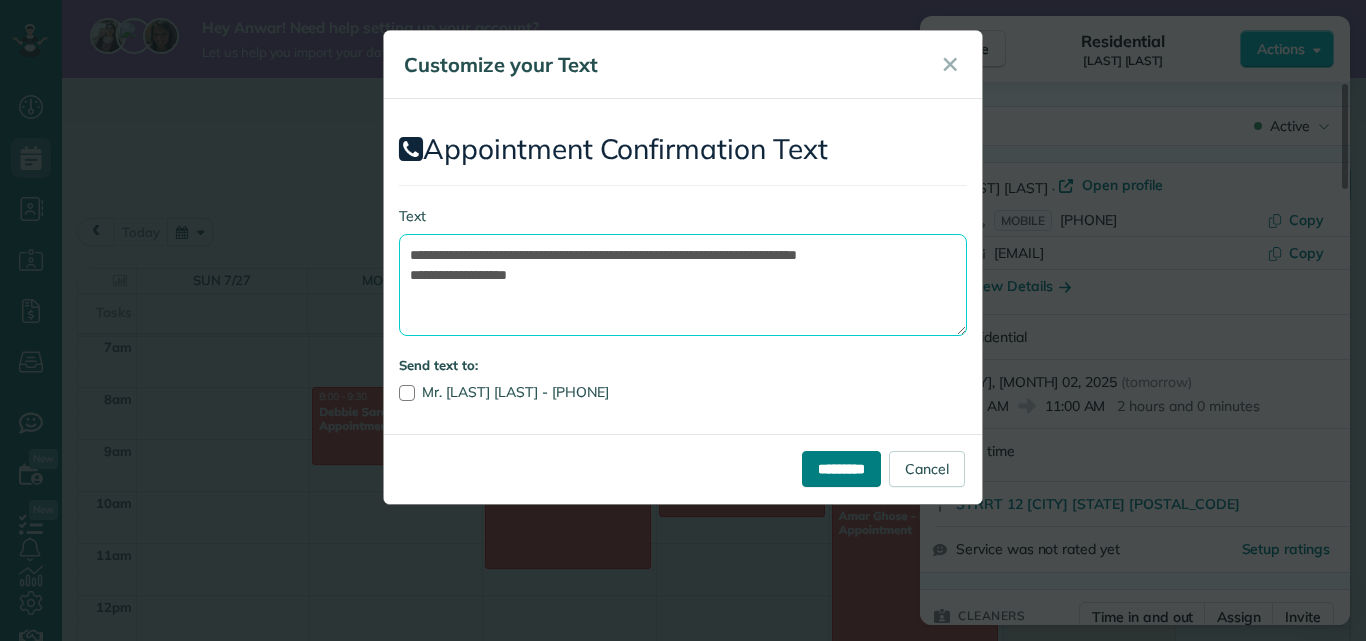 type on "**********" 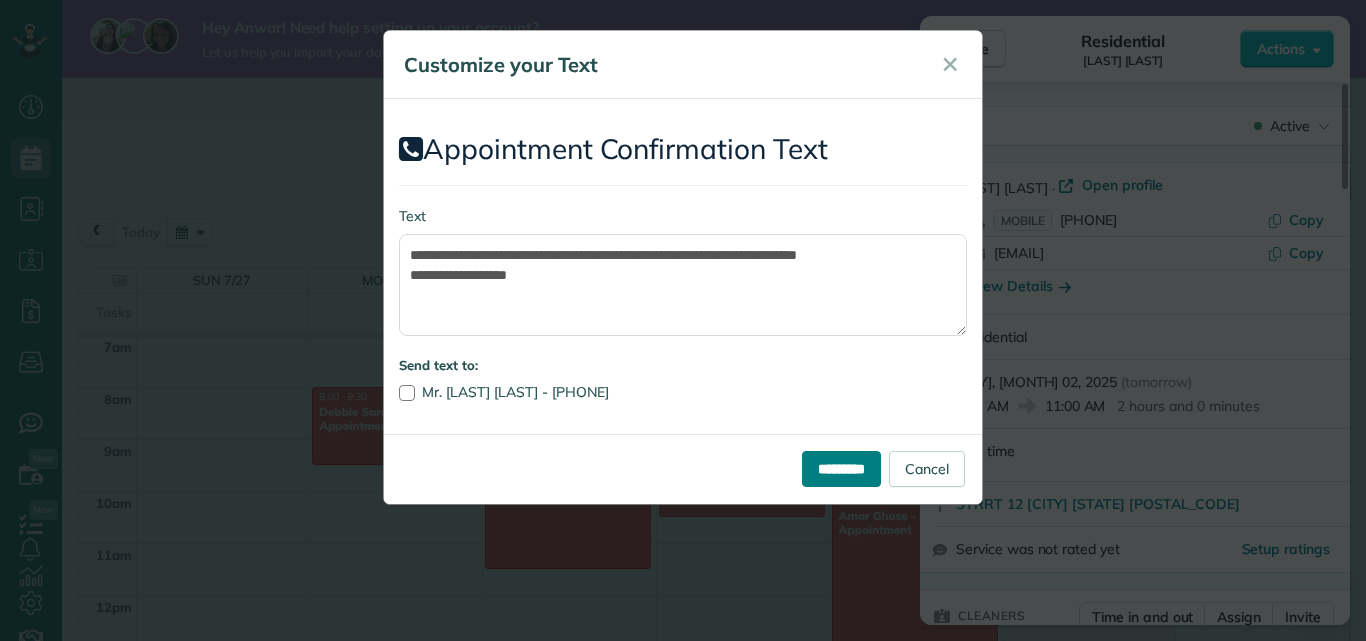 click on "*********" at bounding box center [841, 469] 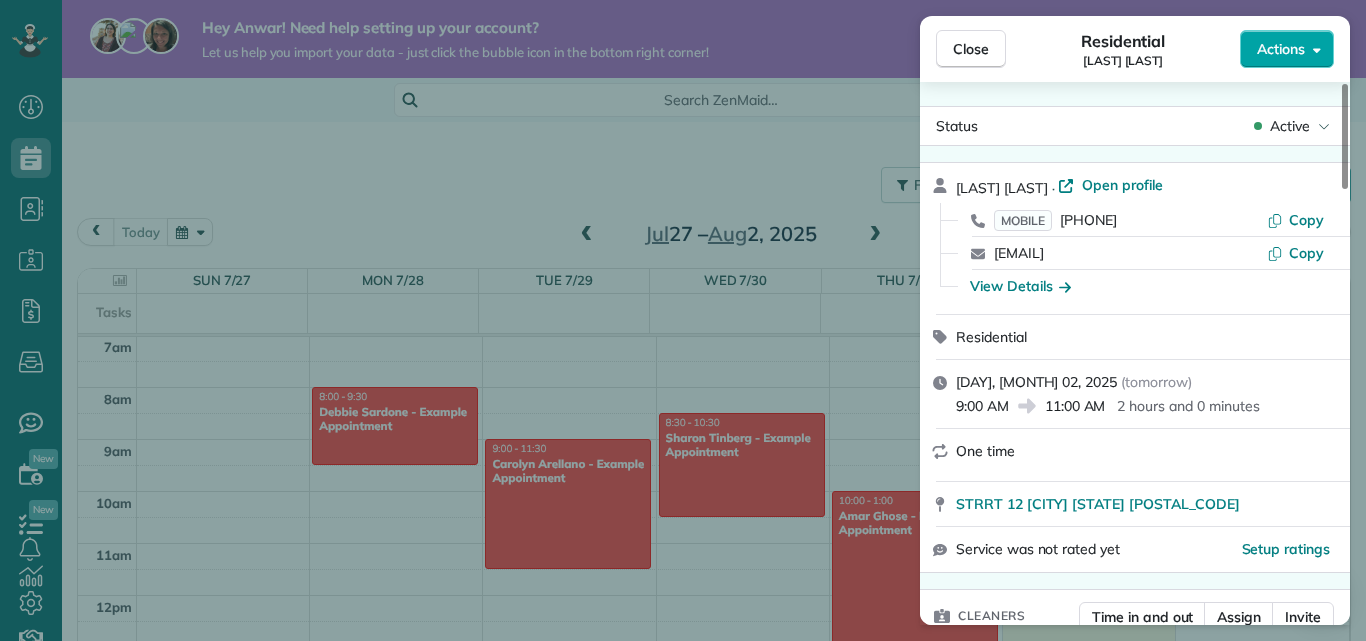 click on "Actions" at bounding box center (1287, 49) 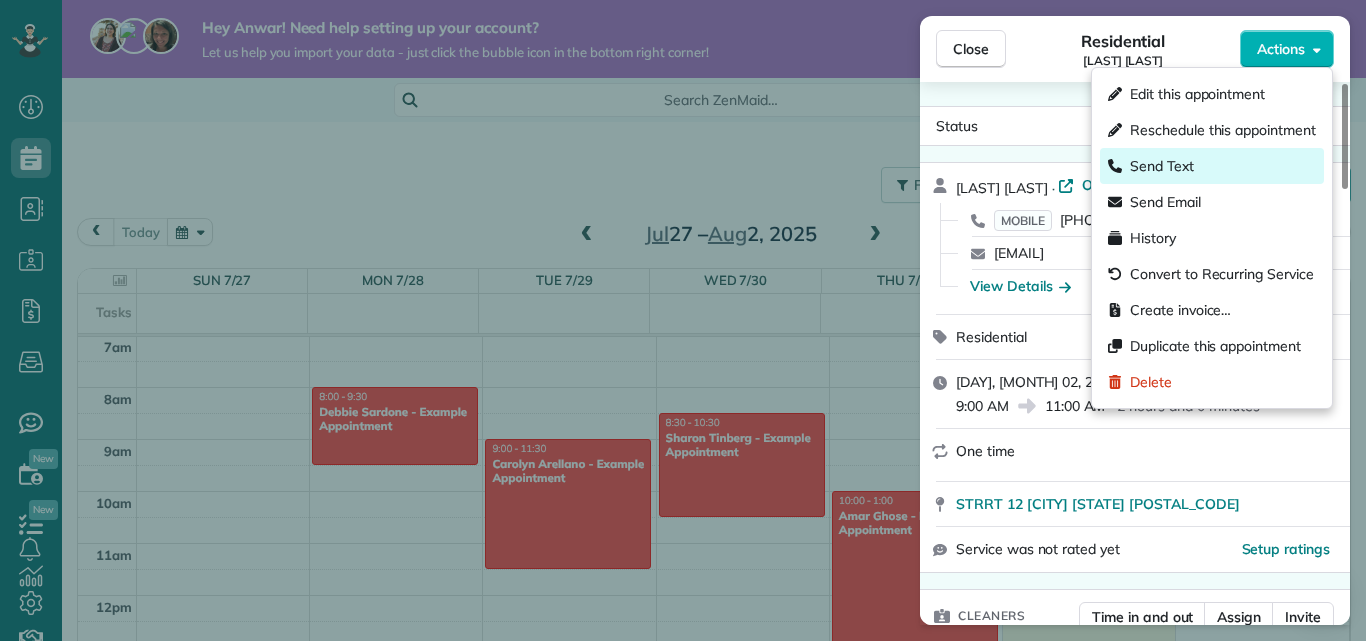 click on "Send Text" at bounding box center [1212, 166] 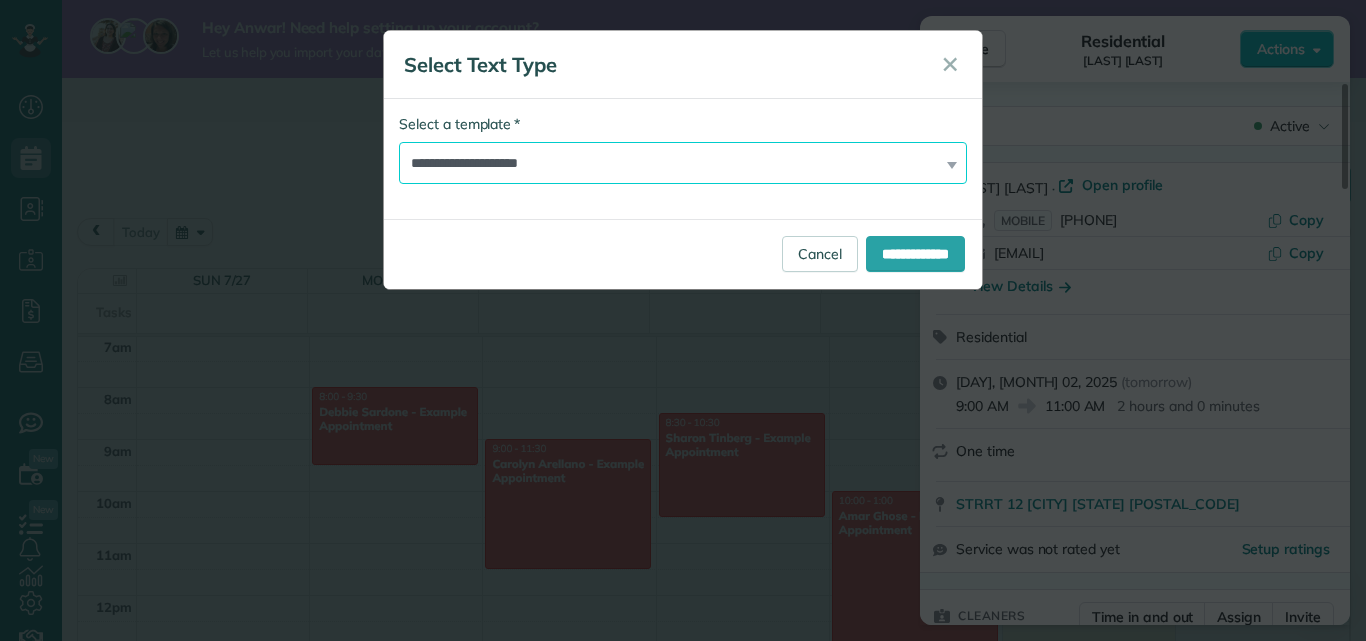 click on "**********" at bounding box center [683, 163] 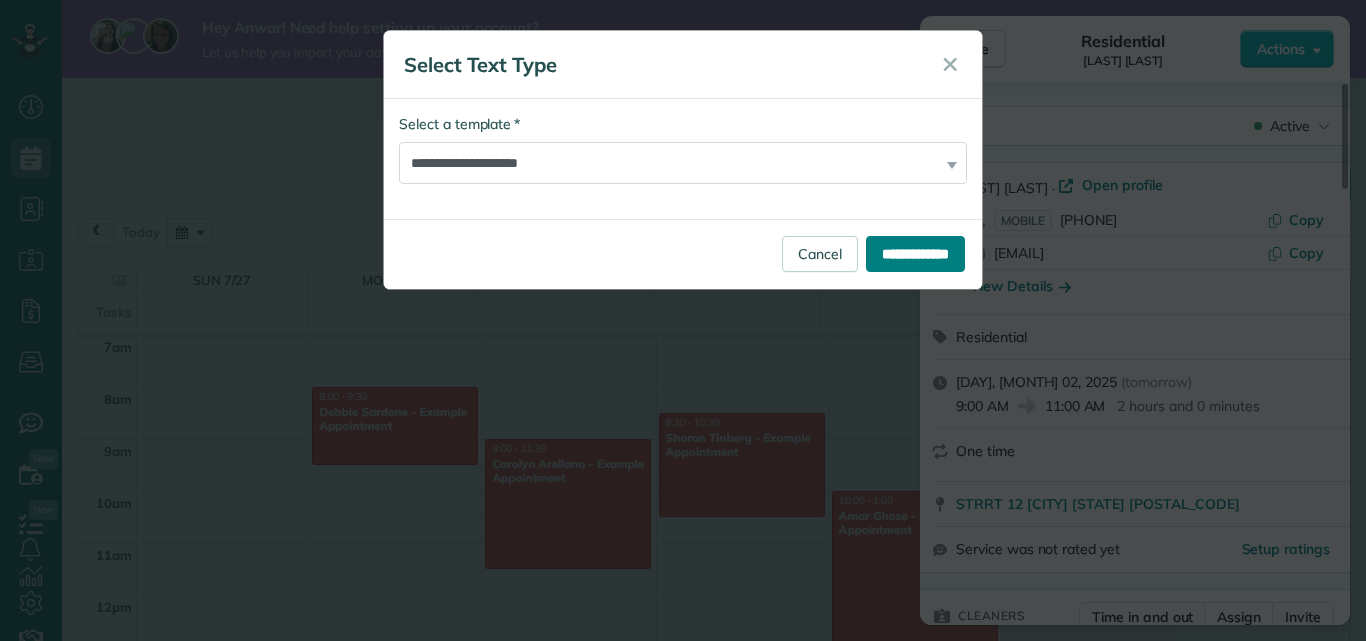 click on "**********" at bounding box center [915, 254] 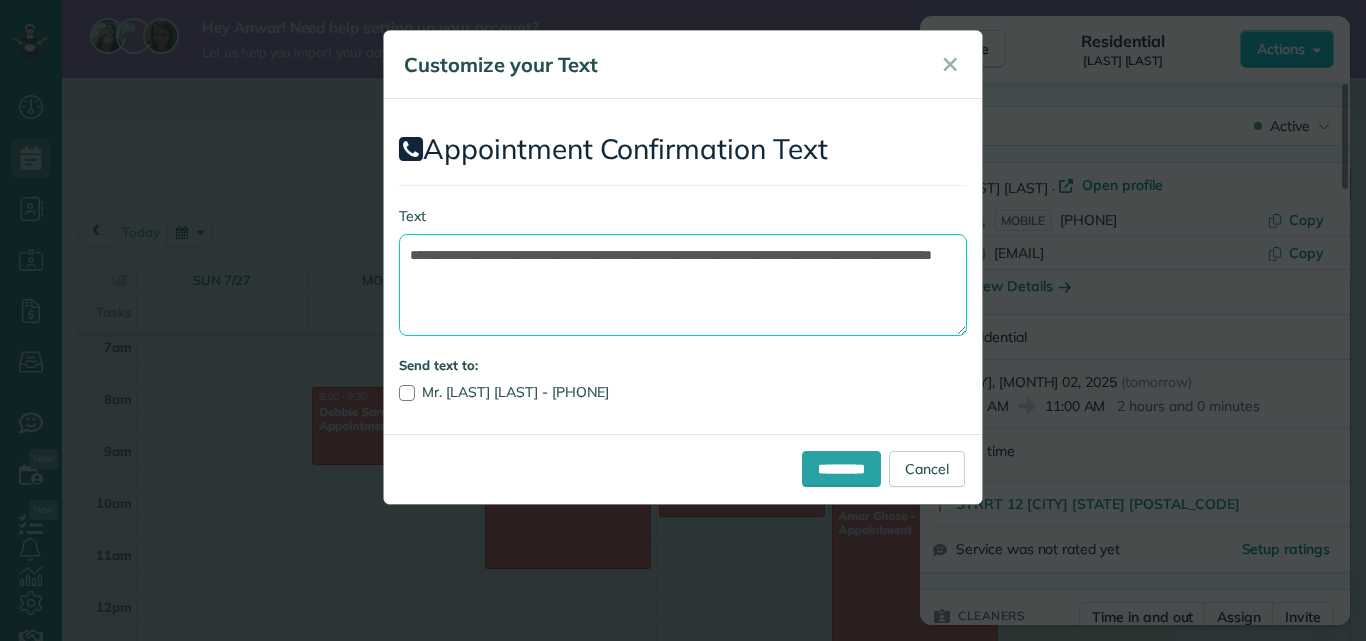 click on "**********" at bounding box center (683, 285) 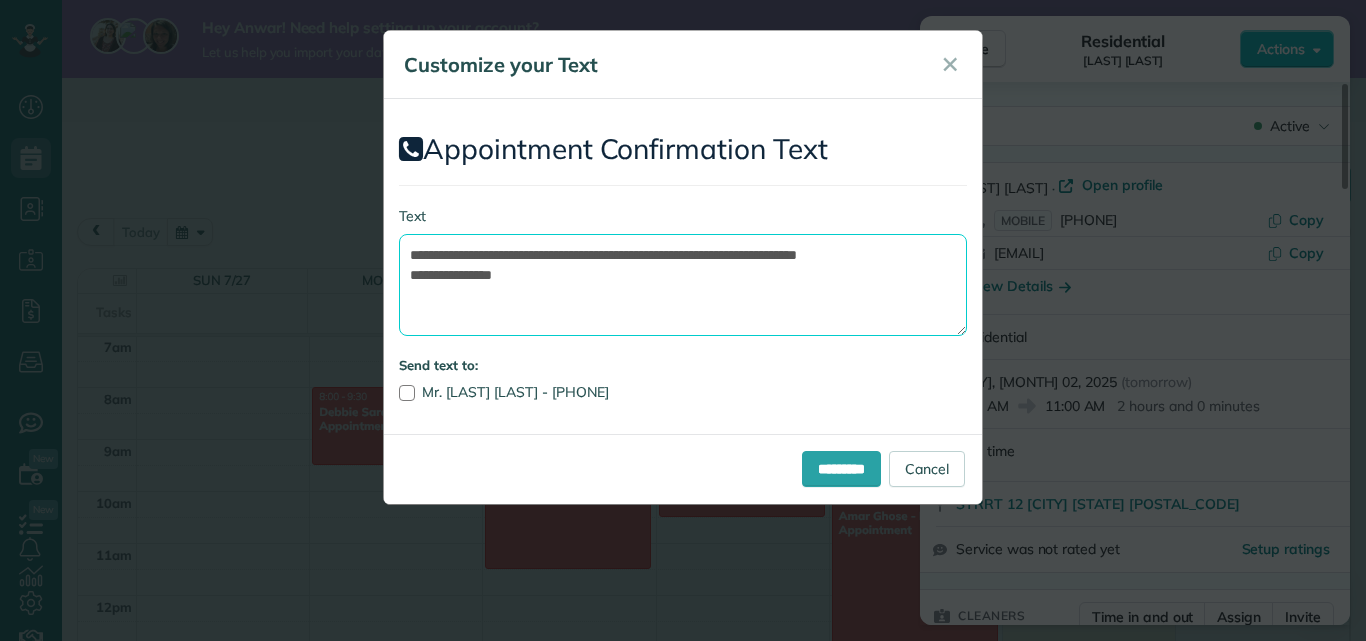 click on "**********" at bounding box center [683, 285] 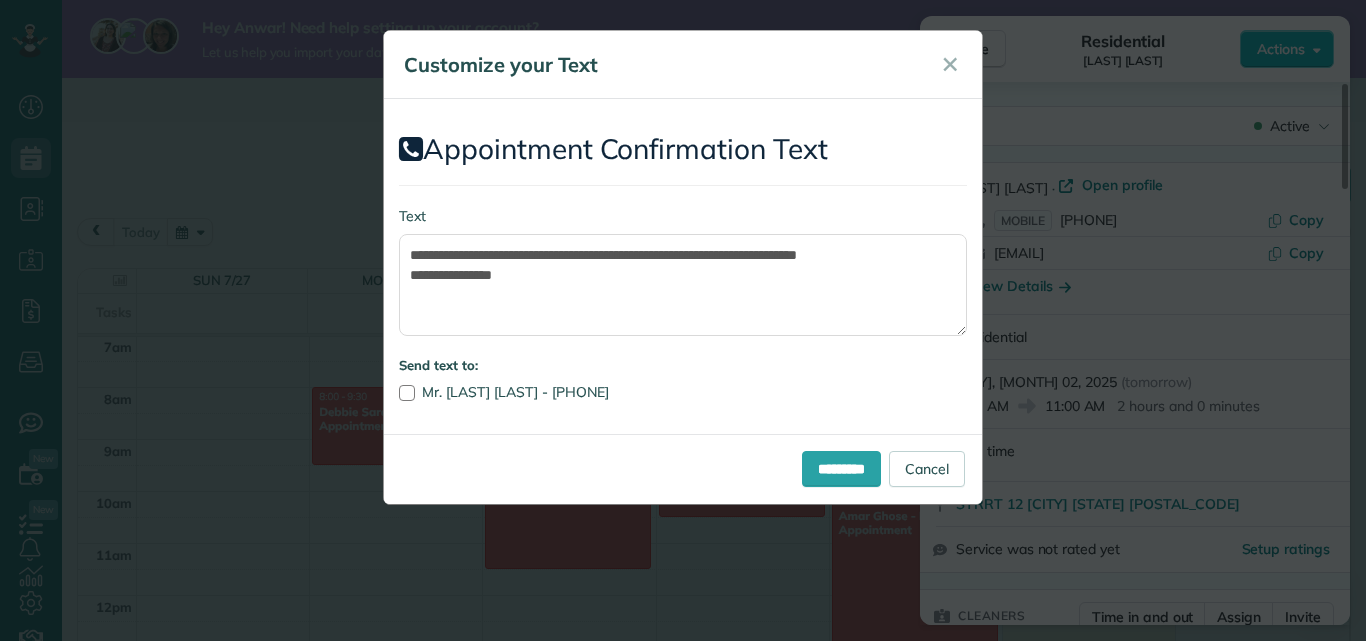 click on "**********" at bounding box center (683, 266) 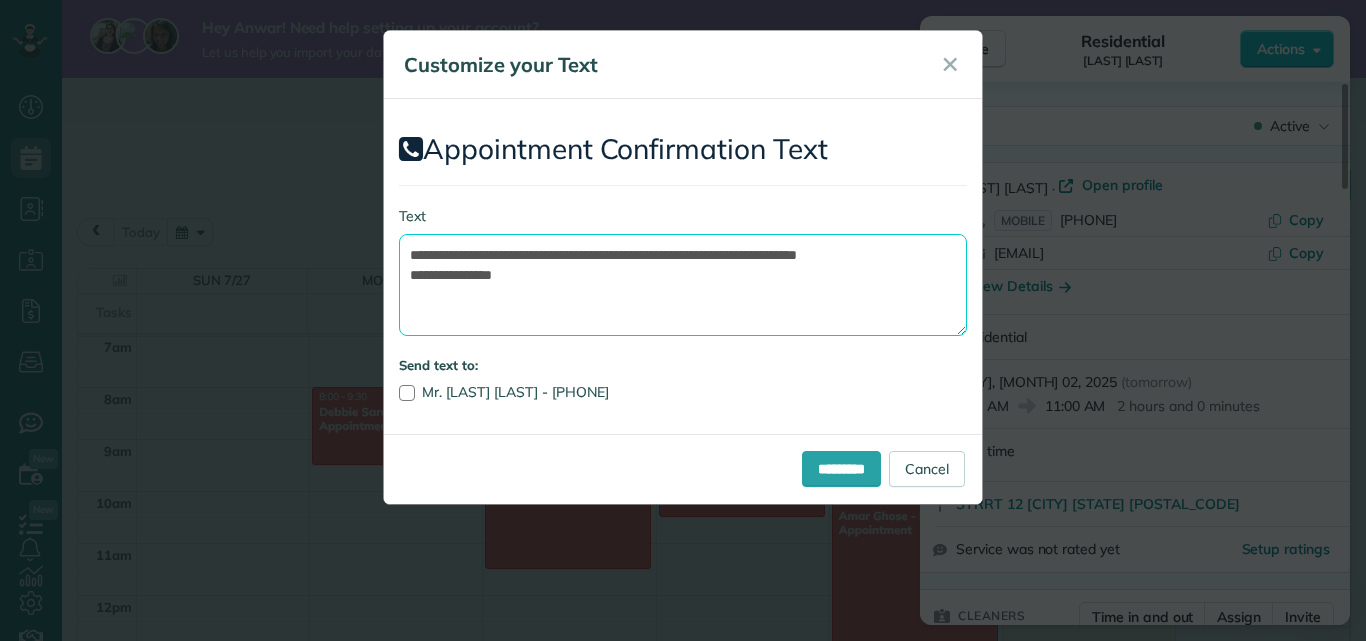 click on "**********" at bounding box center [683, 285] 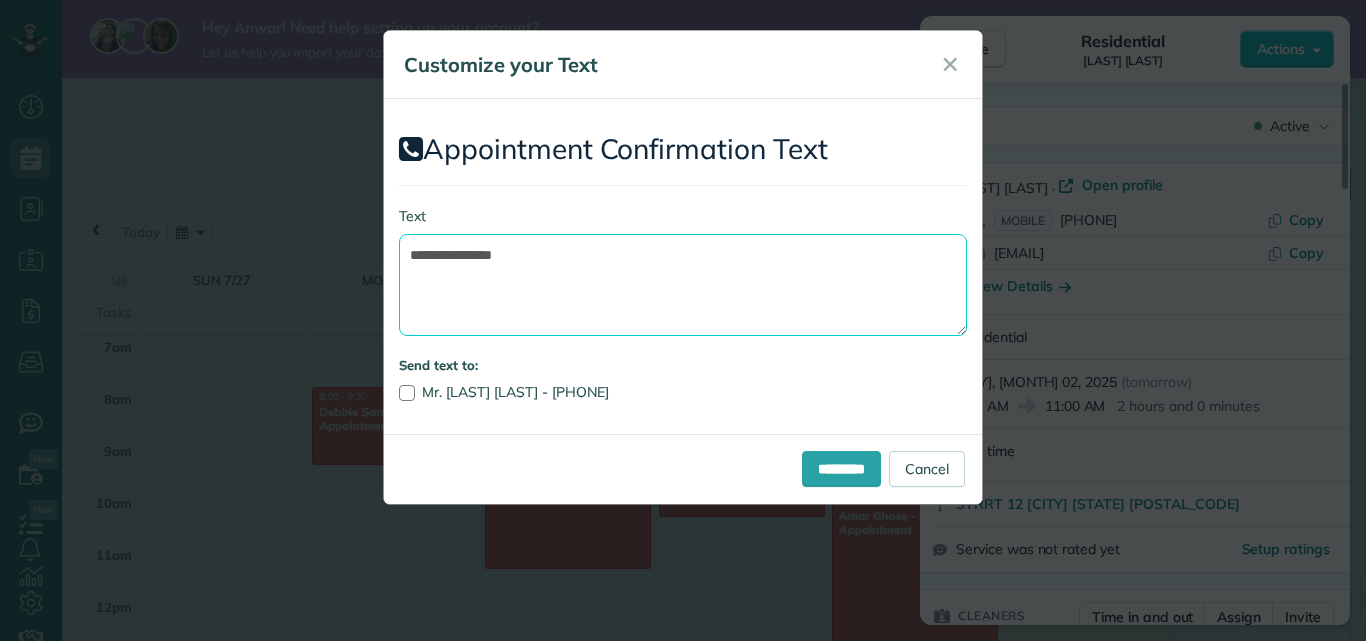 click on "**********" at bounding box center [683, 285] 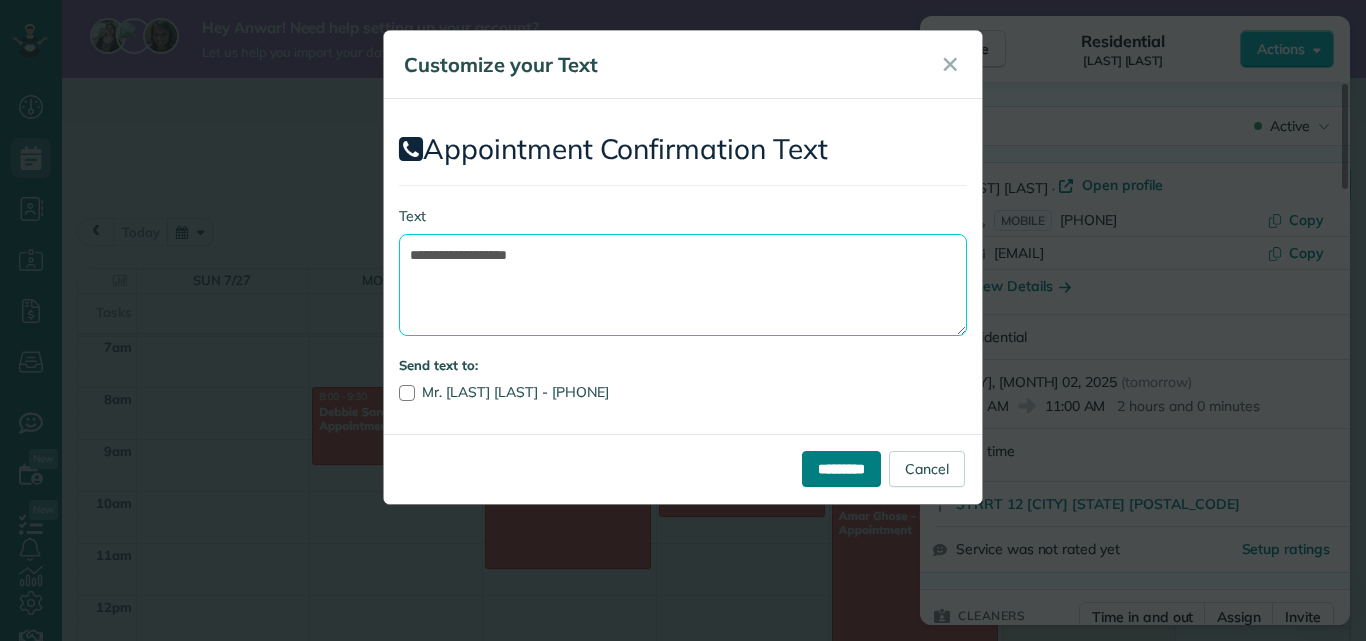 type on "**********" 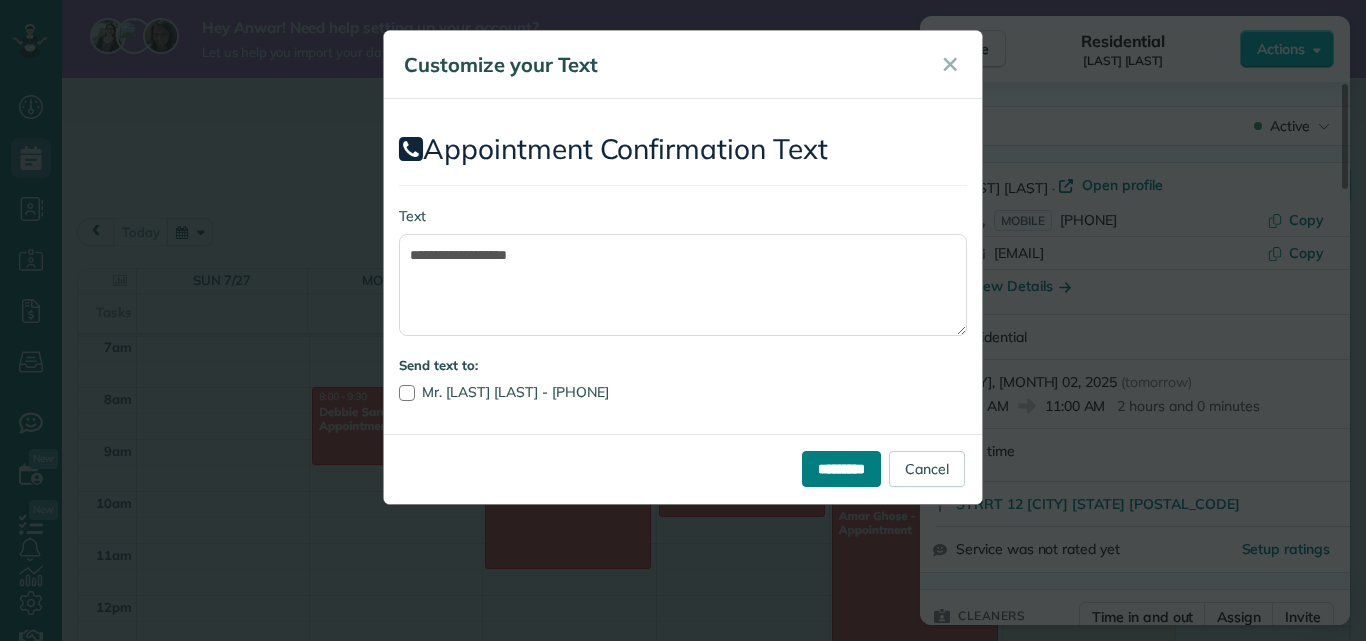 click on "*********" at bounding box center (841, 469) 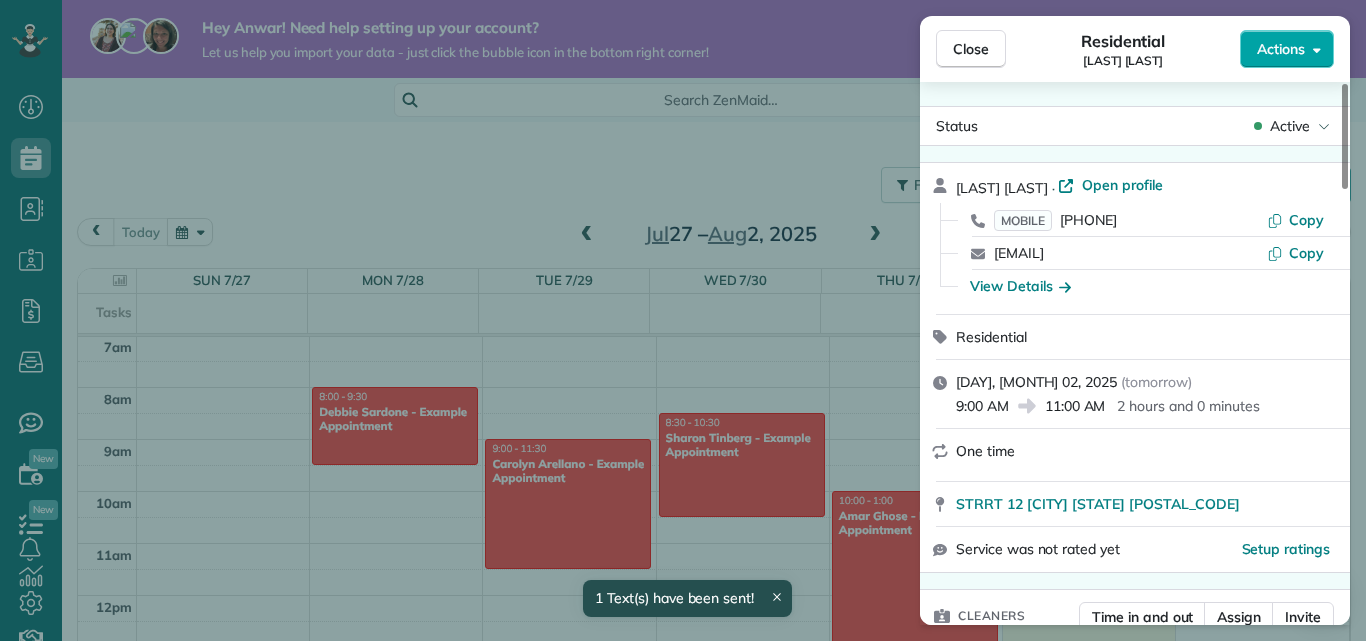 click on "Actions" at bounding box center [1287, 49] 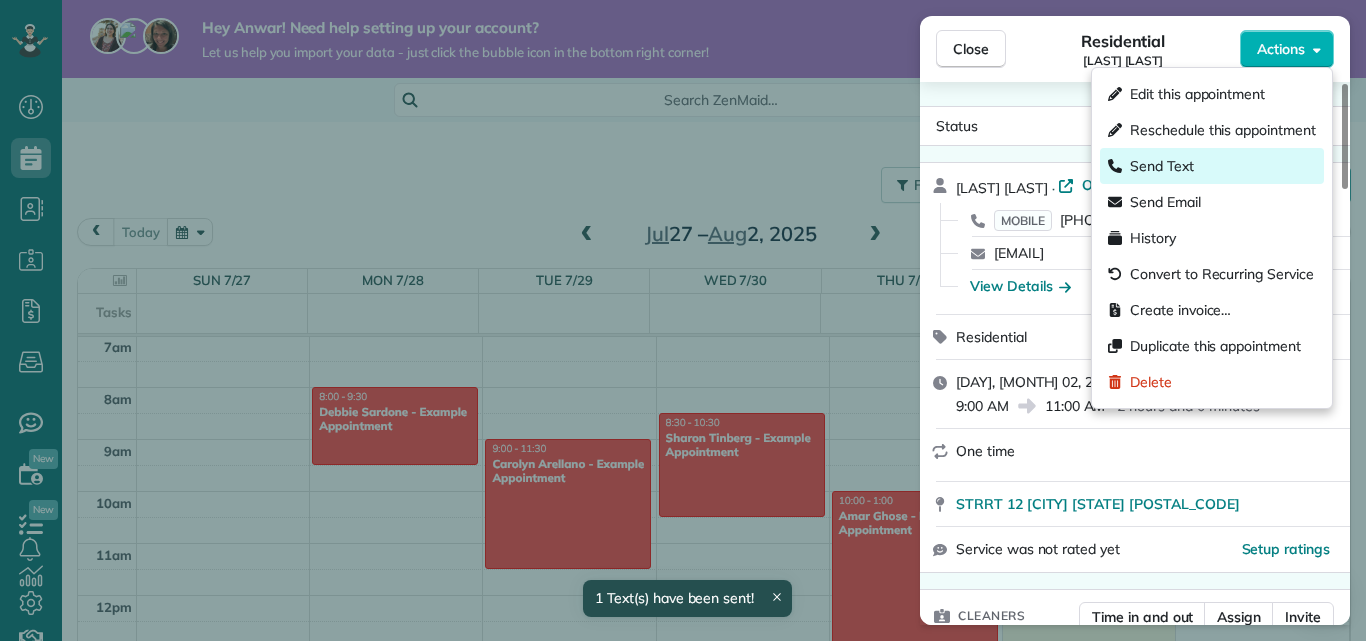 click on "Send Text" at bounding box center [1212, 166] 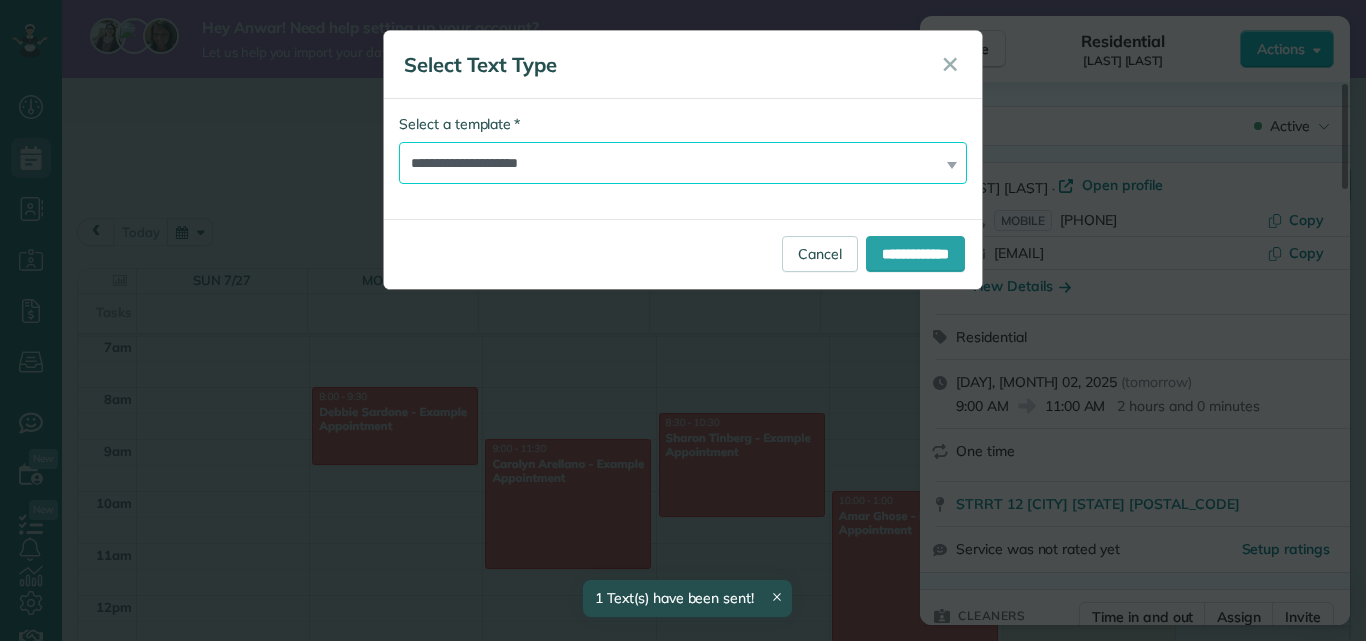 click on "**********" at bounding box center [683, 163] 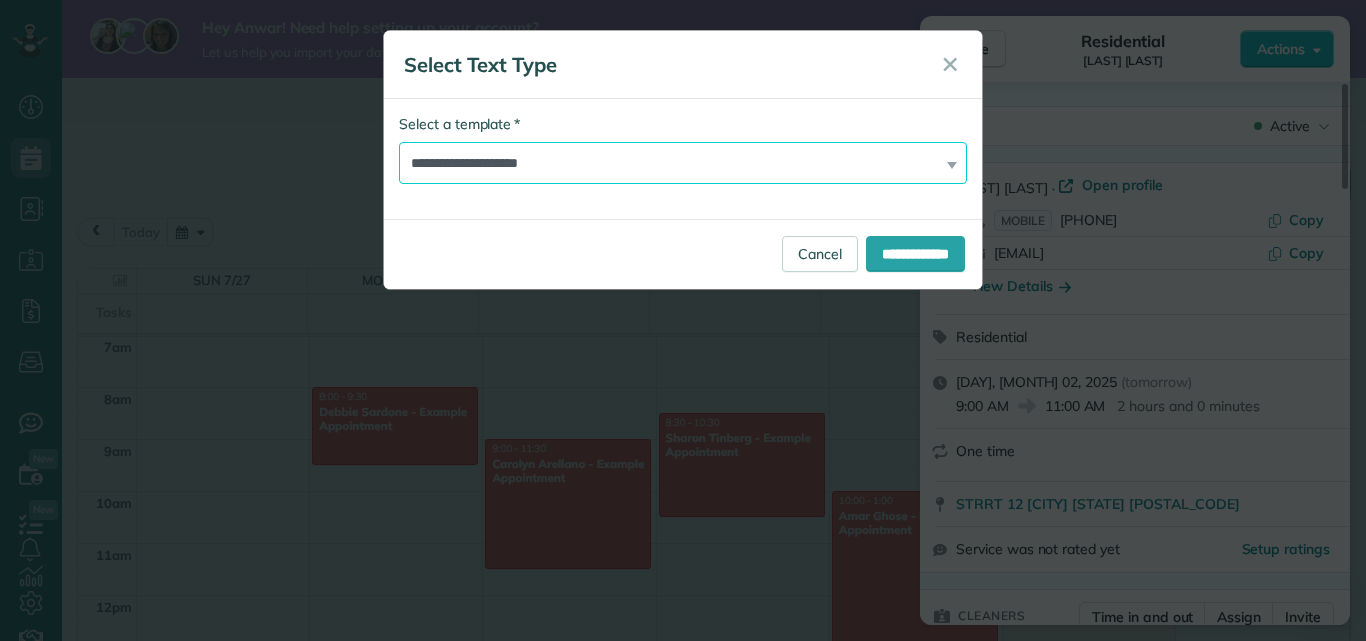 select on "*******" 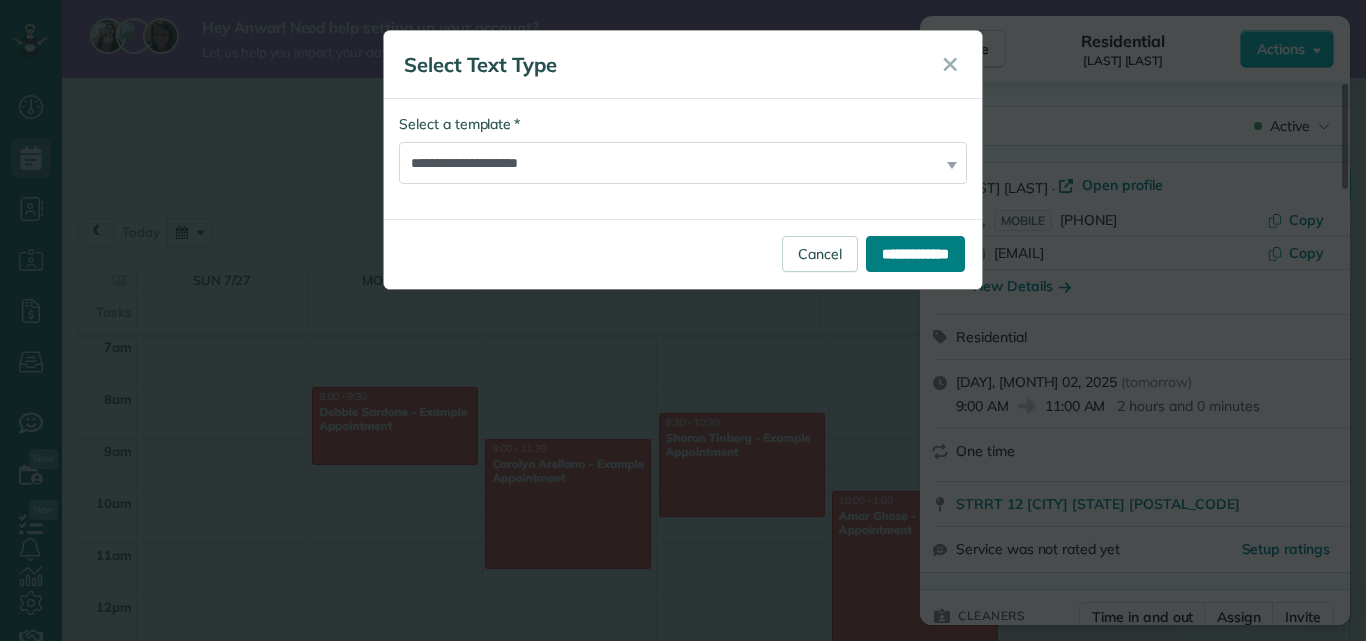click on "**********" at bounding box center (915, 254) 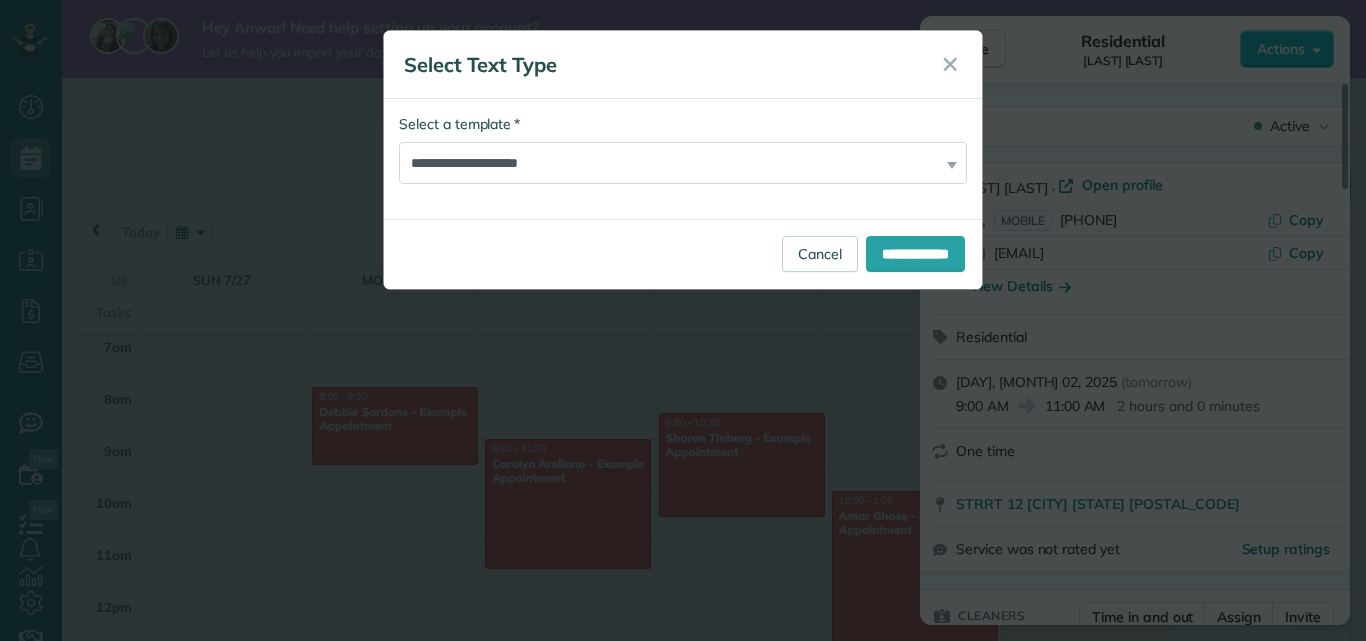 click on "**********" at bounding box center [683, 160] 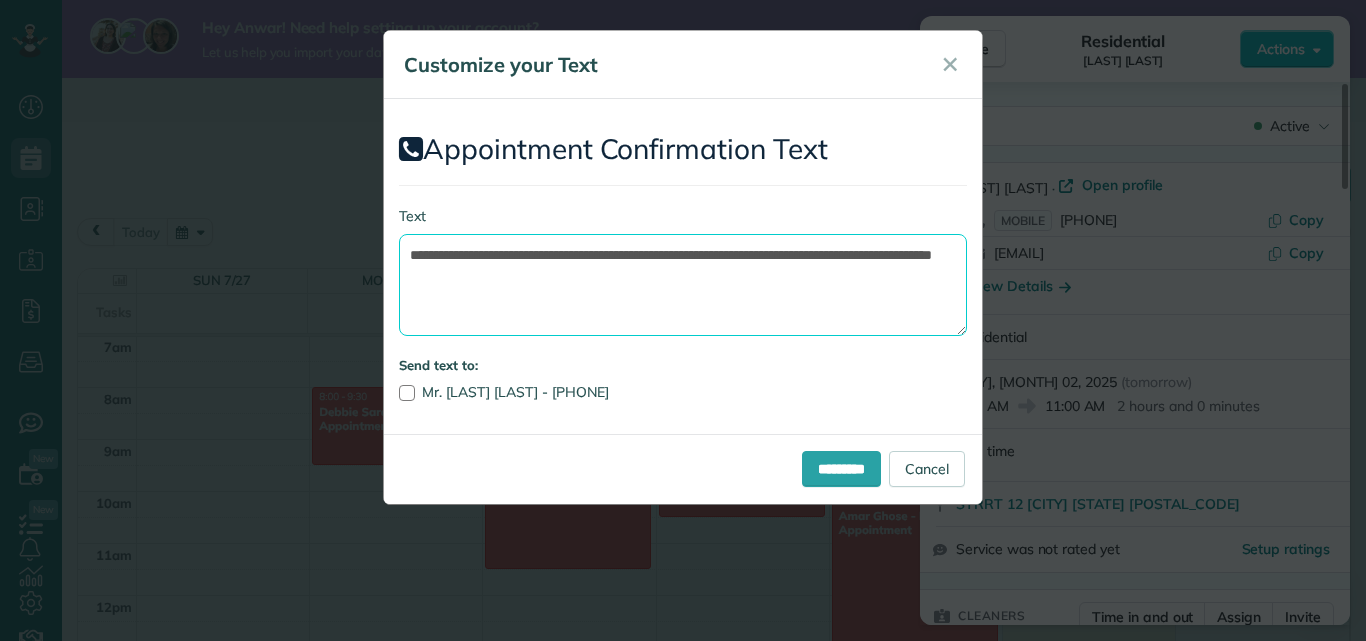 click on "**********" at bounding box center [683, 285] 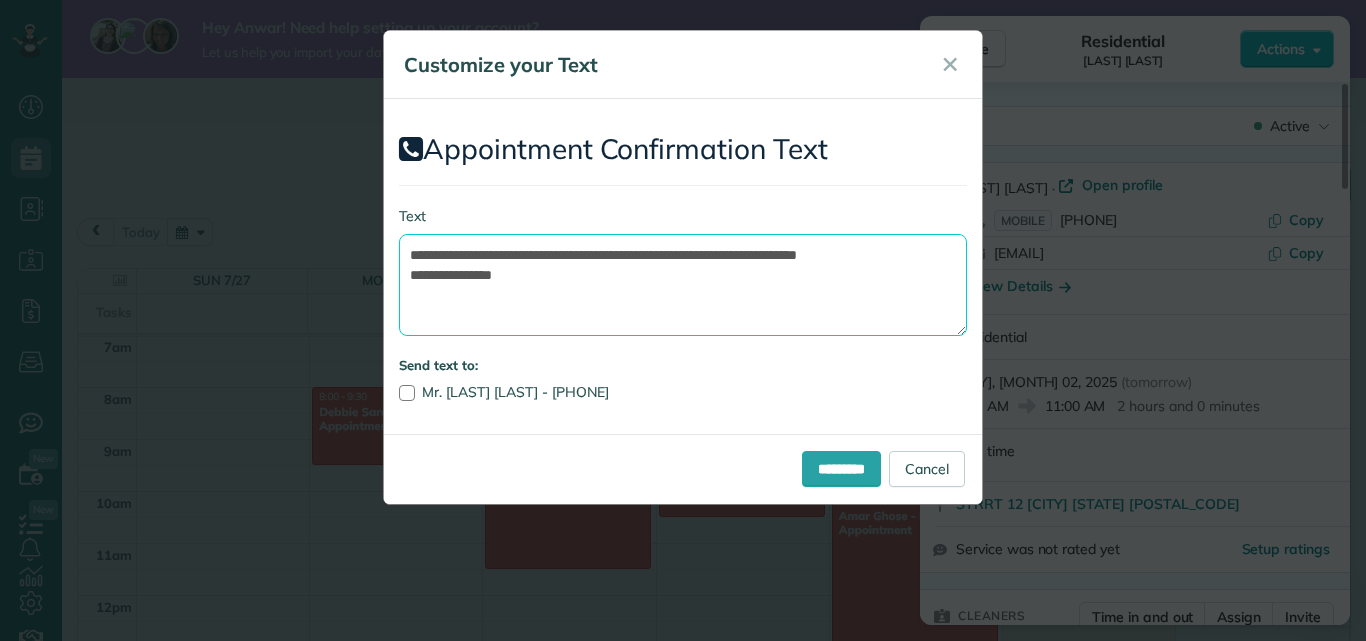 click on "**********" at bounding box center [683, 285] 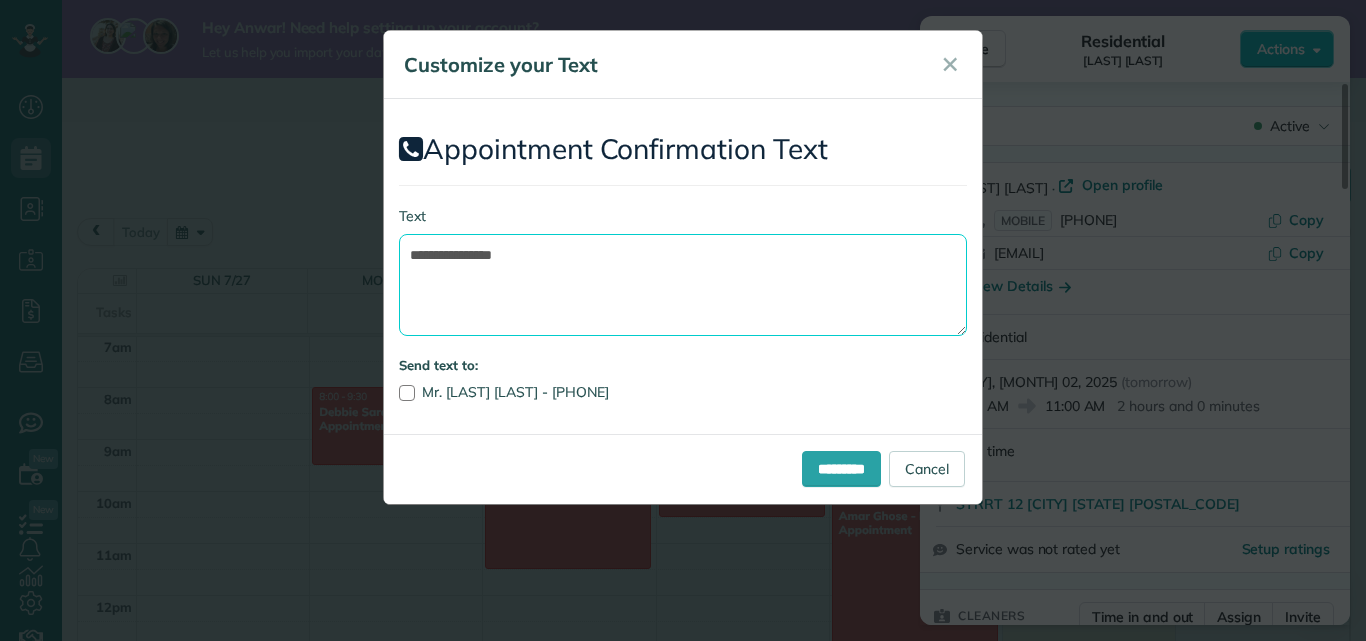 click on "**********" at bounding box center (683, 285) 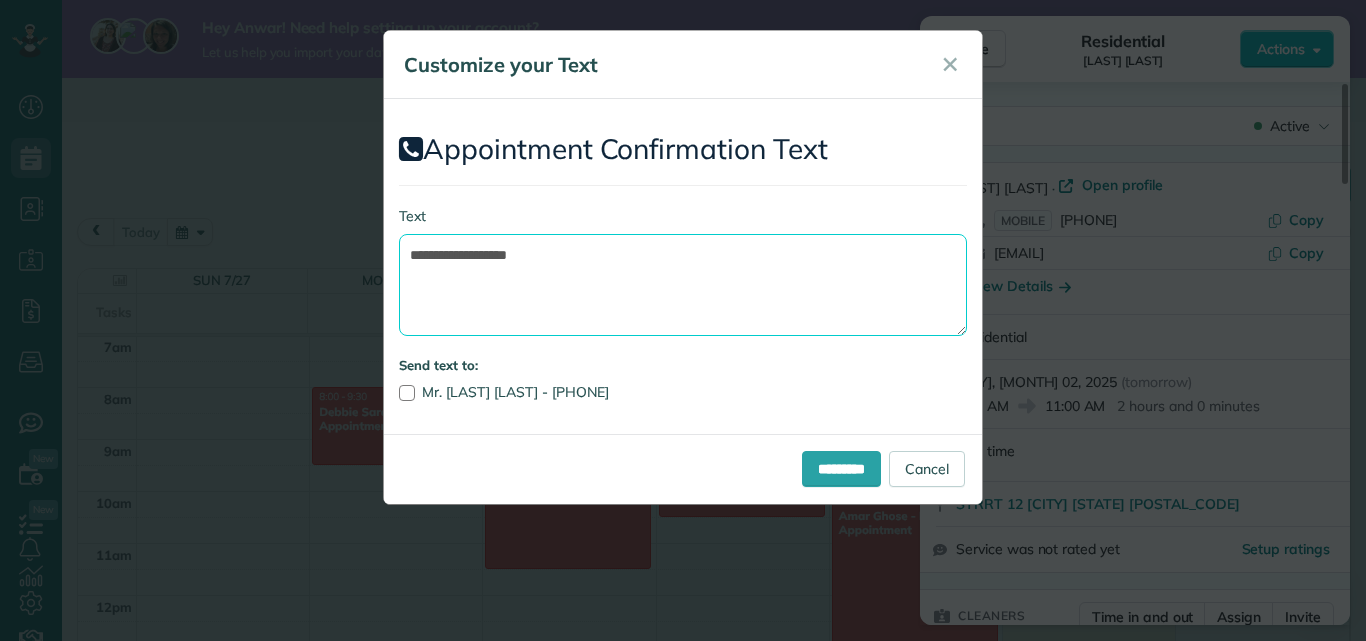 click on "**********" at bounding box center (683, 285) 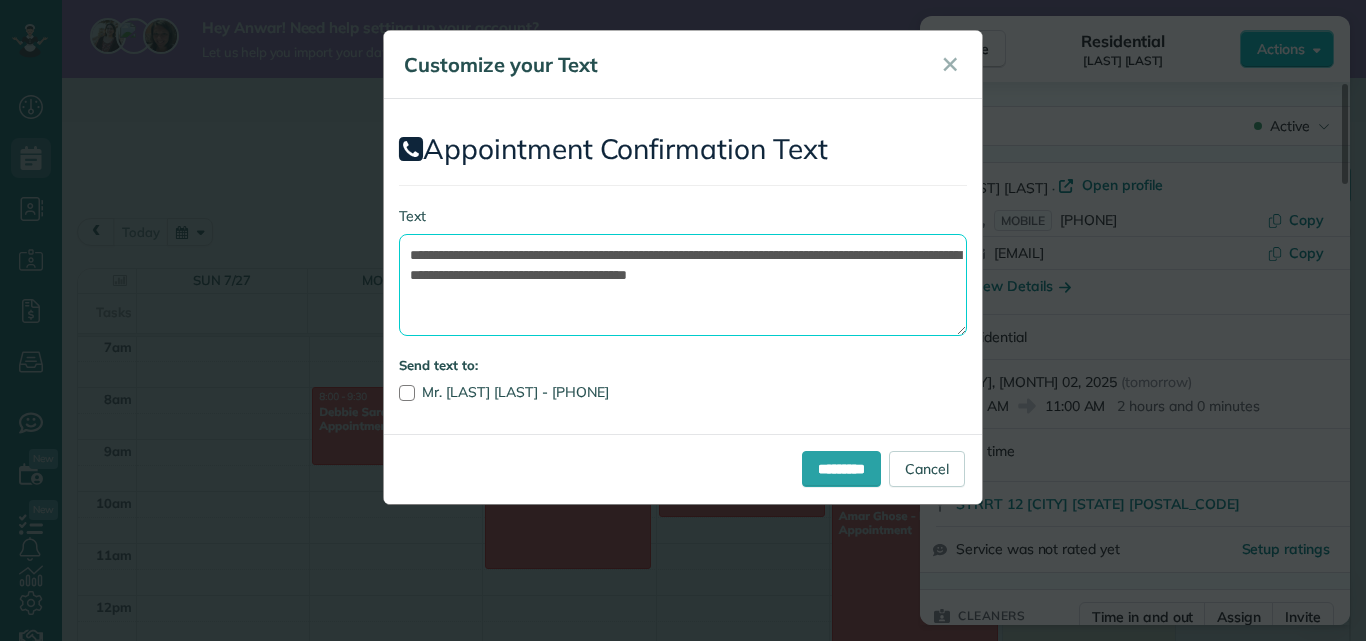 click on "**********" at bounding box center (683, 285) 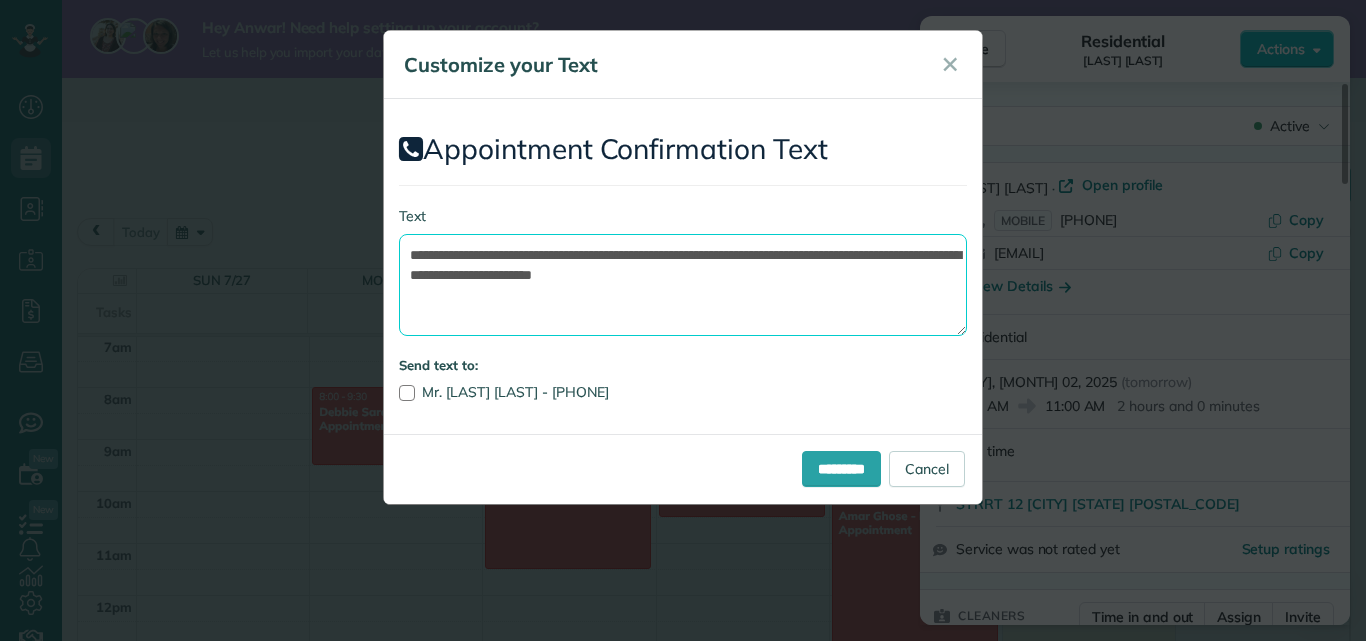 drag, startPoint x: 631, startPoint y: 273, endPoint x: 605, endPoint y: 277, distance: 26.305893 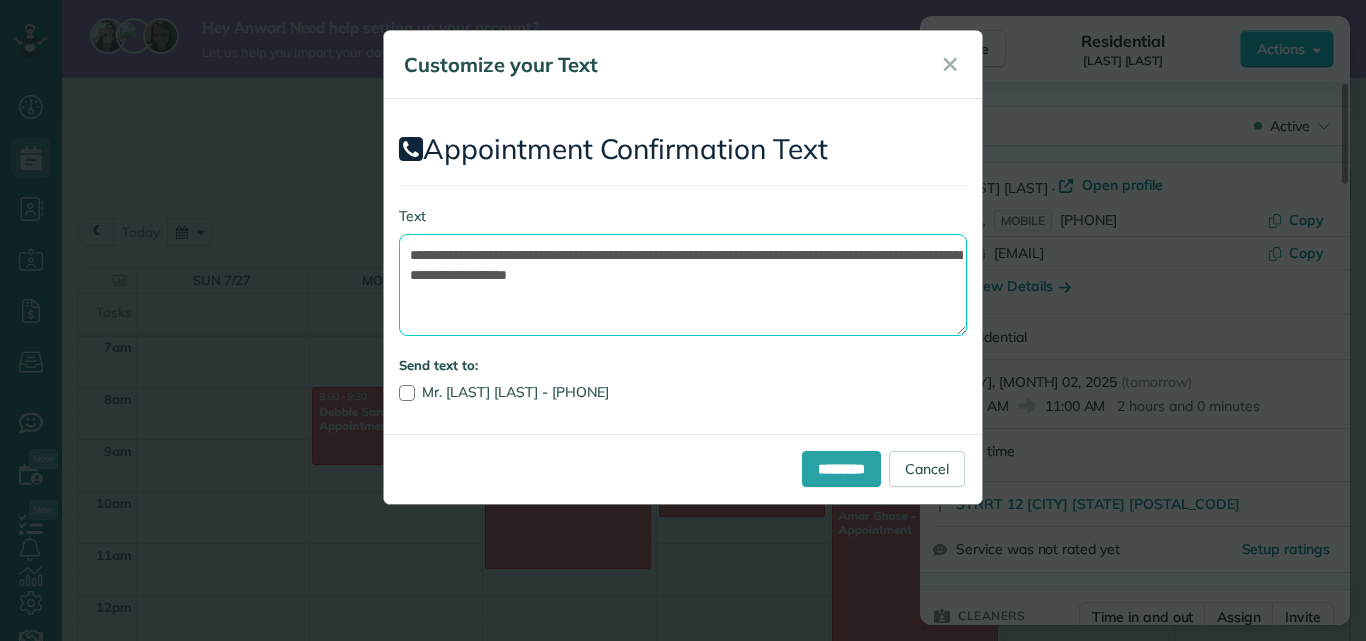 click on "**********" at bounding box center [683, 285] 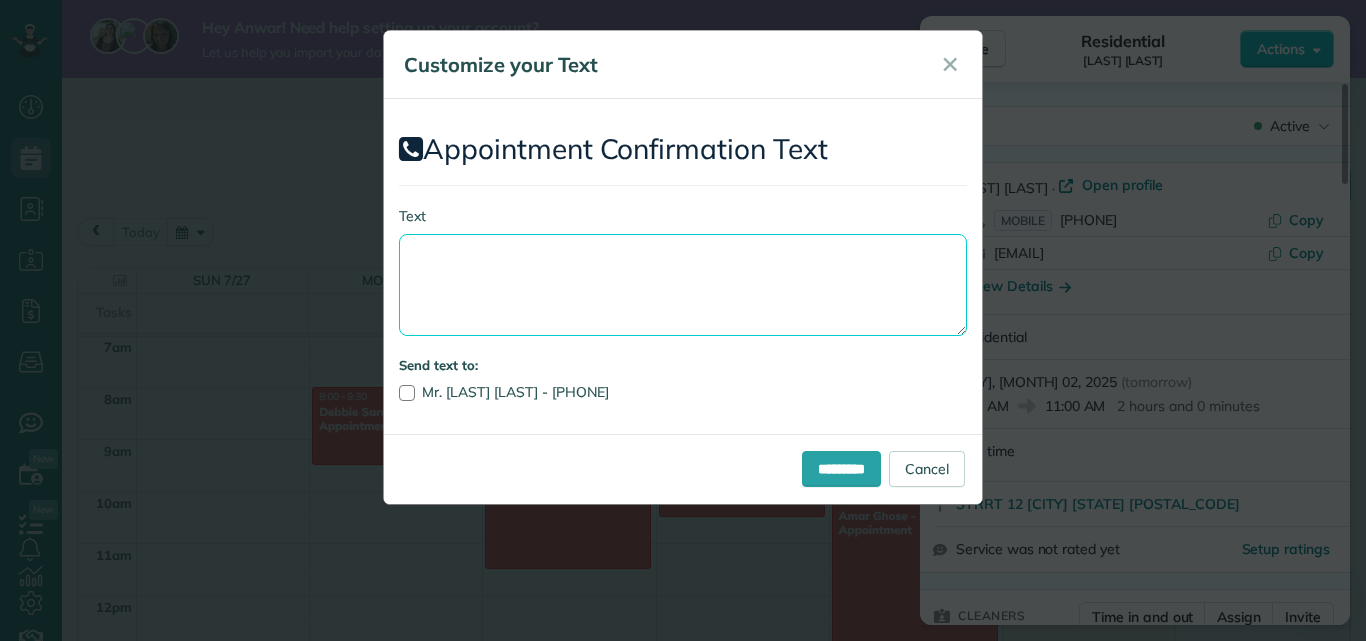paste on "**********" 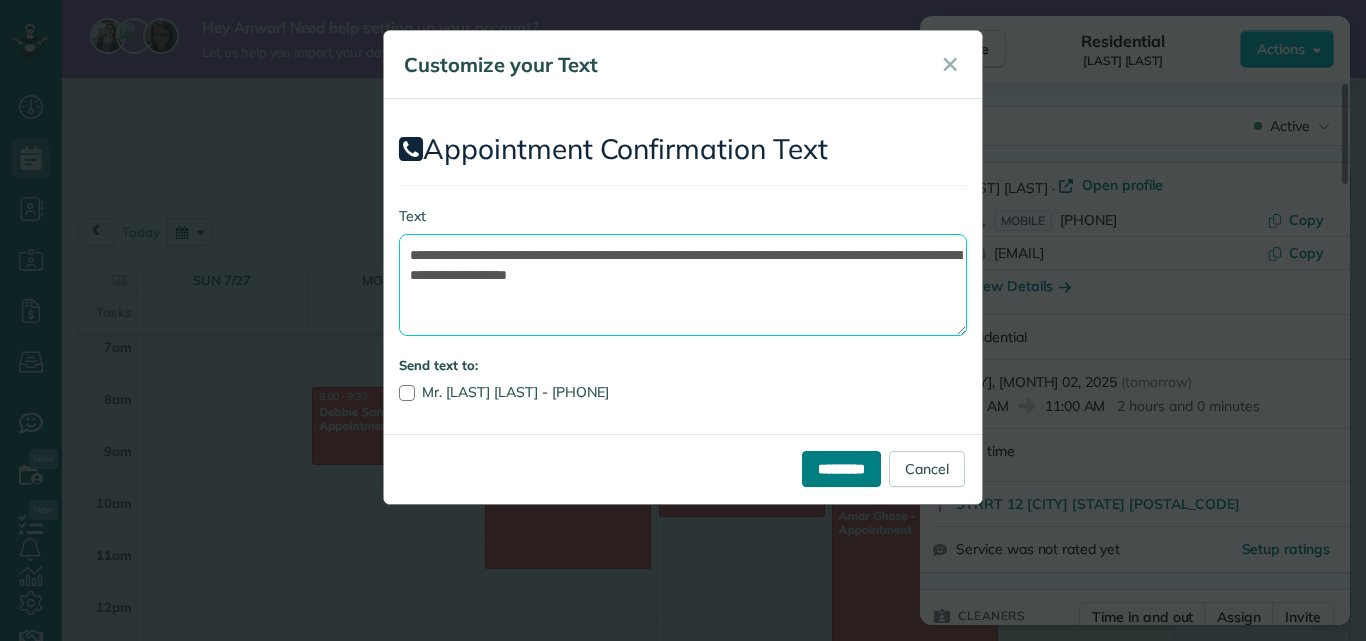 type on "**********" 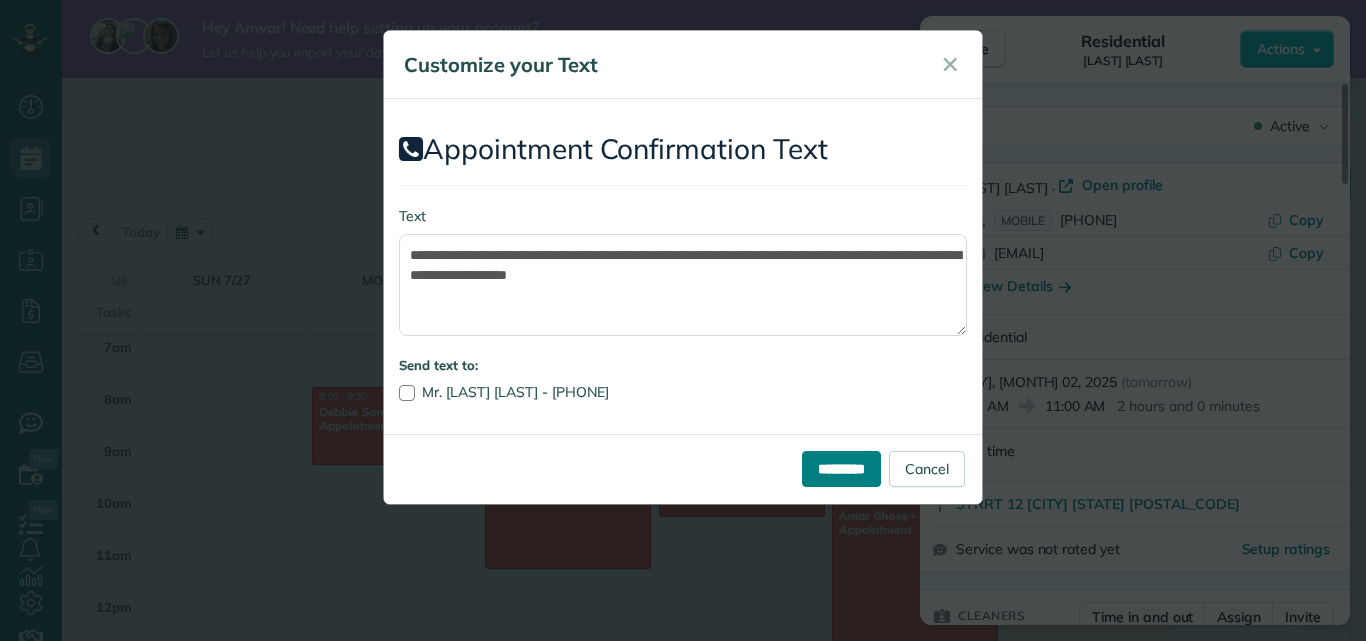 click on "*********" at bounding box center [841, 469] 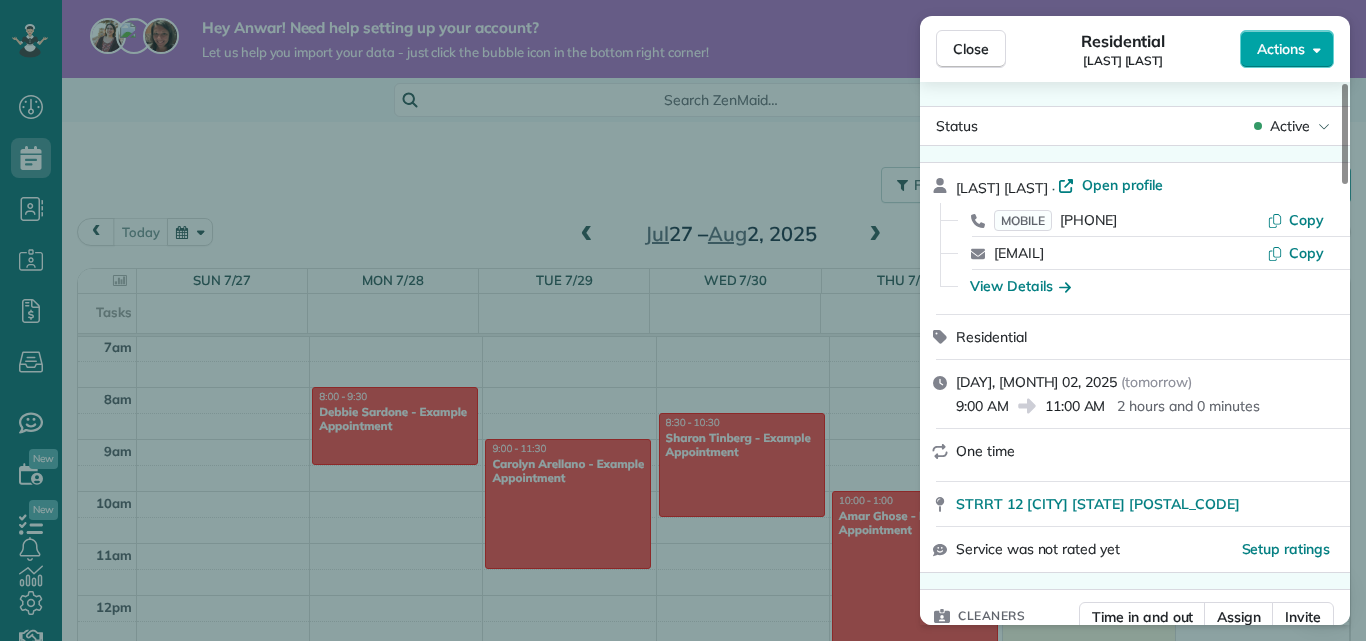click on "Actions" at bounding box center [1287, 49] 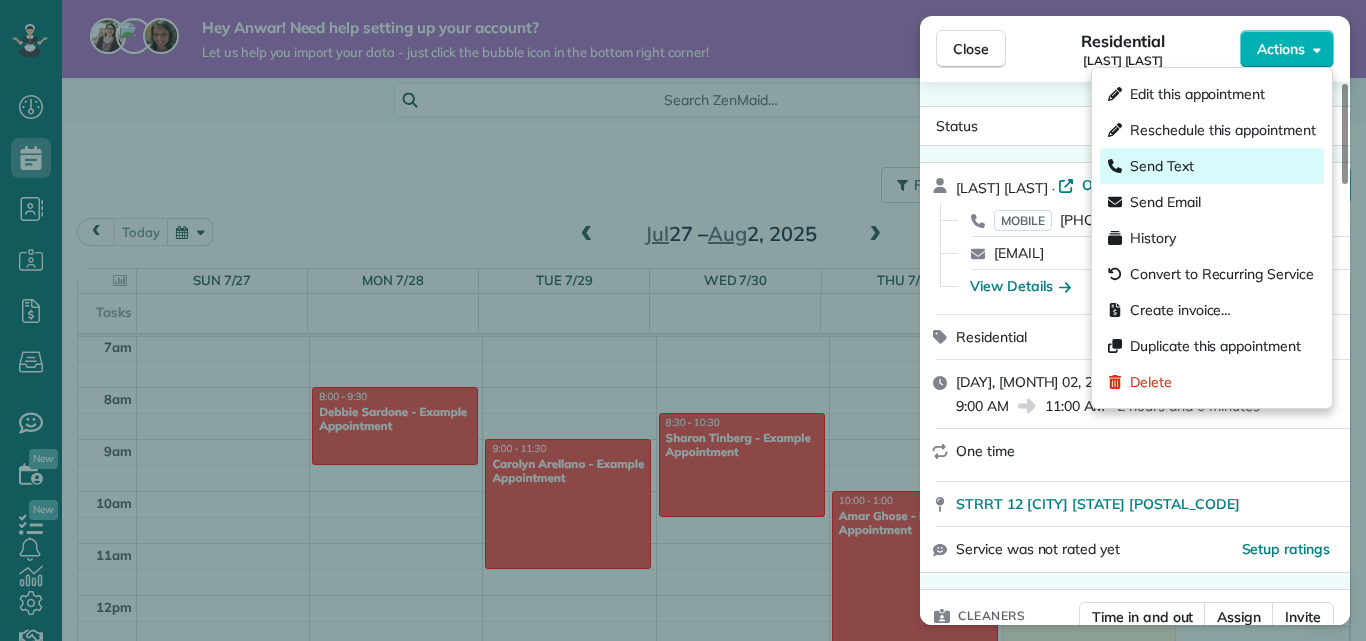 click on "Send Text" at bounding box center (1212, 166) 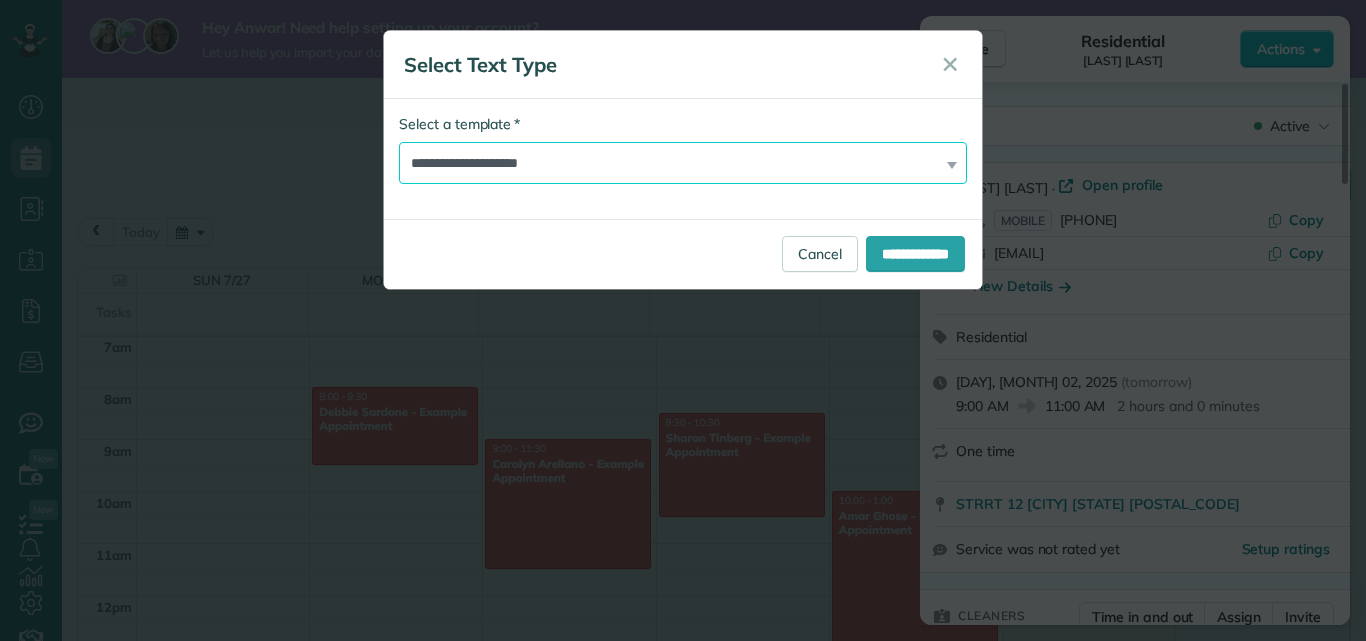 click on "**********" at bounding box center (683, 163) 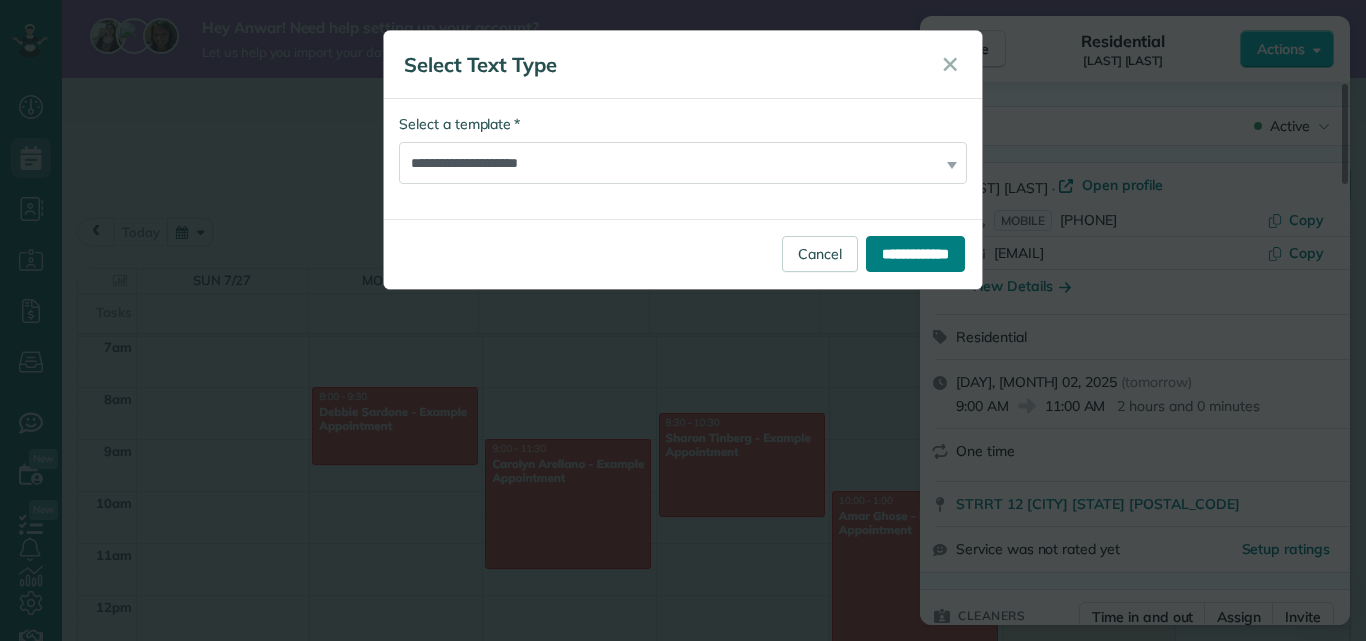 click on "**********" at bounding box center (915, 254) 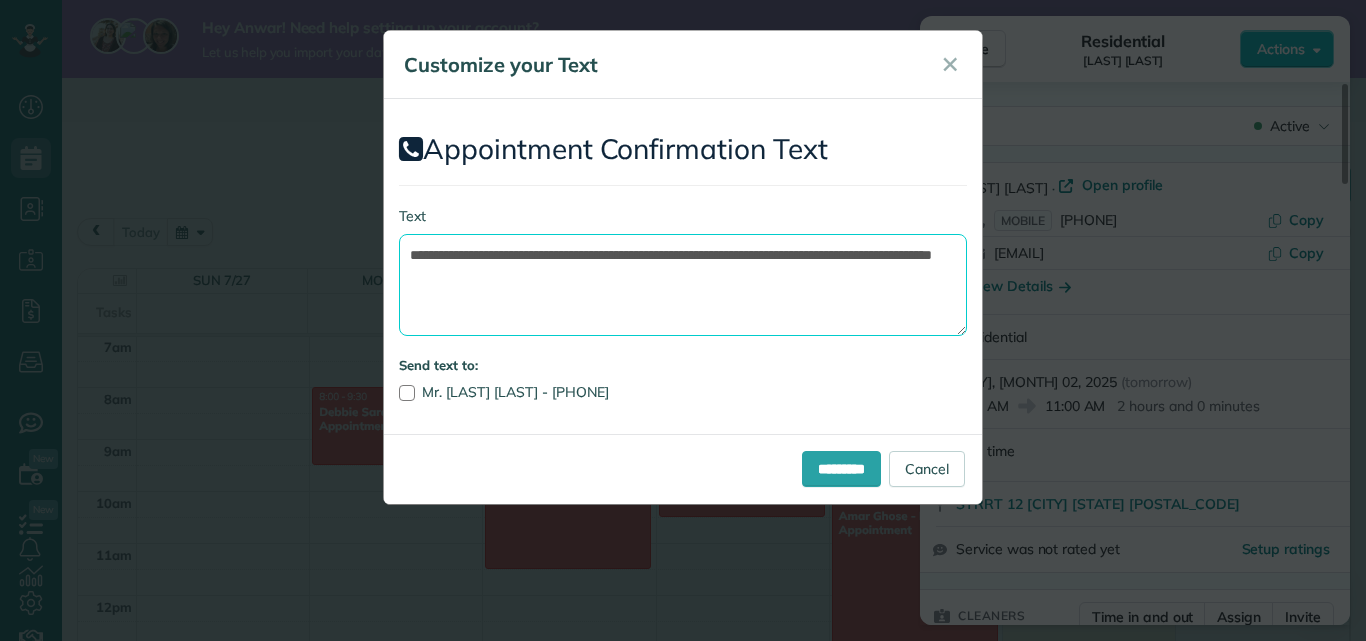 click on "**********" at bounding box center (683, 285) 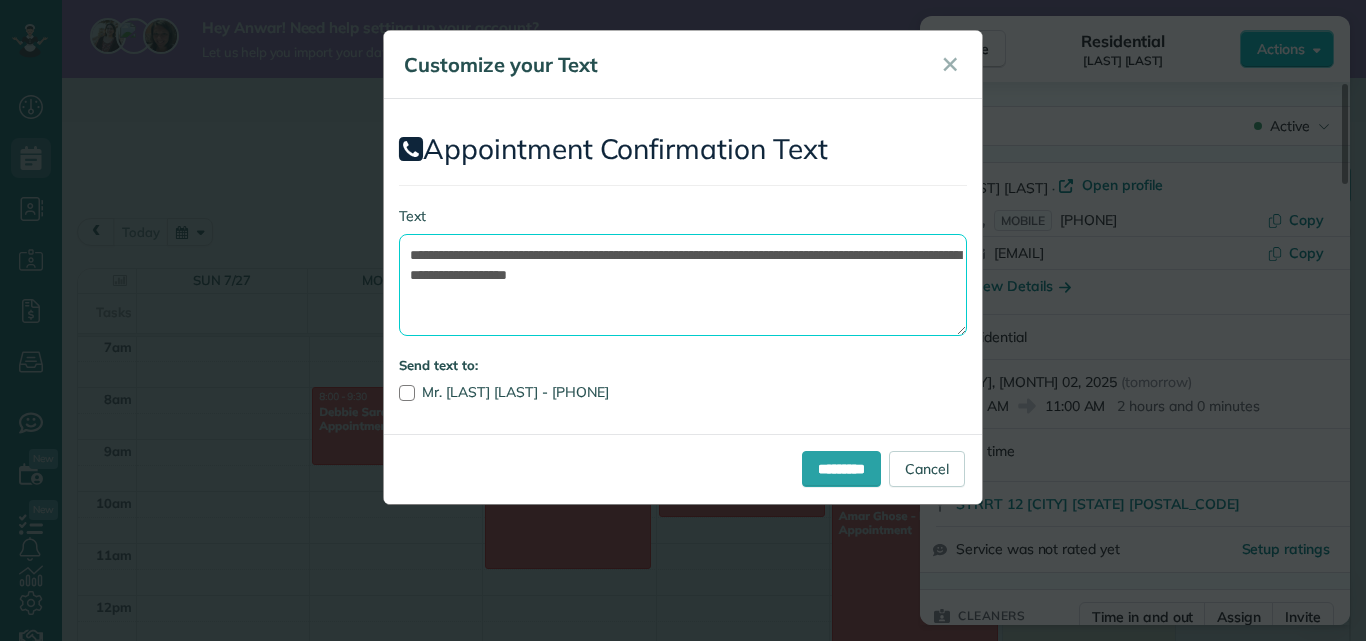 click on "**********" at bounding box center [683, 285] 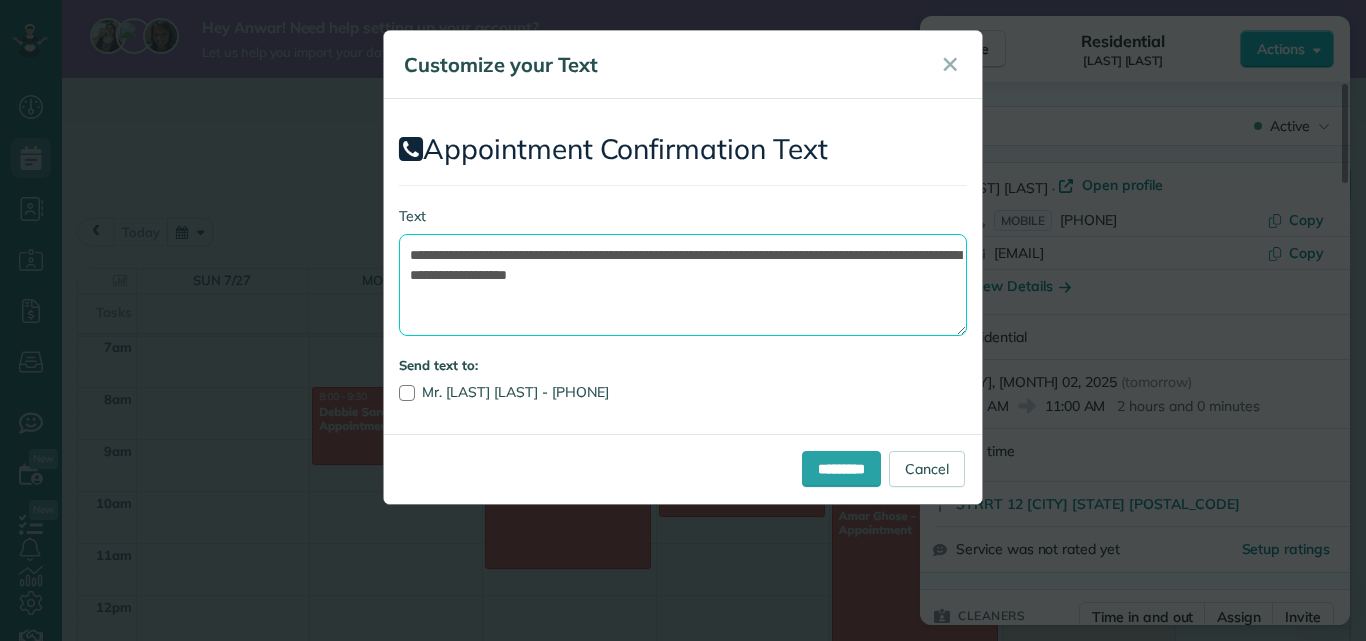 paste 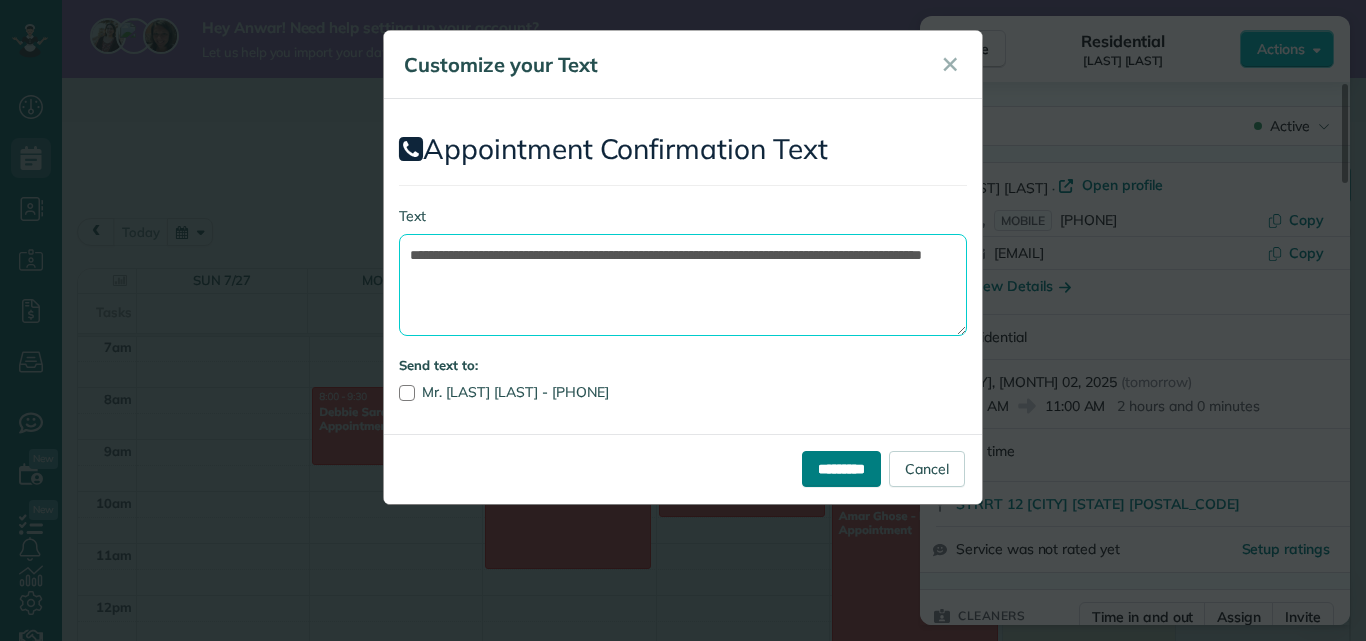 type on "**********" 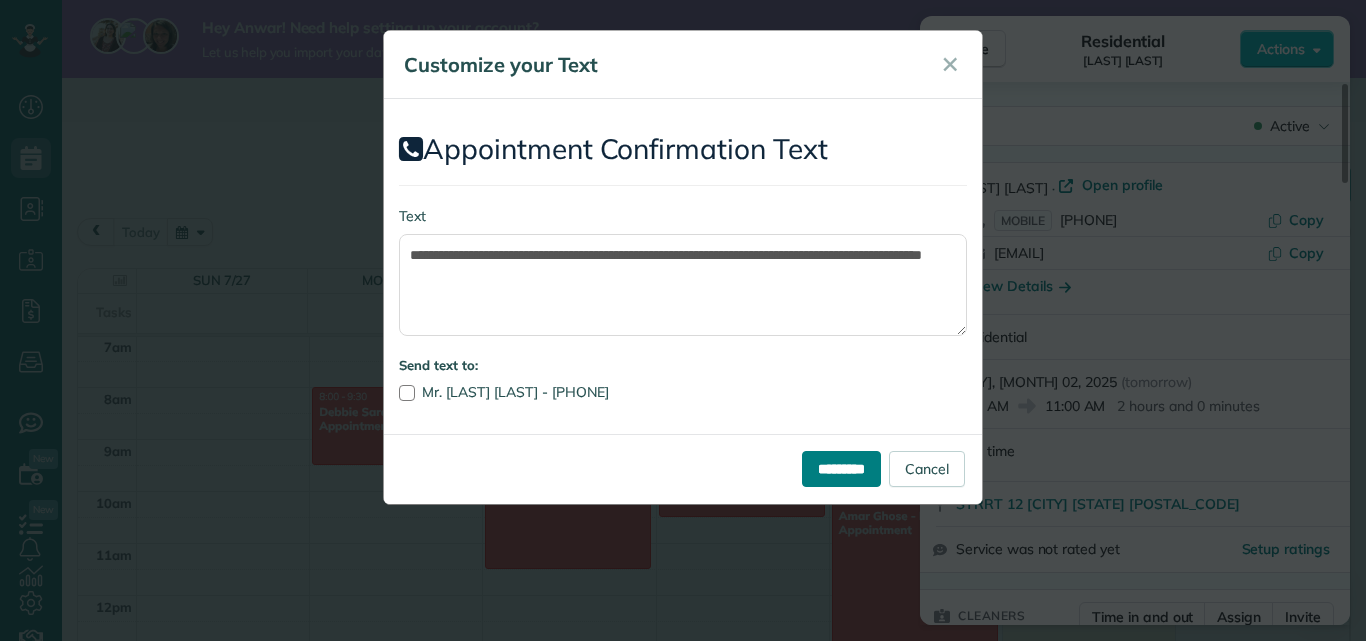 click on "*********" at bounding box center (841, 469) 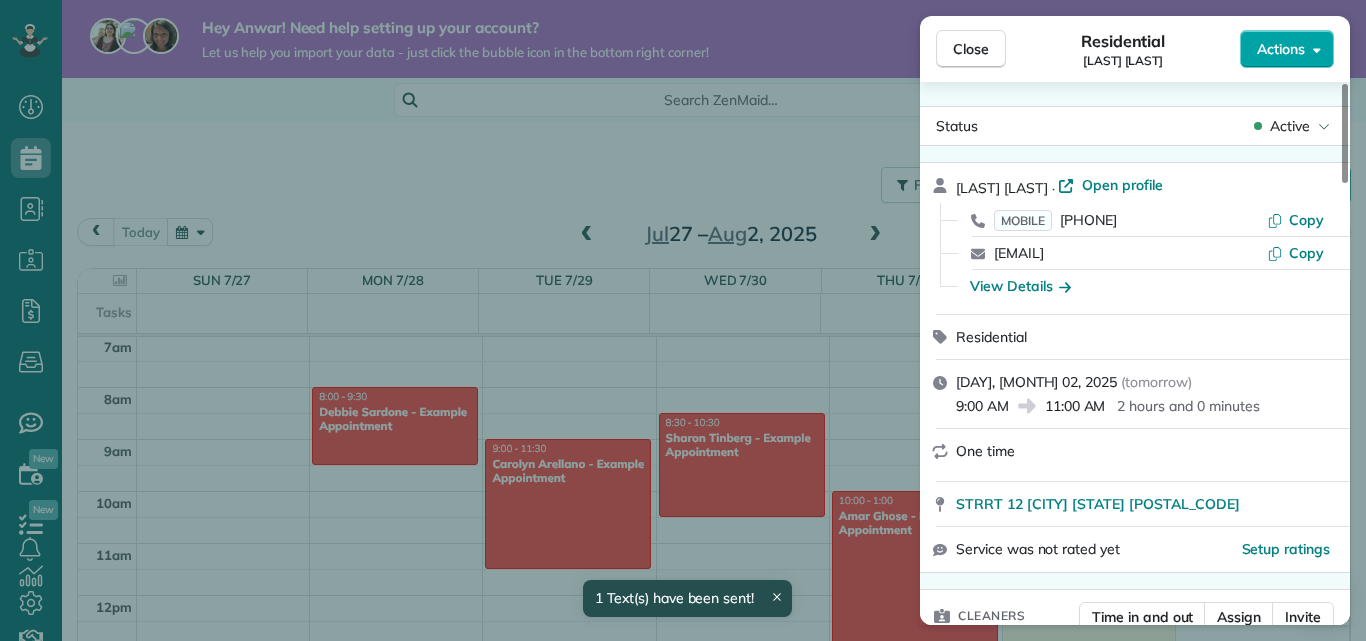 click on "Actions" at bounding box center [1281, 49] 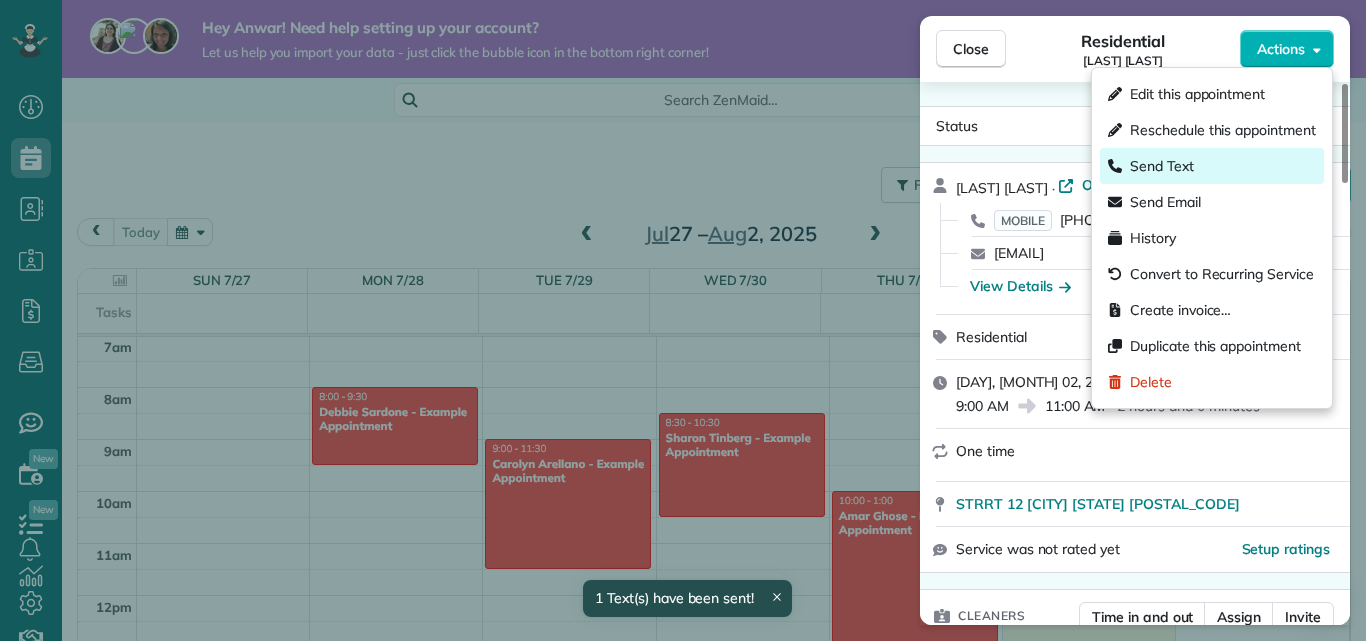 click on "Send Text" at bounding box center [1212, 166] 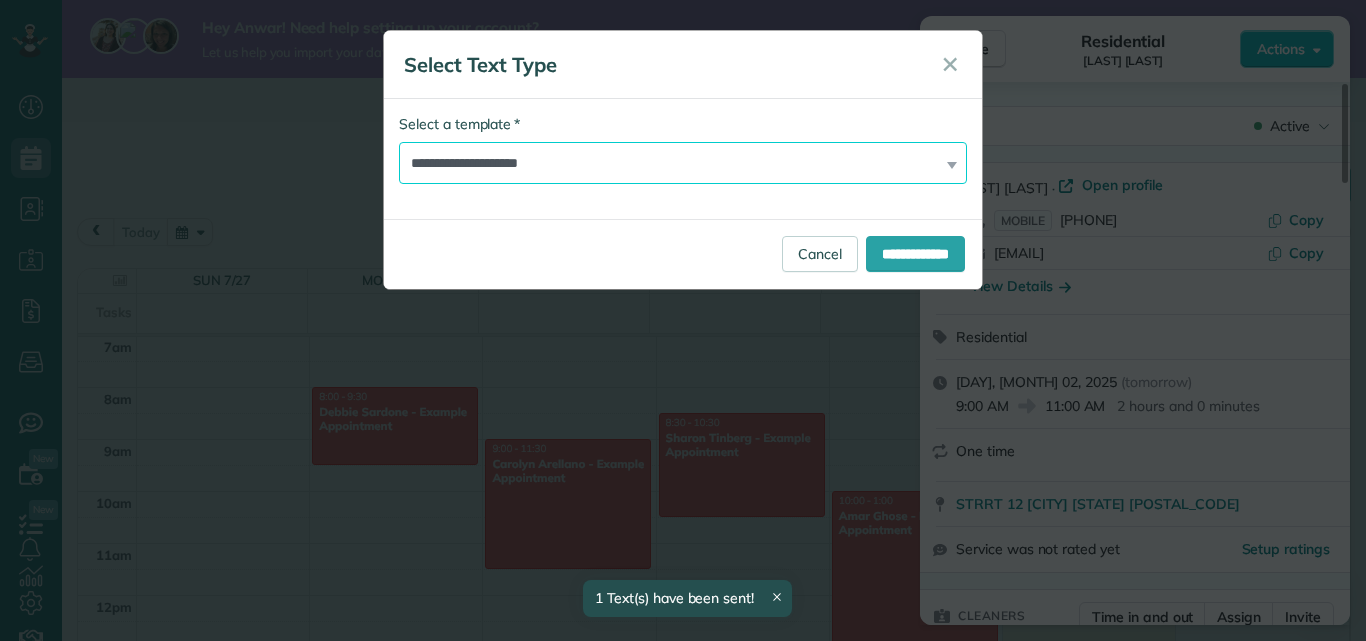 click on "**********" at bounding box center (683, 163) 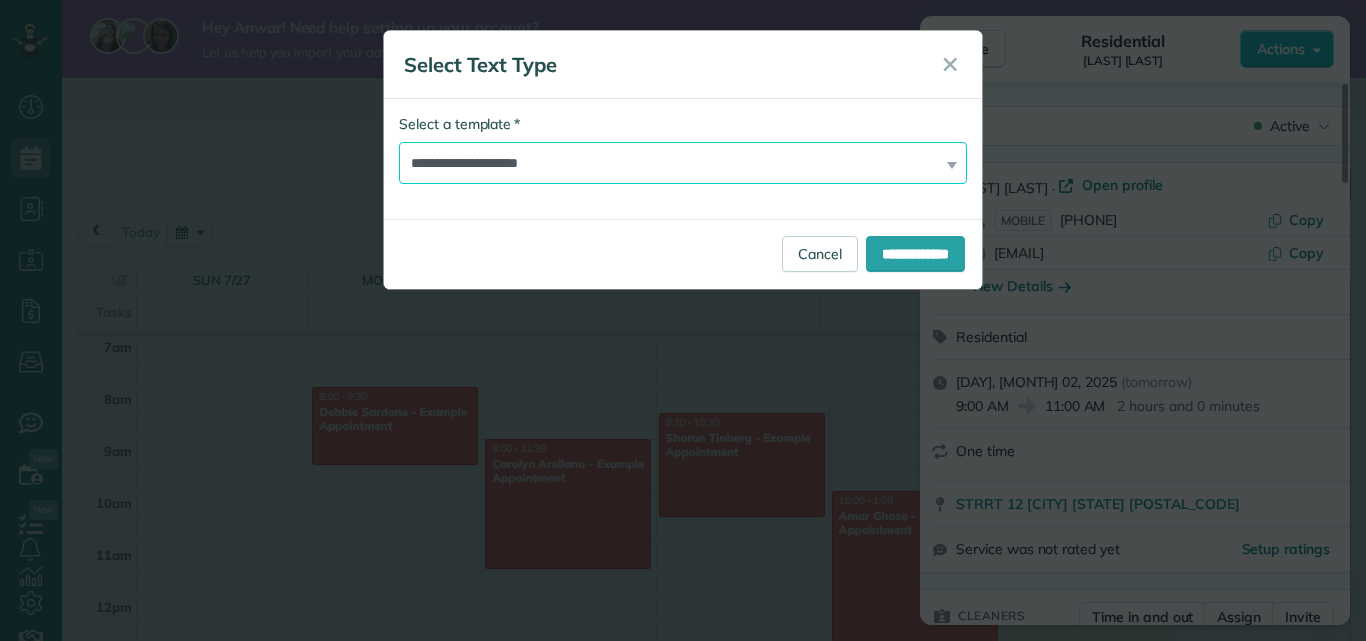 select on "*******" 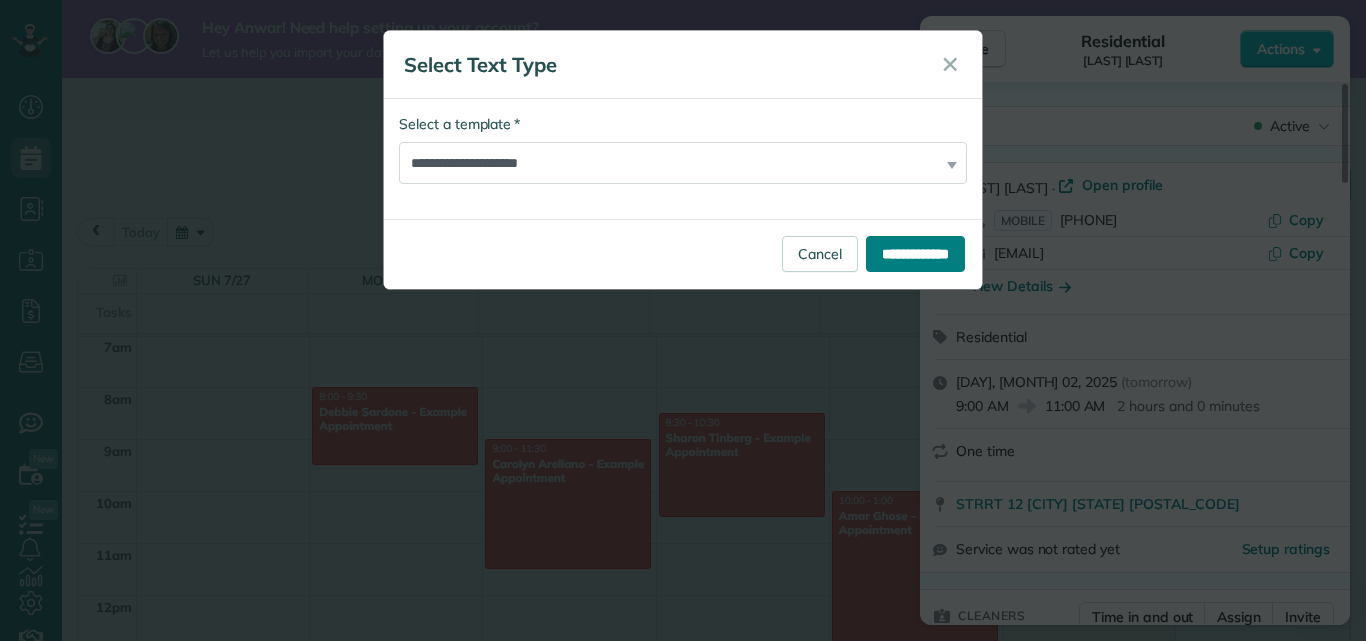 click on "**********" at bounding box center (915, 254) 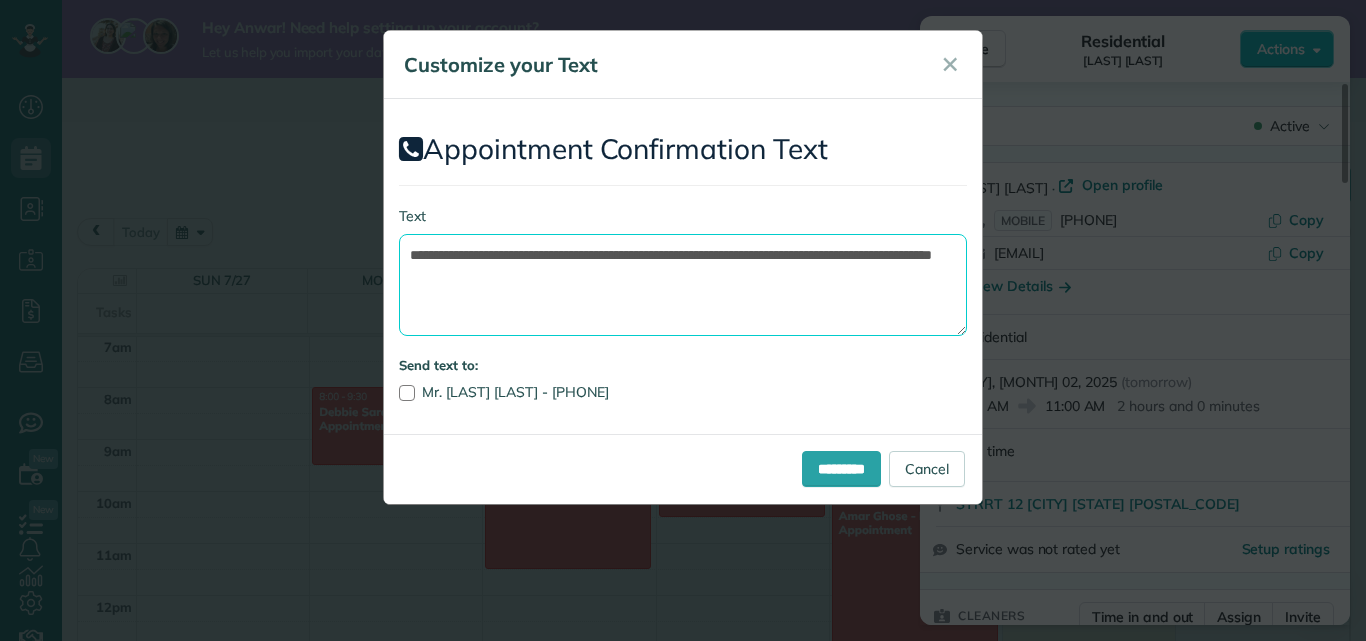 click on "**********" at bounding box center [683, 285] 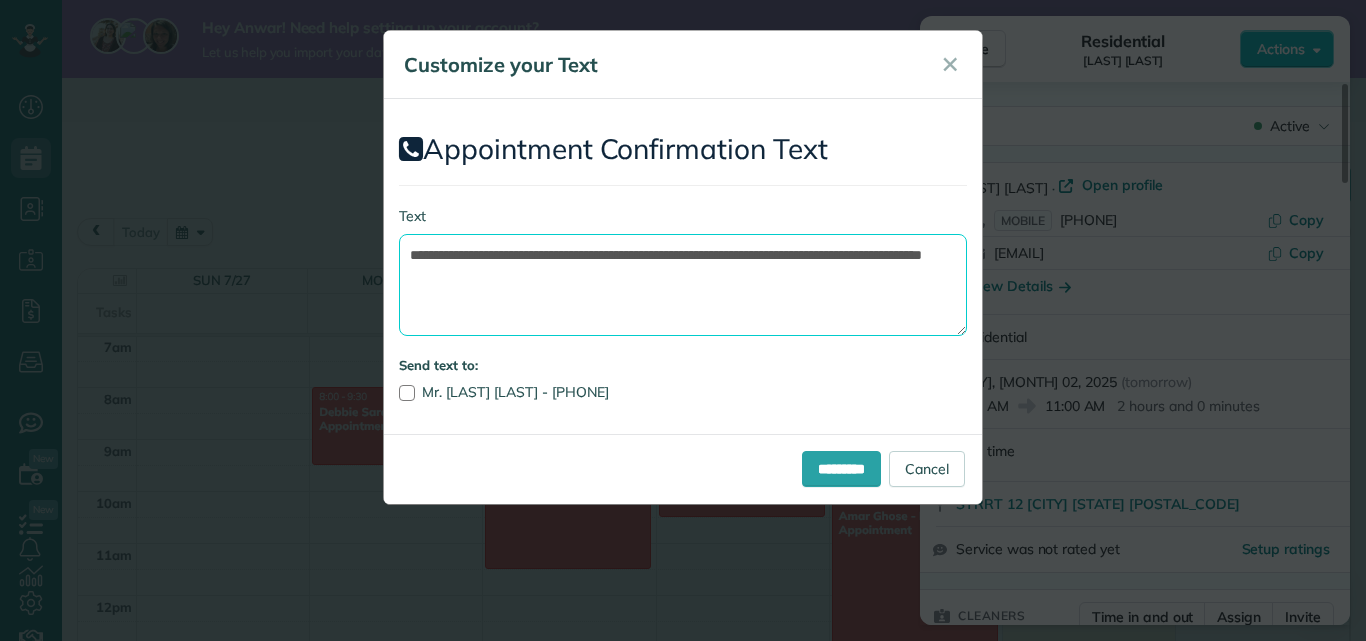 click on "**********" at bounding box center (683, 285) 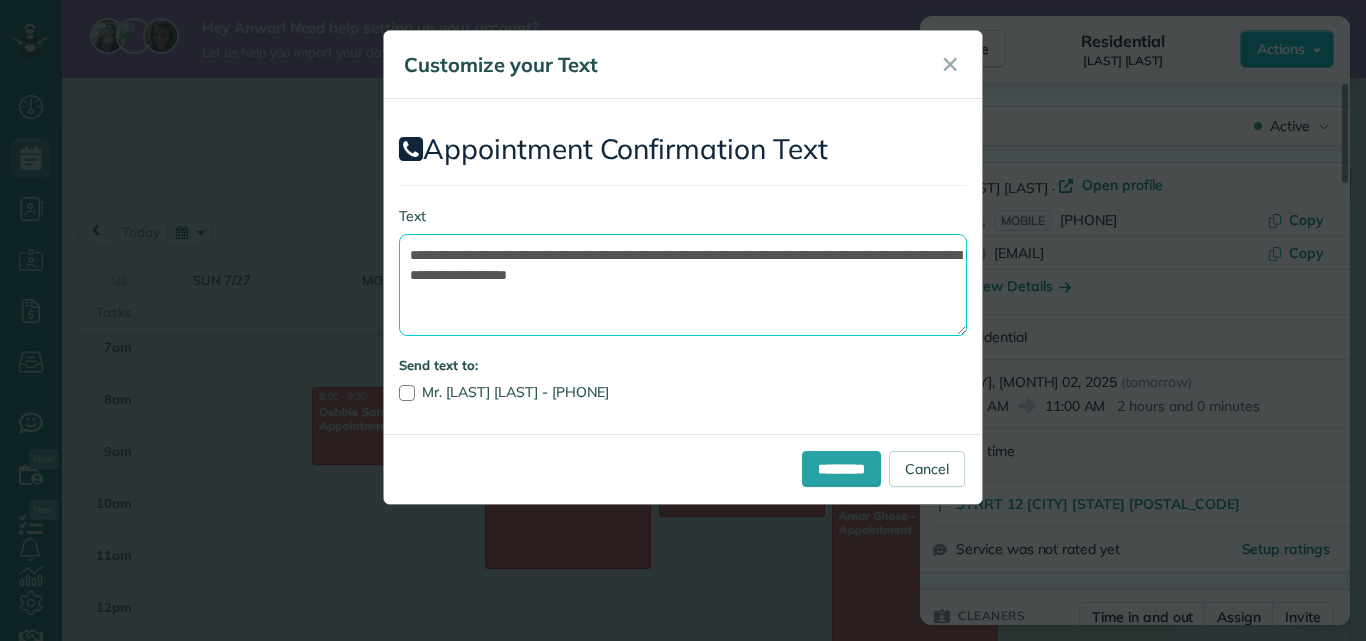 click on "**********" at bounding box center (683, 285) 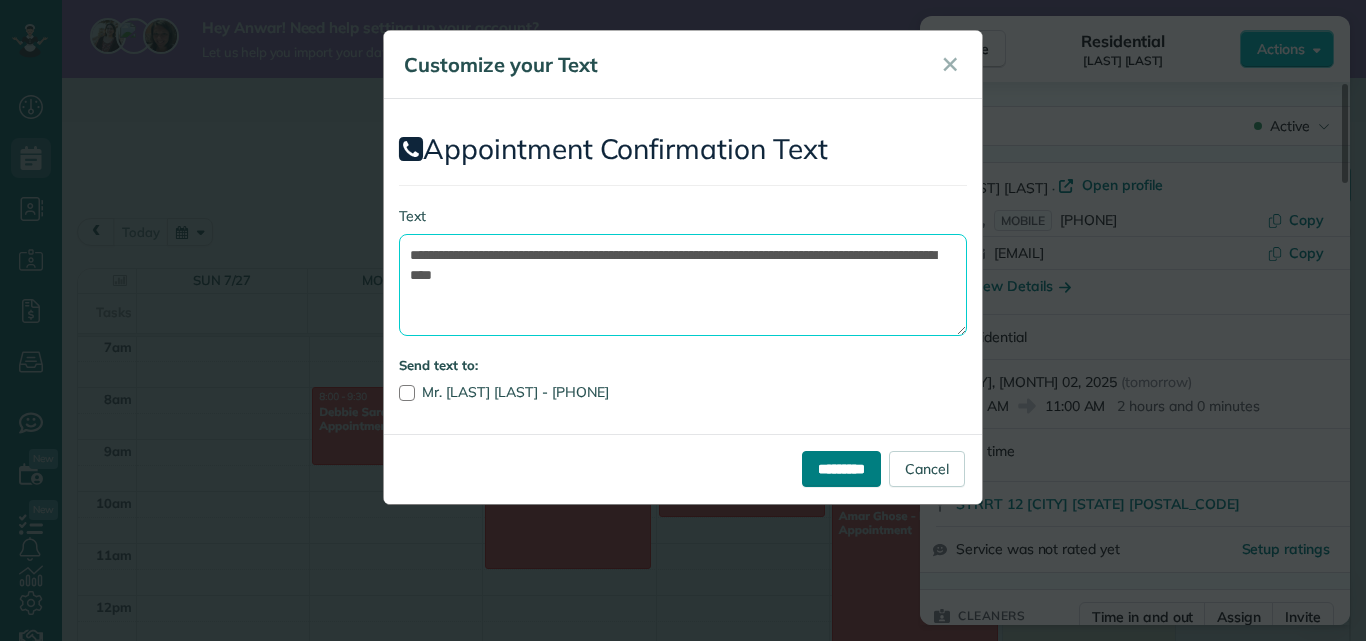 type on "**********" 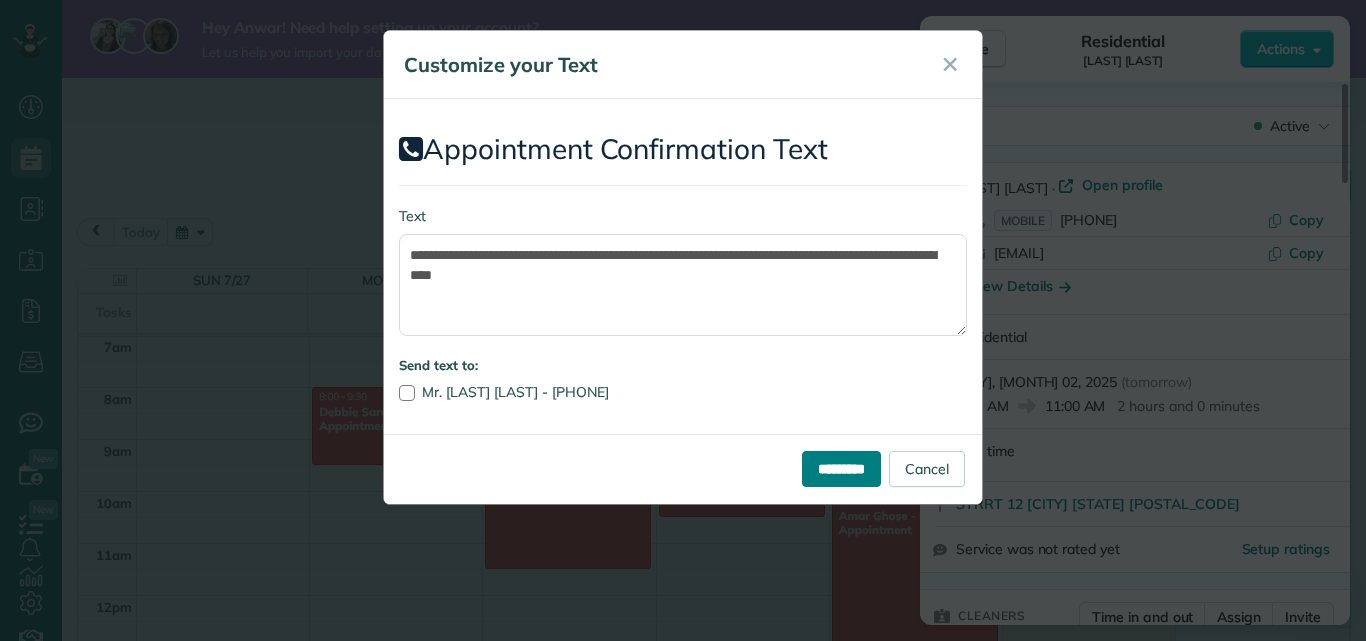 click on "*********" at bounding box center [841, 469] 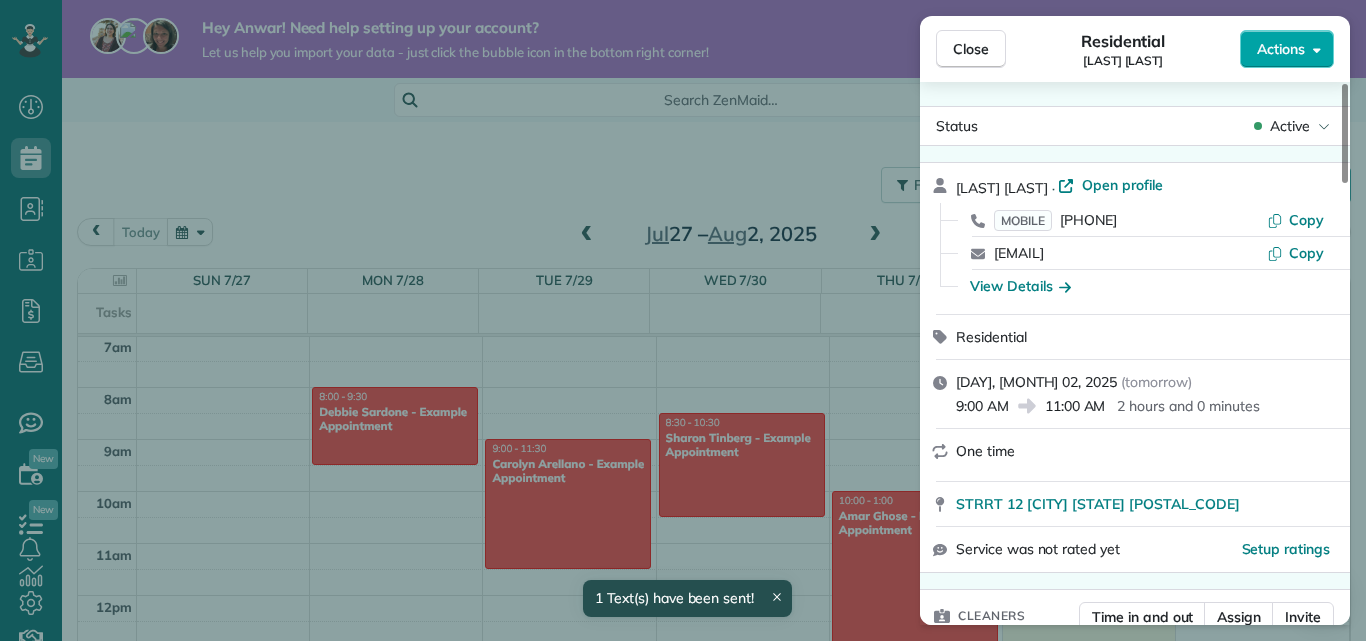 click on "Actions" at bounding box center (1287, 49) 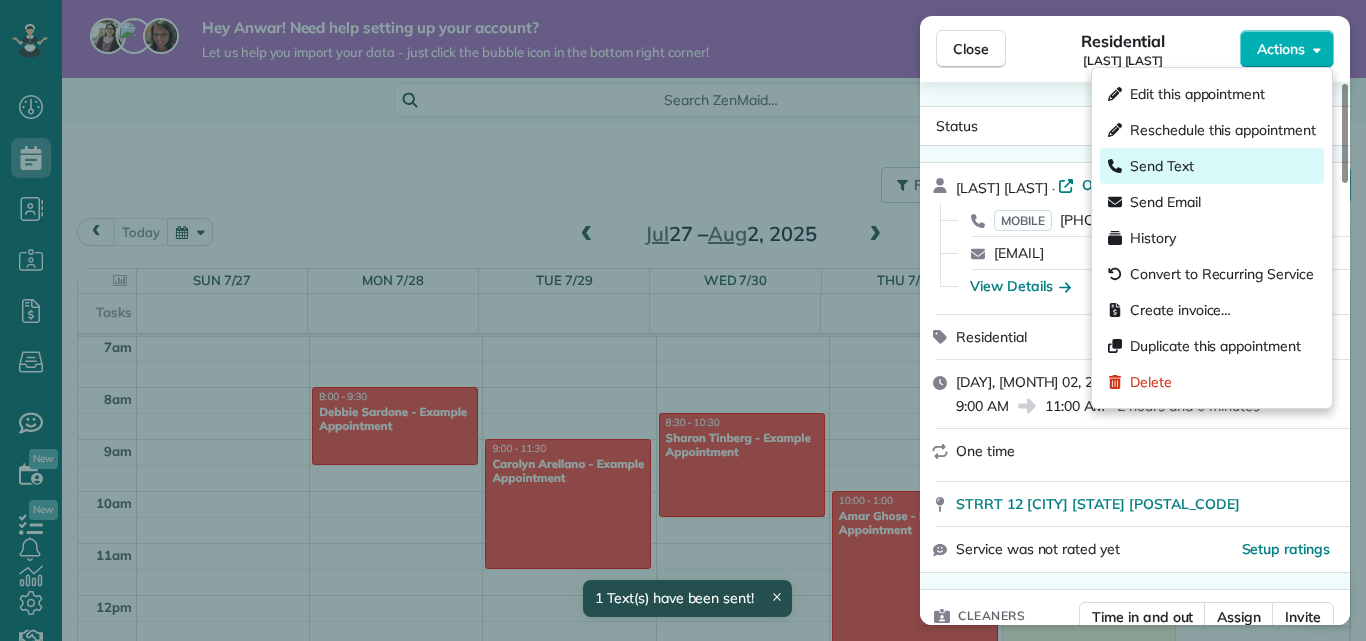 click on "Send Text" at bounding box center [1212, 166] 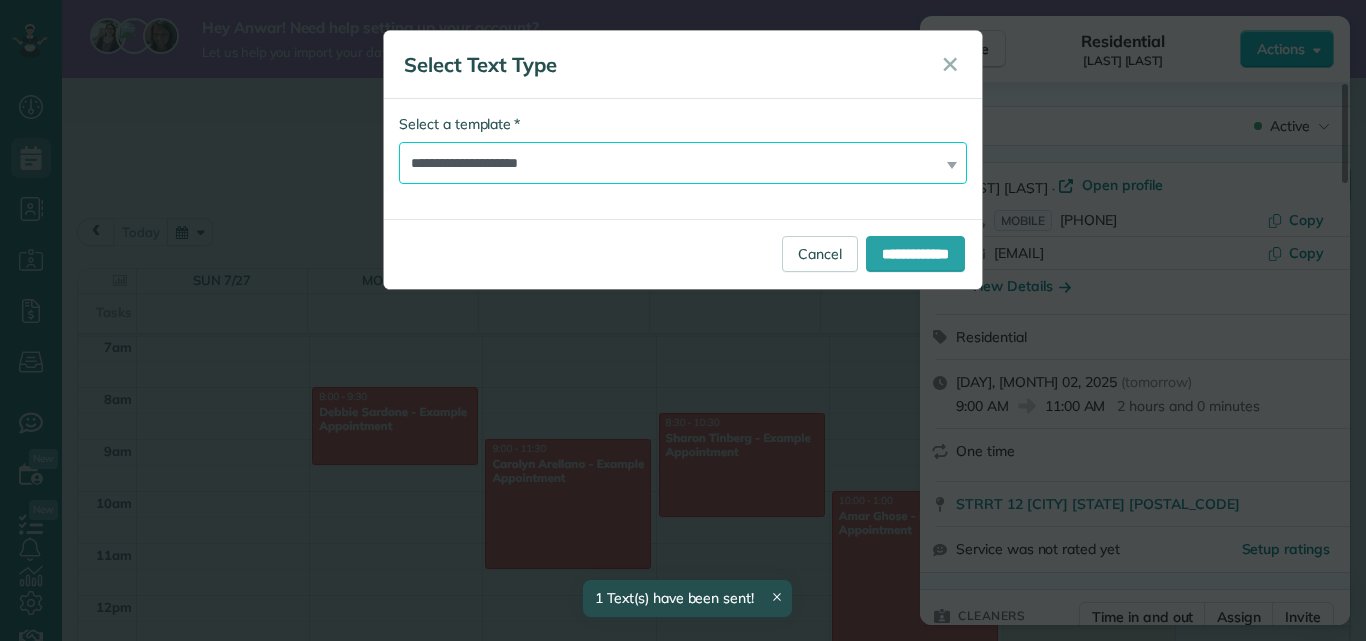 click on "**********" at bounding box center [683, 163] 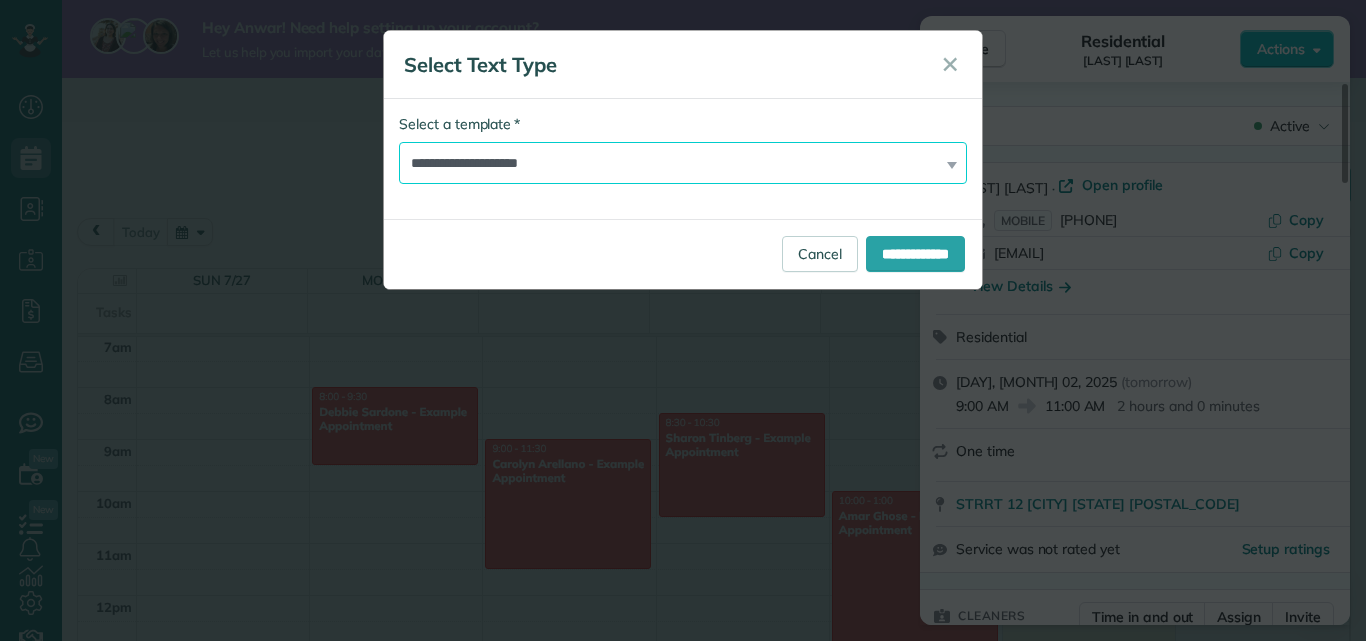select on "*******" 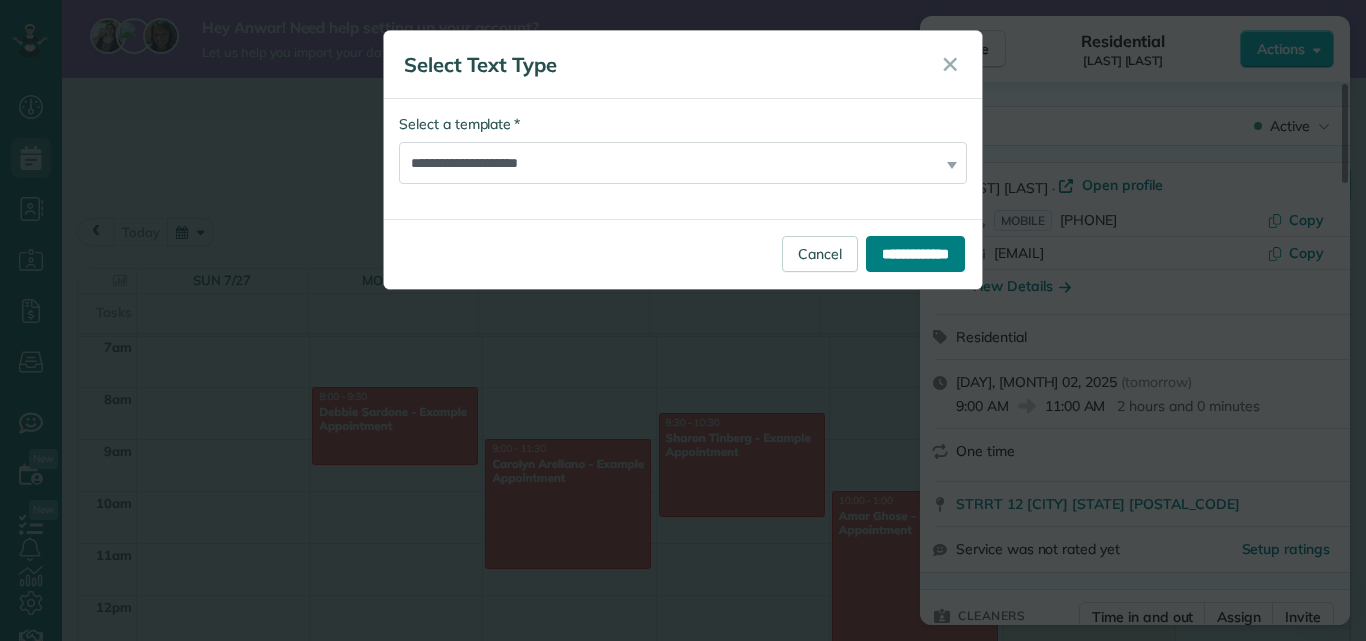 click on "**********" at bounding box center (915, 254) 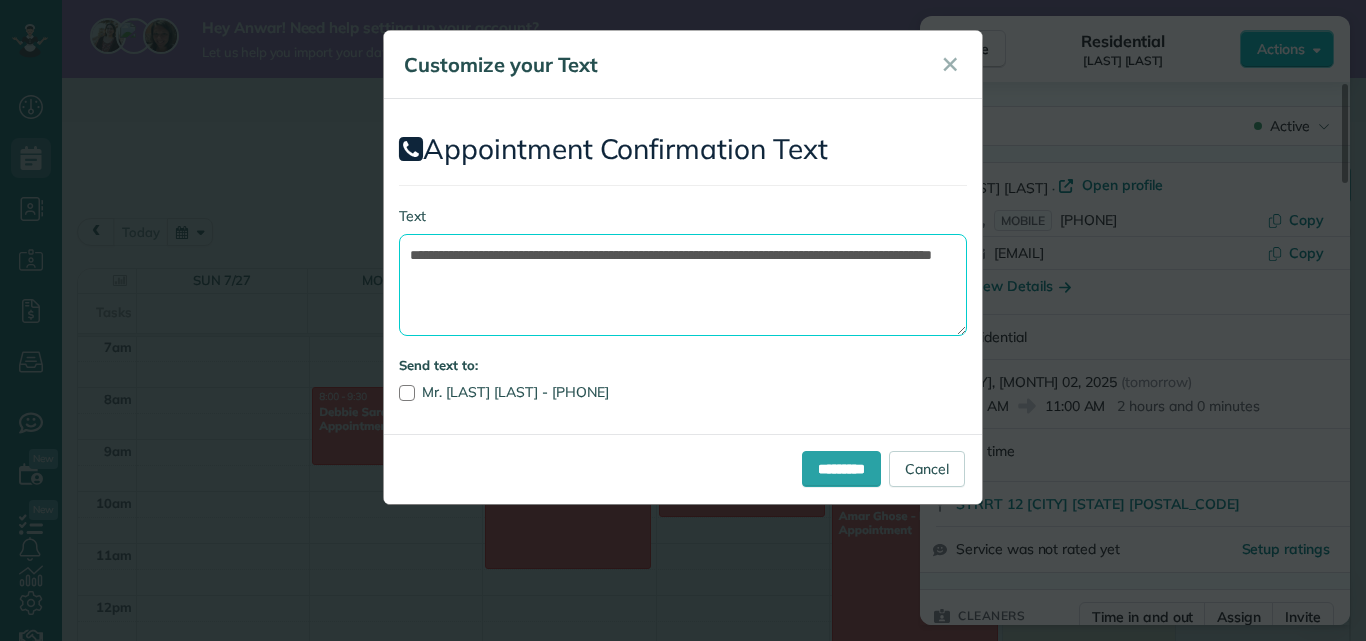 click on "**********" at bounding box center [683, 285] 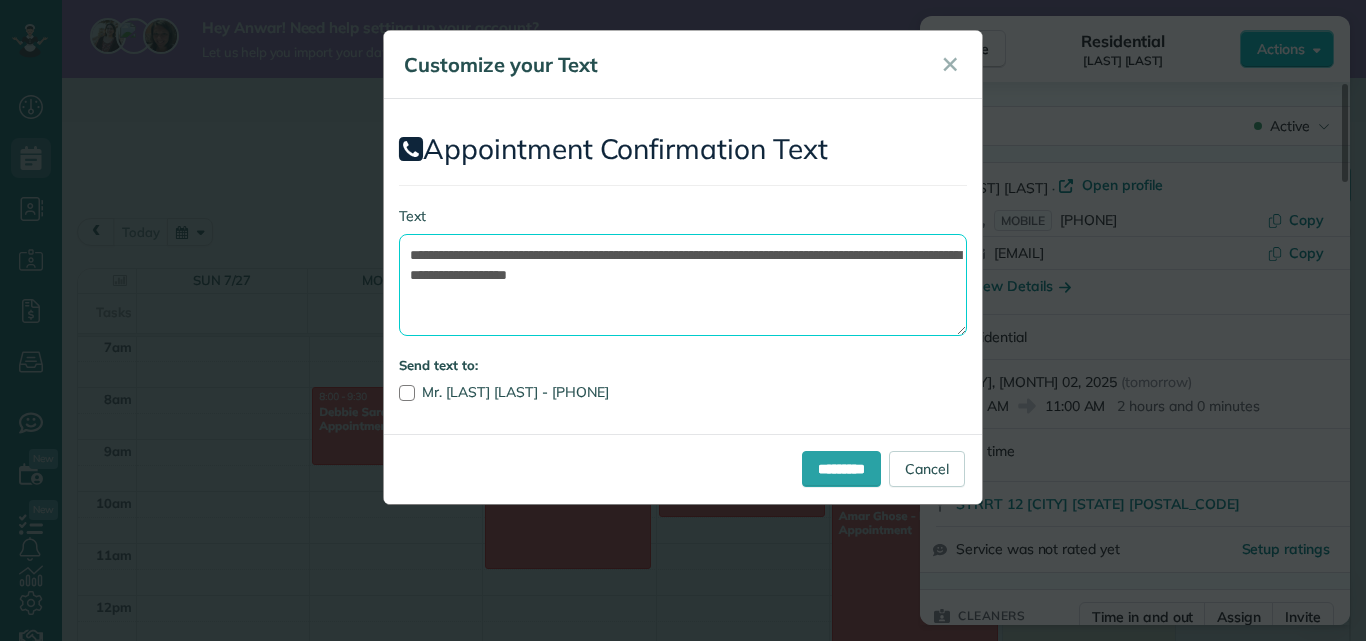 drag, startPoint x: 472, startPoint y: 277, endPoint x: 448, endPoint y: 273, distance: 24.33105 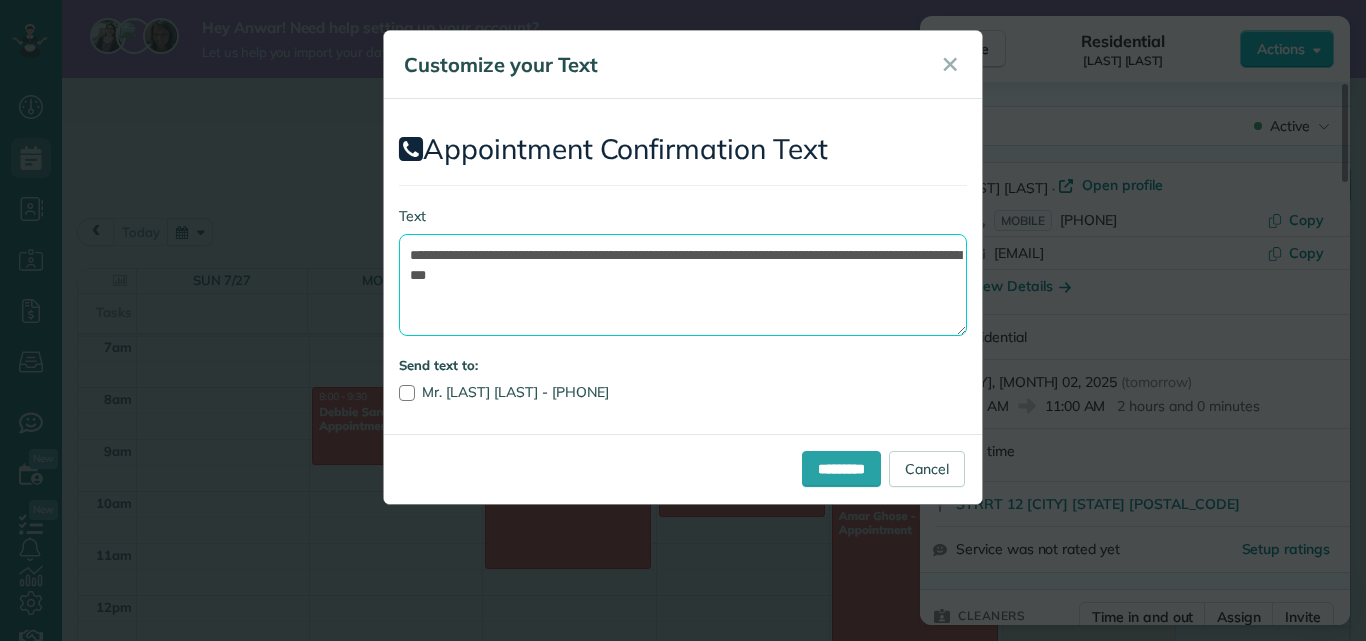 click on "**********" at bounding box center [683, 285] 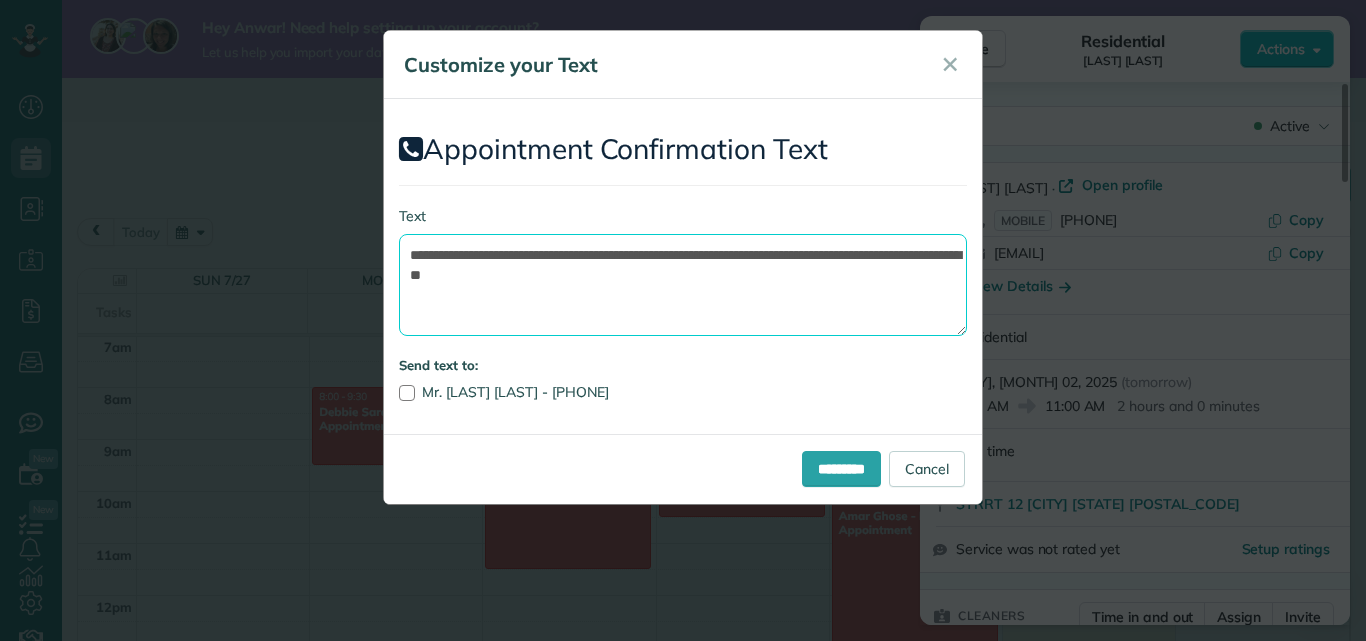 click on "**********" at bounding box center (683, 285) 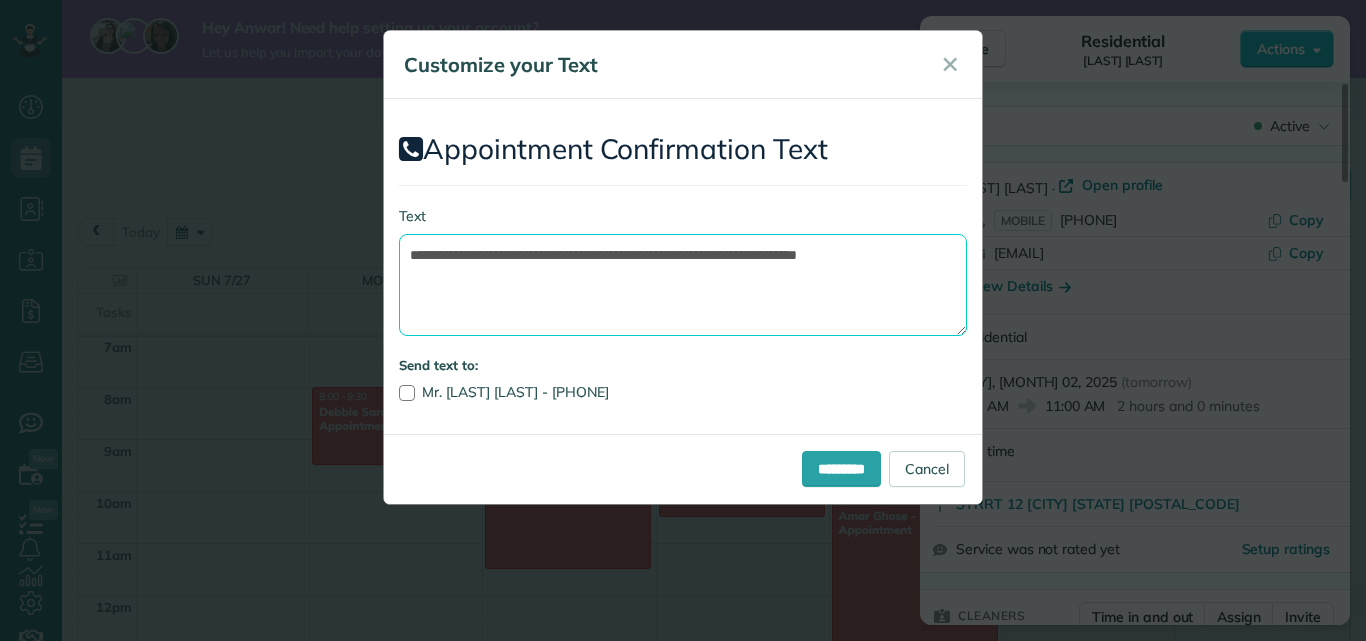 paste on "**********" 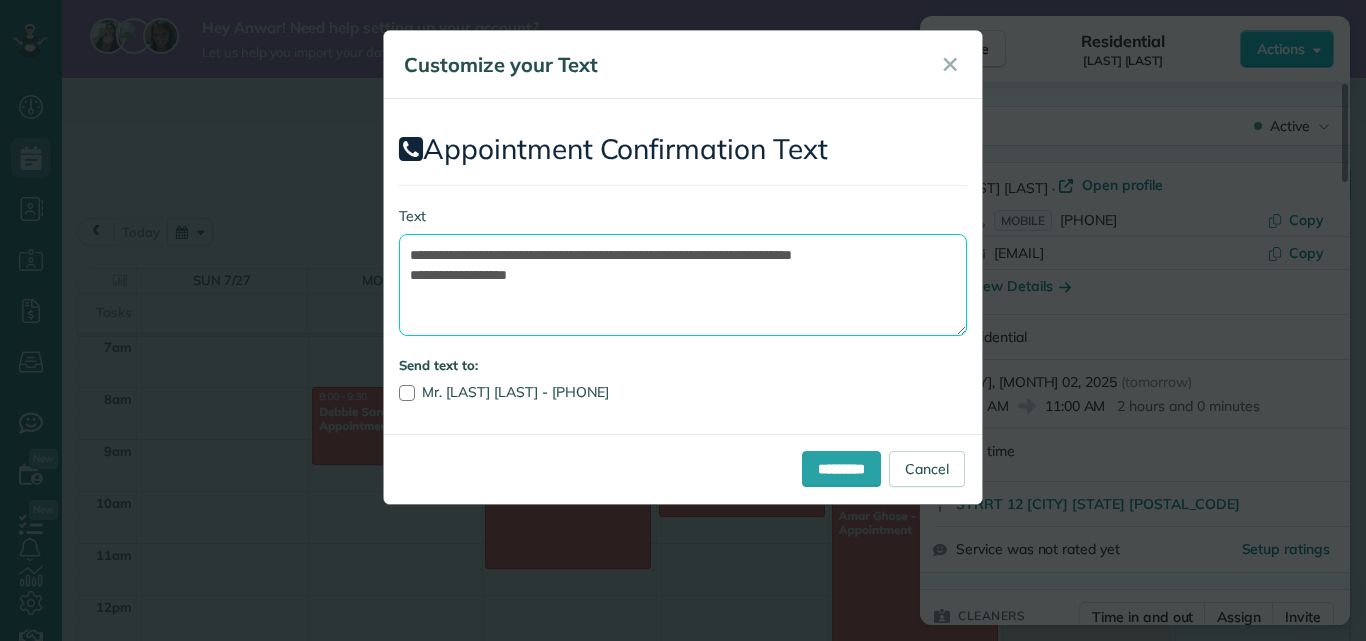 click on "**********" at bounding box center (683, 285) 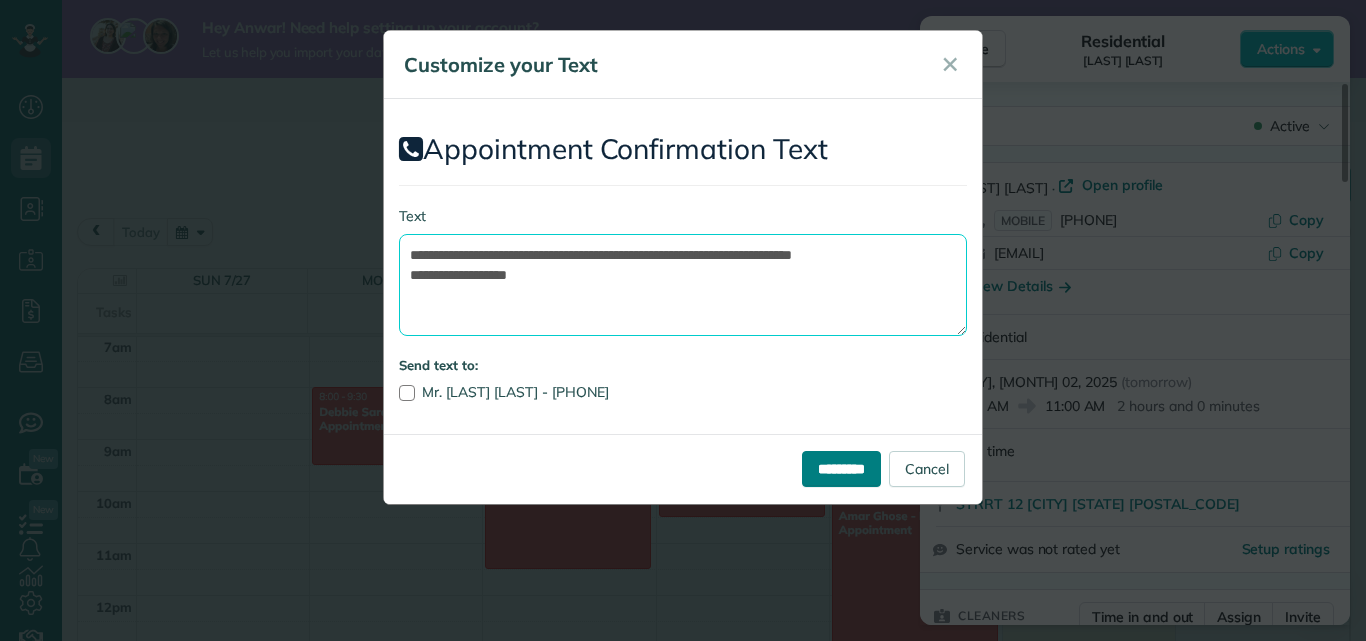 type on "**********" 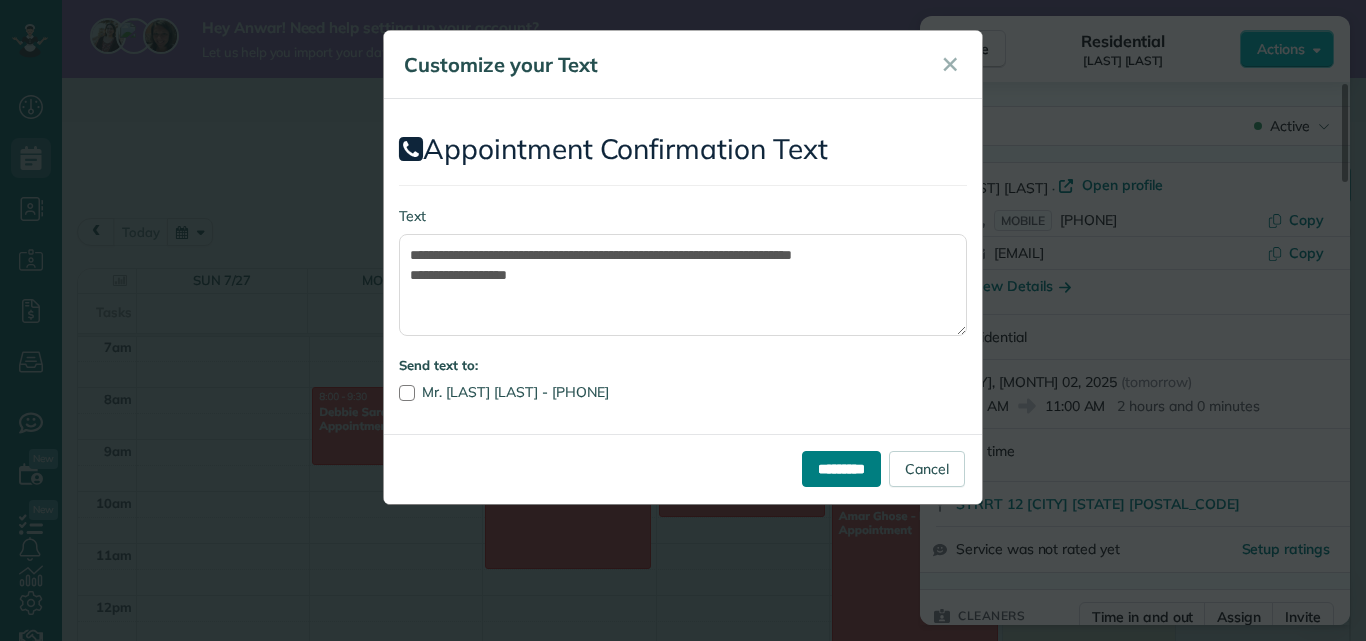 click on "*********" at bounding box center [841, 469] 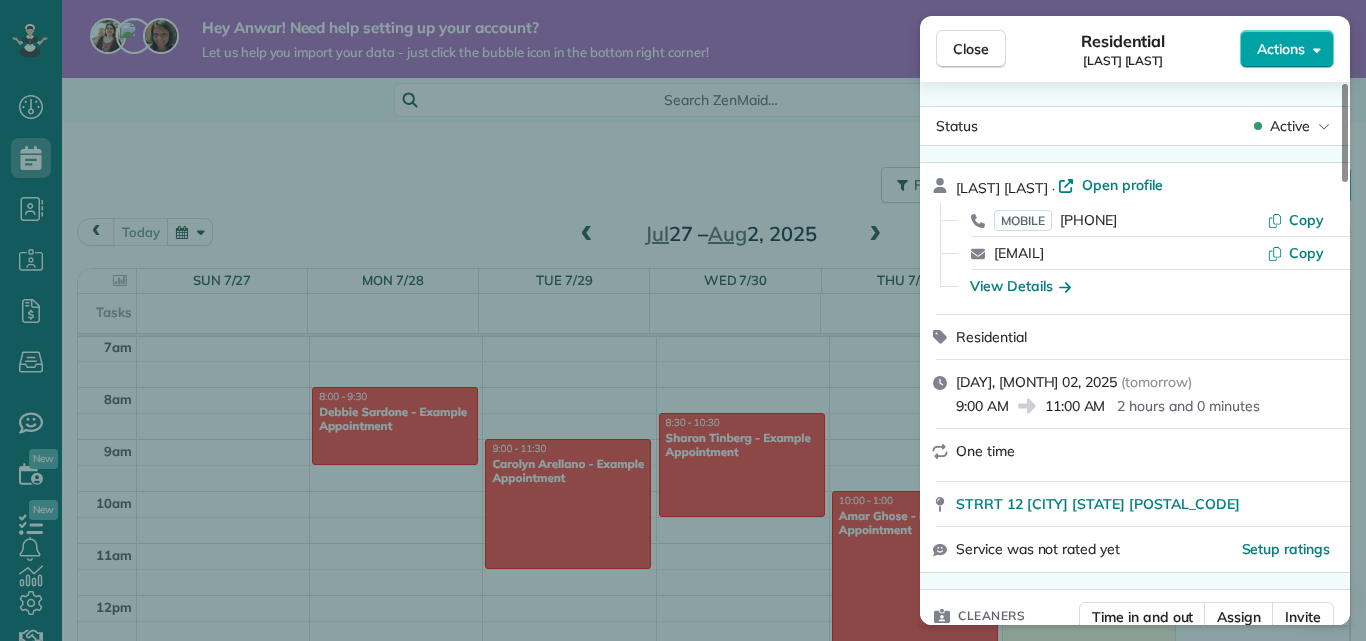 click on "Actions" at bounding box center (1287, 49) 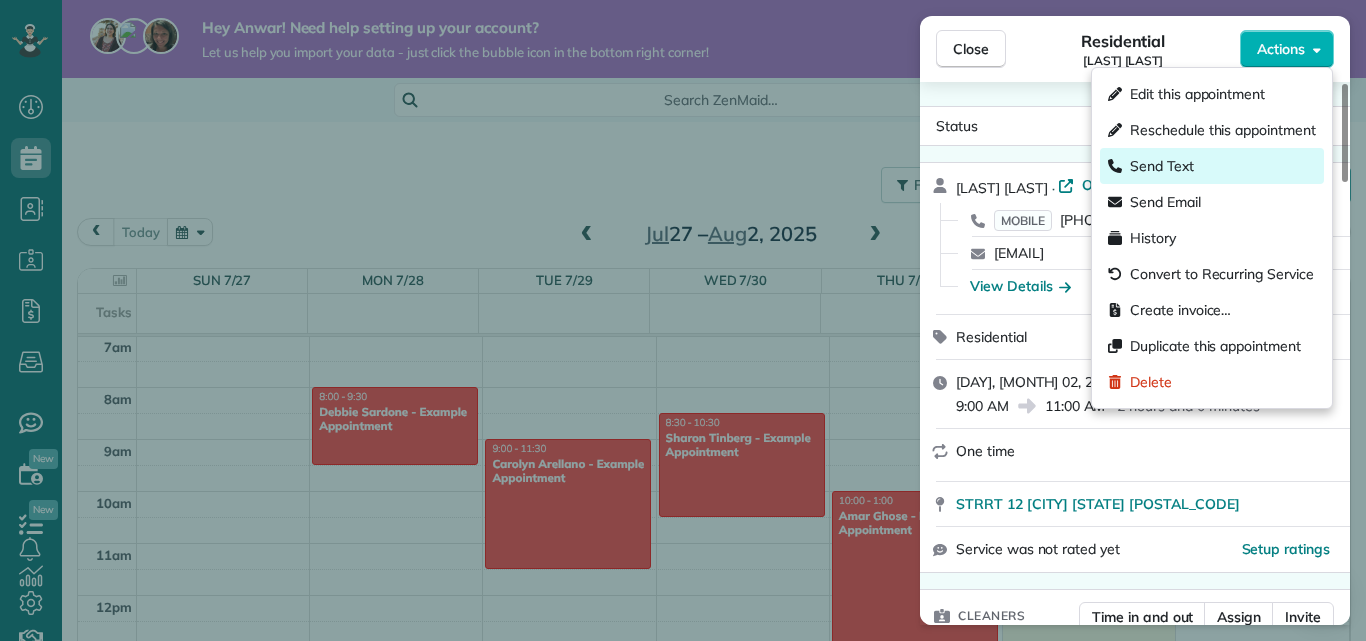 click on "Send Text" at bounding box center [1212, 166] 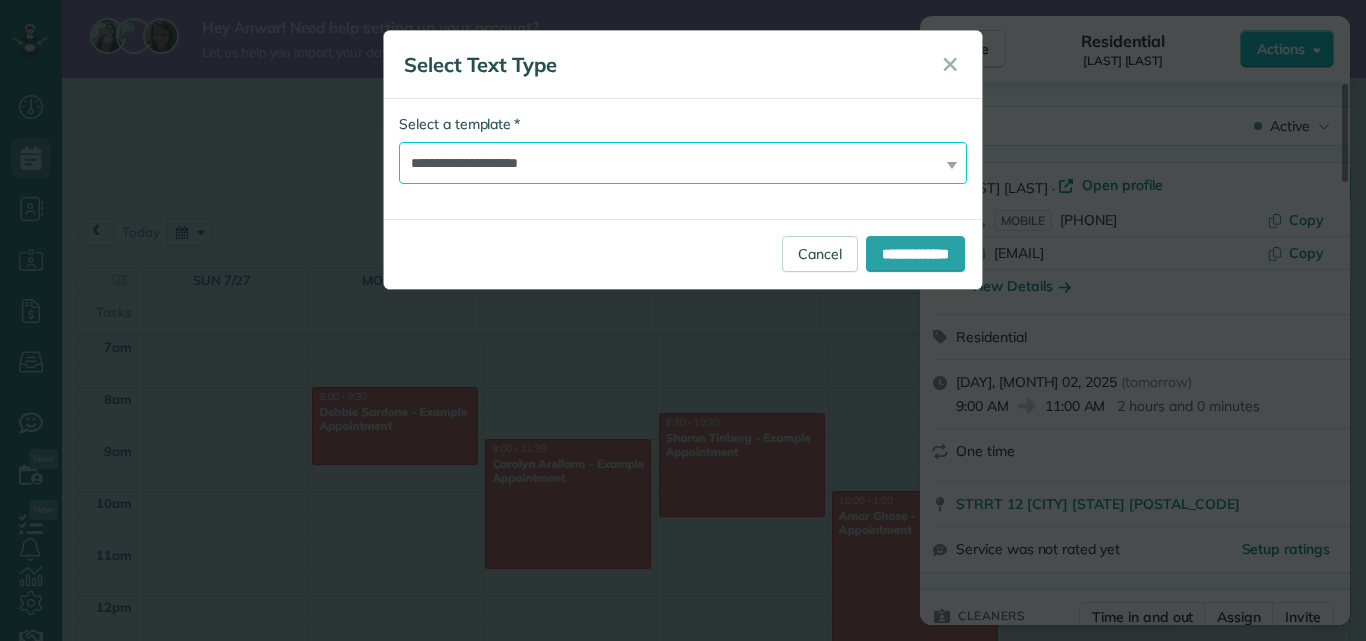 click on "**********" at bounding box center (683, 163) 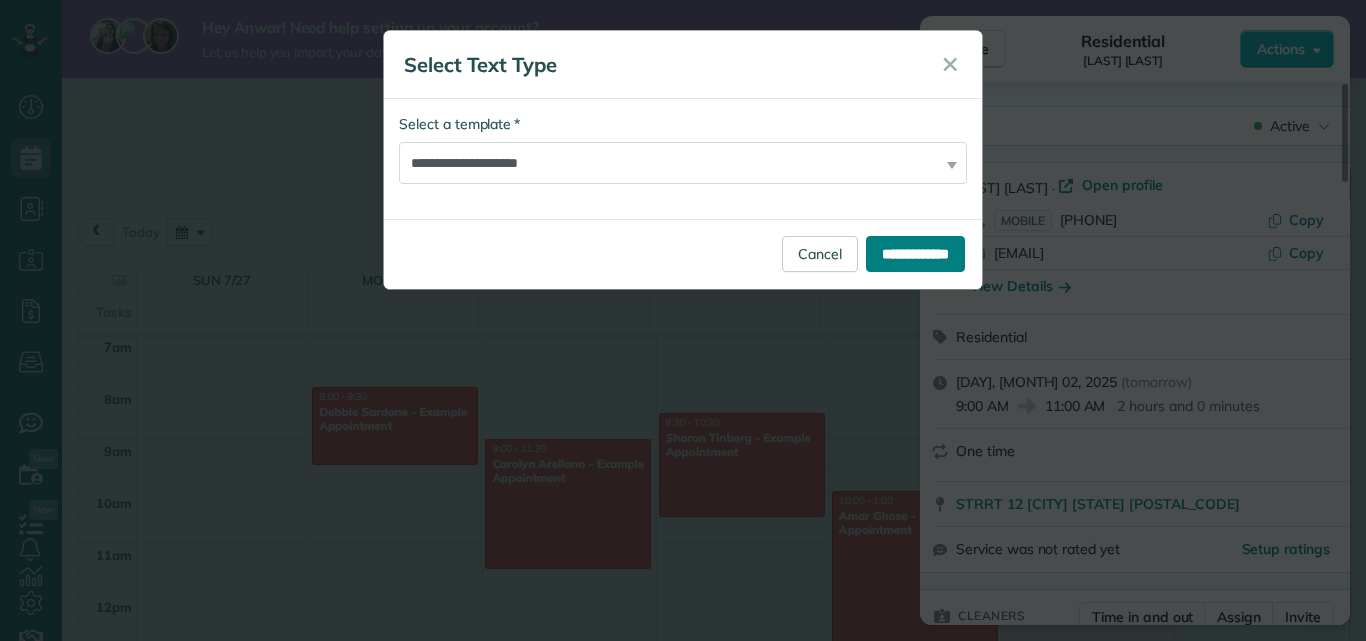 click on "**********" at bounding box center [915, 254] 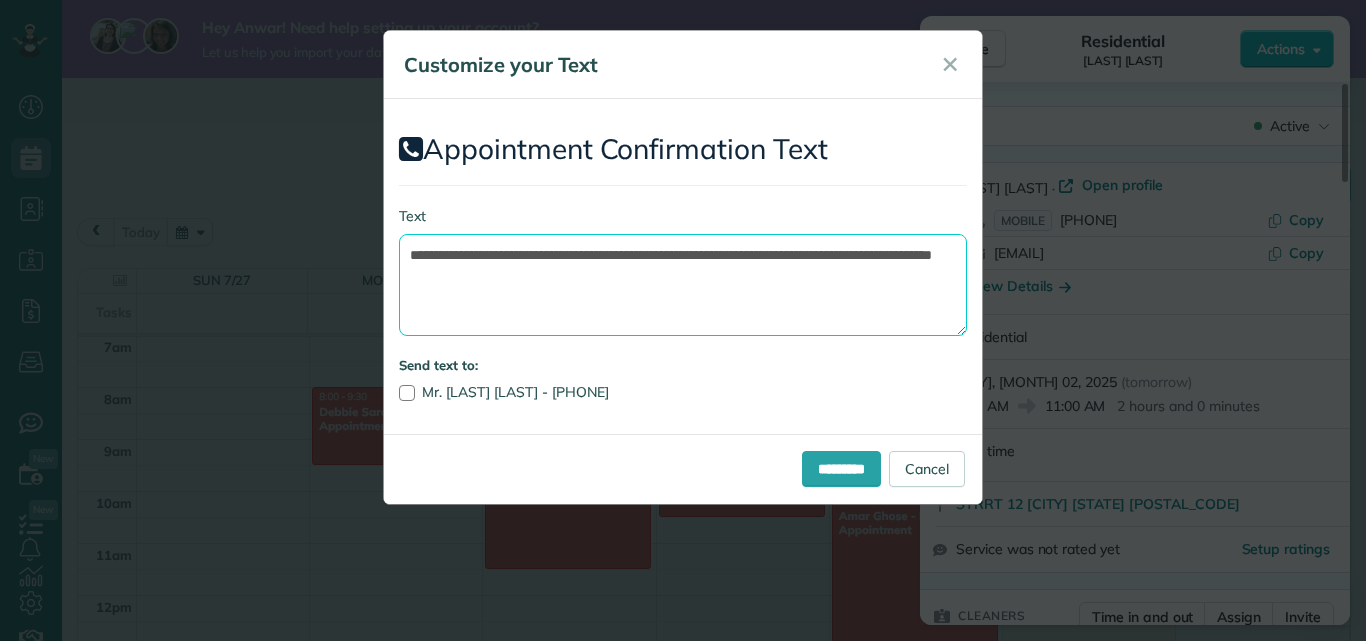 click on "**********" at bounding box center [683, 285] 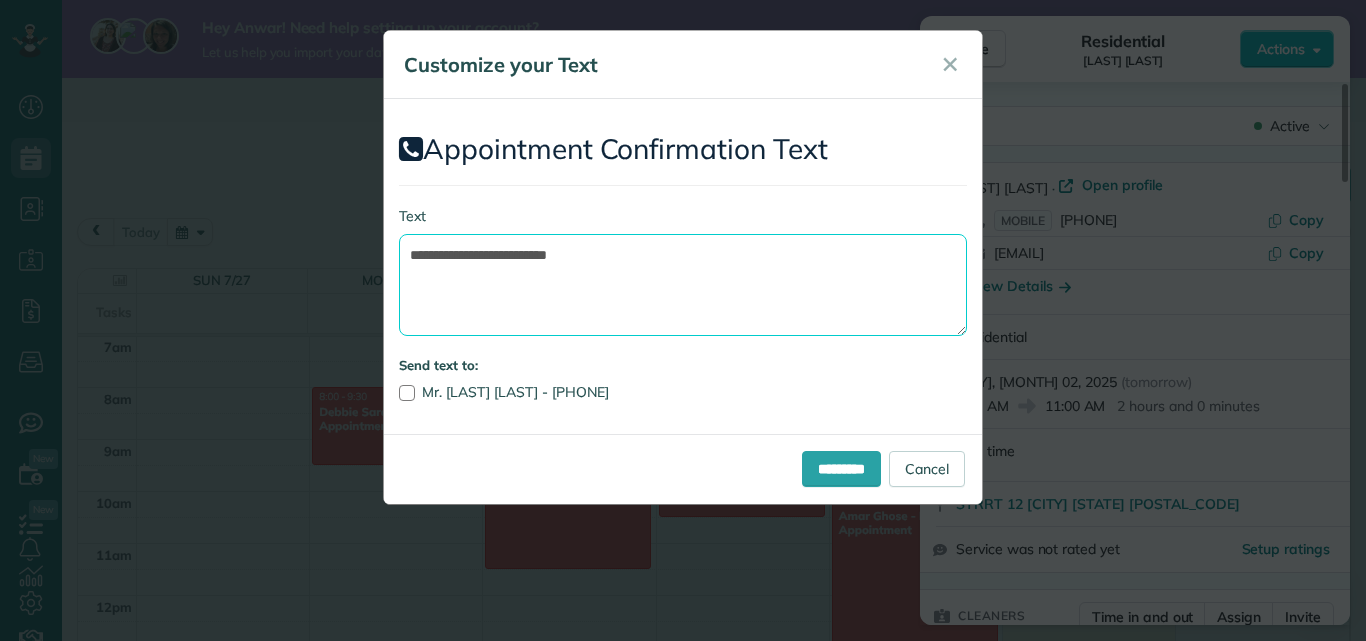 click on "**********" at bounding box center (683, 285) 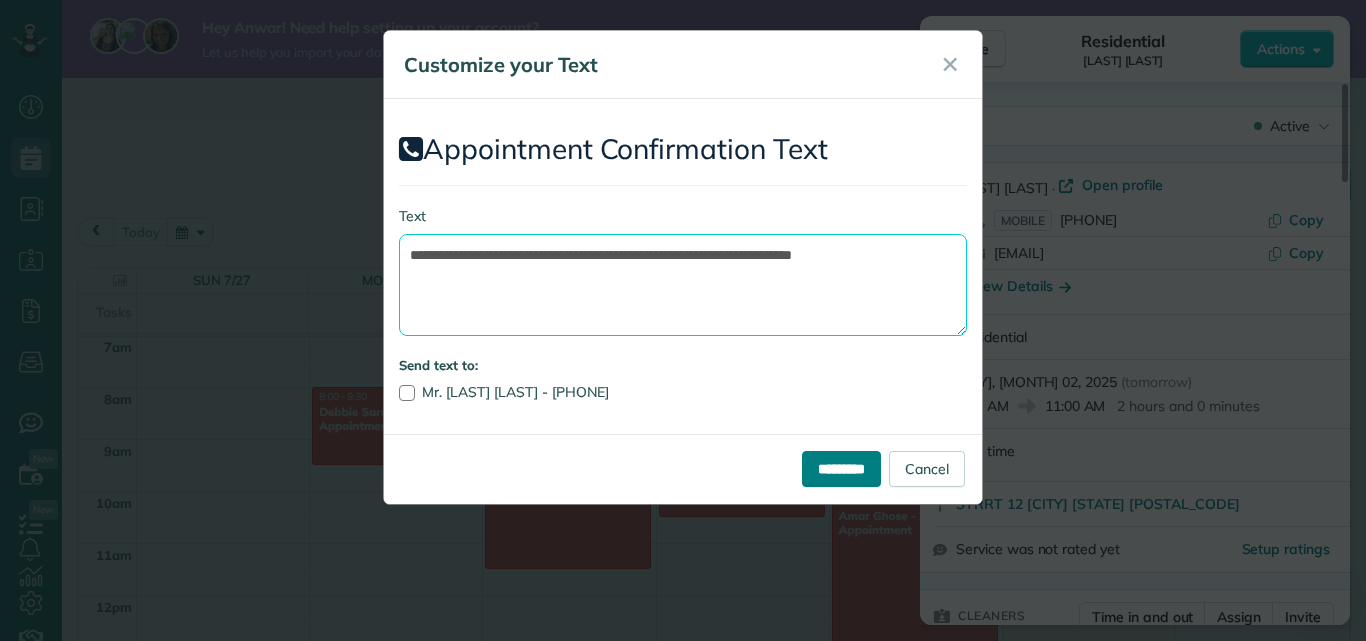 type on "**********" 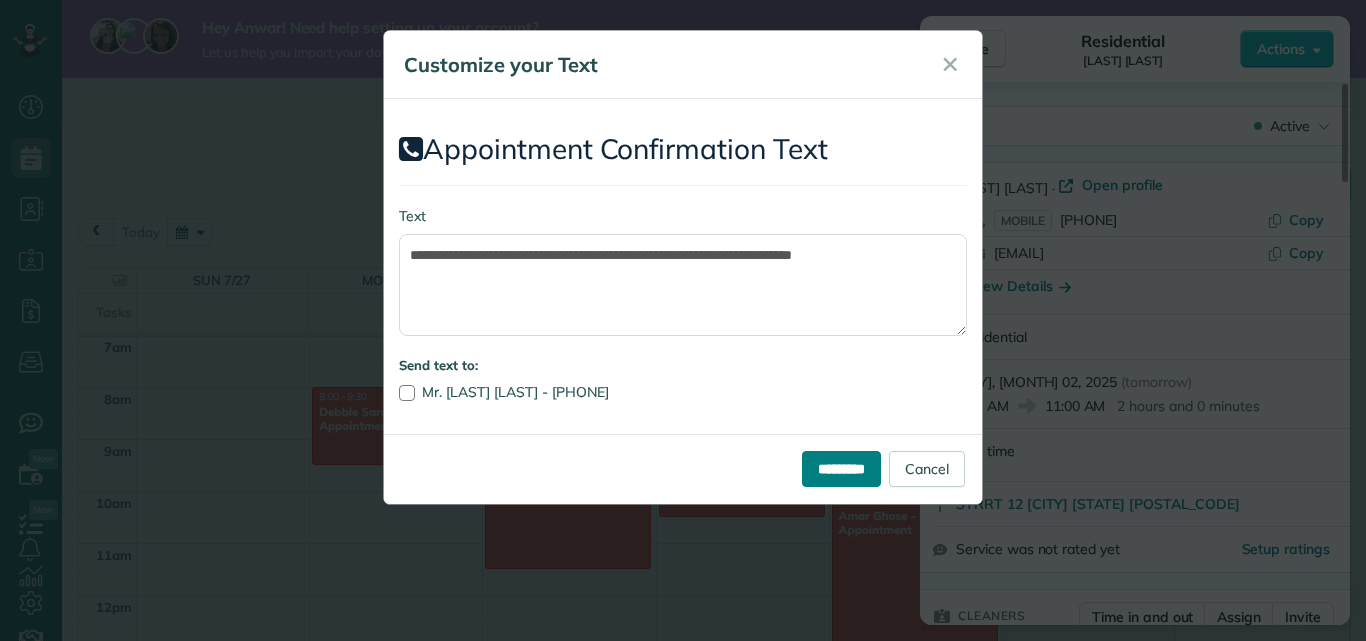 click on "*********" at bounding box center (841, 469) 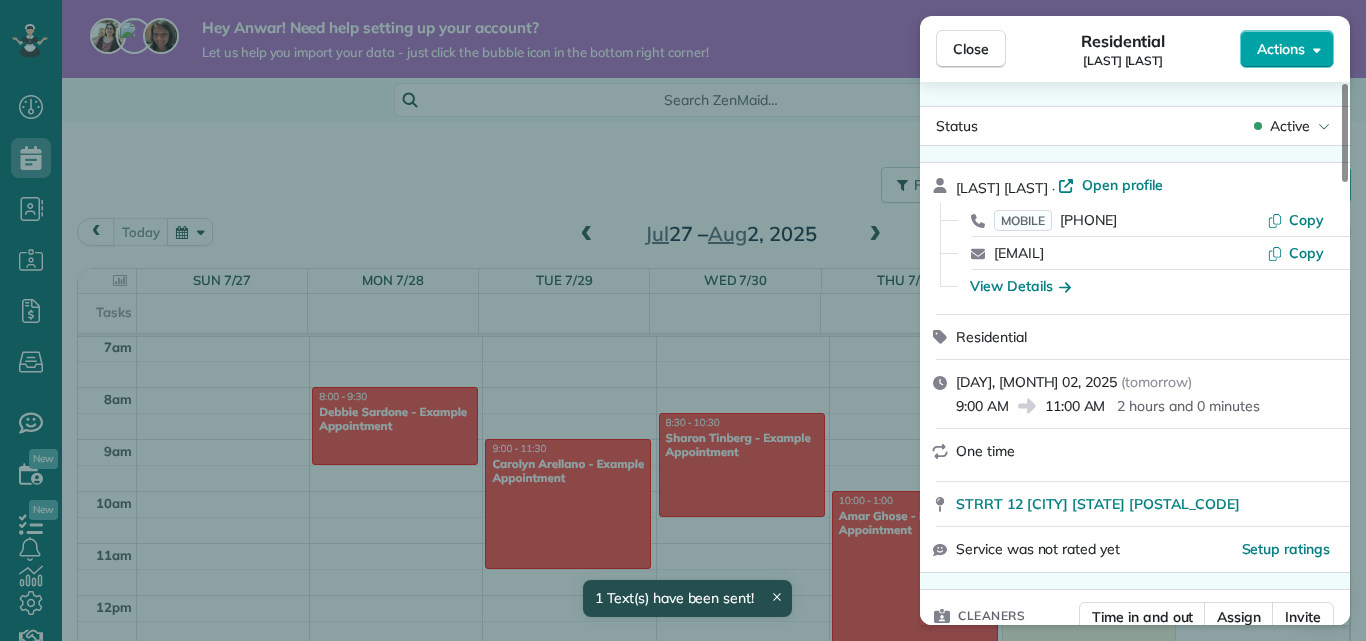 click on "Actions" at bounding box center (1281, 49) 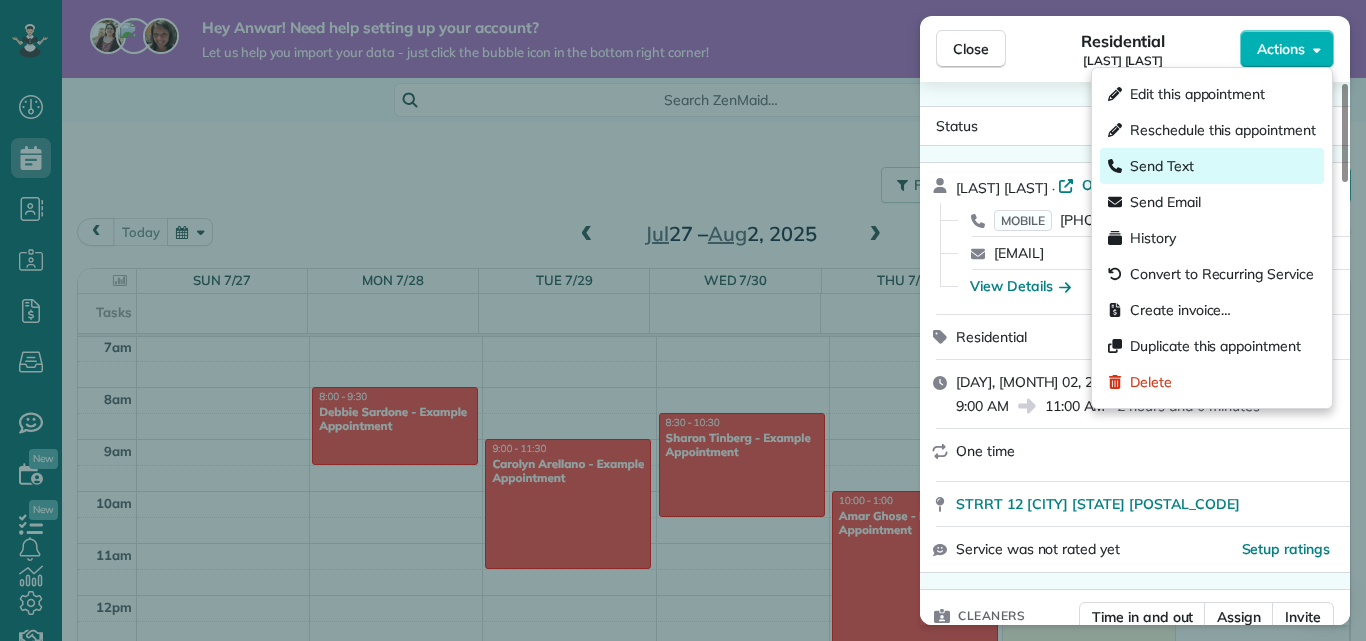click on "Send Text" at bounding box center (1212, 166) 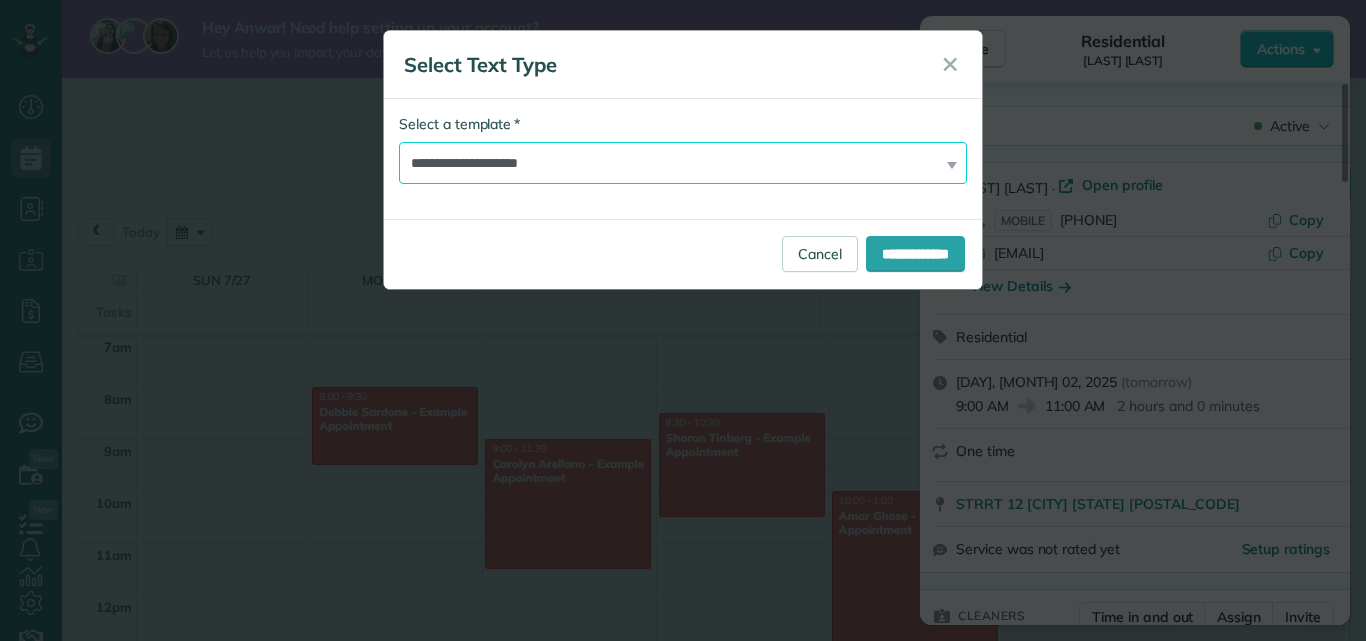 drag, startPoint x: 763, startPoint y: 167, endPoint x: 750, endPoint y: 178, distance: 17.029387 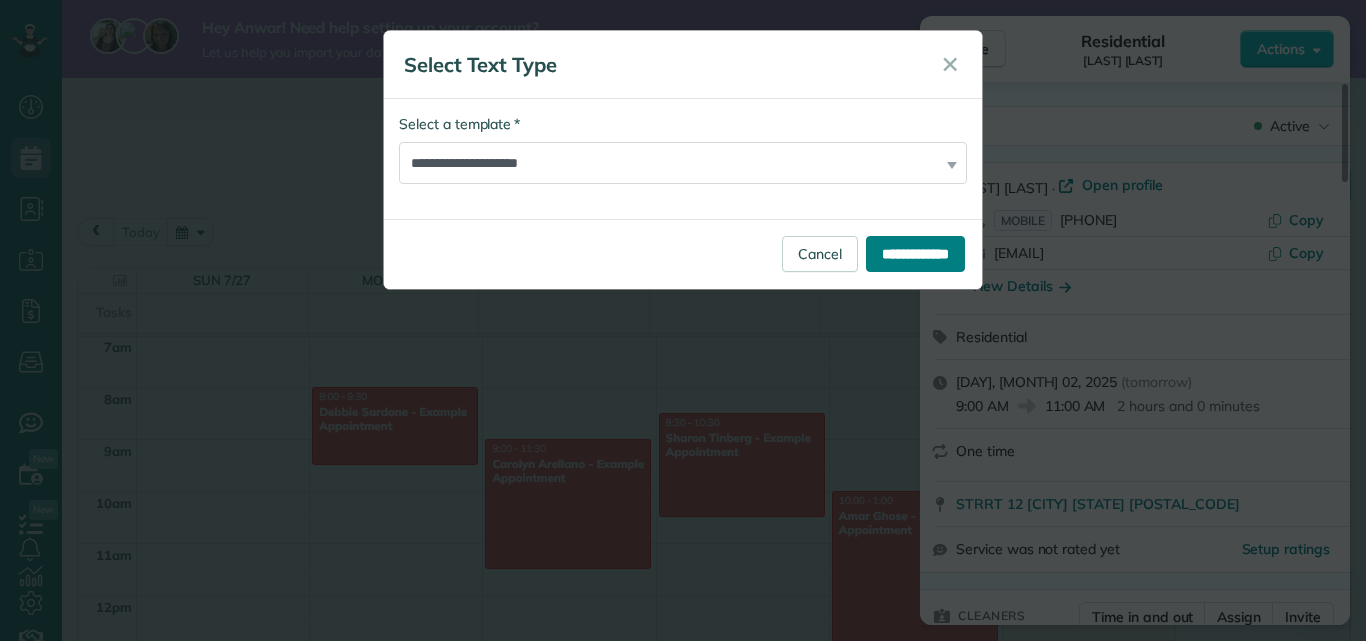 click on "**********" at bounding box center [915, 254] 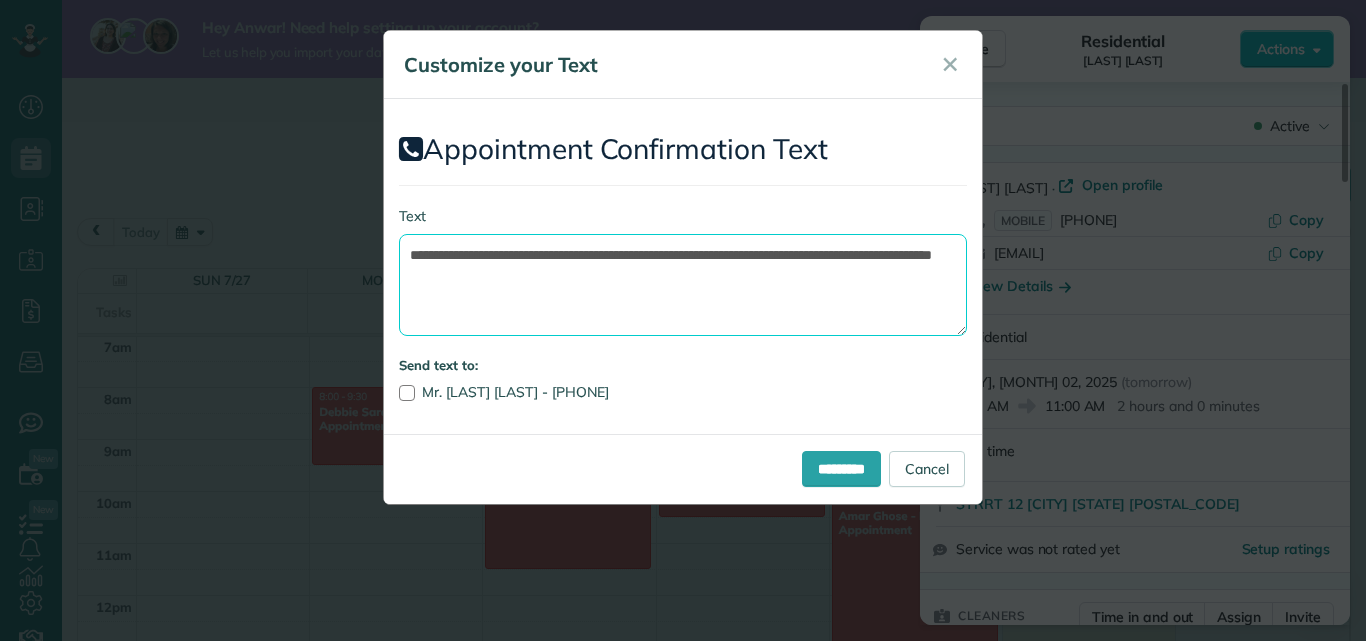 click on "**********" at bounding box center [683, 285] 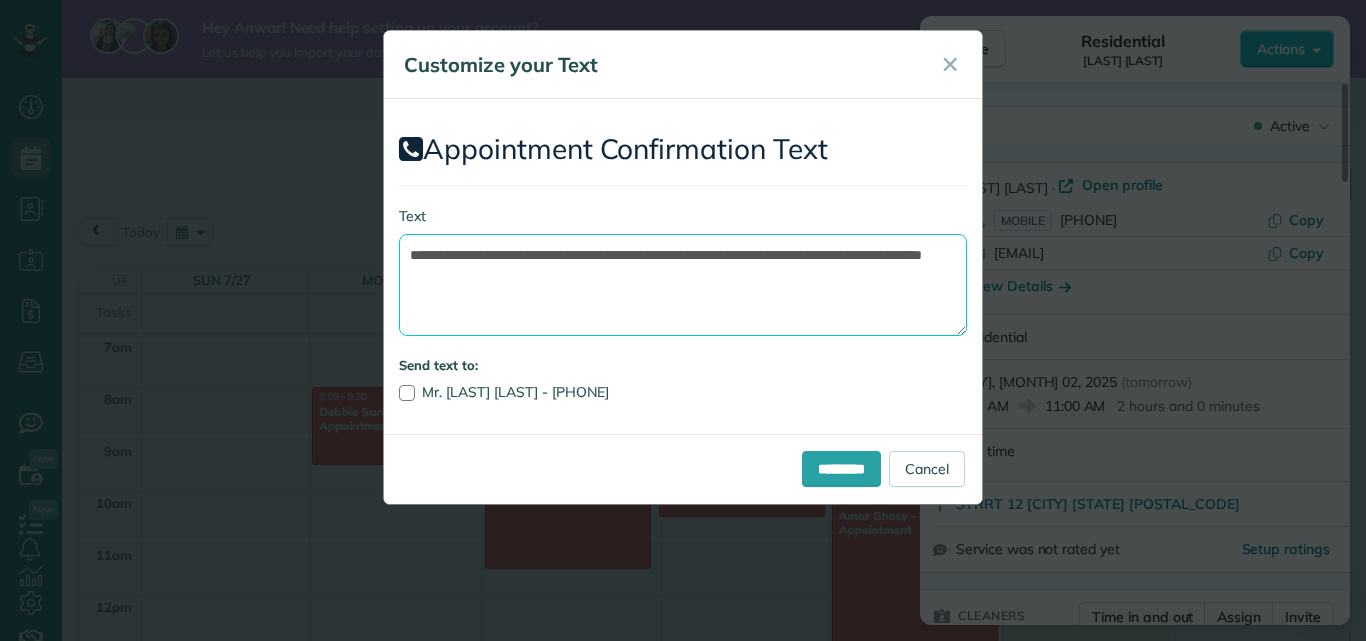 type on "**********" 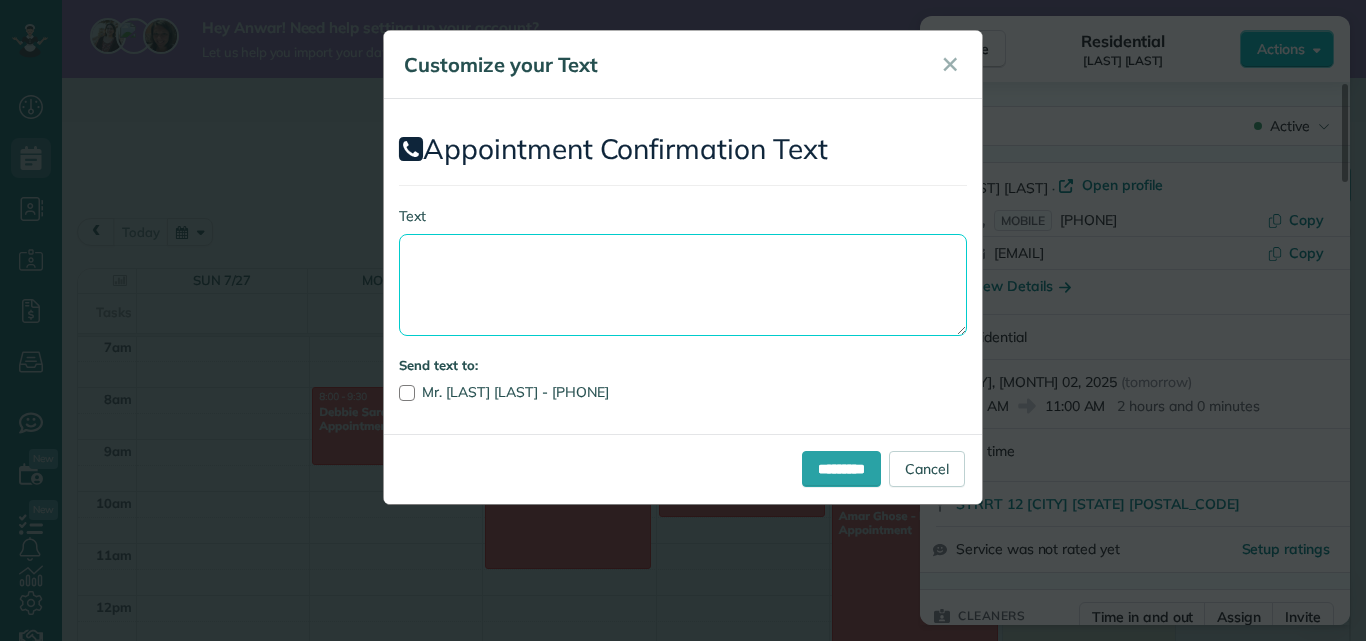 paste on "**********" 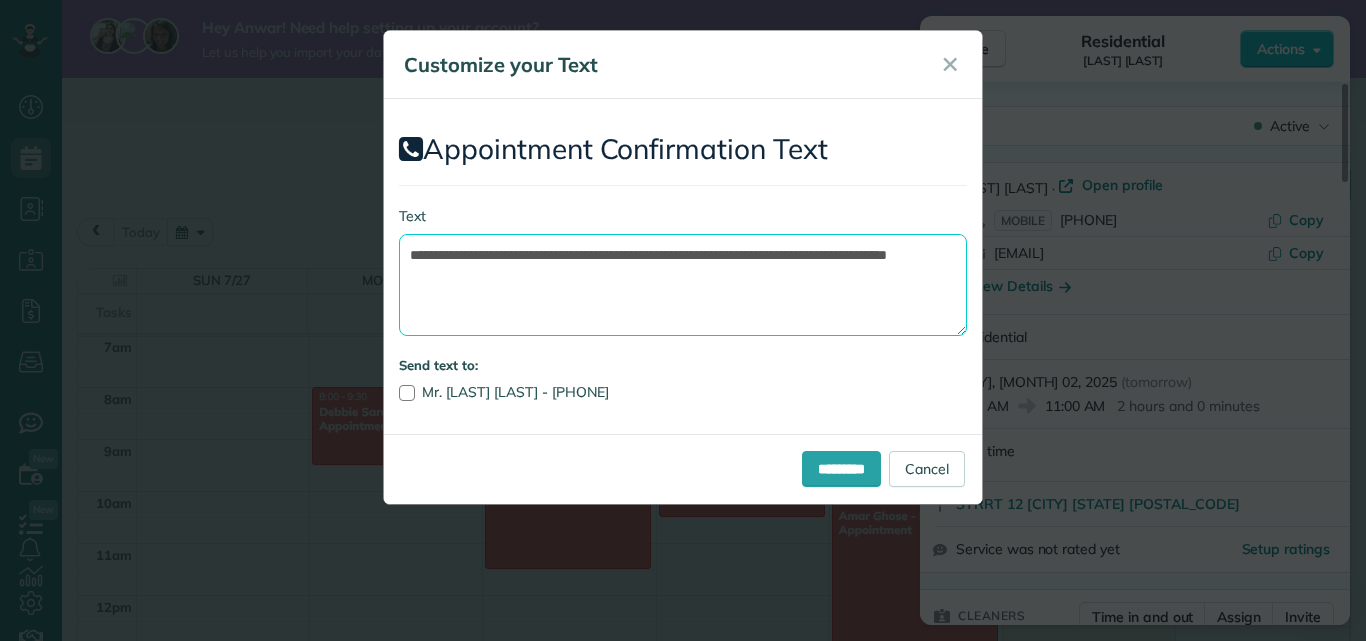 type on "**********" 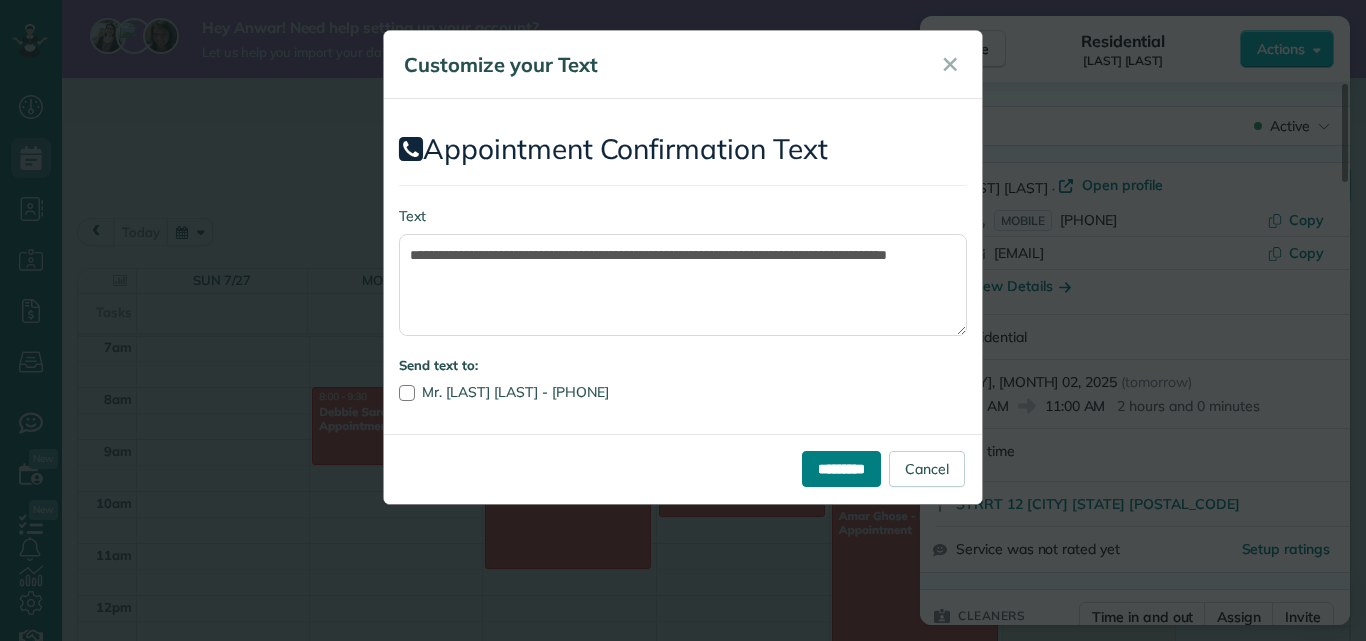 click on "*********" at bounding box center [841, 469] 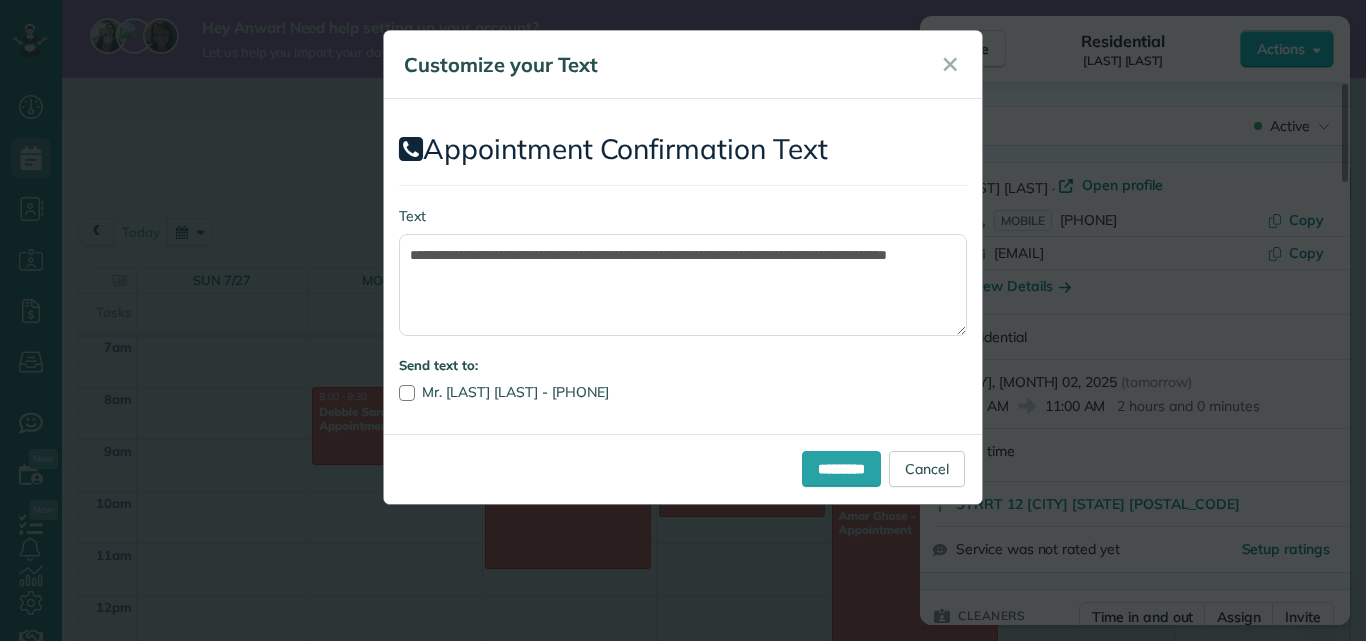 click on "**********" at bounding box center [683, 267] 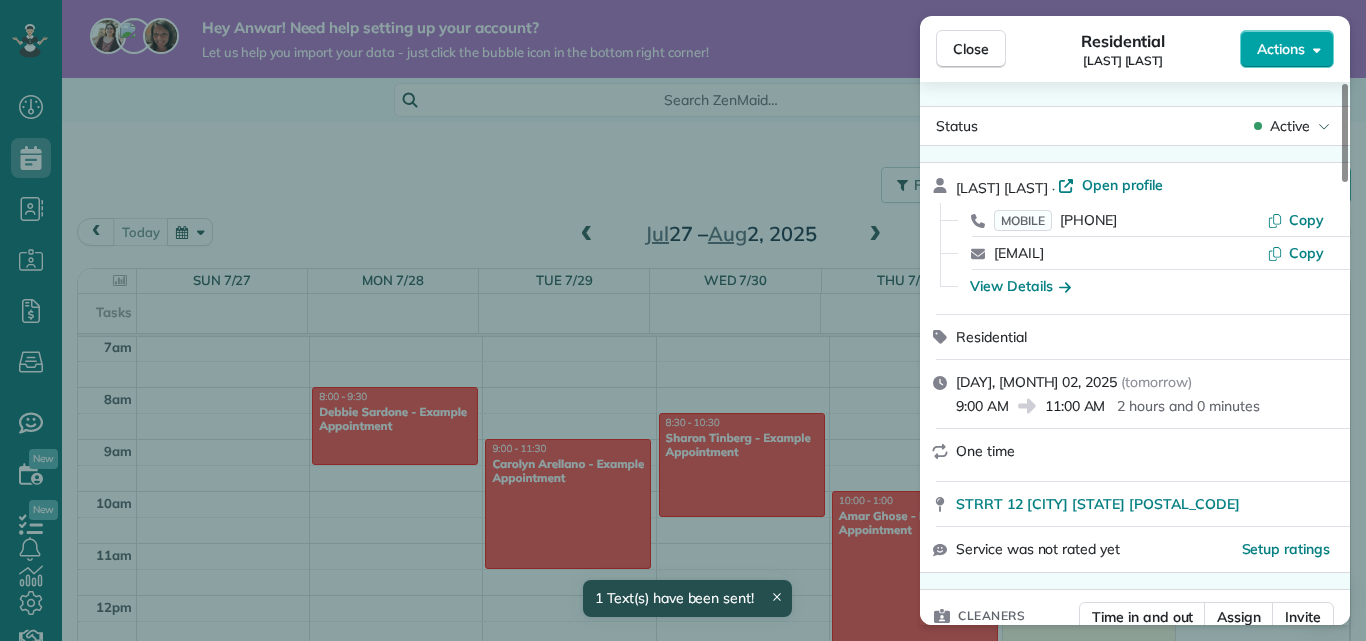 click on "Actions" at bounding box center (1281, 49) 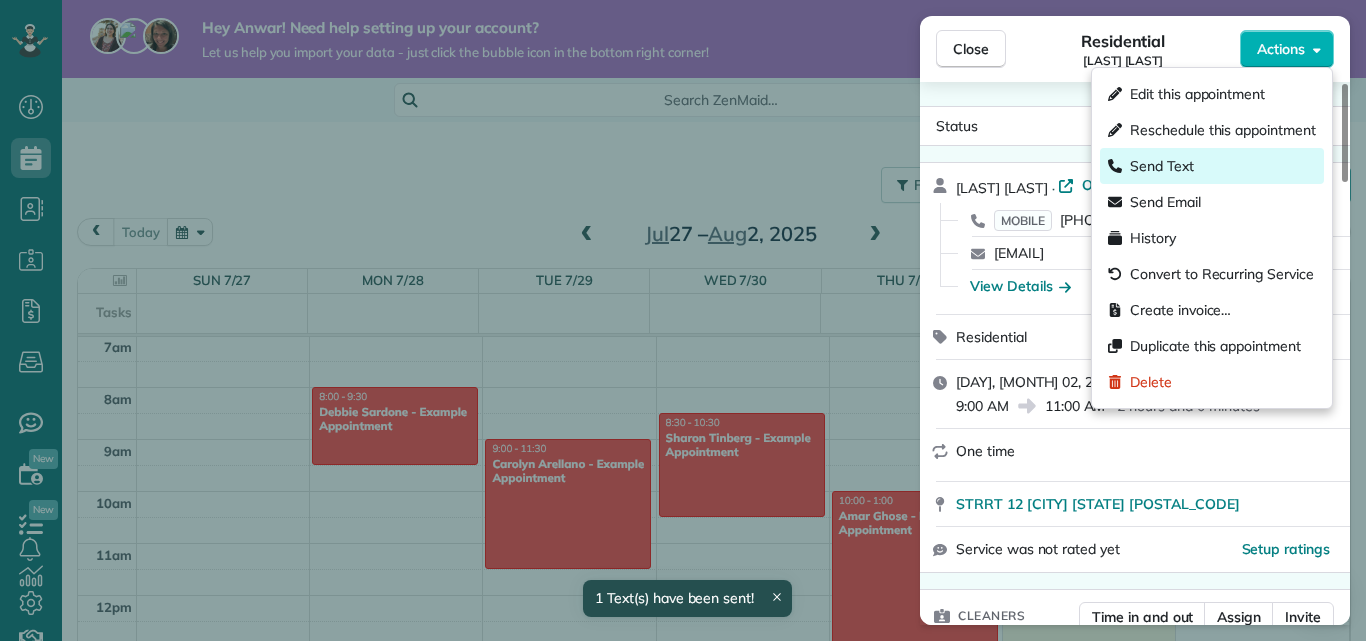 click on "Send Text" at bounding box center (1212, 166) 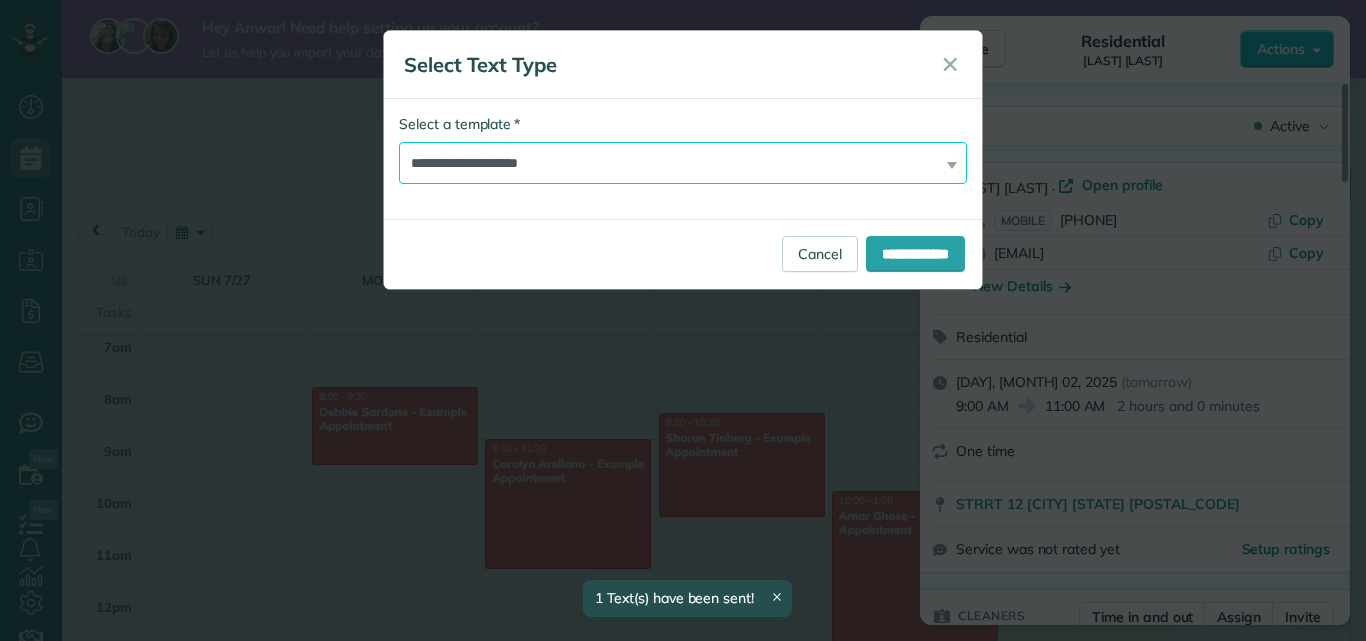 click on "**********" at bounding box center (683, 163) 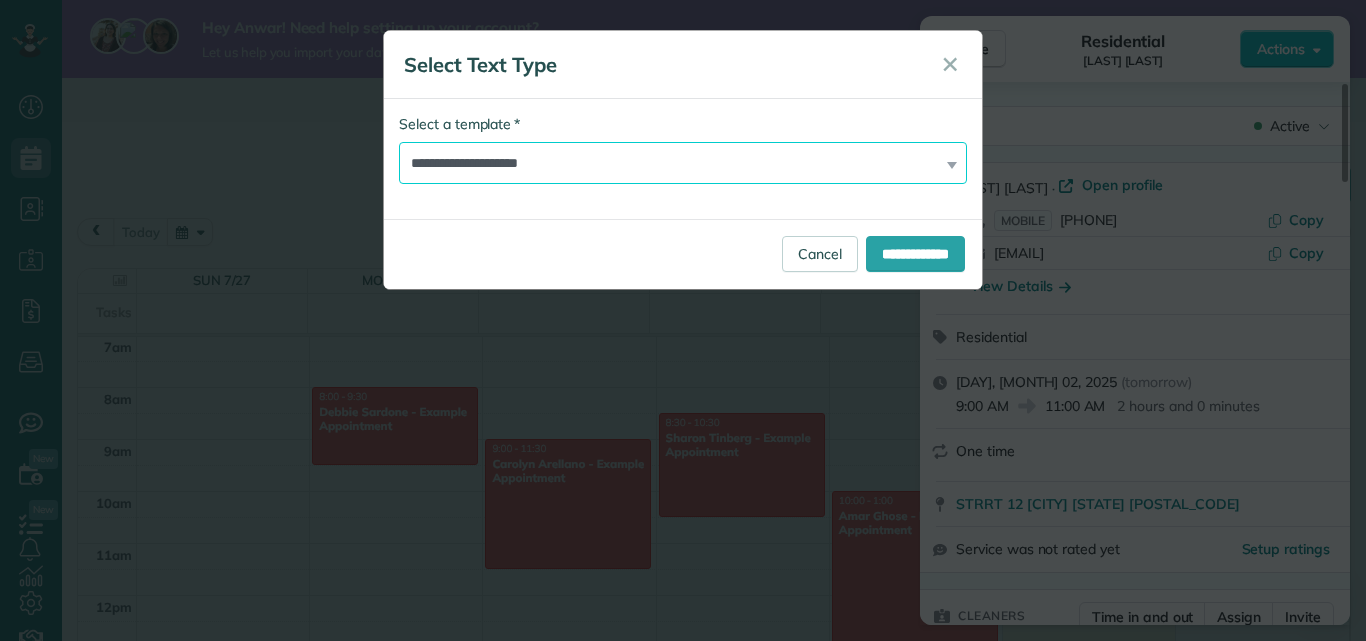 select on "*******" 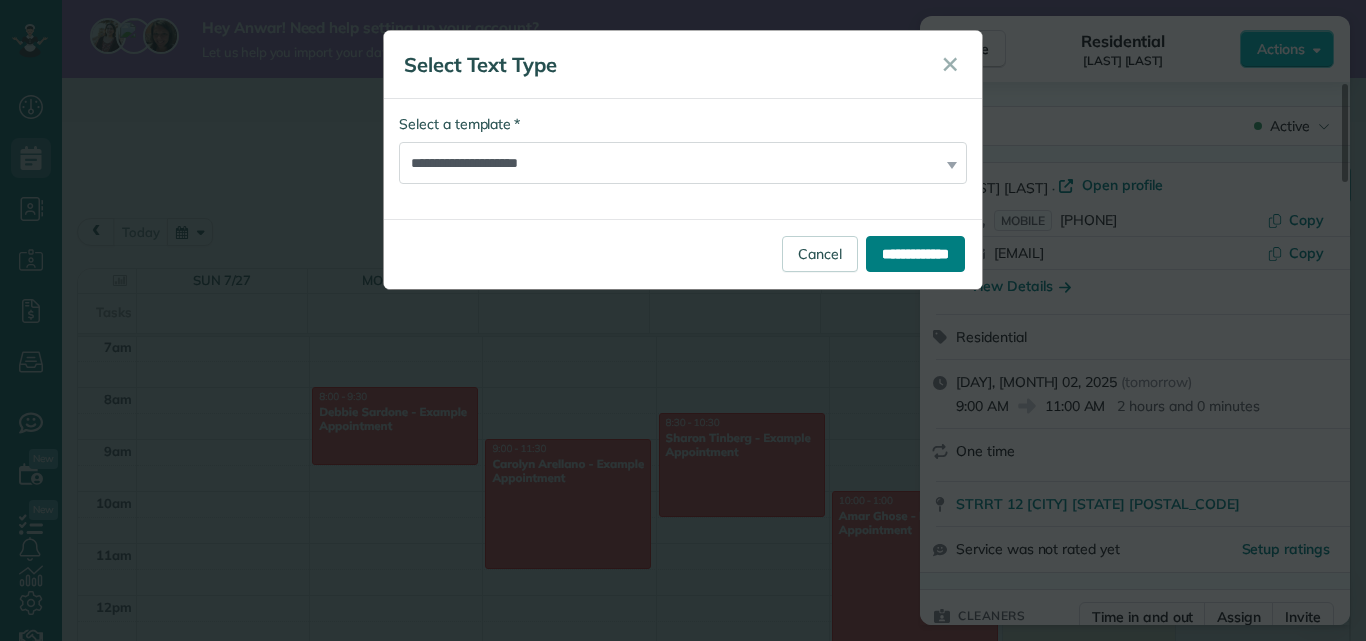 click on "**********" at bounding box center [915, 254] 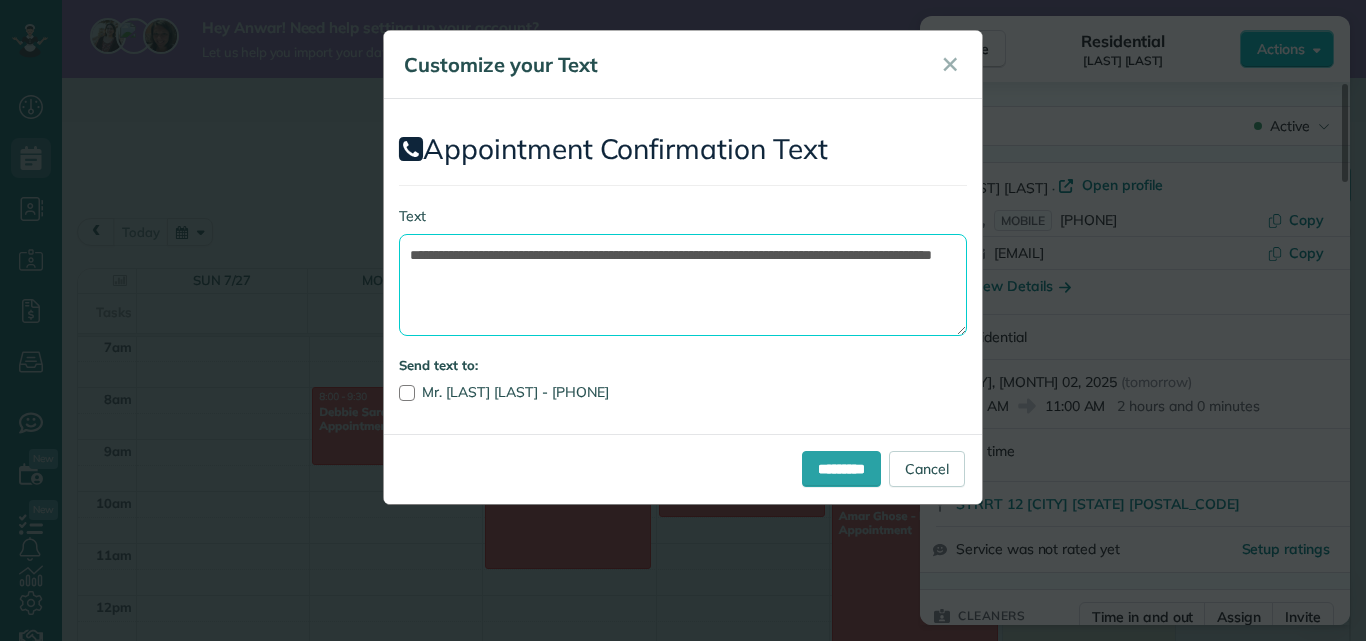 click on "**********" at bounding box center [683, 285] 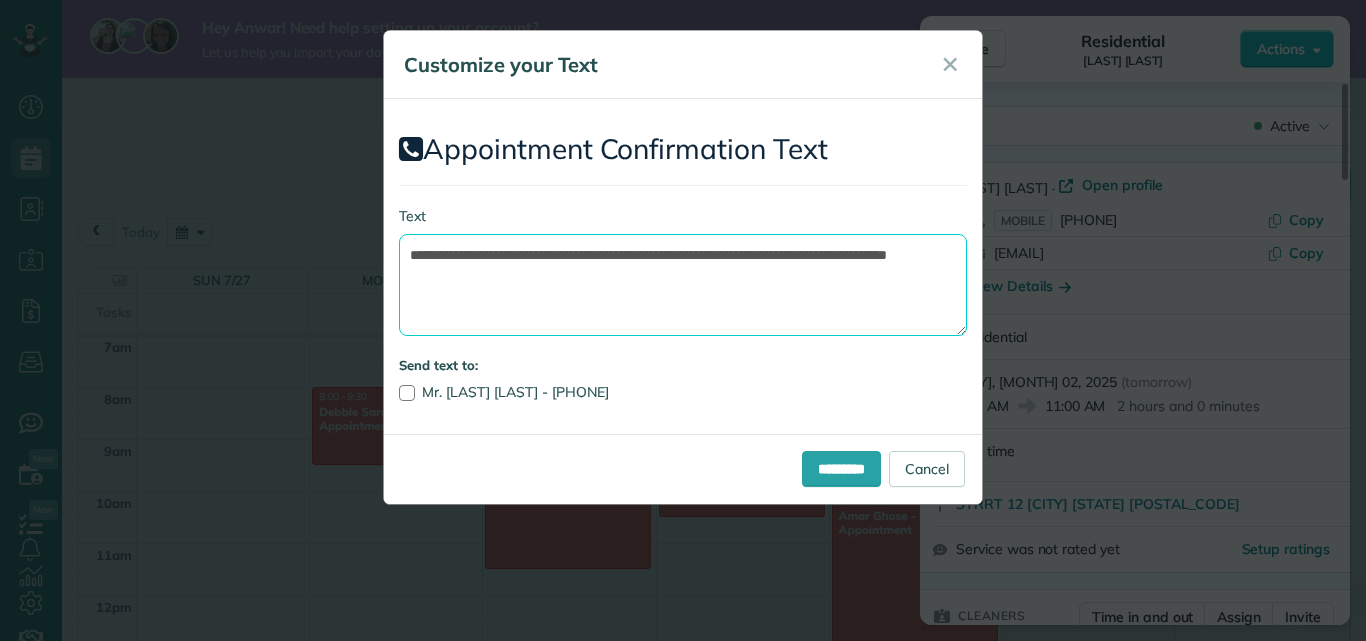 paste on "**********" 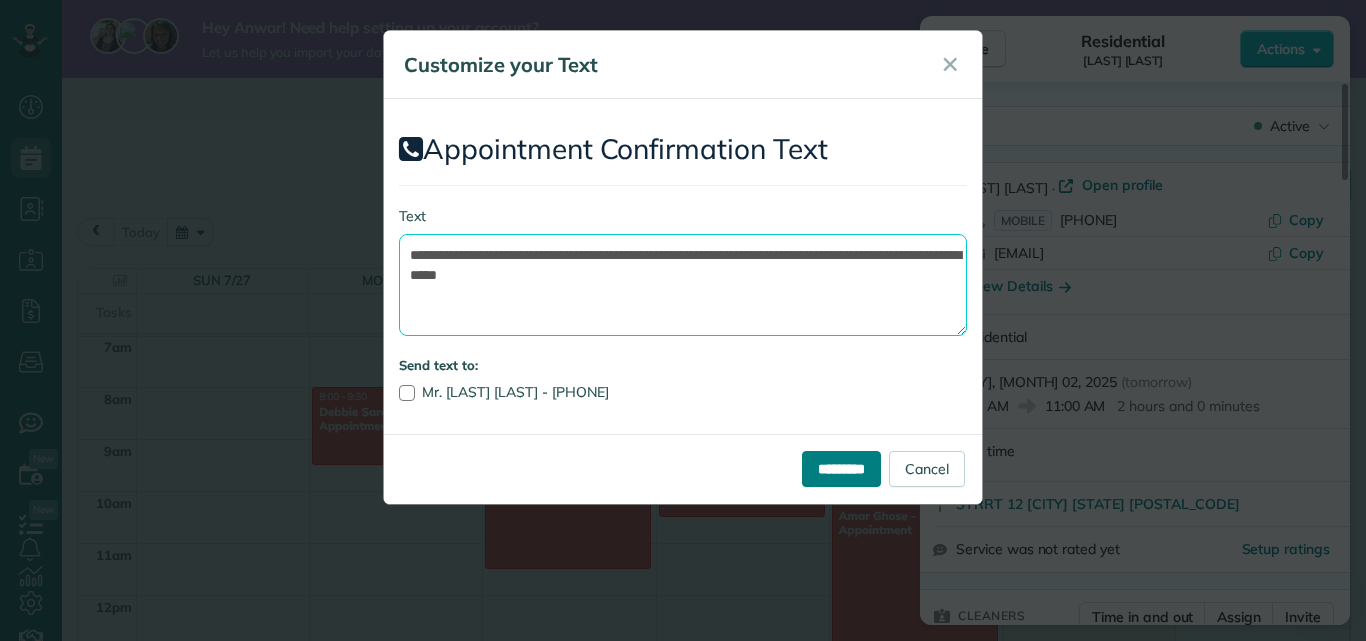 type on "**********" 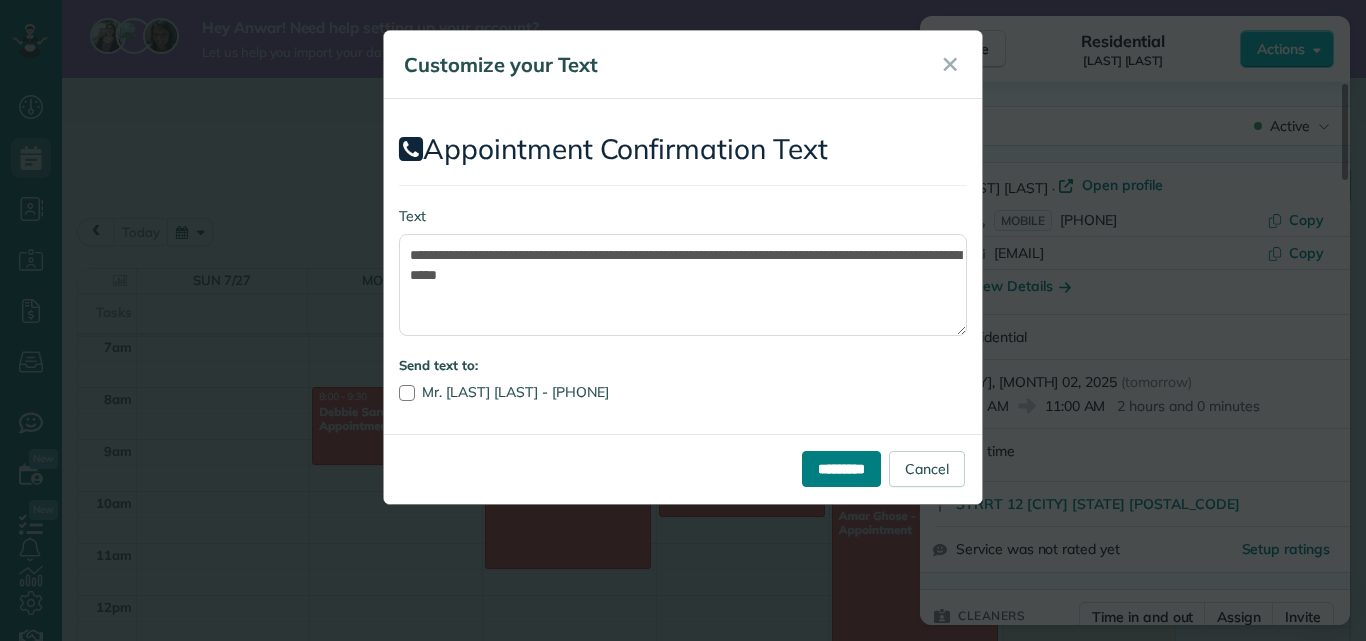 click on "*********" at bounding box center [841, 469] 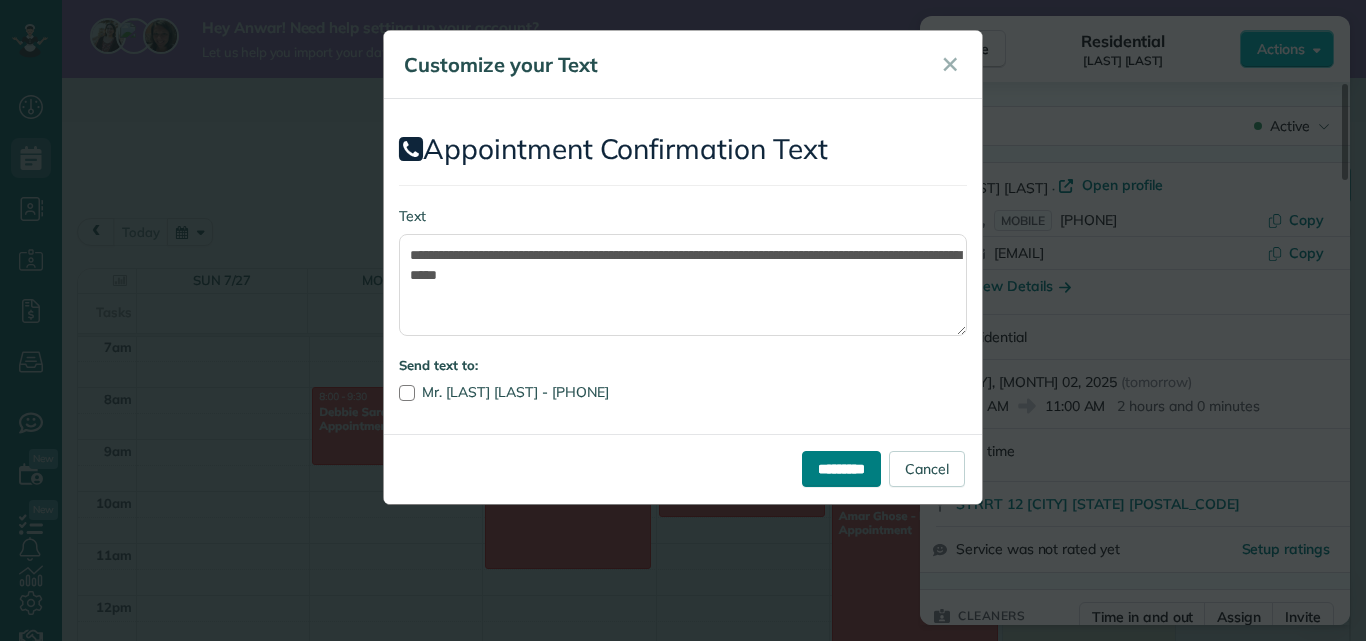 click on "**********" at bounding box center [683, 267] 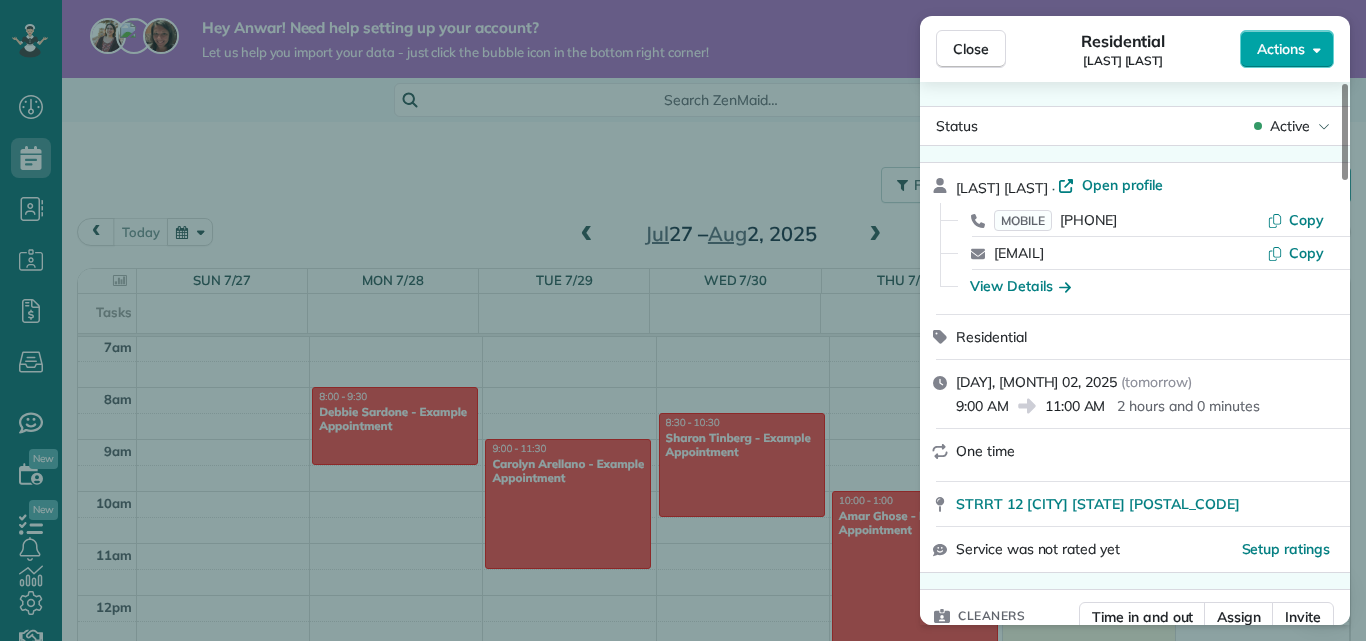 click on "Actions" at bounding box center (1287, 49) 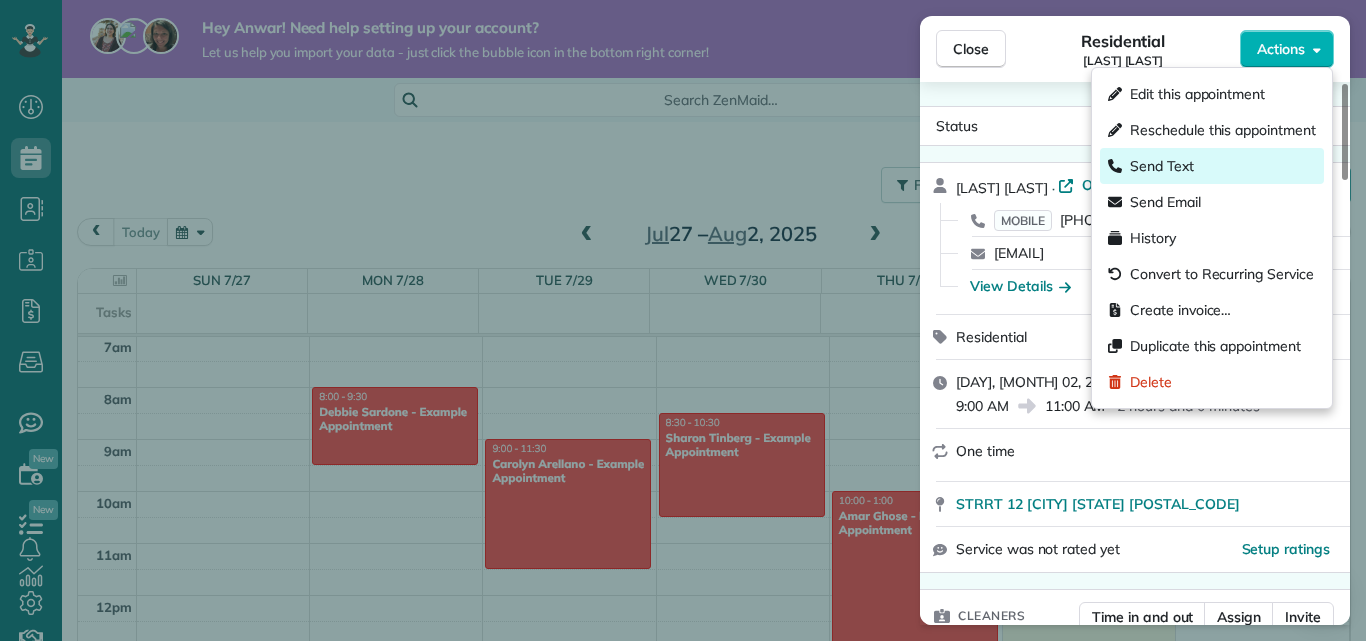 click on "Send Text" at bounding box center (1212, 166) 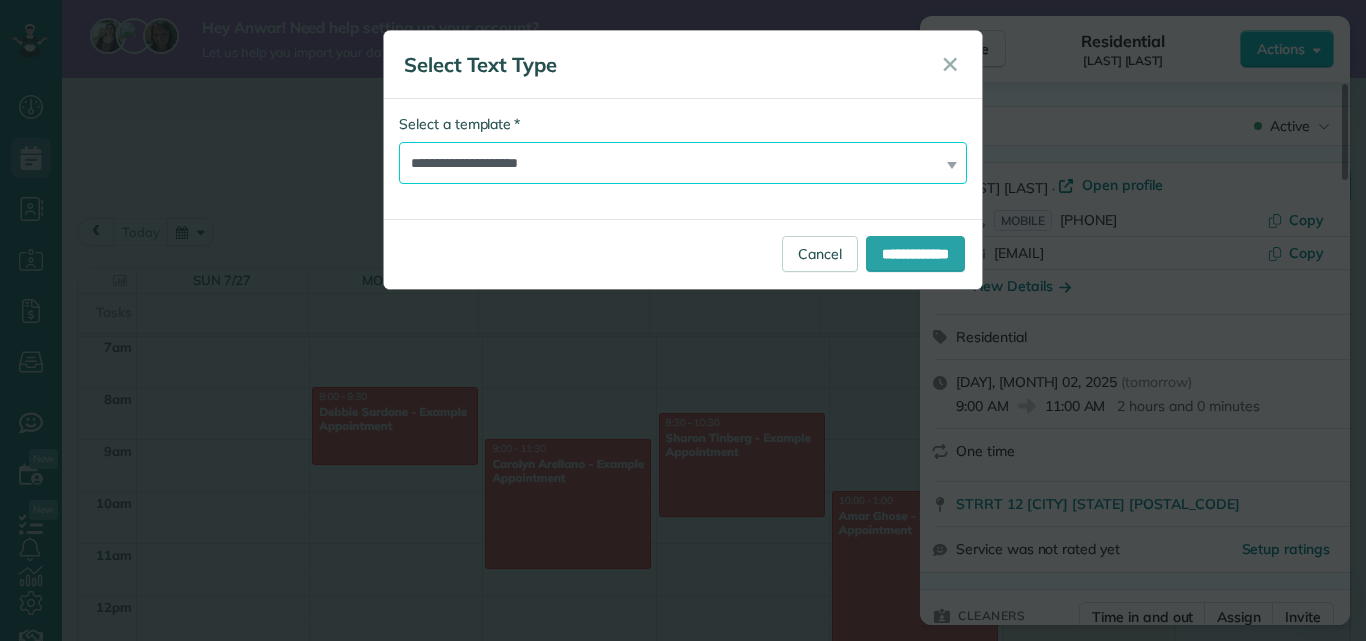 click on "**********" at bounding box center [683, 163] 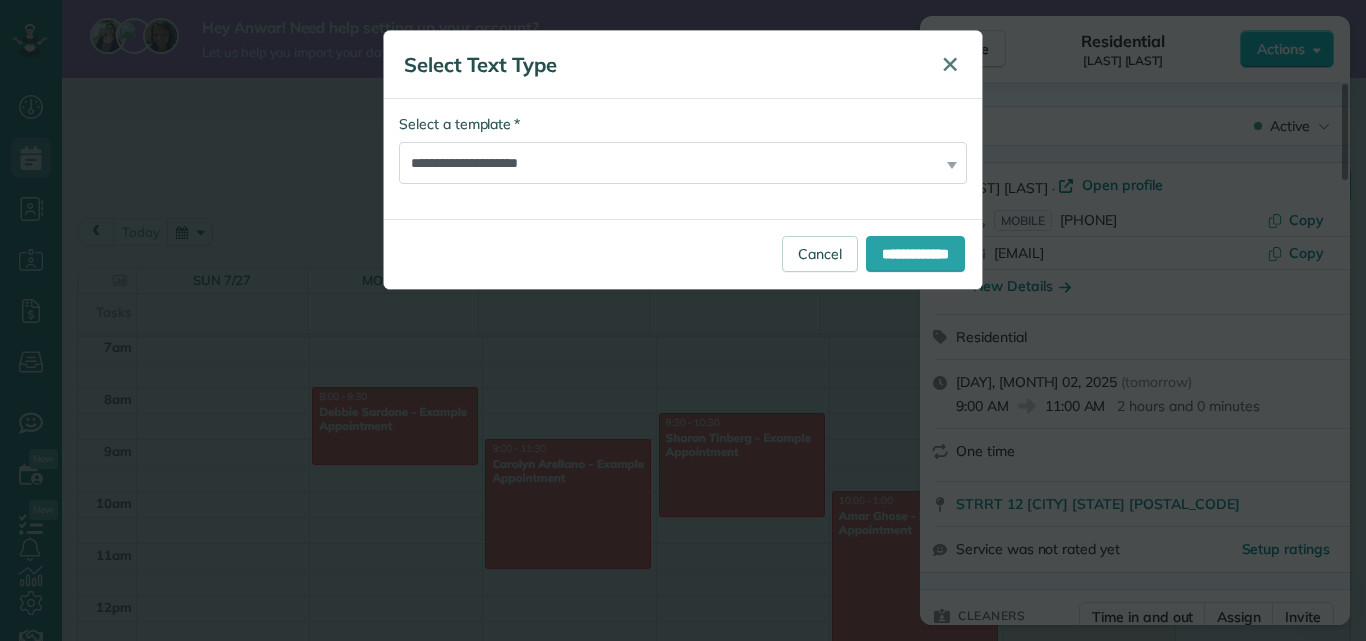 click on "✕" at bounding box center (950, 64) 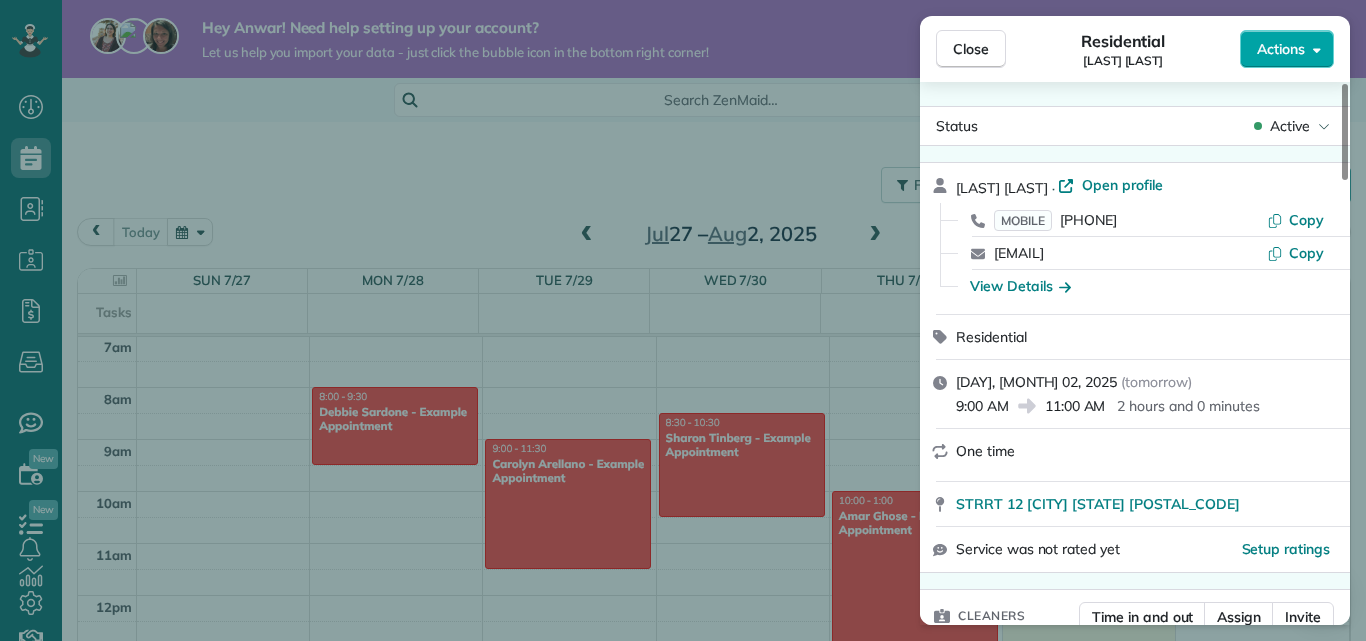 click on "Actions" at bounding box center [1281, 49] 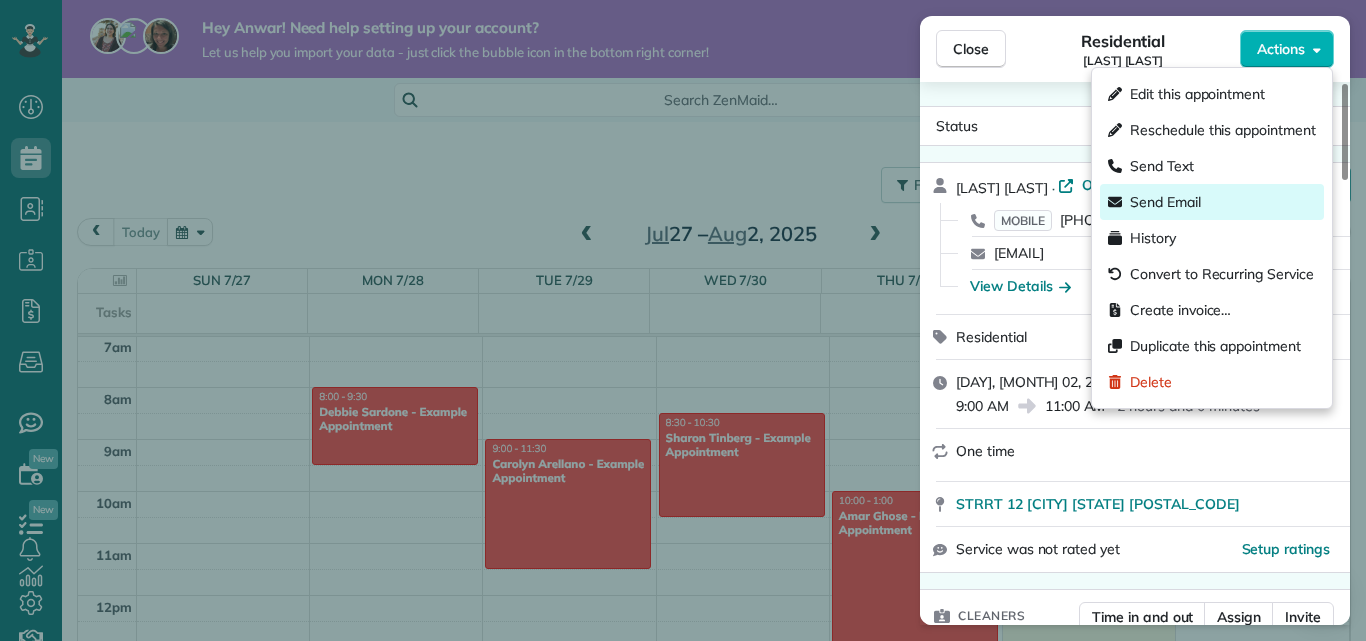 click on "Send Email" at bounding box center [1165, 202] 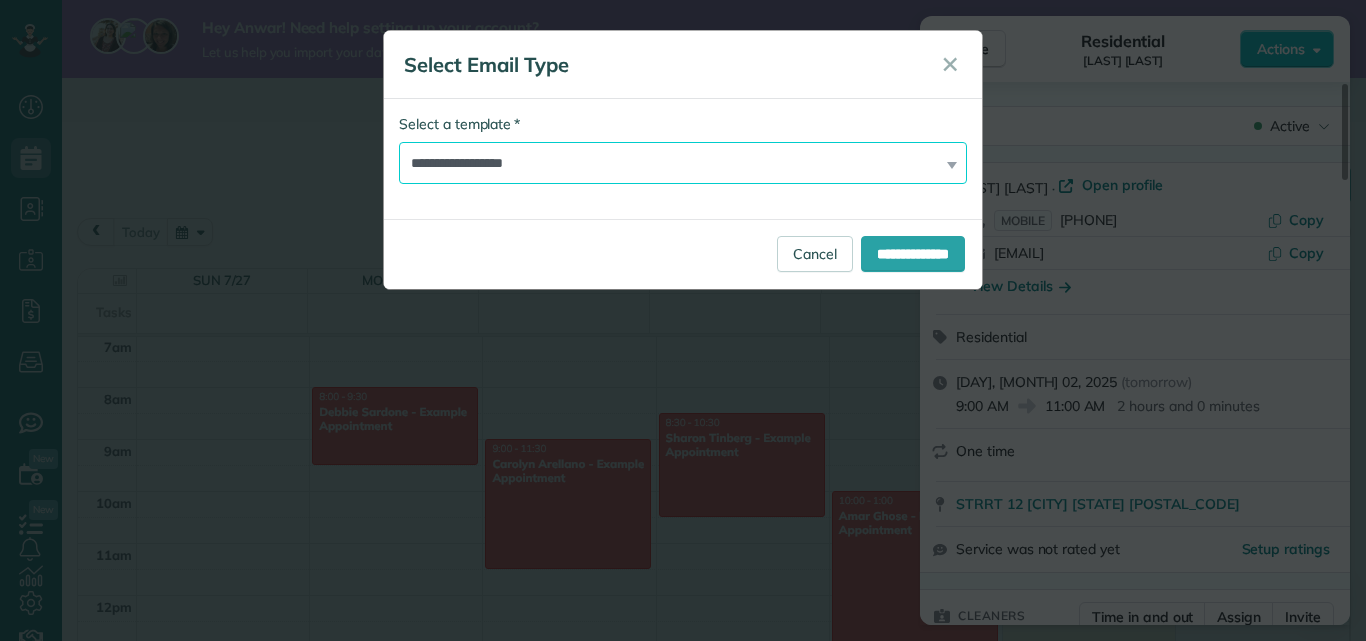 click on "**********" at bounding box center [683, 163] 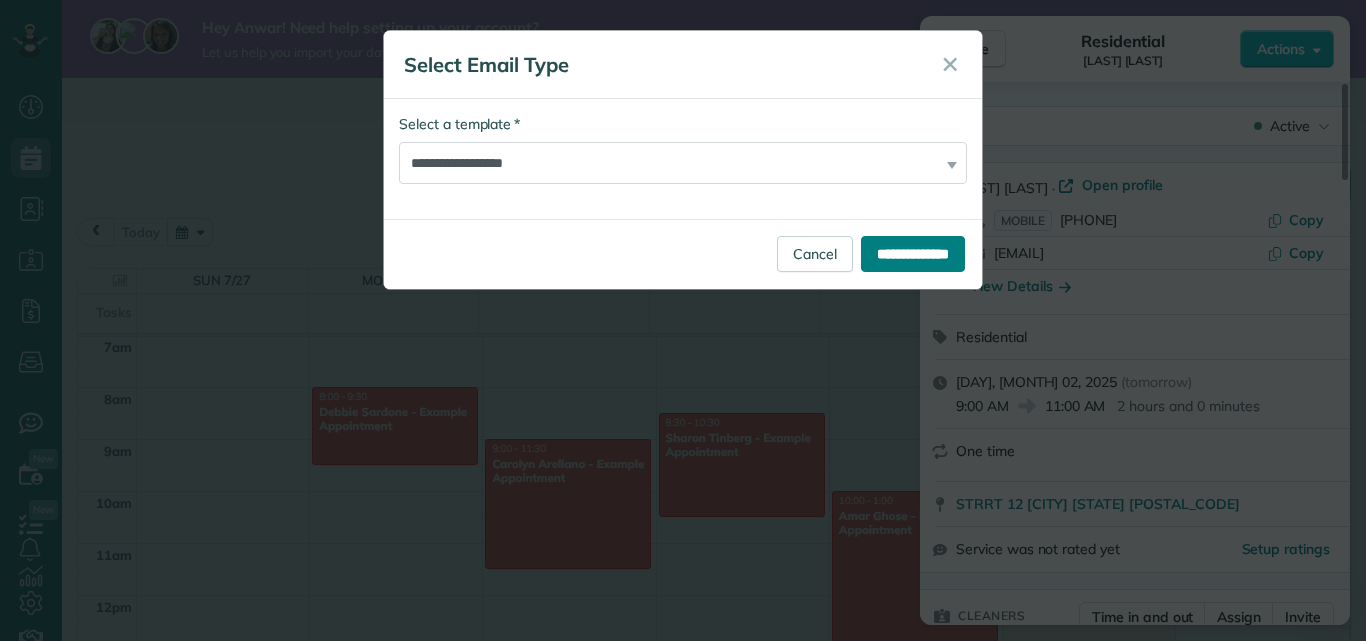 click on "**********" at bounding box center (913, 254) 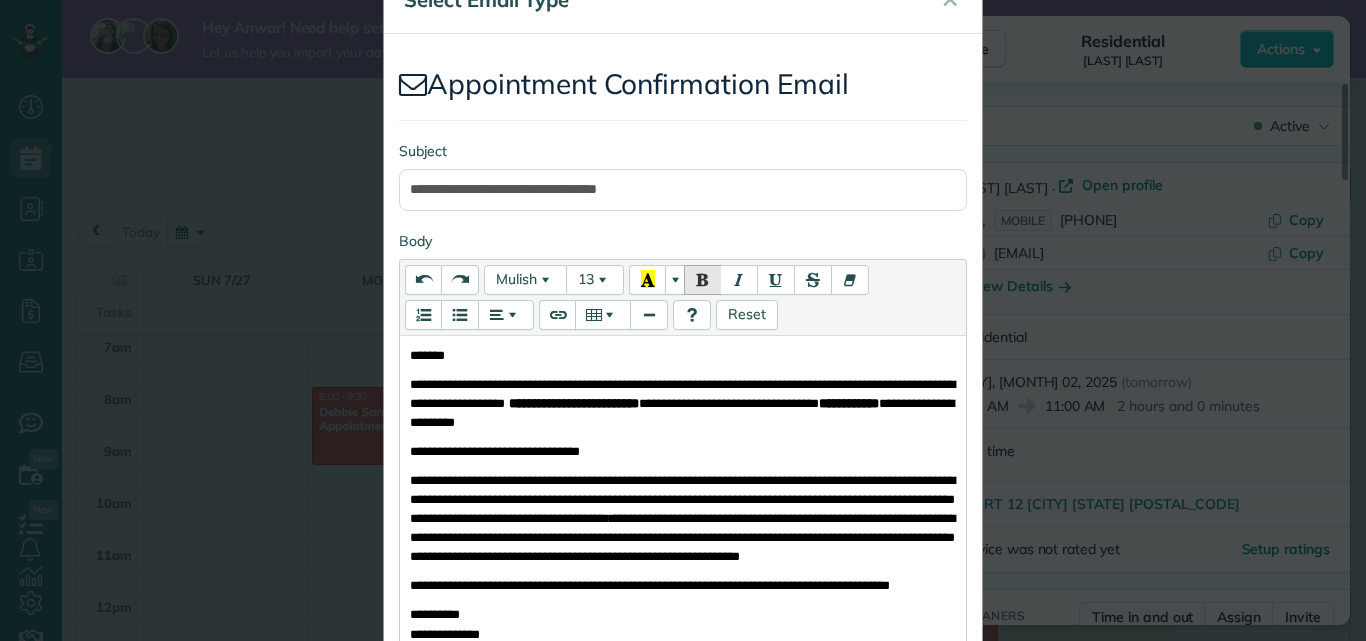 scroll, scrollTop: 200, scrollLeft: 0, axis: vertical 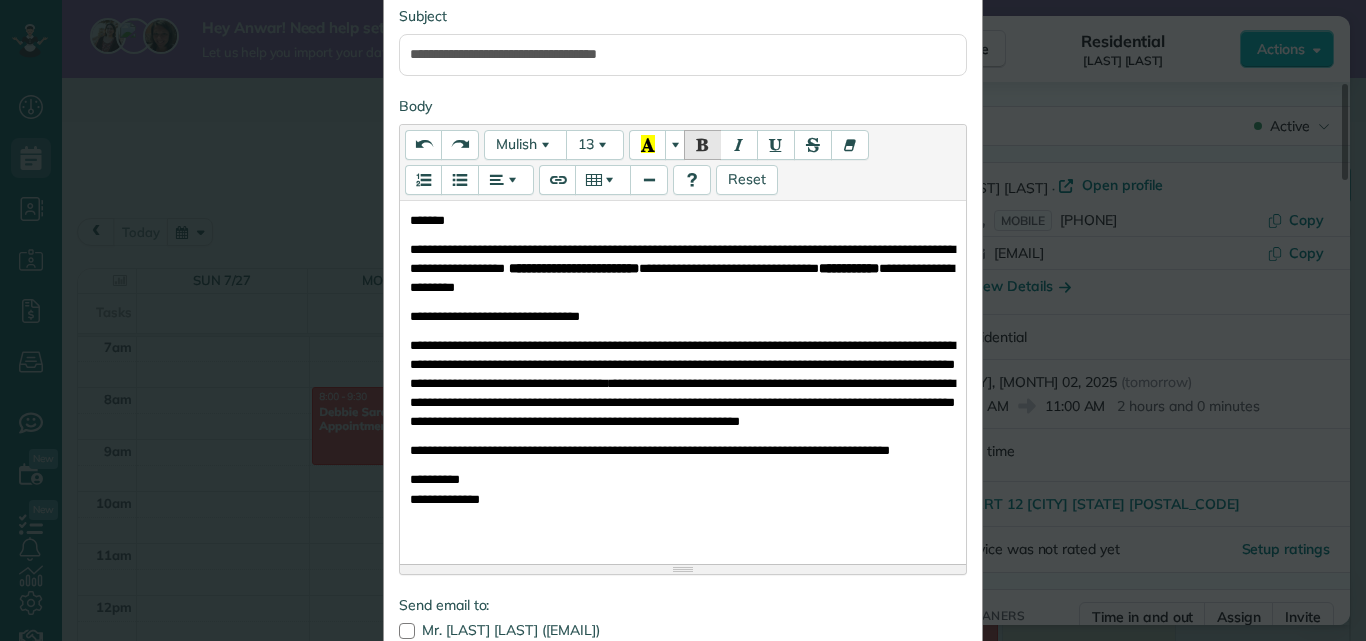 click on "**********" at bounding box center [683, 379] 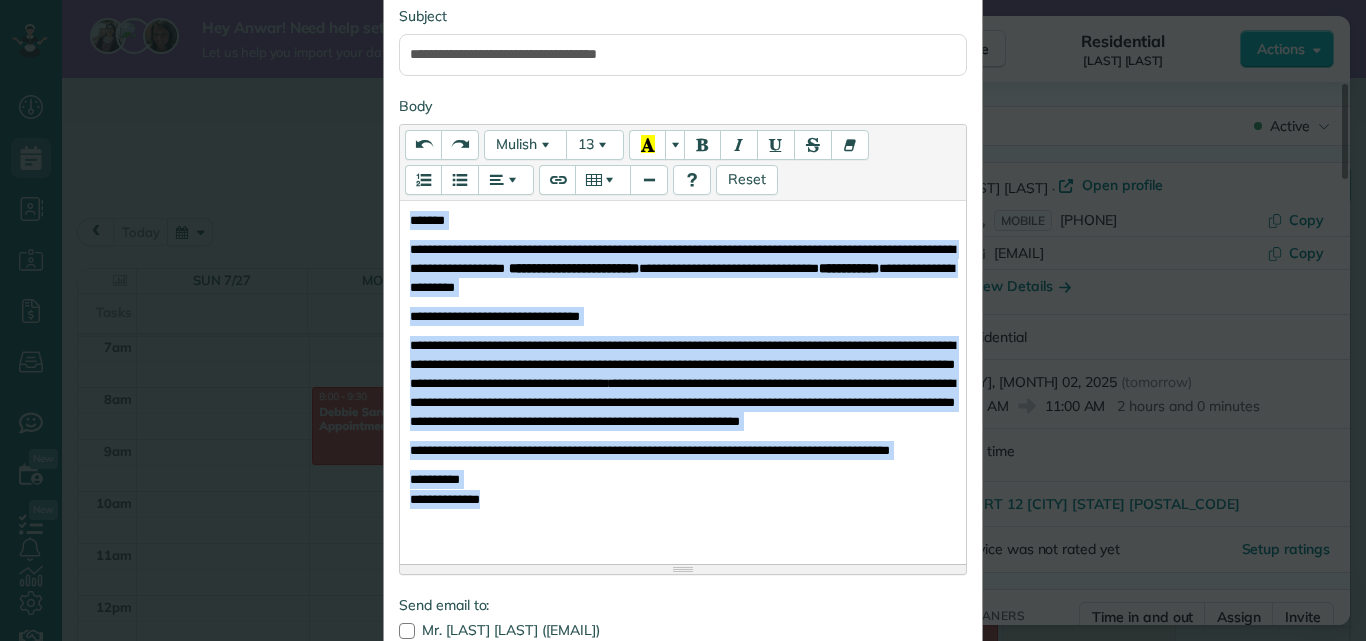 paste 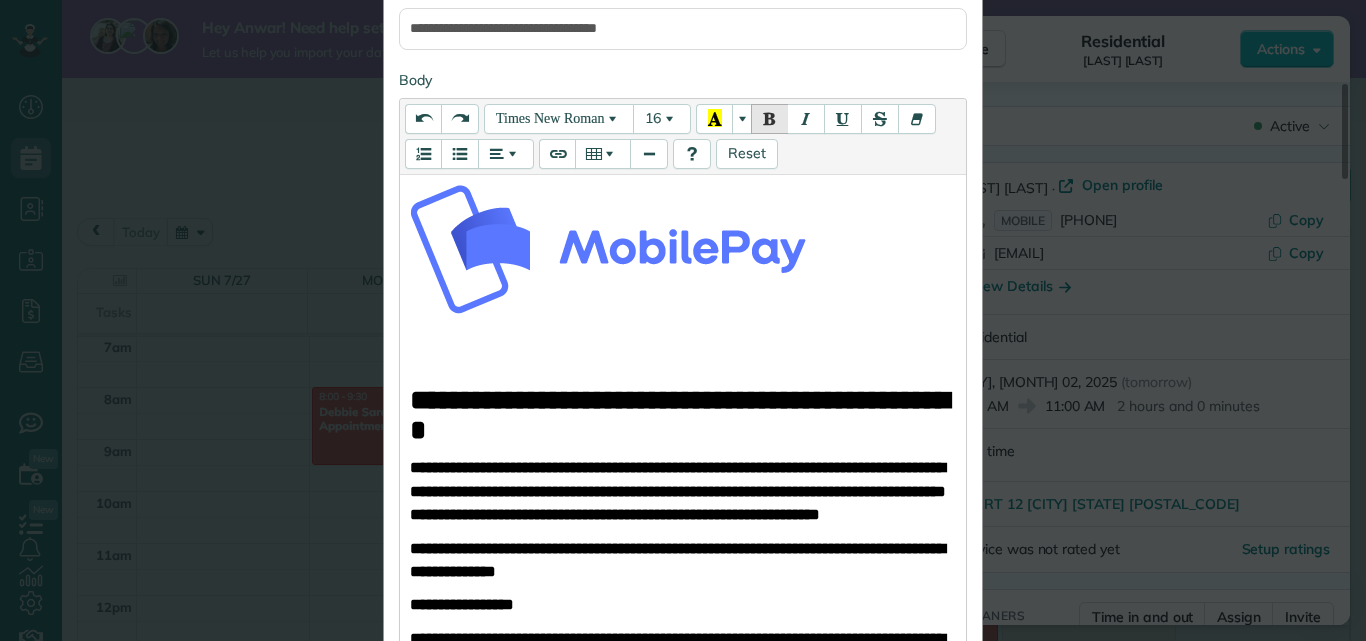 scroll, scrollTop: 211, scrollLeft: 0, axis: vertical 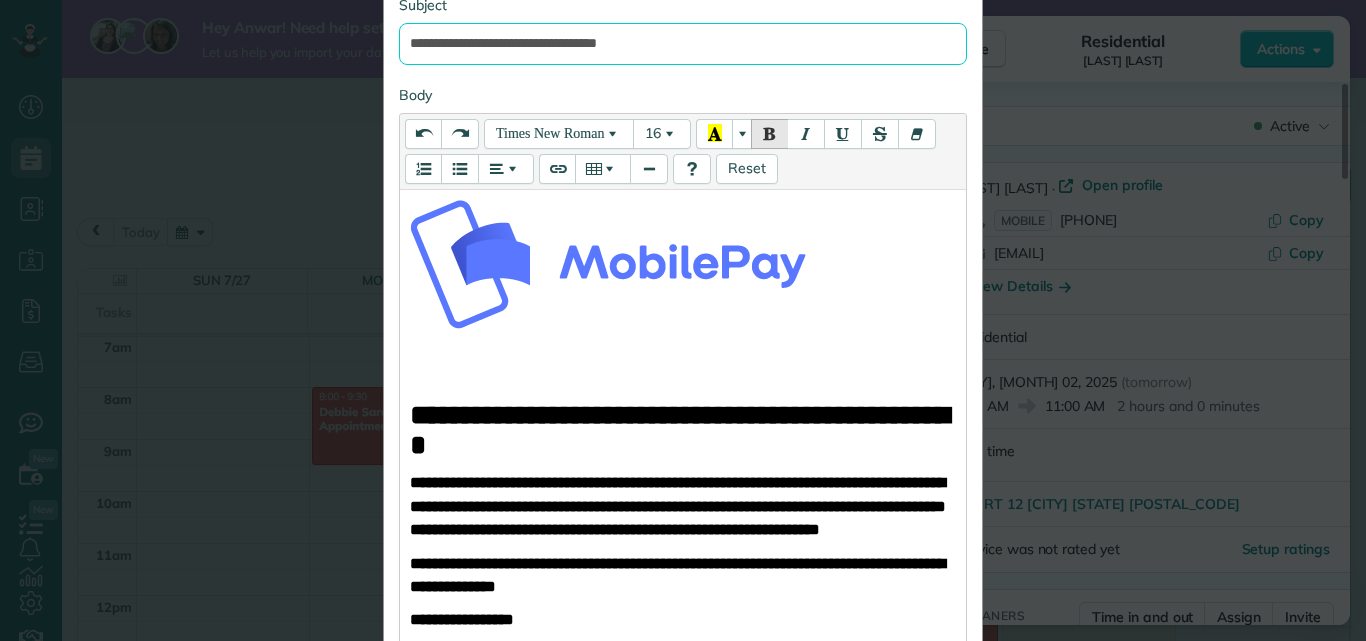 click on "**********" at bounding box center [683, 44] 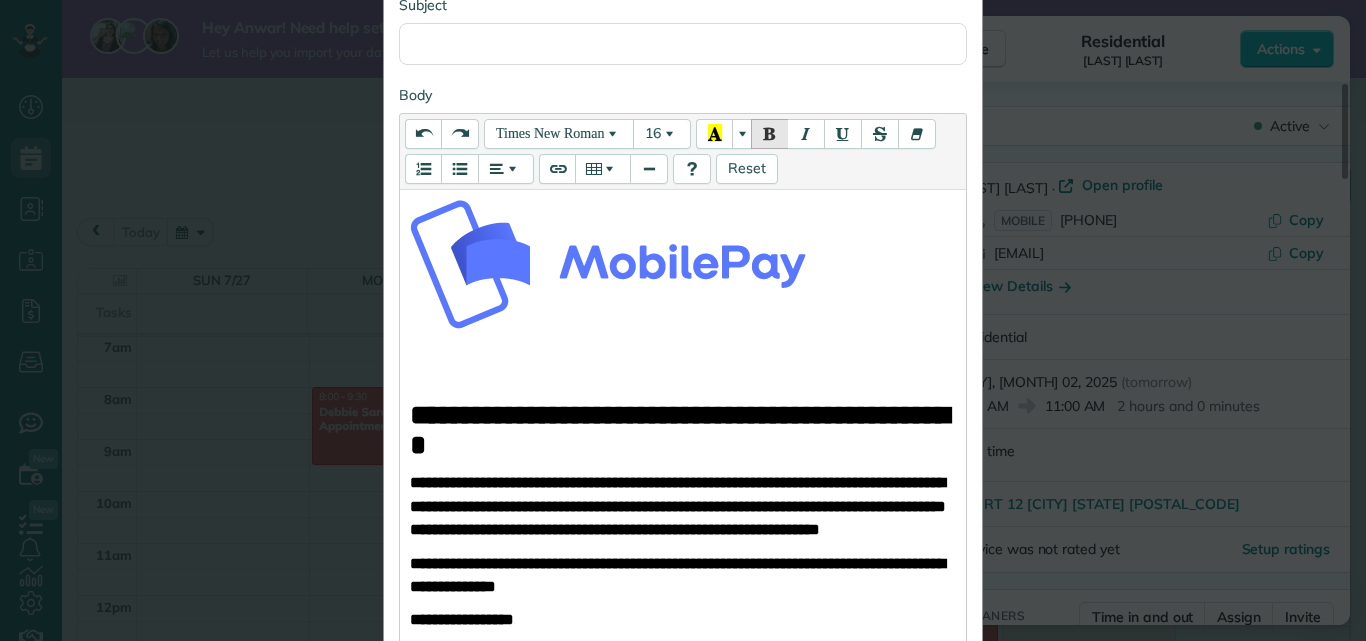 click on "**********" at bounding box center (679, 430) 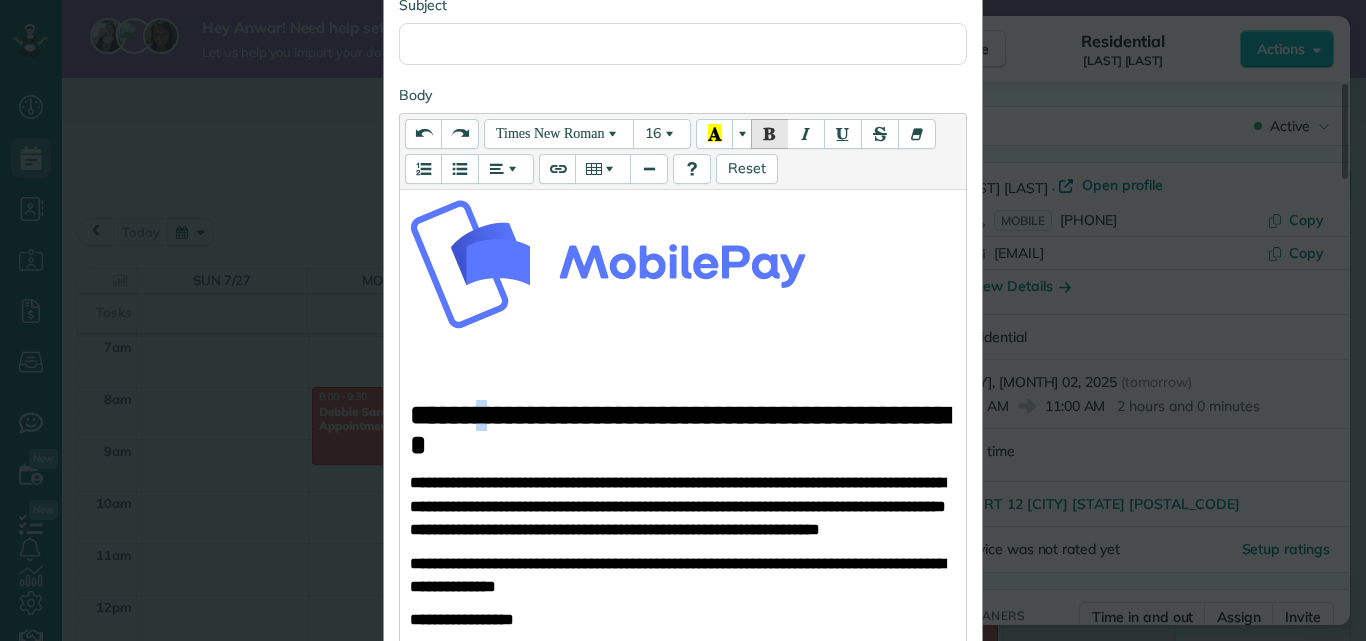 click on "**********" at bounding box center [679, 430] 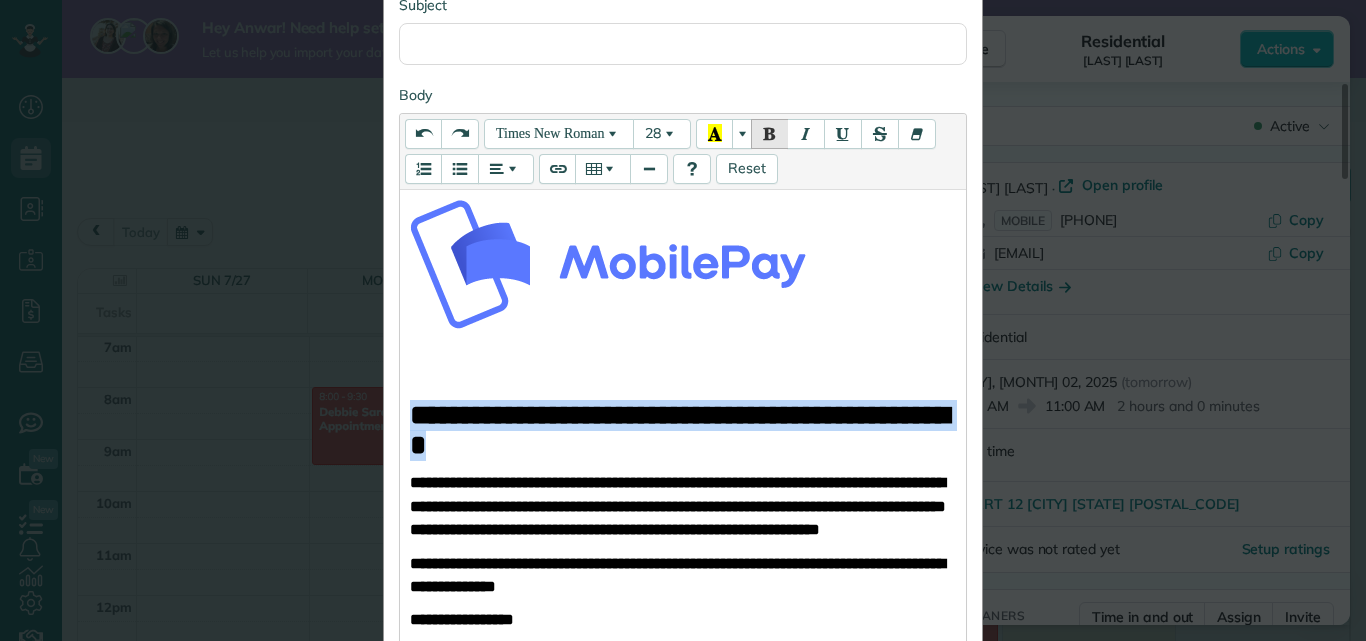 click on "**********" at bounding box center [679, 430] 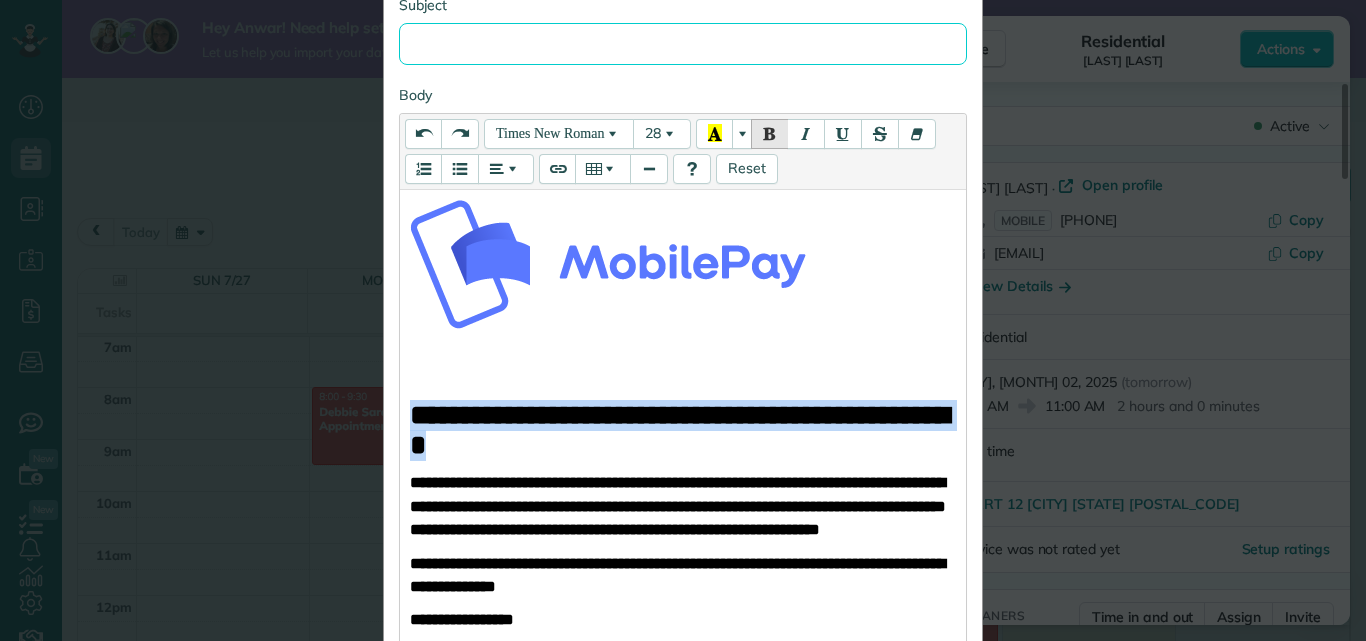 click on "Subject" at bounding box center (683, 44) 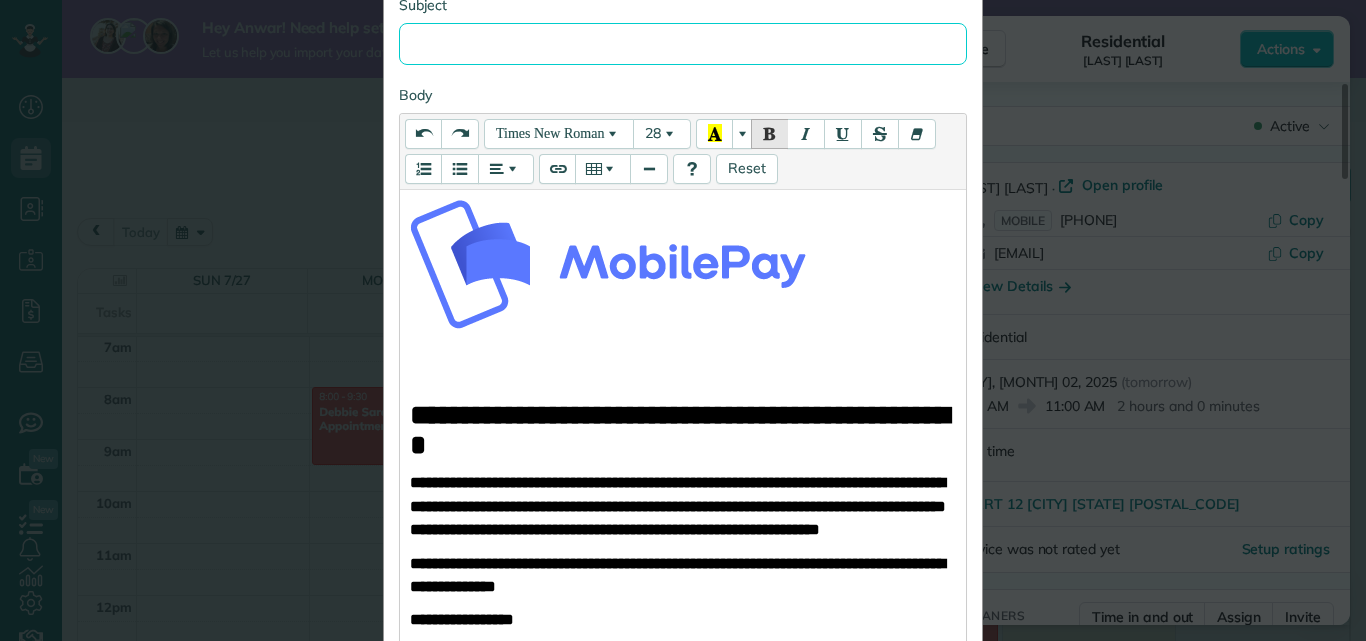 paste on "**********" 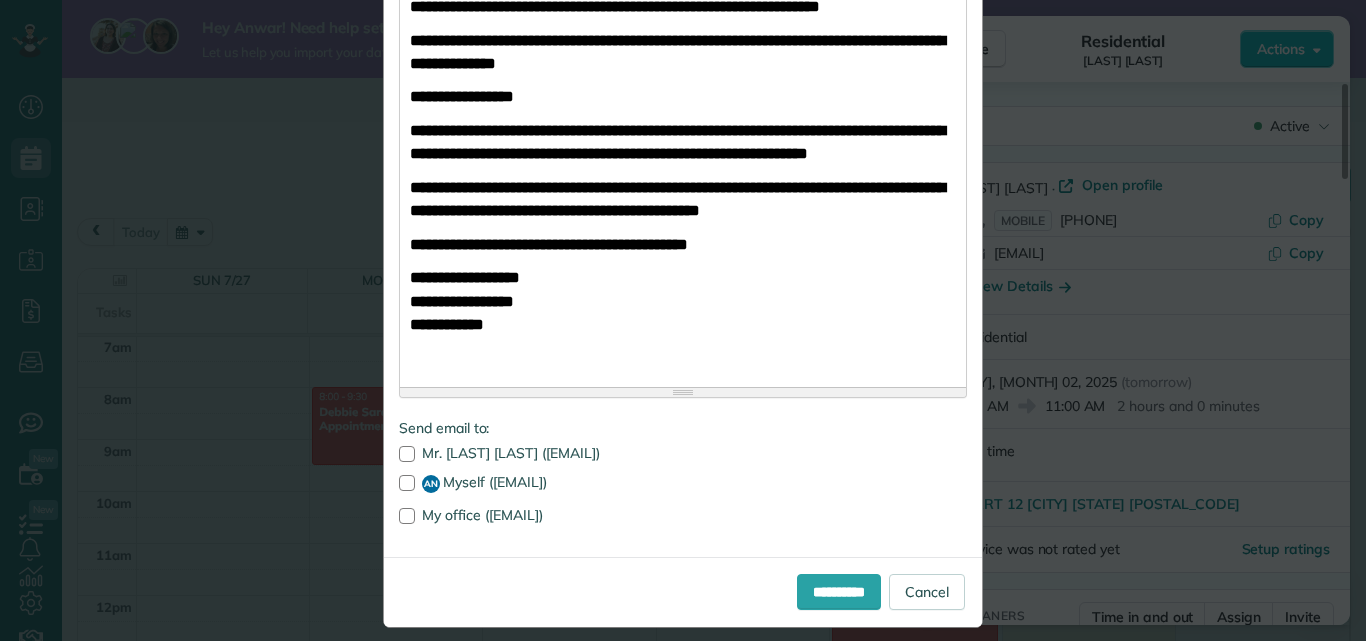 scroll, scrollTop: 751, scrollLeft: 0, axis: vertical 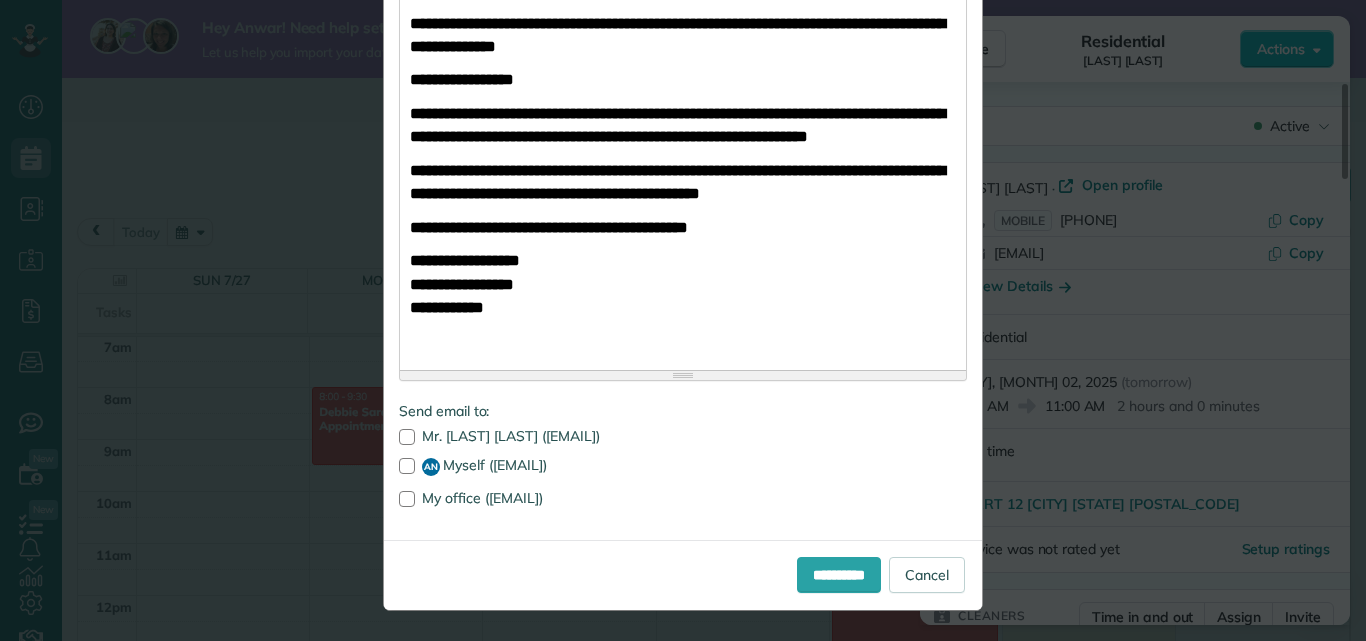 type on "**********" 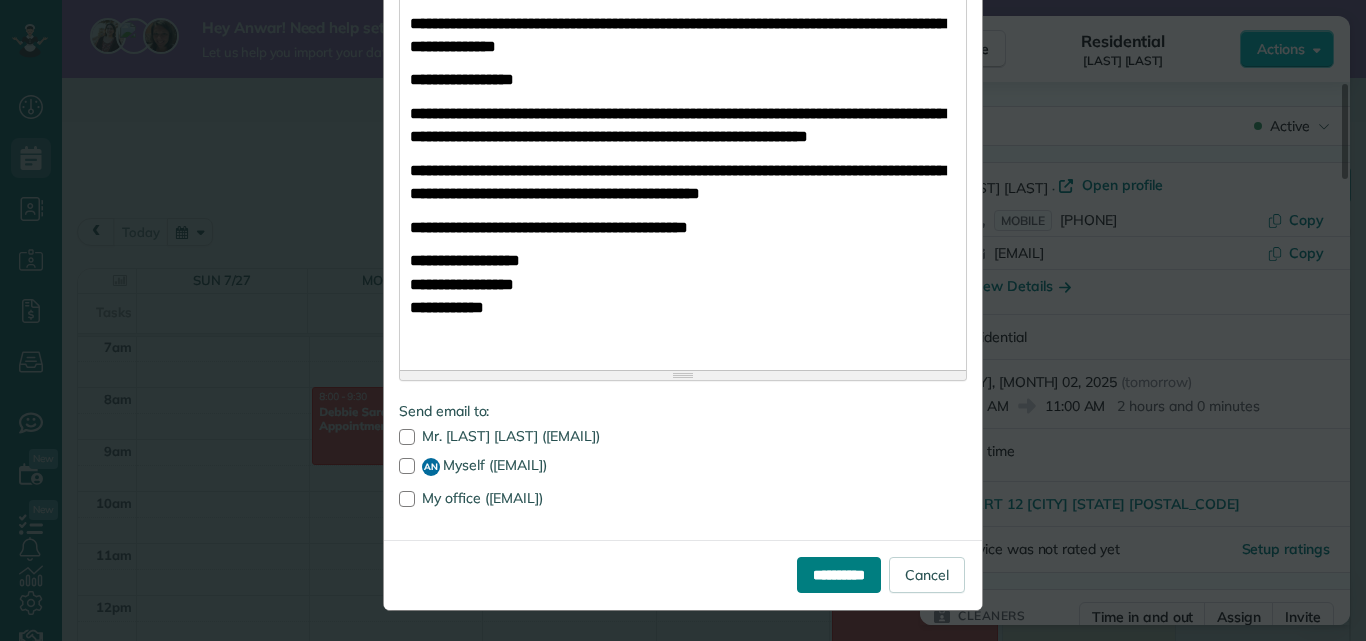 click on "**********" at bounding box center [839, 575] 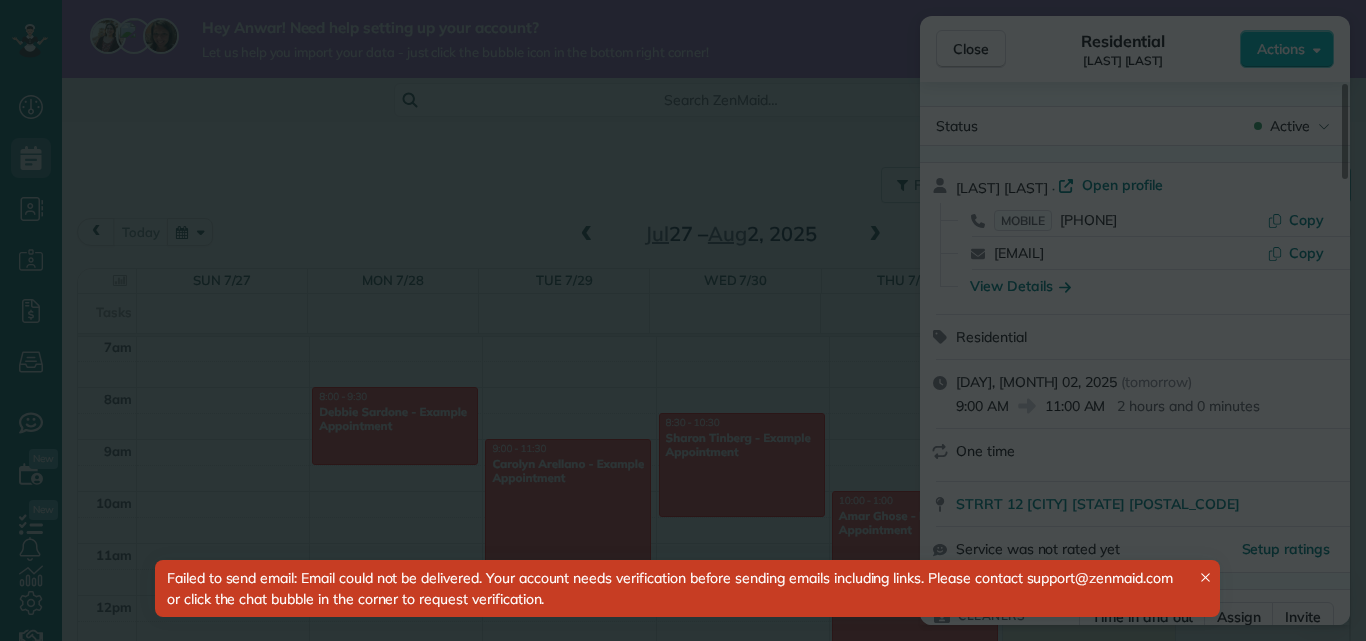 scroll, scrollTop: 0, scrollLeft: 0, axis: both 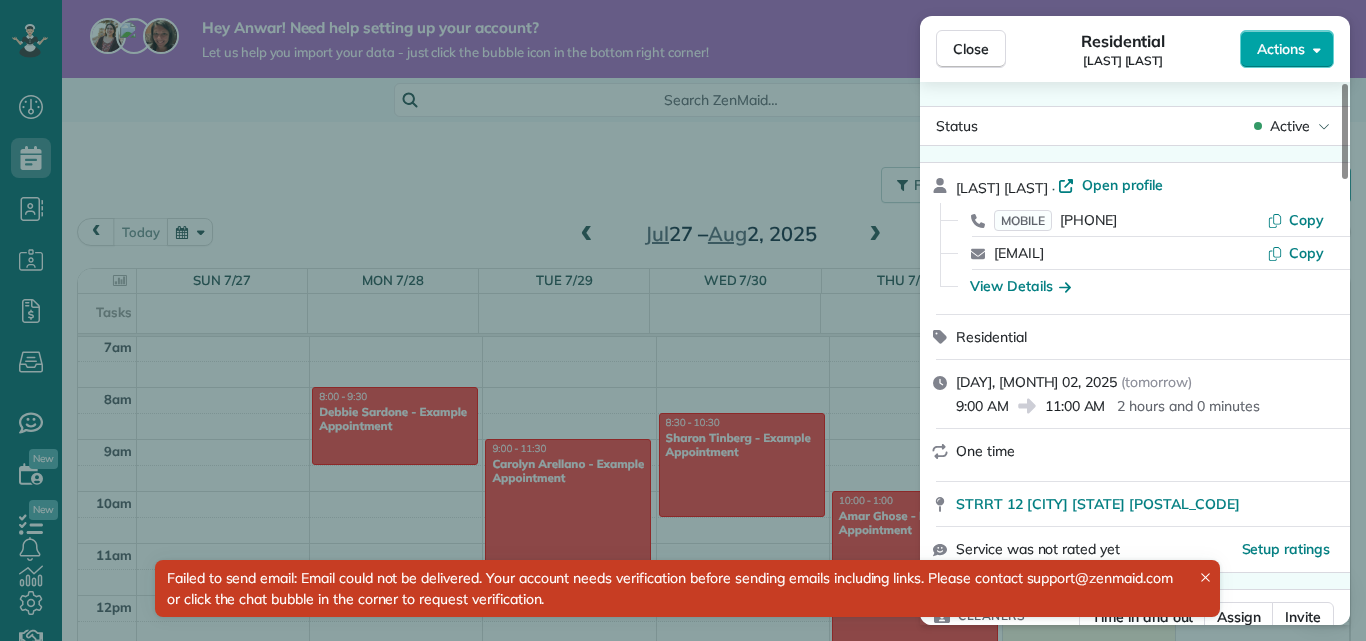 click on "Actions" at bounding box center (1281, 49) 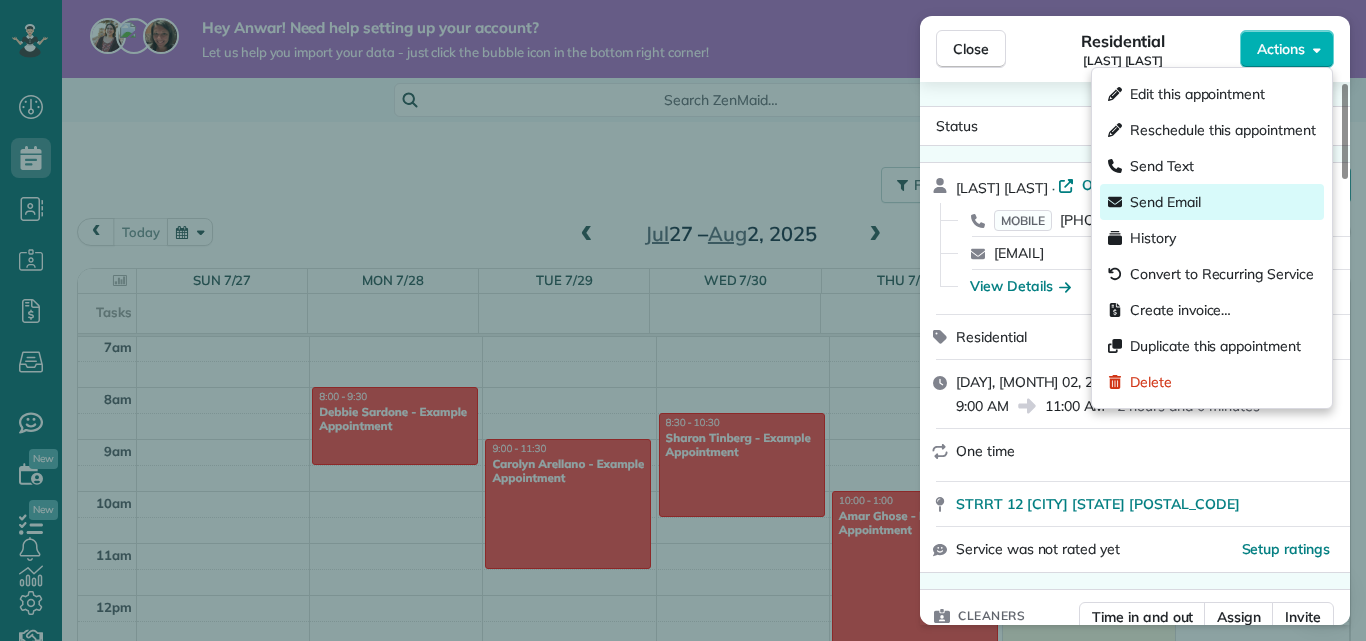 click on "Send Email" at bounding box center [1212, 202] 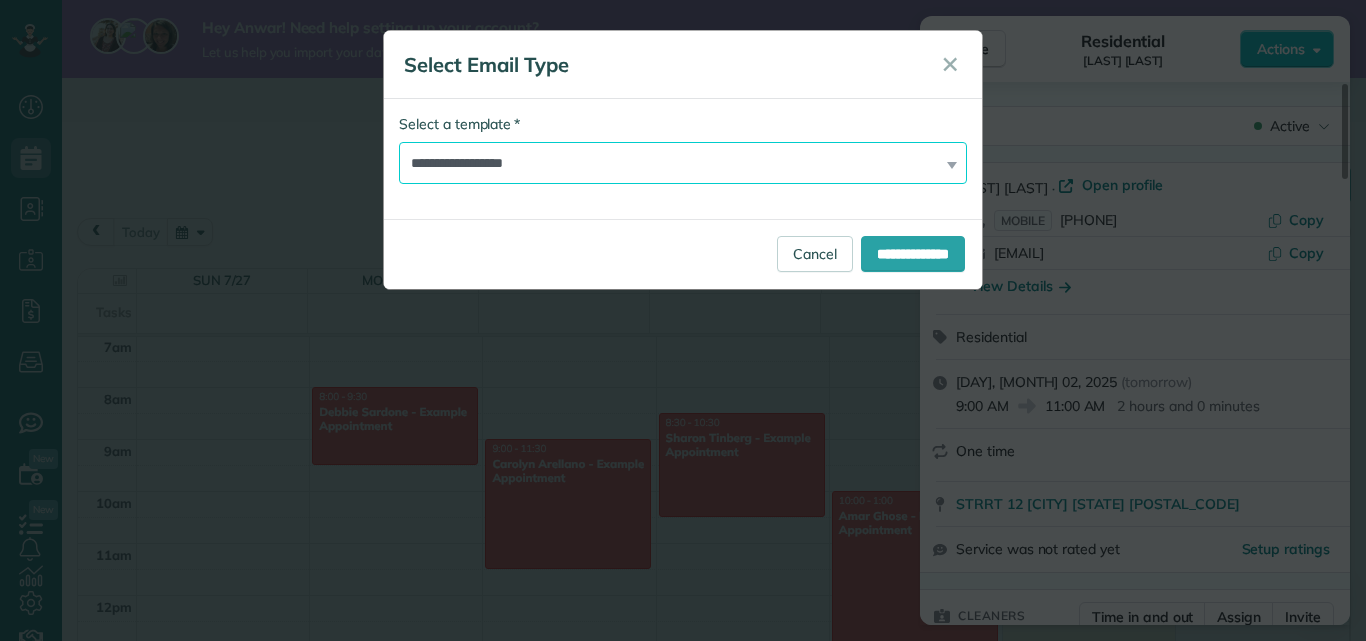 click on "**********" at bounding box center [683, 163] 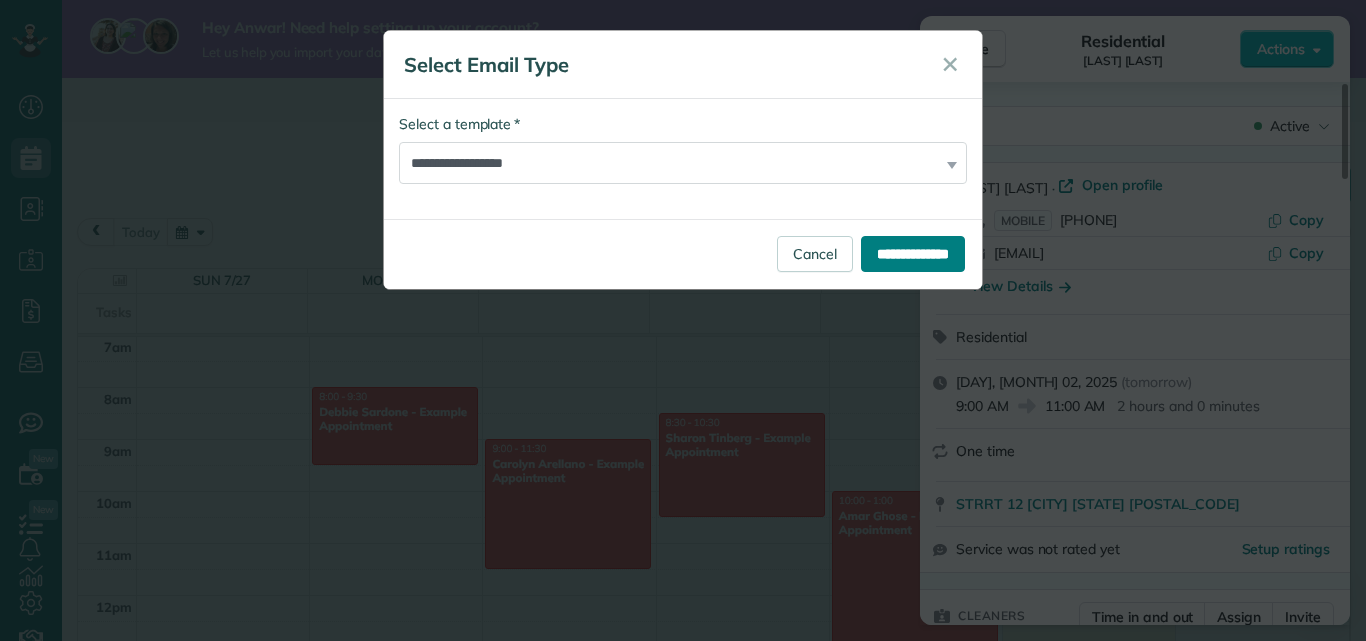 click on "**********" at bounding box center [913, 254] 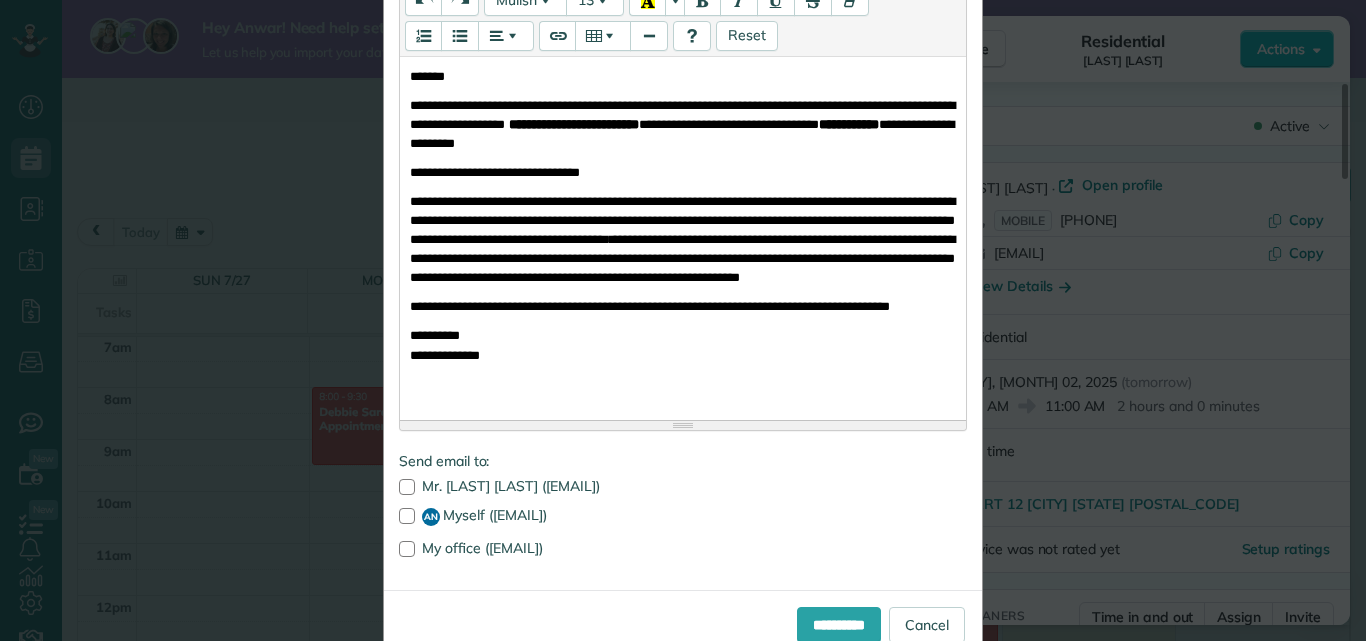 scroll, scrollTop: 394, scrollLeft: 0, axis: vertical 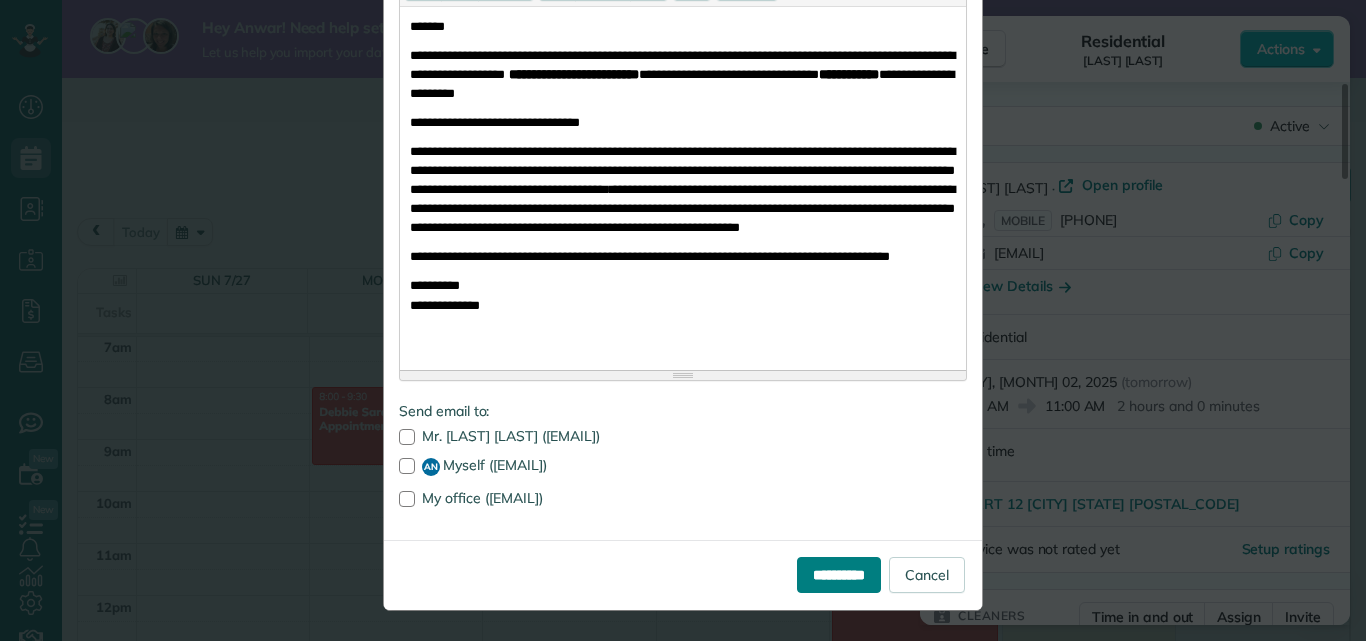 click on "**********" at bounding box center [839, 575] 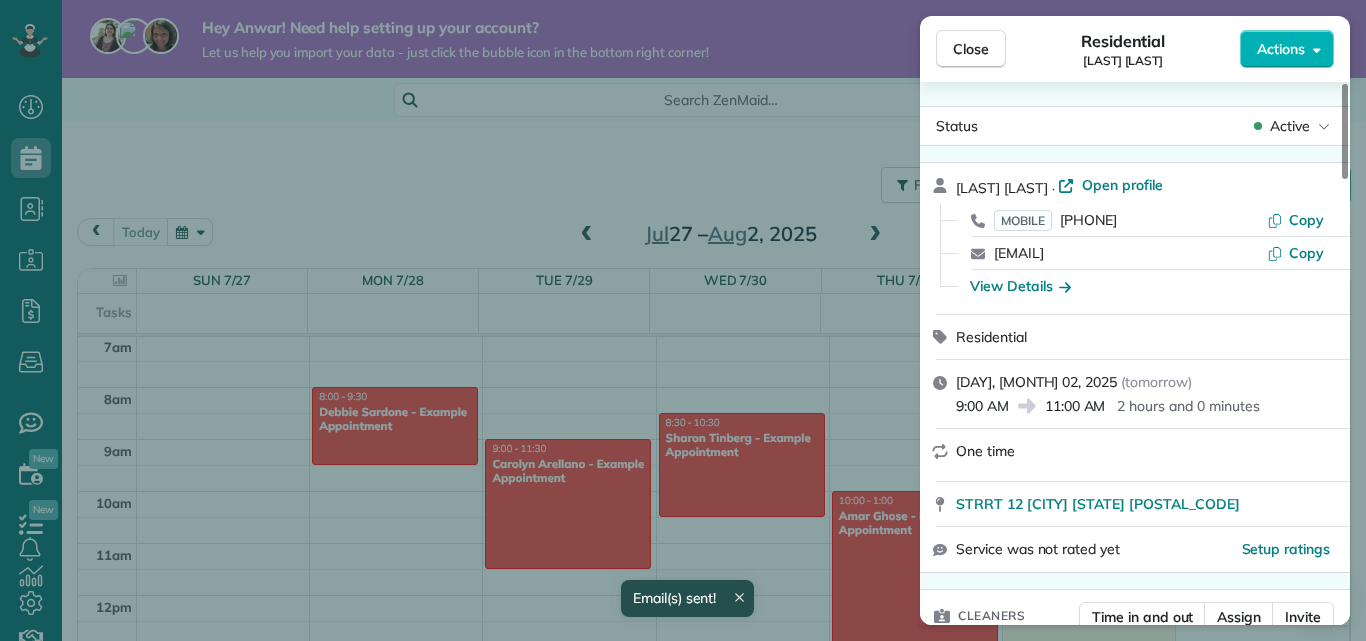 scroll, scrollTop: 0, scrollLeft: 0, axis: both 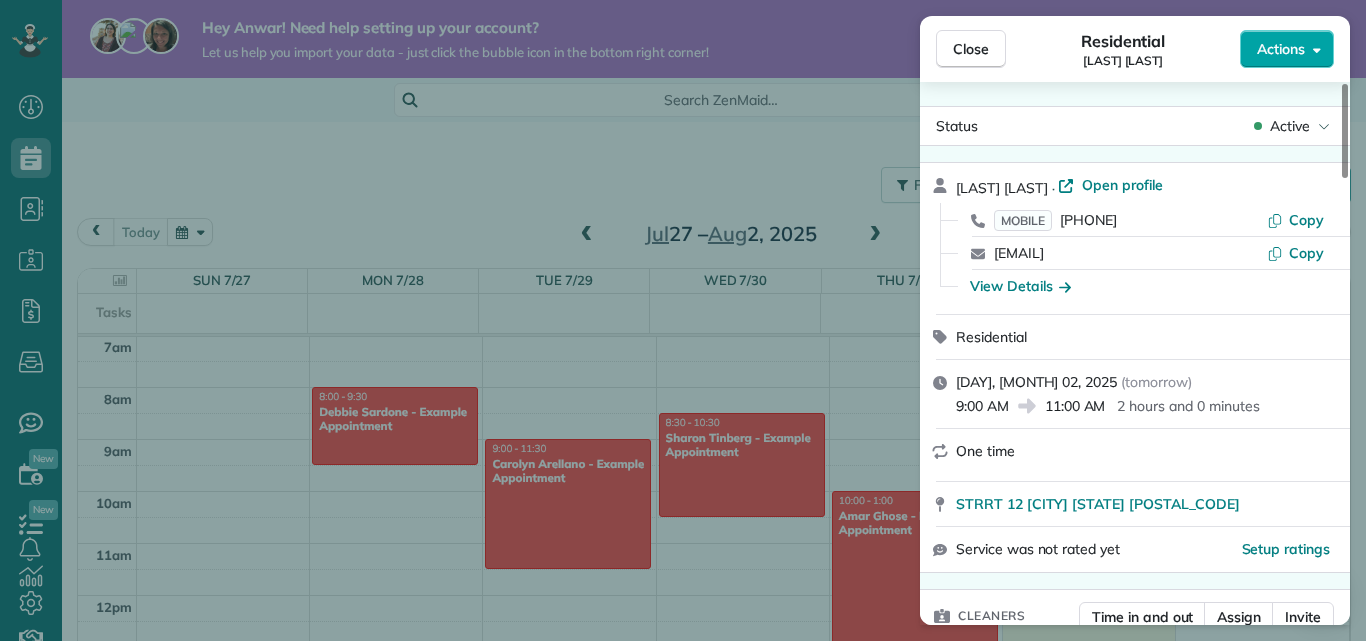 click on "Actions" at bounding box center [1281, 49] 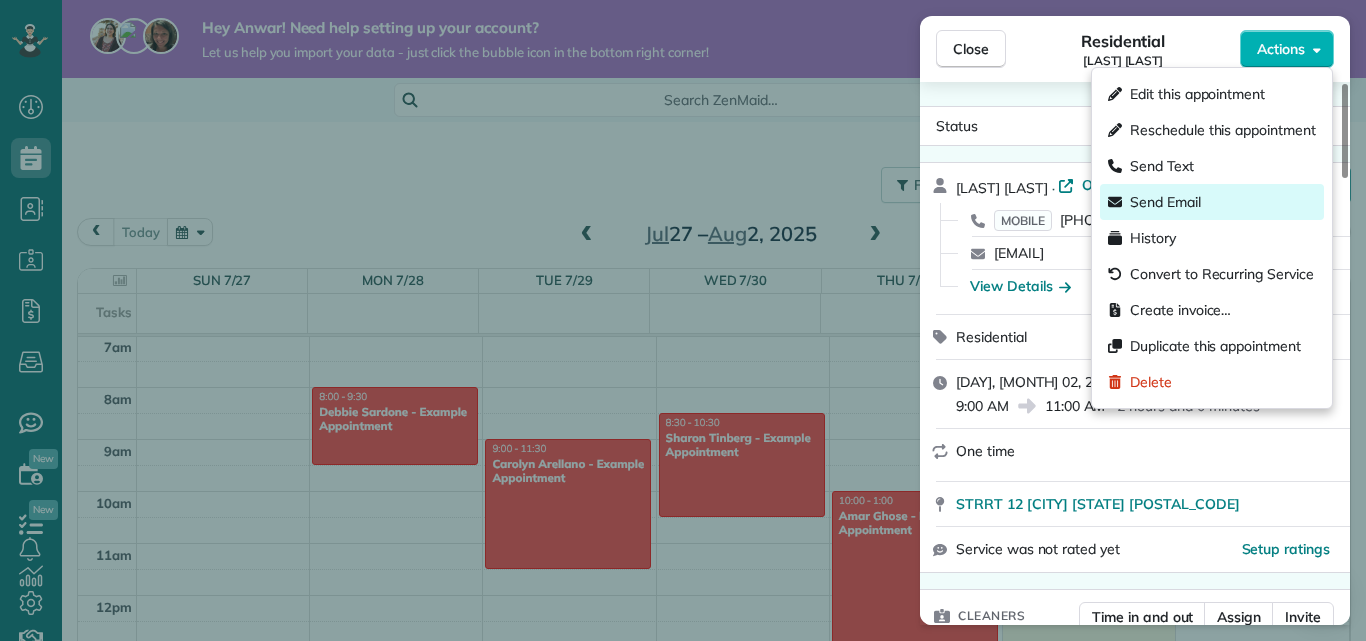 click on "Send Email" at bounding box center [1165, 202] 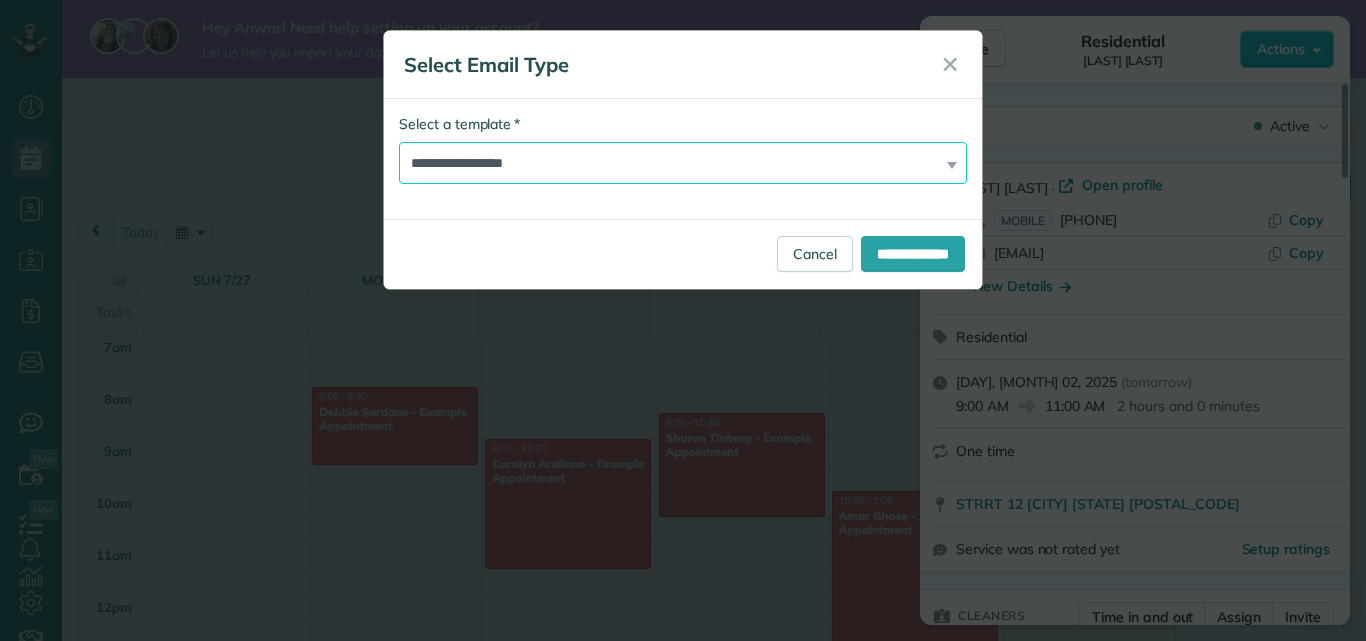 click on "**********" at bounding box center [683, 163] 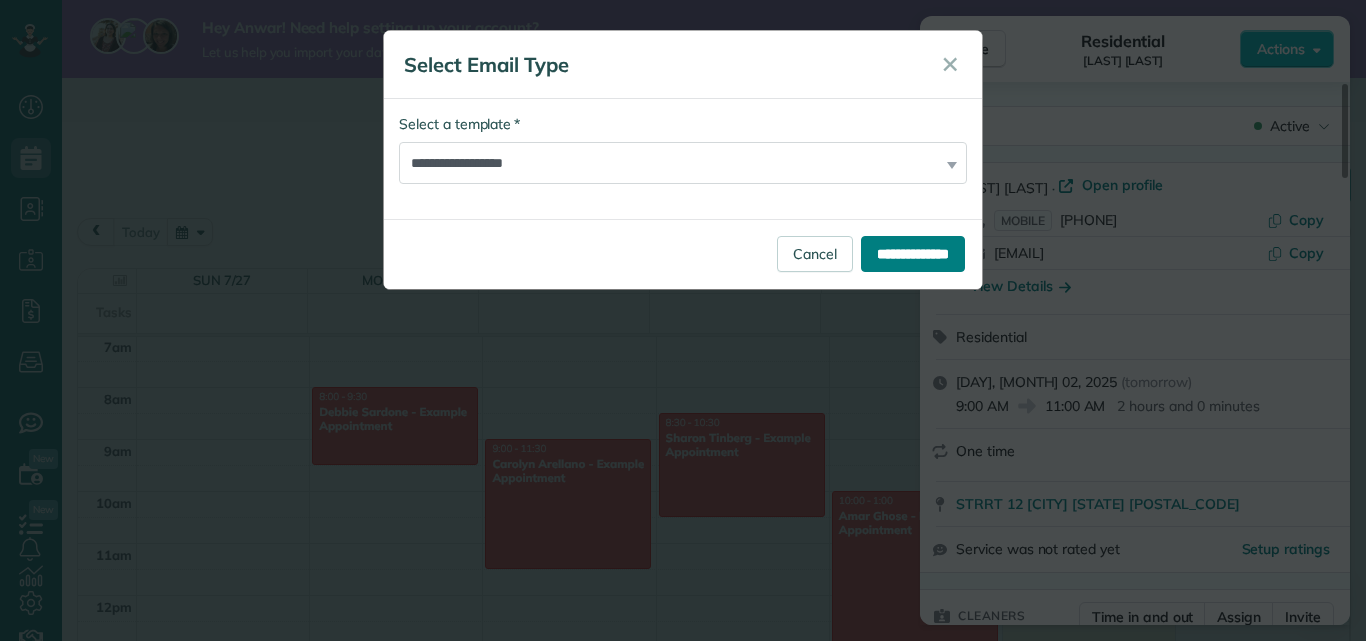 click on "**********" at bounding box center (913, 254) 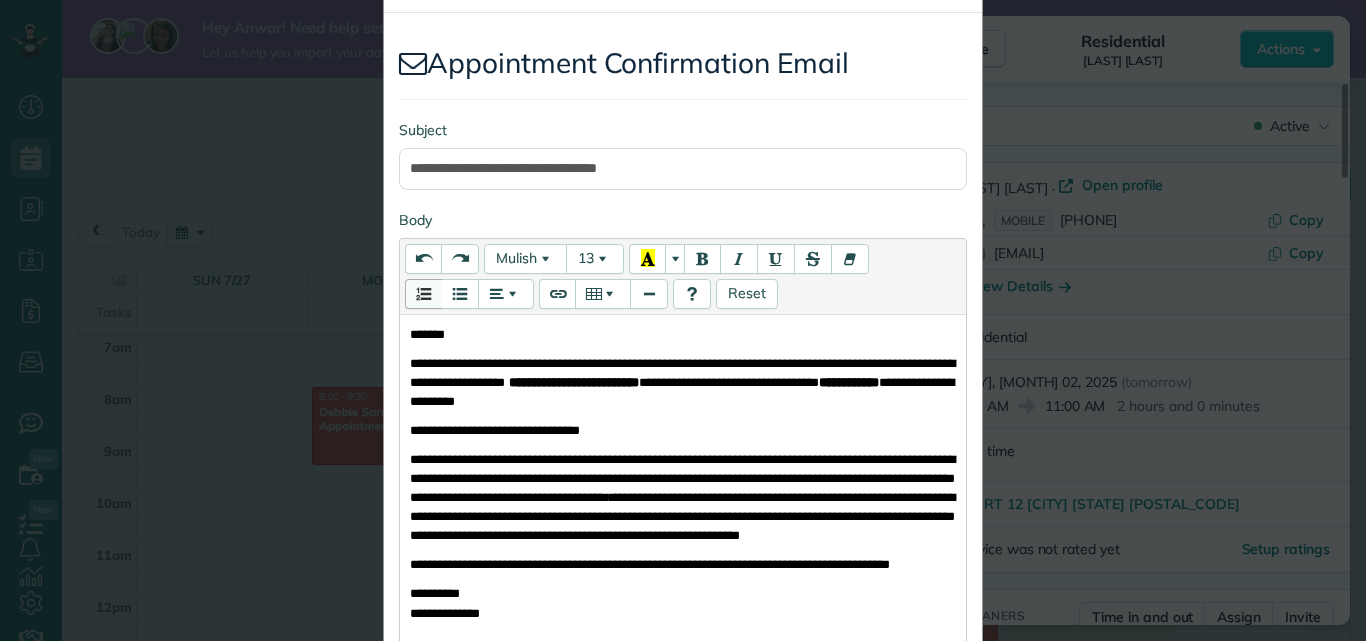 scroll, scrollTop: 67, scrollLeft: 0, axis: vertical 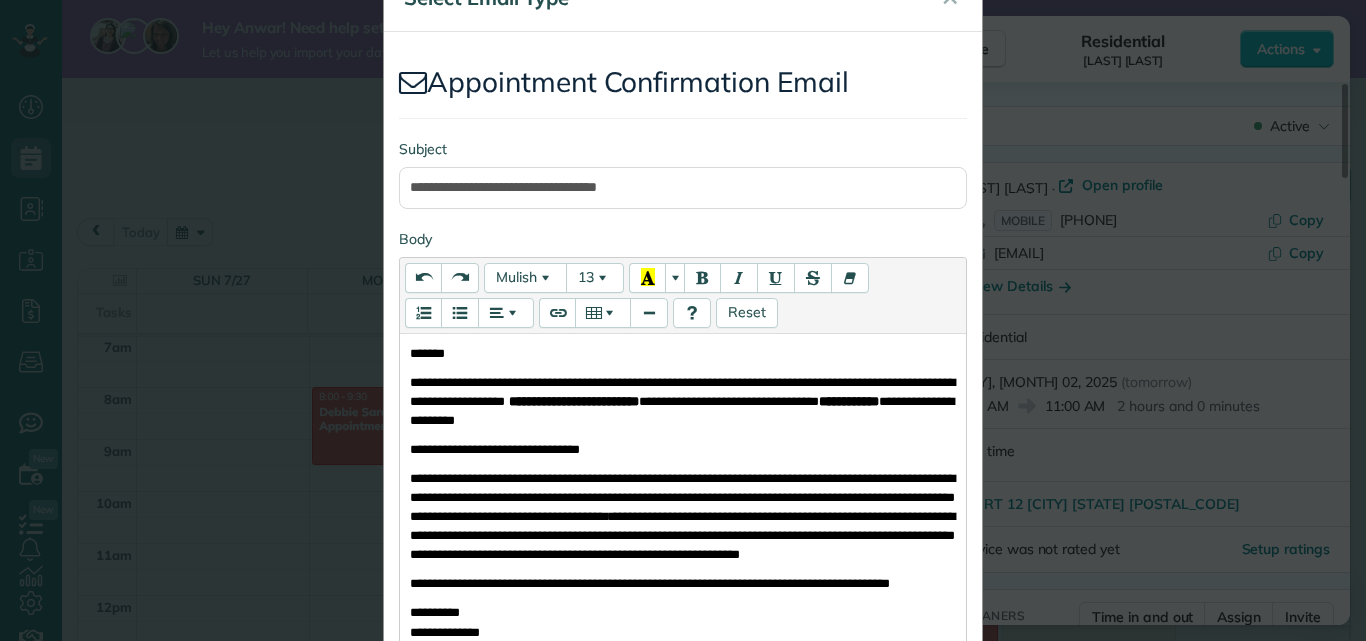 click on "**" at bounding box center (417, 353) 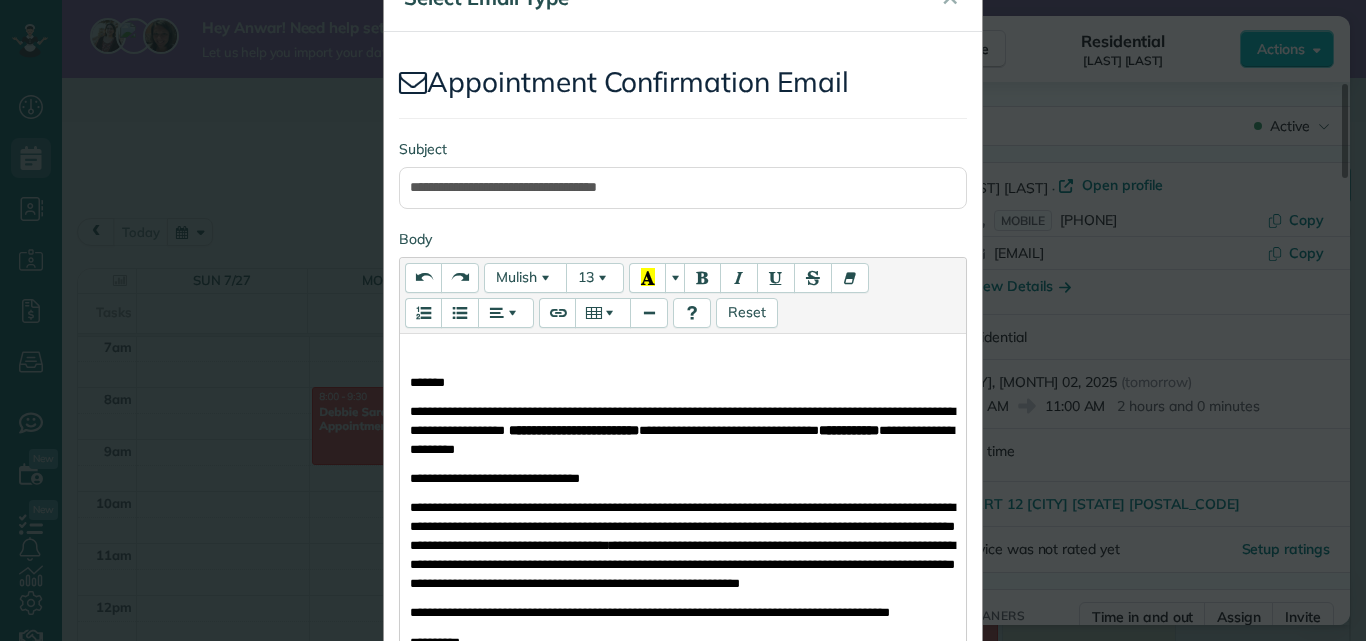 paste 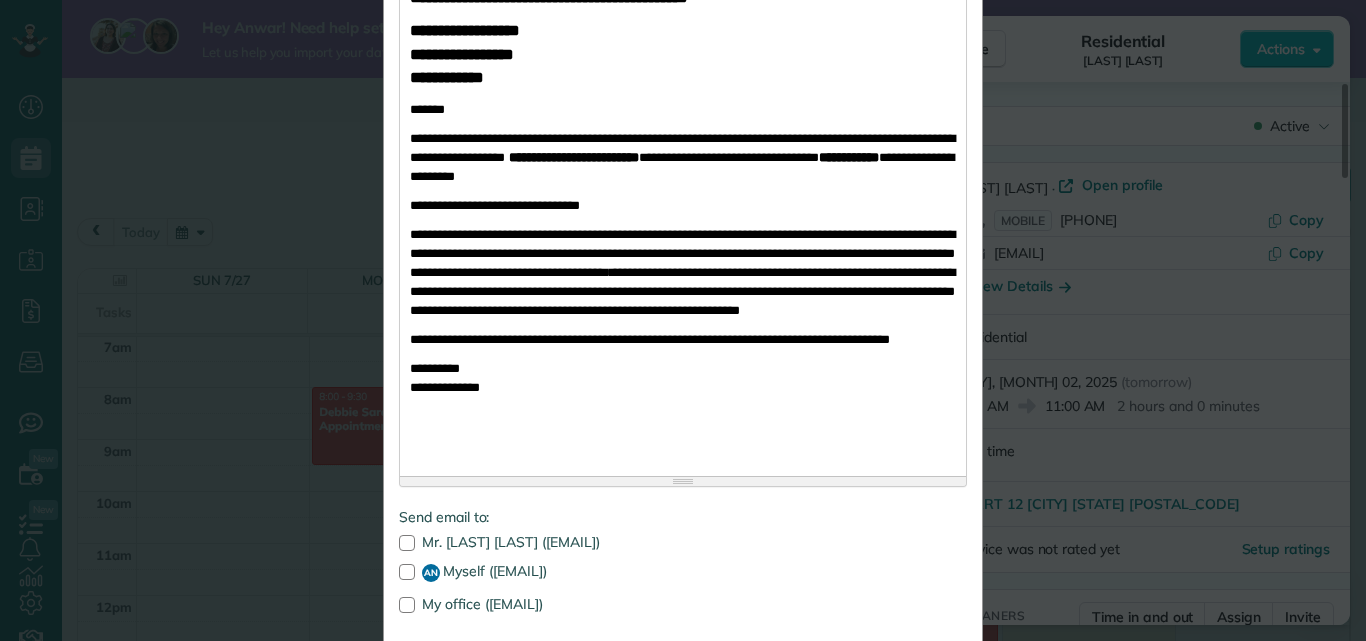 scroll, scrollTop: 1087, scrollLeft: 0, axis: vertical 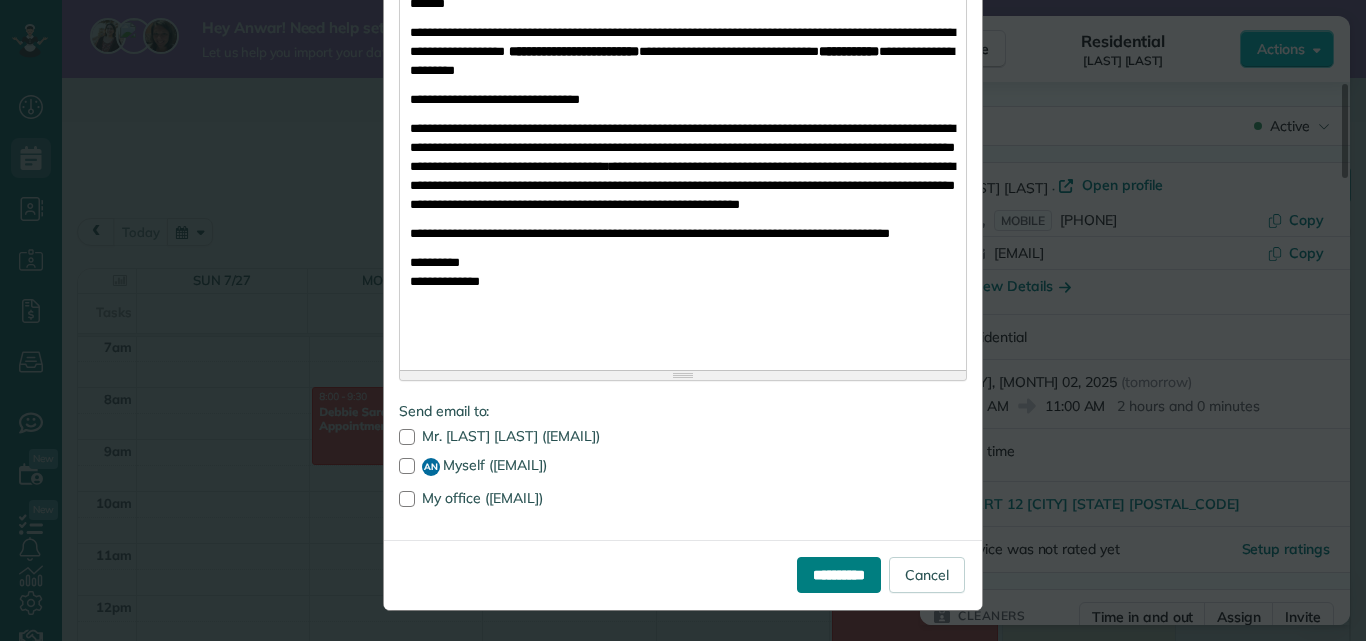 click on "**********" at bounding box center [839, 575] 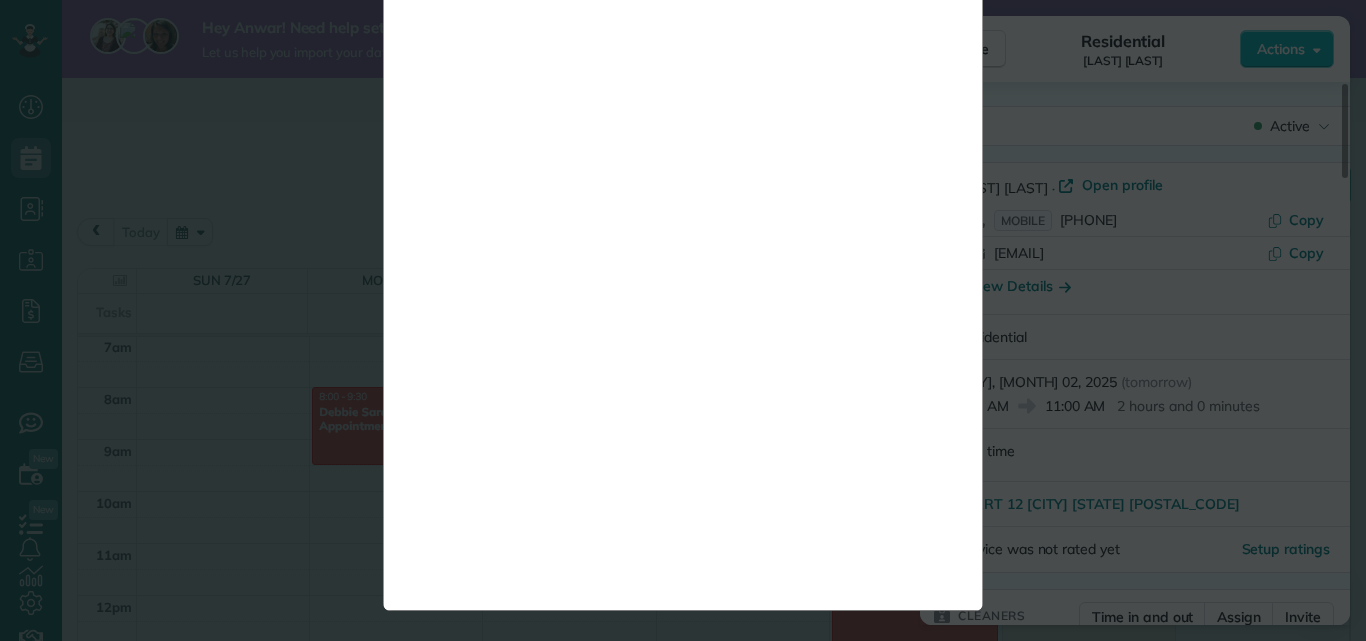 scroll, scrollTop: 0, scrollLeft: 0, axis: both 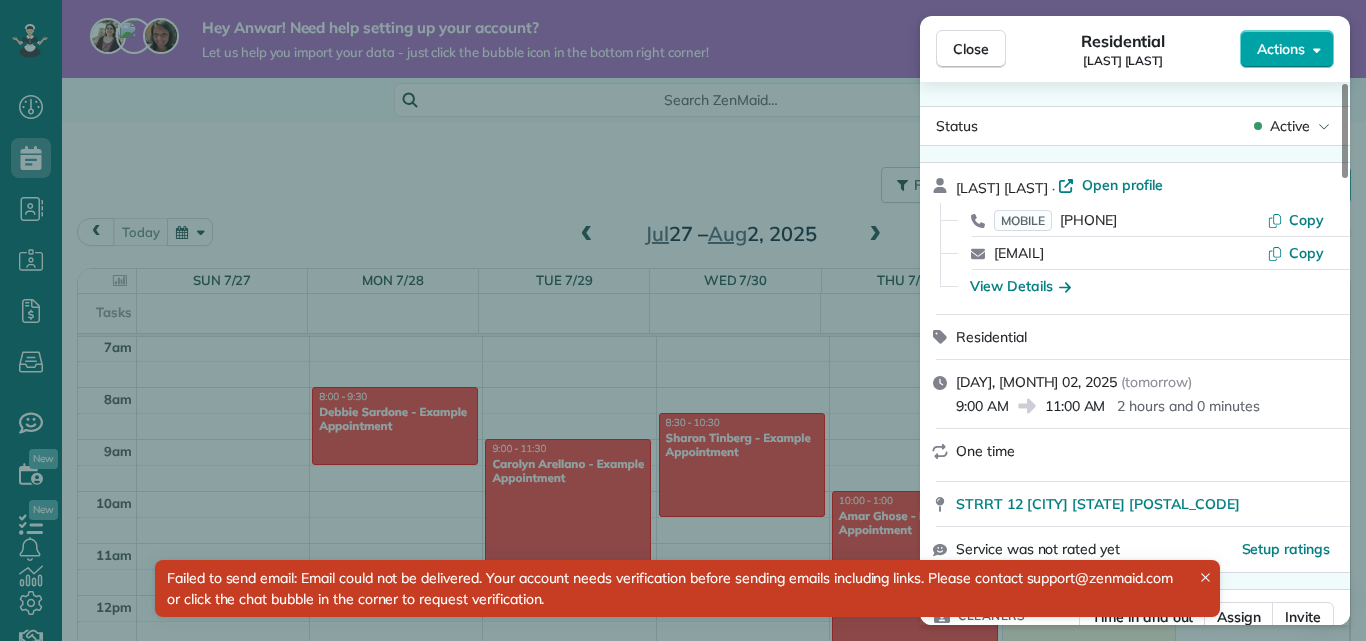 click on "Actions" at bounding box center [1281, 49] 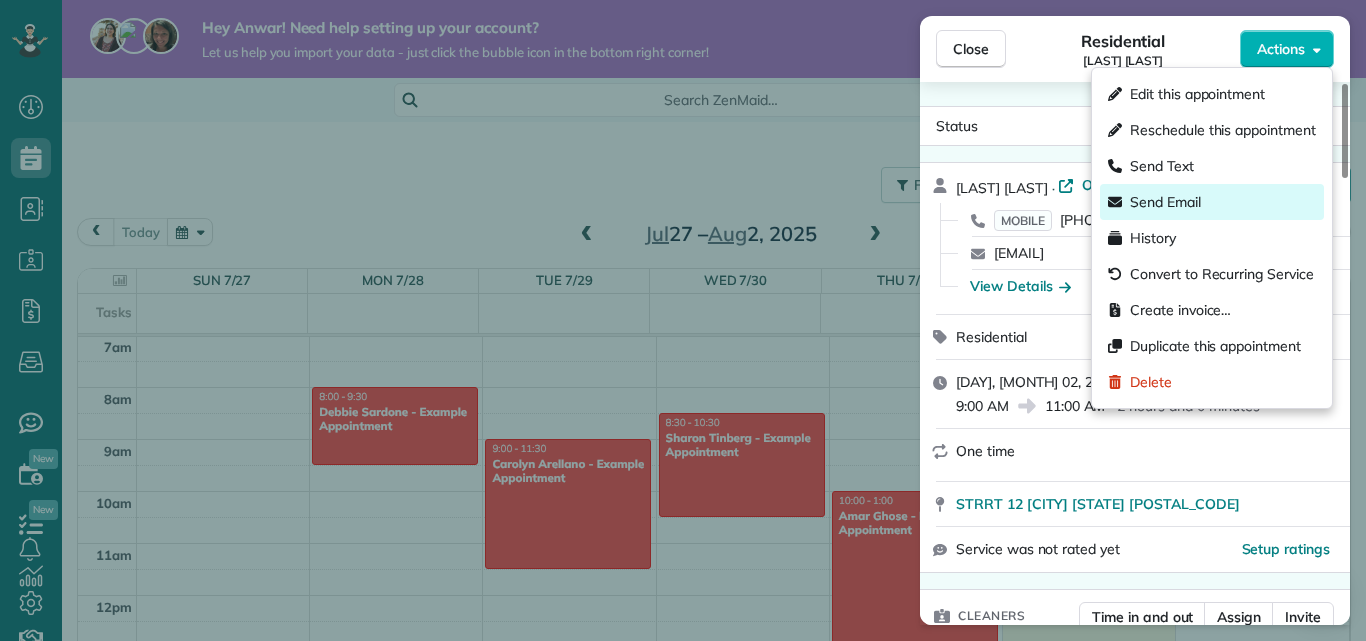 click on "Send Email" at bounding box center [1212, 202] 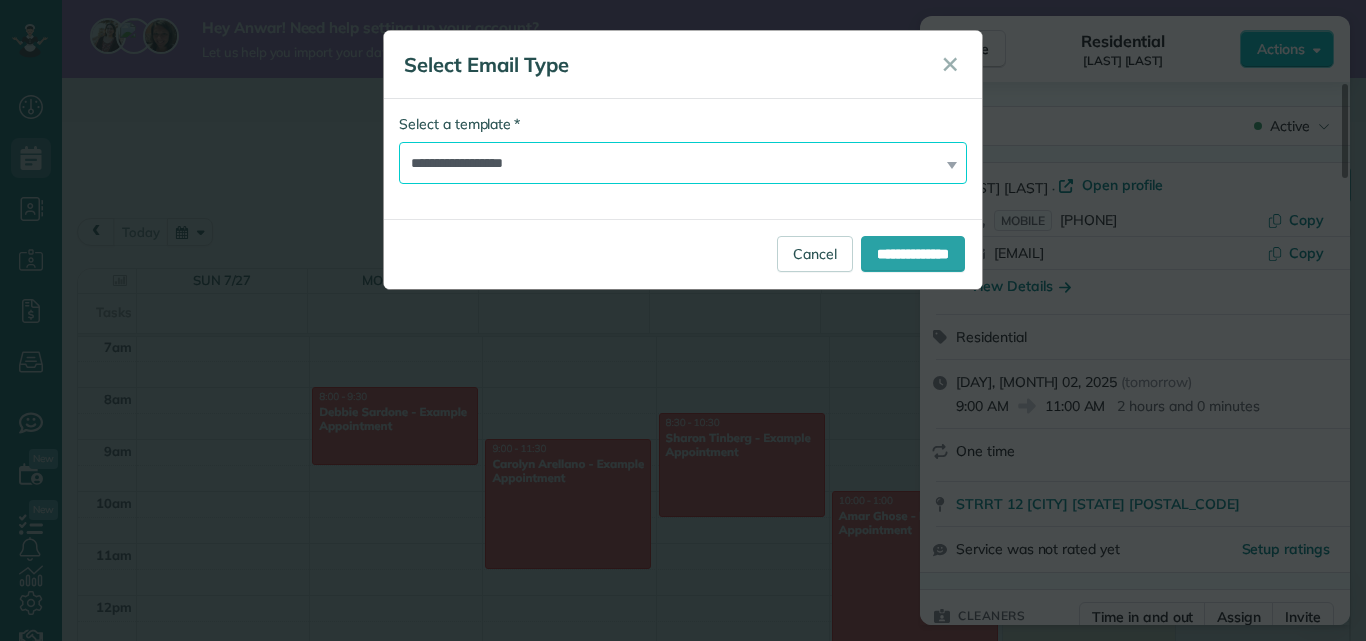 click on "**********" at bounding box center (683, 163) 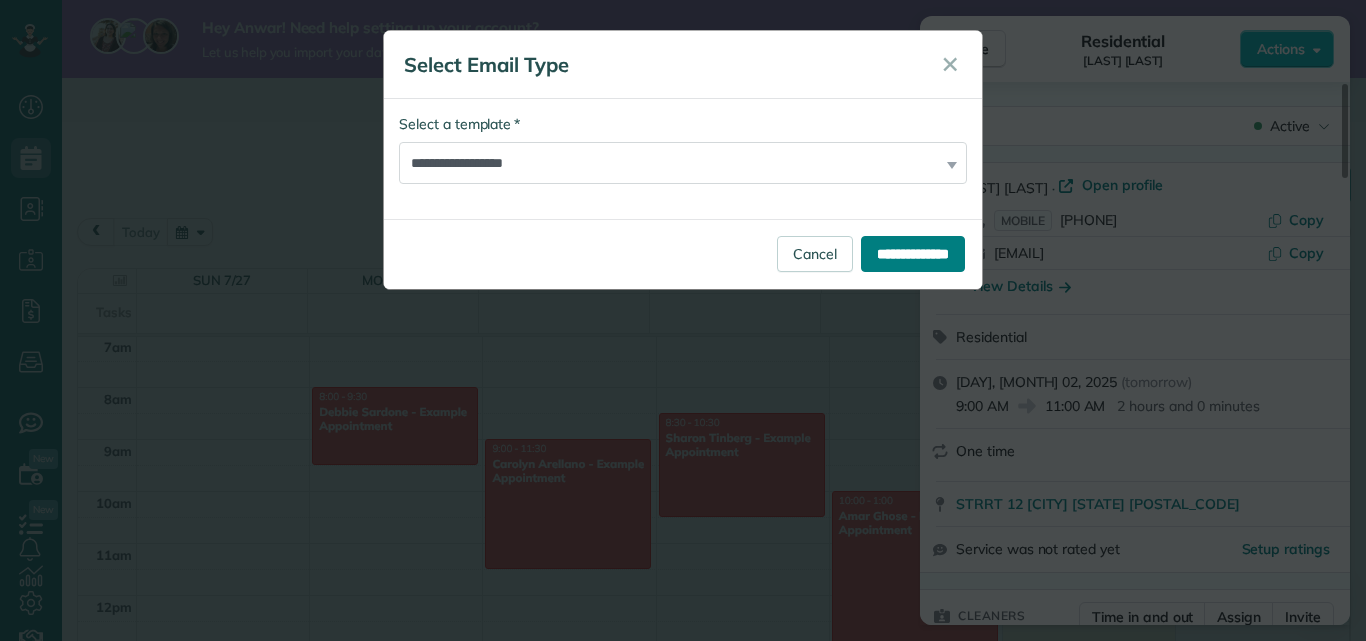 click on "**********" at bounding box center (913, 254) 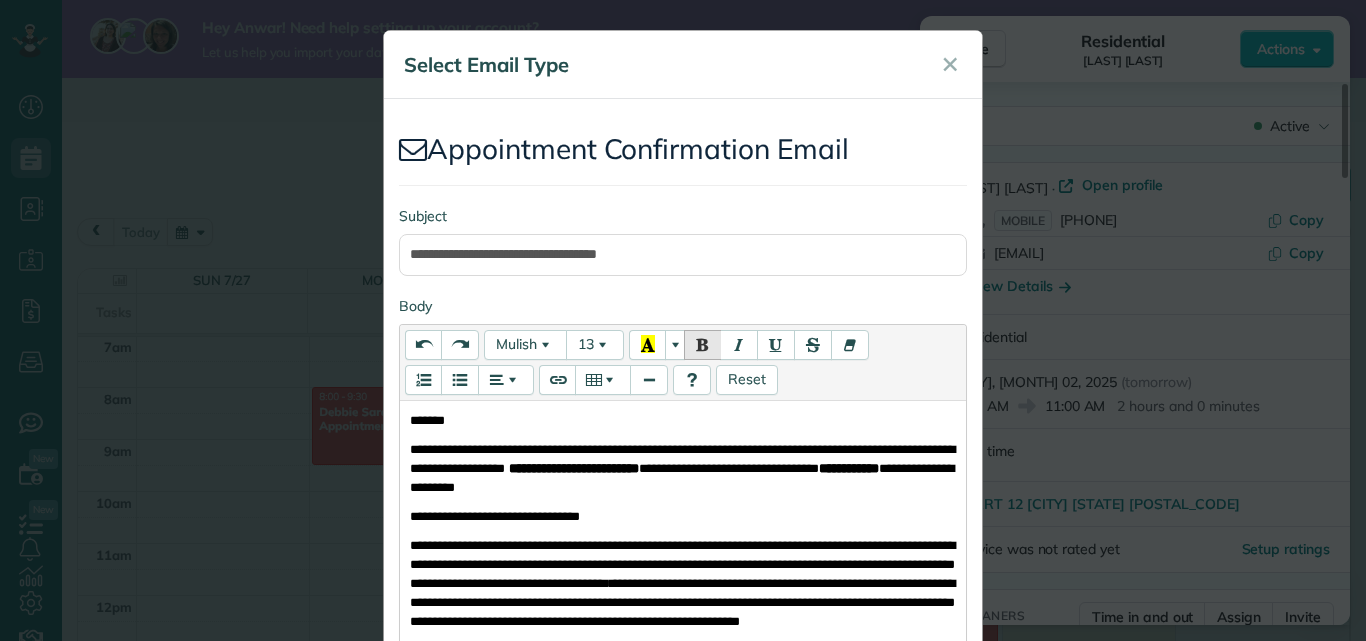 click on "**********" at bounding box center [683, 579] 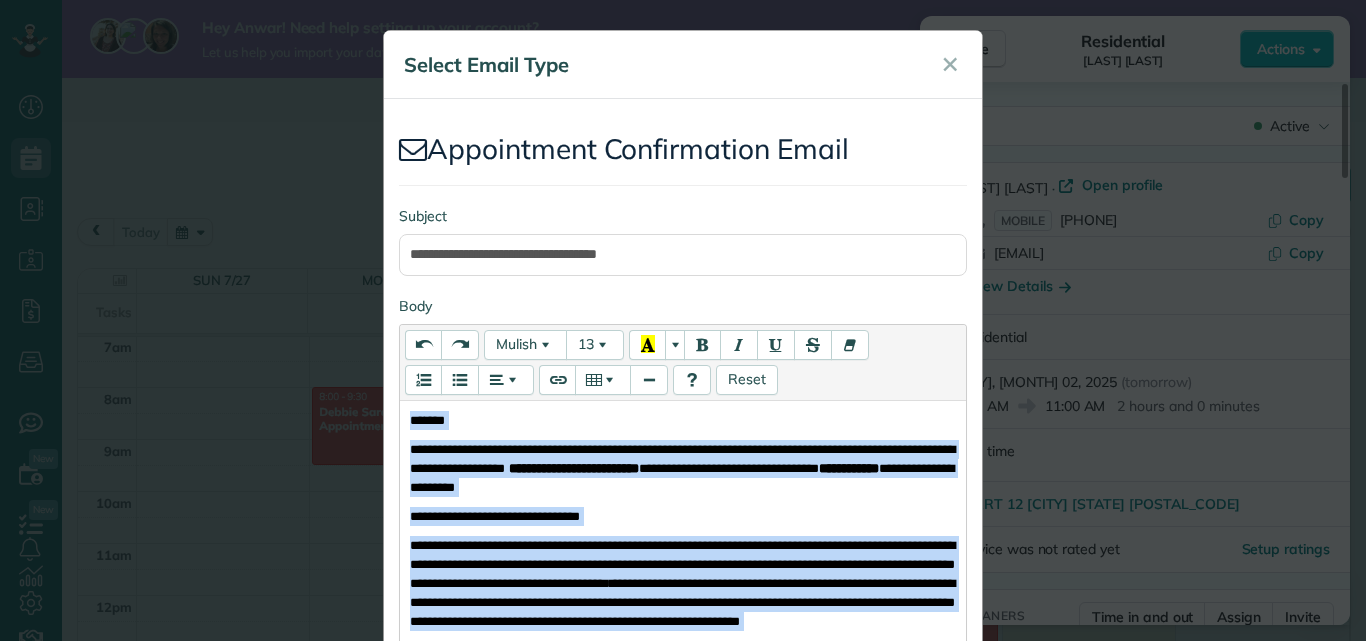 paste 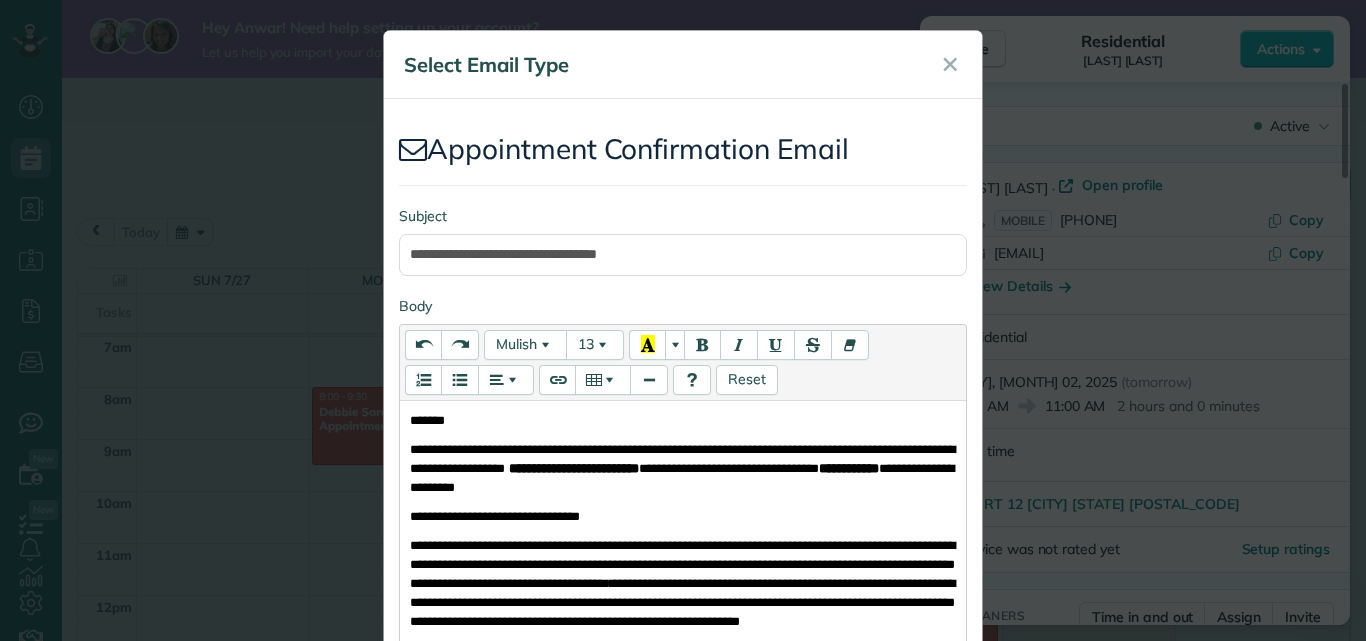 scroll, scrollTop: 344, scrollLeft: 0, axis: vertical 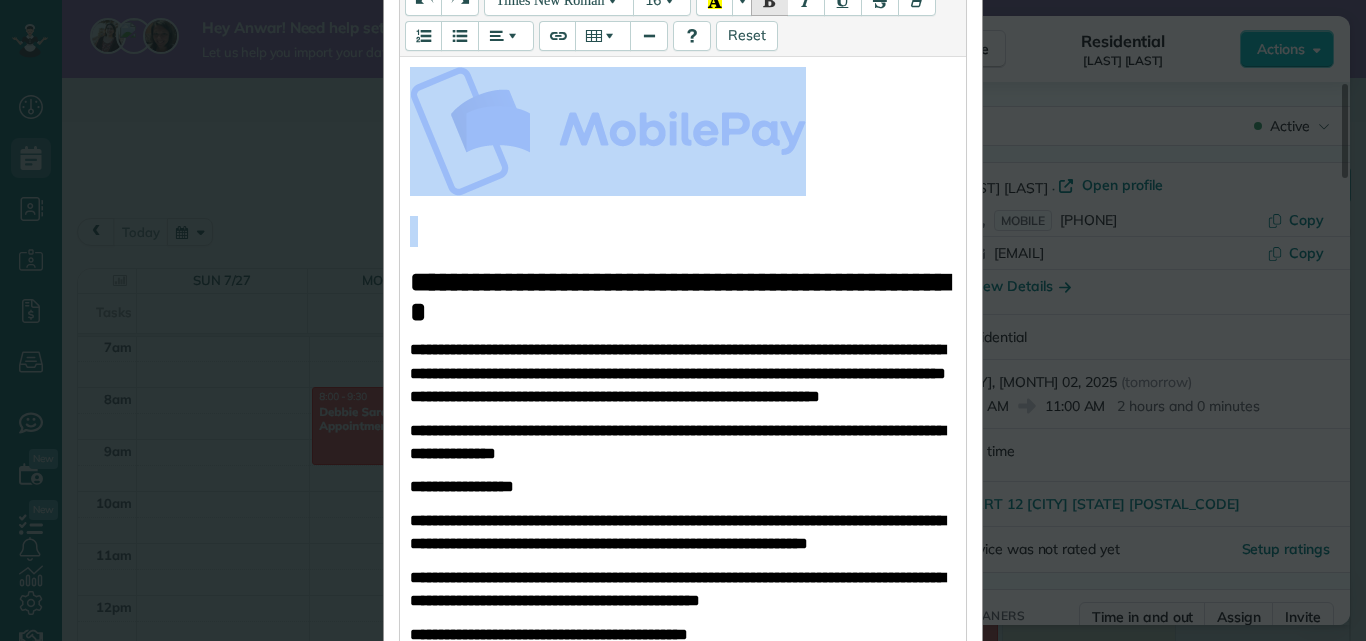 drag, startPoint x: 403, startPoint y: 267, endPoint x: 403, endPoint y: 175, distance: 92 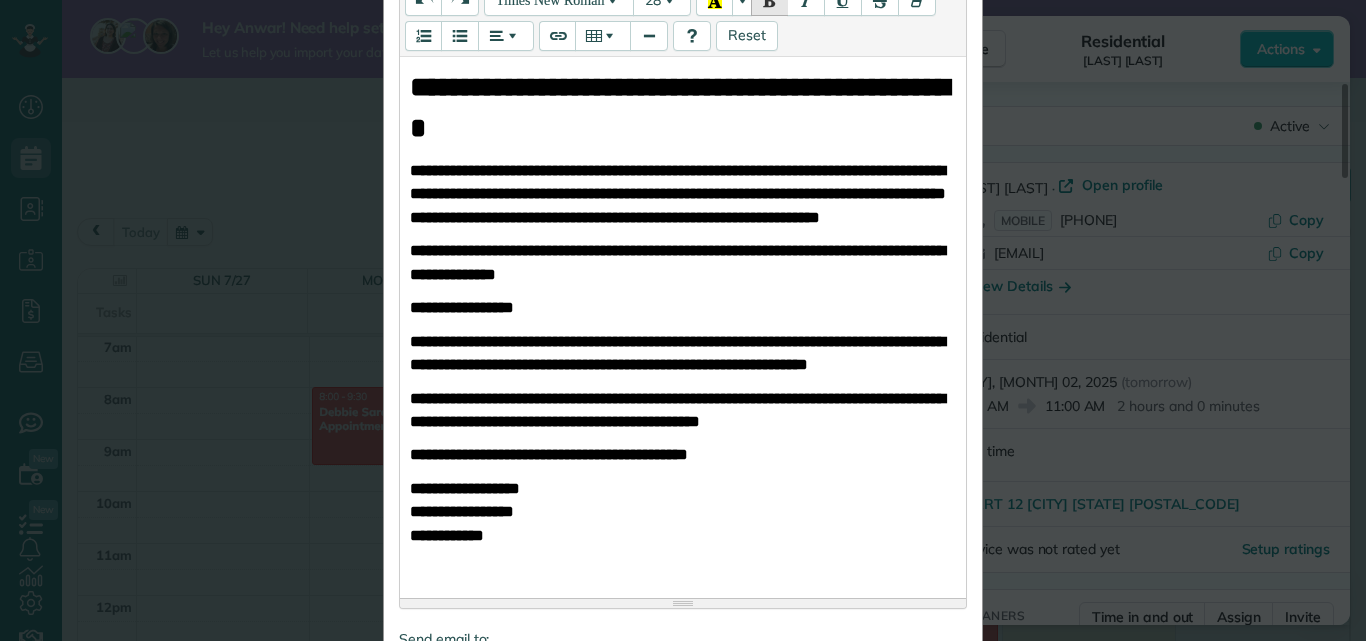 click on "**********" at bounding box center (683, 307) 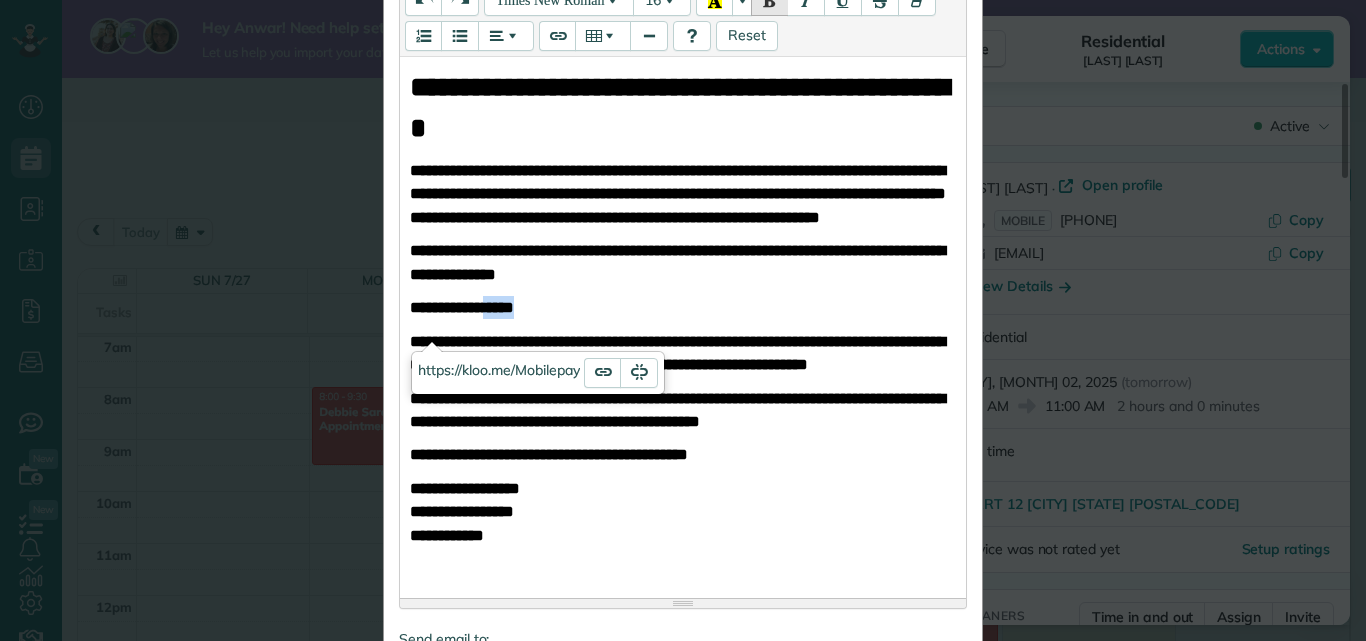 click on "**********" at bounding box center [683, 307] 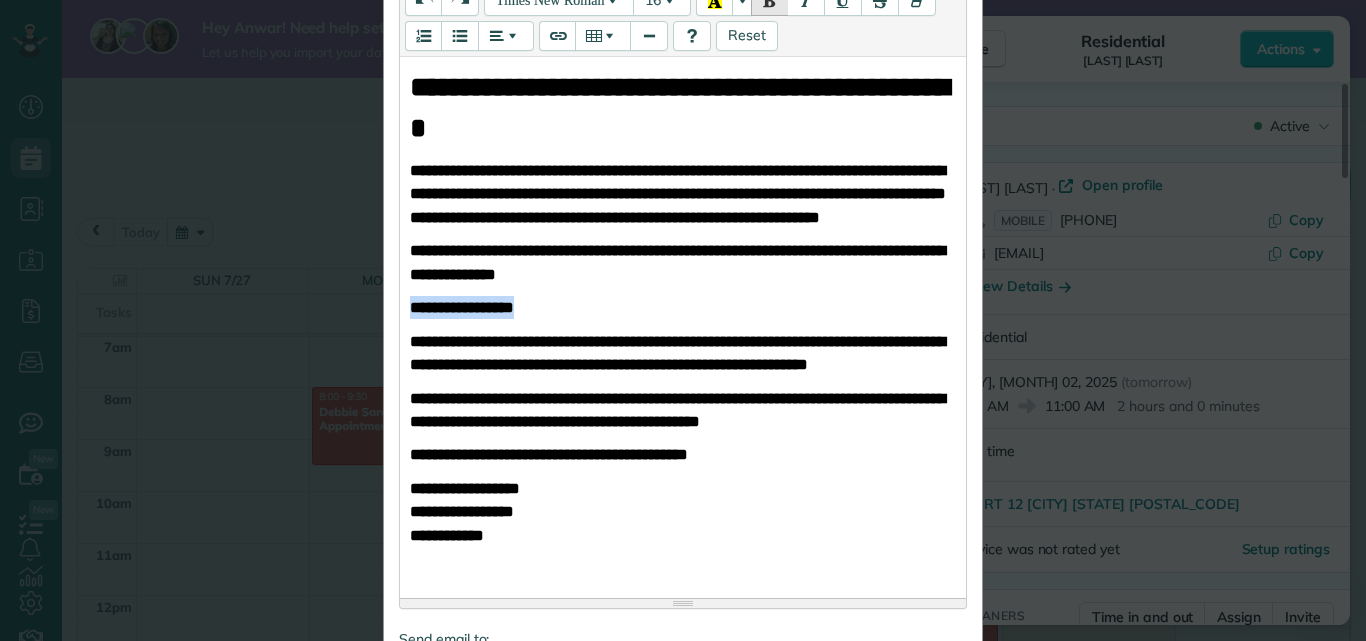 click on "**********" at bounding box center (683, 307) 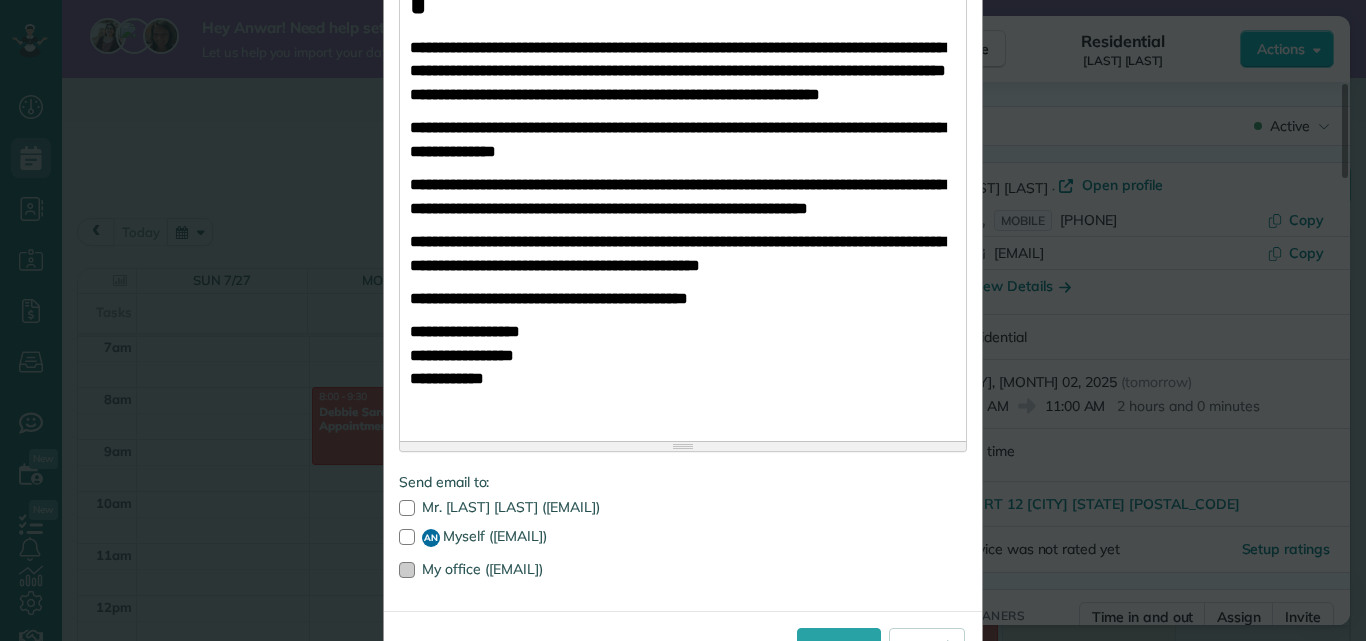 scroll, scrollTop: 538, scrollLeft: 0, axis: vertical 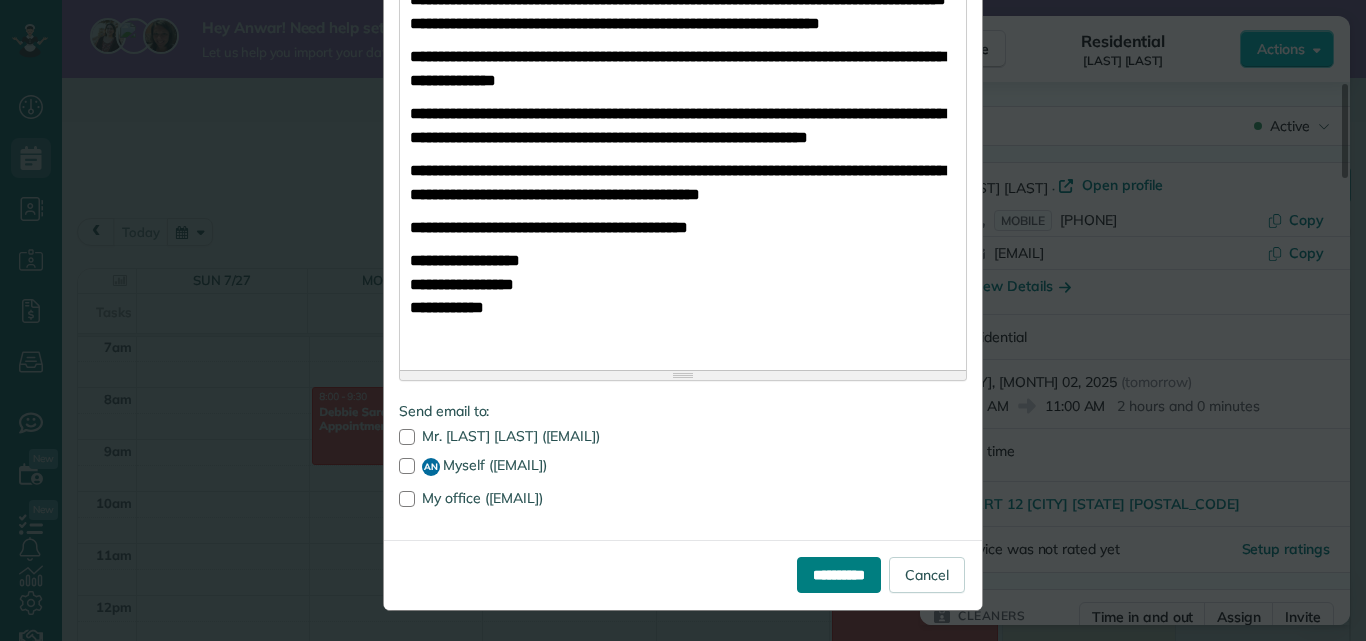 click on "**********" at bounding box center [839, 575] 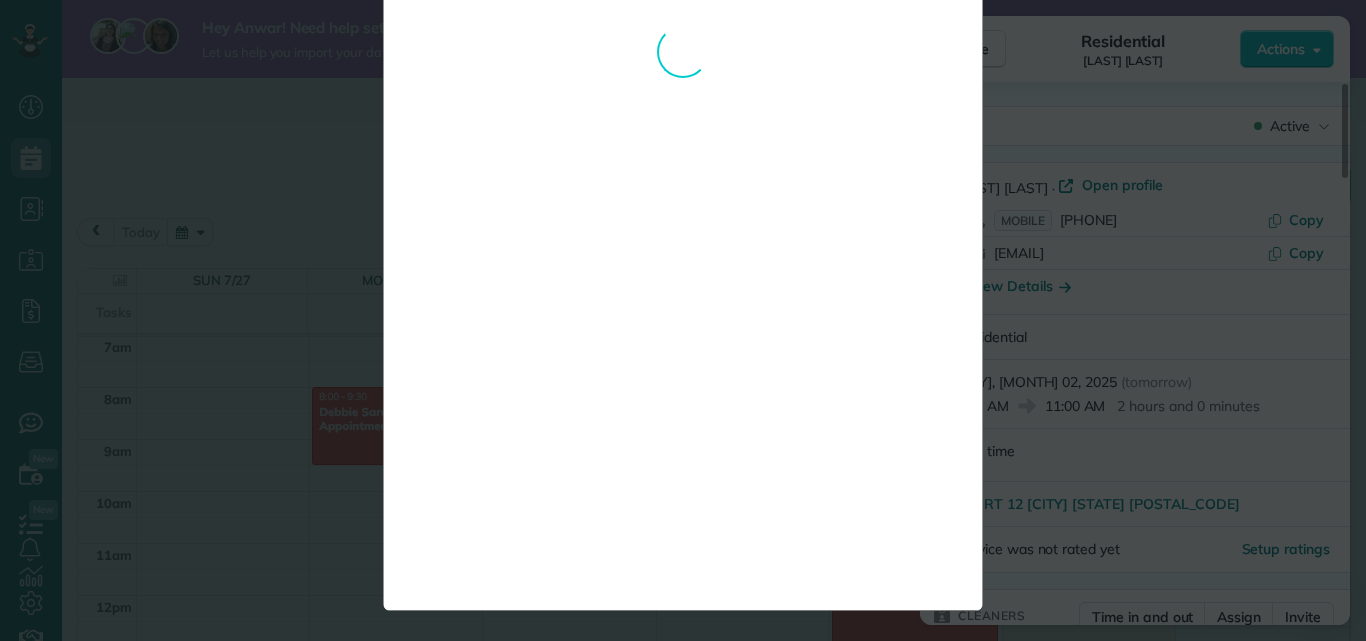 scroll, scrollTop: 0, scrollLeft: 0, axis: both 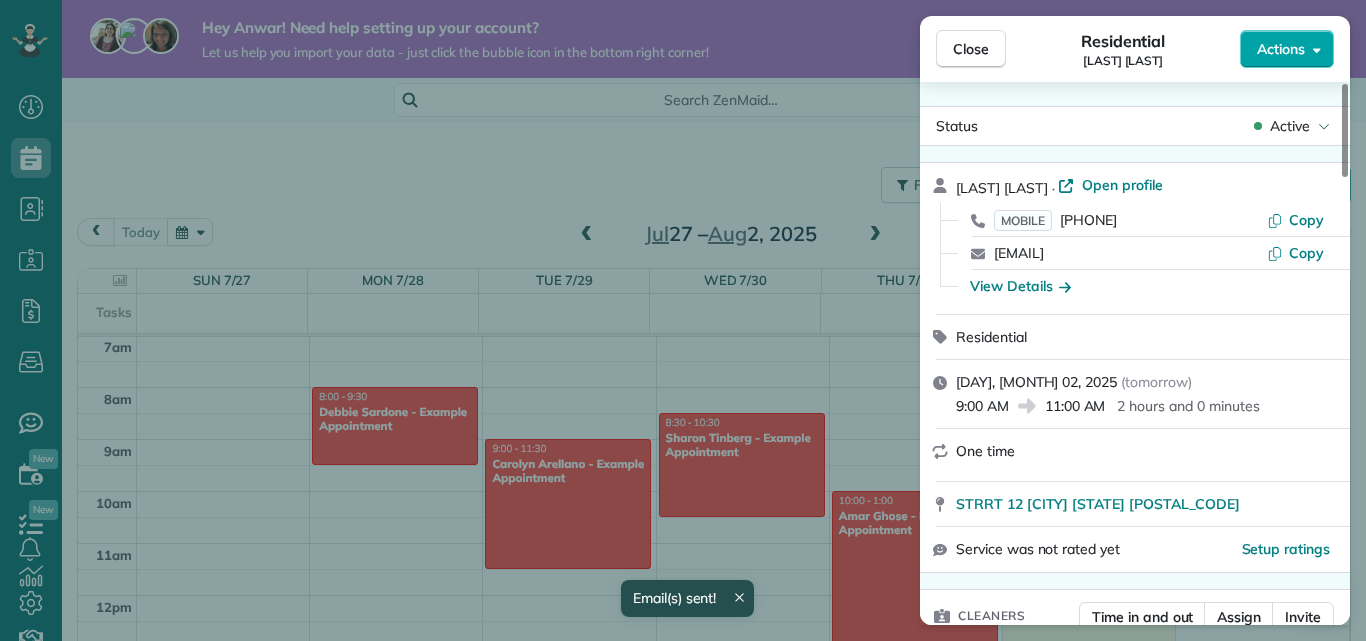 click on "Actions" at bounding box center (1281, 49) 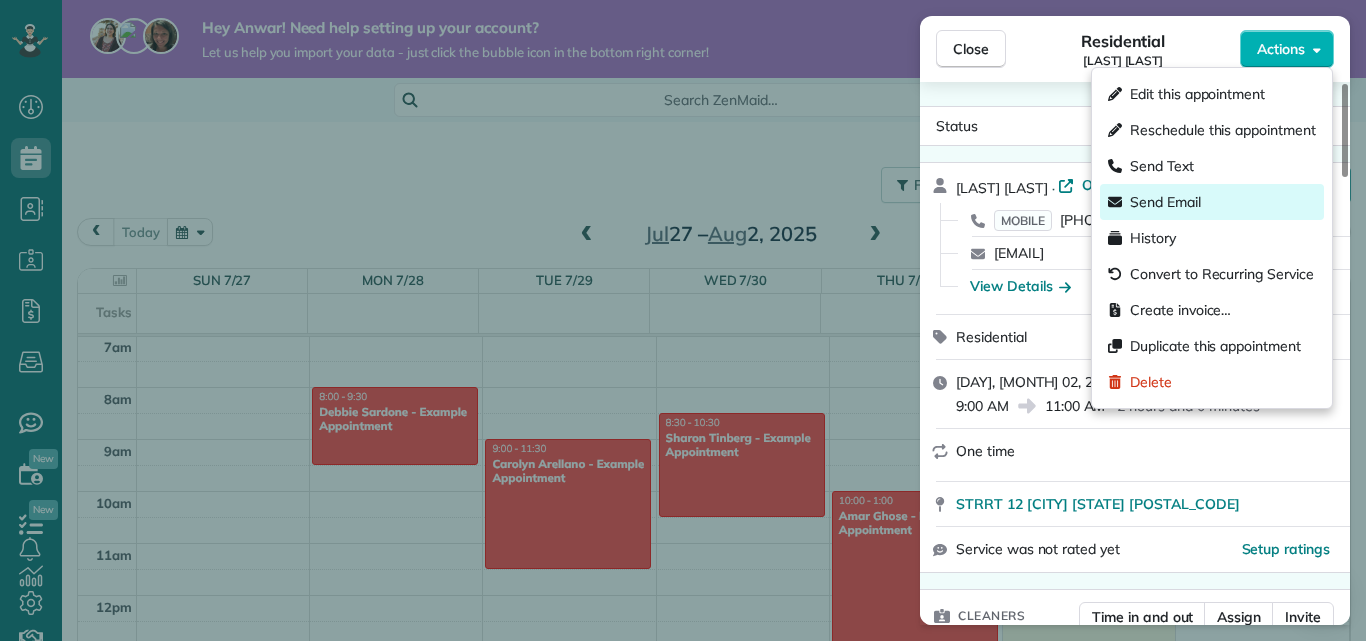 click on "Send Email" at bounding box center [1165, 202] 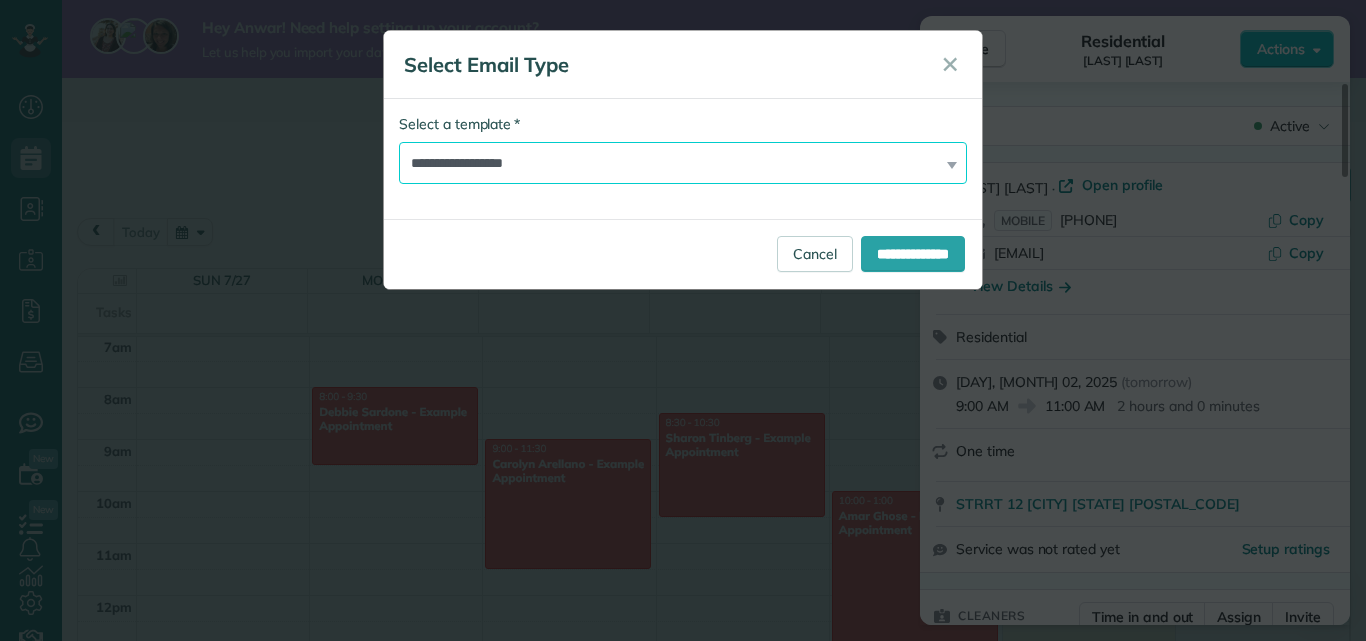 click on "**********" at bounding box center (683, 163) 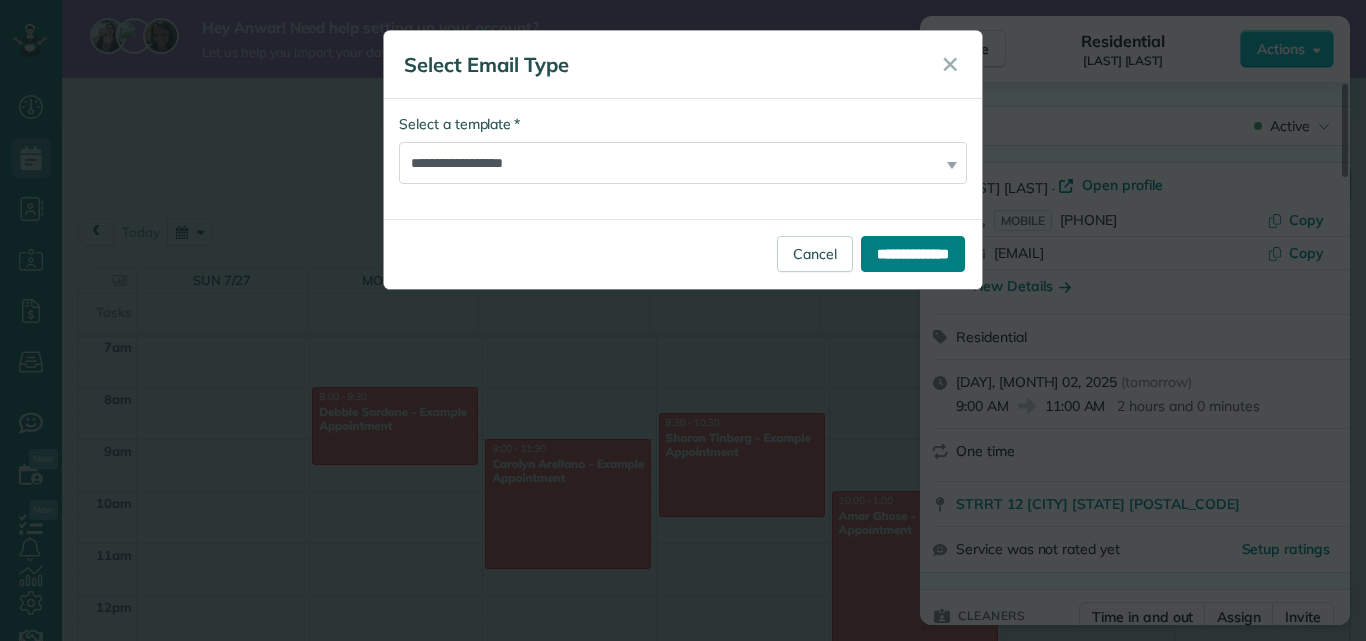 click on "**********" at bounding box center [913, 254] 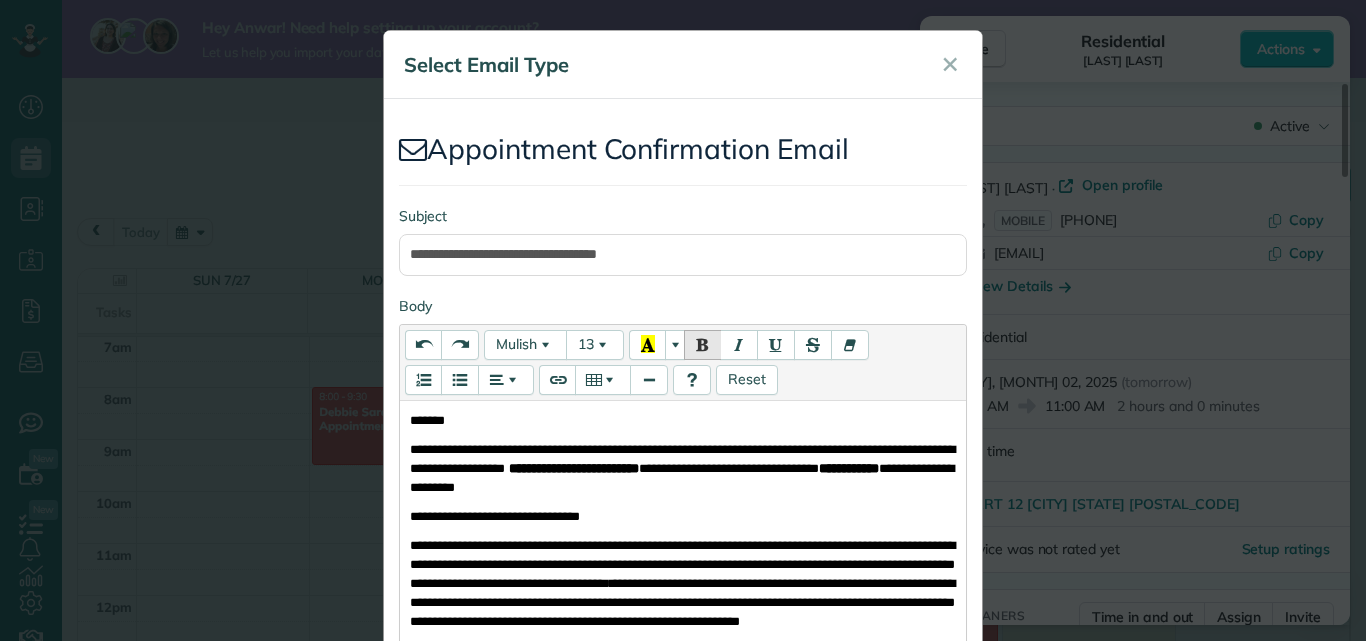 click on "**********" at bounding box center [682, 468] 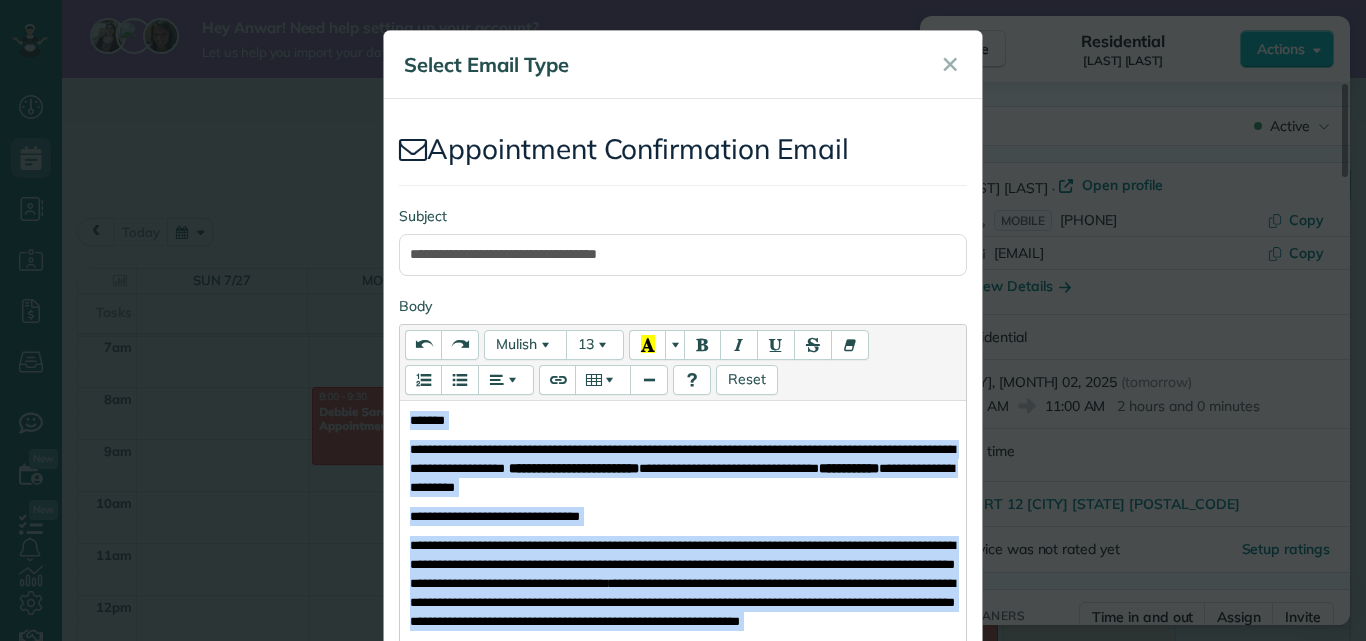 paste 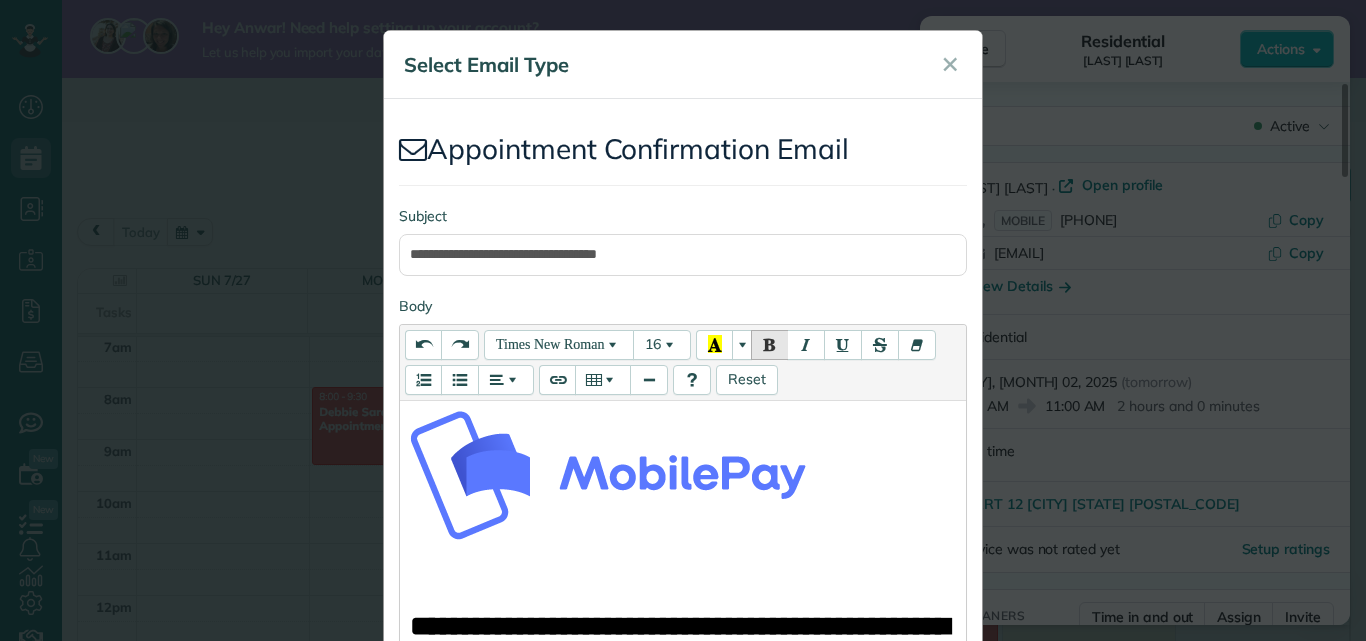scroll, scrollTop: 344, scrollLeft: 0, axis: vertical 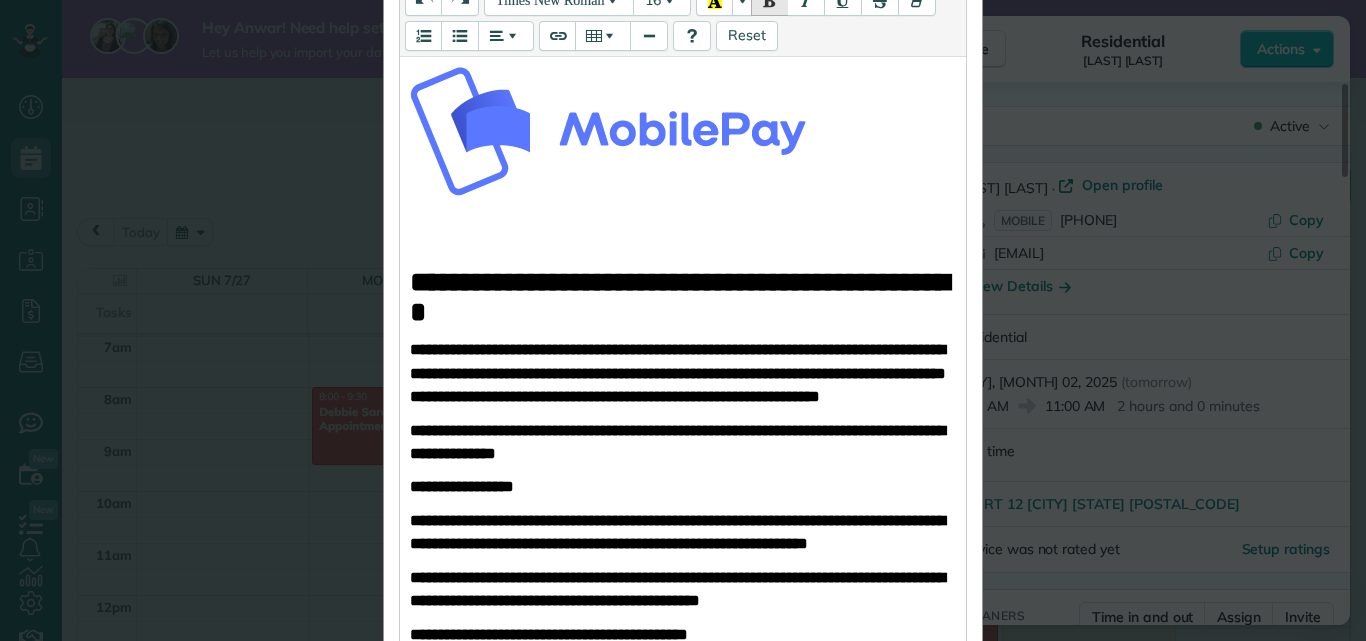 click at bounding box center (683, 231) 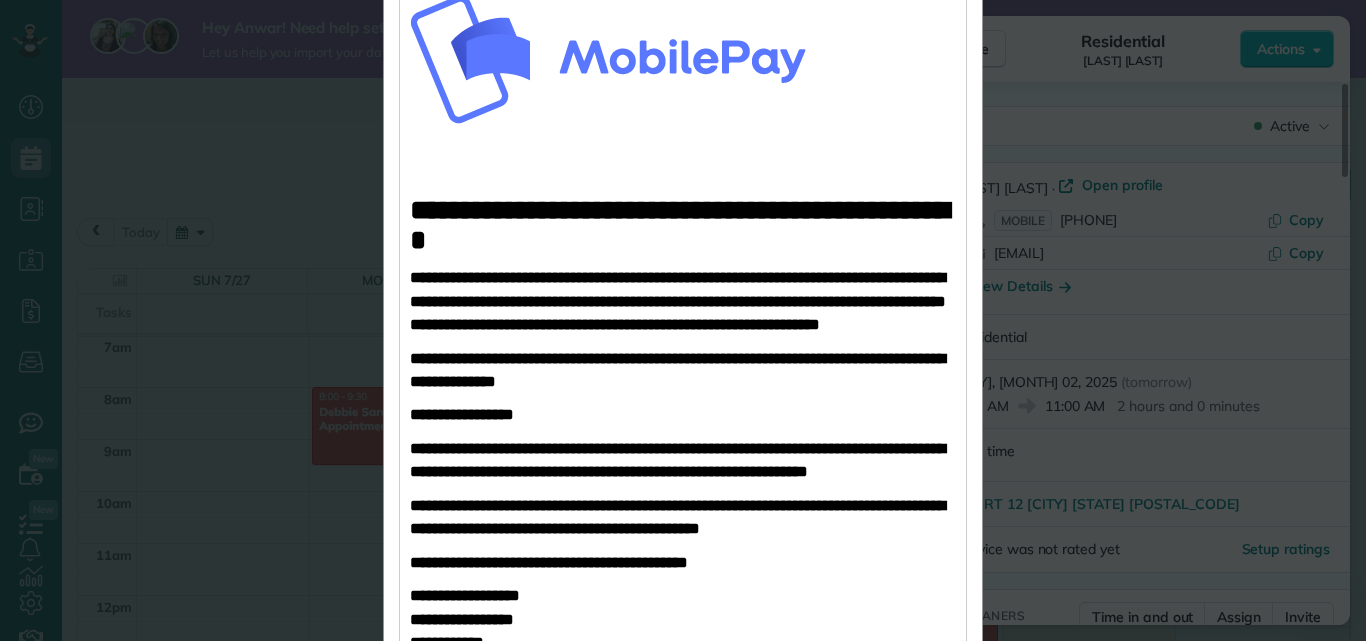 scroll, scrollTop: 511, scrollLeft: 0, axis: vertical 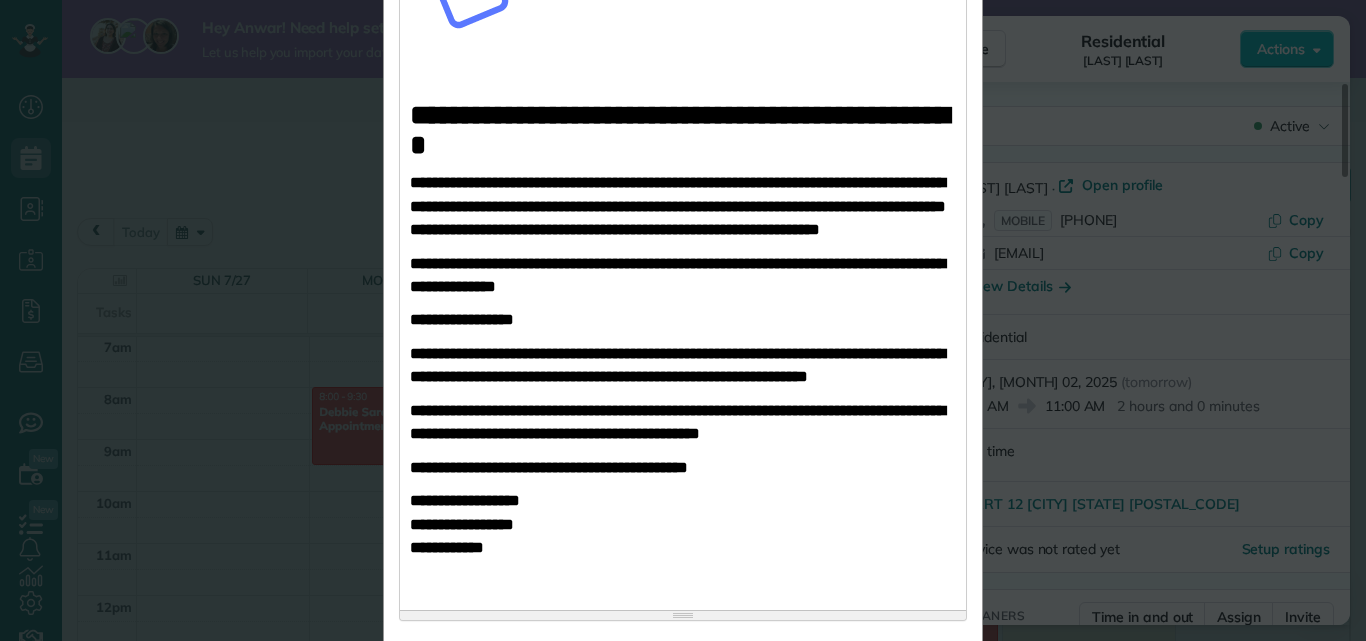 click on "**********" at bounding box center [683, 319] 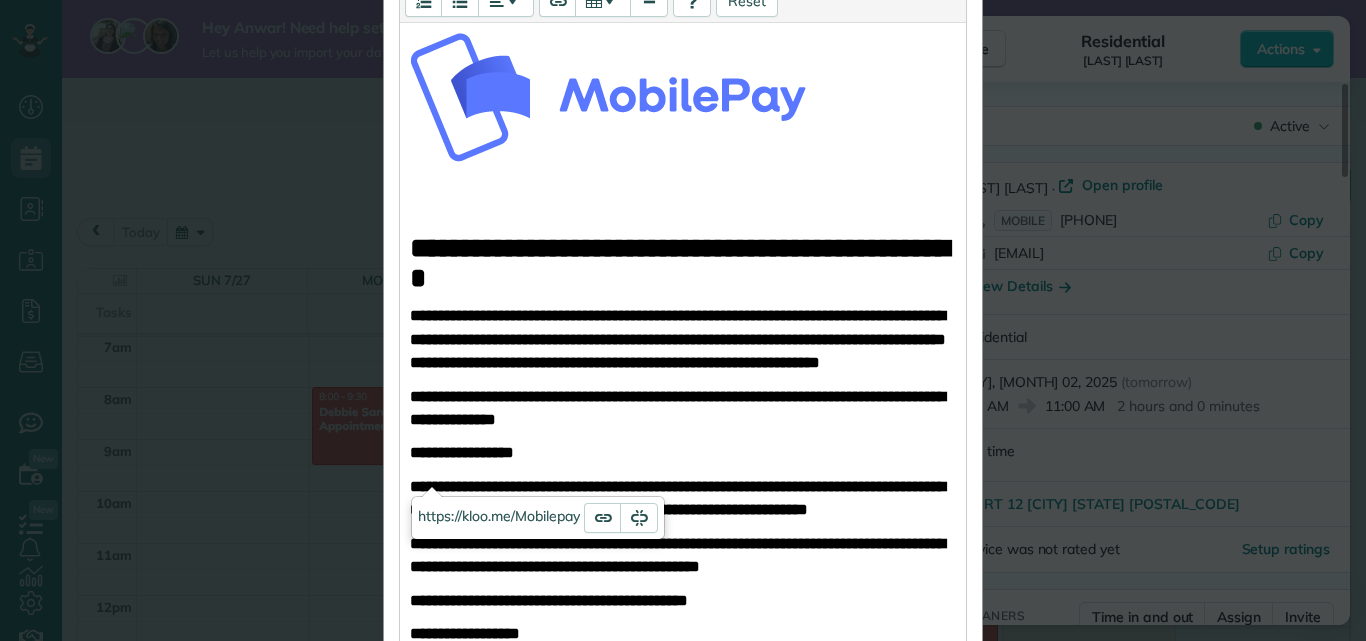 scroll, scrollTop: 377, scrollLeft: 0, axis: vertical 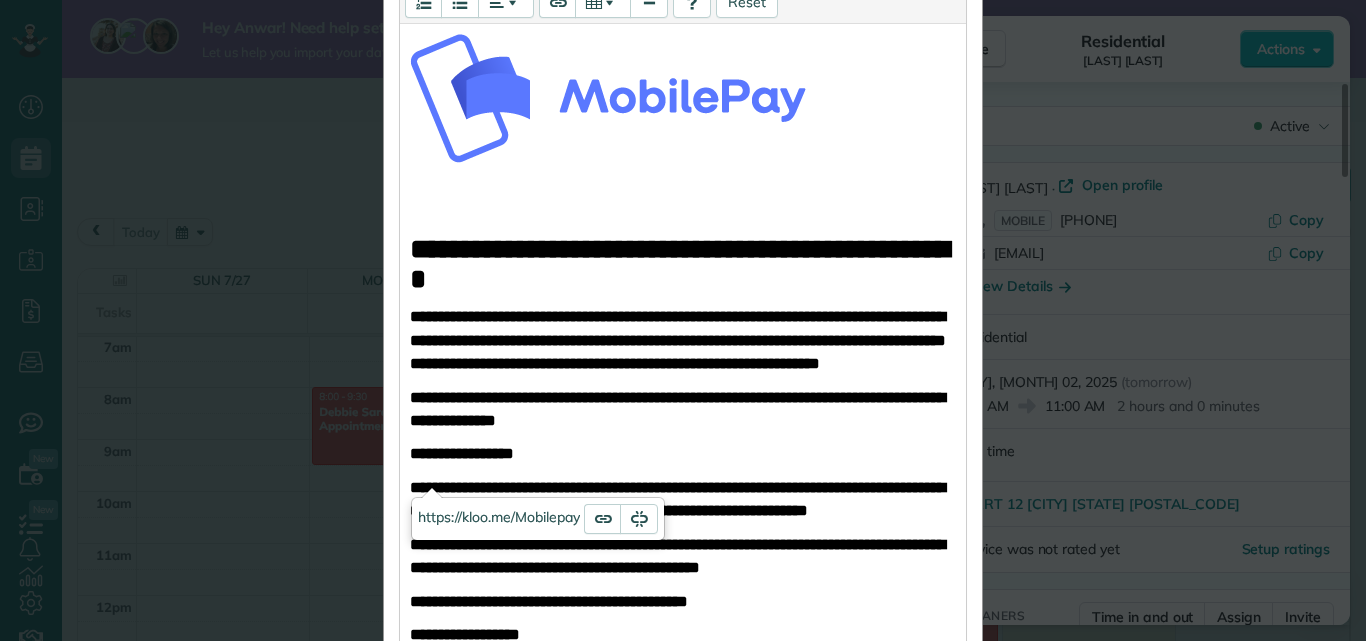 click at bounding box center (683, 198) 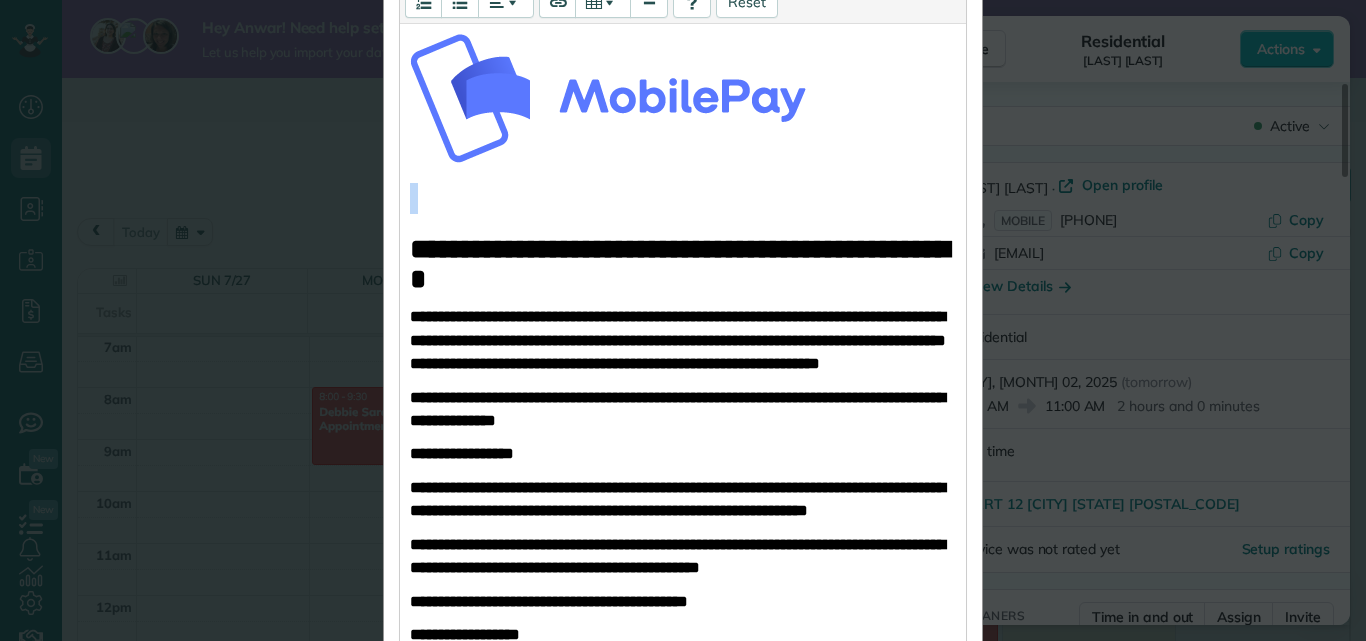 click at bounding box center [683, 198] 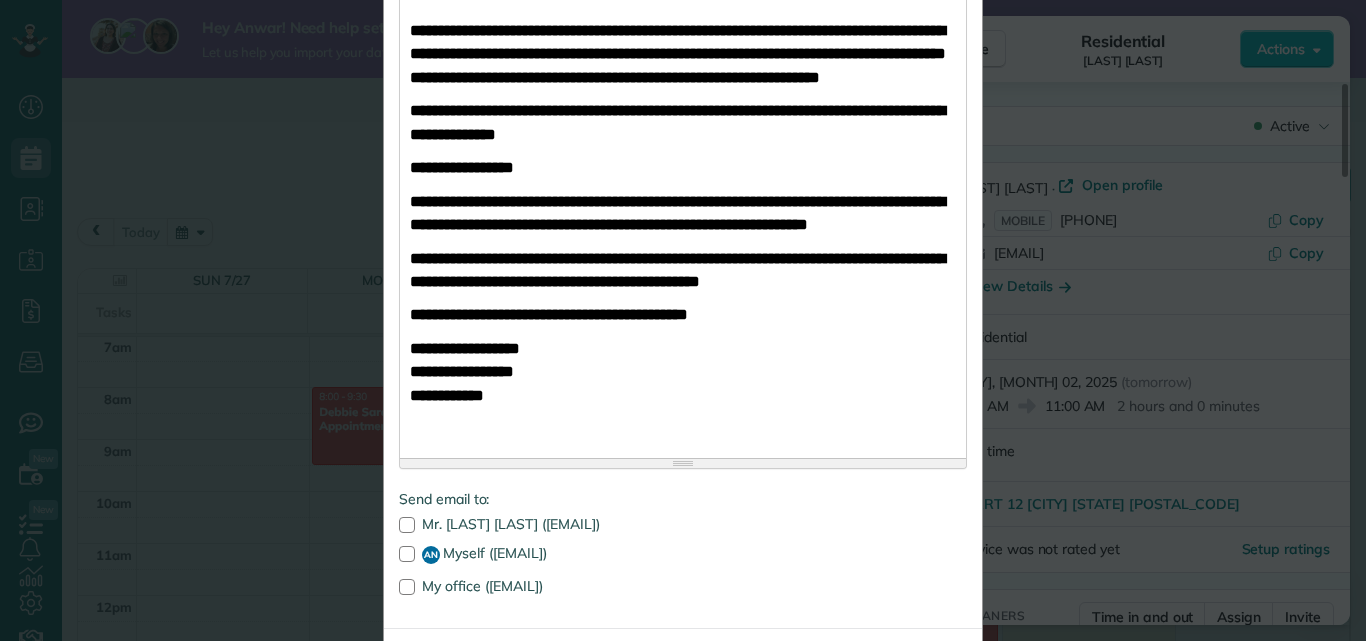 scroll, scrollTop: 572, scrollLeft: 0, axis: vertical 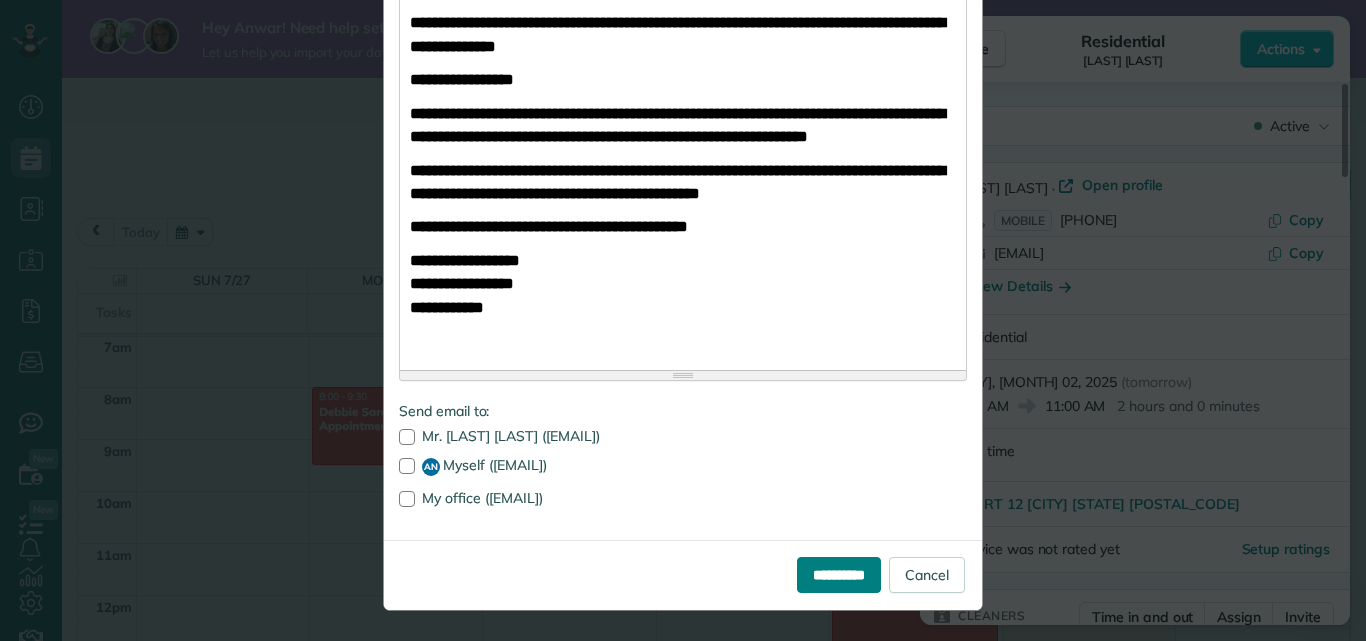 click on "**********" at bounding box center [839, 575] 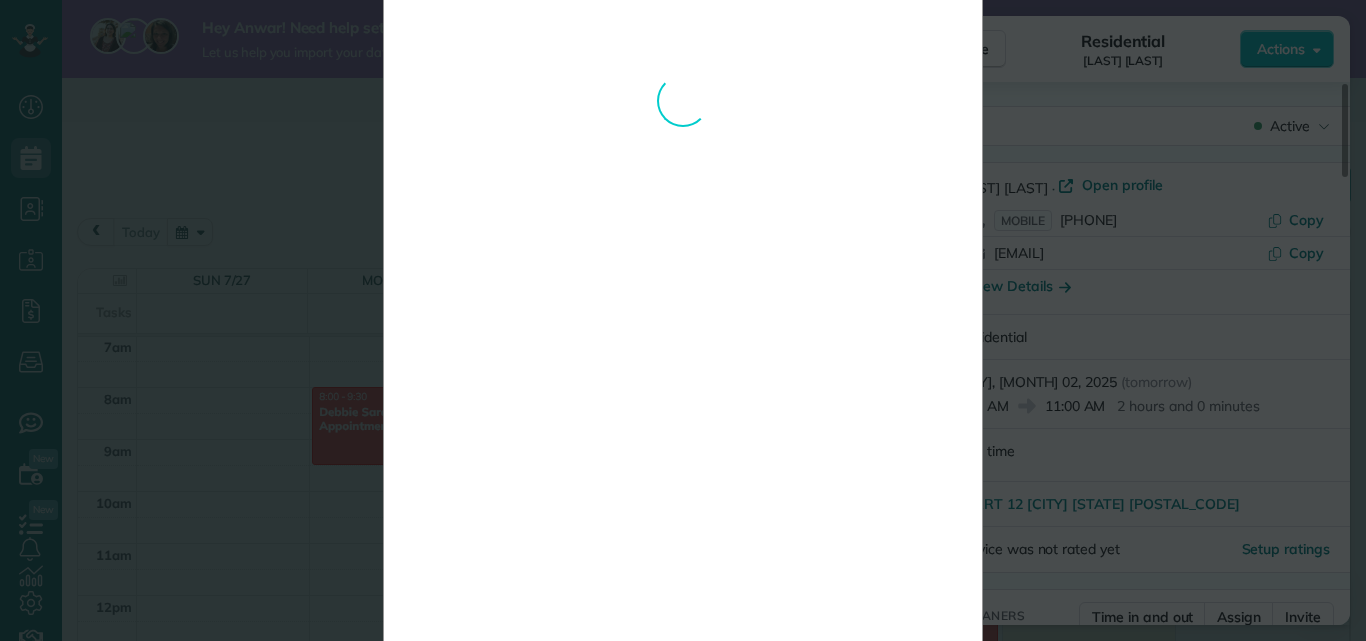 scroll, scrollTop: 0, scrollLeft: 0, axis: both 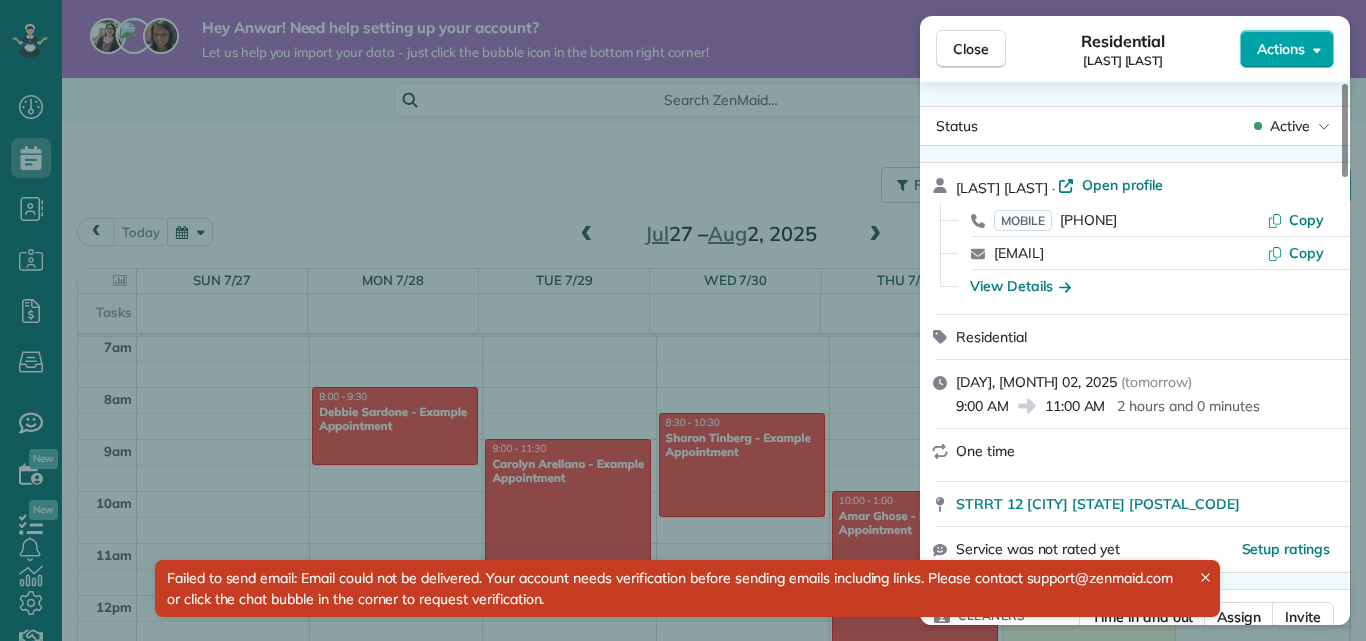 click on "Actions" at bounding box center [1281, 49] 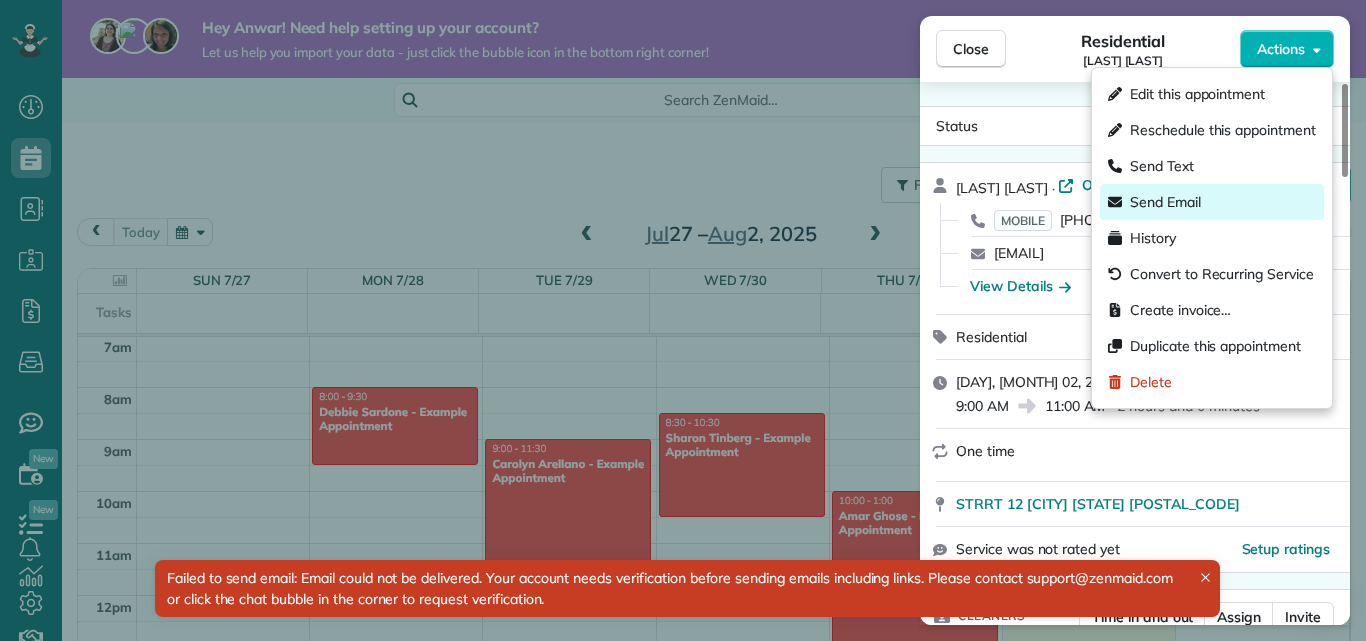 click on "Send Email" at bounding box center [1212, 202] 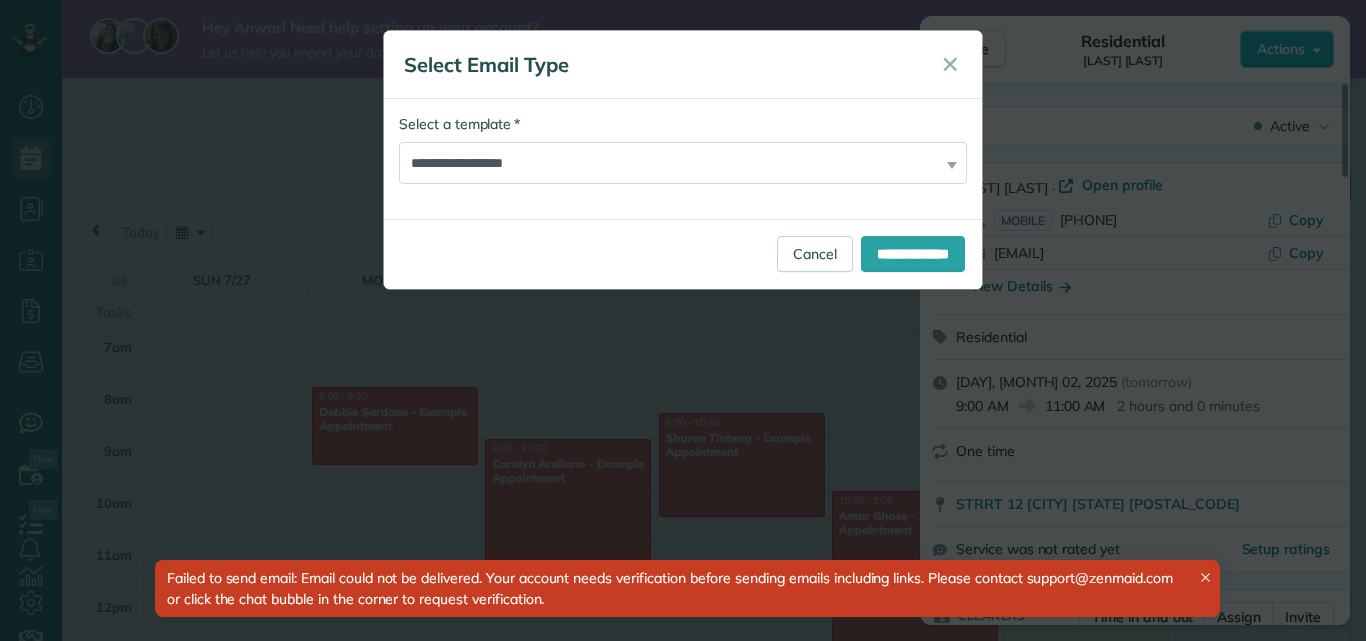 click 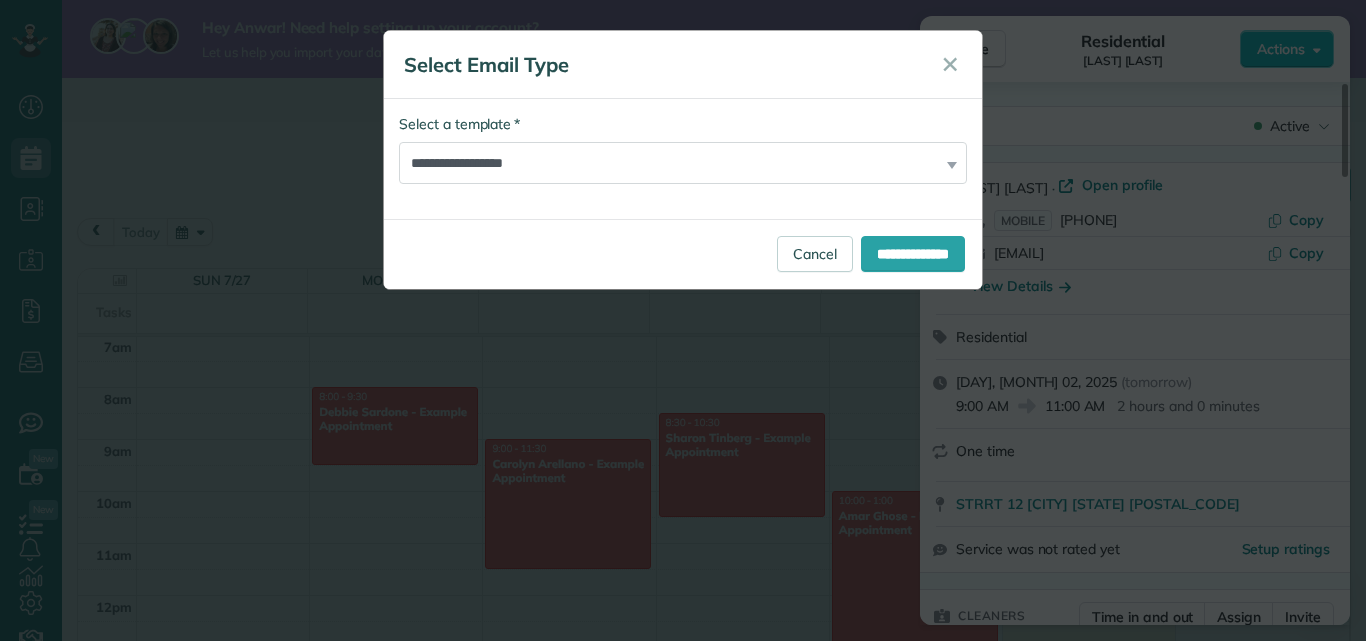 click on "**********" at bounding box center (683, 159) 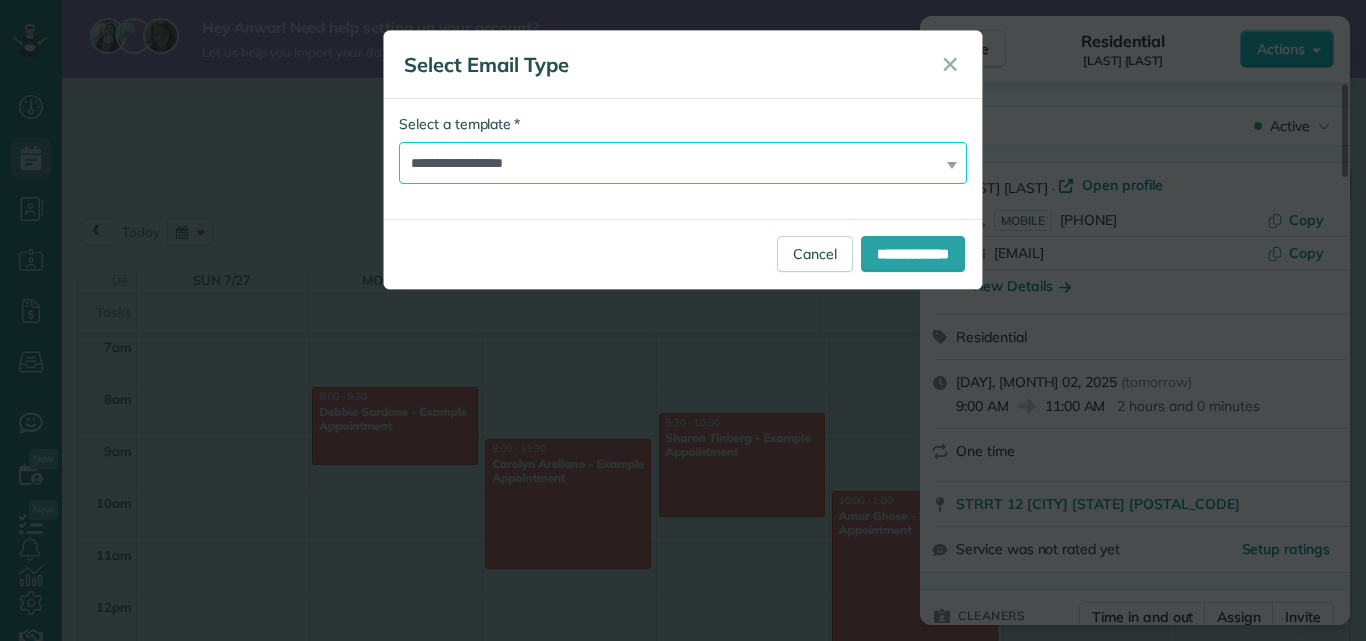 click on "**********" at bounding box center [683, 163] 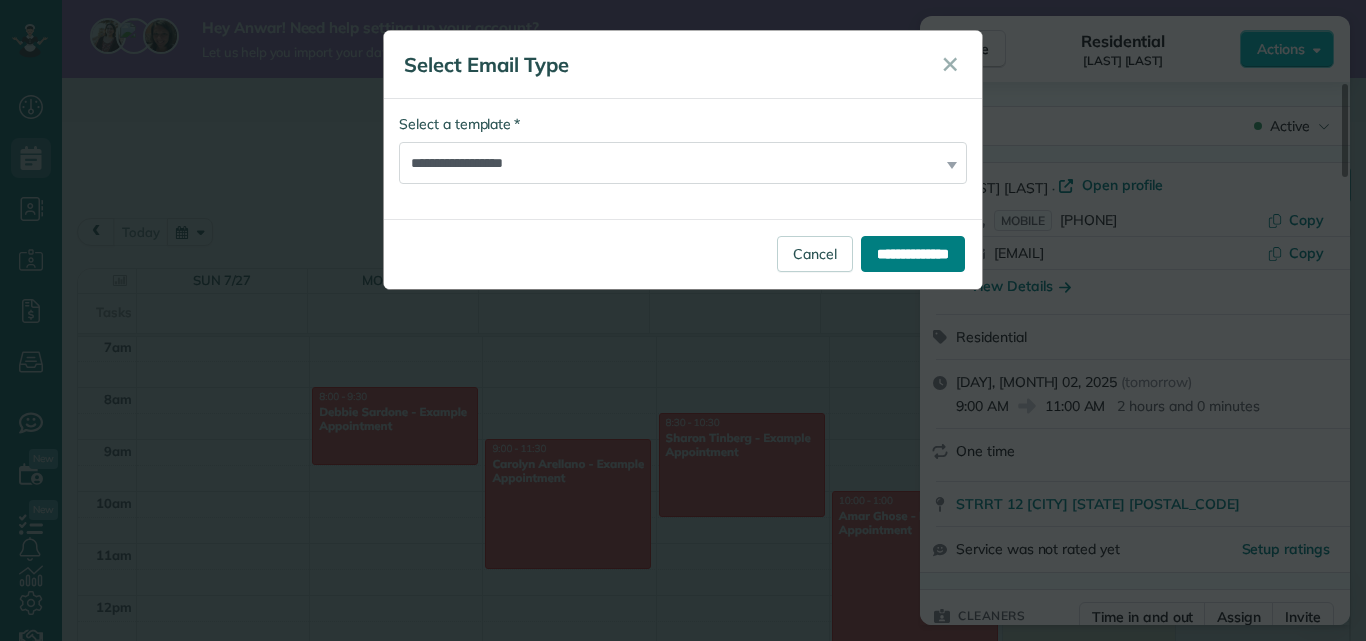 click on "**********" at bounding box center (913, 254) 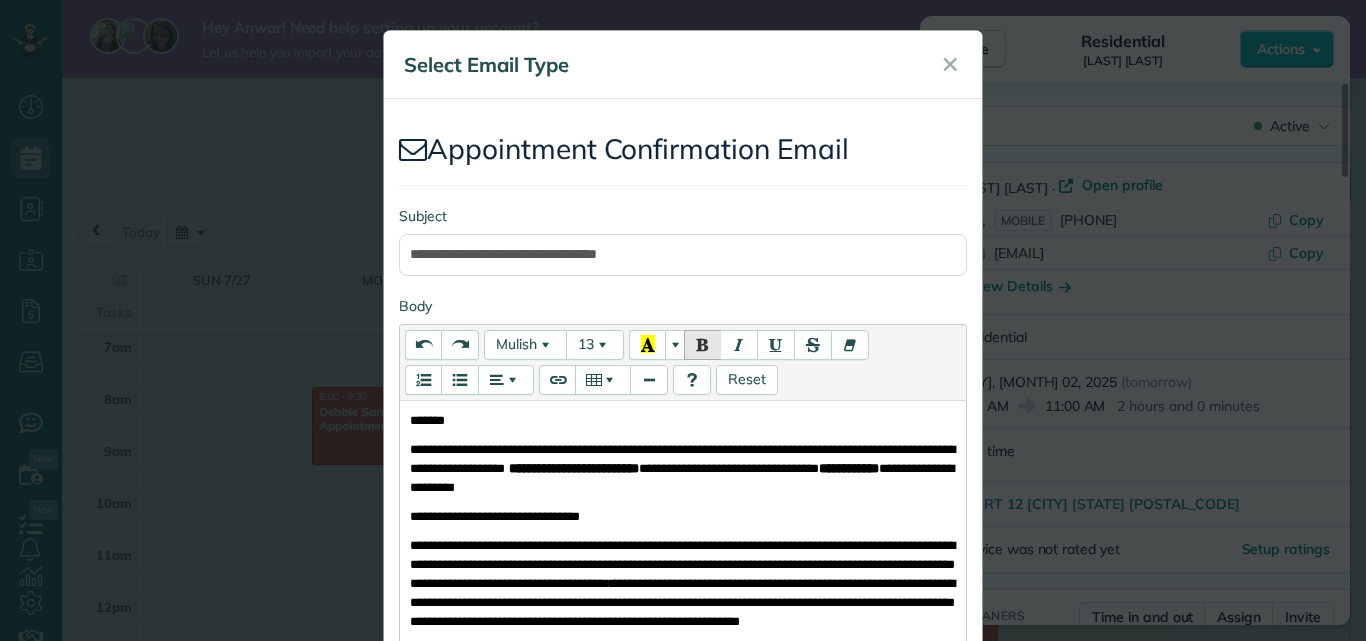 click on "**********" at bounding box center (682, 583) 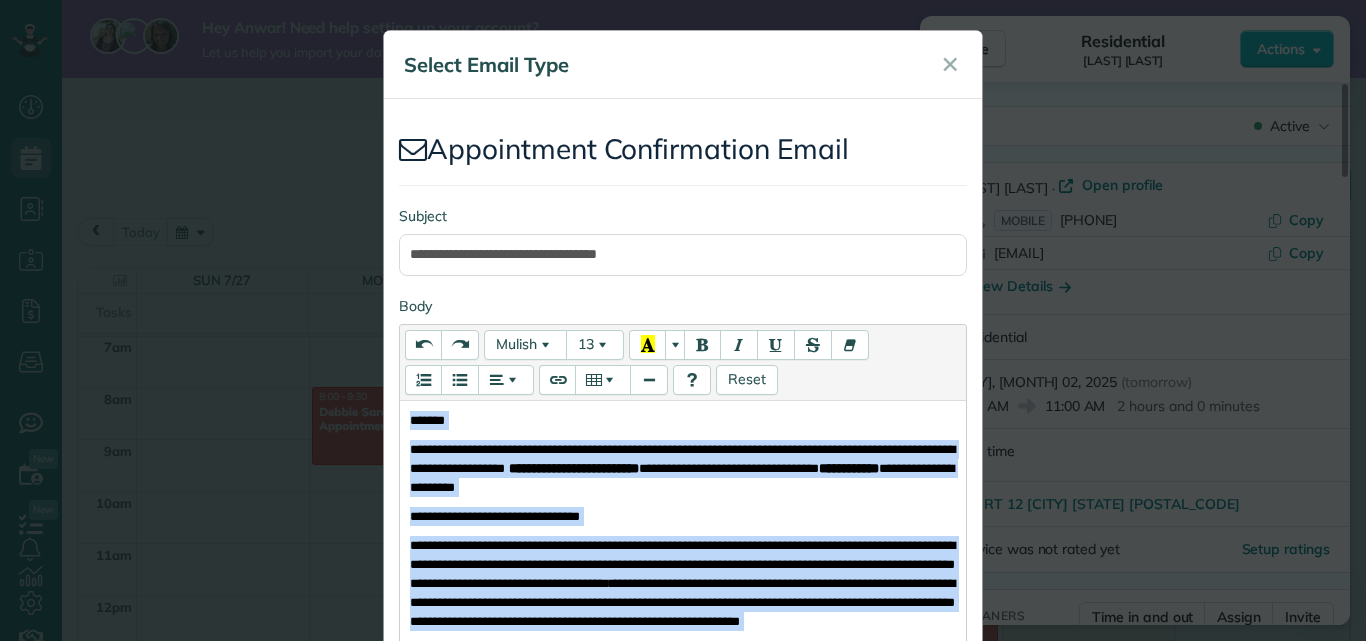 paste 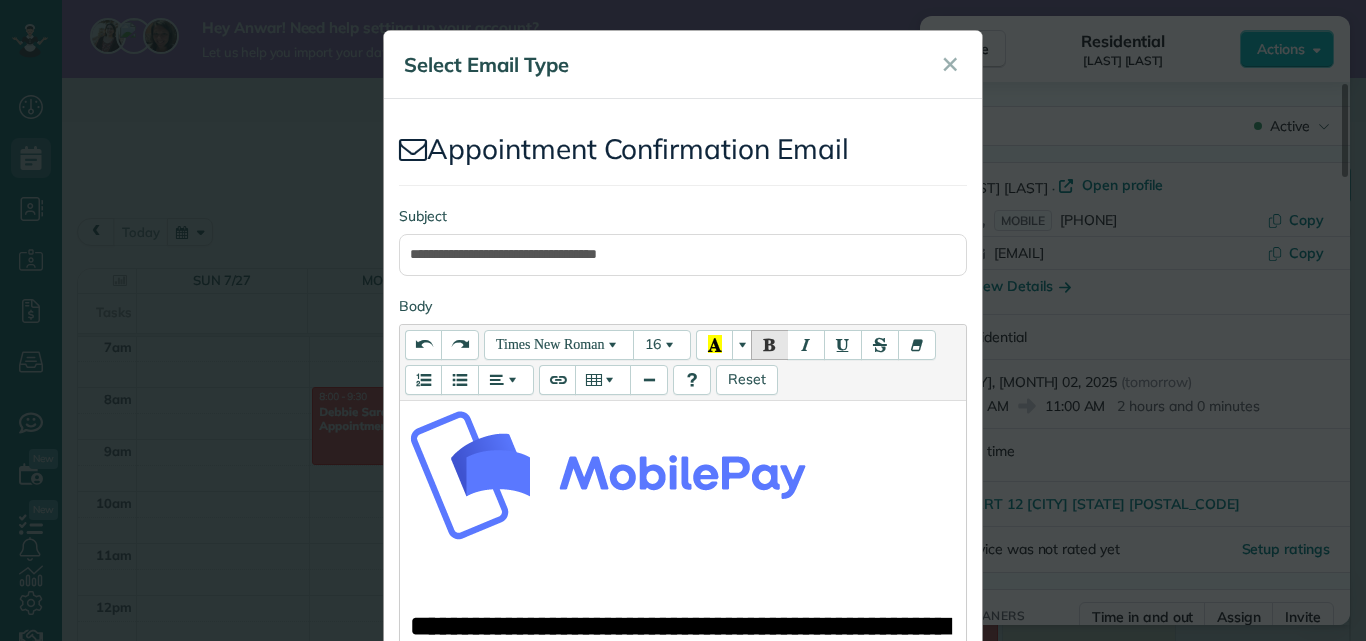 scroll, scrollTop: 344, scrollLeft: 0, axis: vertical 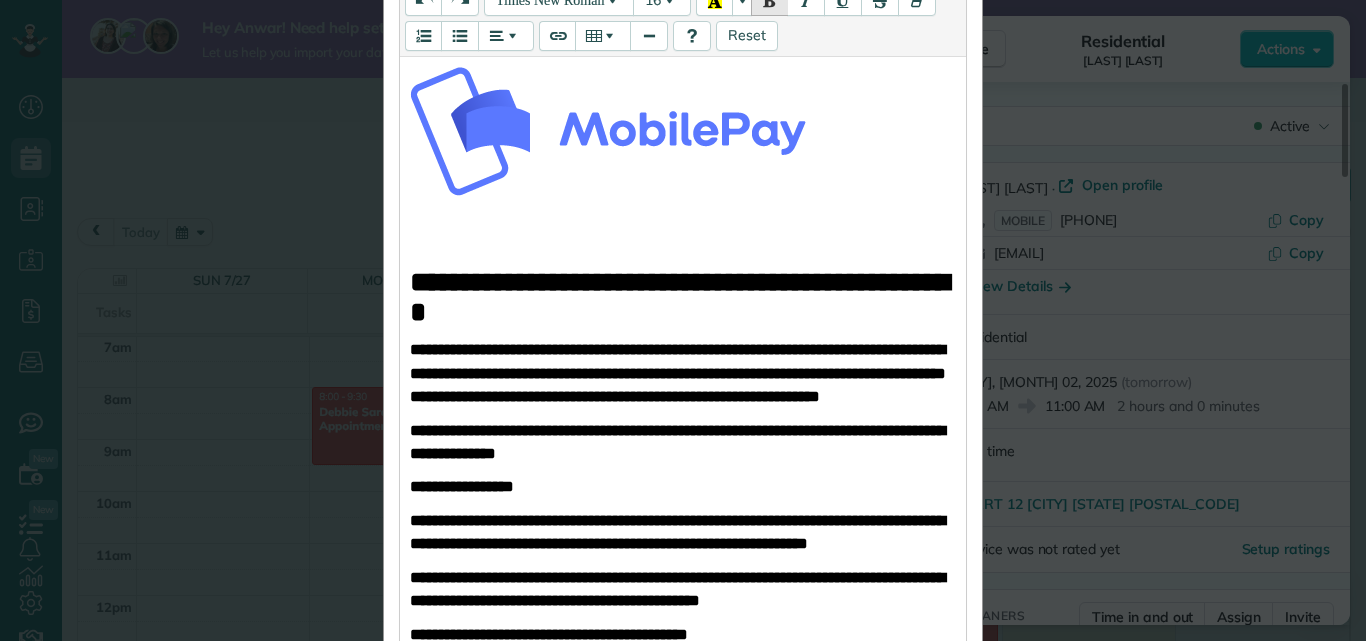click on "**********" at bounding box center (462, 486) 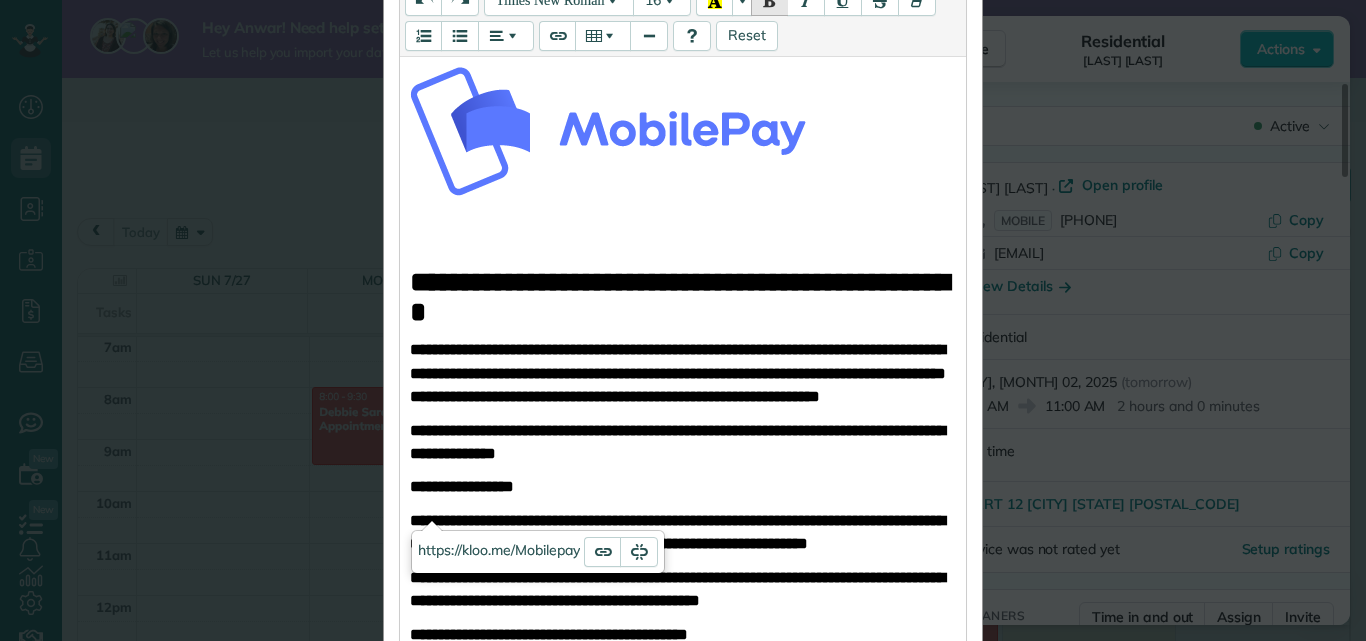 click on "**********" at bounding box center (462, 486) 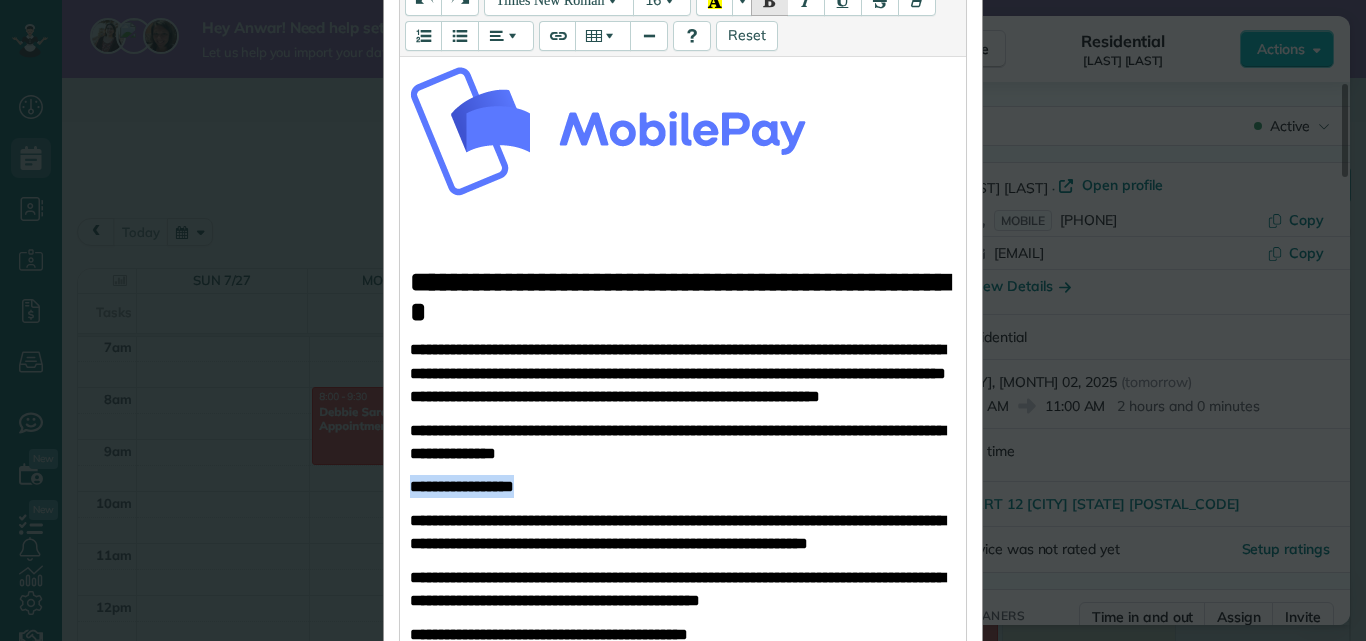 click on "**********" at bounding box center [462, 486] 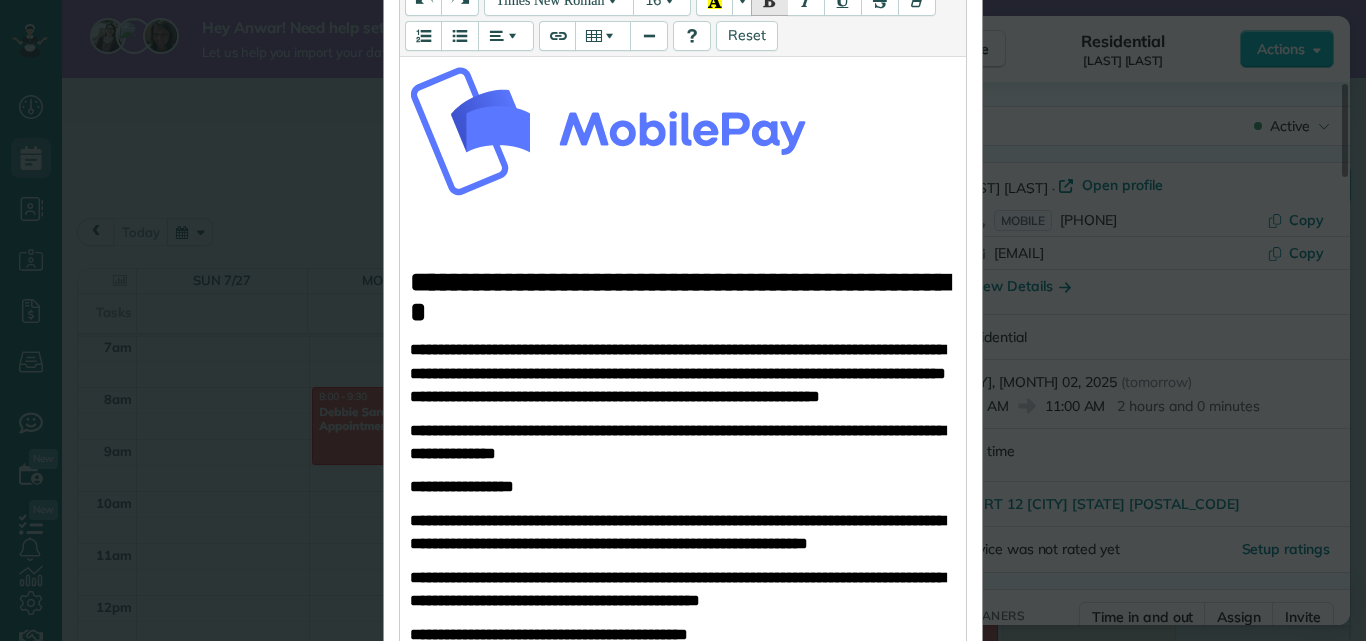click on "**********" at bounding box center [462, 486] 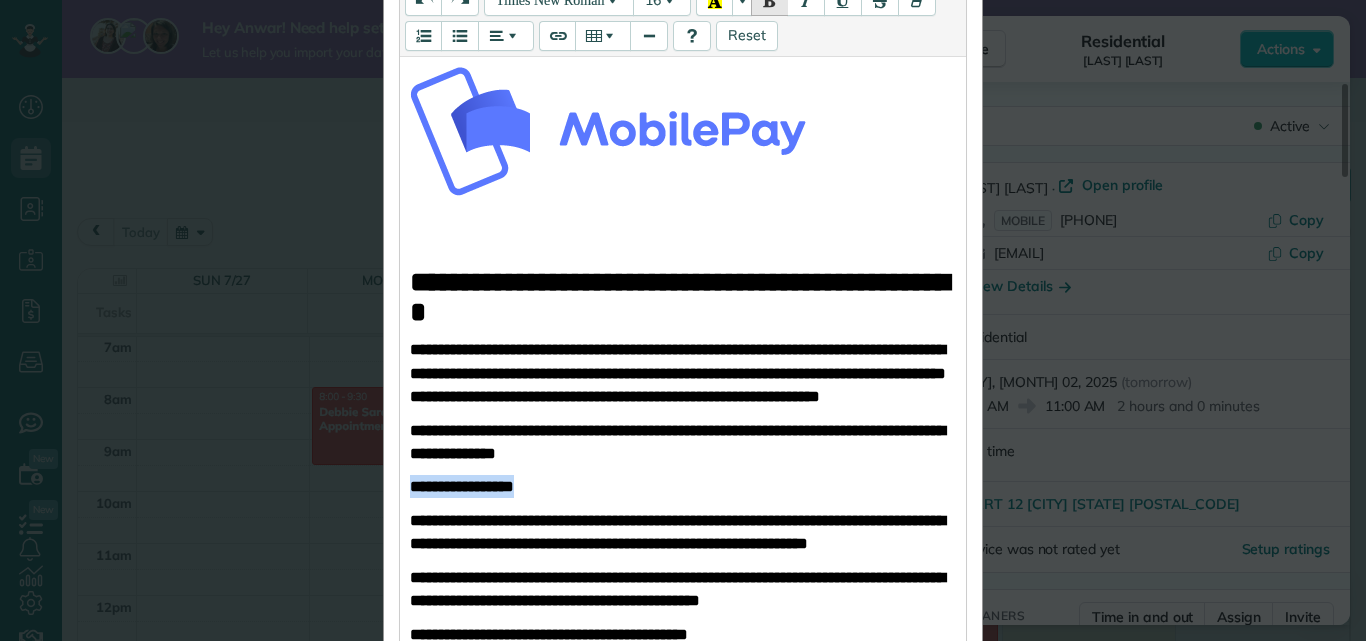 click on "**********" at bounding box center (462, 486) 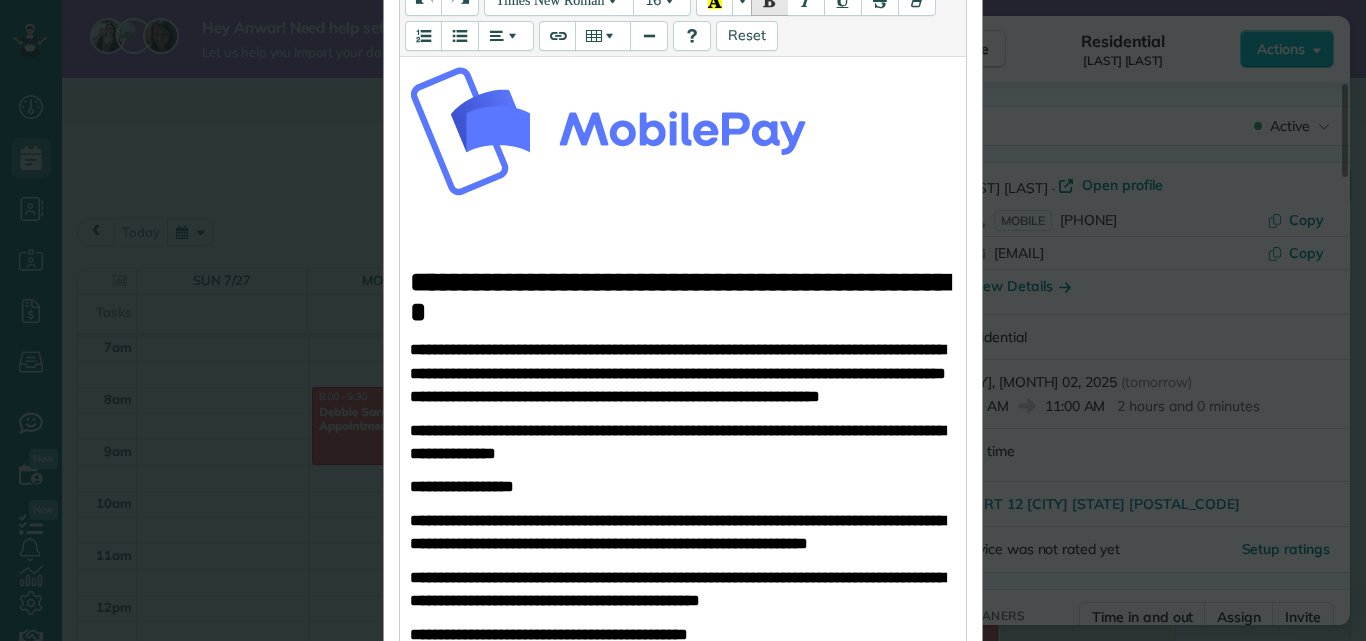 click on "**********" at bounding box center (462, 486) 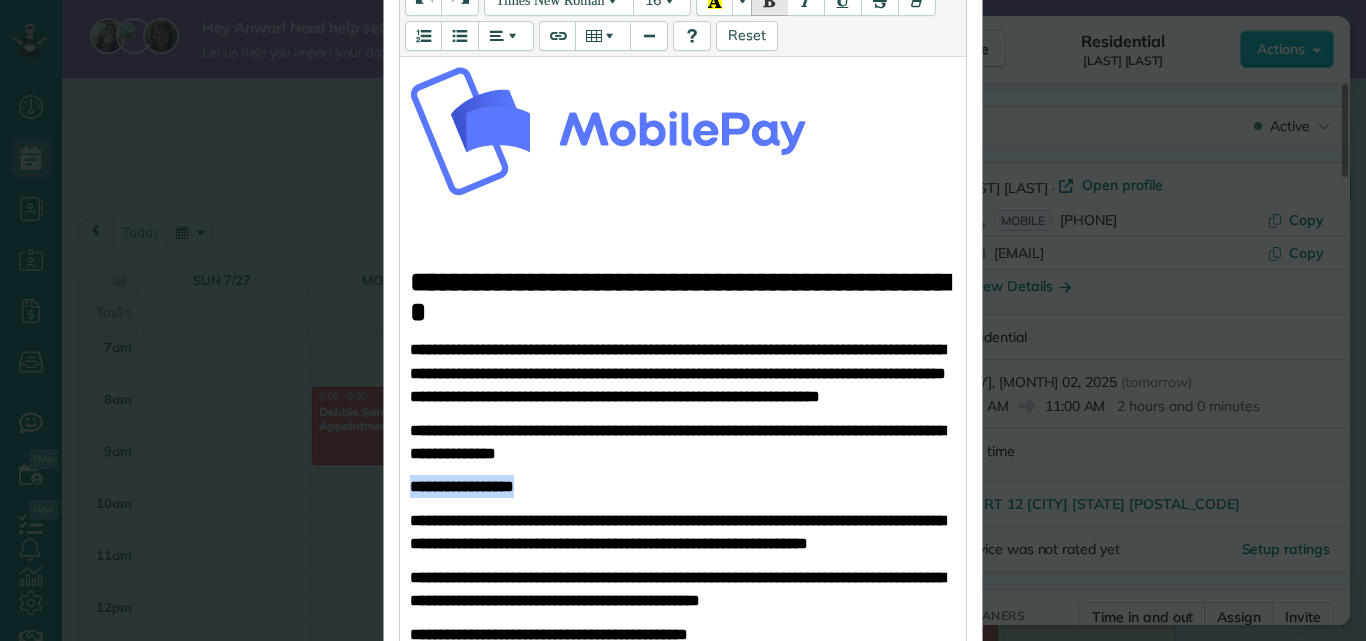 click on "**********" at bounding box center [462, 486] 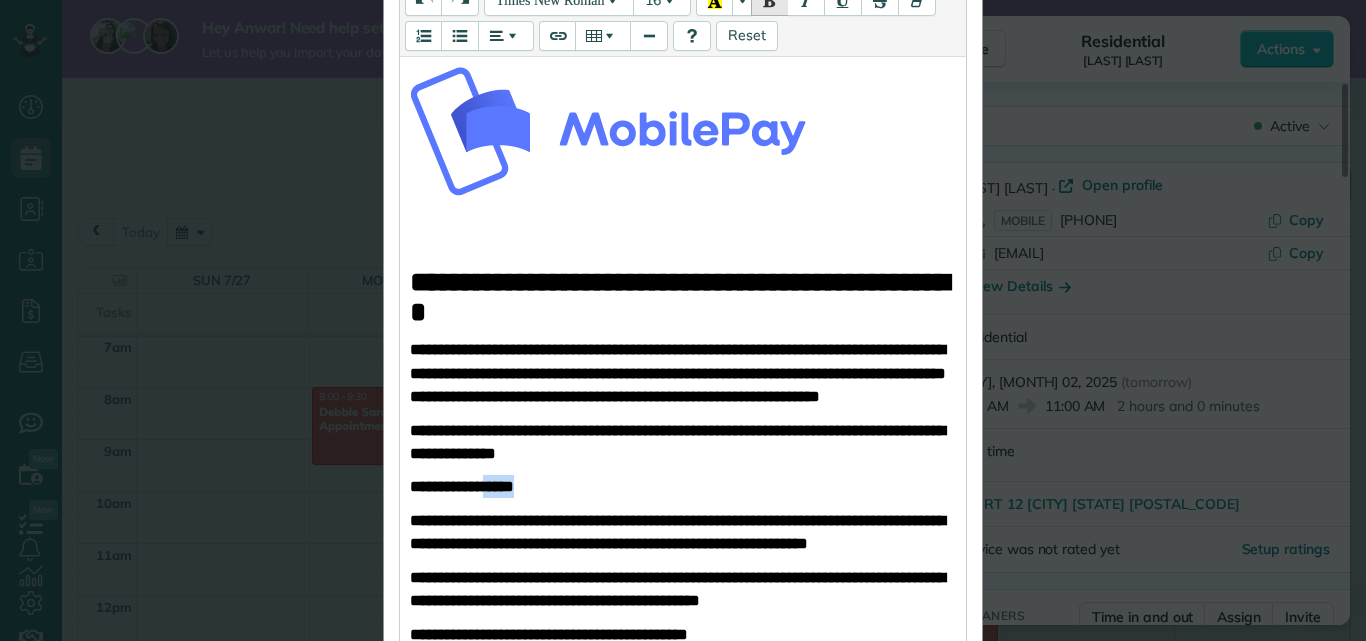 click on "**********" at bounding box center [462, 486] 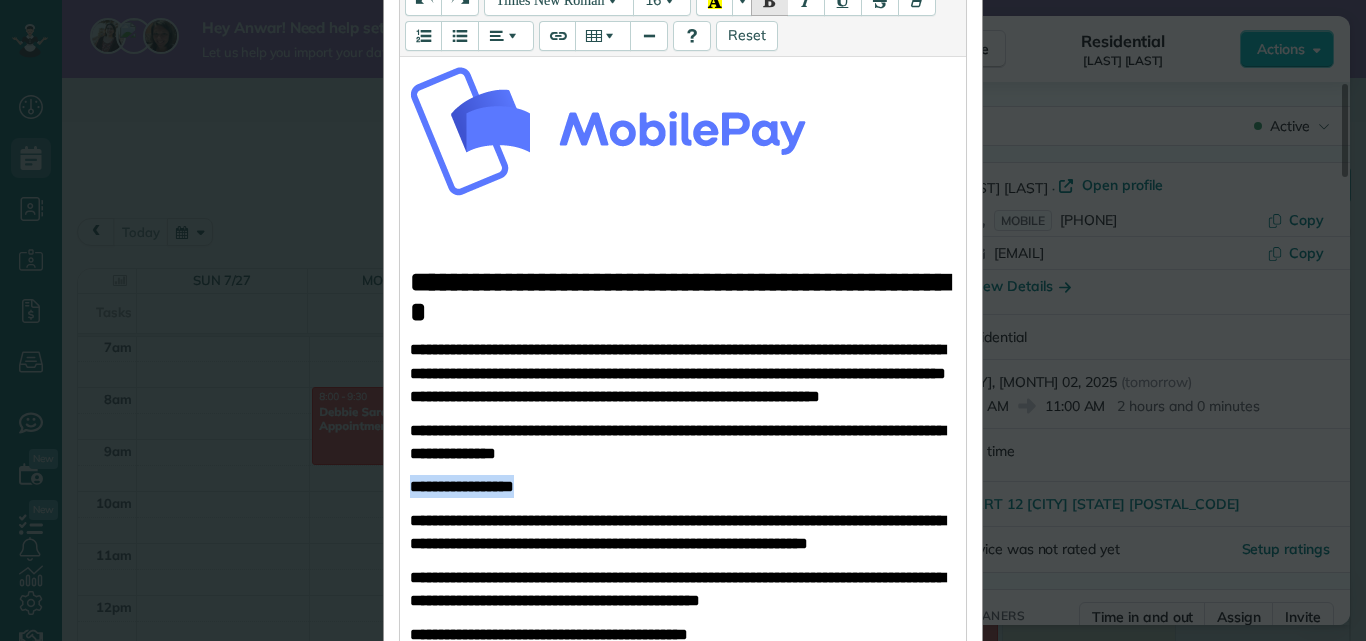 click on "**********" at bounding box center (462, 486) 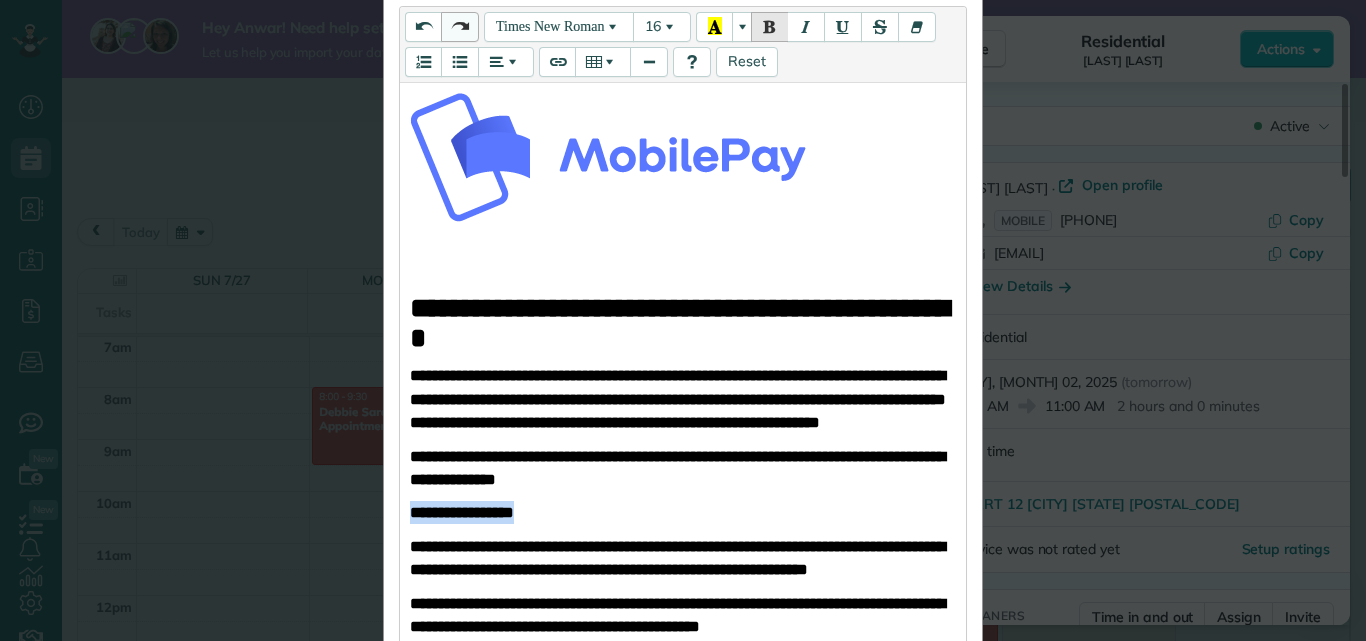 scroll, scrollTop: 244, scrollLeft: 0, axis: vertical 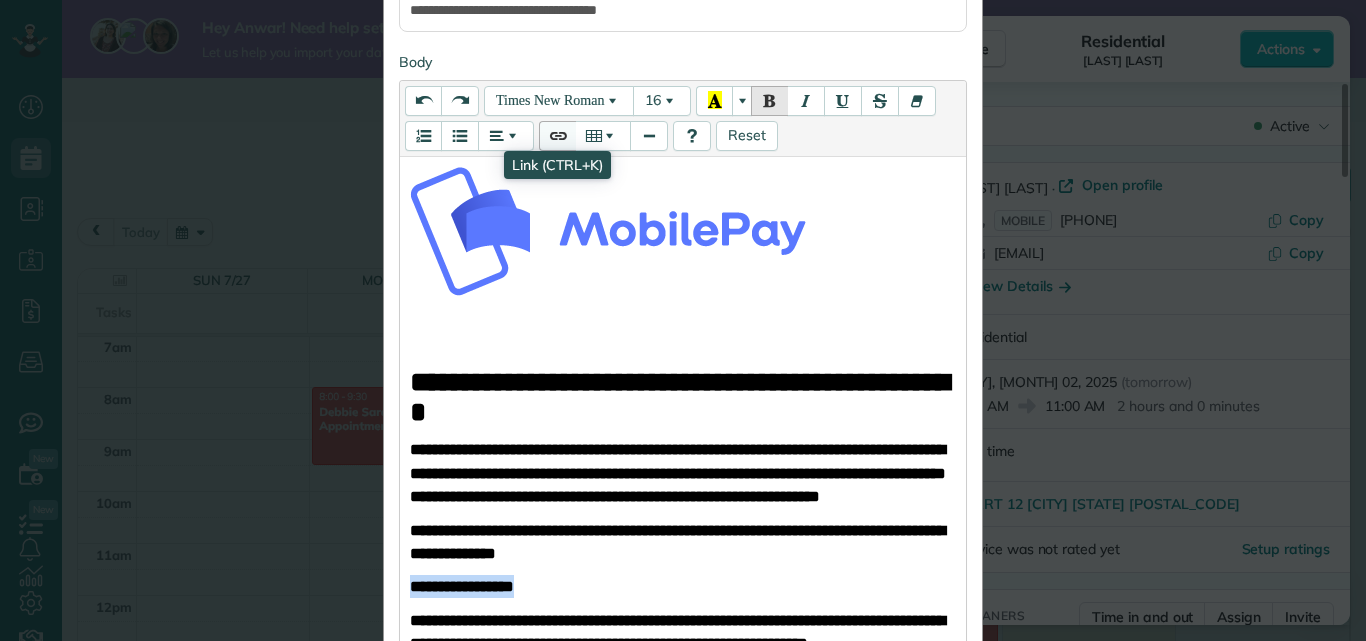 click at bounding box center (557, 136) 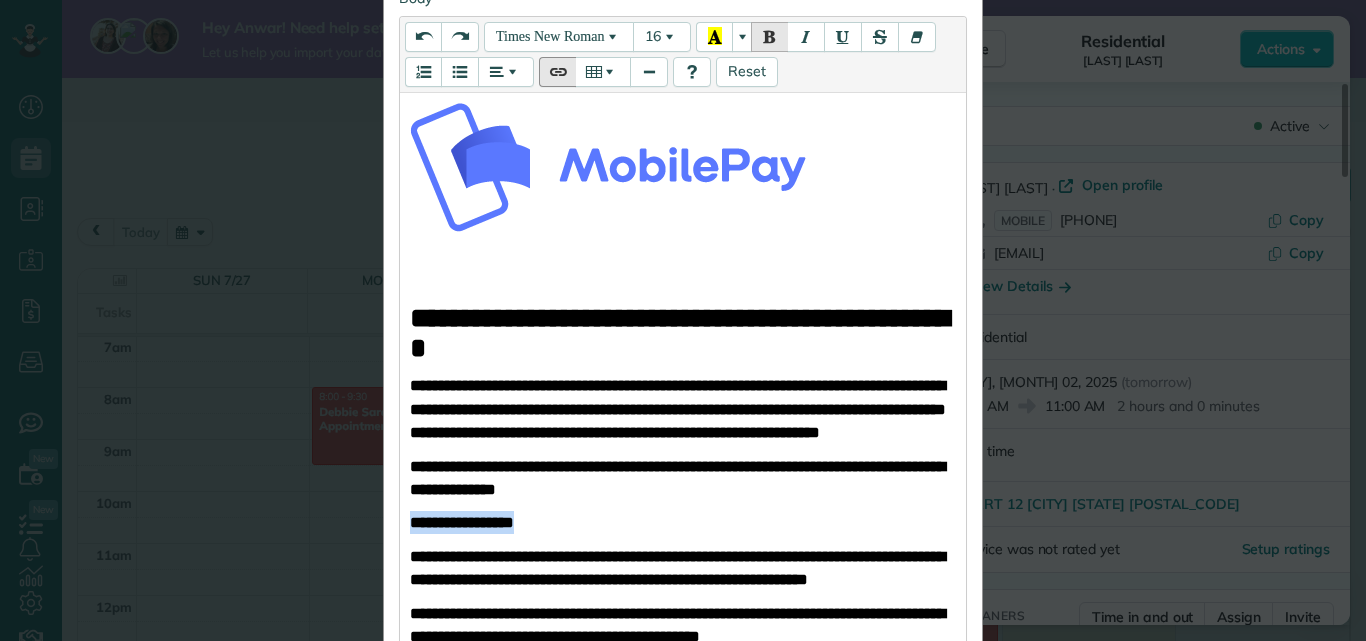 scroll, scrollTop: 411, scrollLeft: 0, axis: vertical 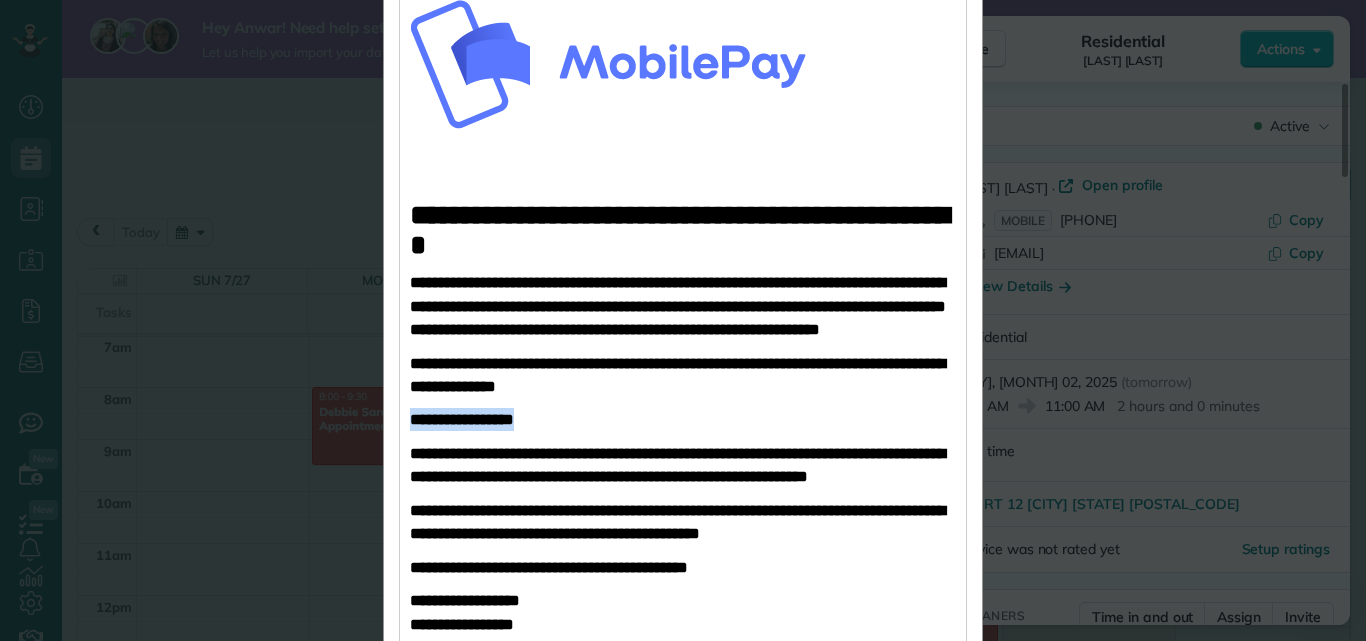 click on "**********" at bounding box center (683, 419) 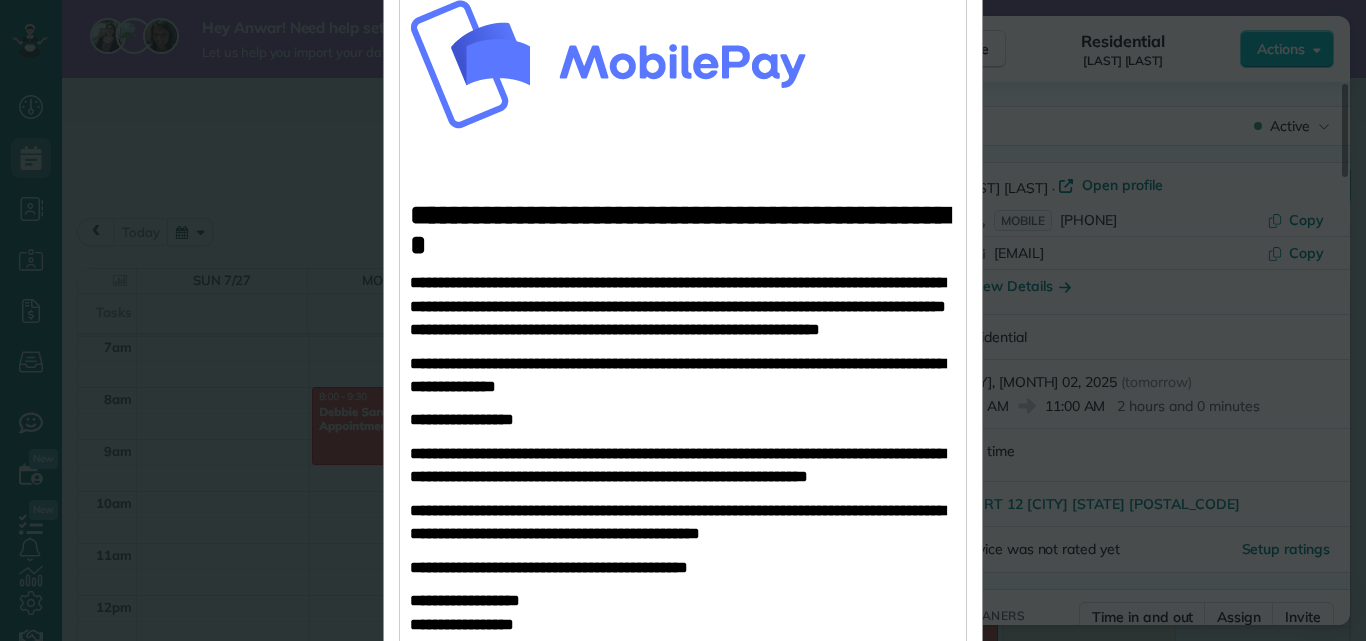 click on "**********" at bounding box center (683, 419) 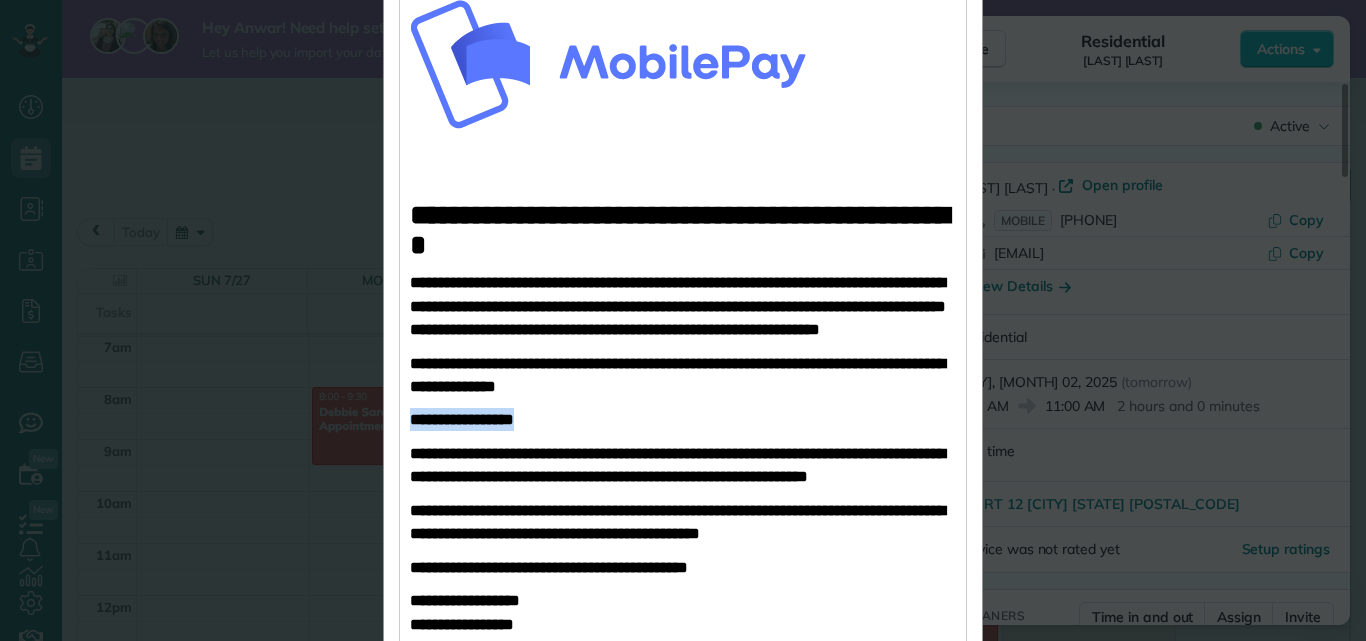 click on "**********" at bounding box center [683, 419] 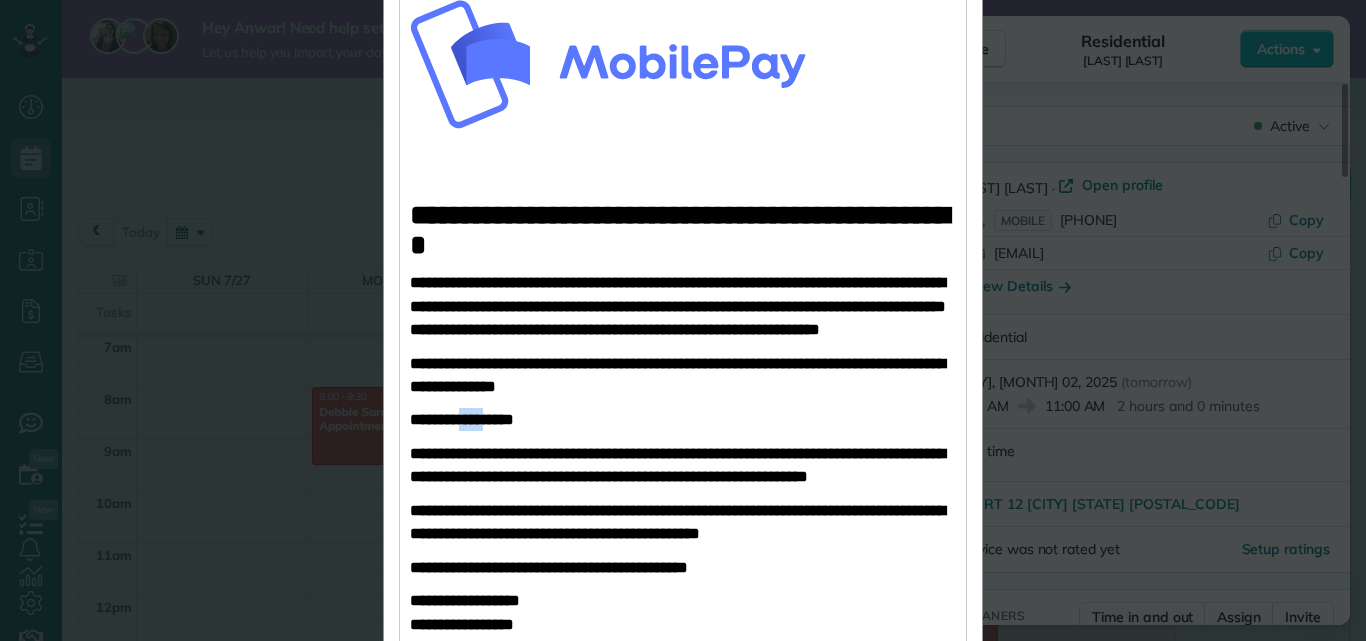click on "**********" at bounding box center (462, 419) 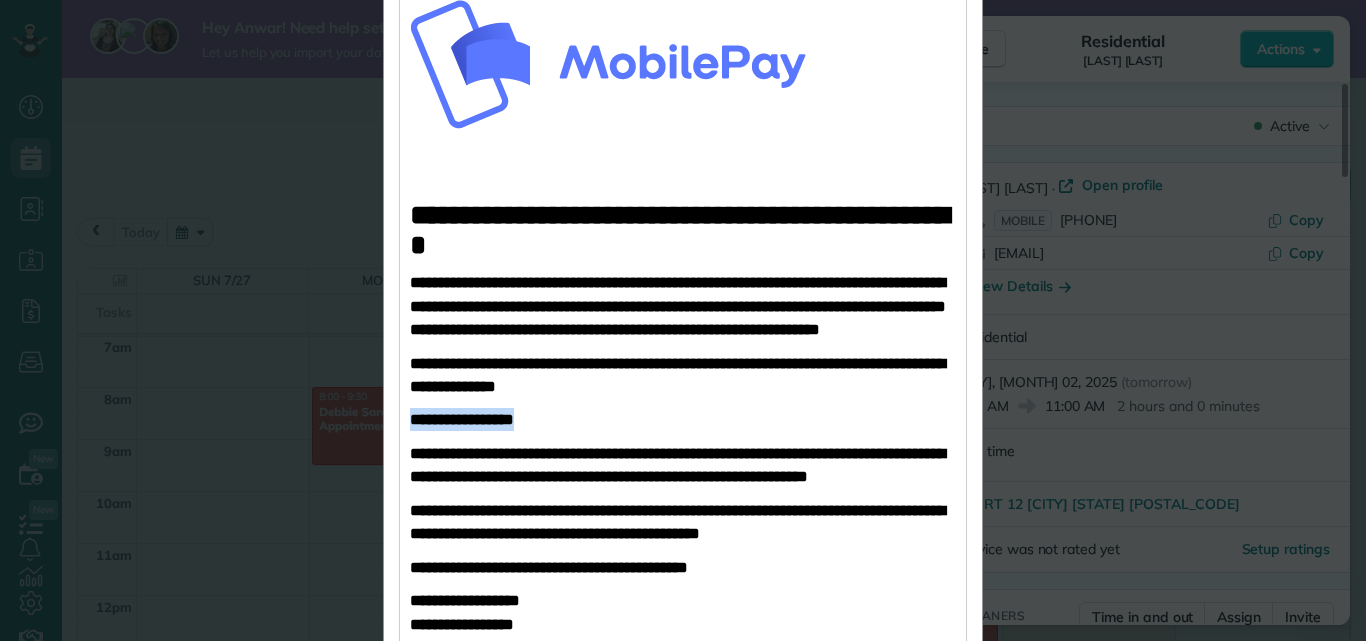 click on "**********" at bounding box center (462, 419) 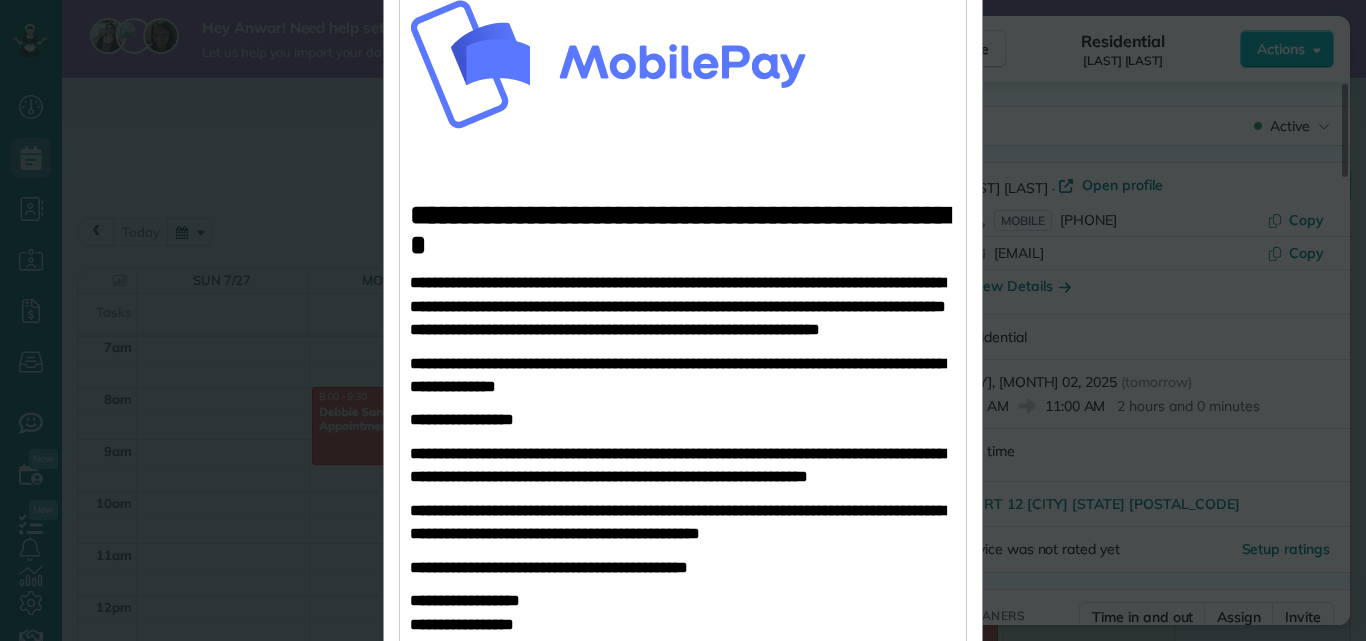 click on "**********" at bounding box center (683, 375) 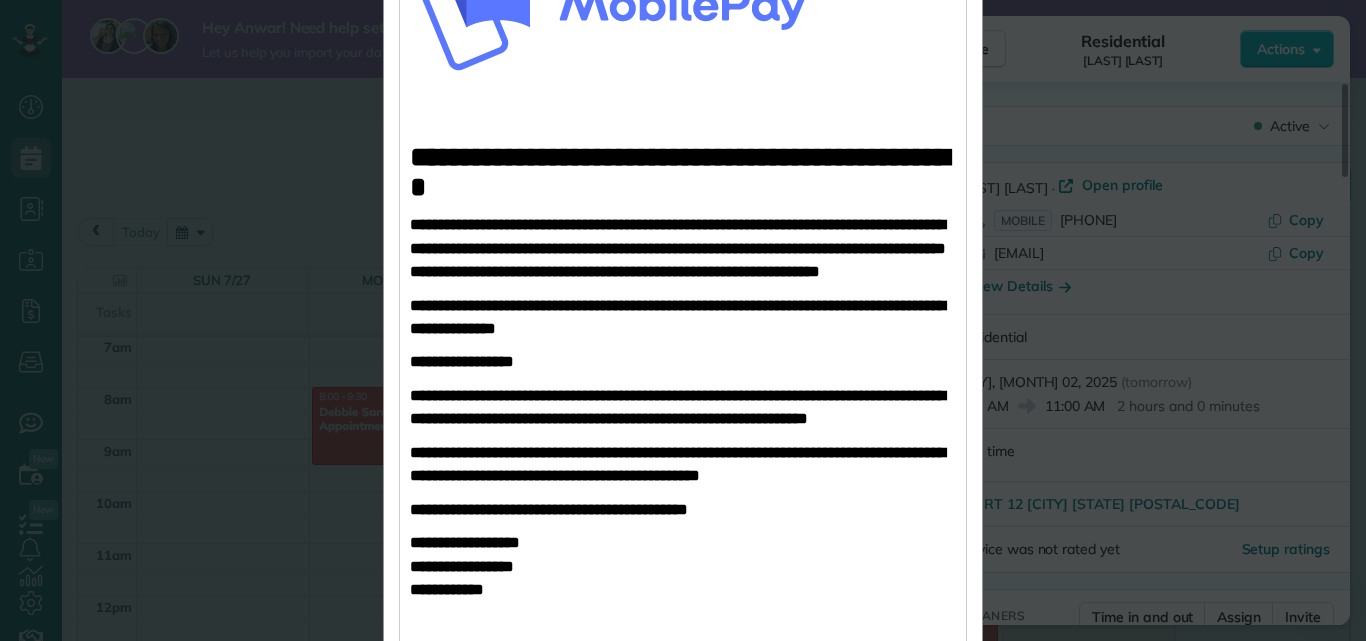 scroll, scrollTop: 477, scrollLeft: 0, axis: vertical 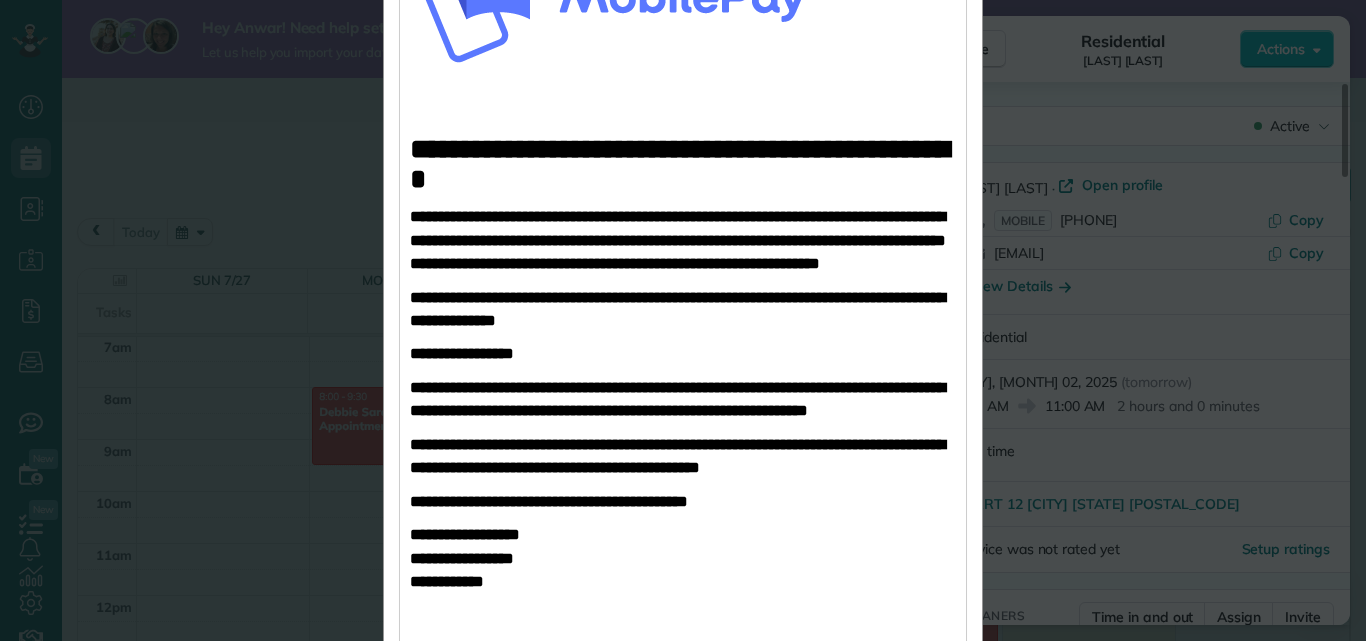 click on "**********" at bounding box center (462, 353) 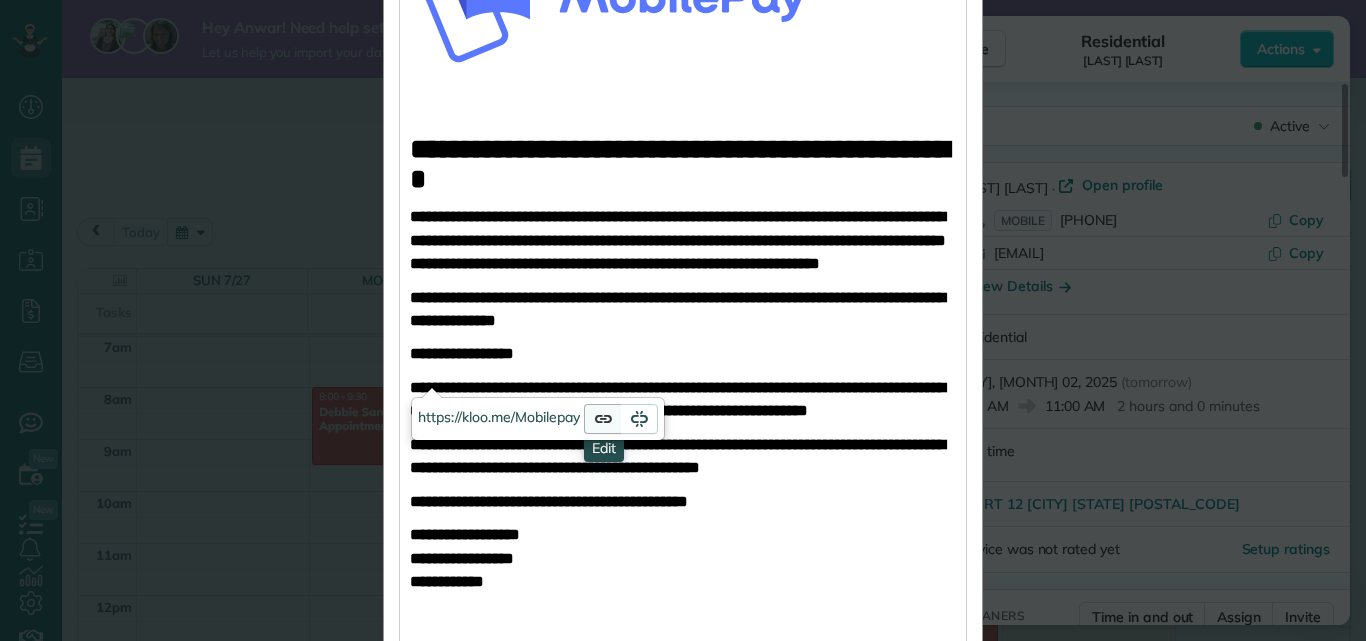 click at bounding box center [603, 418] 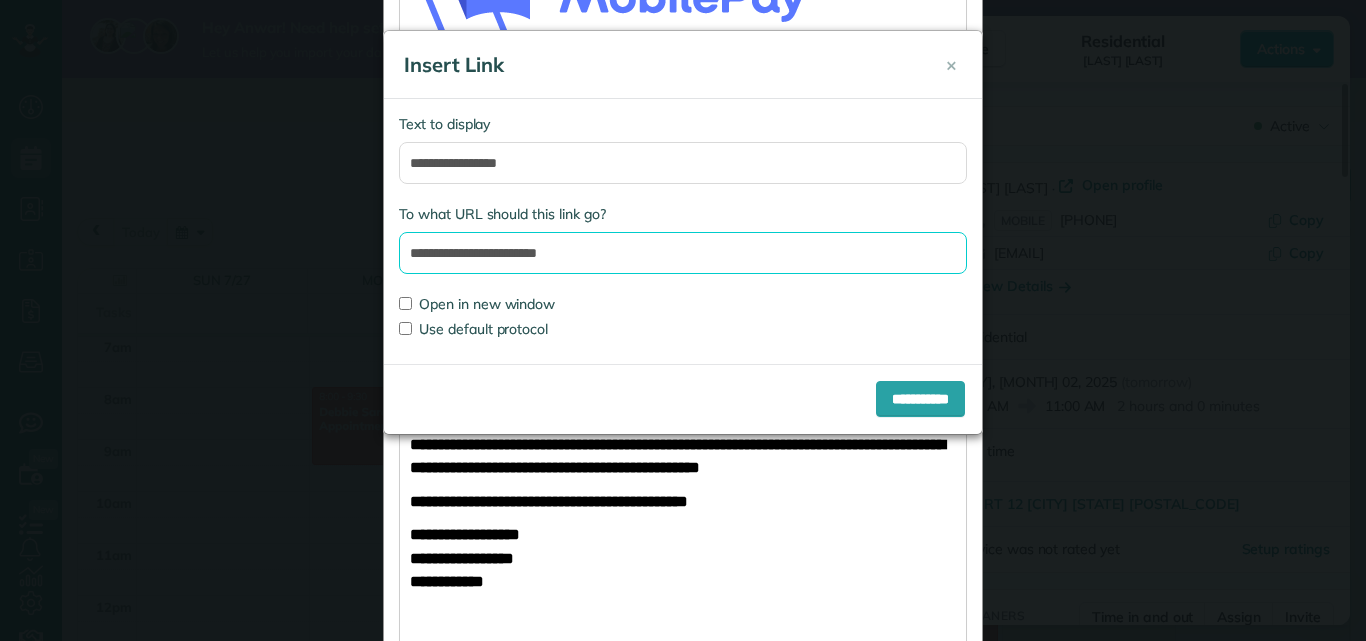 click on "**********" at bounding box center (683, 253) 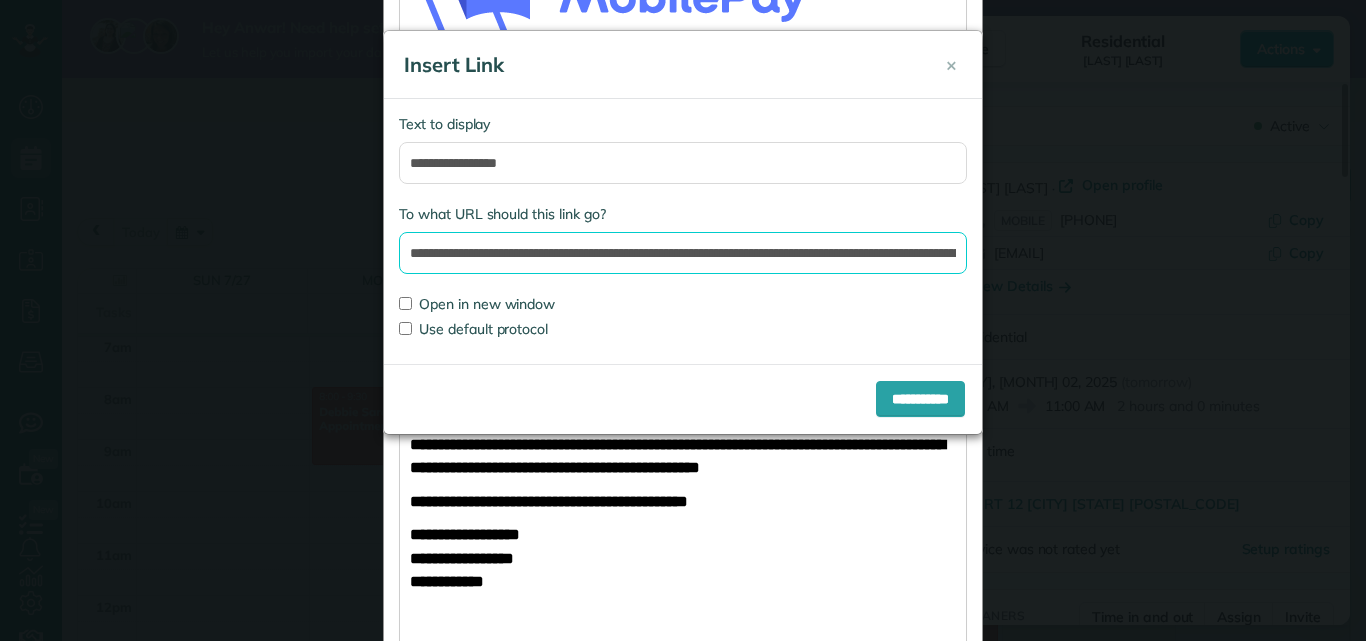 scroll, scrollTop: 0, scrollLeft: 3438, axis: horizontal 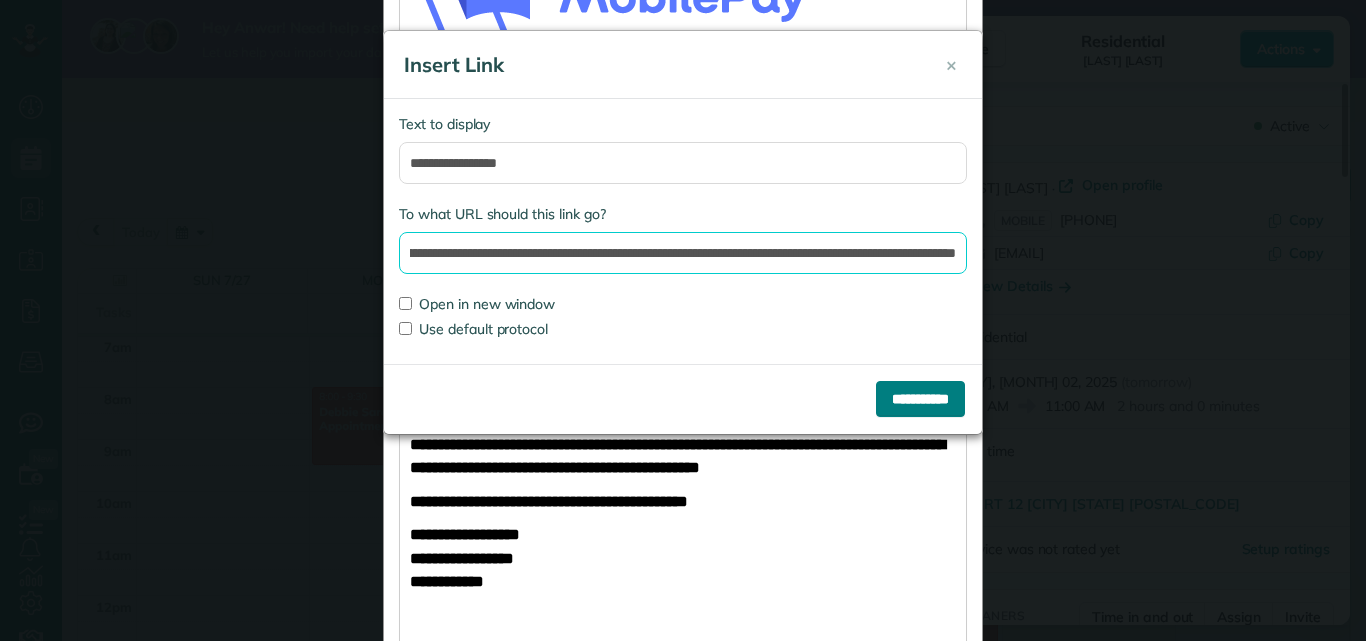 type on "**********" 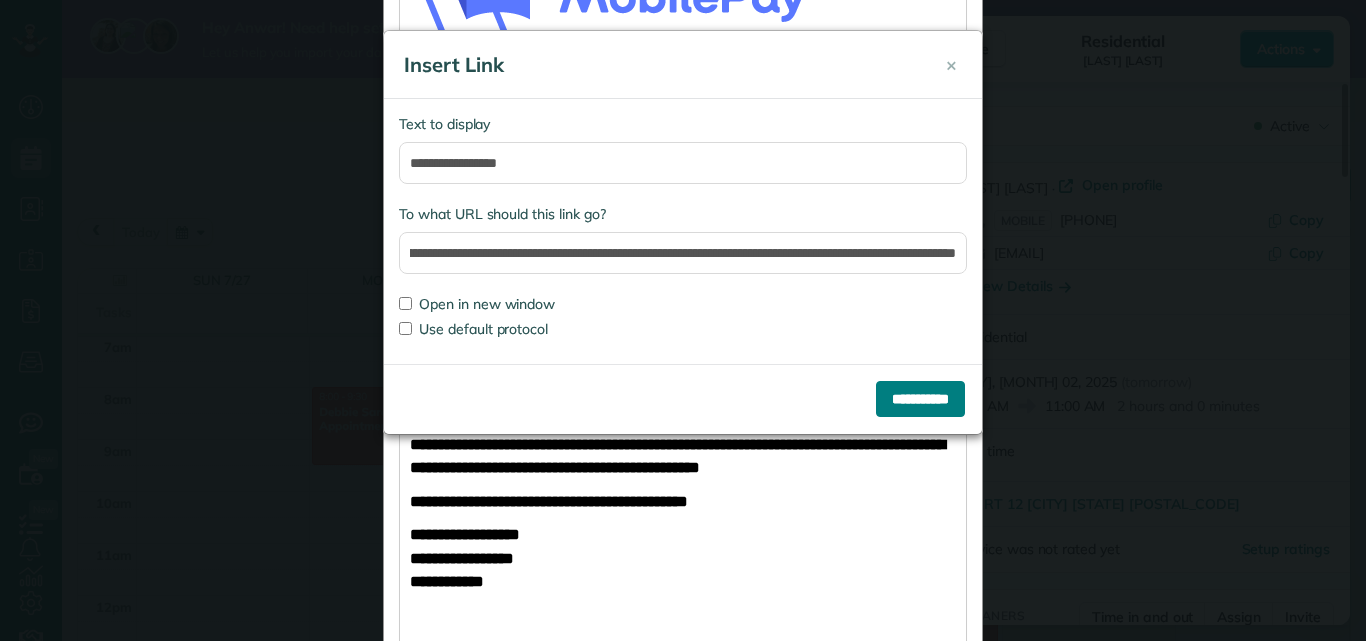 click on "**********" at bounding box center (920, 399) 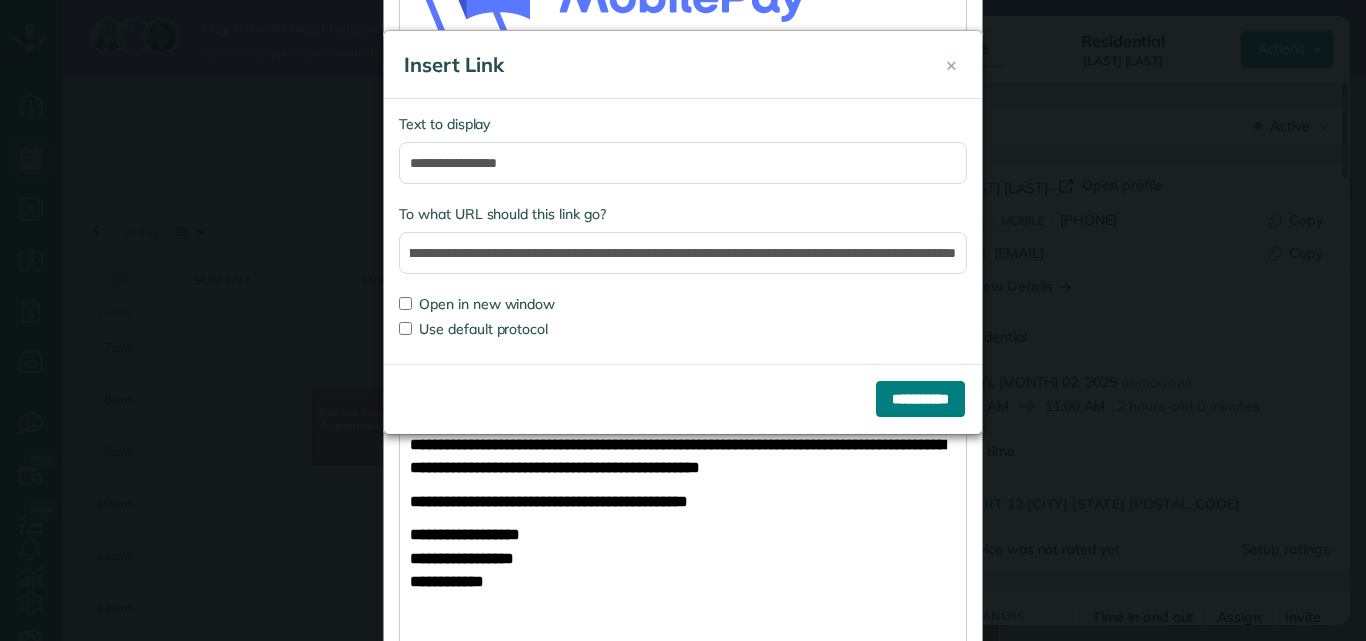 scroll, scrollTop: 0, scrollLeft: 0, axis: both 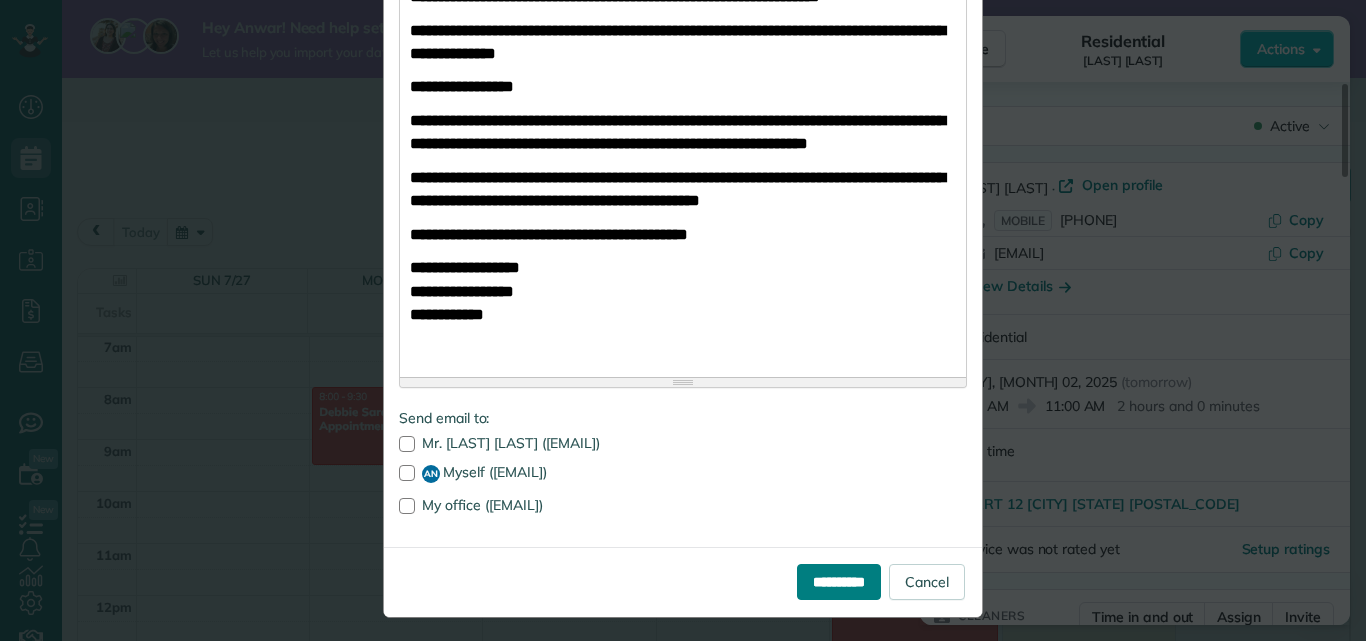 click on "**********" at bounding box center (839, 582) 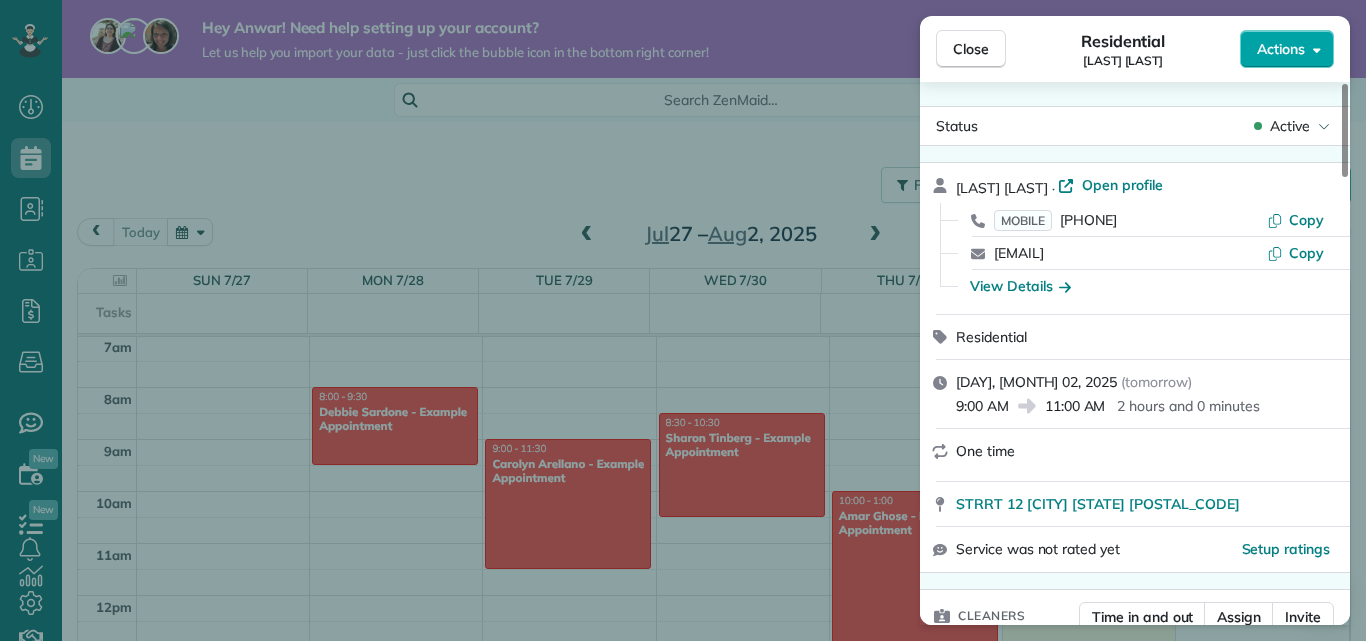 click on "Actions" at bounding box center [1281, 49] 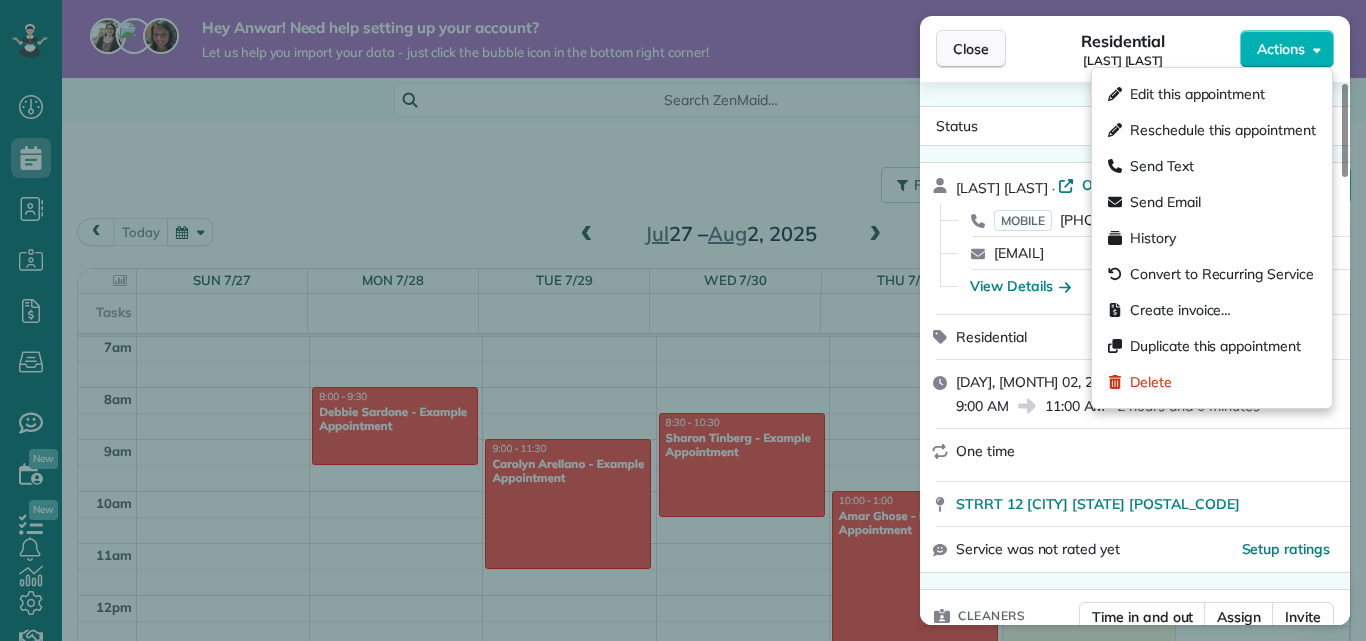 click on "Close Residential BBB BBBBB Actions Status Active BBB BBBBB · Open profile MOBILE 06 24 54 69 19 Copy ahmed_sennouni@hotmail.fr Copy View Details Residential samedi, août 02, 2025 ( tomorrow ) 9:00 AM 11:00 AM 2 hours and 0 minutes One time STRRT 12 New York California 10002 Service was not rated yet Setup ratings Cleaners Time in and out Assign Invite Cleaners No cleaners assigned yet Checklist Try Now Keep this appointment up to your standards. Stay on top of every detail, keep your cleaners organised, and your client happy. Assign a checklist Watch a 5 min demo Billing Billing actions Service Service Price Automatically calculated $0.00 Overcharge $0.00 Discount $0.00 Coupon discount - Primary tax - Secondary tax - Total appointment price $0.00 Tips collected $0.00 Mark as paid Total including tip $0.00 Get paid online in no-time! Send an invoice and reward your cleaners with tips Charge customer credit card Appointment custom fields Reason for Skip - Hidden from cleaners Pay Method - Work items Notes 0" at bounding box center [683, 320] 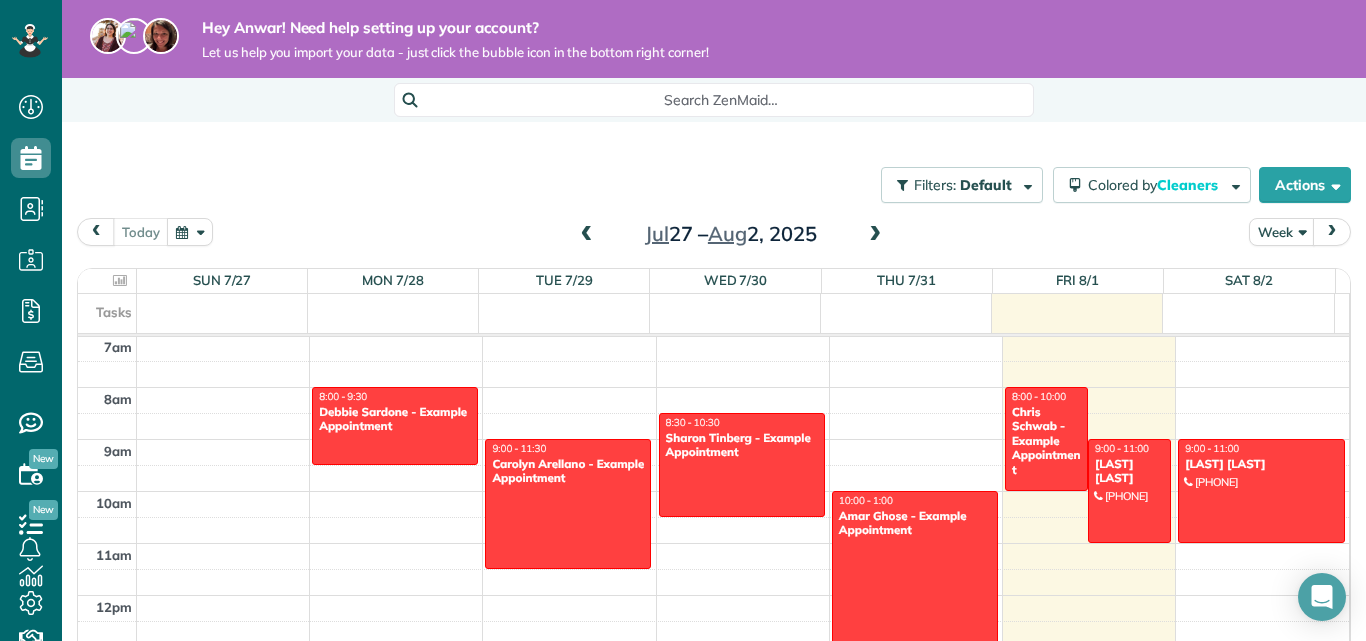 click on "Close Residential BBB BBBBB Actions Status Active BBB BBBBB · Open profile MOBILE 06 24 54 69 19 Copy ahmed_sennouni@hotmail.fr Copy View Details Residential samedi, août 02, 2025 ( tomorrow ) 9:00 AM 11:00 AM 2 hours and 0 minutes One time STRRT 12 New York California 10002 Service was not rated yet Setup ratings Cleaners Time in and out Assign Invite Cleaners No cleaners assigned yet Checklist Try Now Keep this appointment up to your standards. Stay on top of every detail, keep your cleaners organised, and your client happy. Assign a checklist Watch a 5 min demo Billing Billing actions Service Service Price Automatically calculated $0.00 Overcharge $0.00 Discount $0.00 Coupon discount - Primary tax - Secondary tax - Total appointment price $0.00 Tips collected $0.00 Mark as paid Total including tip $0.00 Get paid online in no-time! Send an invoice and reward your cleaners with tips Charge customer credit card Appointment custom fields Reason for Skip - Hidden from cleaners Pay Method - Work items Notes 0" at bounding box center (683, 320) 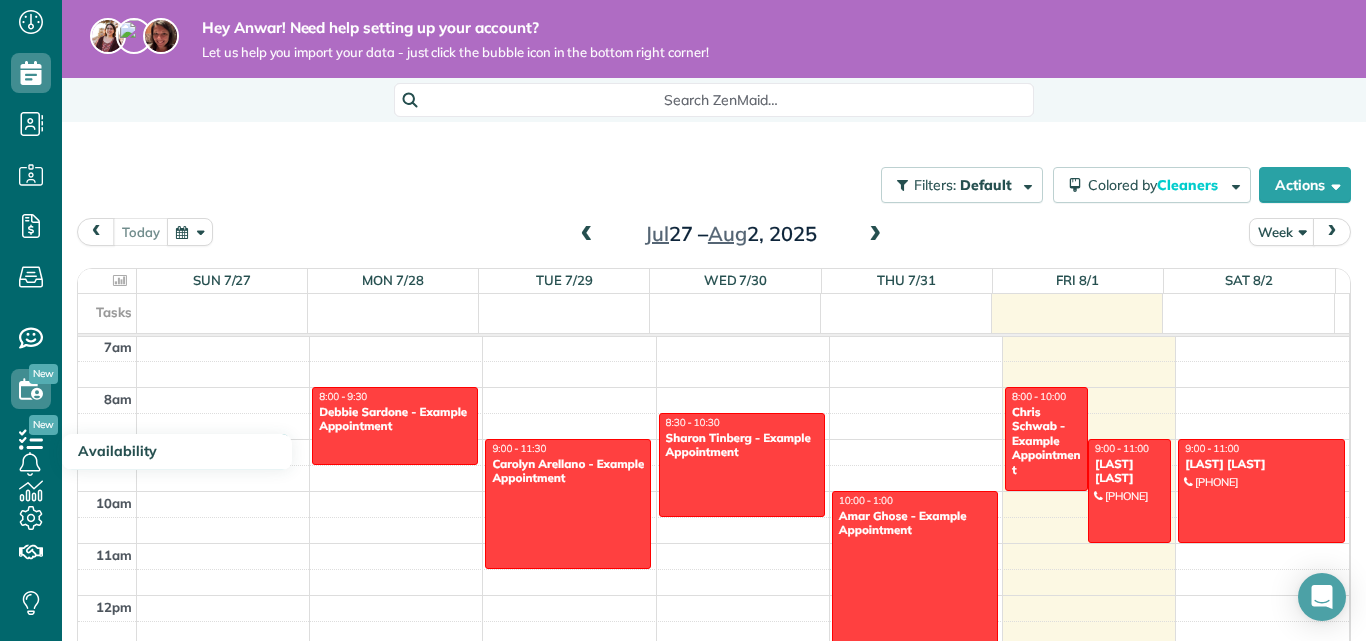 scroll, scrollTop: 100, scrollLeft: 0, axis: vertical 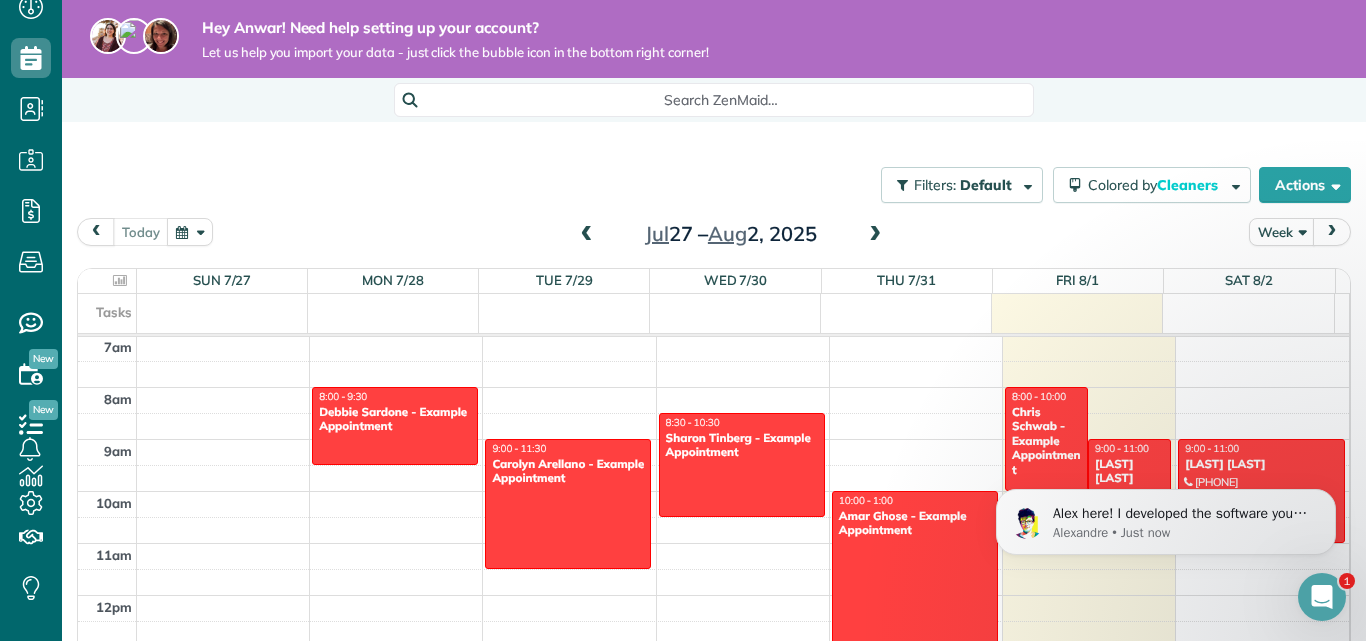 click on "Alex here! I developed the software you're currently trialing (though I have help now!) How was your first day on ZenMaid?  Click reply below and let me and team know what you're looking for or what you need.  We're here to help! - Alex Alexandre Lambolez CTO, ZenMaid.com Software PS Hit reply now - we want to hear from you :-) Alexandre • Just now" at bounding box center (1166, 517) 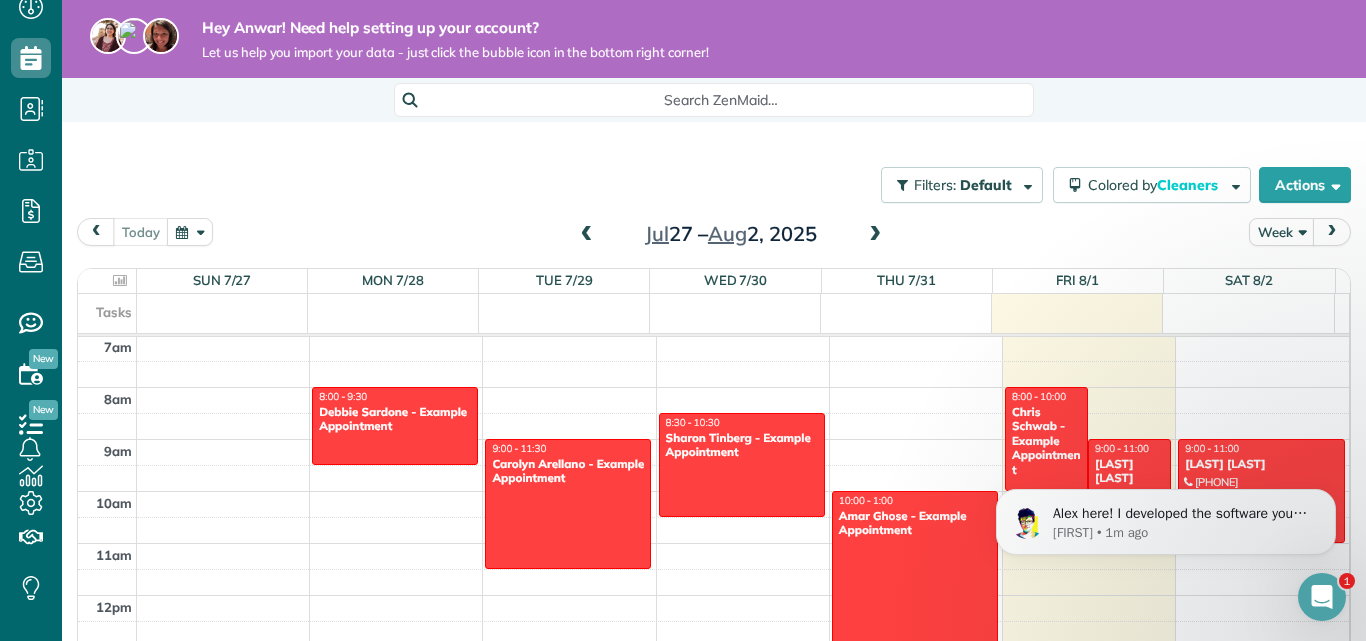 click on "Alex here! I developed the software you're currently trialing (though I have help now!) How was your first day on ZenMaid?  Click reply below and let me and team know what you're looking for or what you need.  We're here to help! - Alex Alexandre Lambolez CTO, ZenMaid.com Software PS Hit reply now - we want to hear from you :-) Alexandre • 1m ago" at bounding box center [1166, 517] 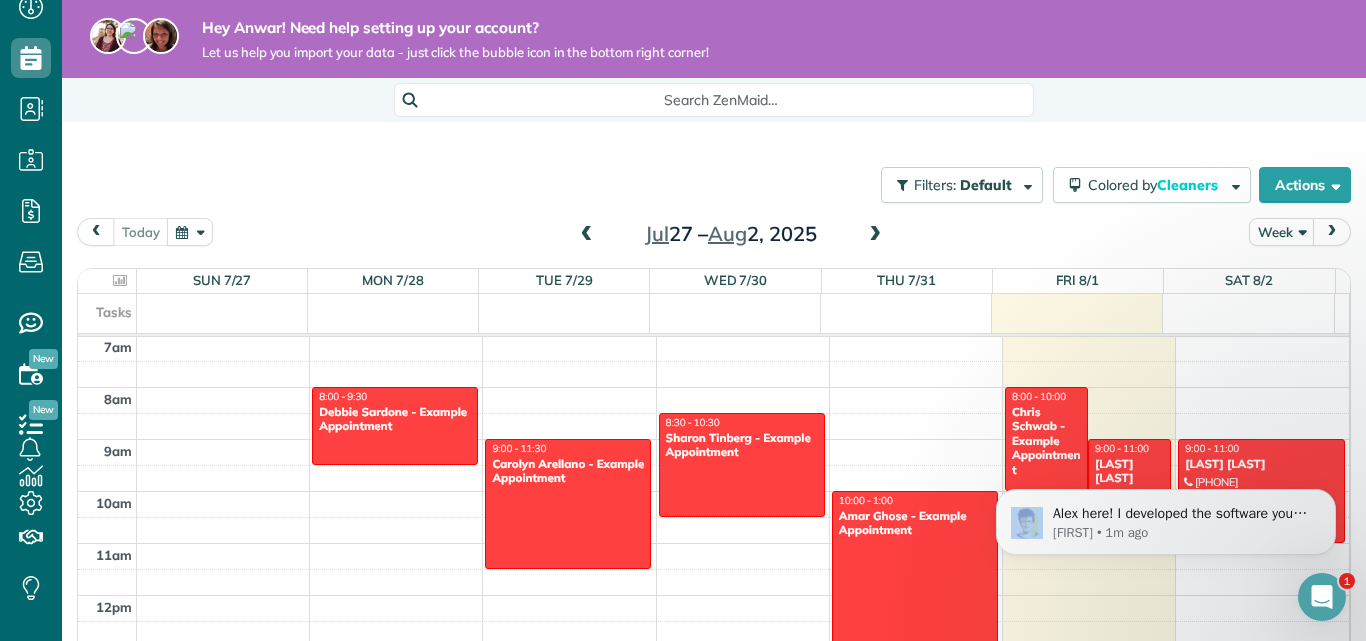 click on "Alex here! I developed the software you're currently trialing (though I have help now!) How was your first day on ZenMaid?  Click reply below and let me and team know what you're looking for or what you need.  We're here to help! - Alex Alexandre Lambolez CTO, ZenMaid.com Software PS Hit reply now - we want to hear from you :-) Alexandre • 1m ago" at bounding box center [1166, 517] 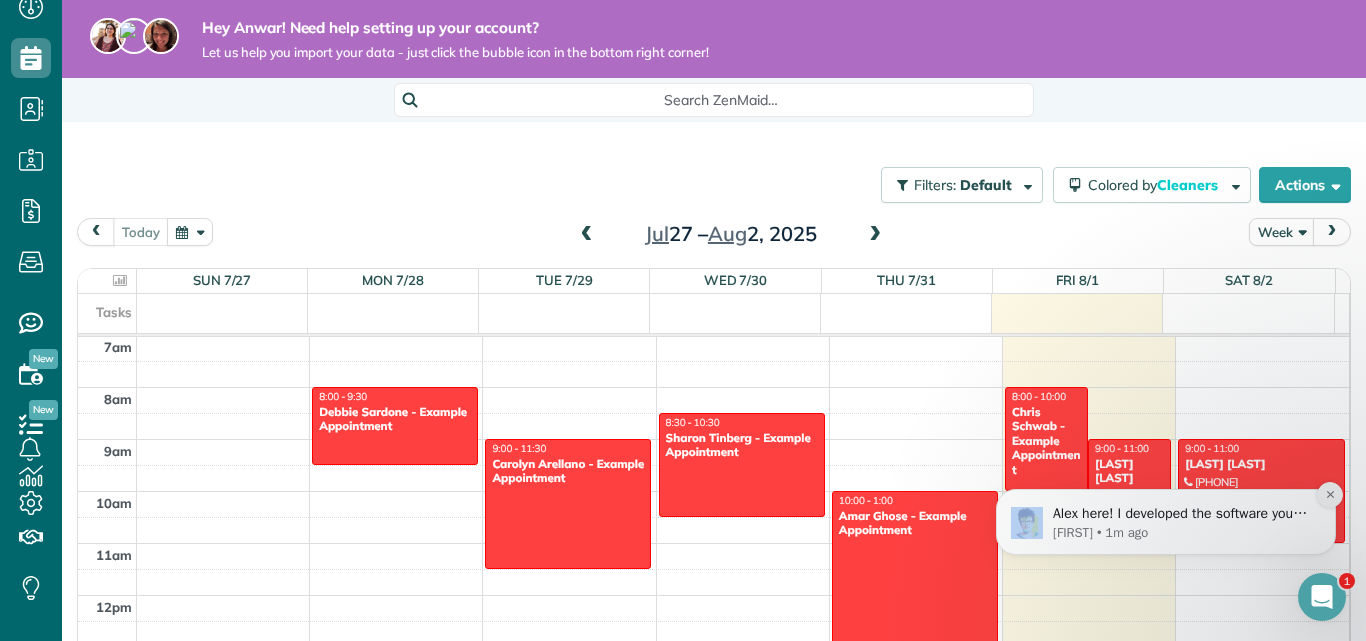 click 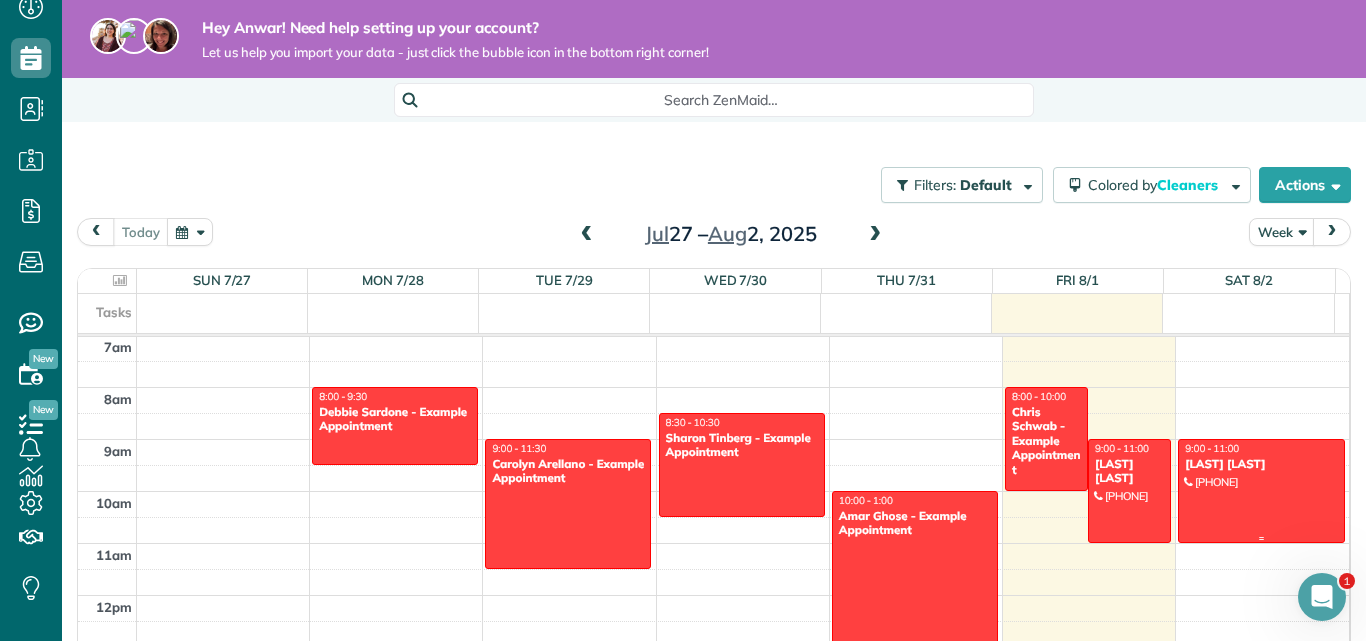 click at bounding box center [1261, 491] 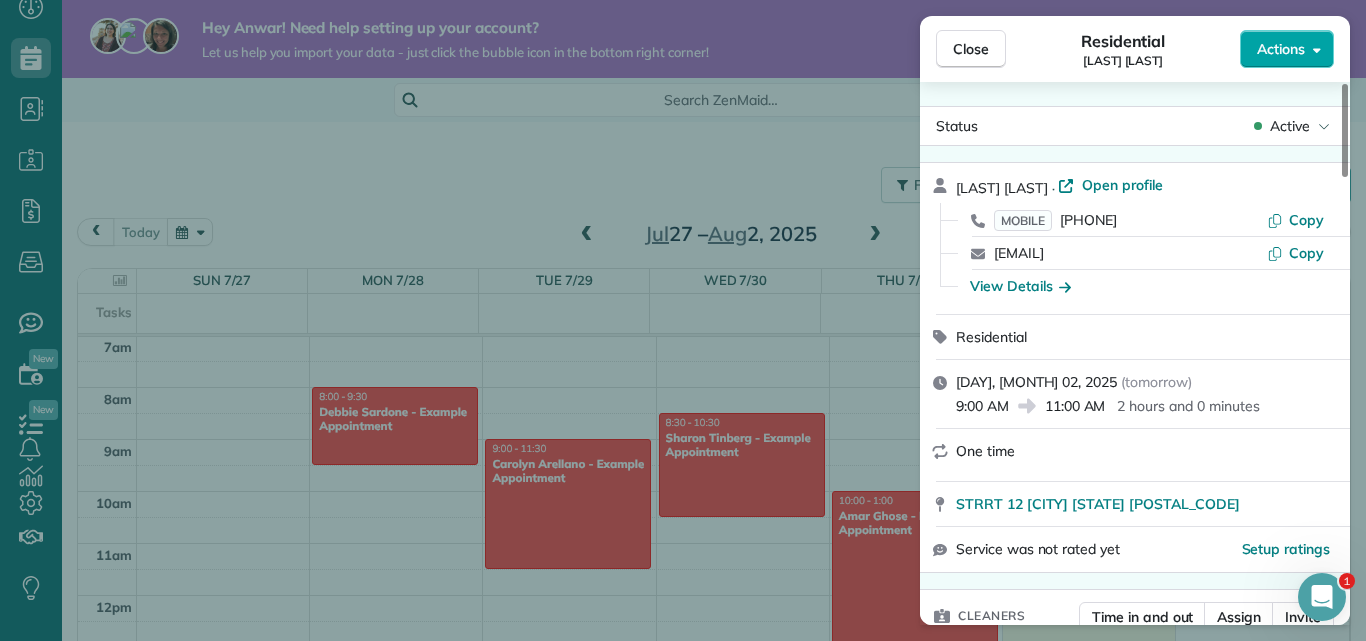 click on "Actions" at bounding box center [1281, 49] 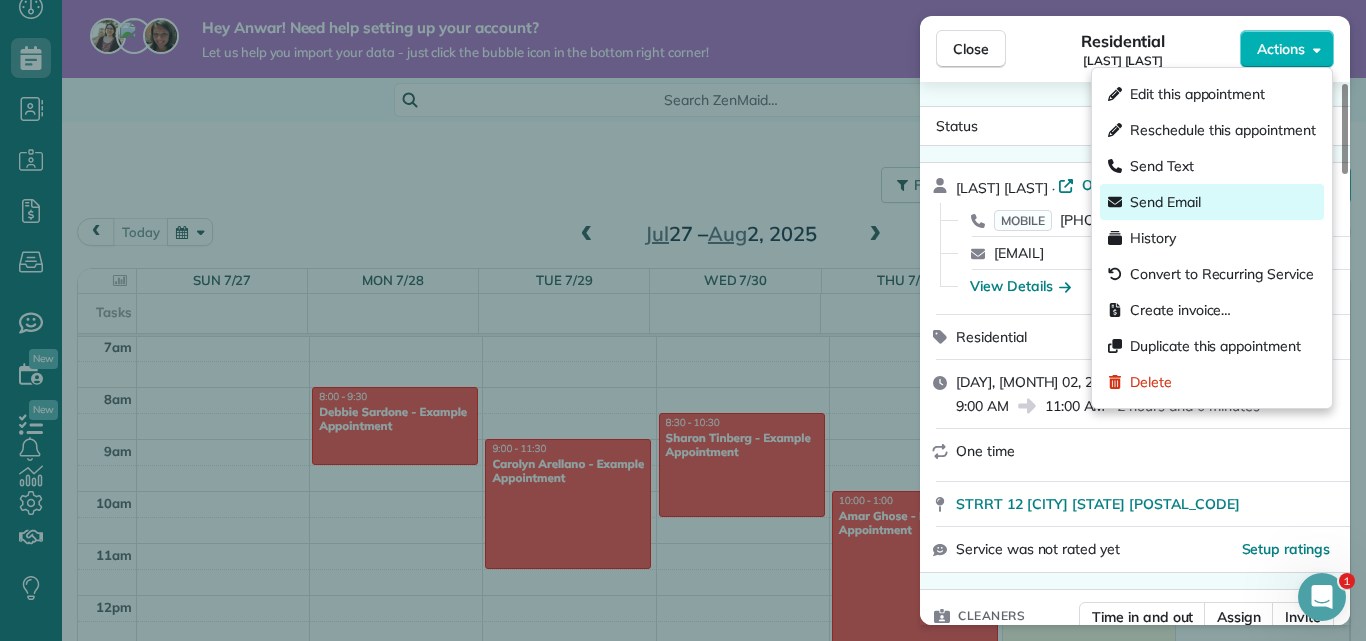 click on "Send Email" at bounding box center (1165, 202) 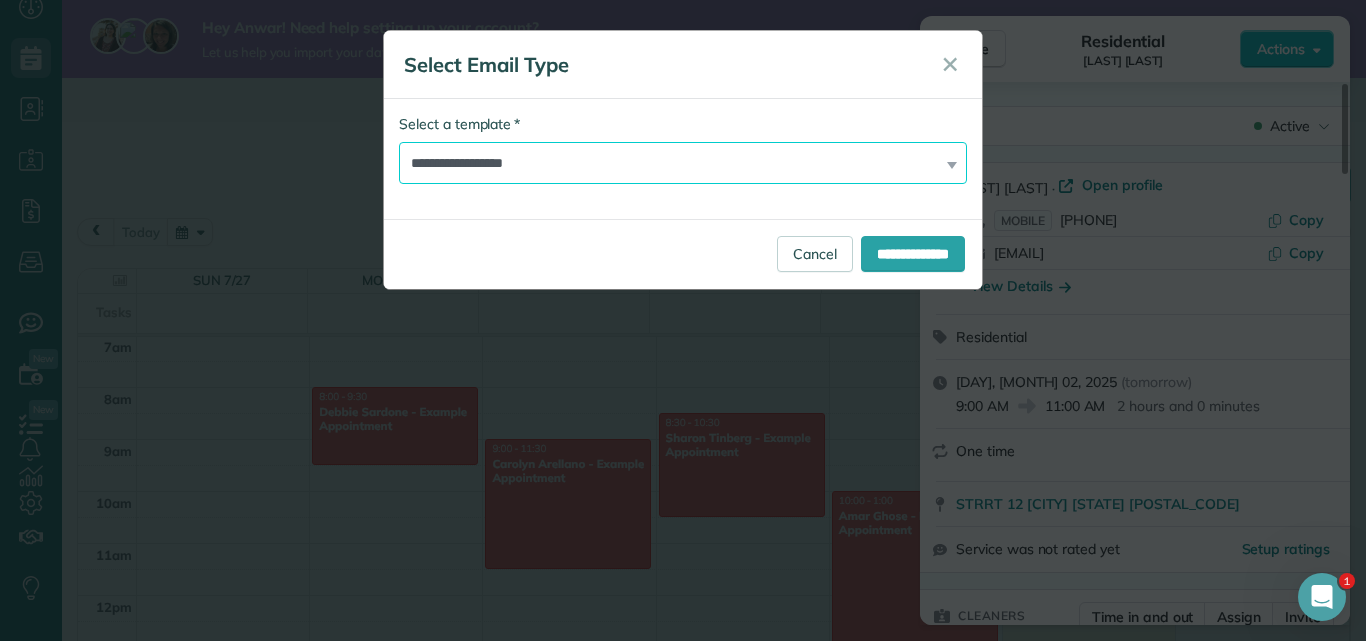 click on "**********" at bounding box center (683, 163) 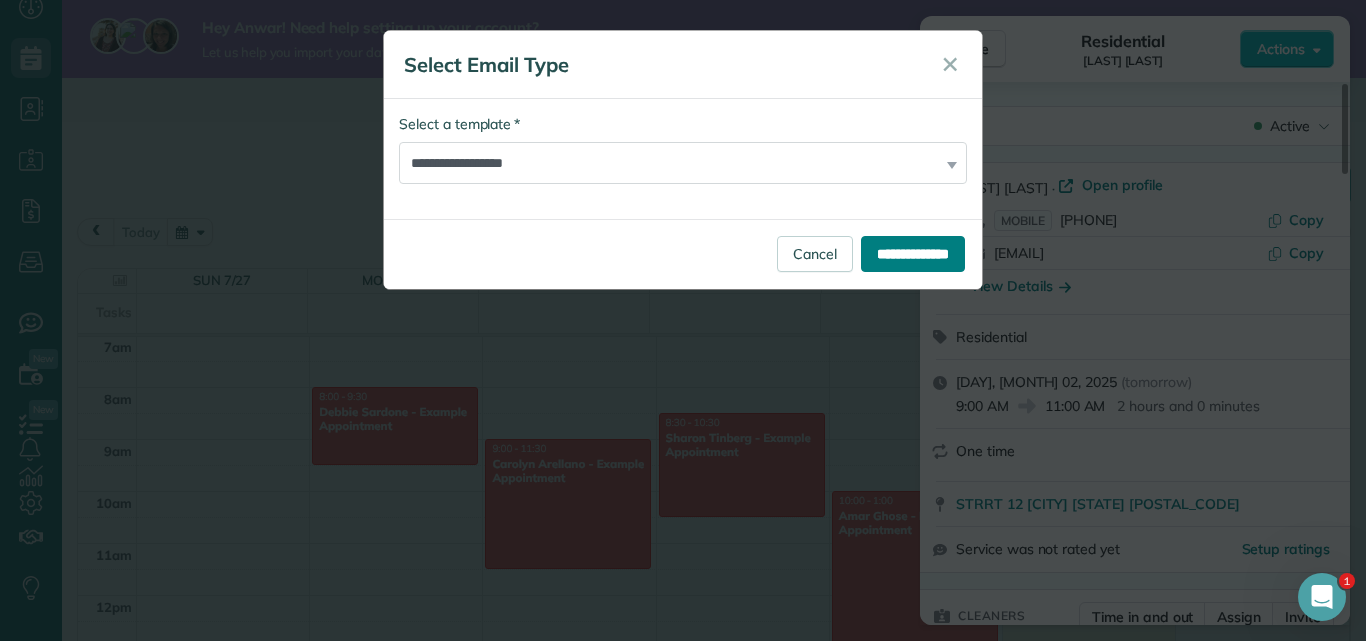 click on "**********" at bounding box center [913, 254] 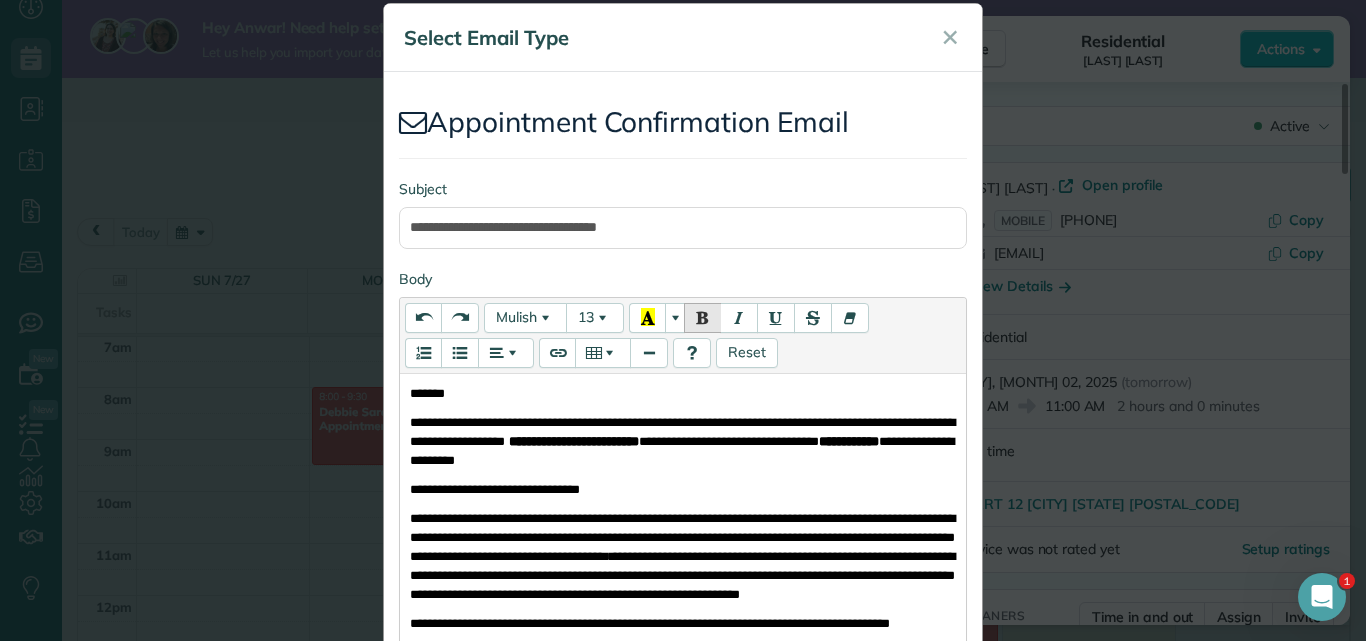 scroll, scrollTop: 0, scrollLeft: 0, axis: both 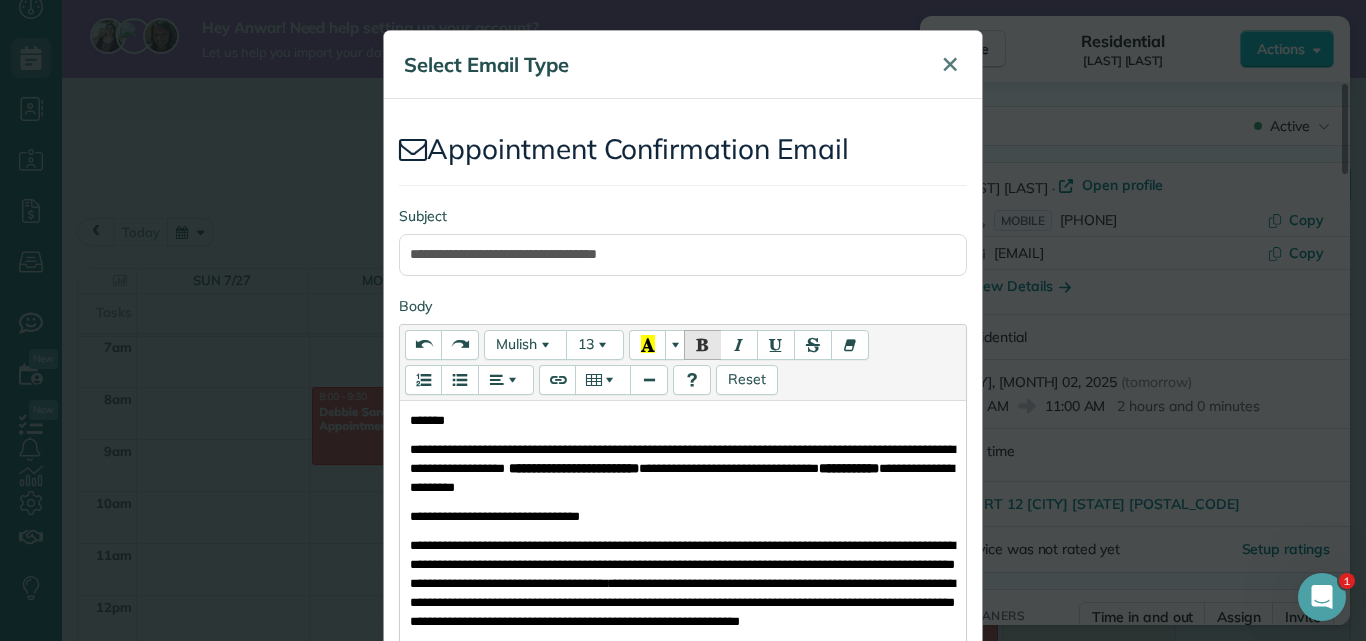 click on "✕" at bounding box center (950, 64) 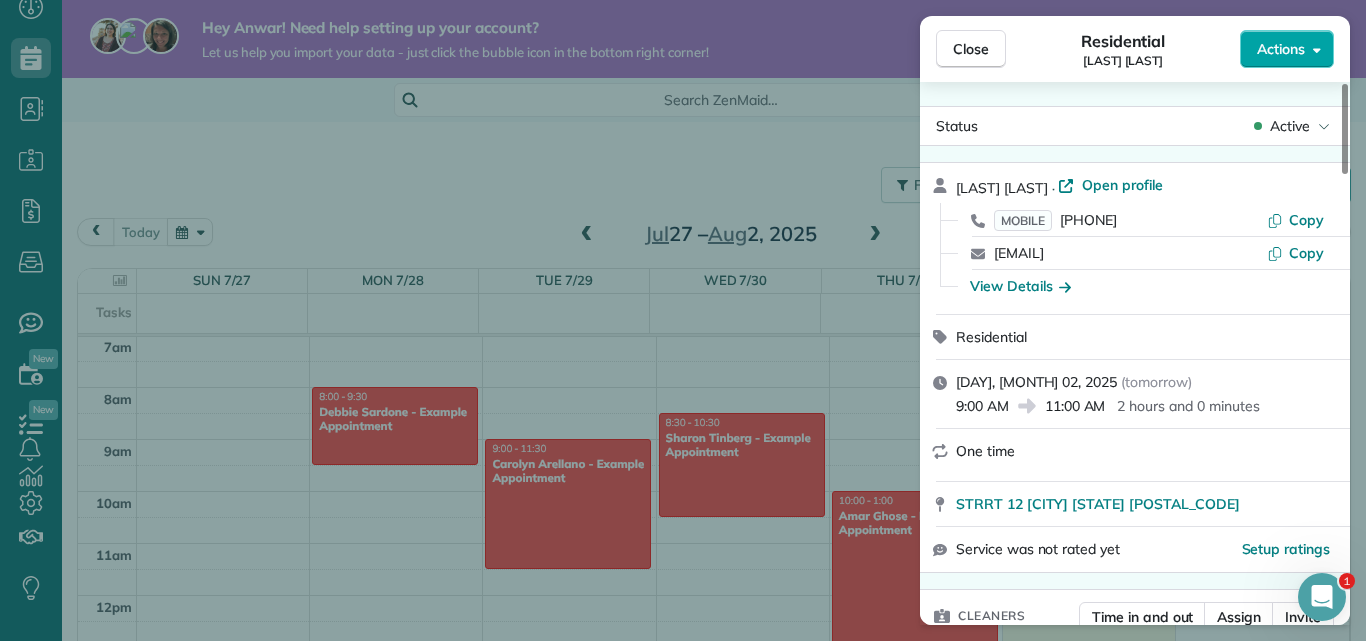 click on "Actions" at bounding box center [1287, 49] 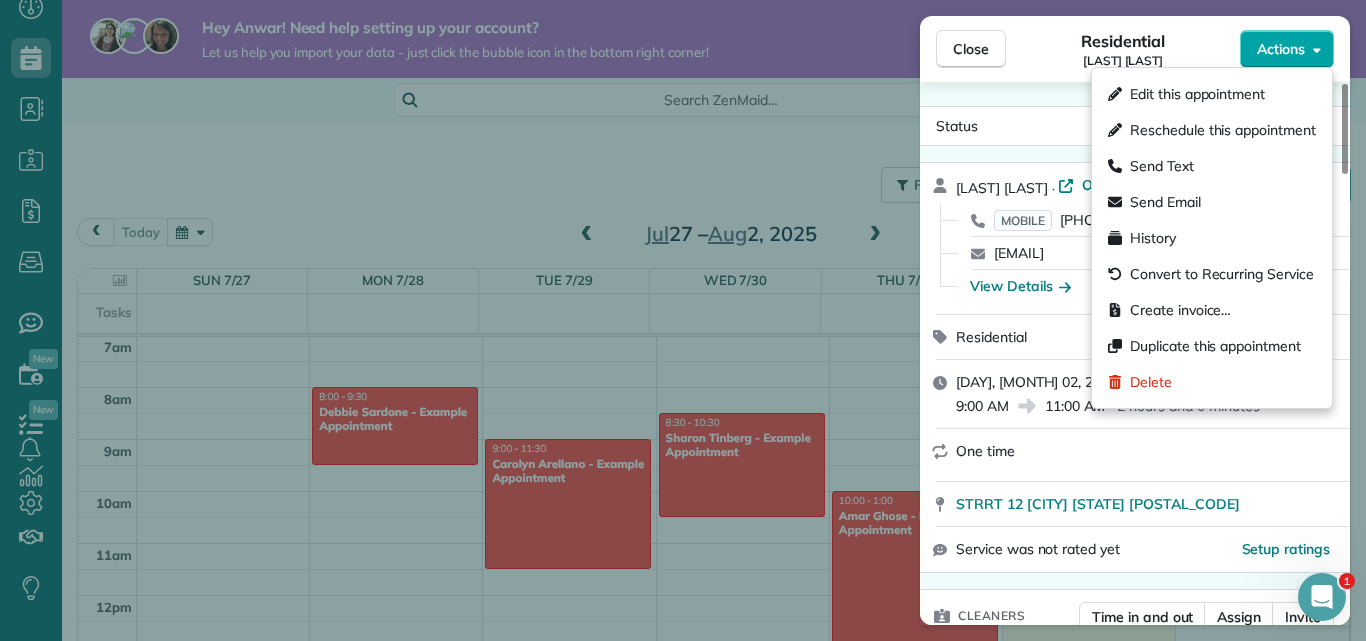 click on "Actions" at bounding box center (1287, 49) 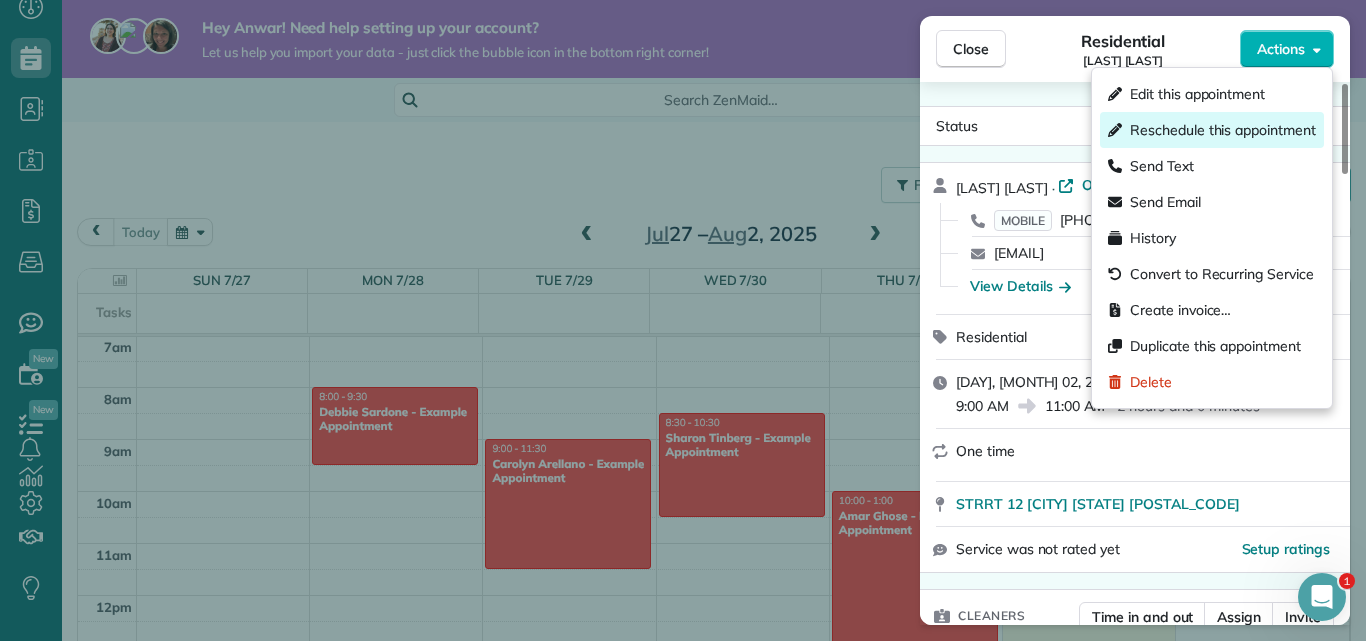 click on "Reschedule this appointment" at bounding box center [1223, 130] 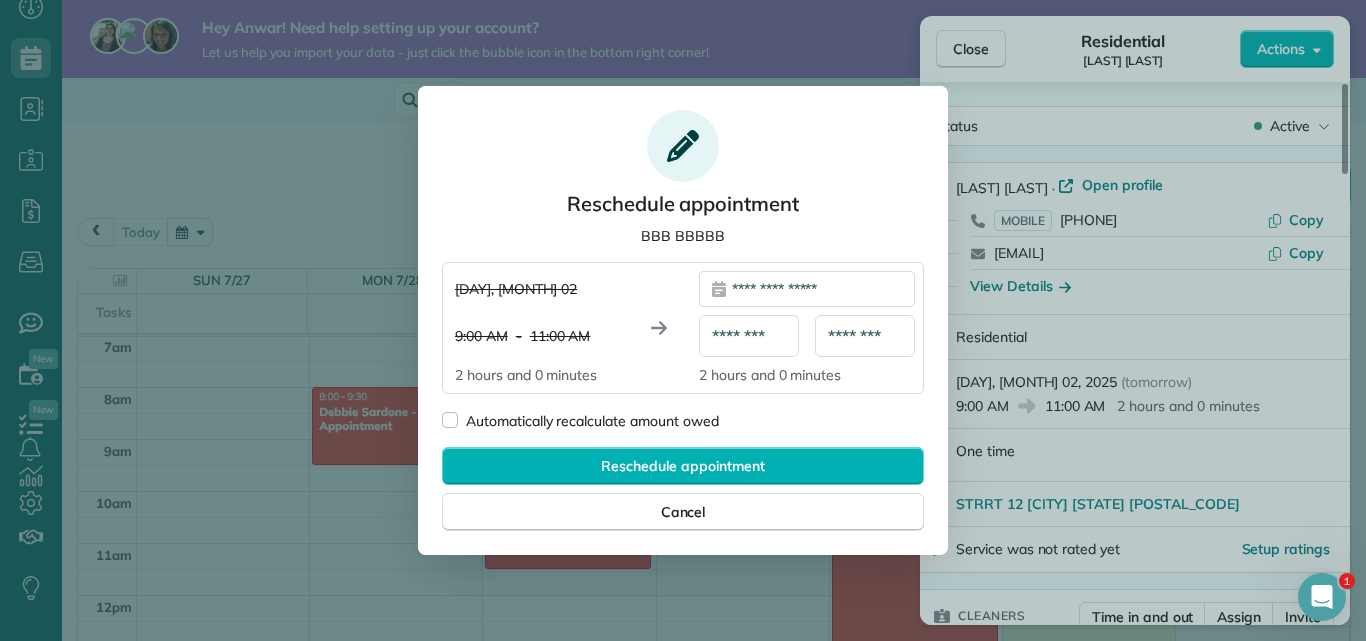 click on "Automatically recalculate amount owed" at bounding box center (592, 421) 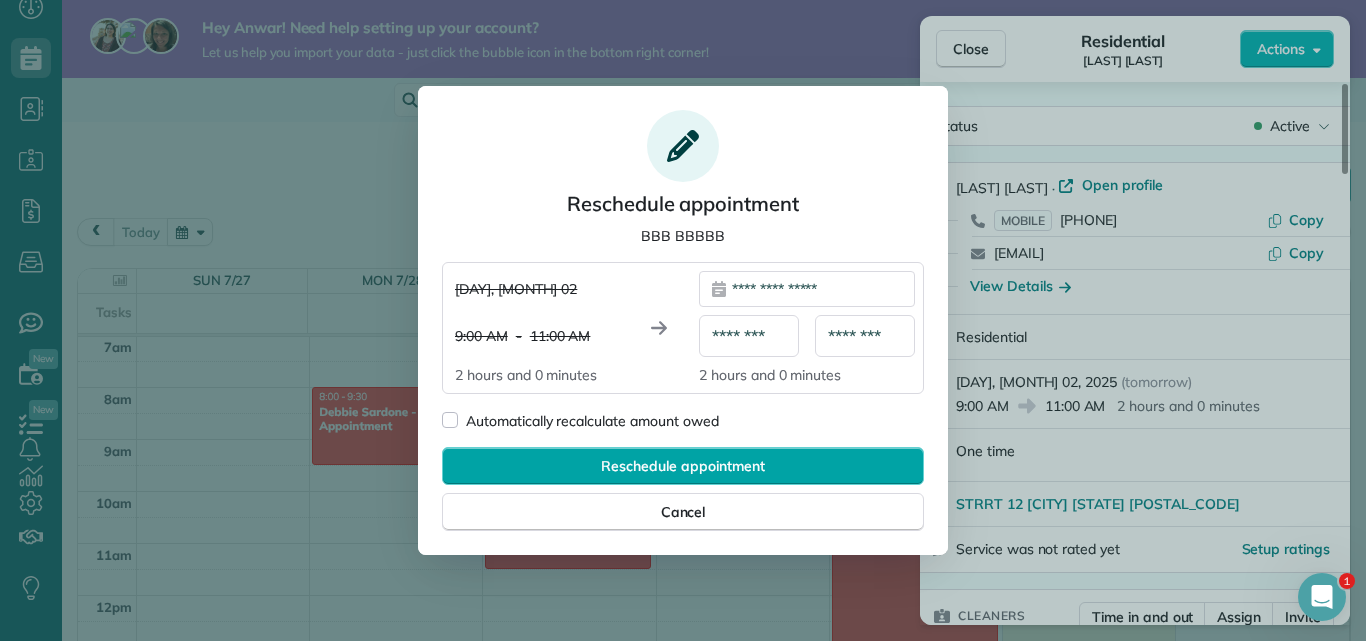 click on "Reschedule appointment" at bounding box center (682, 466) 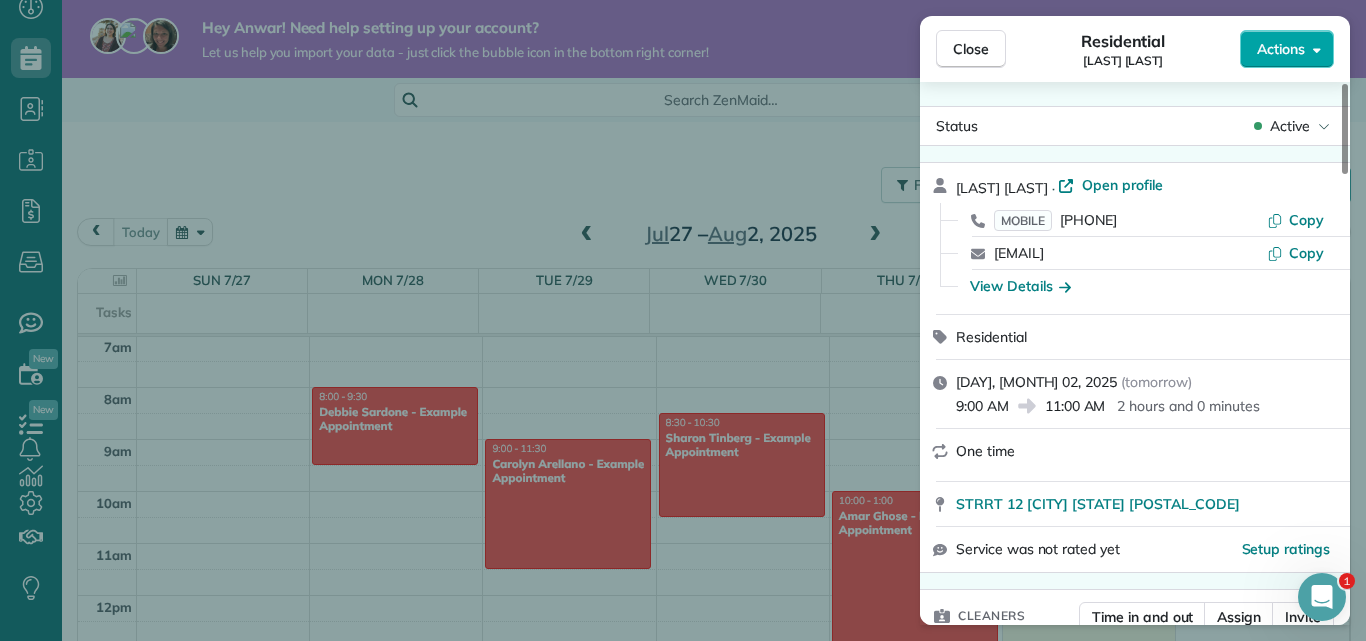 click on "Actions" at bounding box center (1281, 49) 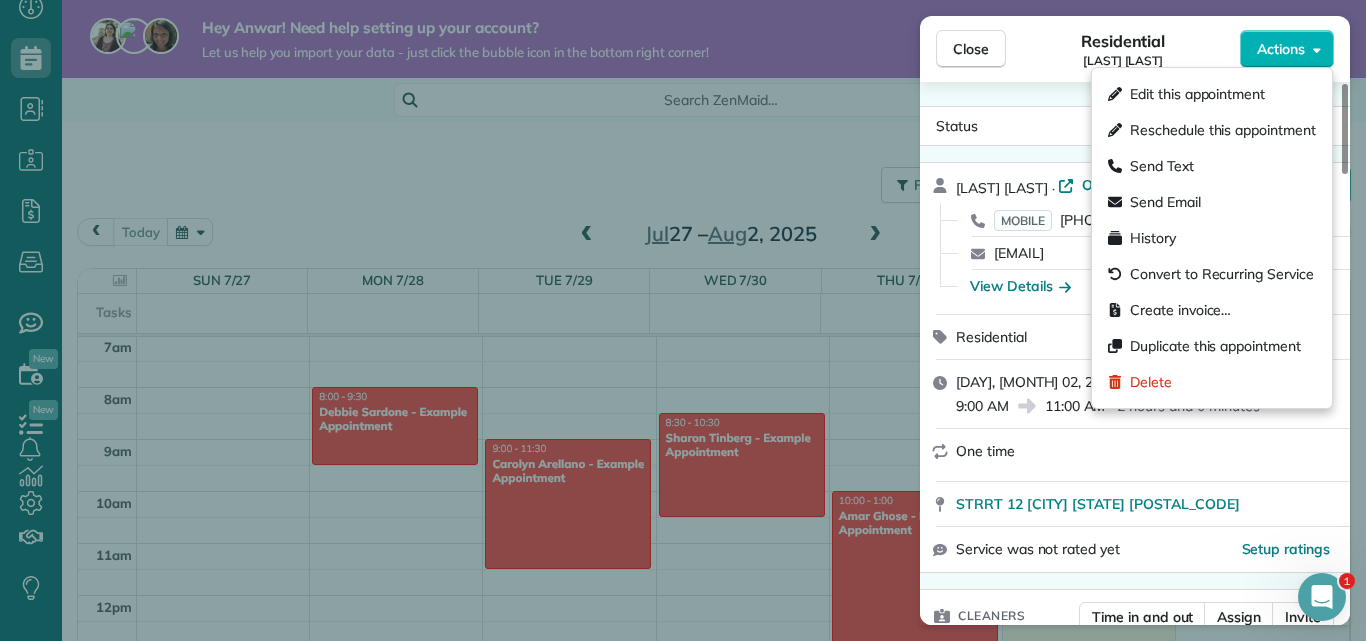 click on "Status Active BBB BBBBB · Open profile MOBILE 06 24 54 69 19 Copy ahmed_sennouni@hotmail.fr Copy View Details Residential samedi, août 02, 2025 ( tomorrow ) 9:00 AM 11:00 AM 2 hours and 0 minutes One time STRRT 12 New York California 10002 Service was not rated yet Setup ratings Cleaners Time in and out Assign Invite Cleaners No cleaners assigned yet Checklist Try Now Keep this appointment up to your standards. Stay on top of every detail, keep your cleaners organised, and your client happy. Assign a checklist Watch a 5 min demo Billing Billing actions Service Service Price Automatically calculated $0.00 Overcharge $0.00 Discount $0.00 Coupon discount - Primary tax - Secondary tax - Total appointment price $0.00 Tips collected $0.00 Mark as paid Total including tip $0.00 Get paid online in no-time! Send an invoice and reward your cleaners with tips Charge customer credit card Appointment custom fields Reason for Skip - Hidden from cleaners Pay Method - Hidden from cleaners Work items Notes Appointment 0 0" at bounding box center (1135, 353) 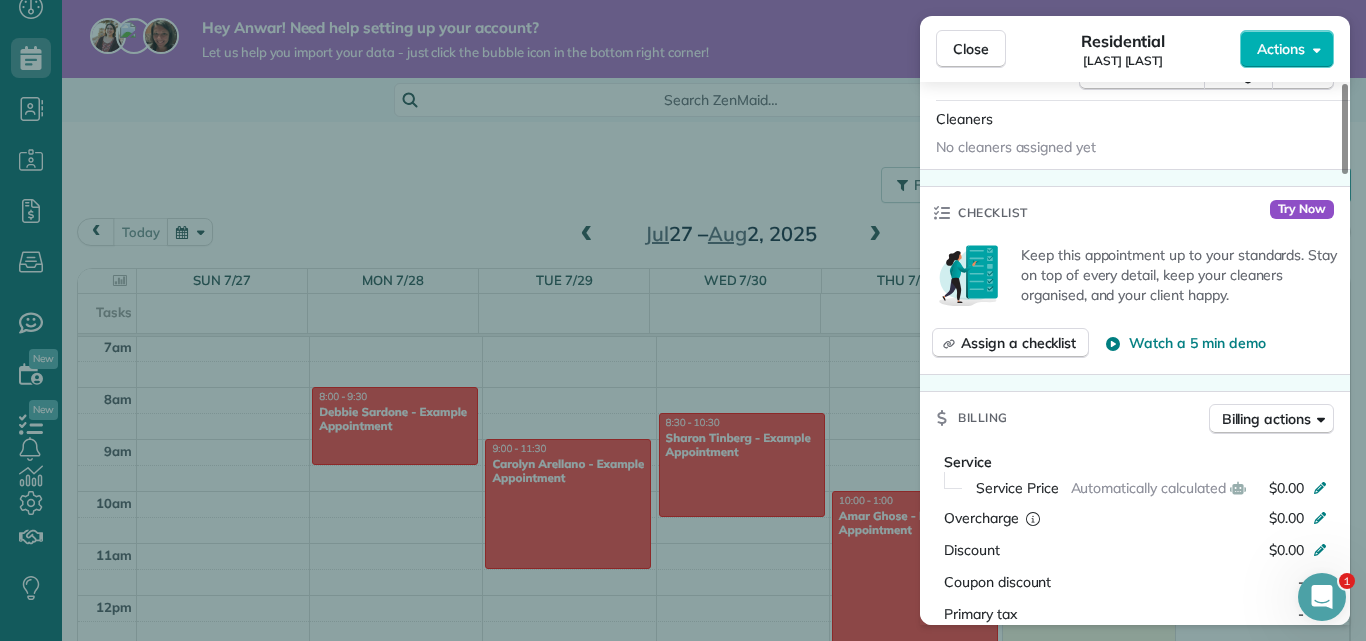 scroll, scrollTop: 667, scrollLeft: 0, axis: vertical 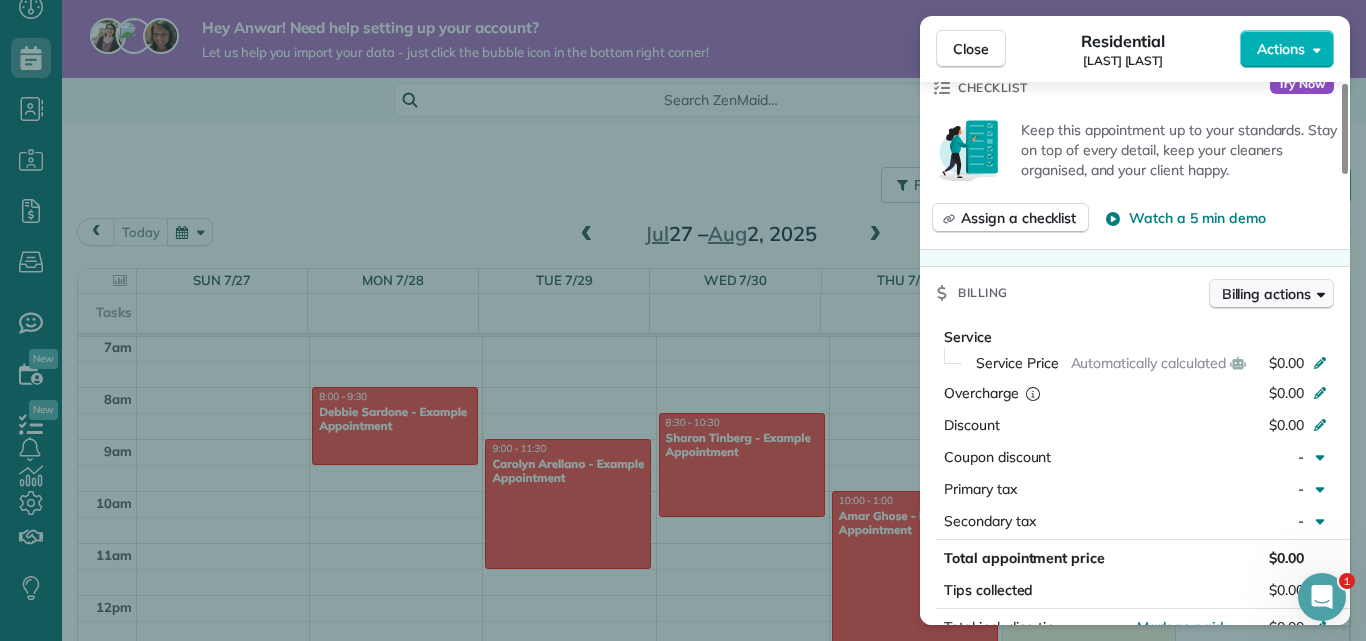 click on "Billing actions" at bounding box center (1266, 294) 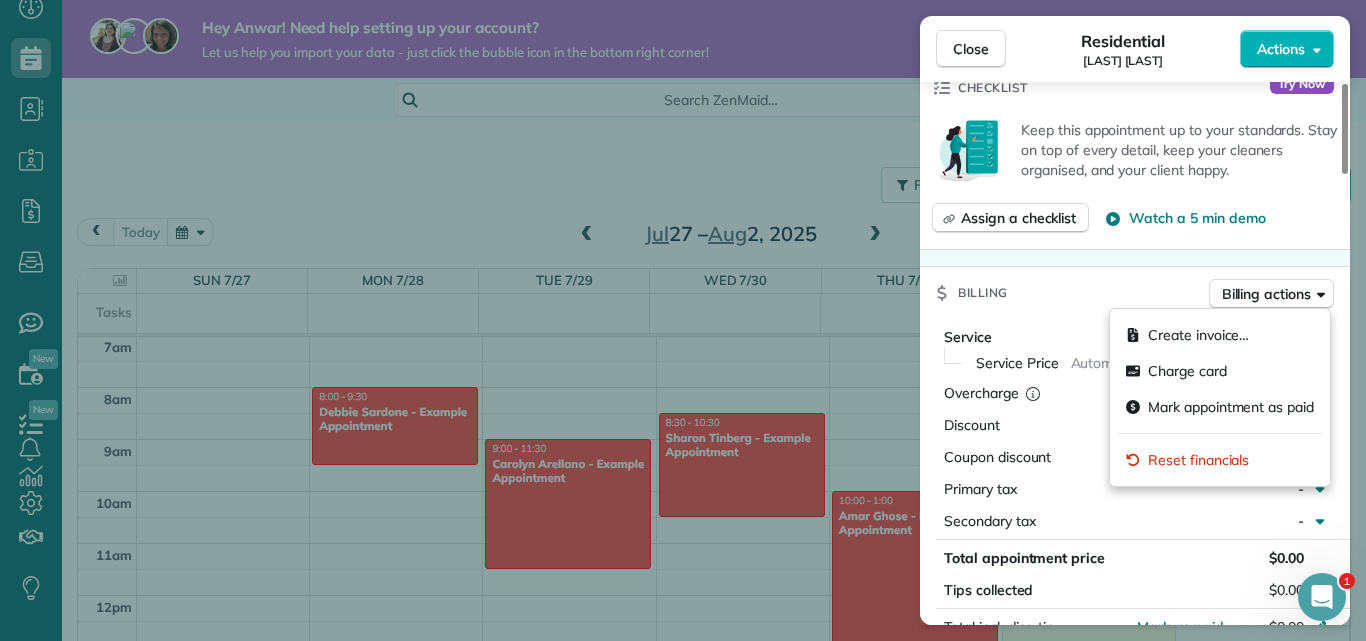 click on "Billing Billing actions" at bounding box center (1135, 293) 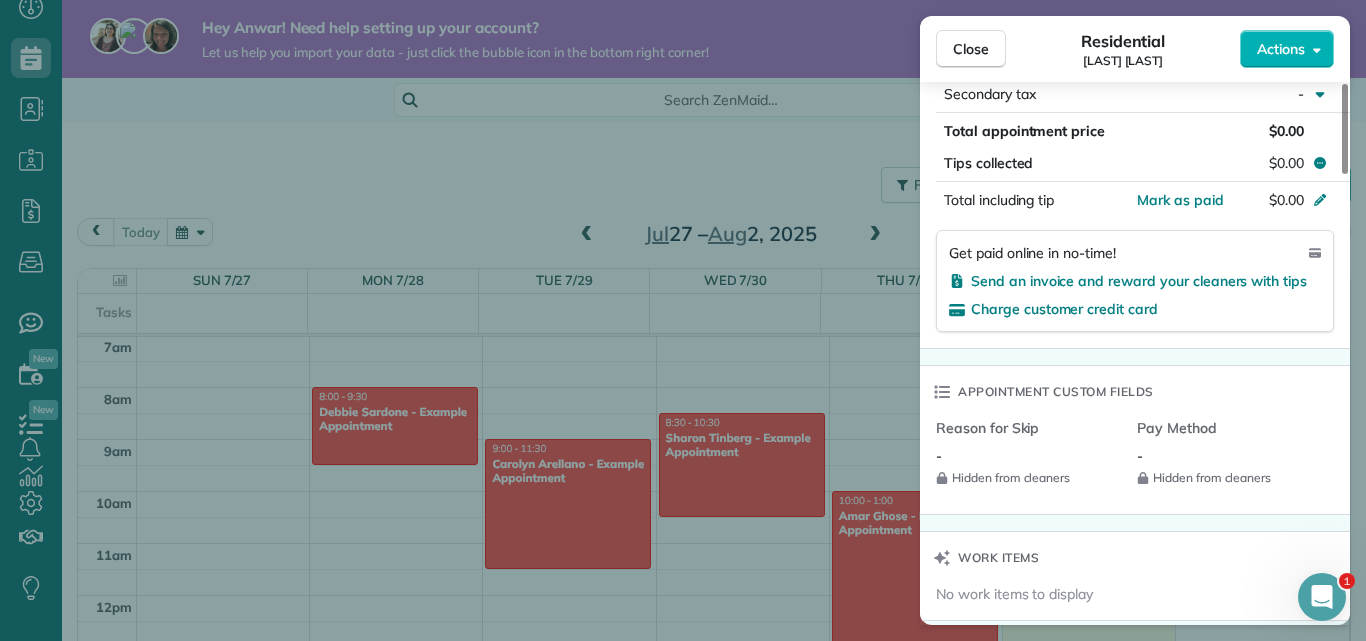 scroll, scrollTop: 1133, scrollLeft: 0, axis: vertical 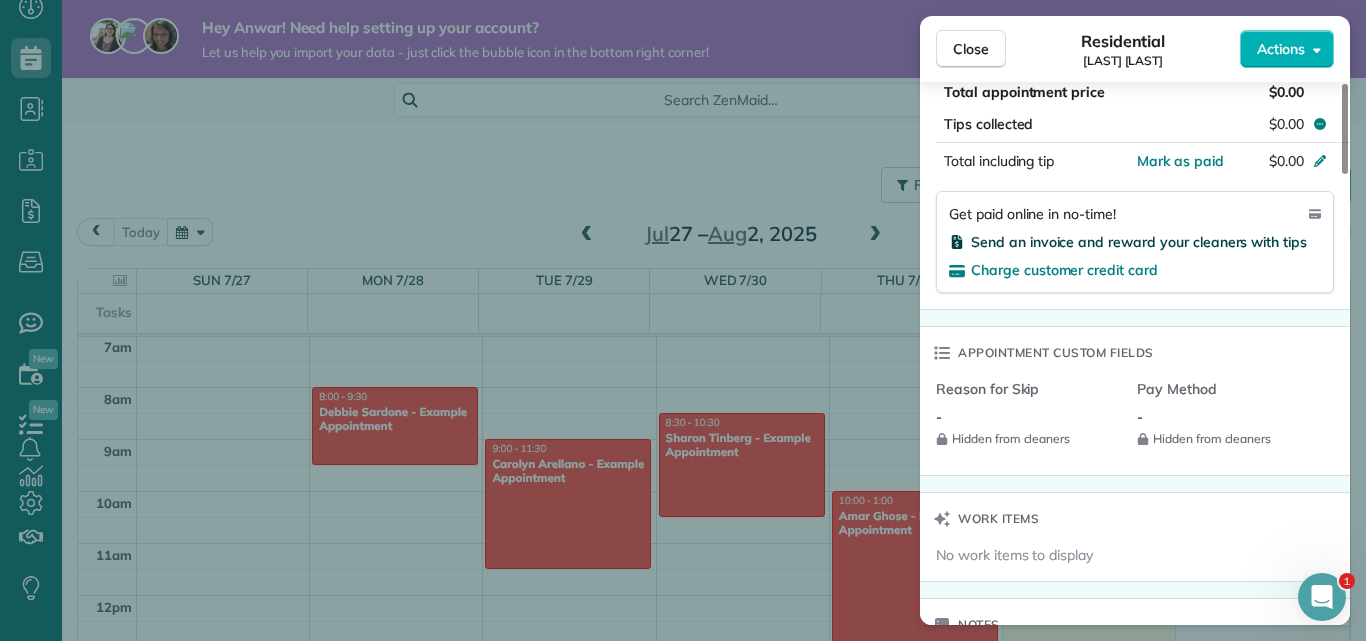 click on "Send an invoice and reward your cleaners with tips" at bounding box center (1139, 242) 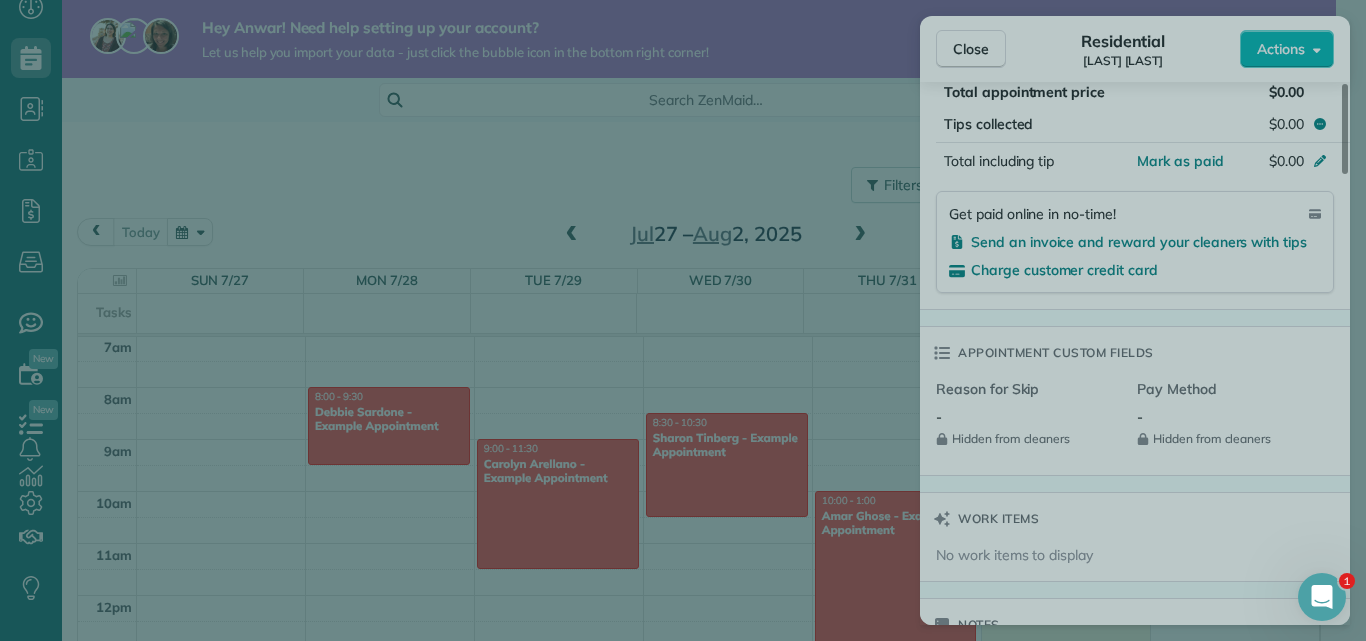 click at bounding box center (683, 320) 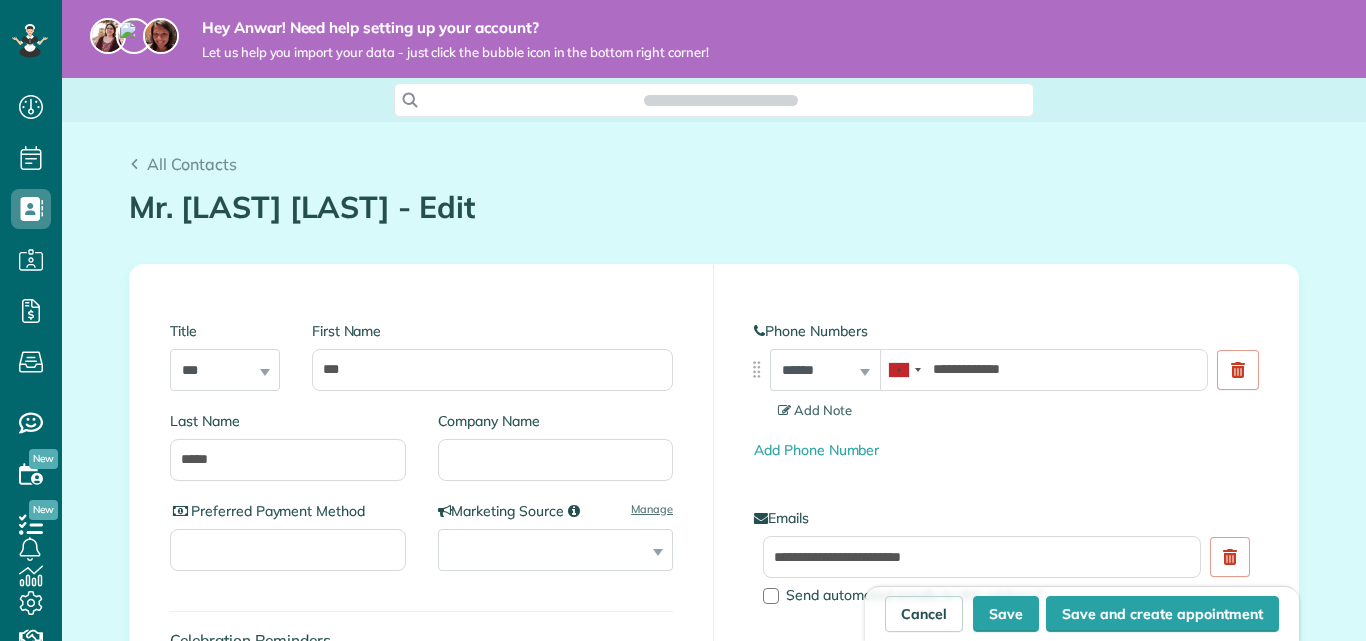 scroll, scrollTop: 0, scrollLeft: 0, axis: both 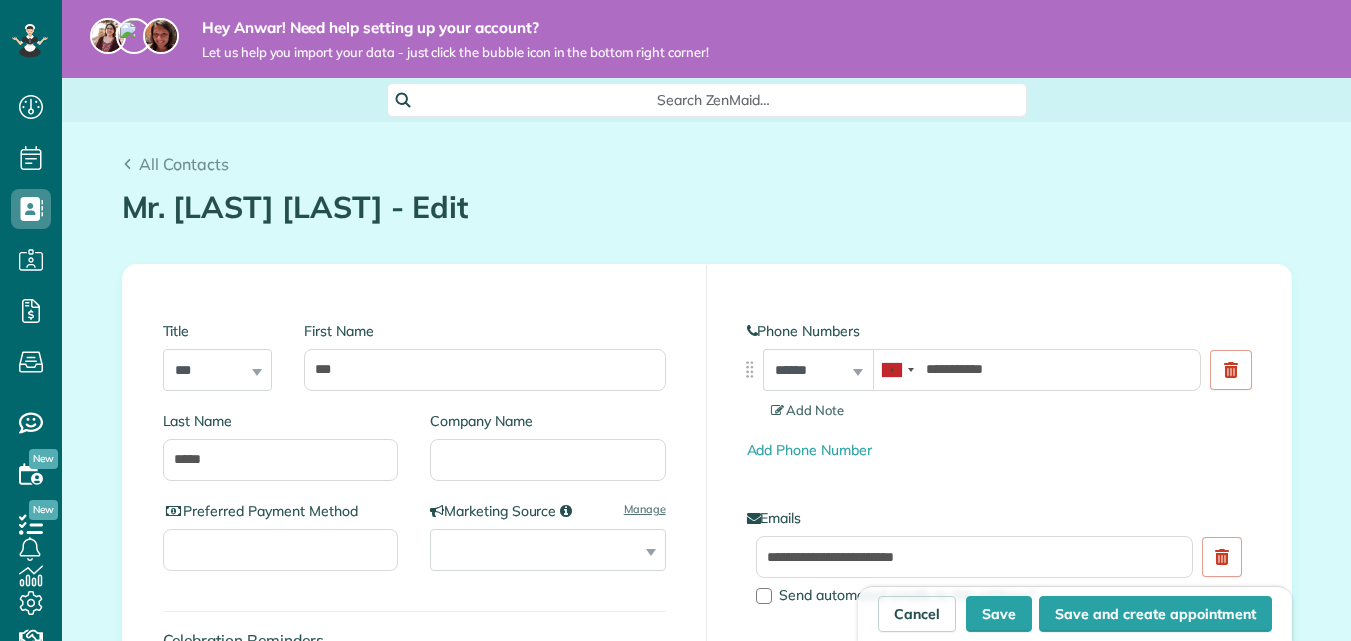click on "All Contacts
Mr. [LAST] [LAST] - Edit
Contacts in ZenMaid [2 min]" at bounding box center (707, 192) 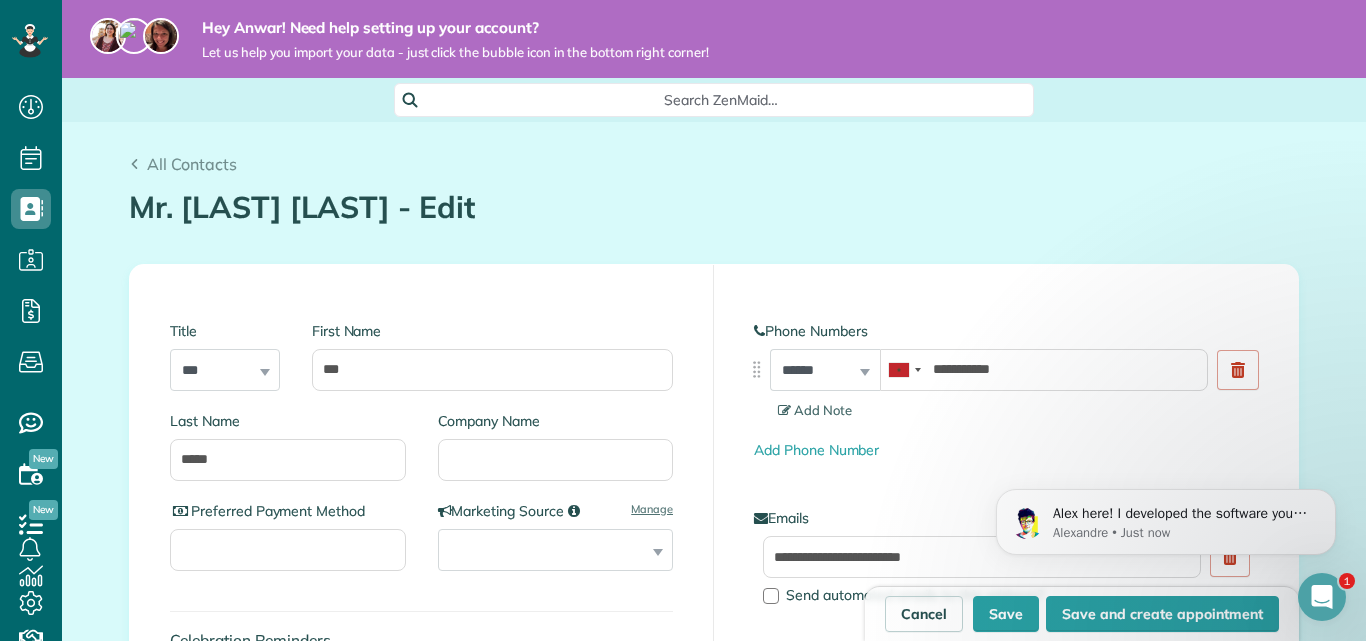 scroll, scrollTop: 0, scrollLeft: 0, axis: both 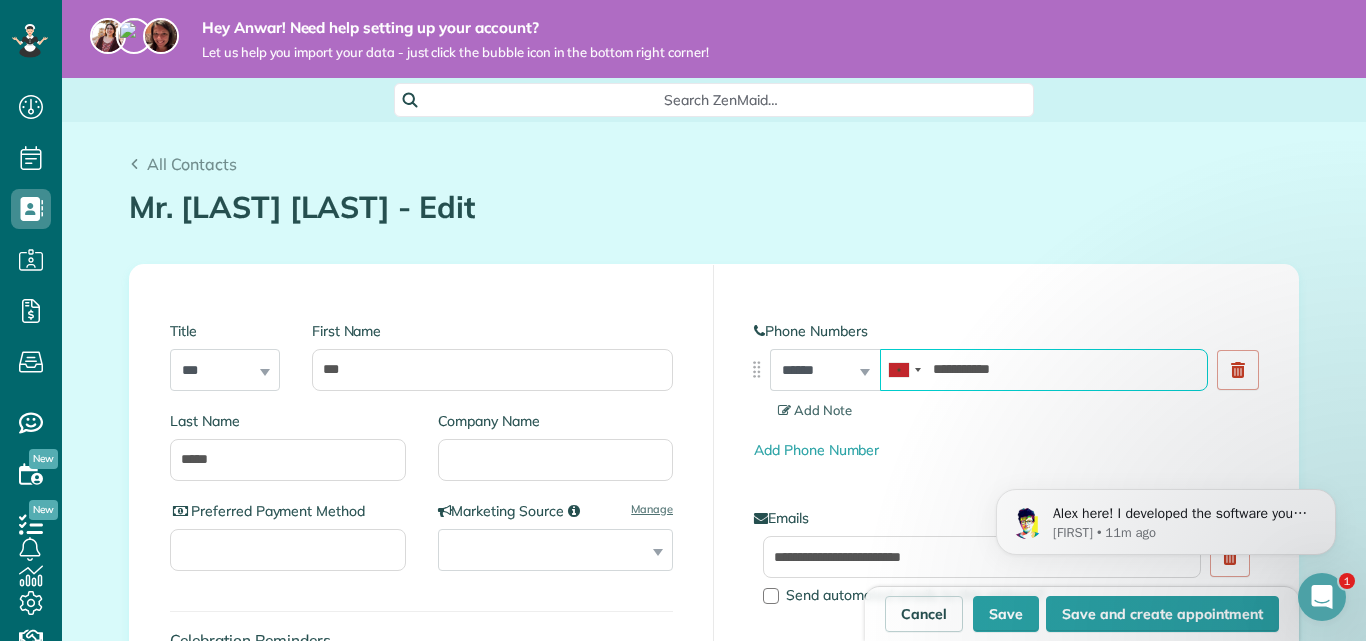 click on "**********" at bounding box center [1044, 370] 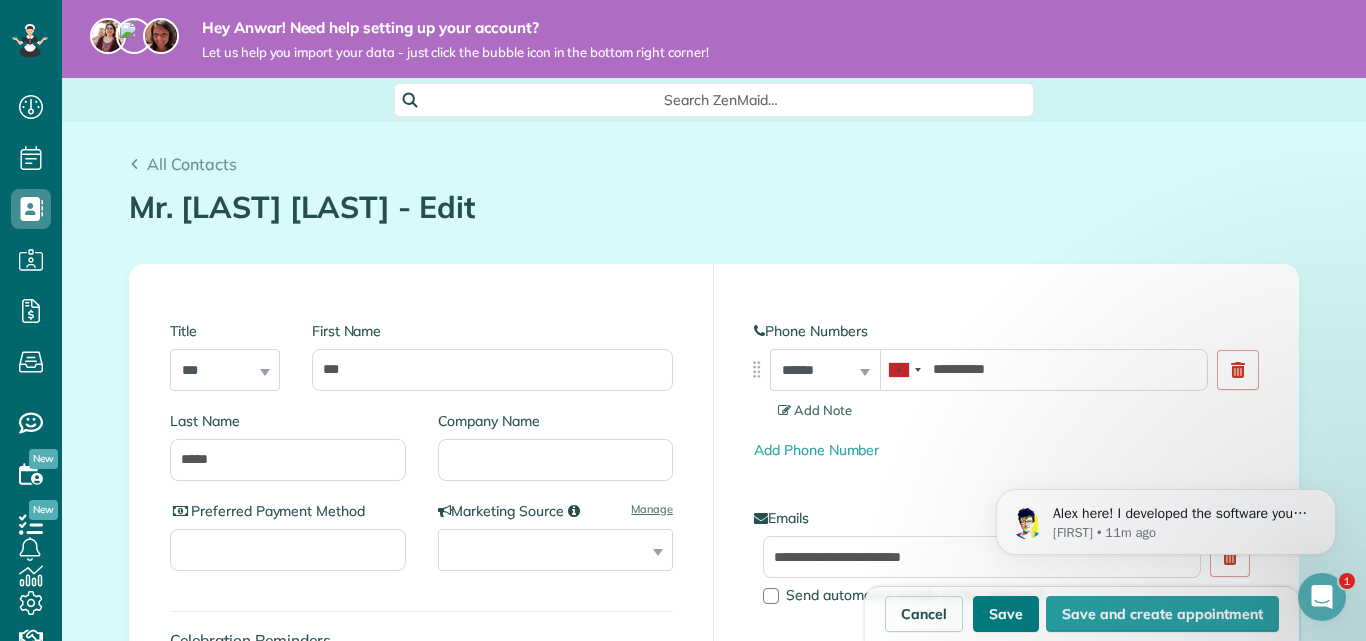 click on "Save" at bounding box center (1006, 614) 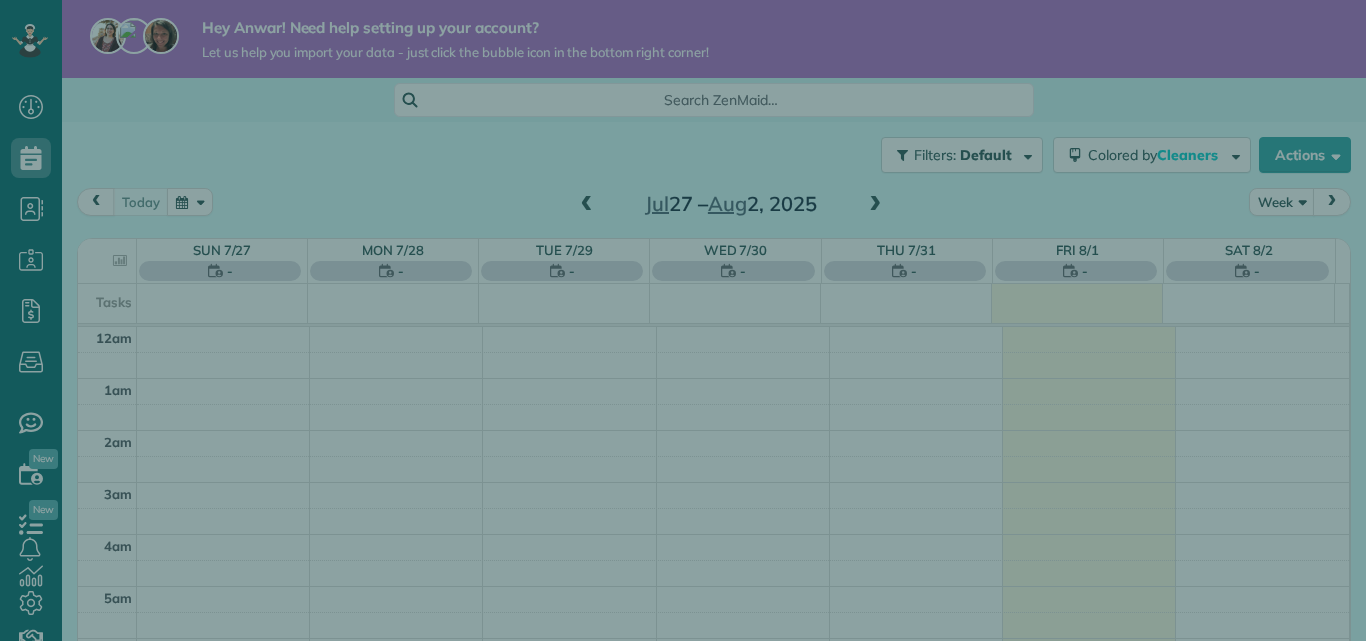 scroll, scrollTop: 0, scrollLeft: 0, axis: both 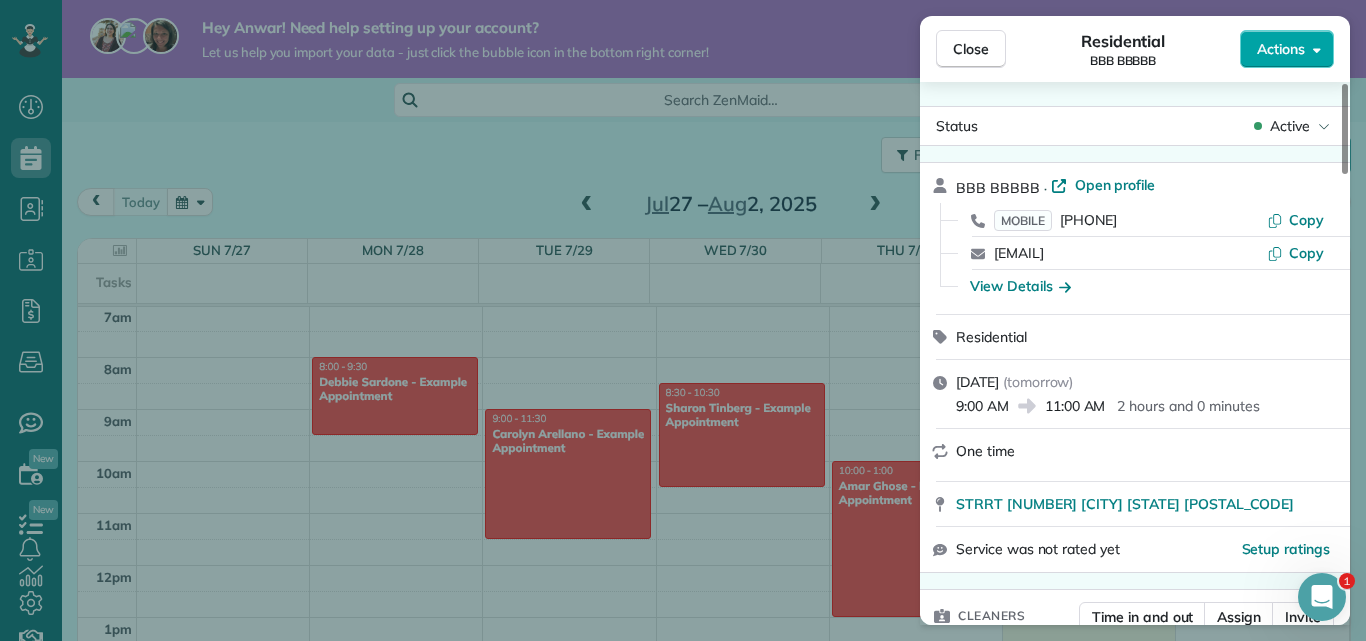 click on "Actions" at bounding box center (1281, 49) 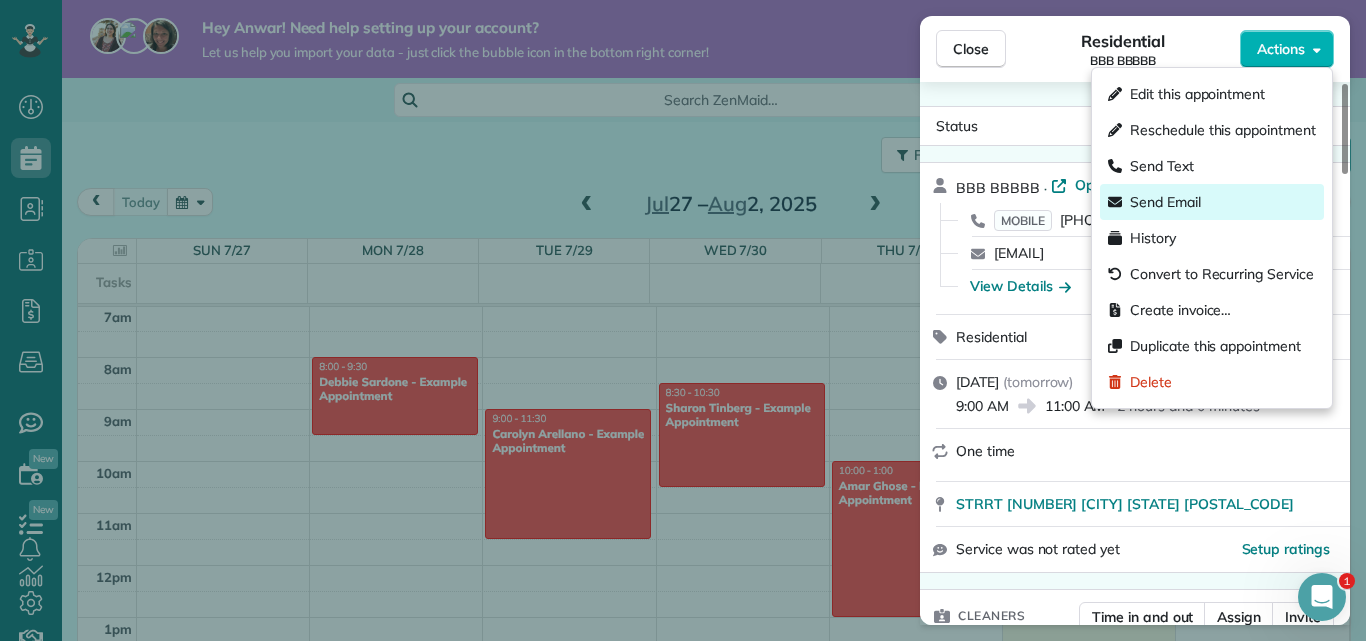 click on "Send Email" at bounding box center (1212, 202) 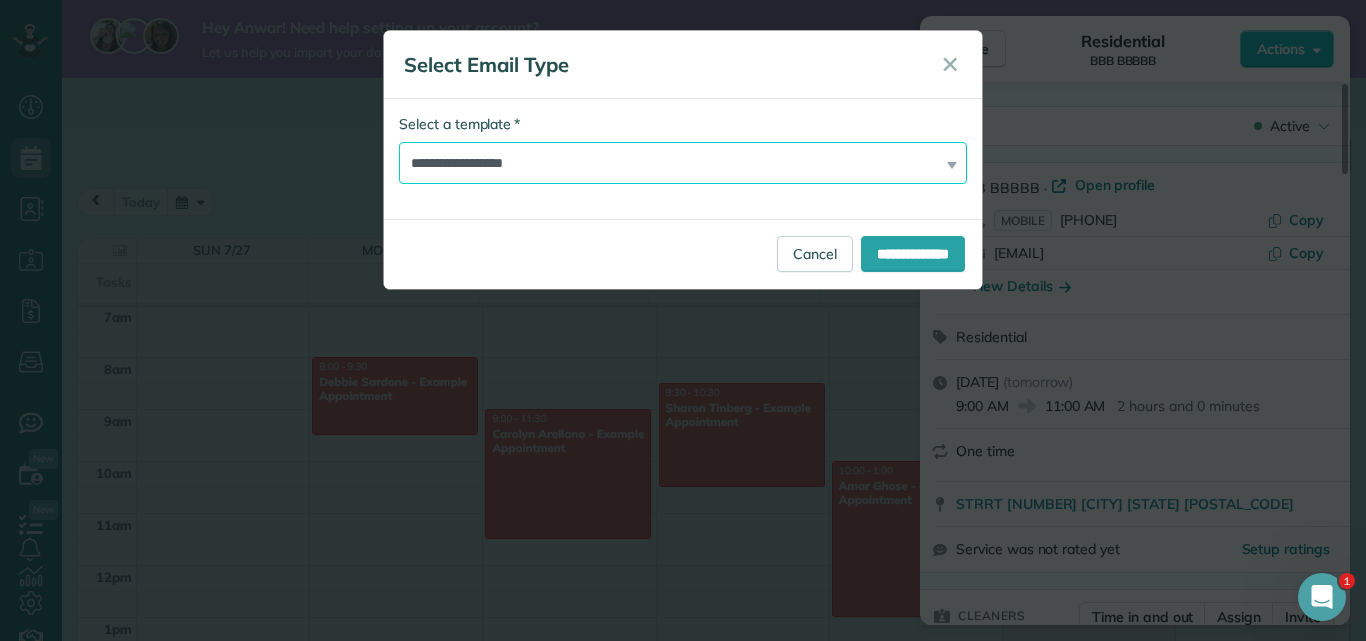 click on "**********" at bounding box center [683, 163] 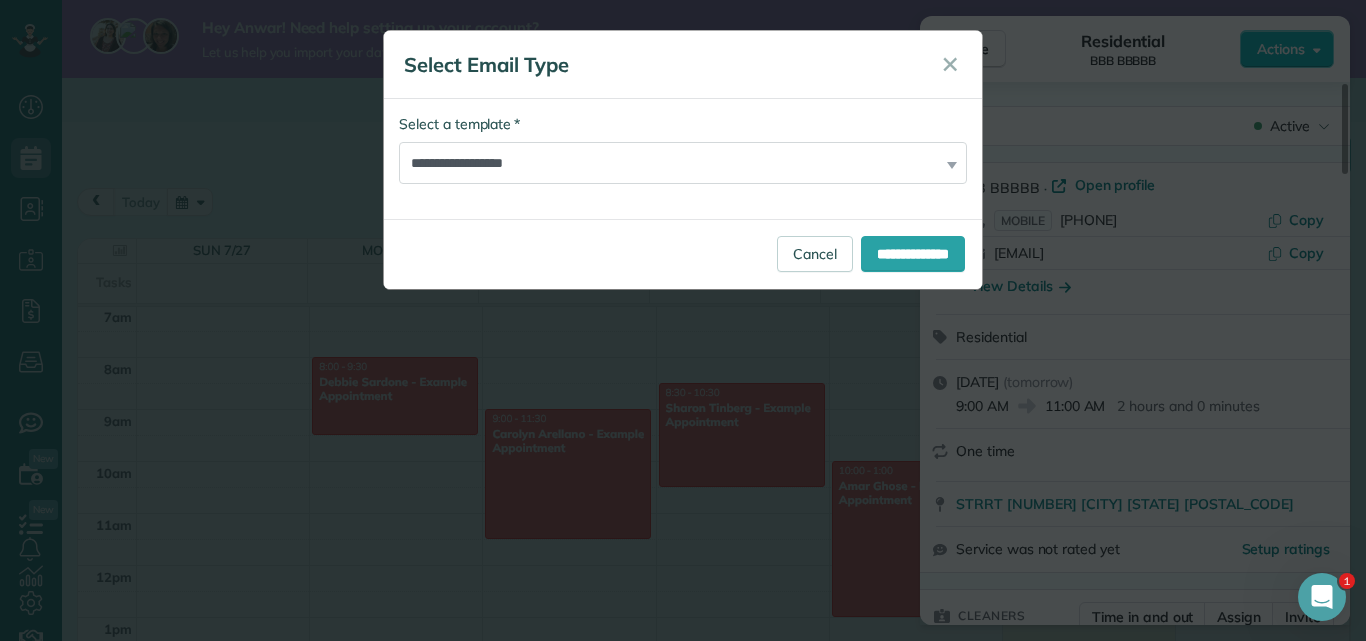 click on "**********" at bounding box center [683, 254] 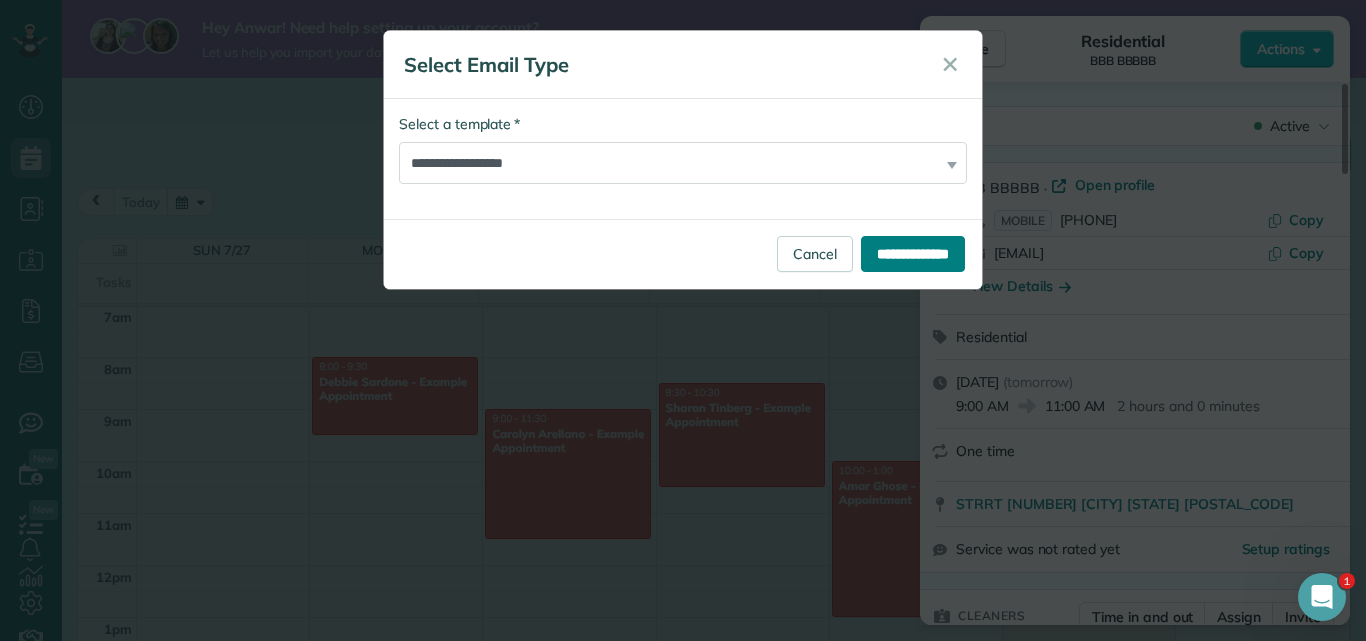 click on "**********" at bounding box center [913, 254] 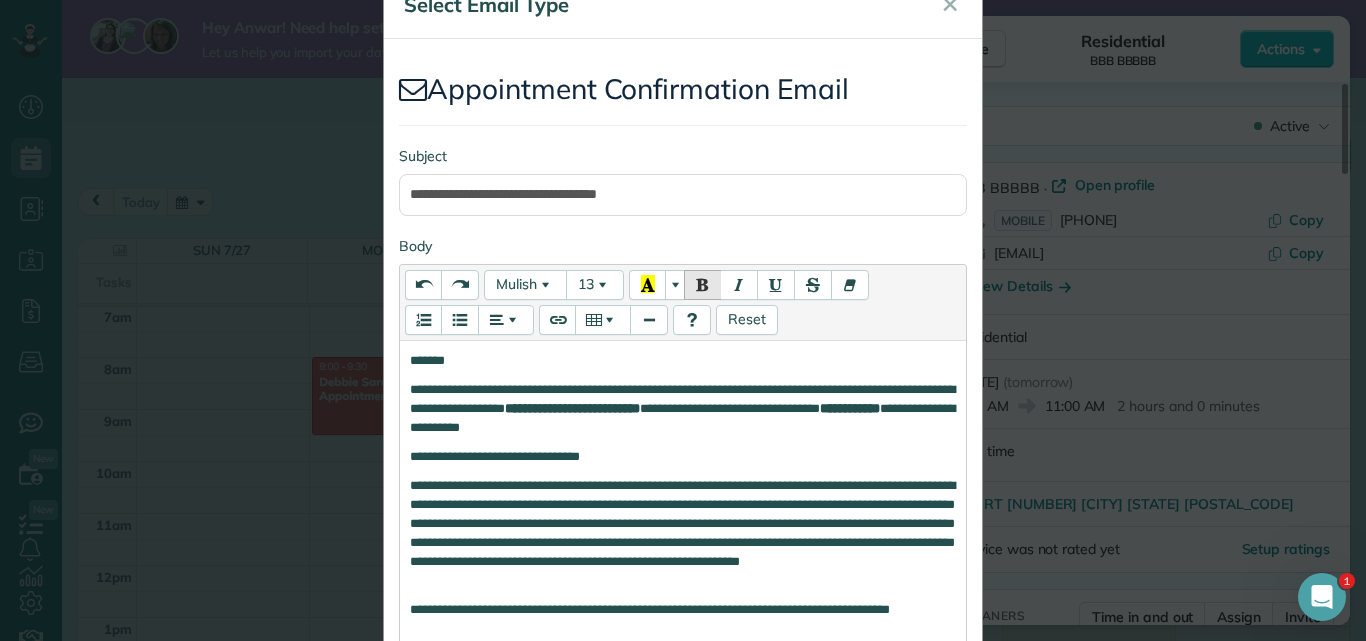 scroll, scrollTop: 100, scrollLeft: 0, axis: vertical 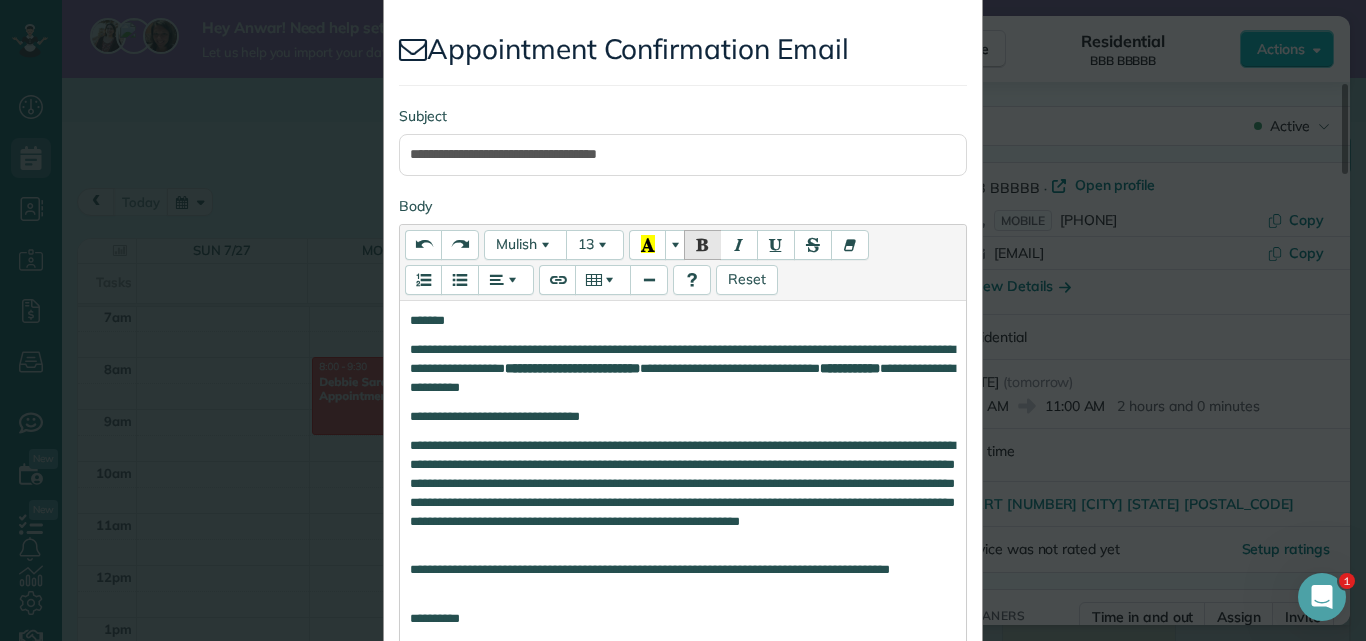 click on "*******" at bounding box center (683, 320) 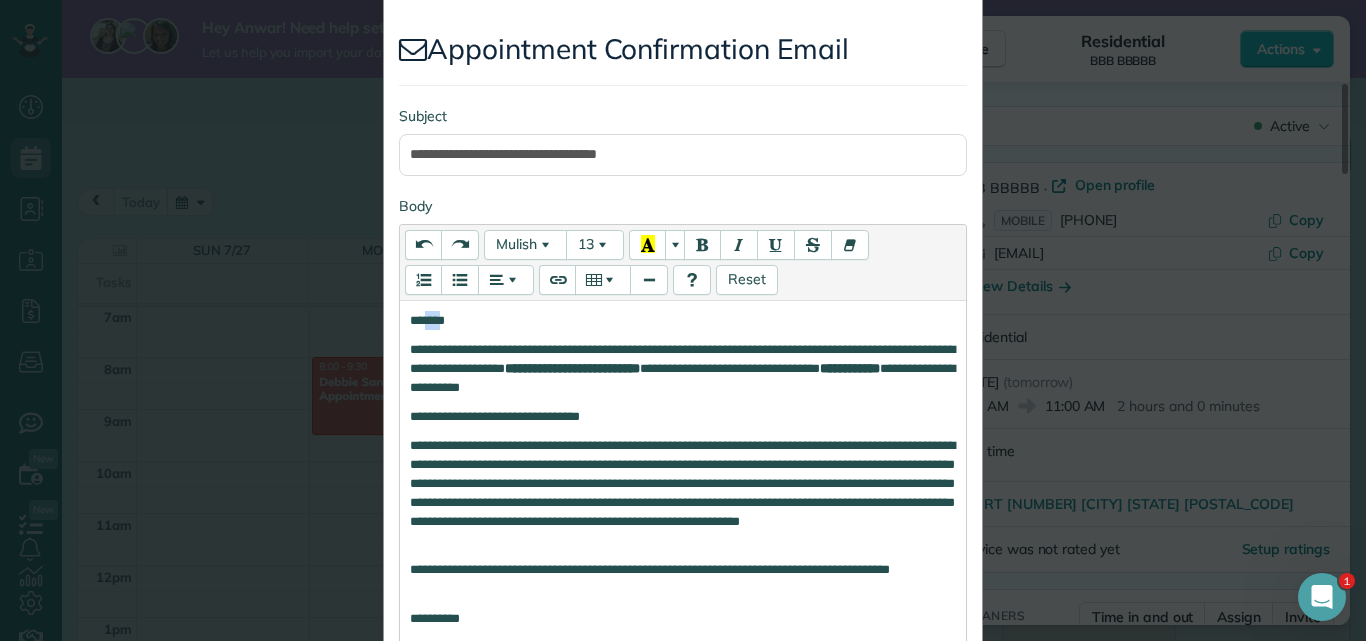 click on "*******" at bounding box center (683, 320) 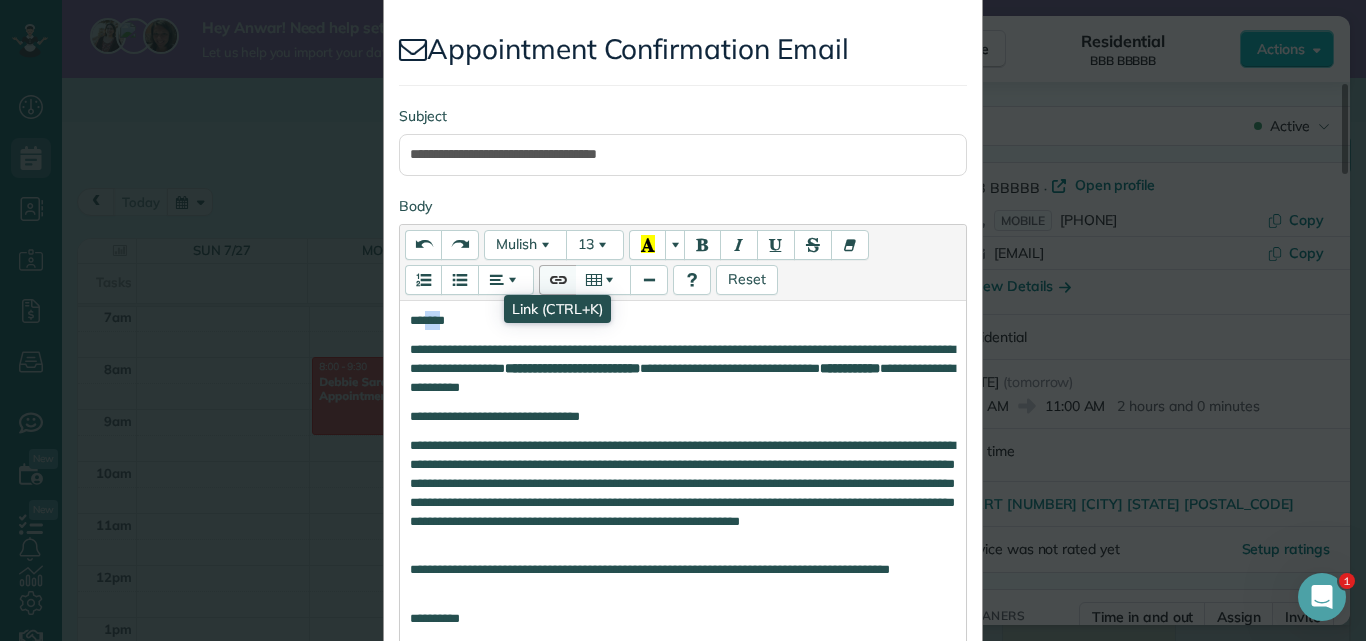 click at bounding box center [558, 279] 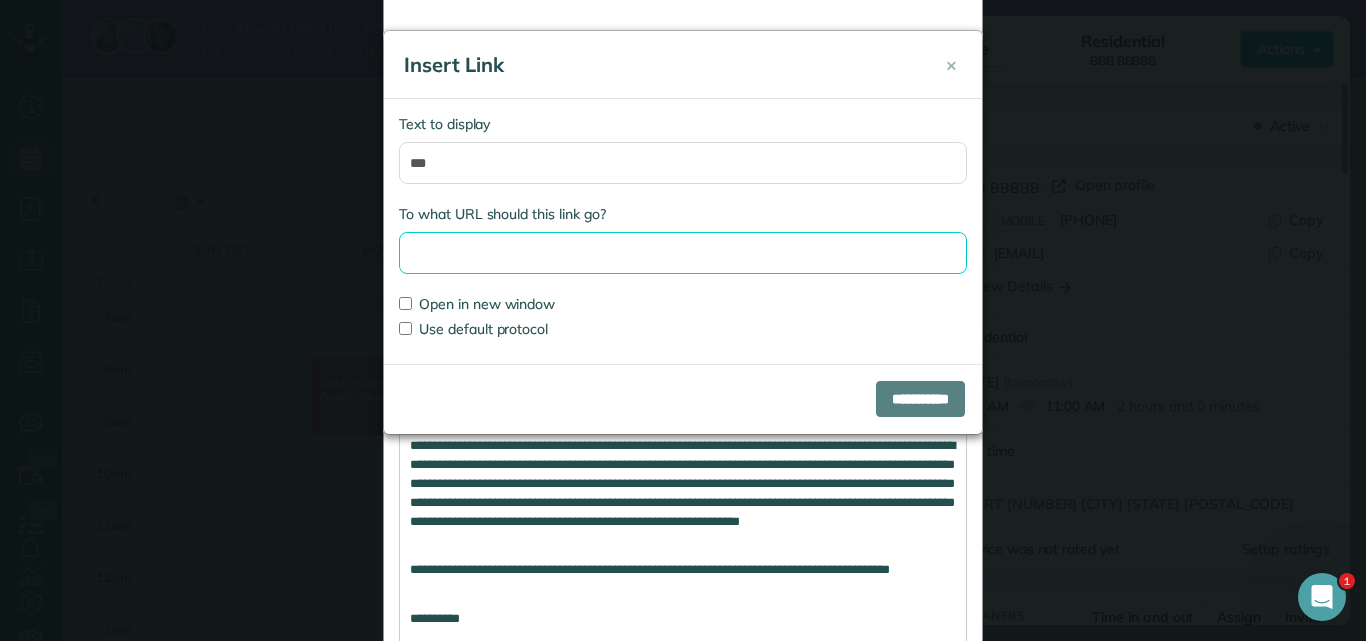 paste on "**********" 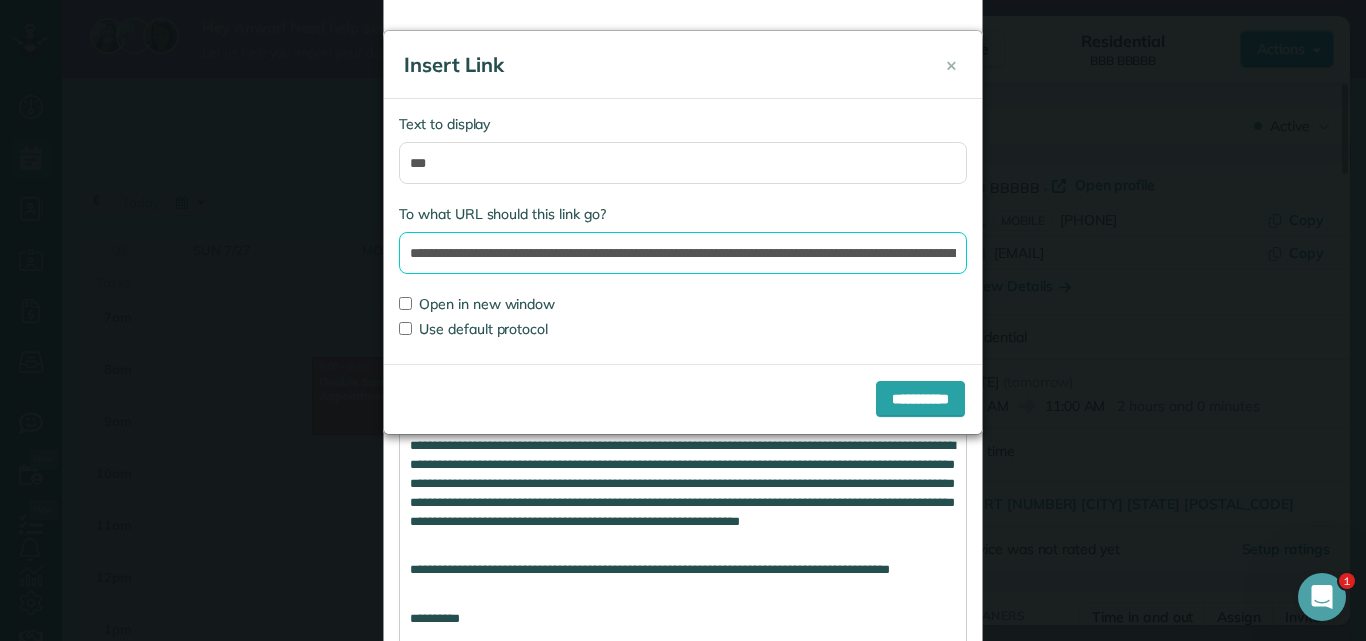 scroll, scrollTop: 0, scrollLeft: 3438, axis: horizontal 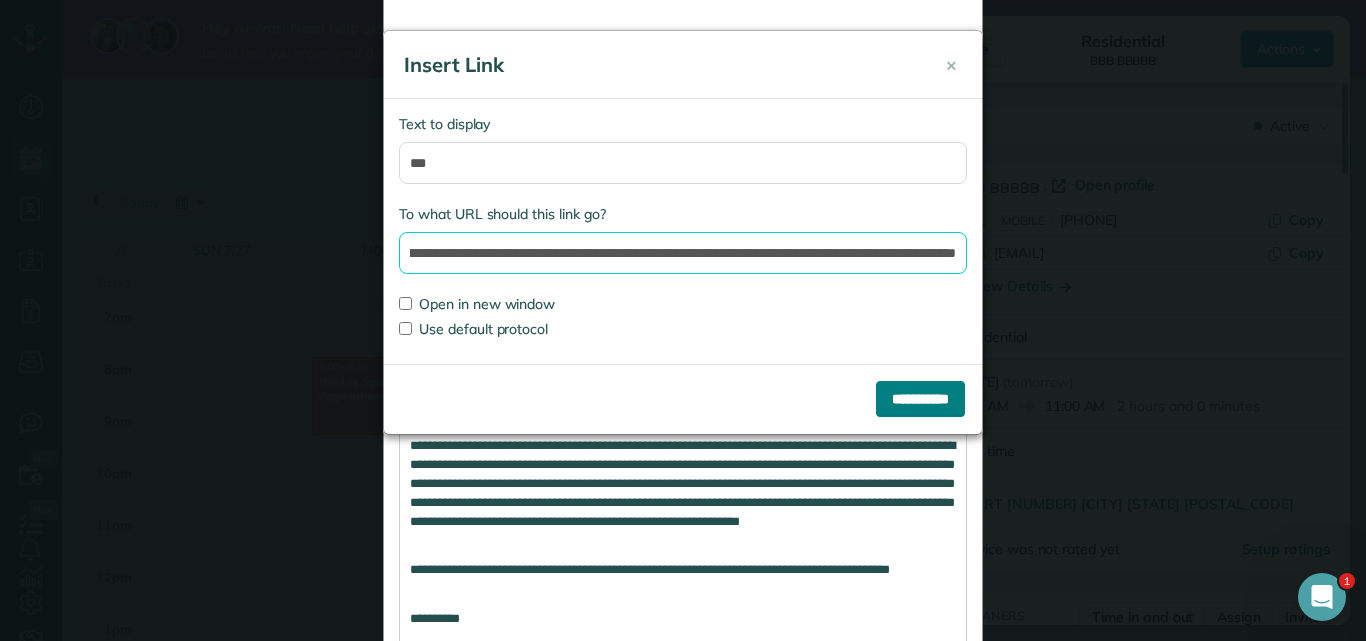 type on "**********" 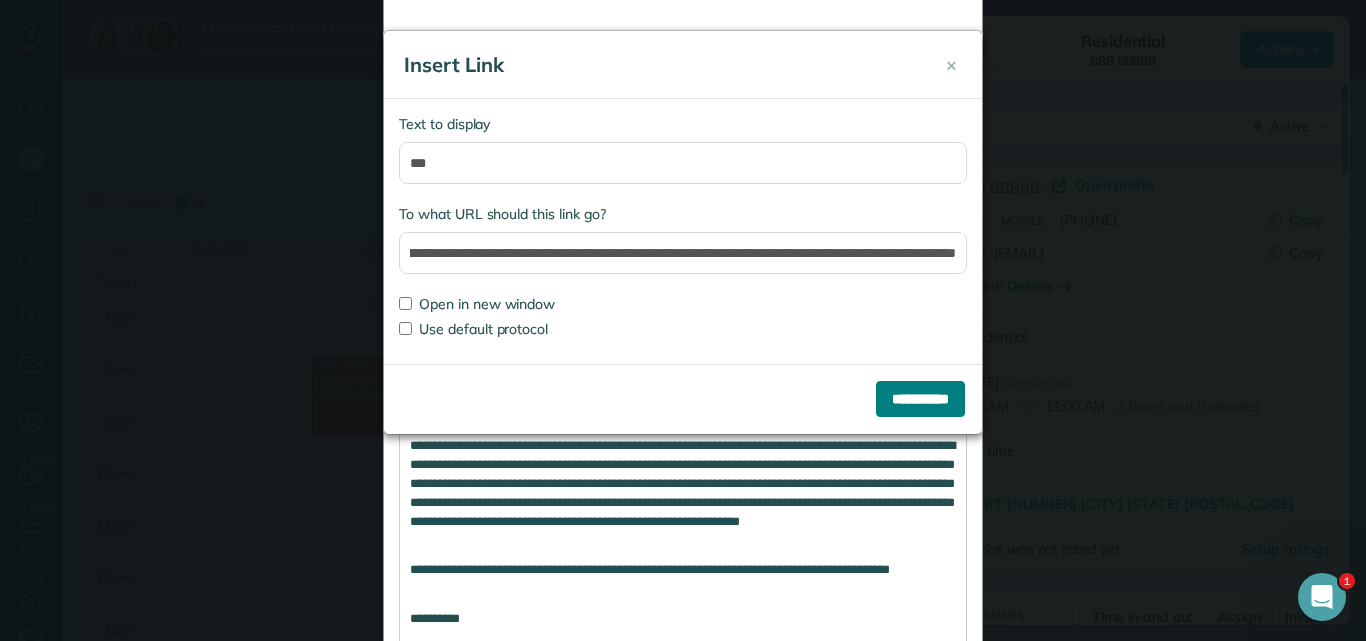 click on "**********" at bounding box center (920, 399) 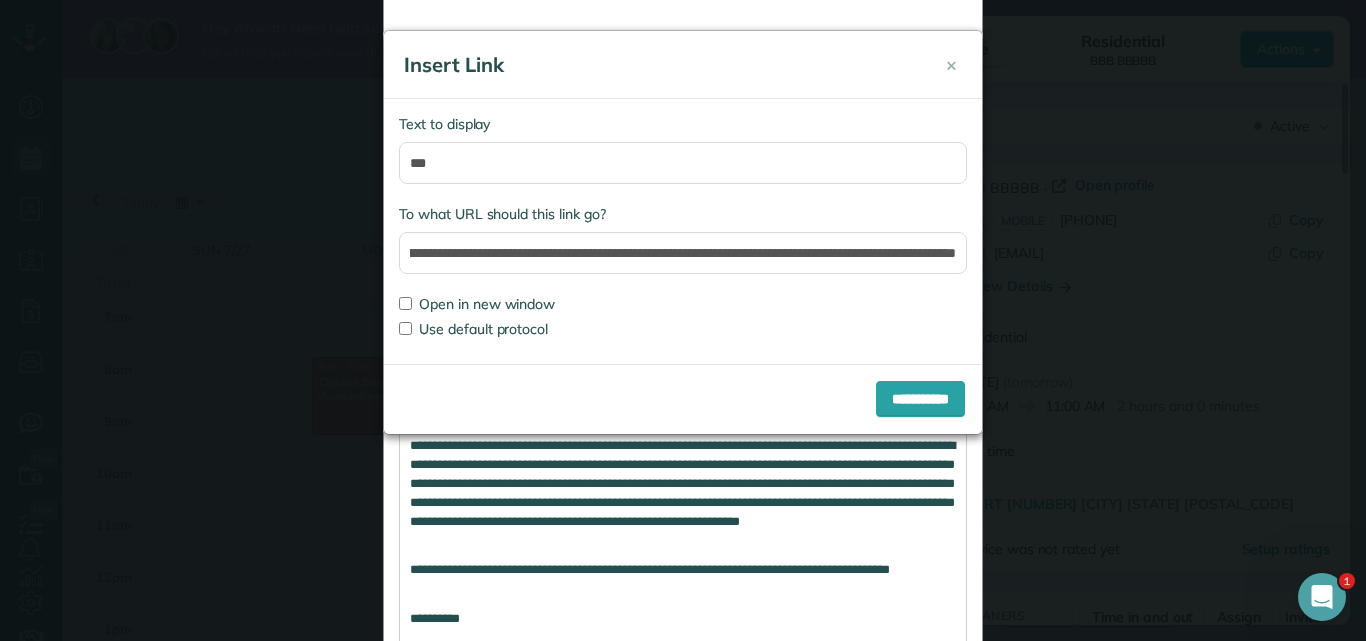 scroll, scrollTop: 0, scrollLeft: 0, axis: both 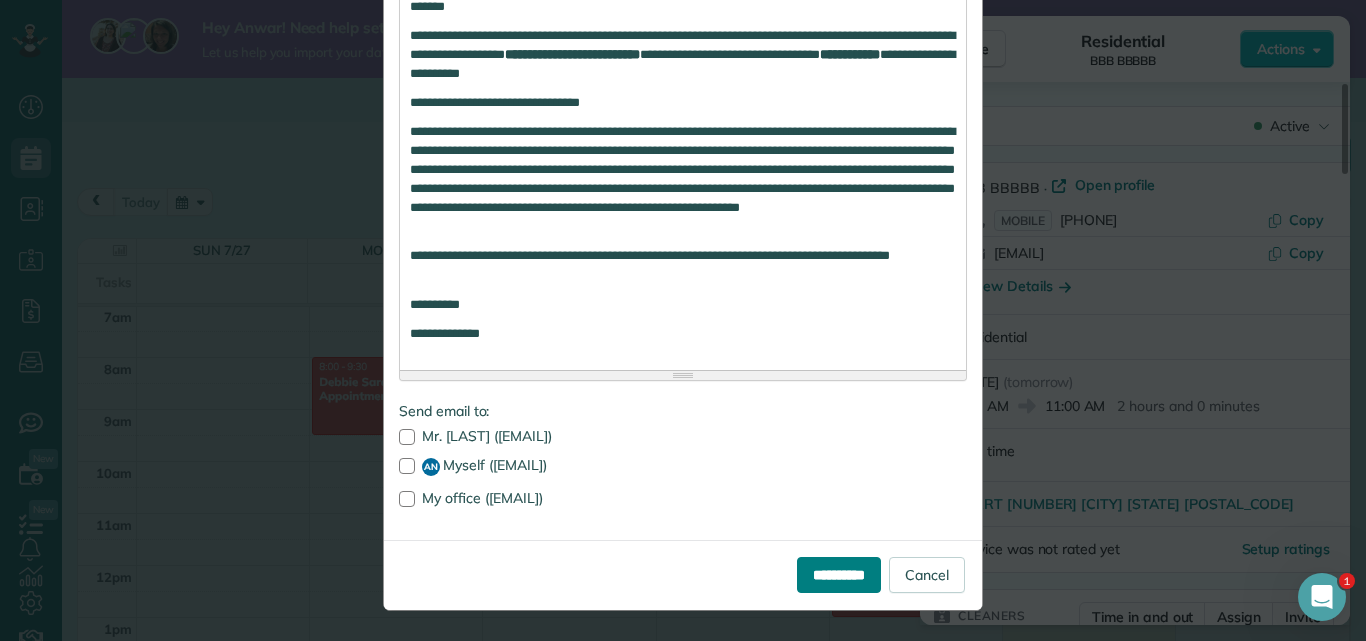 click on "**********" at bounding box center (839, 575) 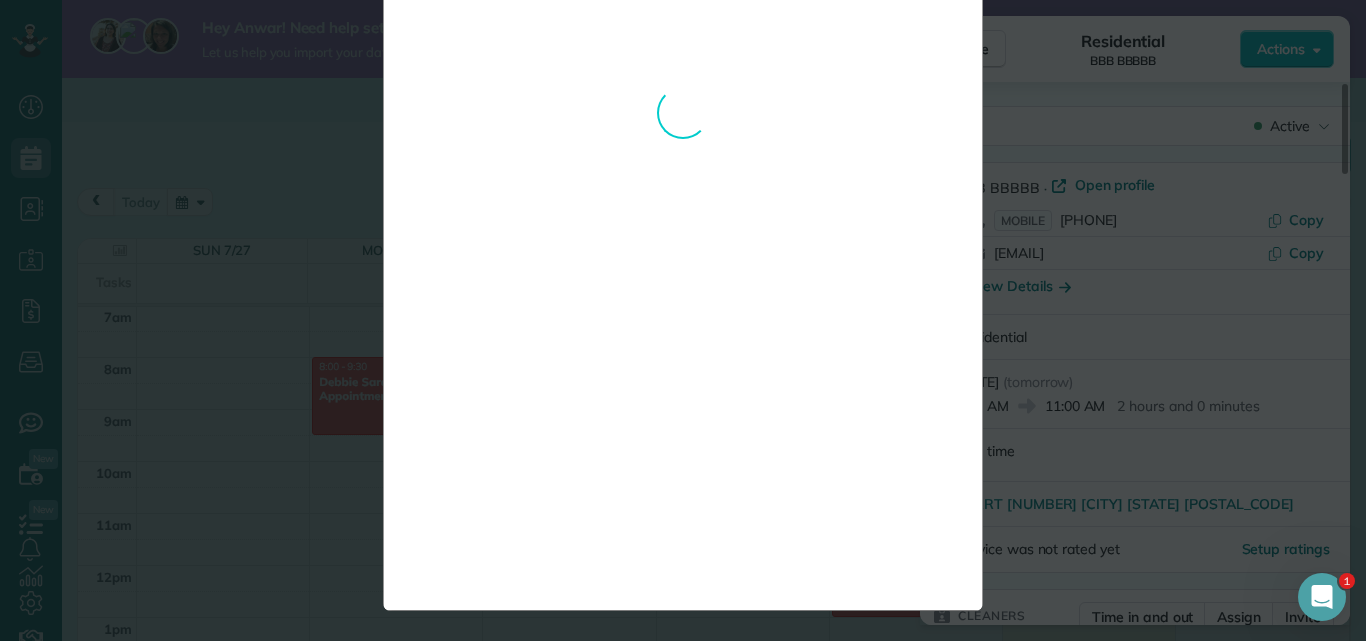 scroll, scrollTop: 0, scrollLeft: 0, axis: both 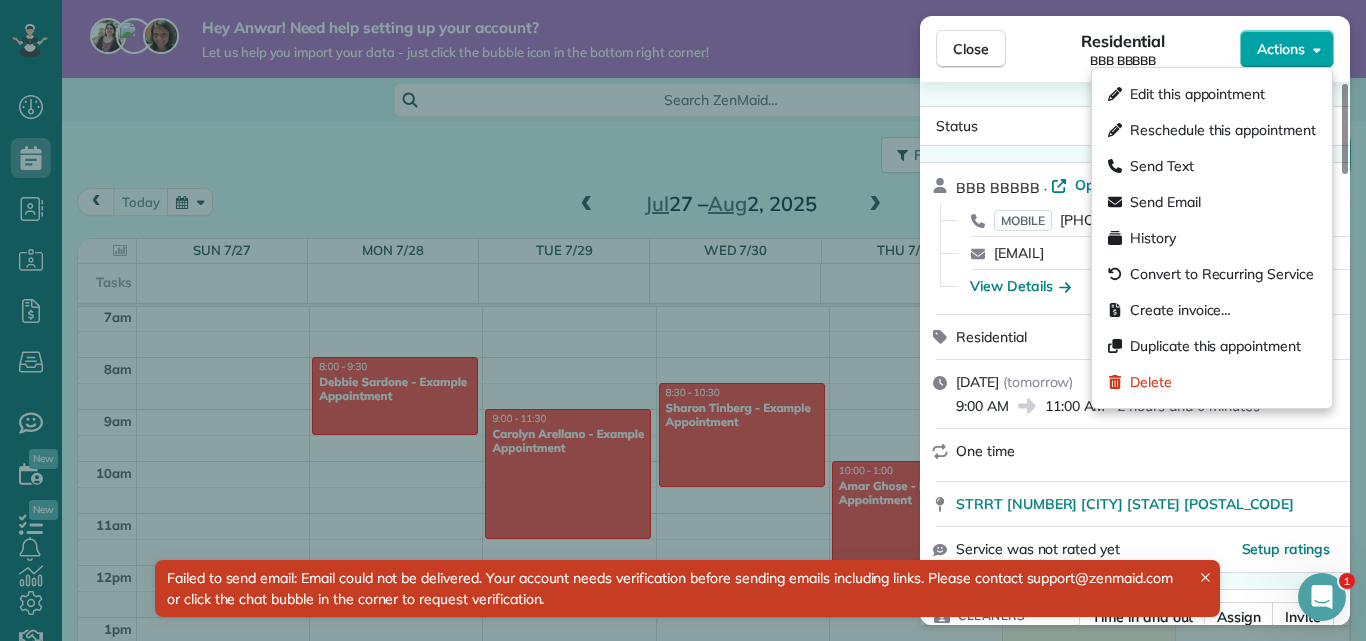 click on "Actions" at bounding box center (1281, 49) 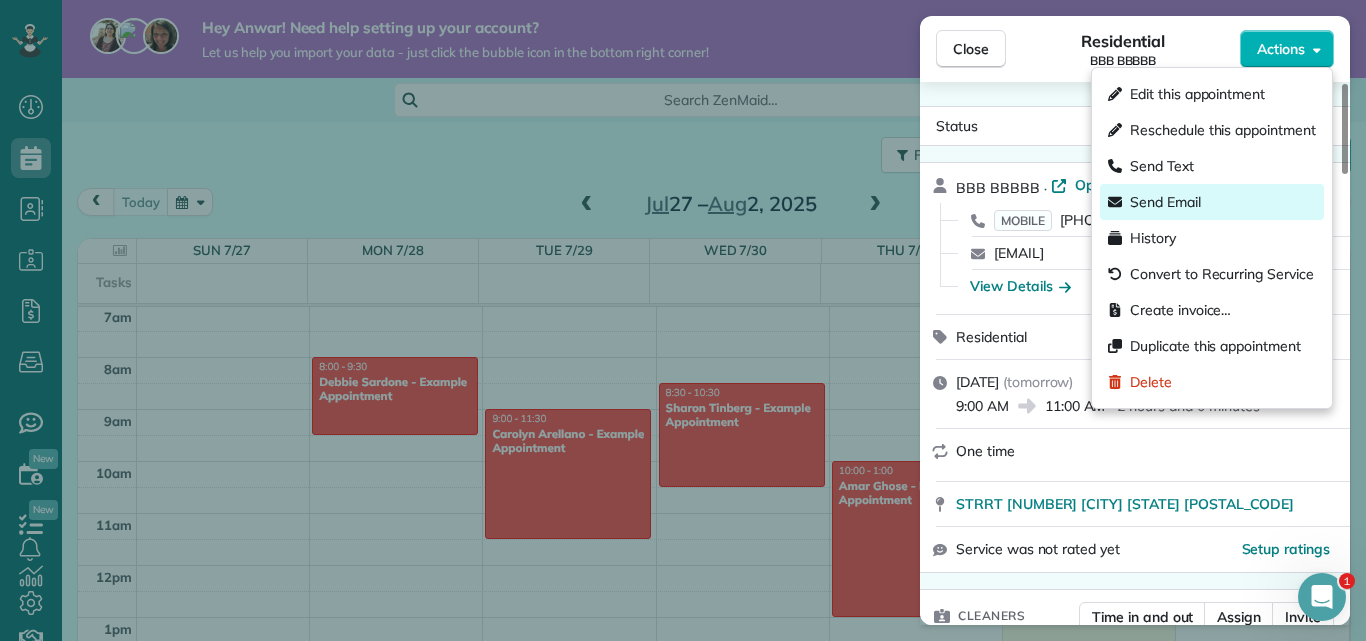 click on "Send Email" at bounding box center (1165, 202) 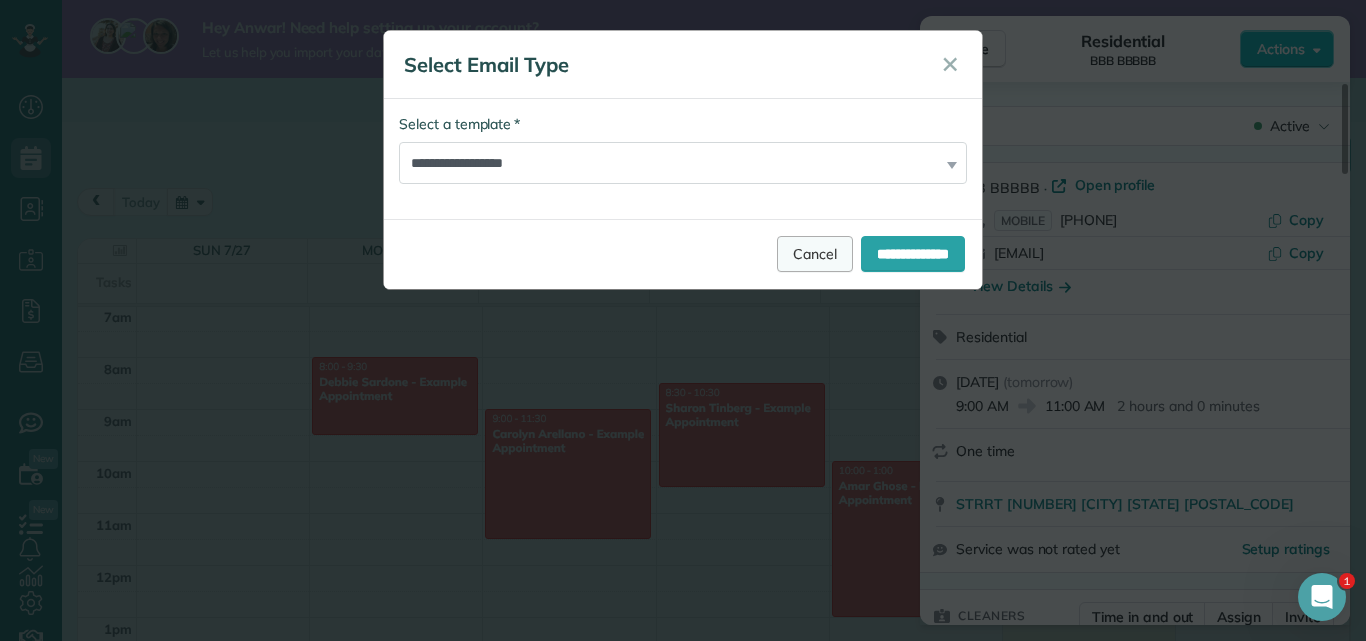 click on "Cancel" at bounding box center (815, 254) 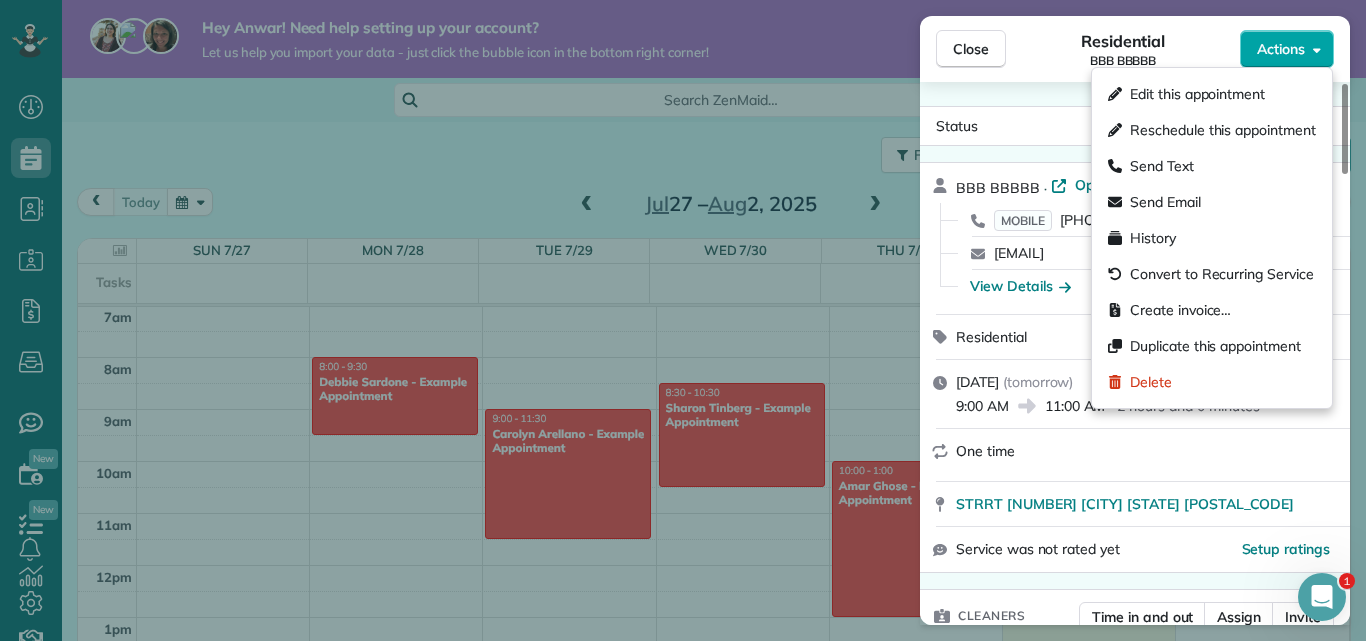 click on "Actions" at bounding box center [1287, 49] 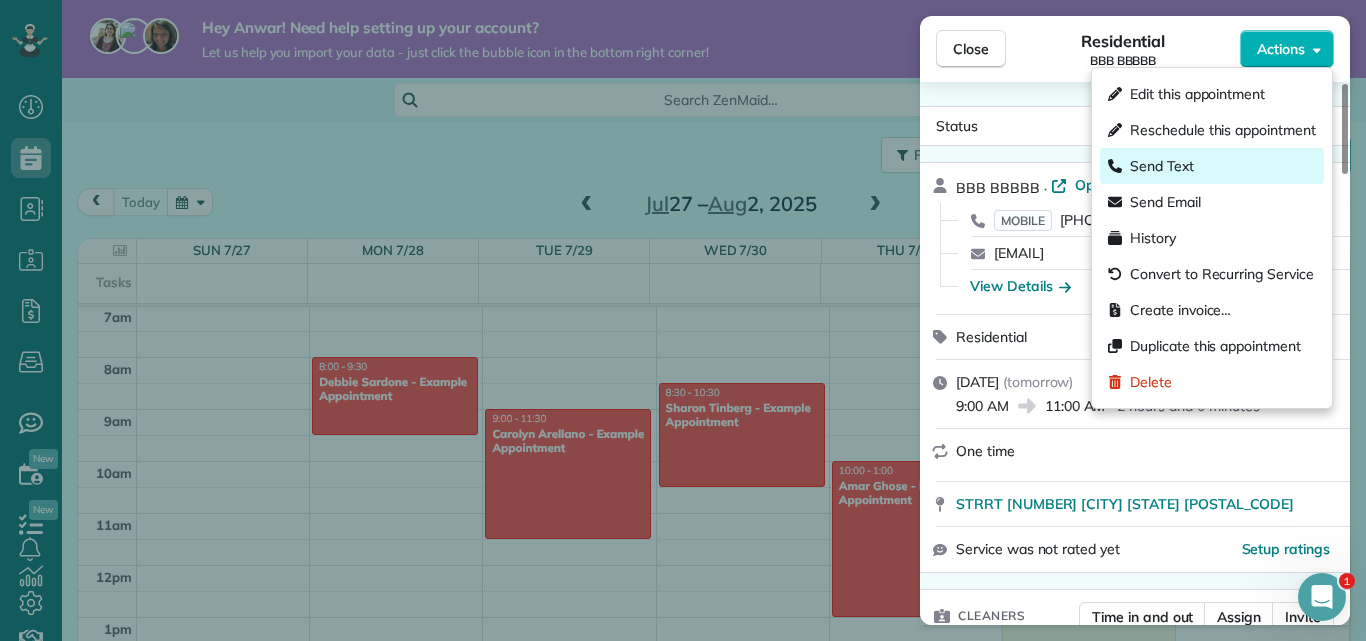 click on "Send Text" at bounding box center [1212, 166] 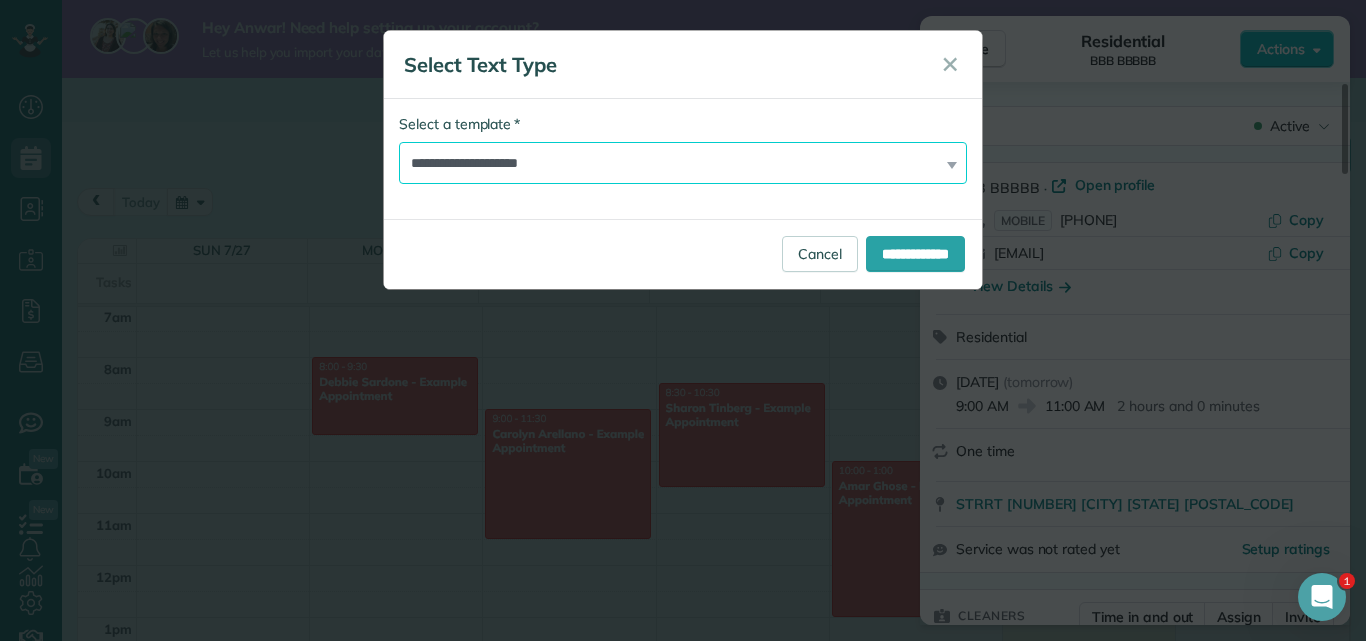 click on "**********" at bounding box center [683, 163] 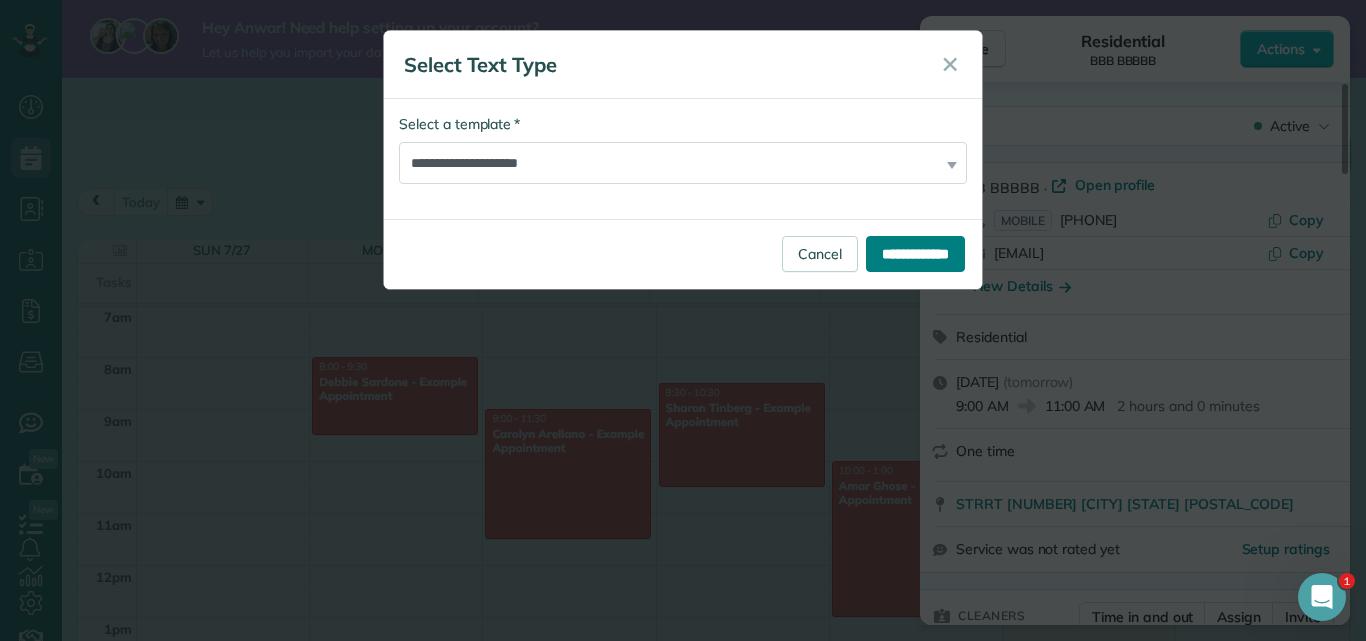 click on "**********" at bounding box center [915, 254] 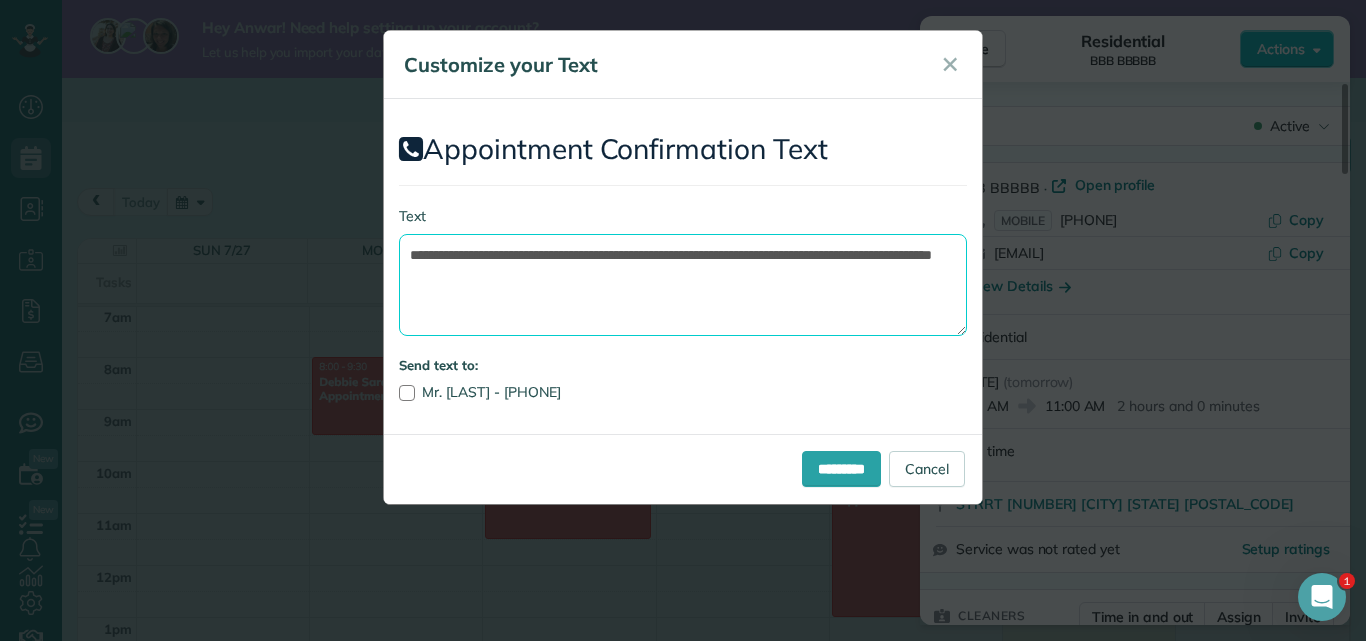 click on "**********" at bounding box center [683, 285] 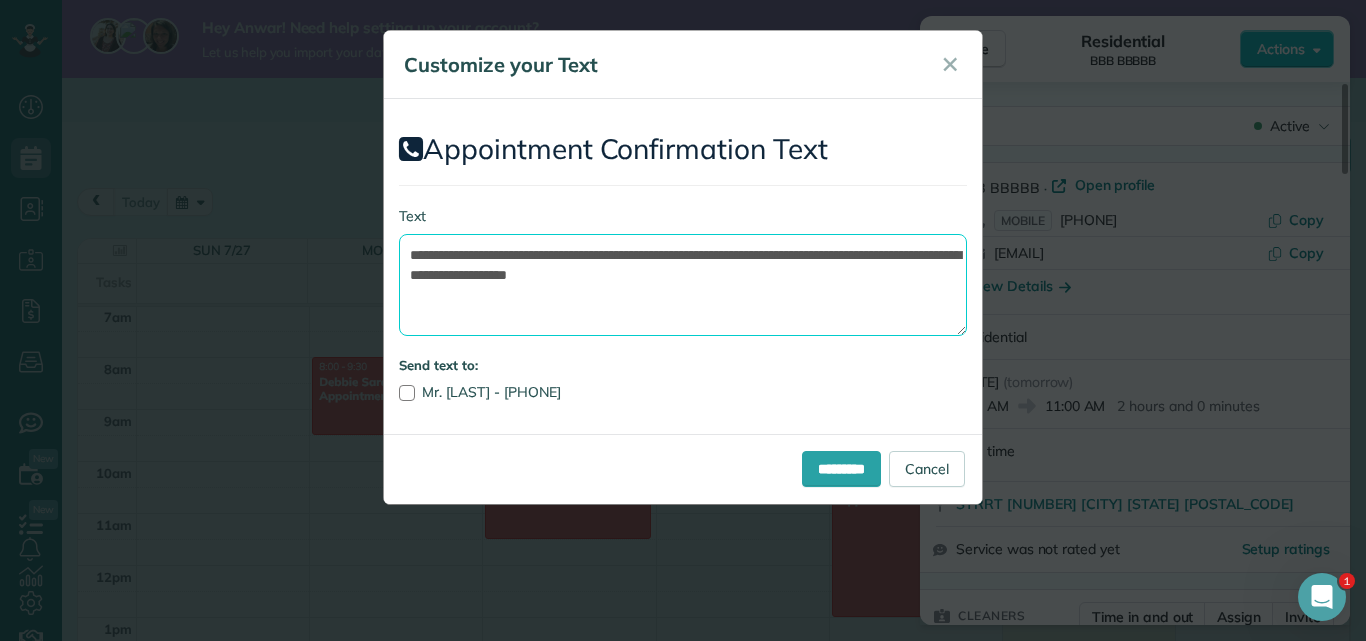 click on "**********" at bounding box center [683, 285] 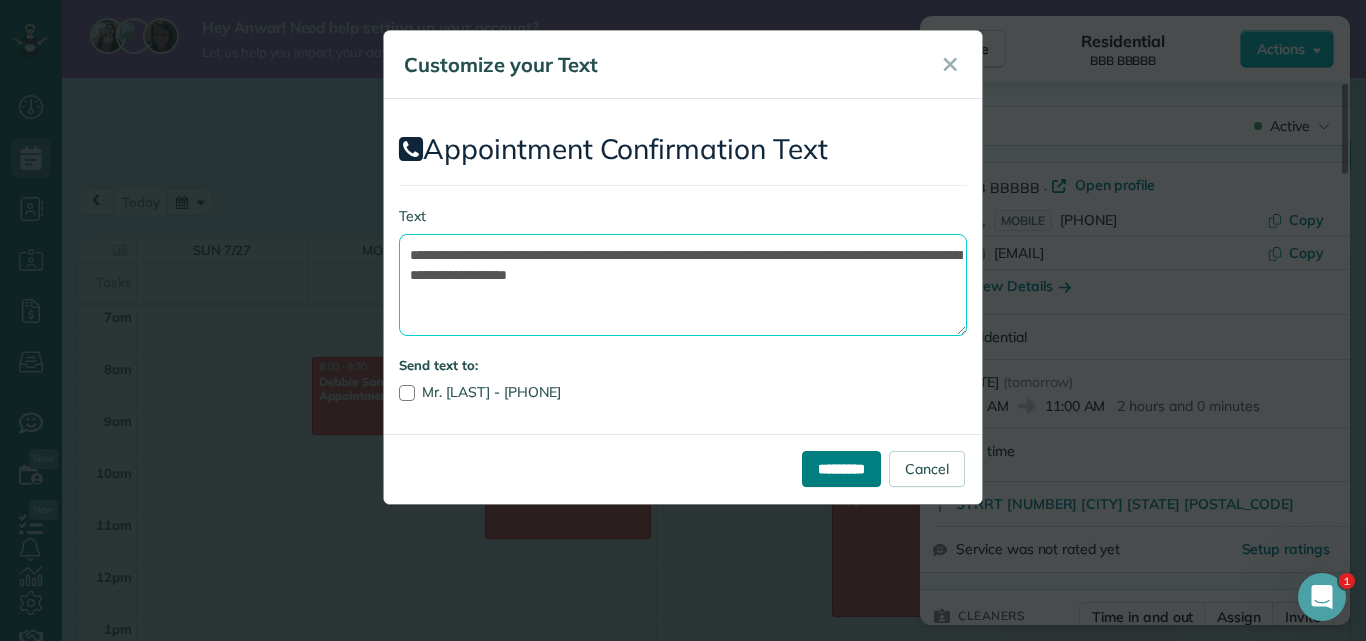 type on "**********" 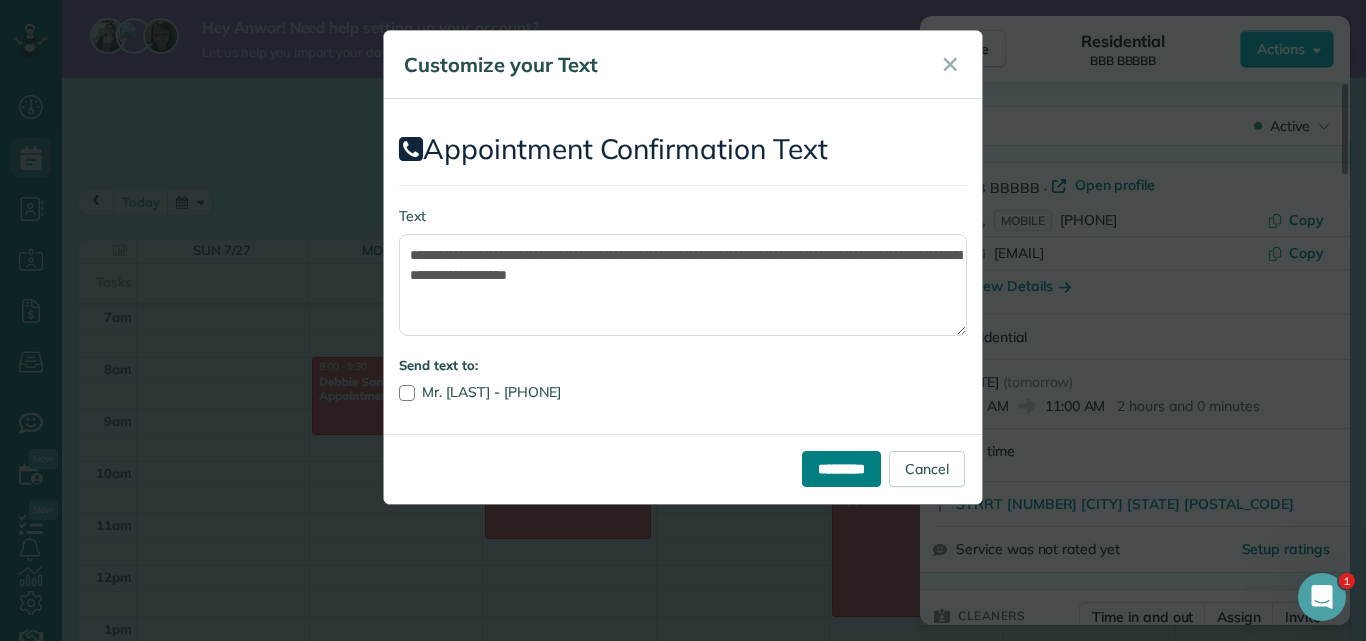 click on "*********" at bounding box center [841, 469] 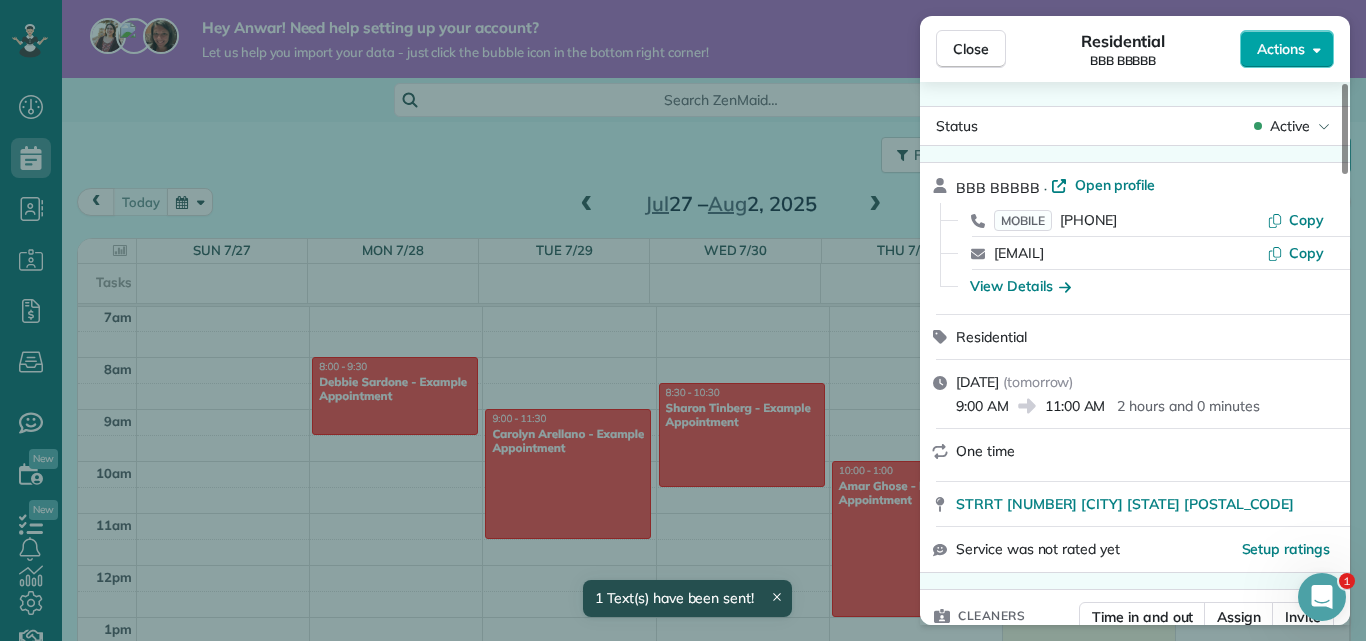 click on "Actions" at bounding box center (1281, 49) 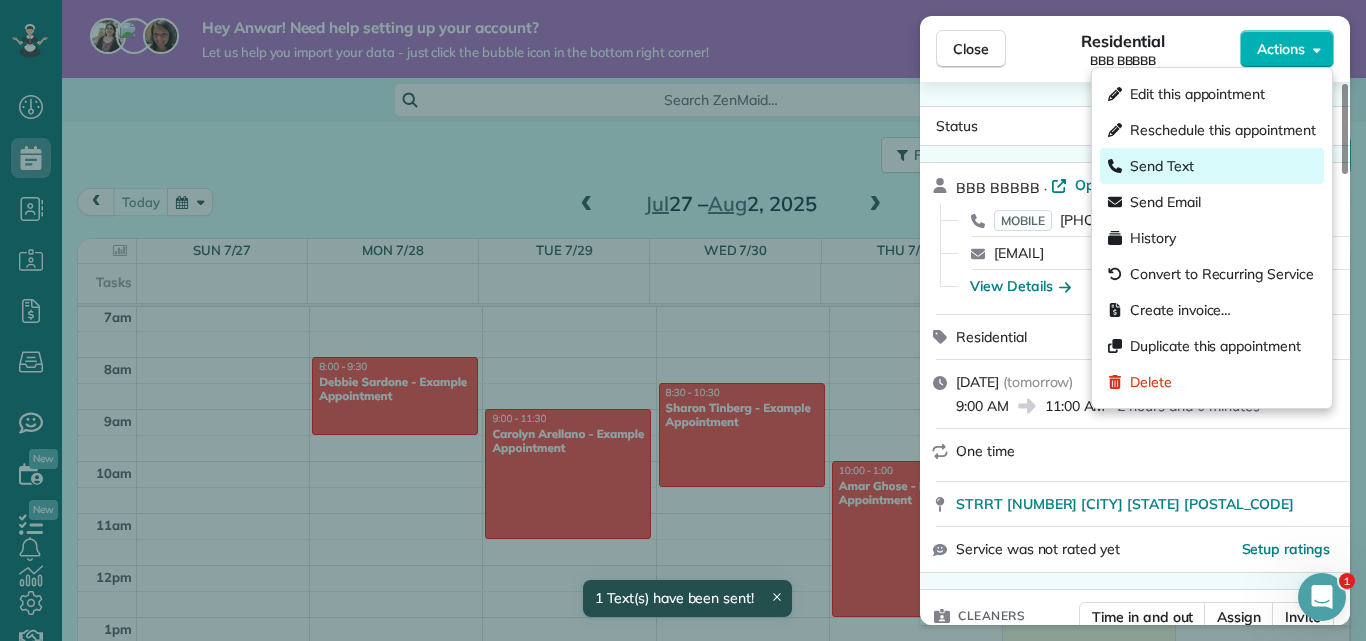 click on "Send Text" at bounding box center [1212, 166] 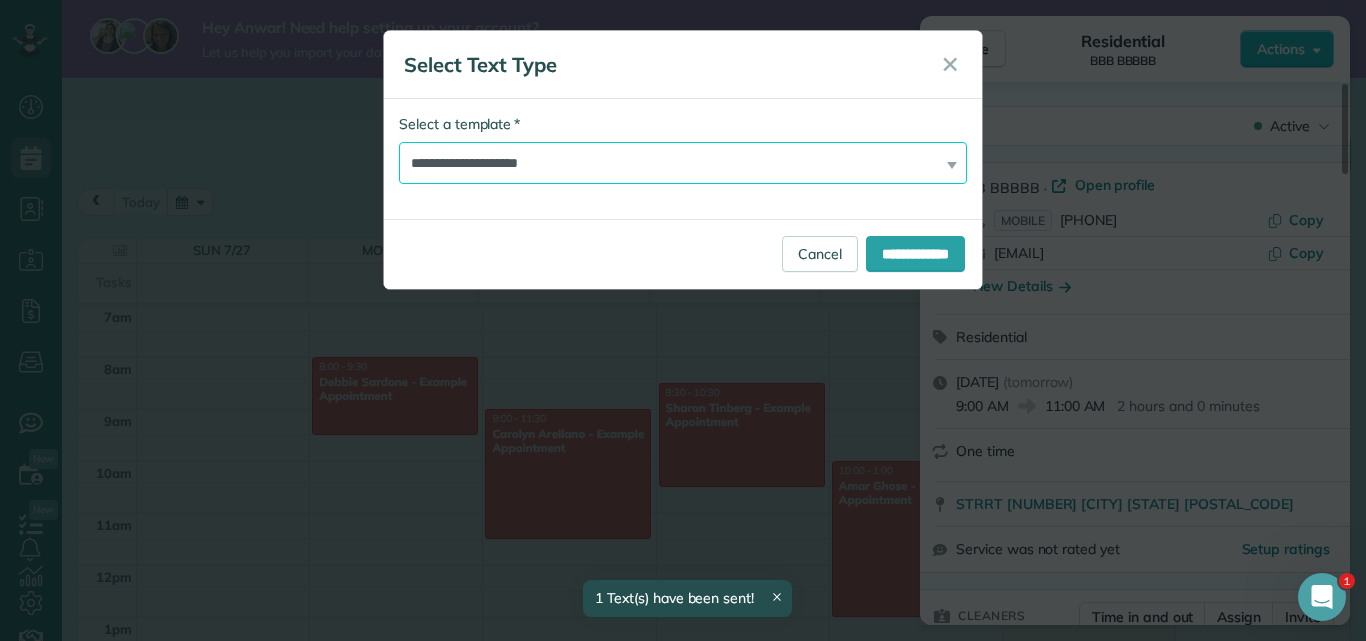click on "**********" at bounding box center [683, 163] 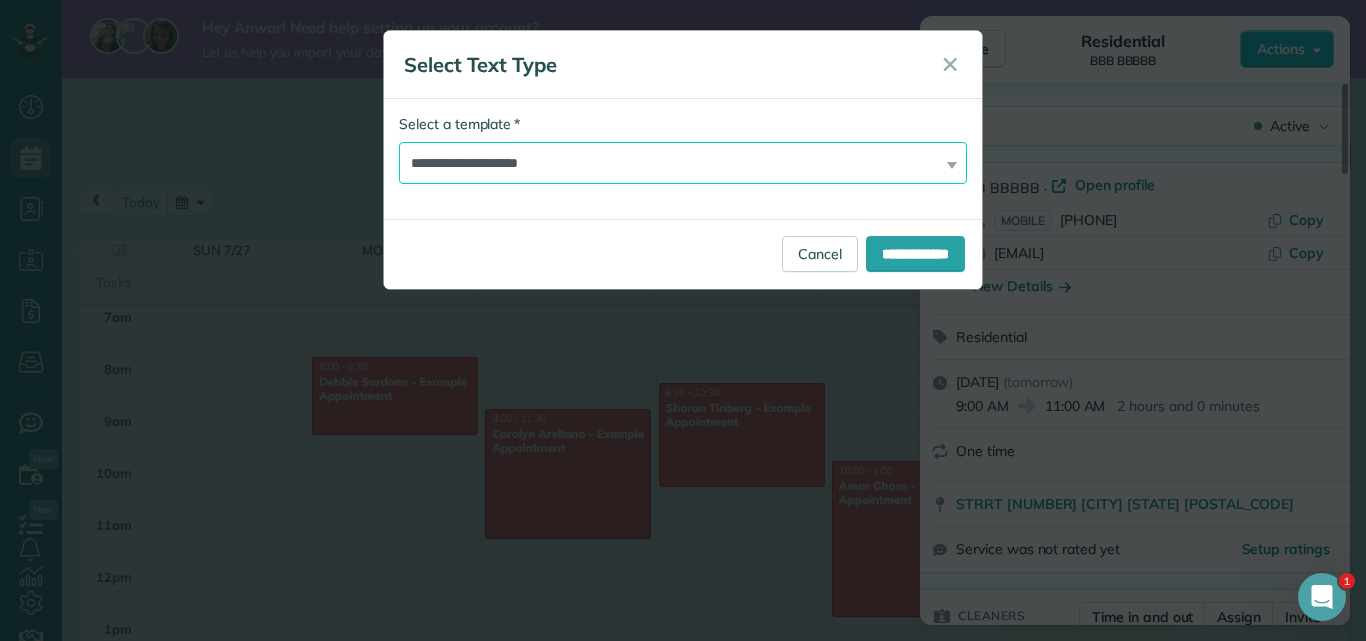 select on "*******" 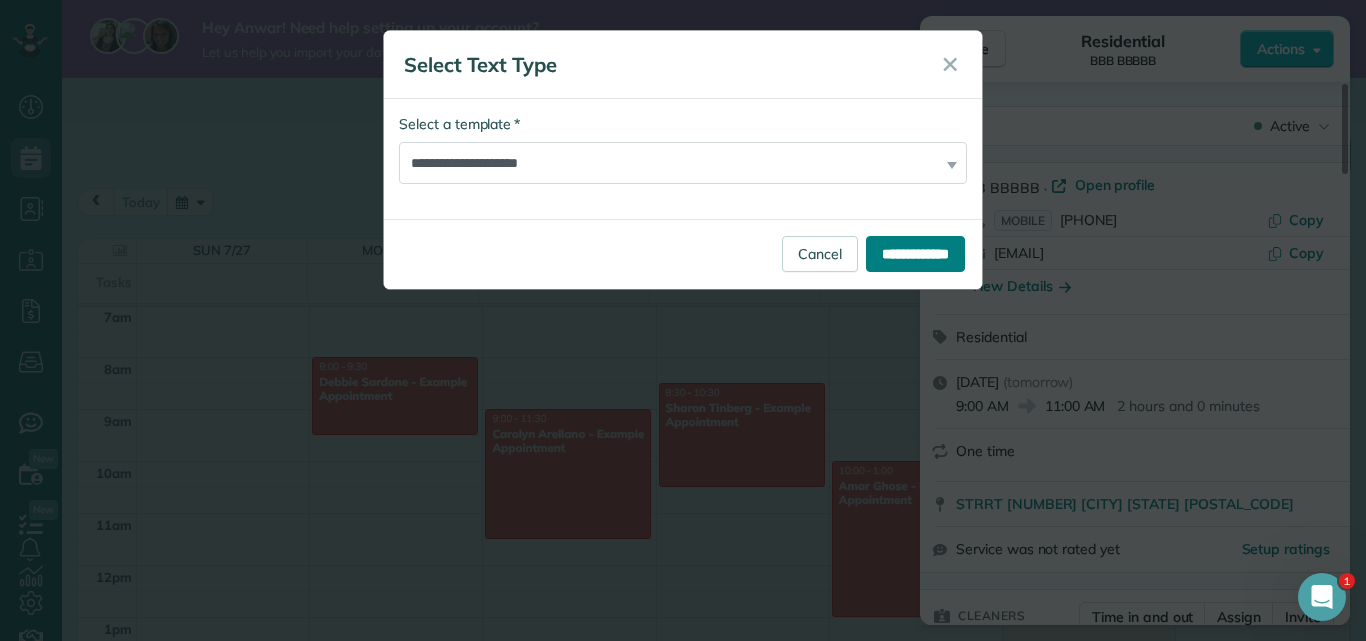 click on "**********" at bounding box center (915, 254) 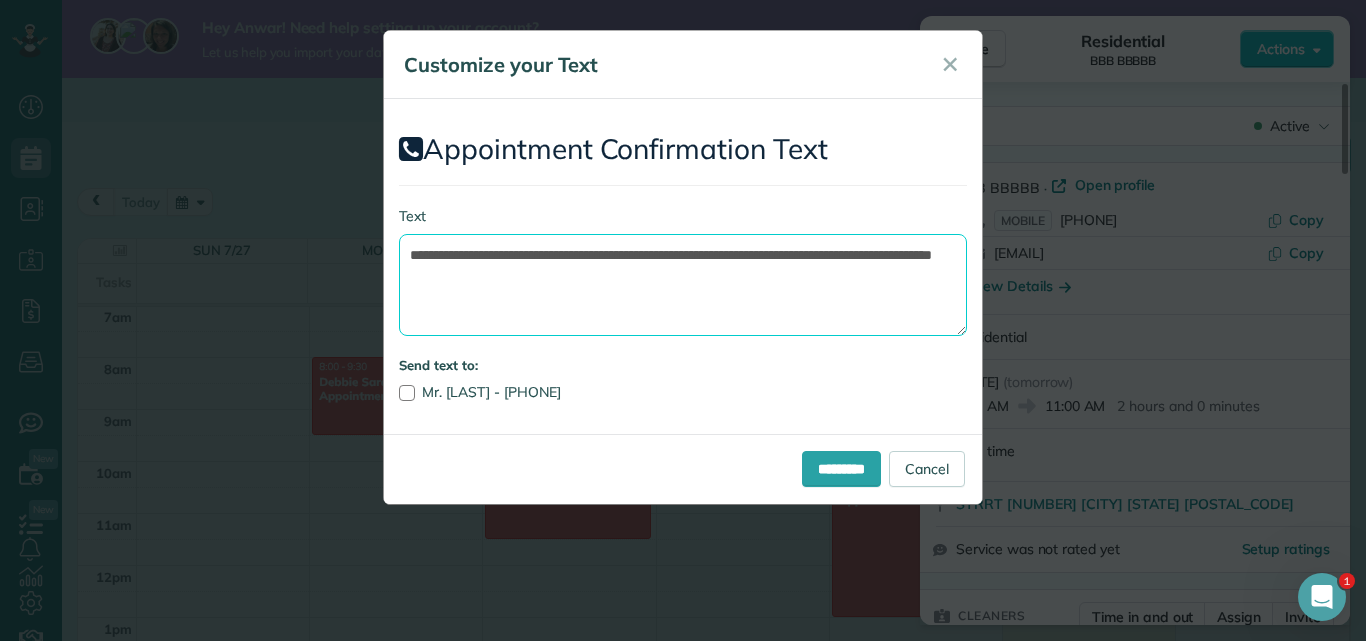 click on "**********" at bounding box center [683, 285] 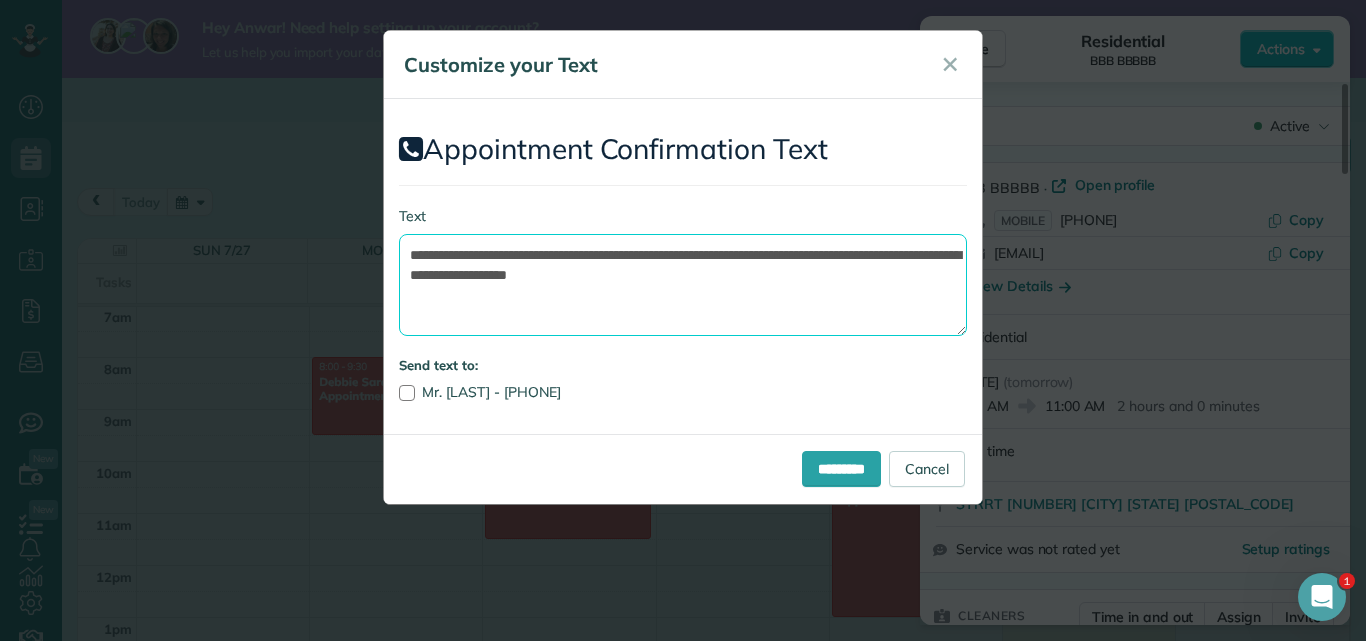 drag, startPoint x: 597, startPoint y: 275, endPoint x: 576, endPoint y: 275, distance: 21 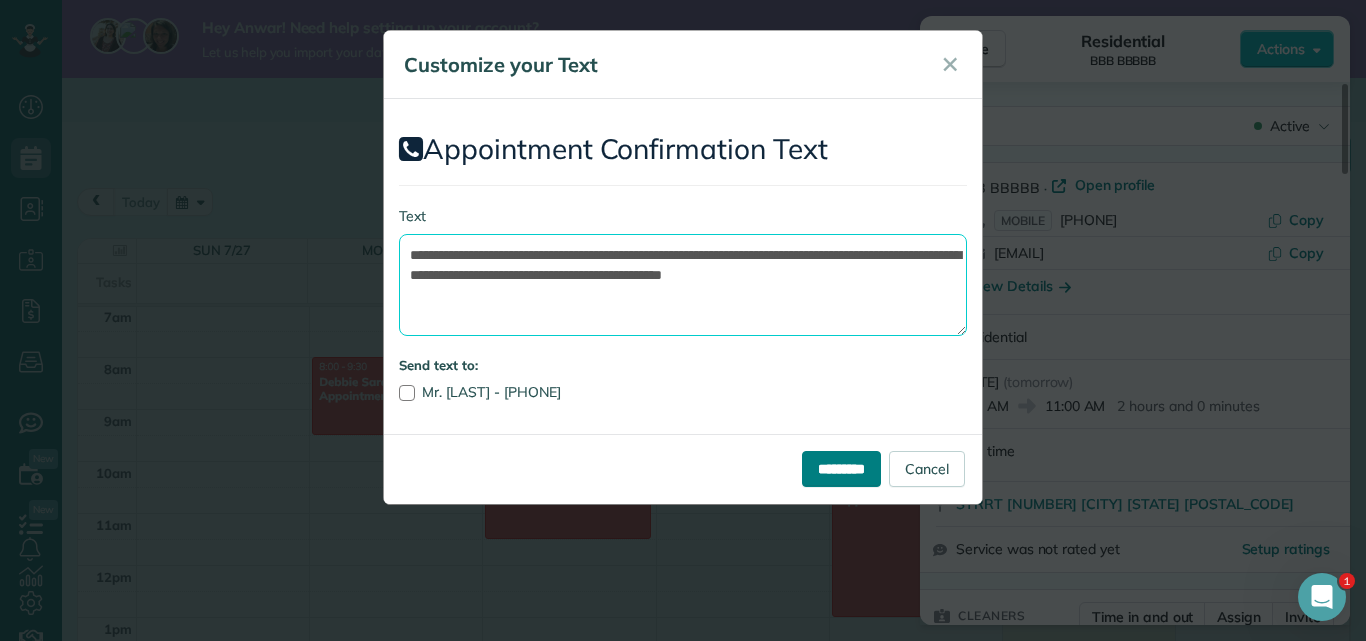 type on "**********" 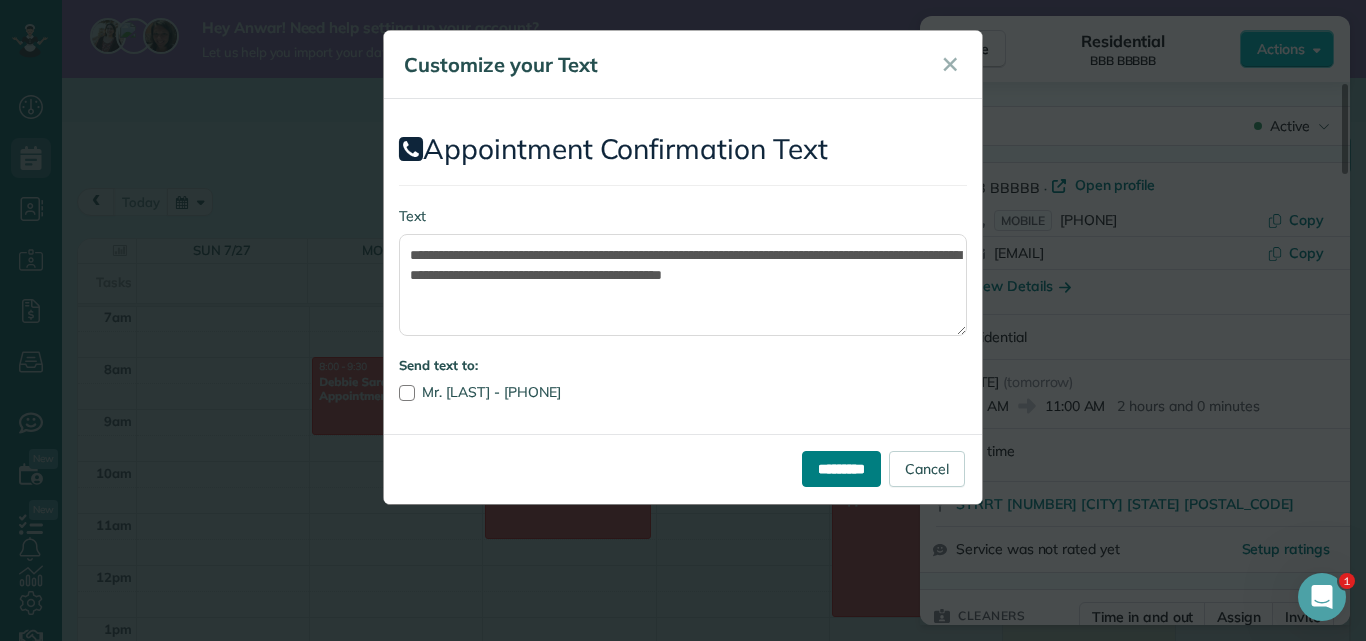 click on "*********" at bounding box center [841, 469] 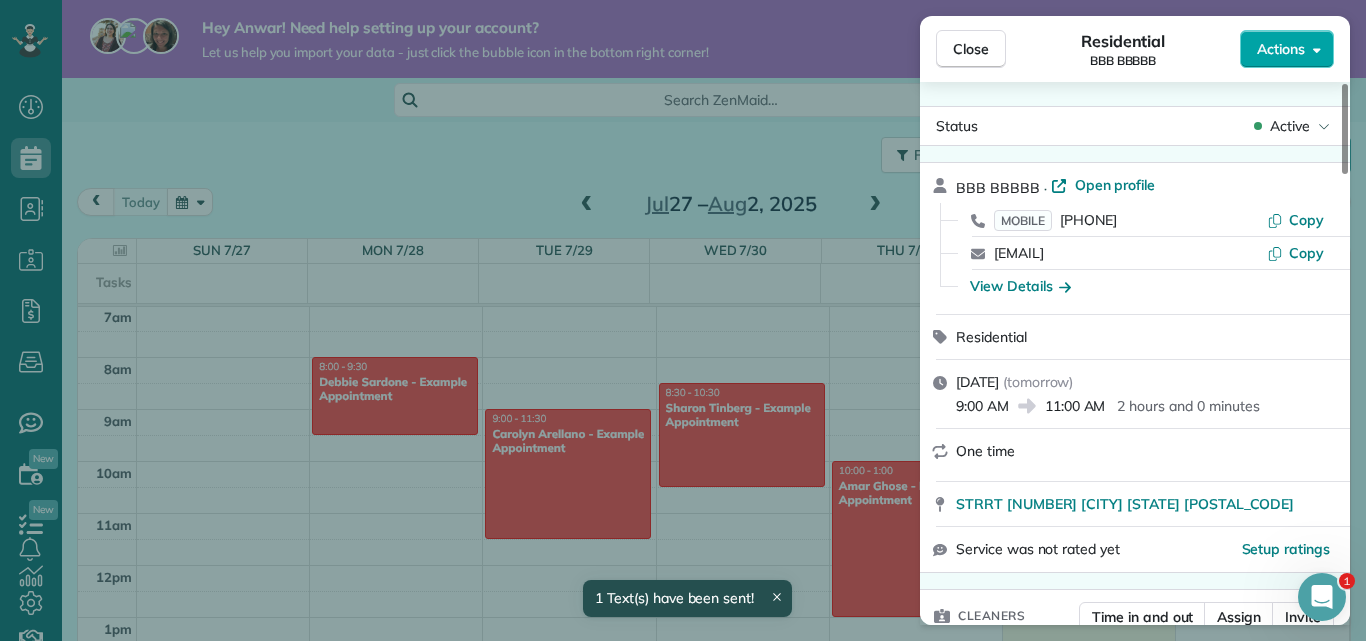 click on "Actions" at bounding box center (1287, 49) 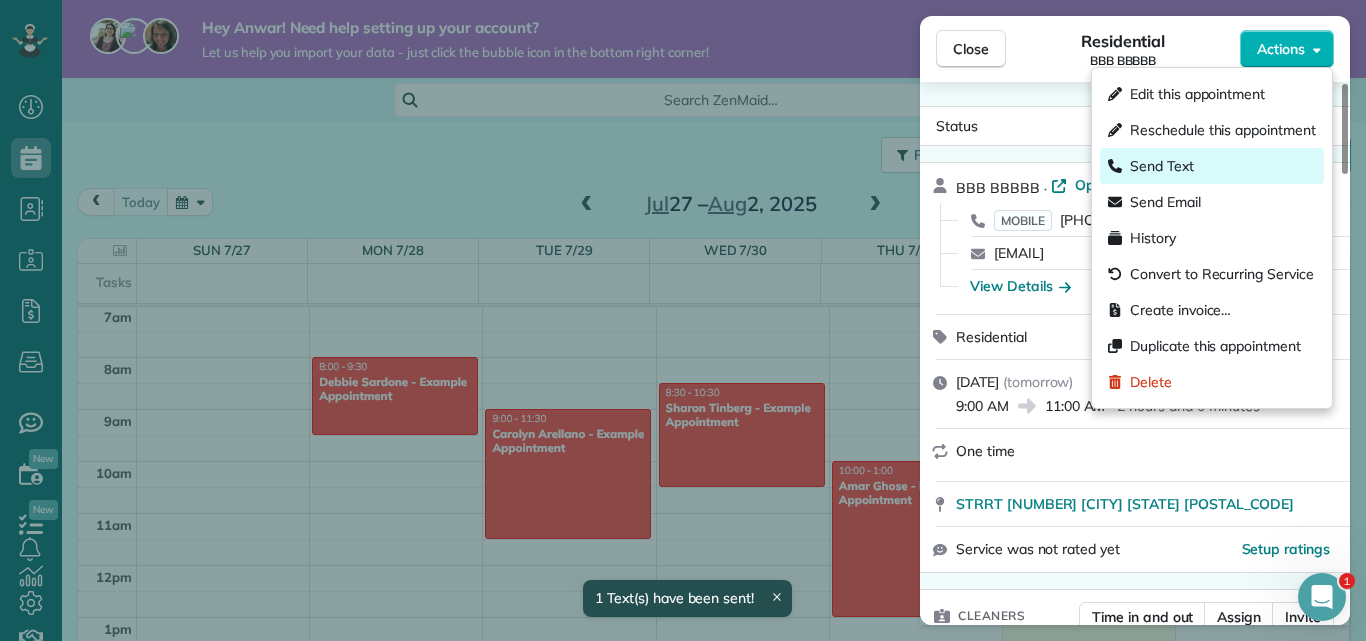 click on "Send Text" at bounding box center (1212, 166) 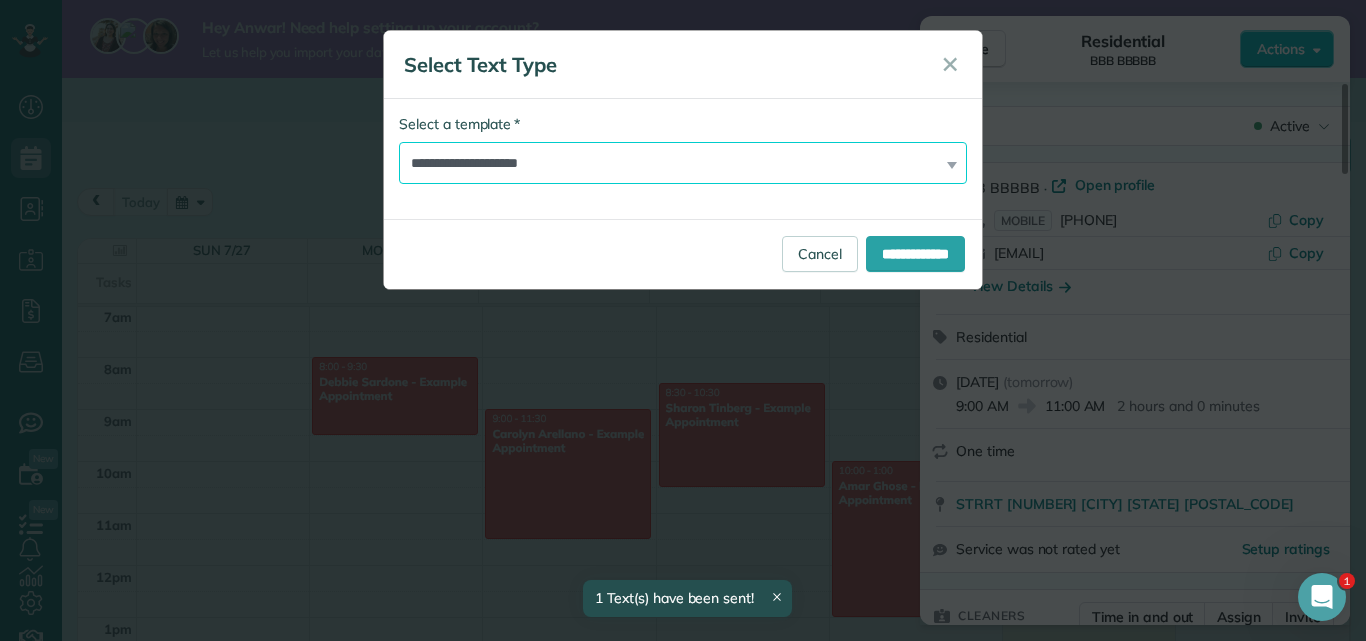 drag, startPoint x: 1041, startPoint y: 185, endPoint x: 677, endPoint y: 160, distance: 364.8575 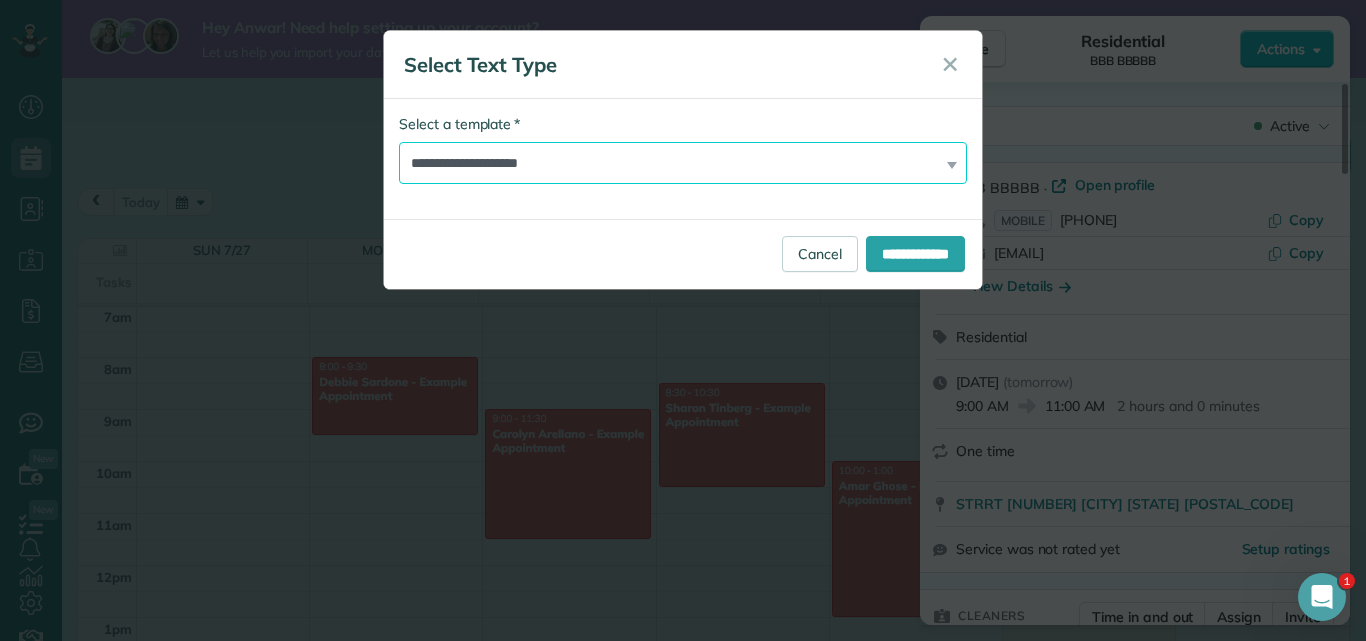 select on "*******" 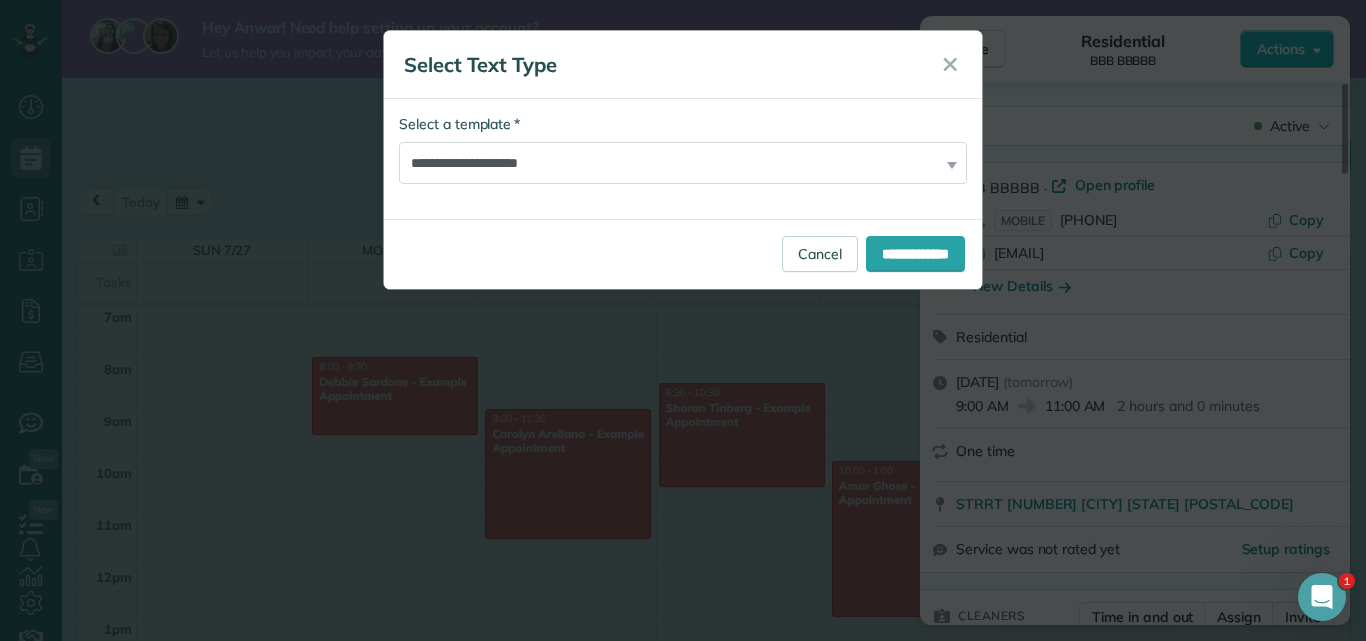 click on "**********" at bounding box center [683, 254] 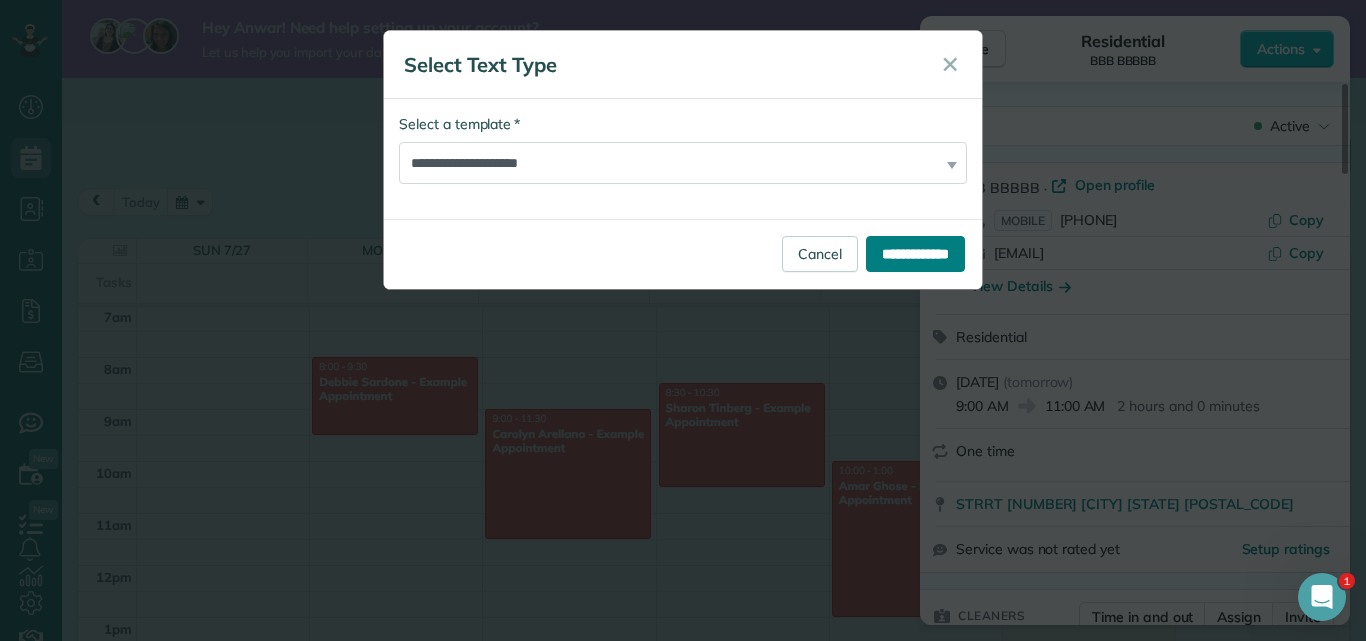 click on "**********" at bounding box center [915, 254] 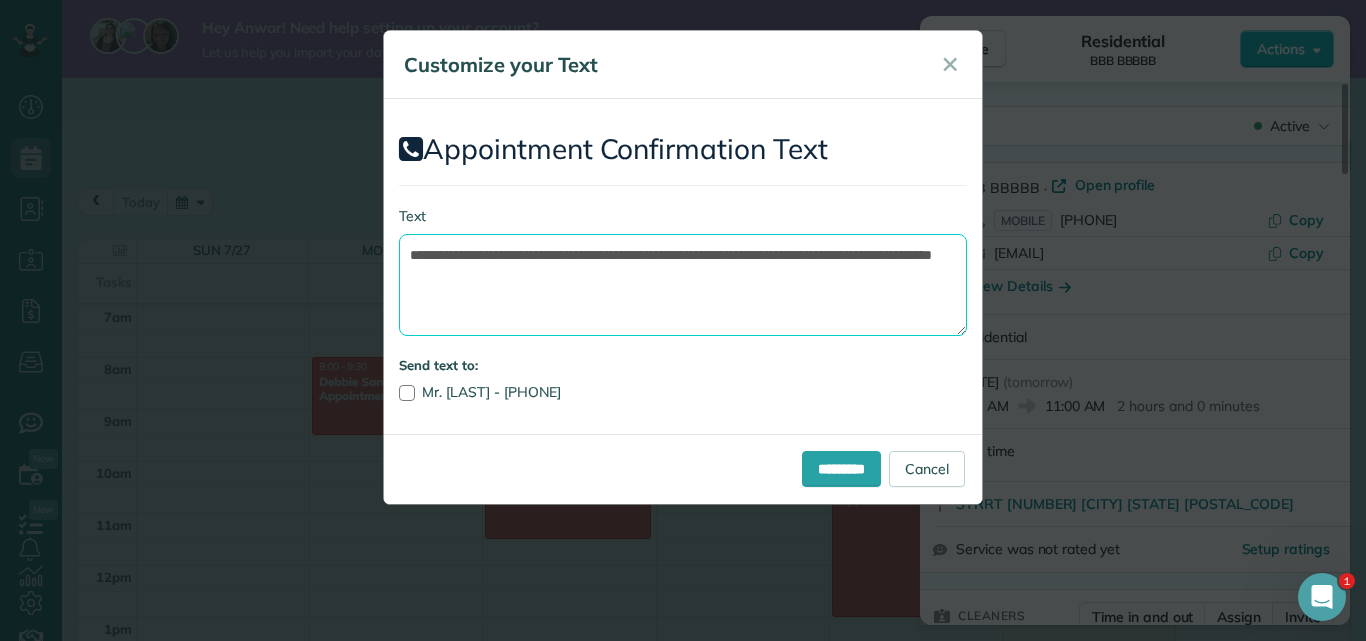 click on "**********" at bounding box center [683, 285] 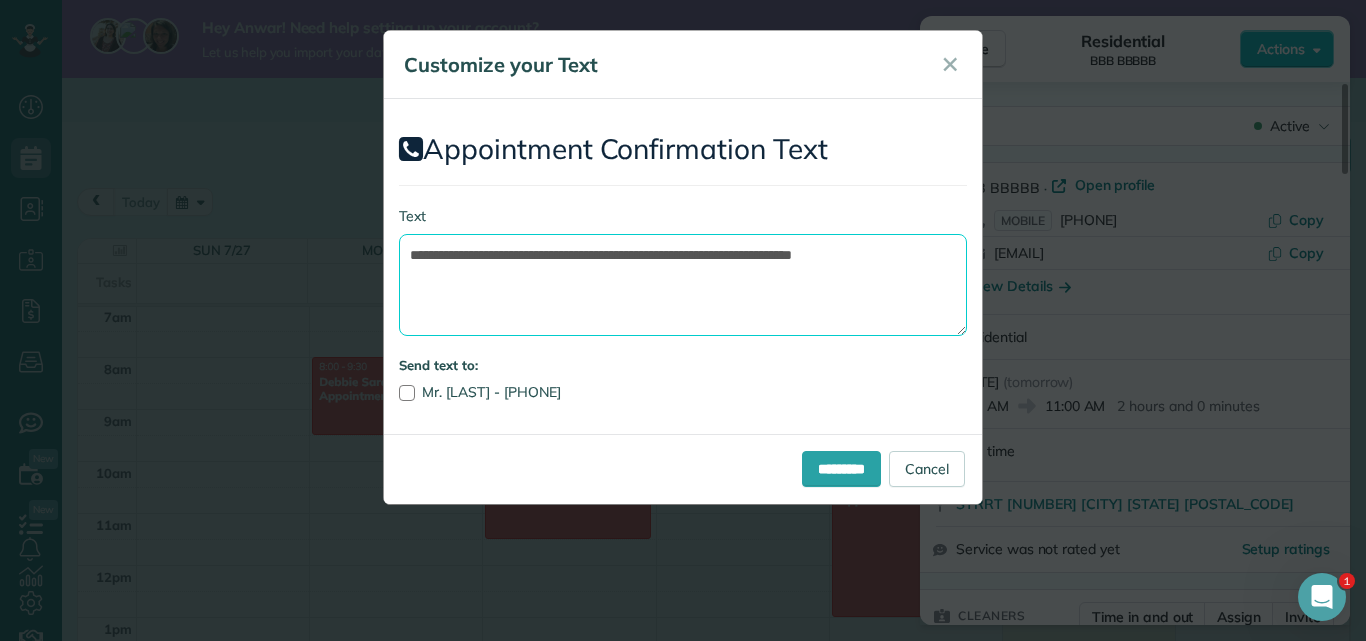 click on "**********" at bounding box center [683, 285] 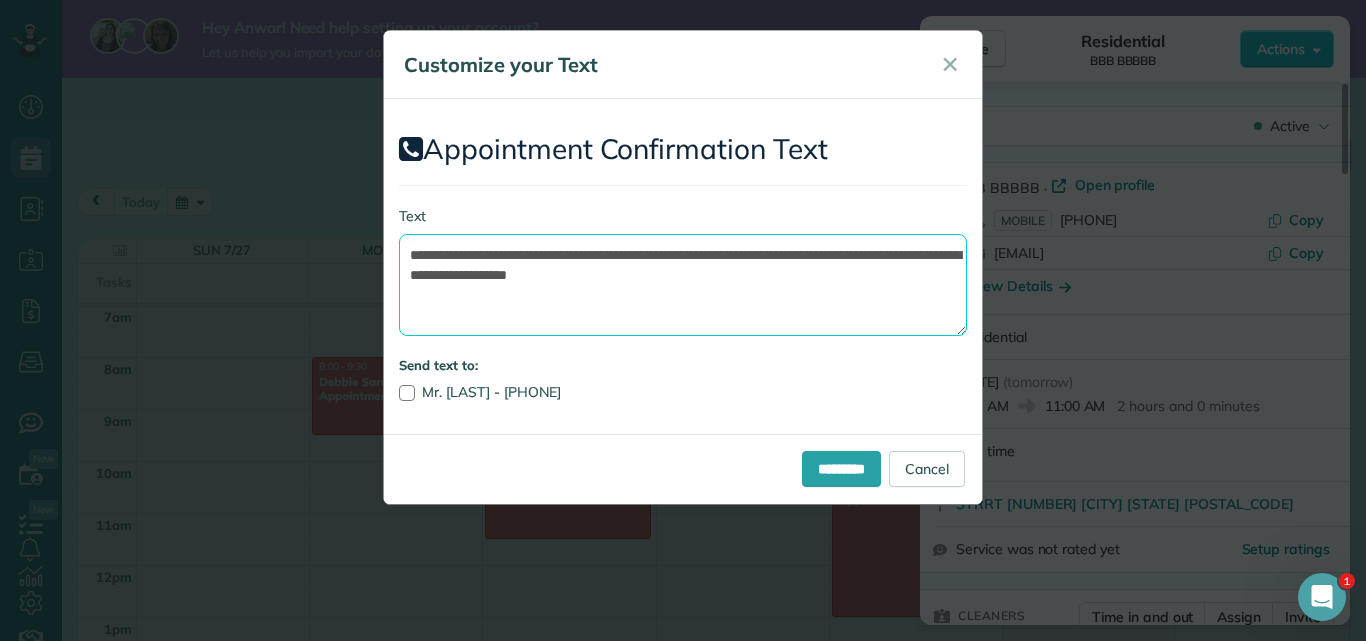 click on "**********" at bounding box center [683, 285] 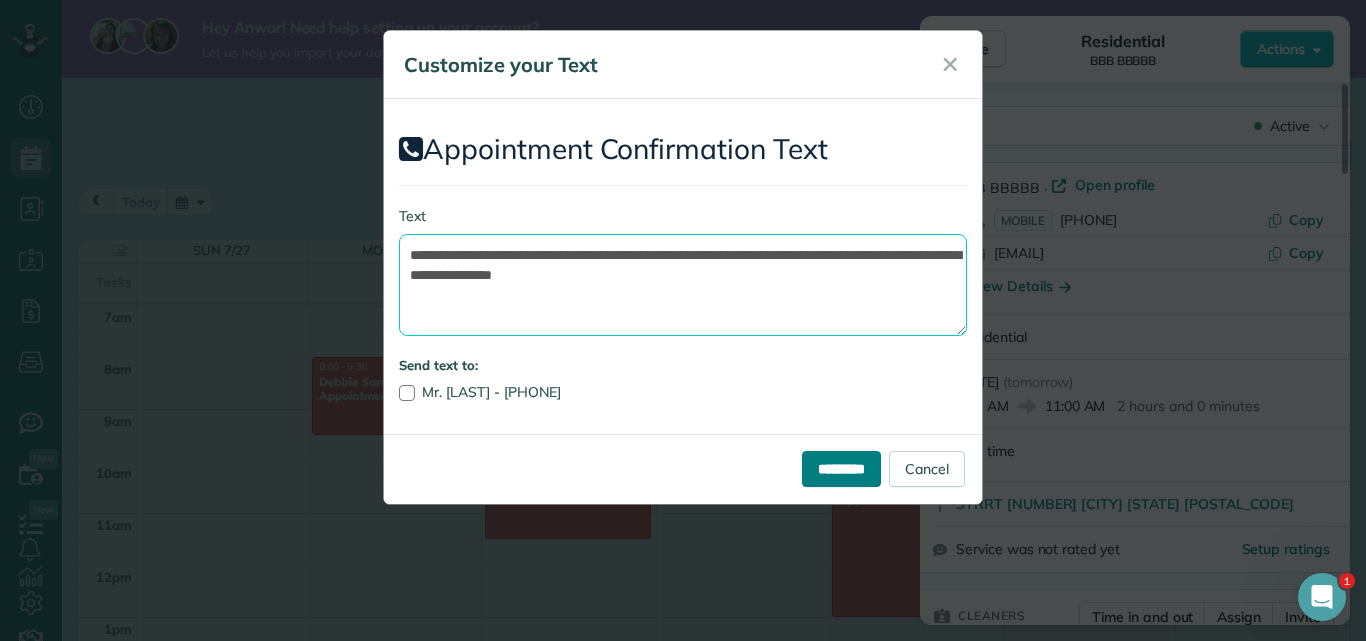type on "**********" 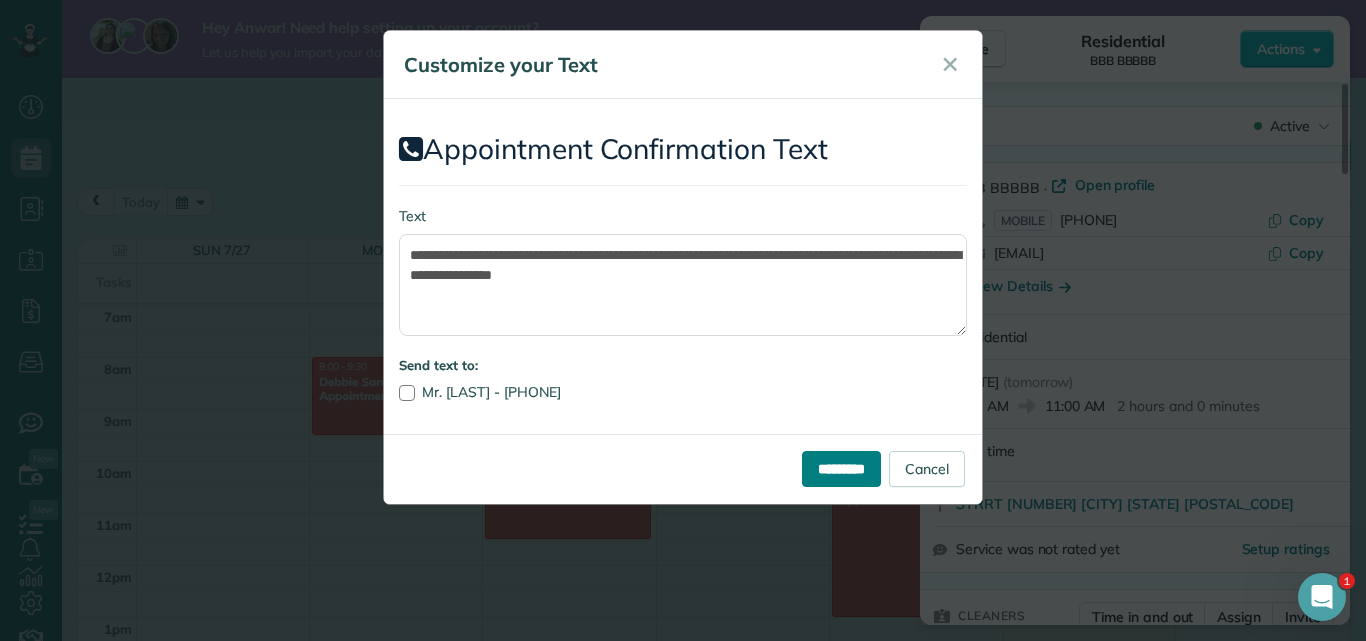 click on "*********" at bounding box center (841, 469) 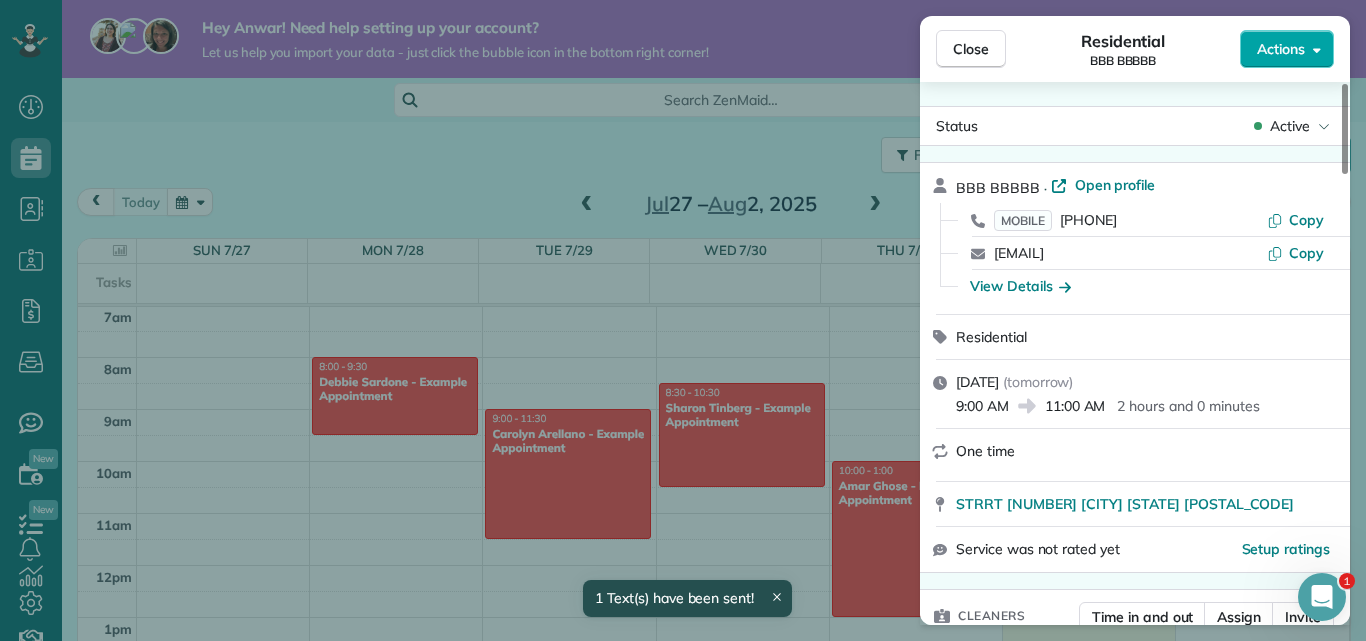 click on "Actions" at bounding box center (1281, 49) 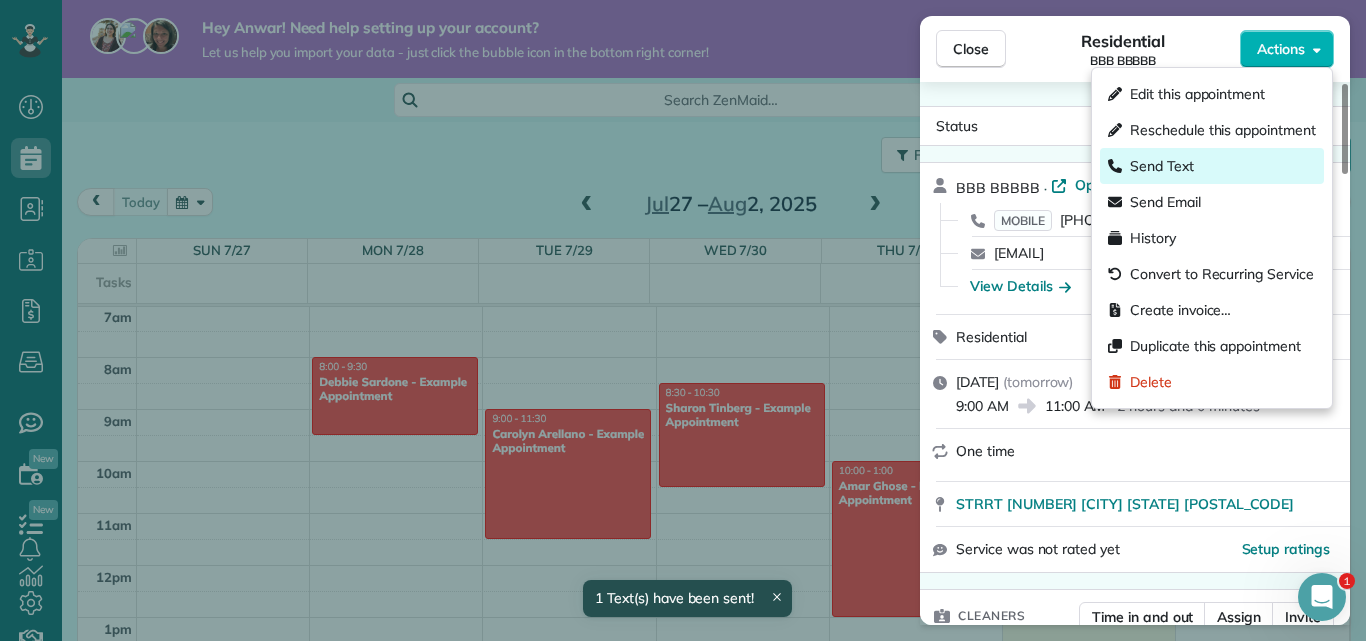 click on "Send Text" at bounding box center (1212, 166) 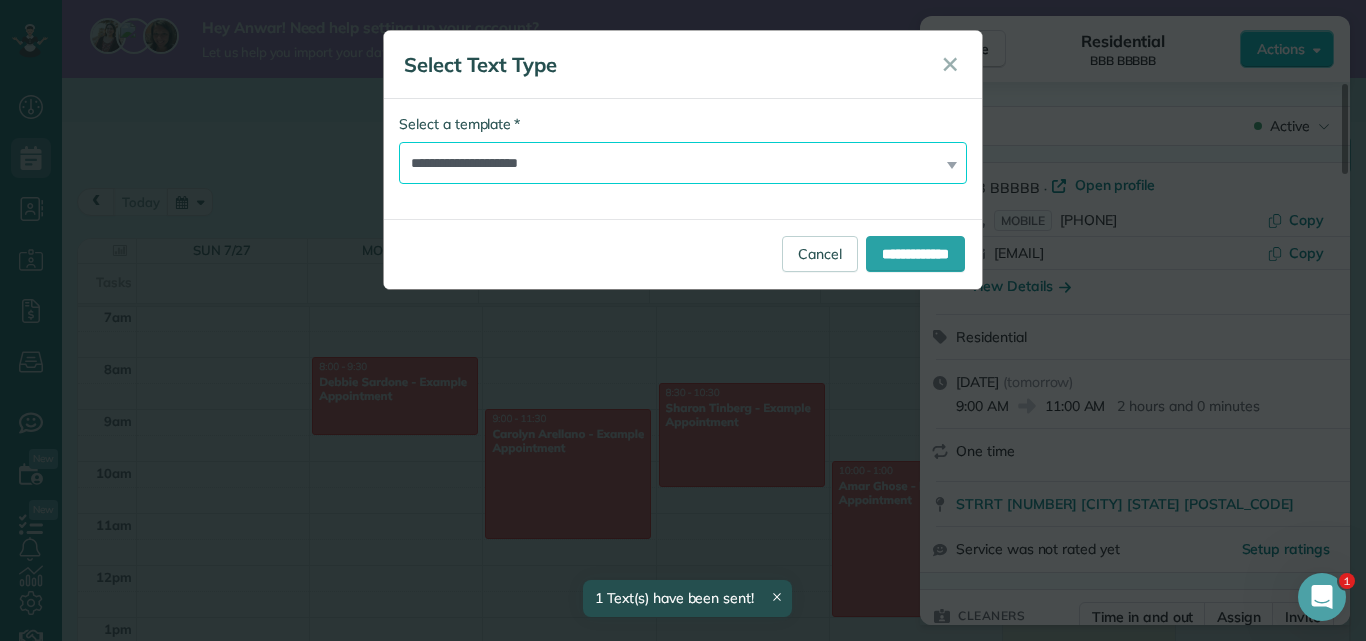 click on "**********" at bounding box center (683, 163) 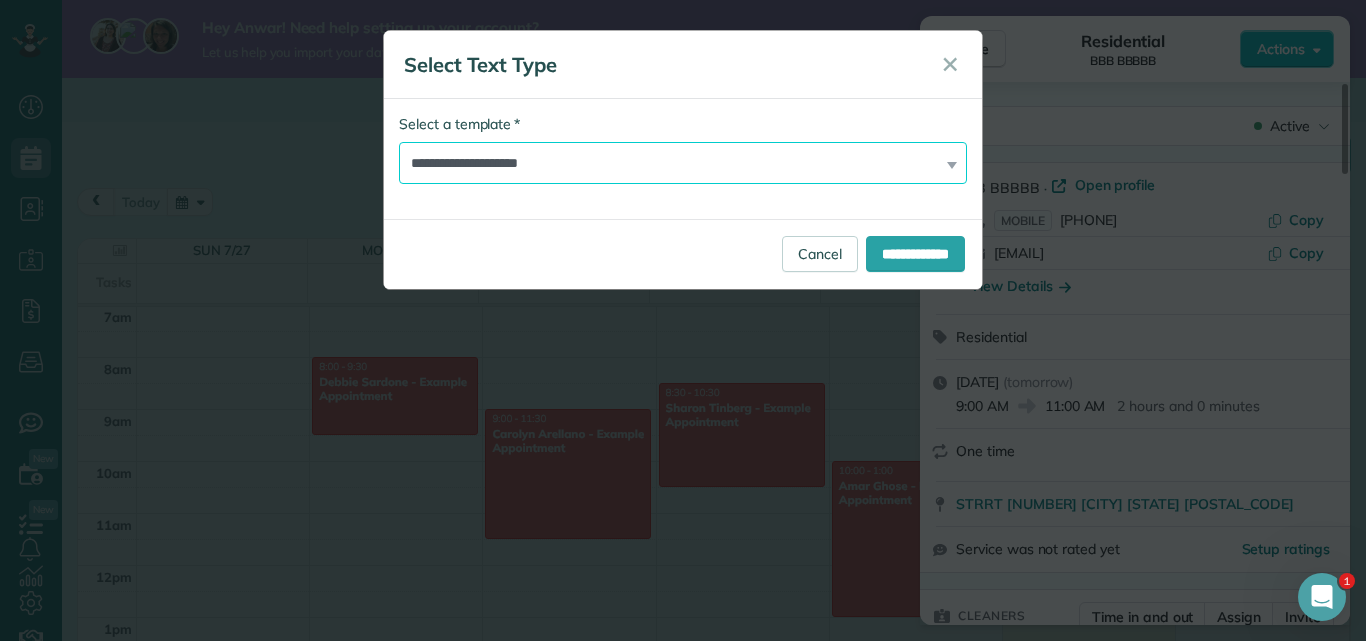 select on "*******" 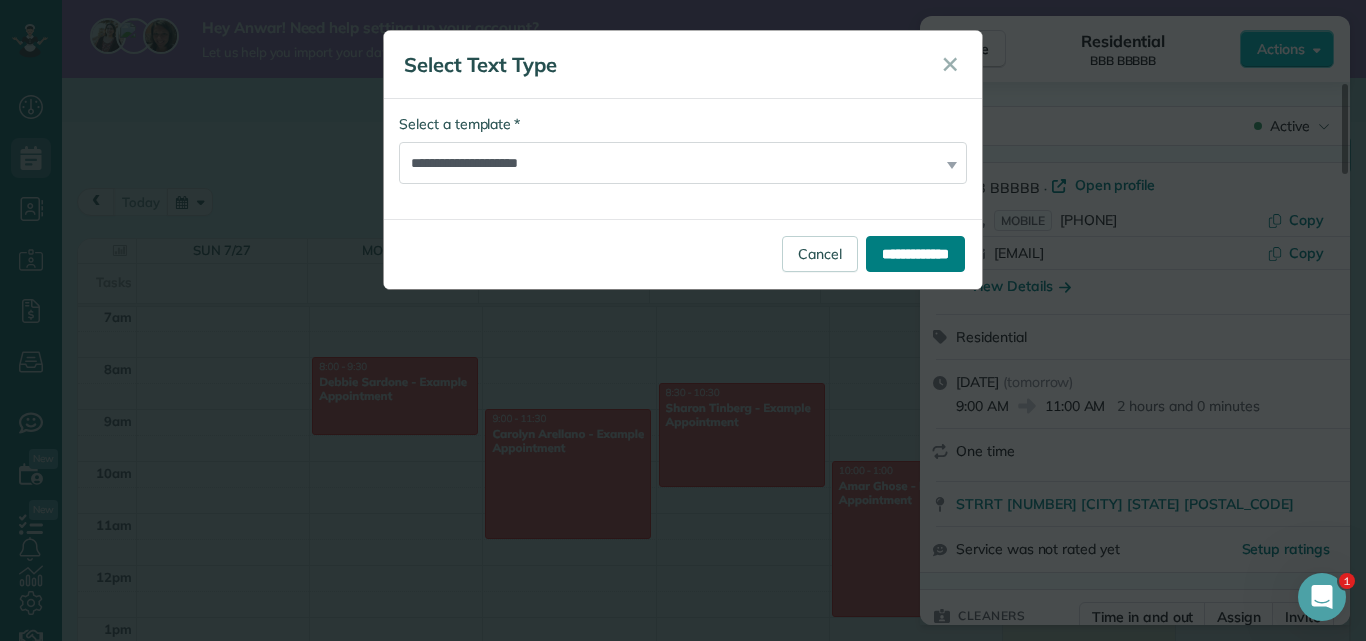 click on "**********" at bounding box center [915, 254] 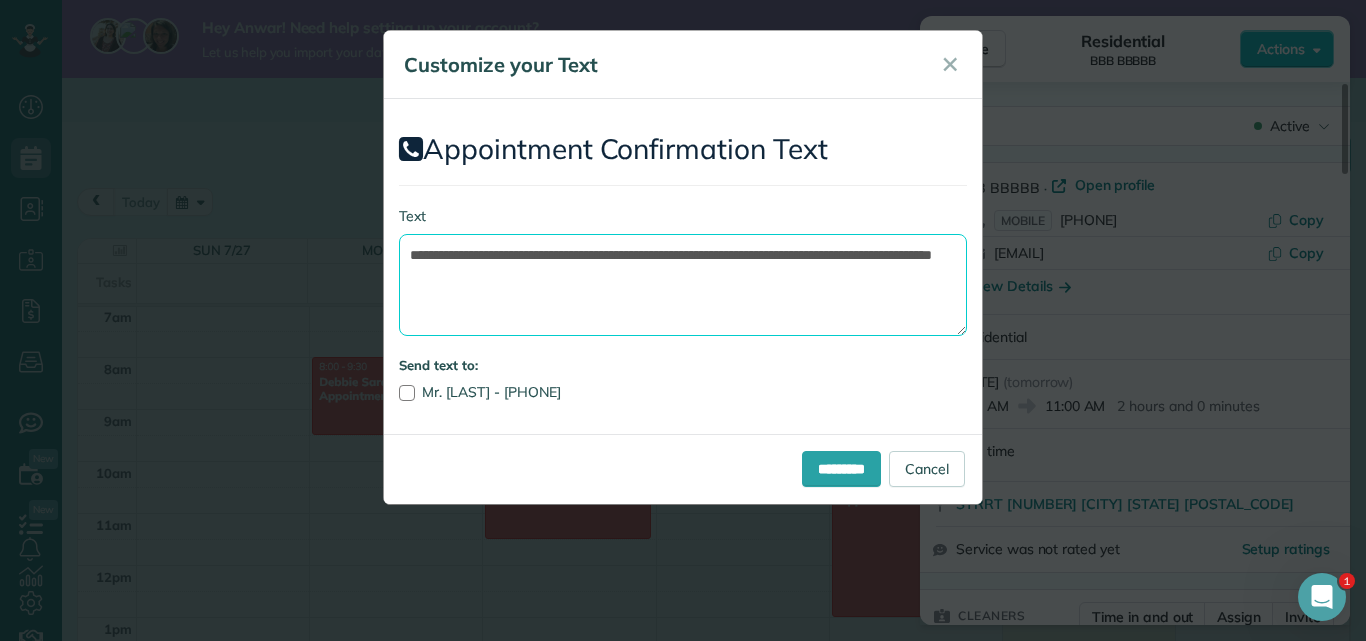 click on "**********" at bounding box center (683, 285) 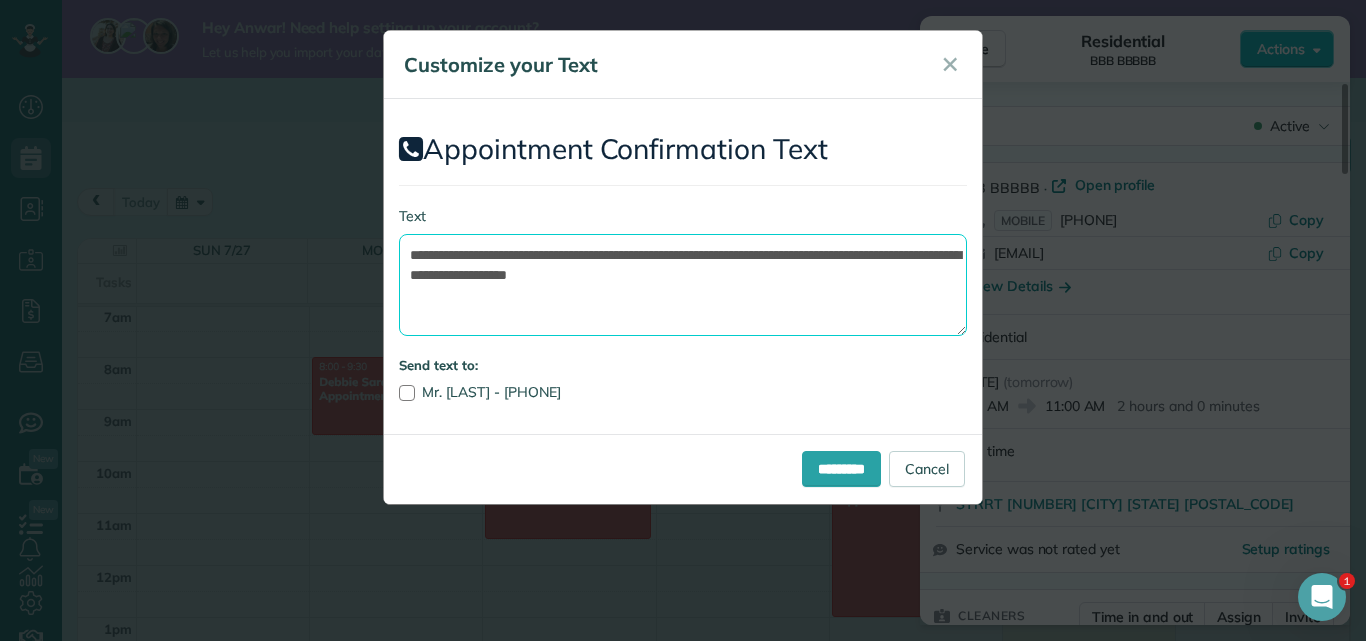click on "**********" at bounding box center [683, 285] 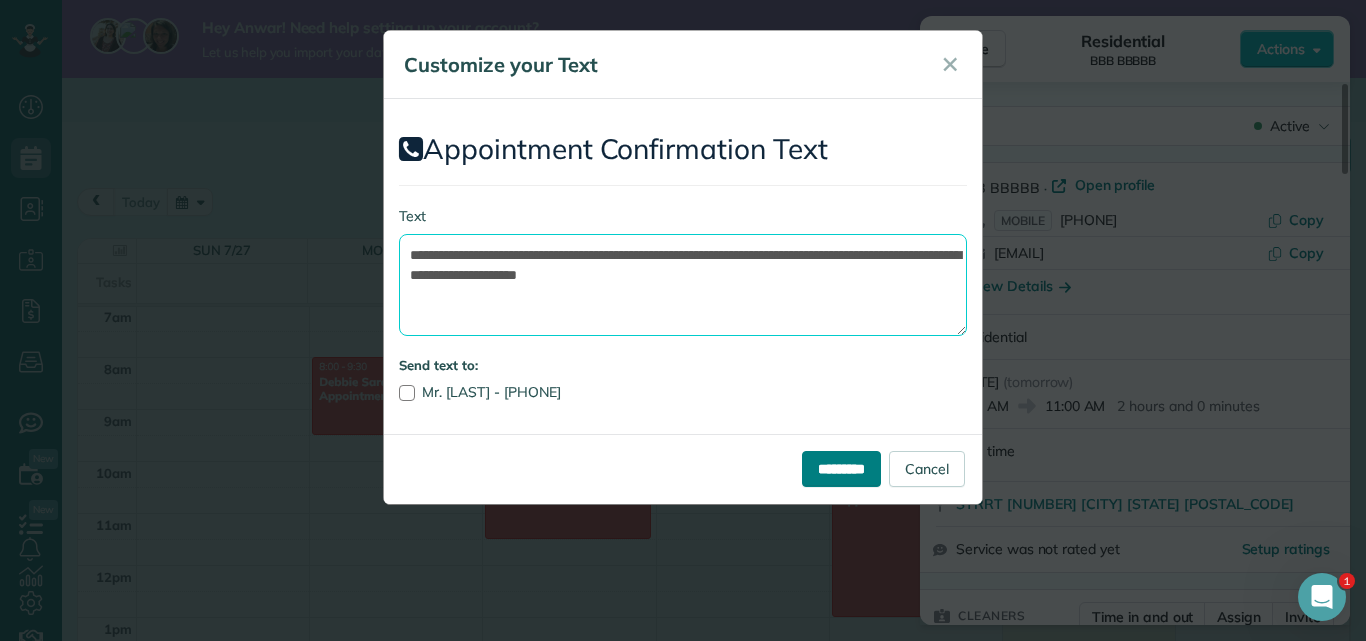 type on "**********" 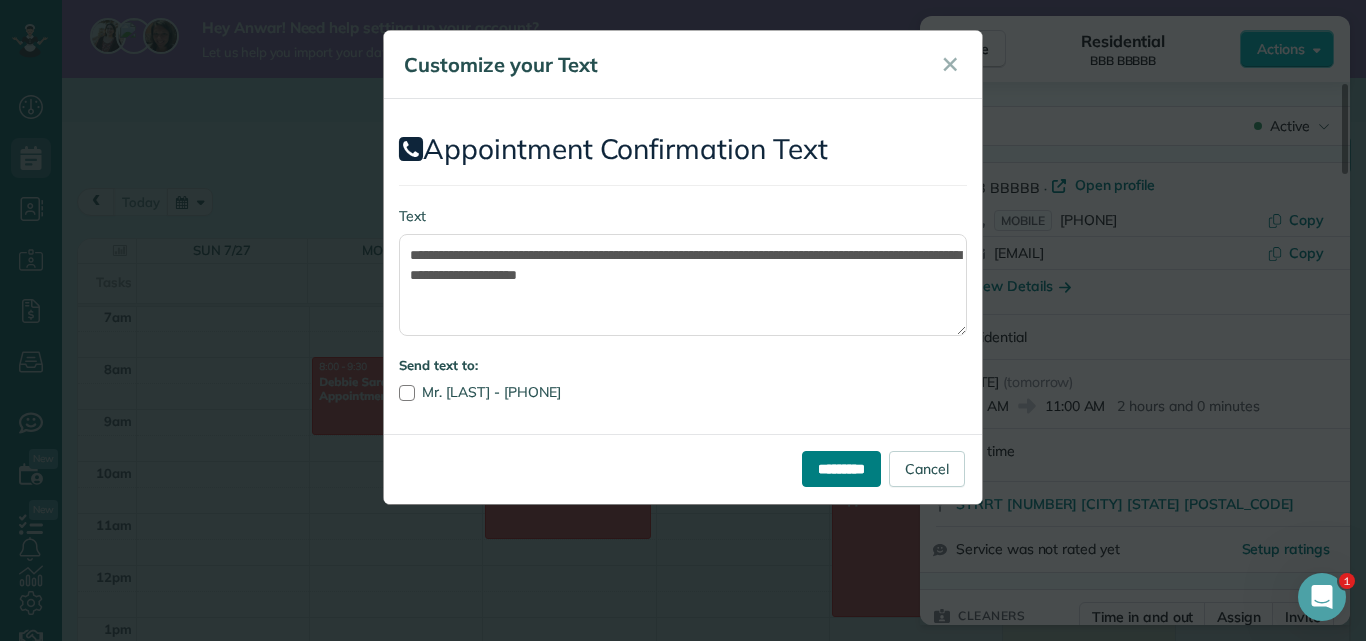 click on "*********" at bounding box center (841, 469) 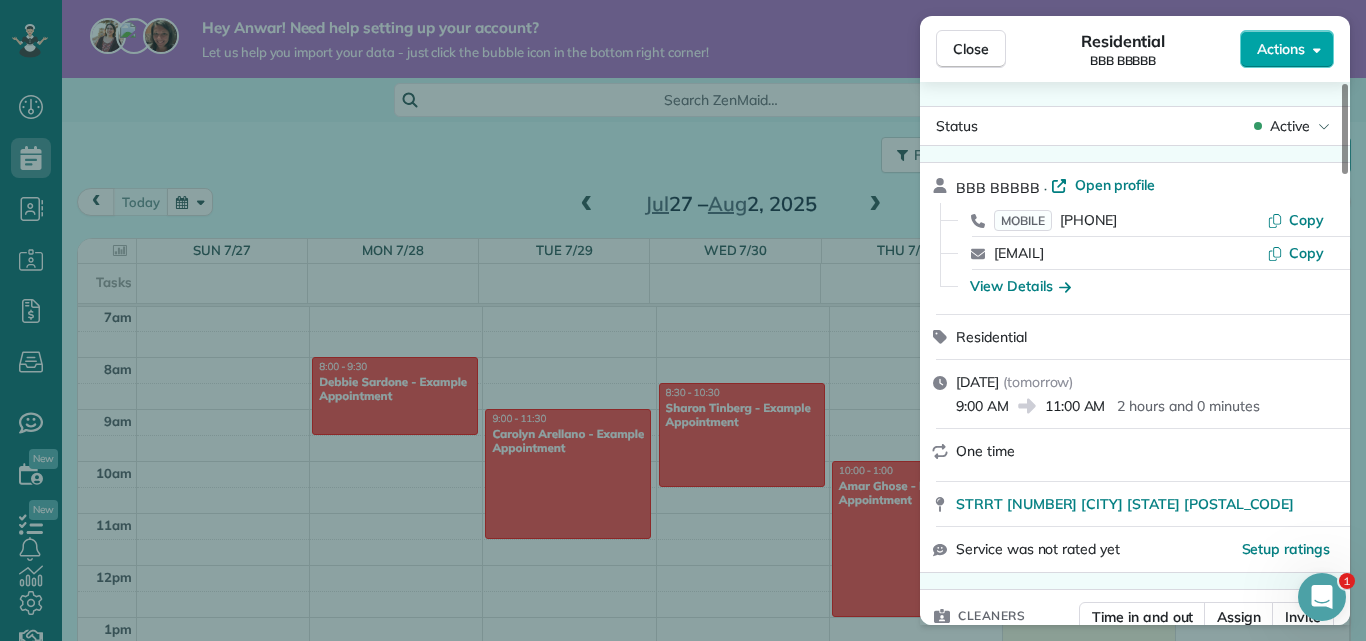 click on "Actions" at bounding box center (1281, 49) 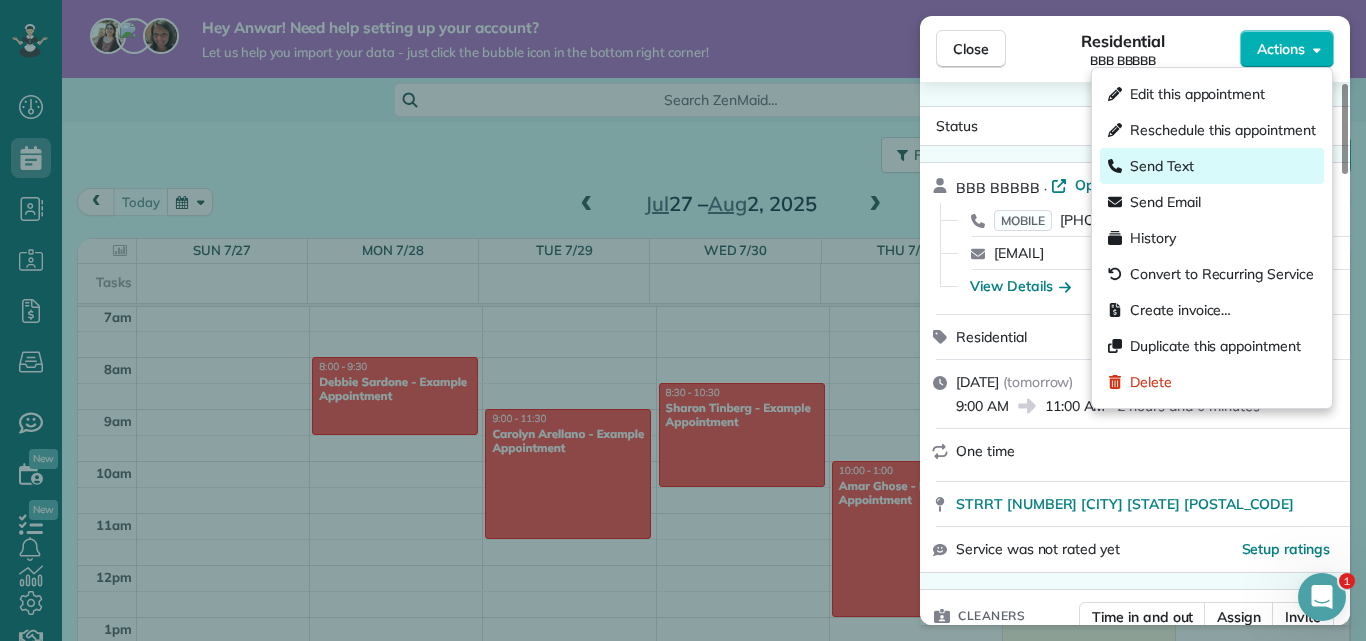 click on "Send Text" at bounding box center [1212, 166] 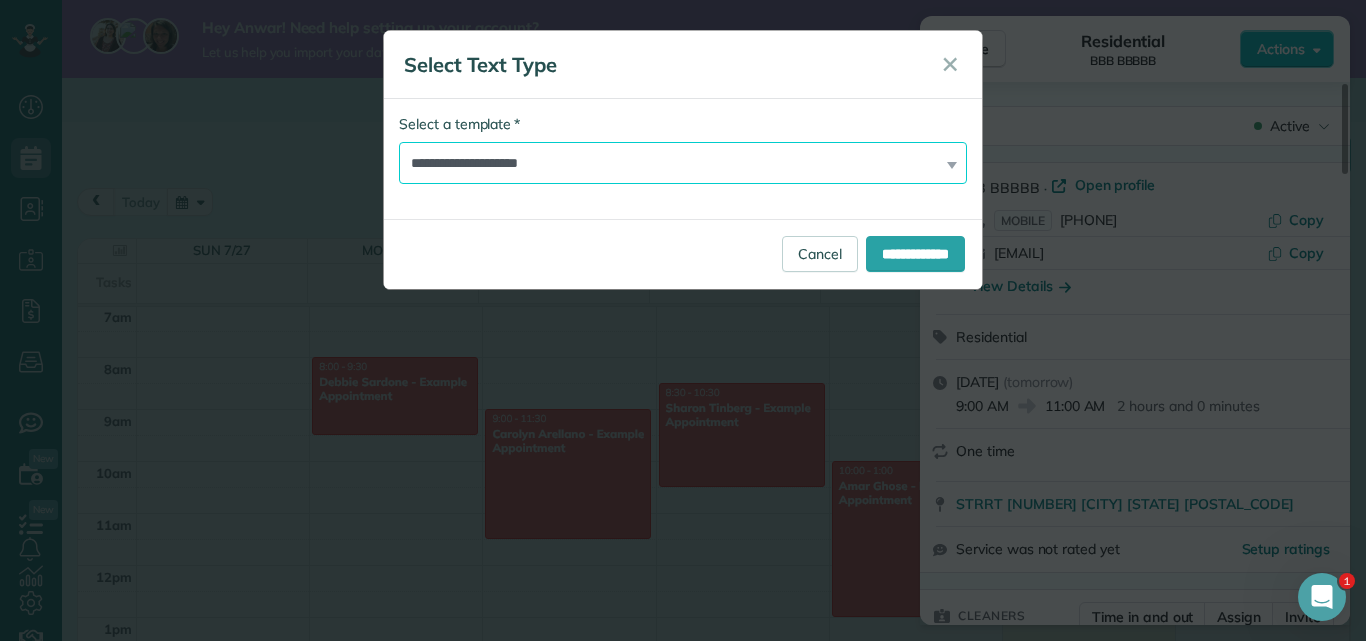 click on "**********" at bounding box center (683, 163) 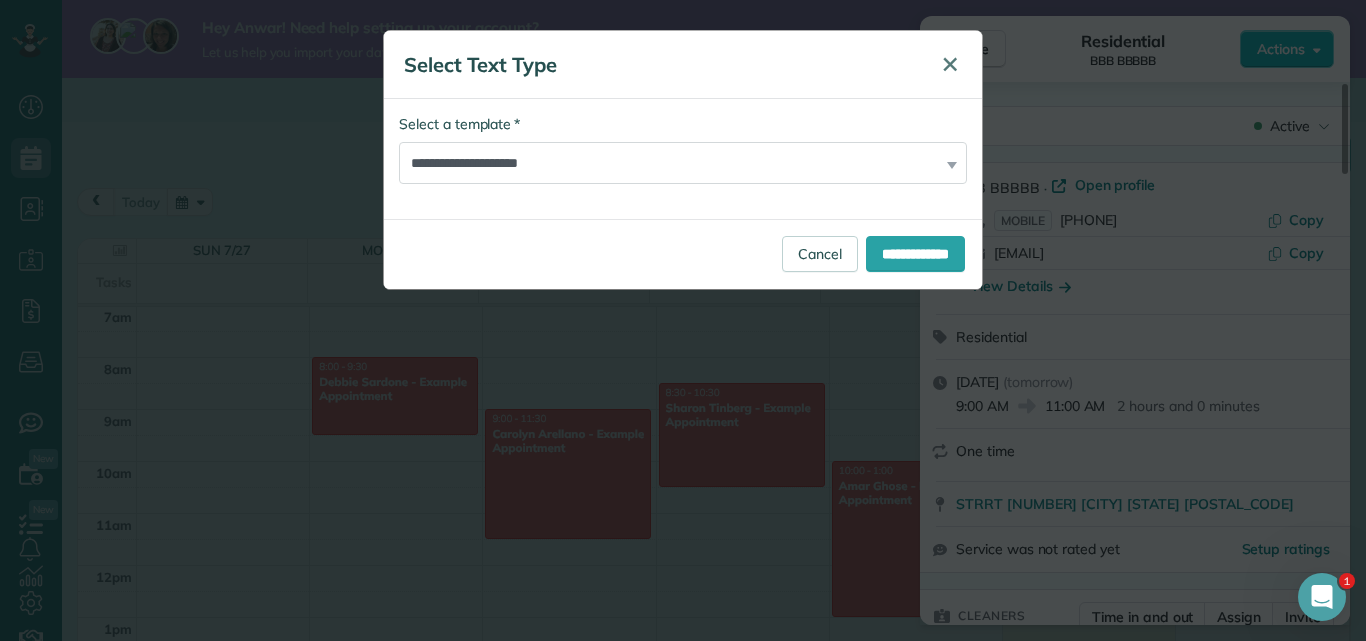 click on "✕" at bounding box center [950, 64] 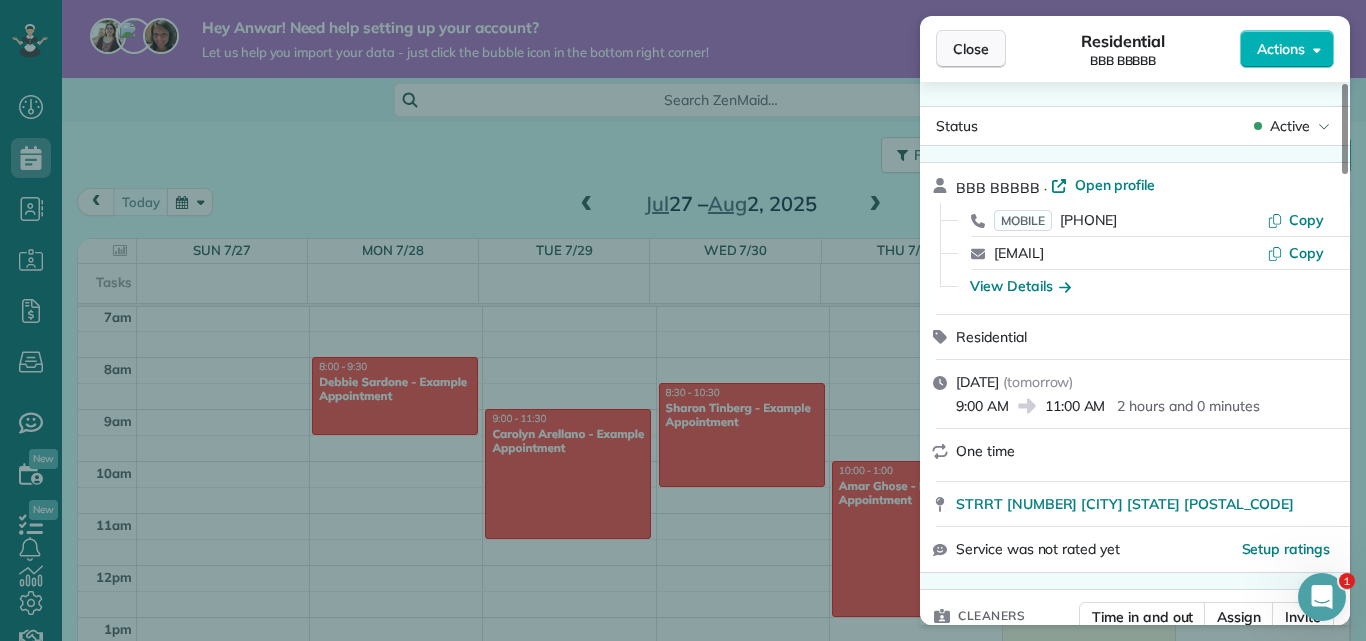 click on "Close" at bounding box center (971, 49) 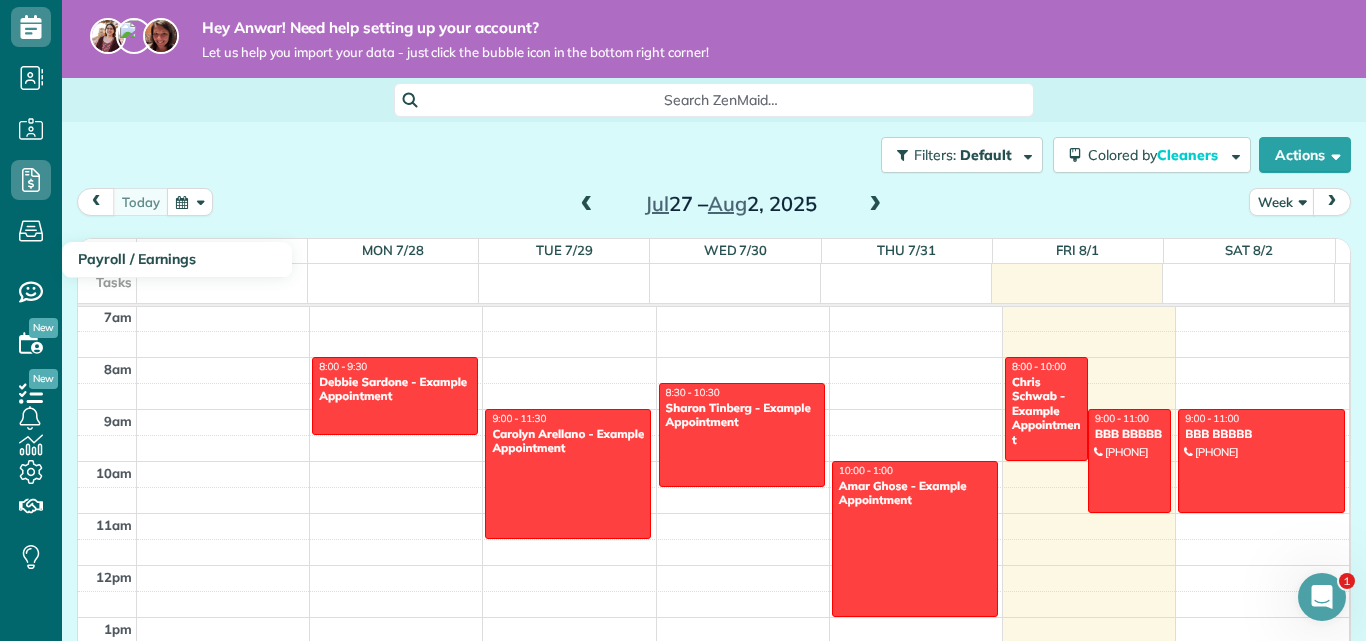 scroll, scrollTop: 133, scrollLeft: 0, axis: vertical 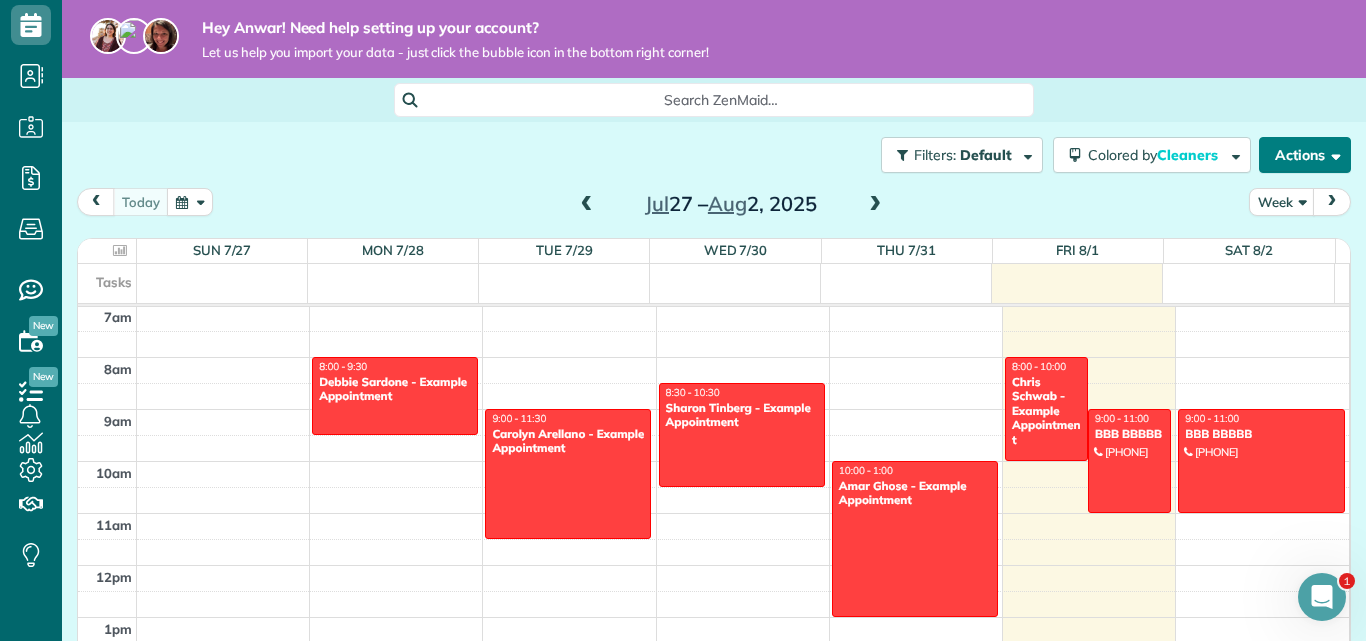 click at bounding box center [1332, 154] 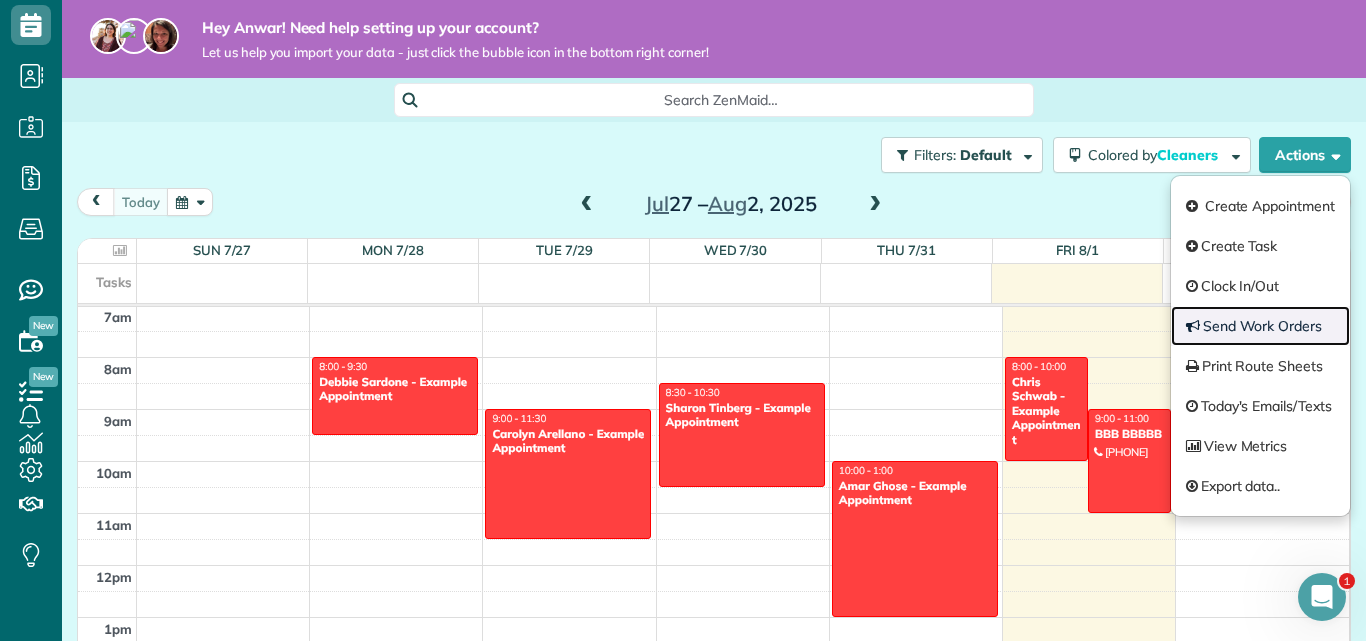 click on "Send Work Orders" at bounding box center (1260, 326) 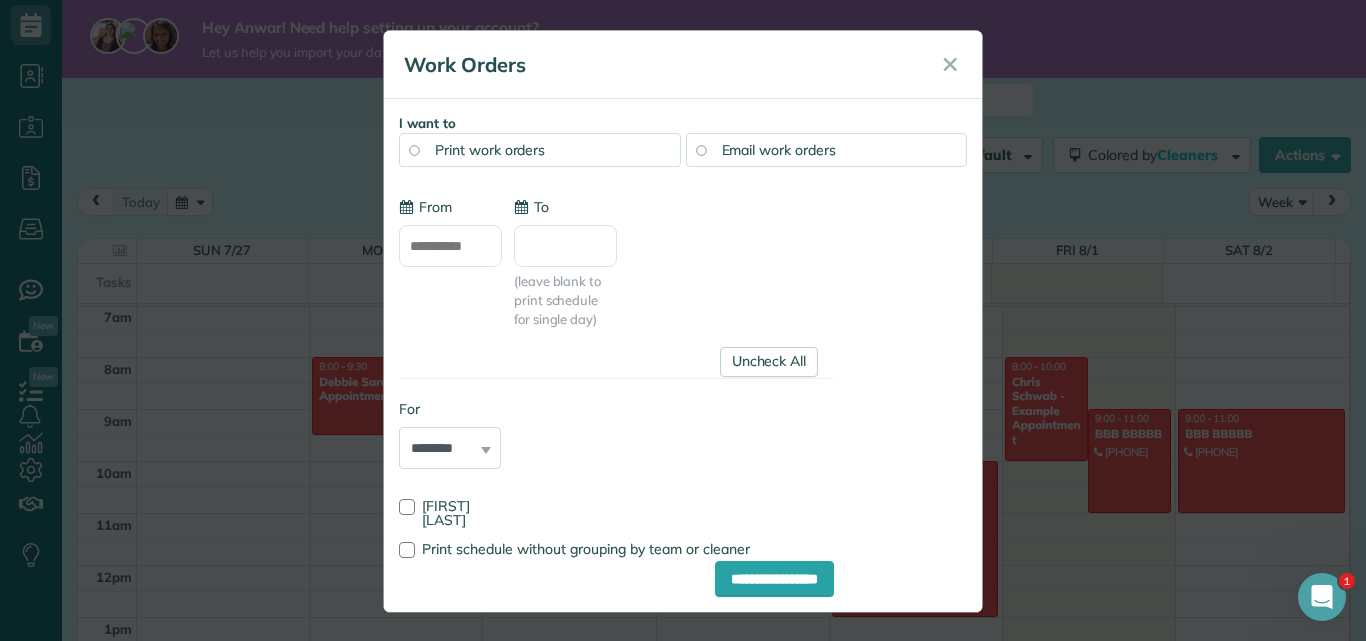 type on "**********" 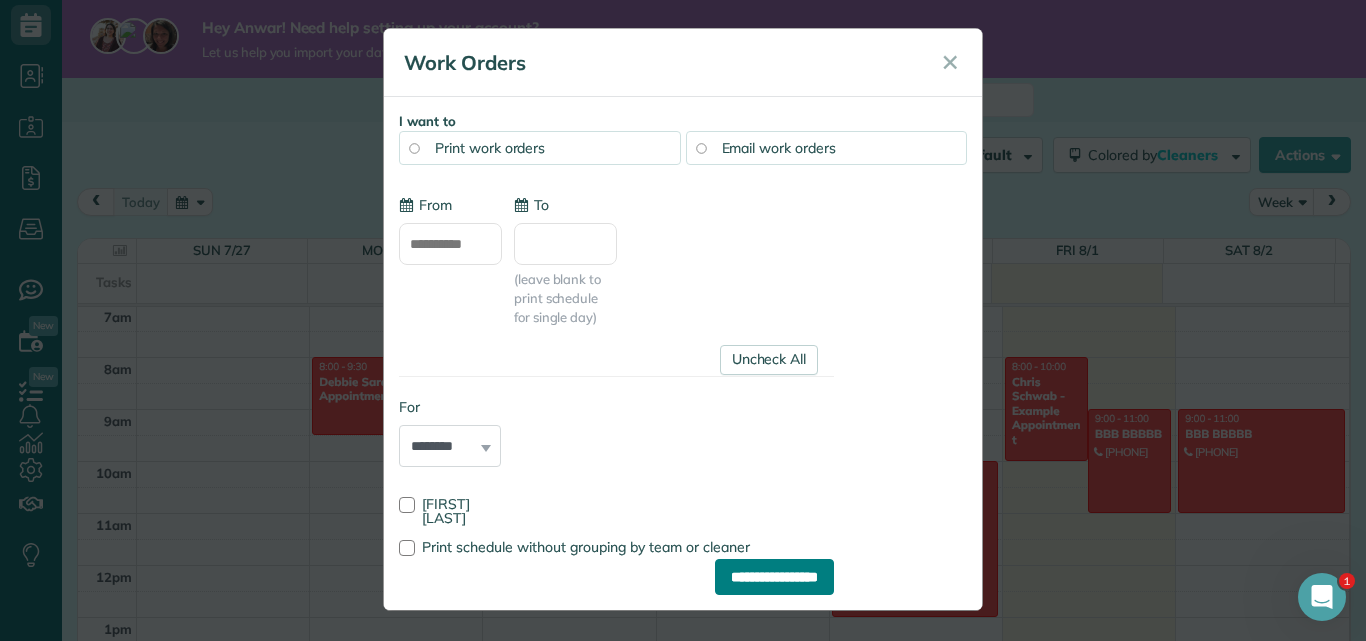 click on "**********" at bounding box center (774, 577) 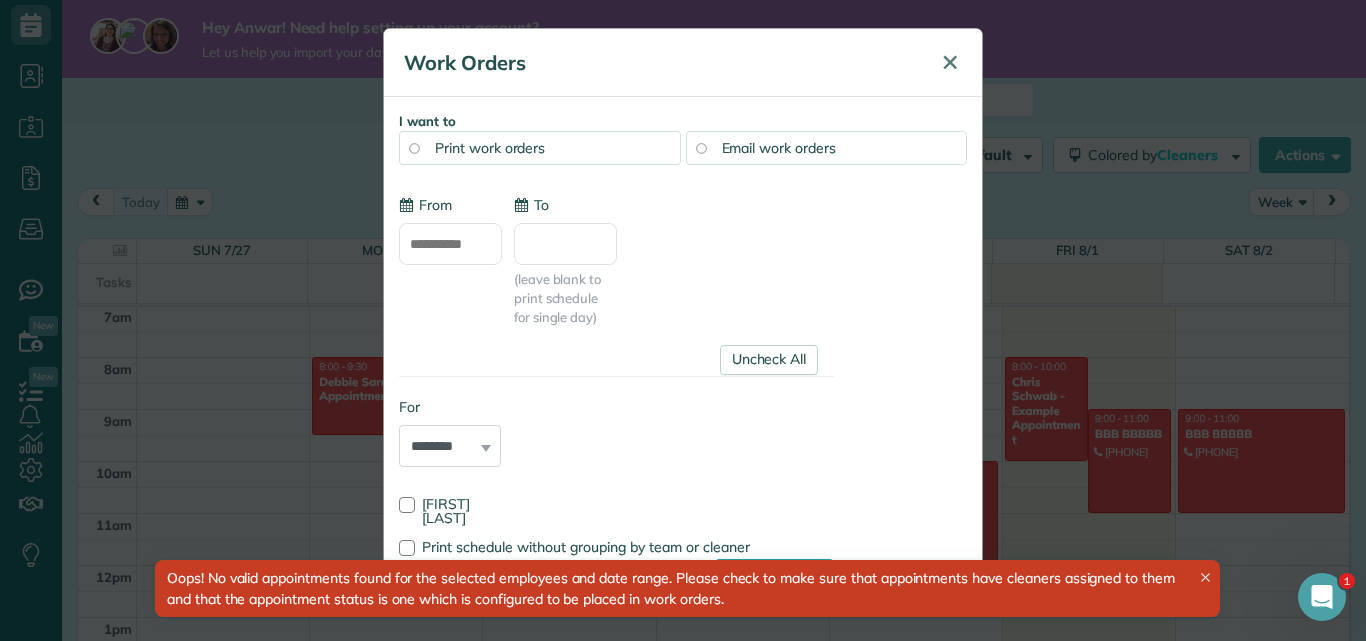 click on "✕" at bounding box center (950, 62) 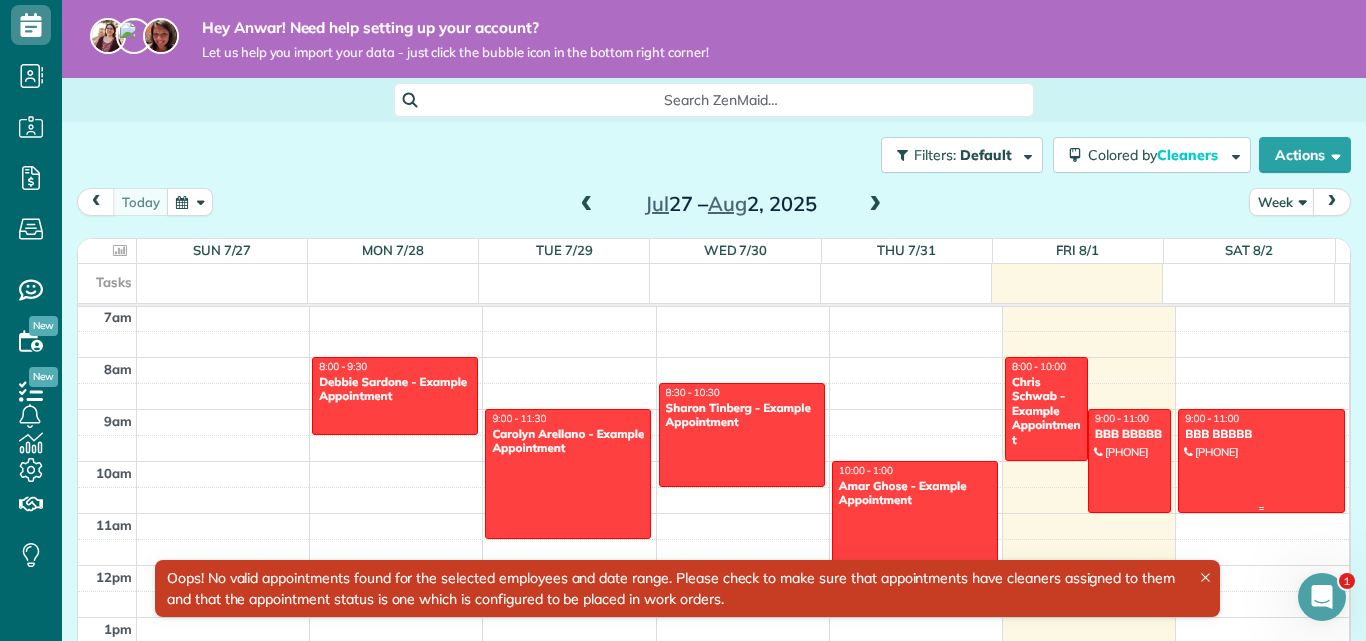 click at bounding box center [1261, 461] 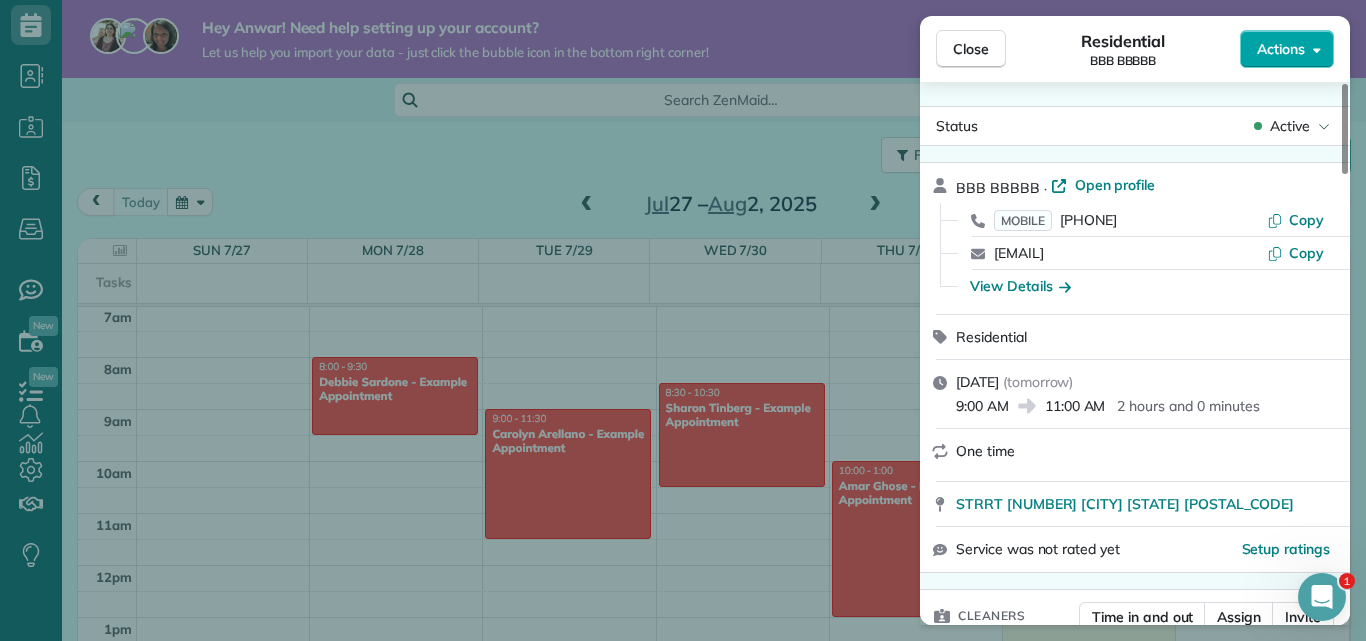 click on "Actions" at bounding box center [1281, 49] 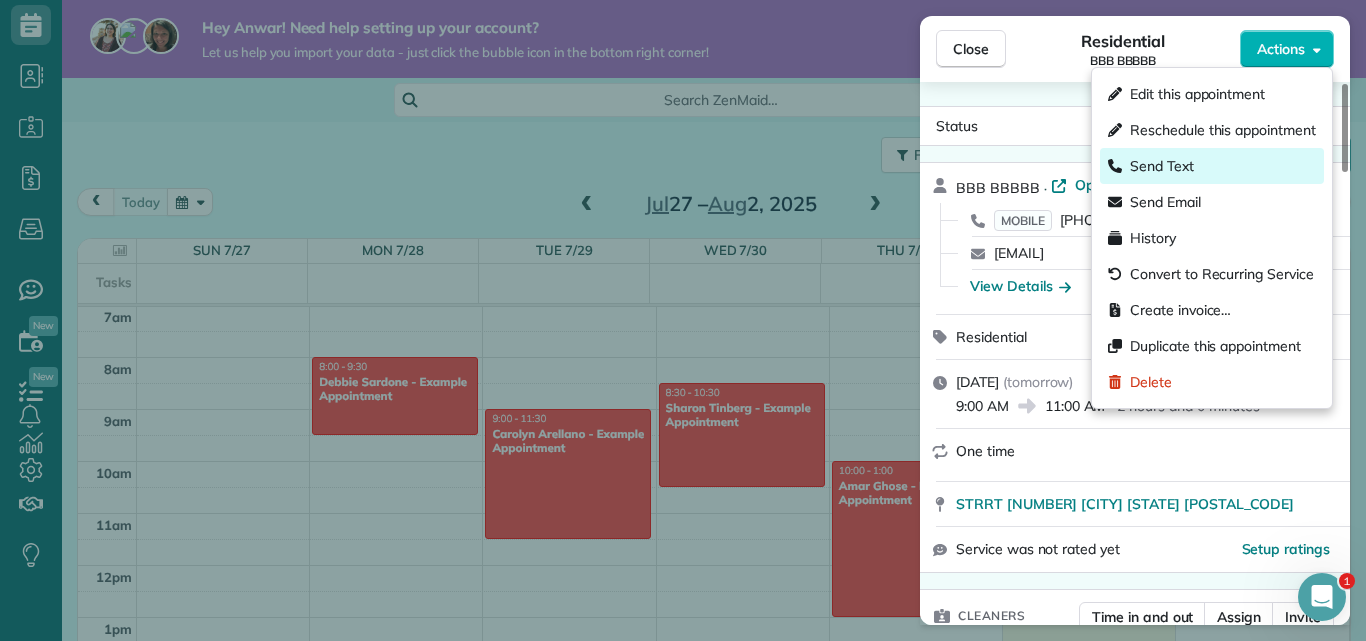 click on "Send Text" at bounding box center (1212, 166) 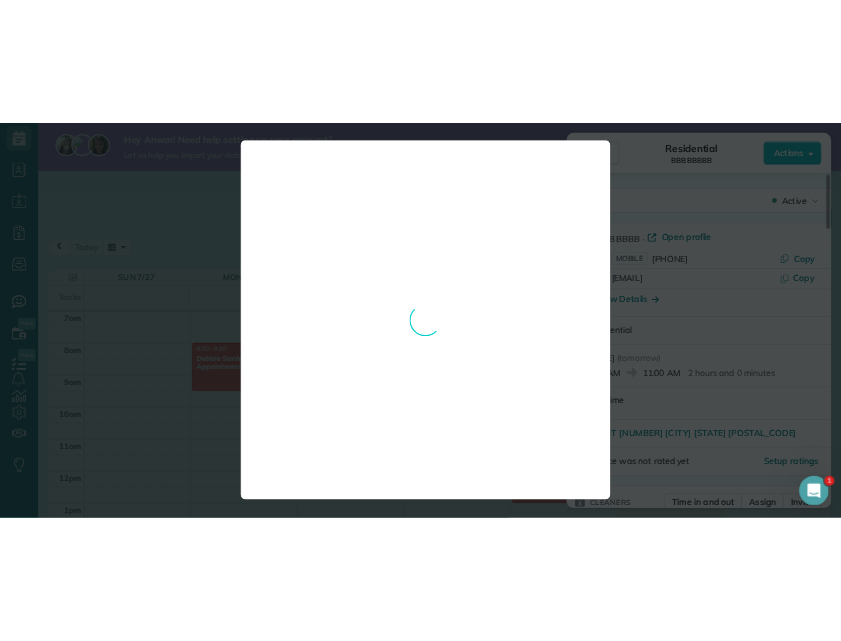 scroll, scrollTop: 0, scrollLeft: 0, axis: both 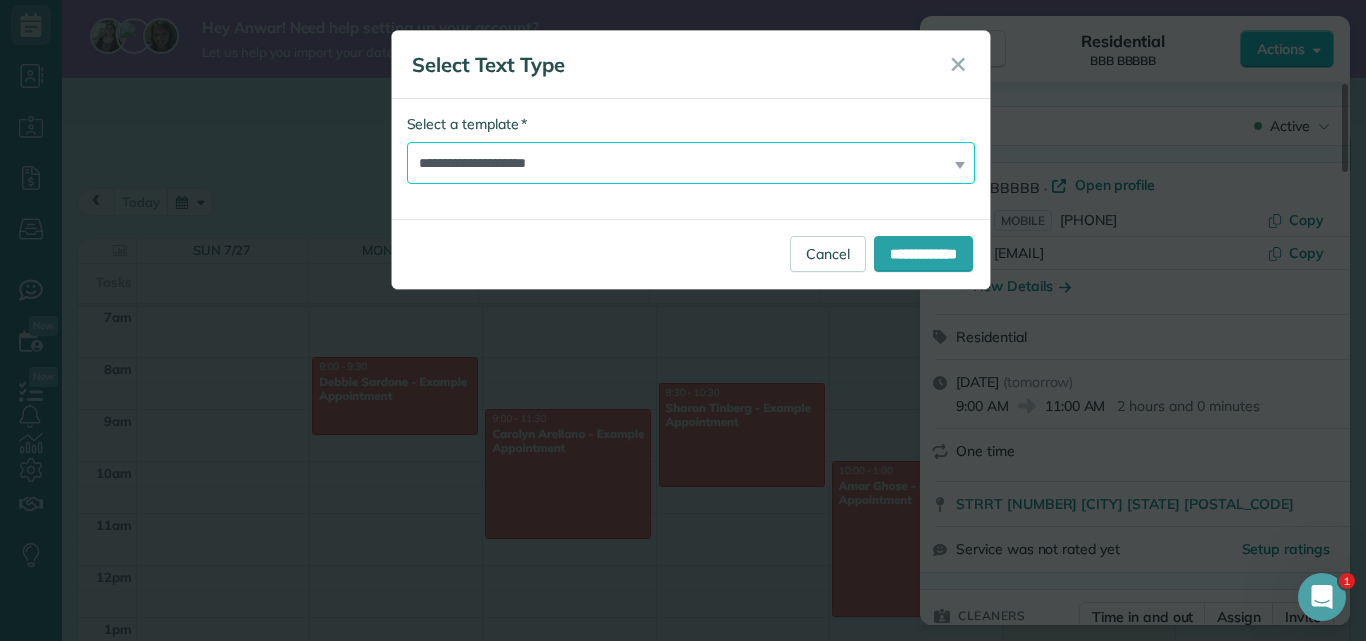 drag, startPoint x: 657, startPoint y: 159, endPoint x: 663, endPoint y: 181, distance: 22.803509 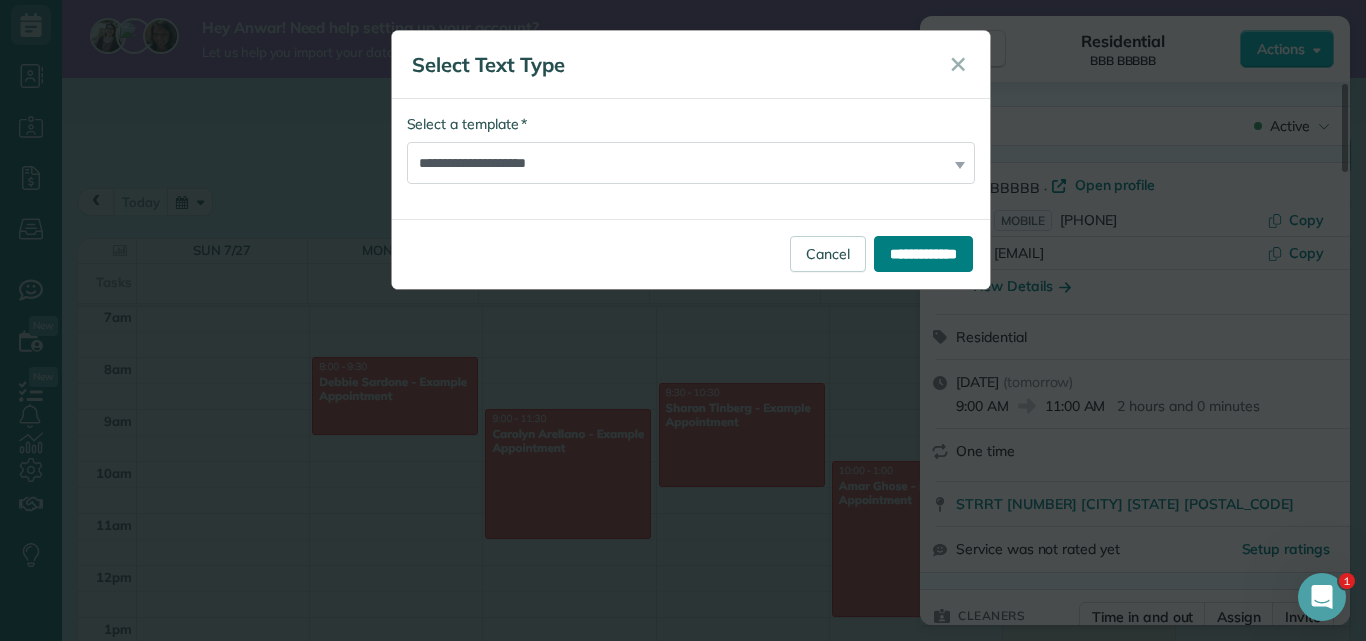 click on "**********" at bounding box center (923, 254) 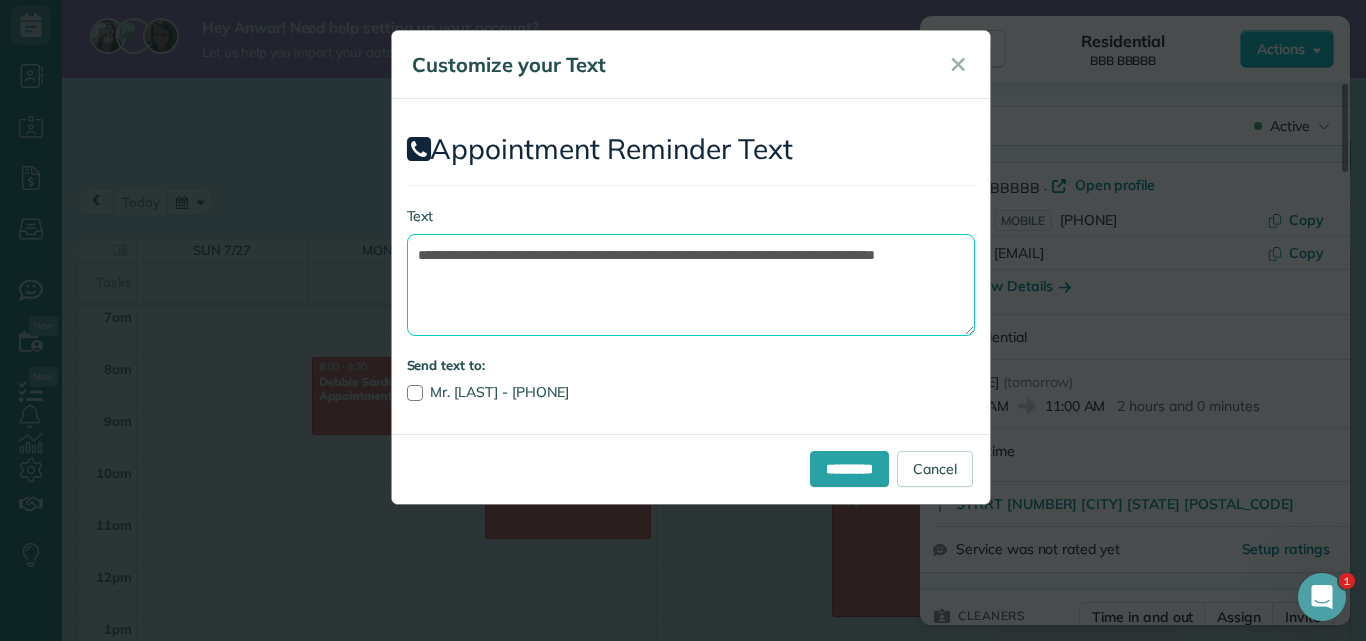 click on "**********" at bounding box center [691, 285] 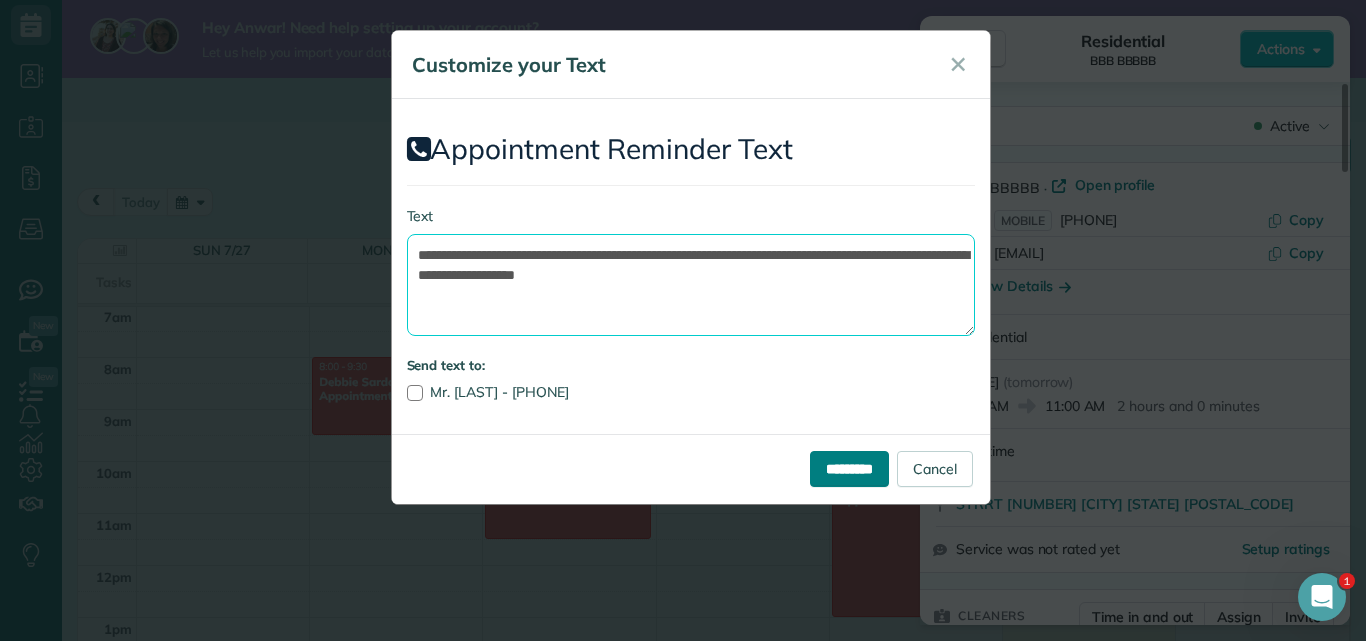 type on "**********" 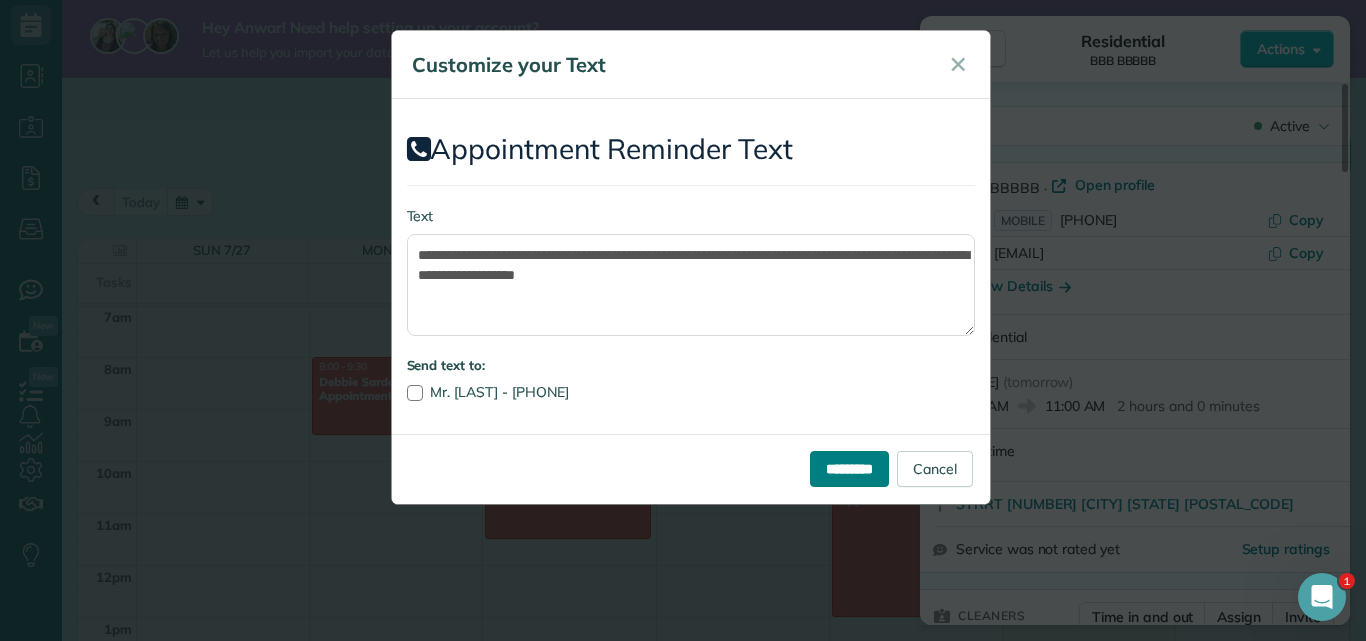 click on "*********" at bounding box center [849, 469] 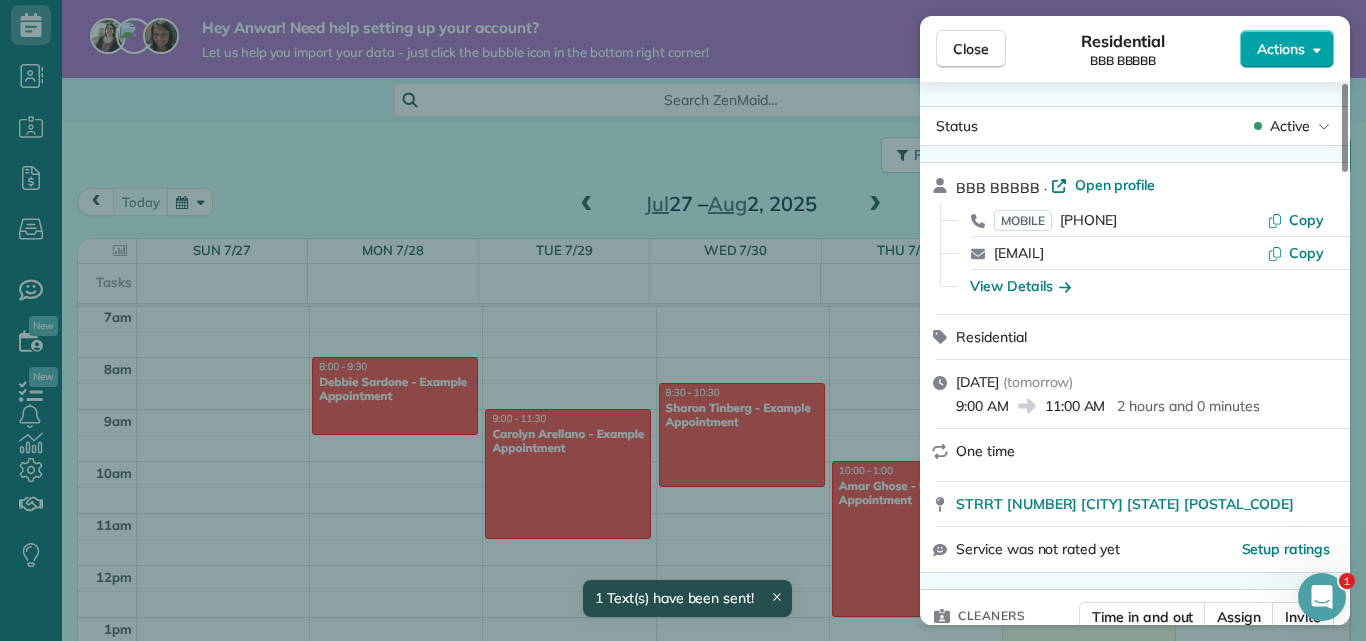 click on "Actions" at bounding box center [1281, 49] 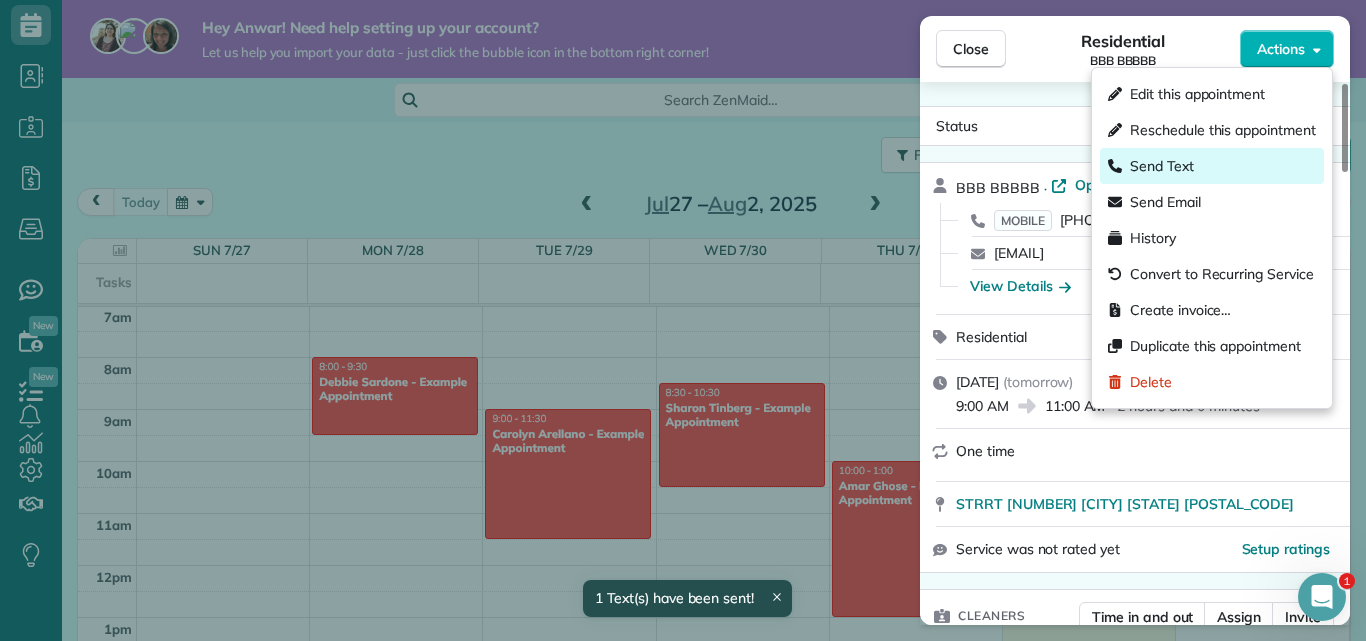 click on "Send Text" at bounding box center [1212, 166] 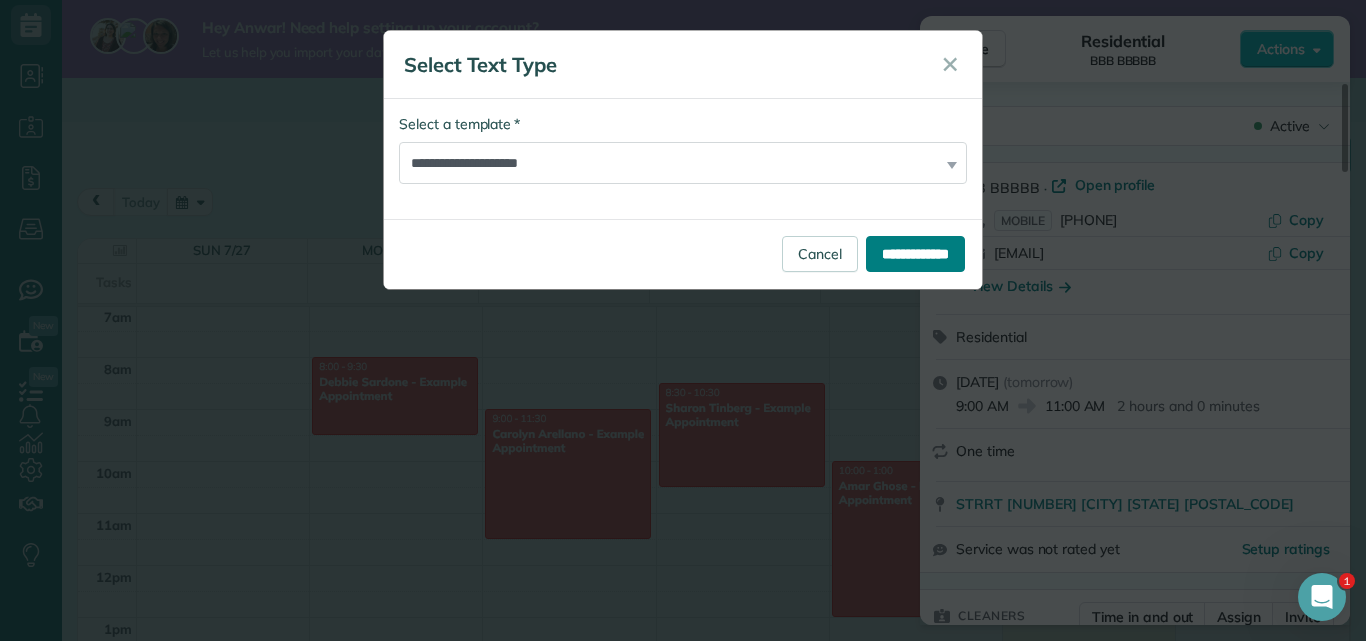 click on "**********" at bounding box center (915, 254) 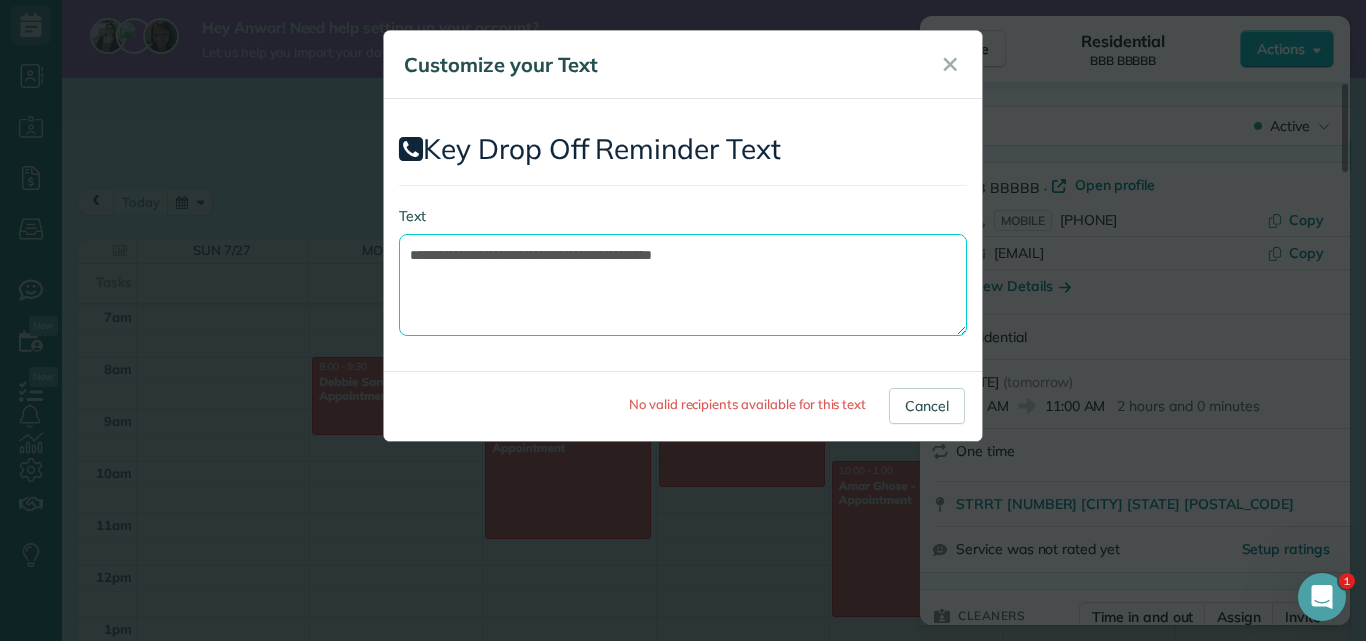 click on "**********" at bounding box center [683, 285] 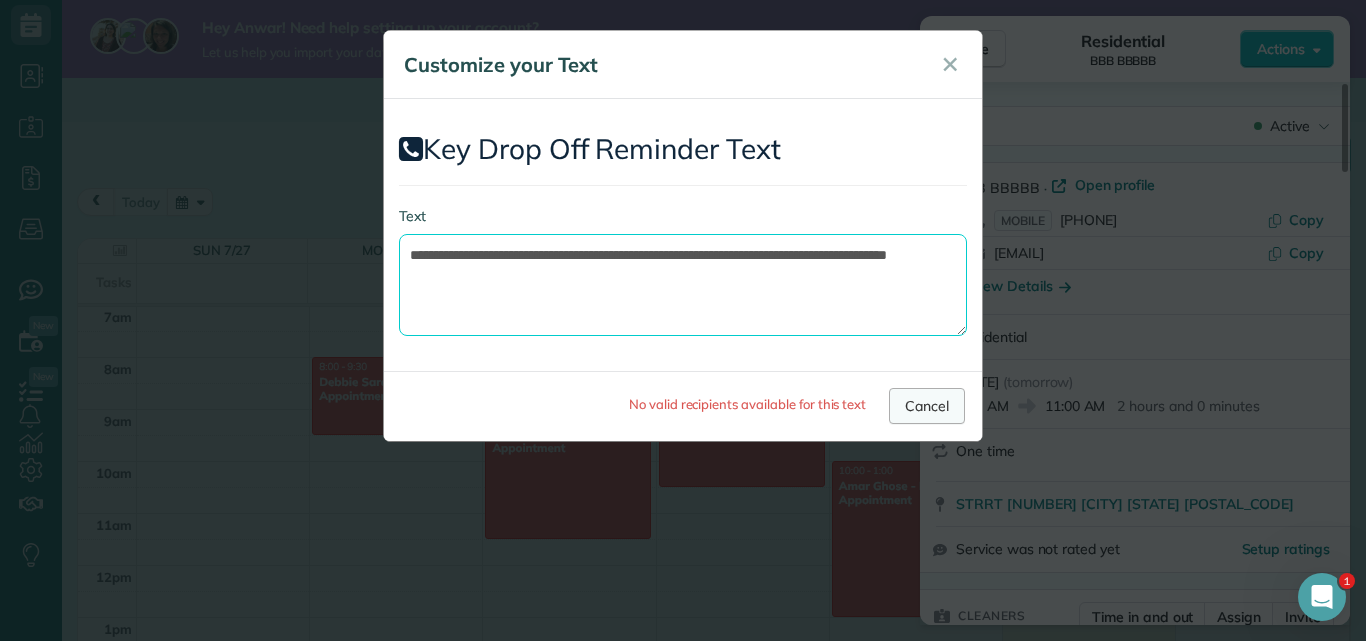 type on "**********" 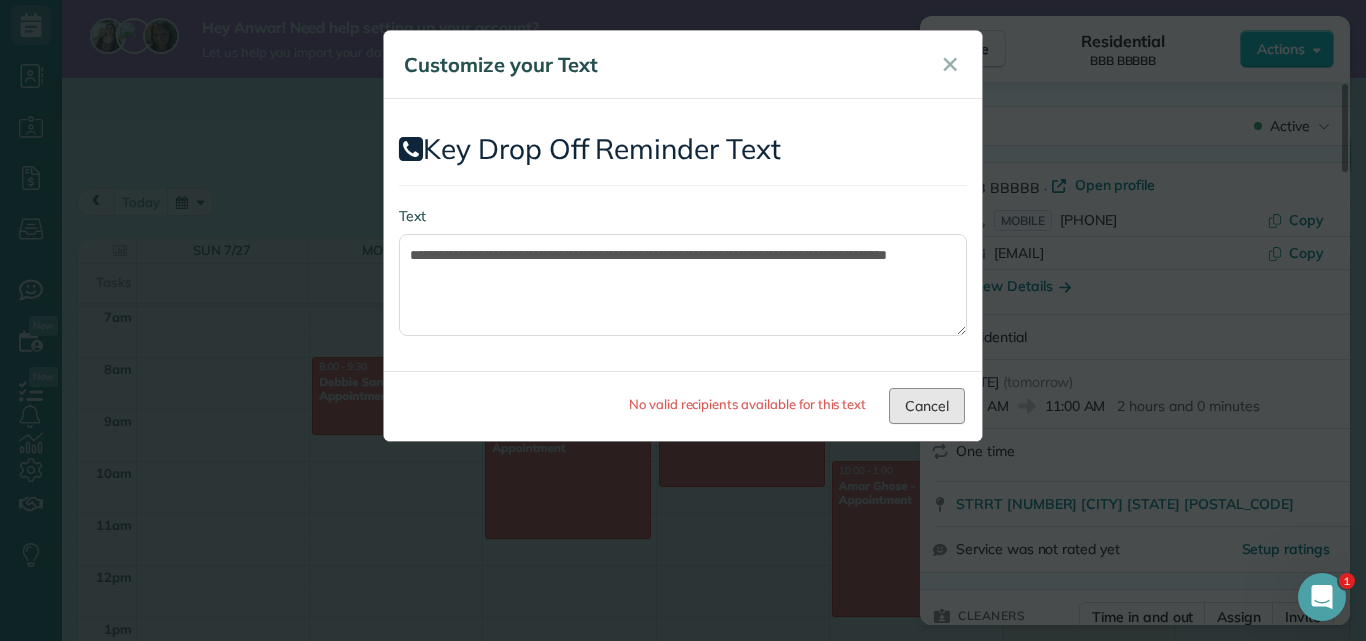 drag, startPoint x: 929, startPoint y: 398, endPoint x: 1004, endPoint y: 370, distance: 80.05623 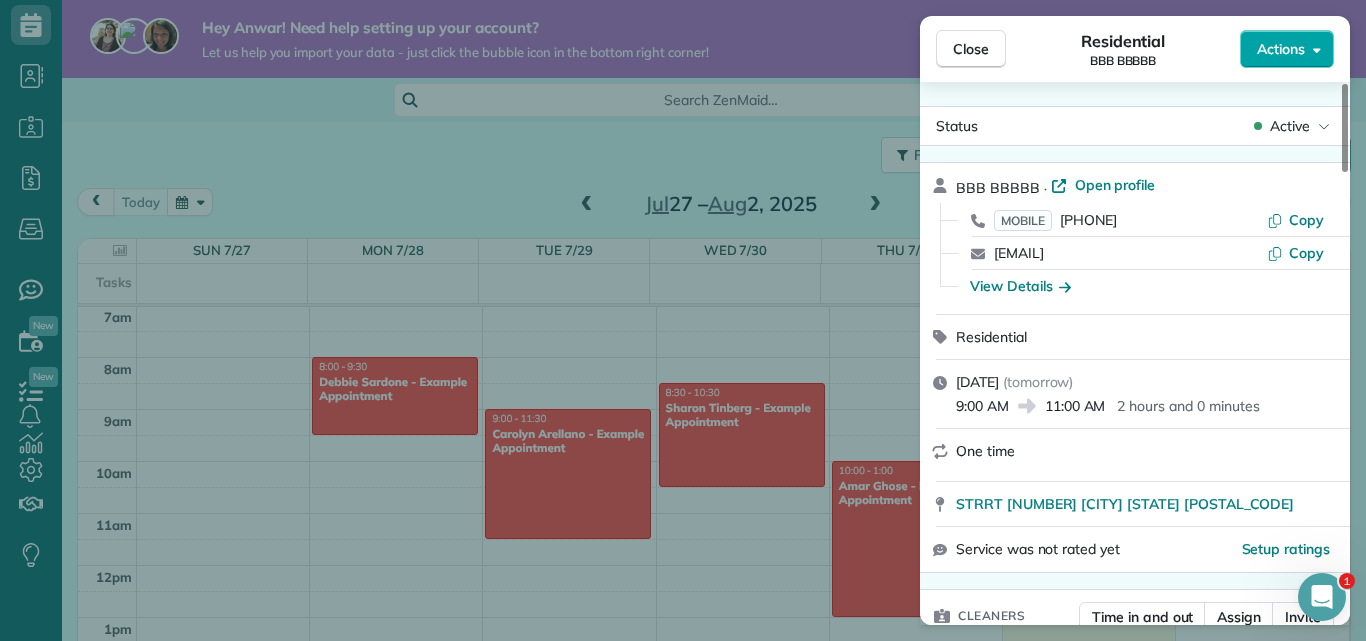 click on "Actions" at bounding box center [1281, 49] 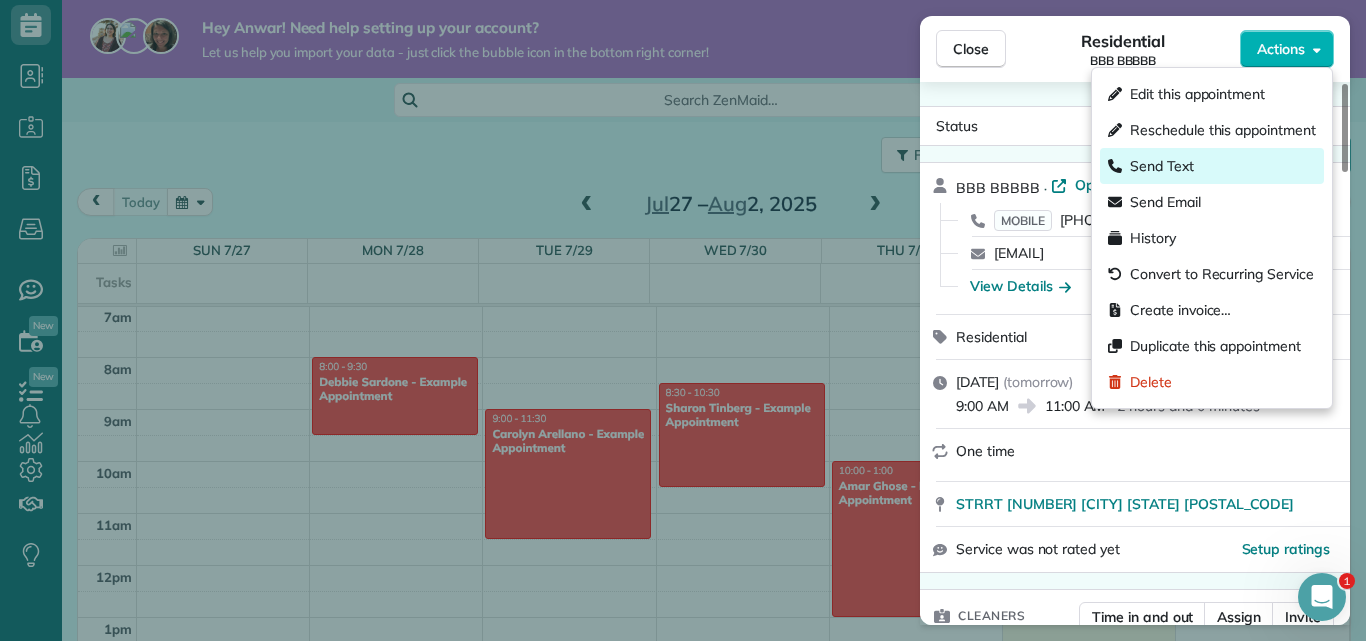 click on "Send Text" at bounding box center (1212, 166) 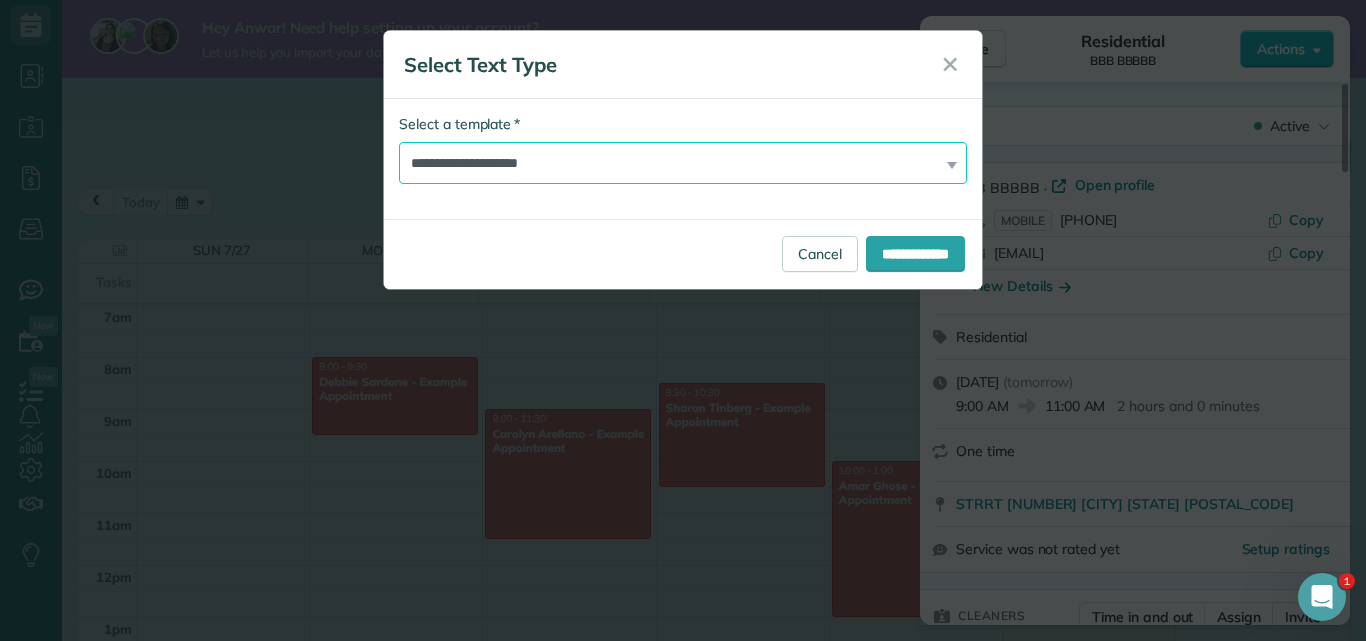 click on "**********" at bounding box center [683, 163] 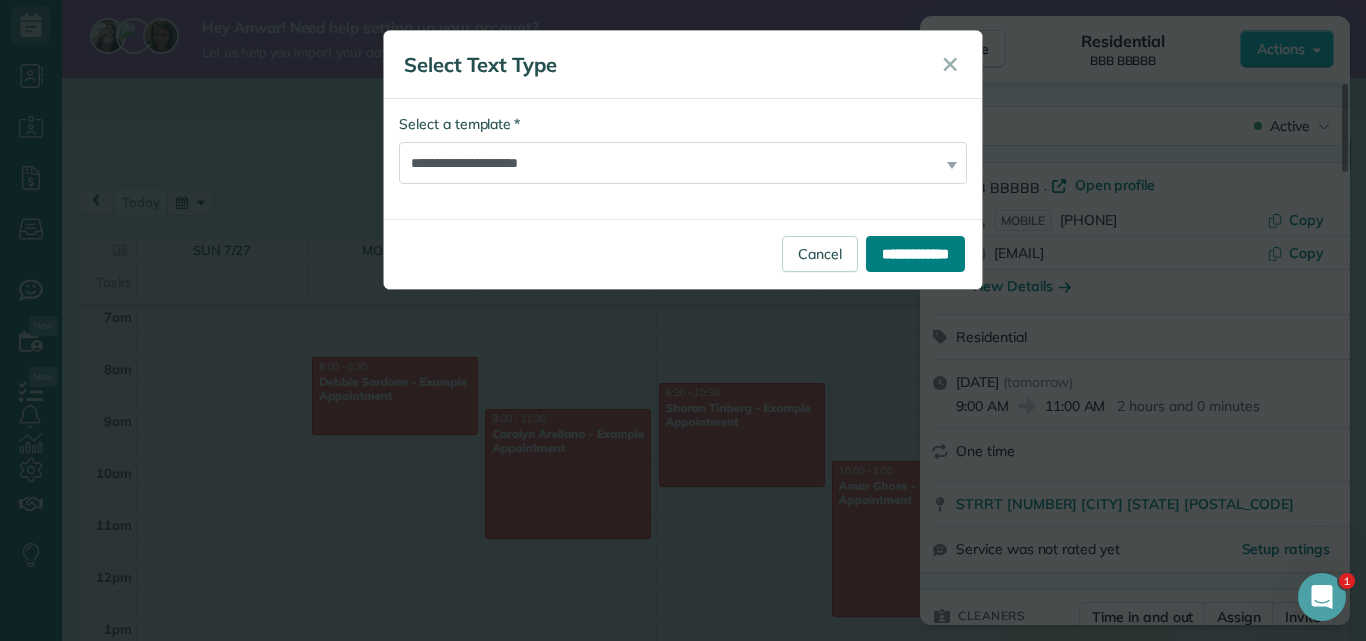 click on "**********" at bounding box center (915, 254) 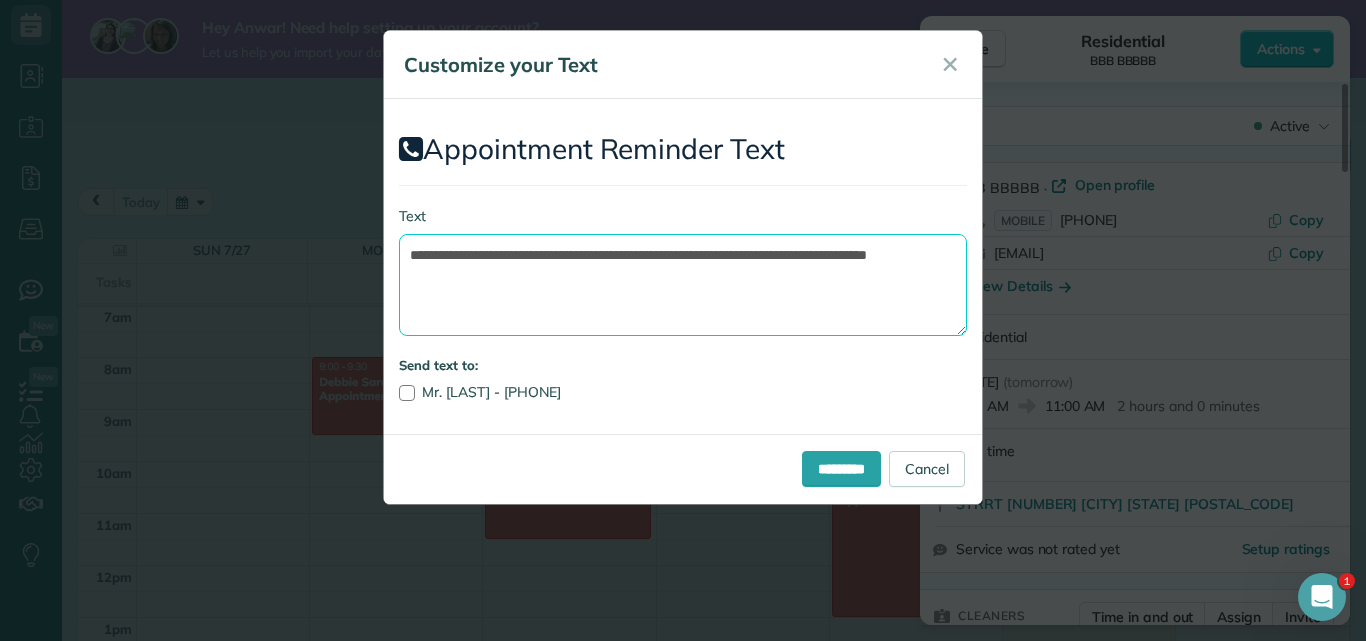 click on "**********" at bounding box center [683, 285] 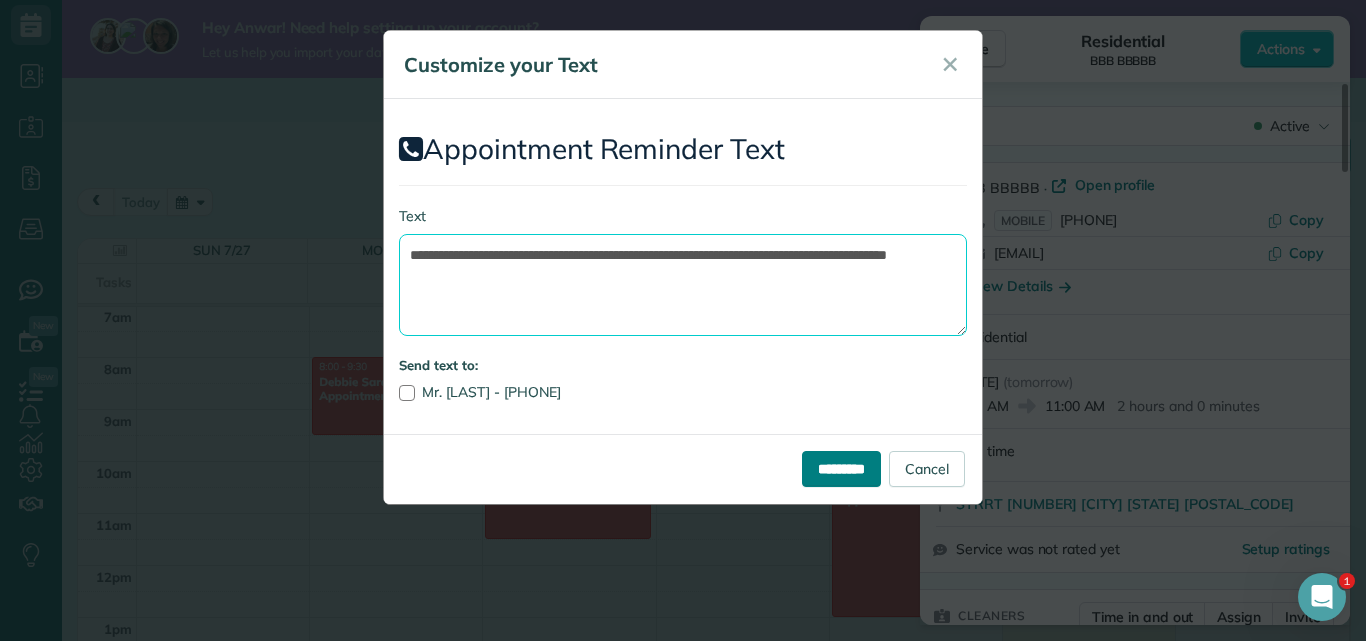 type on "**********" 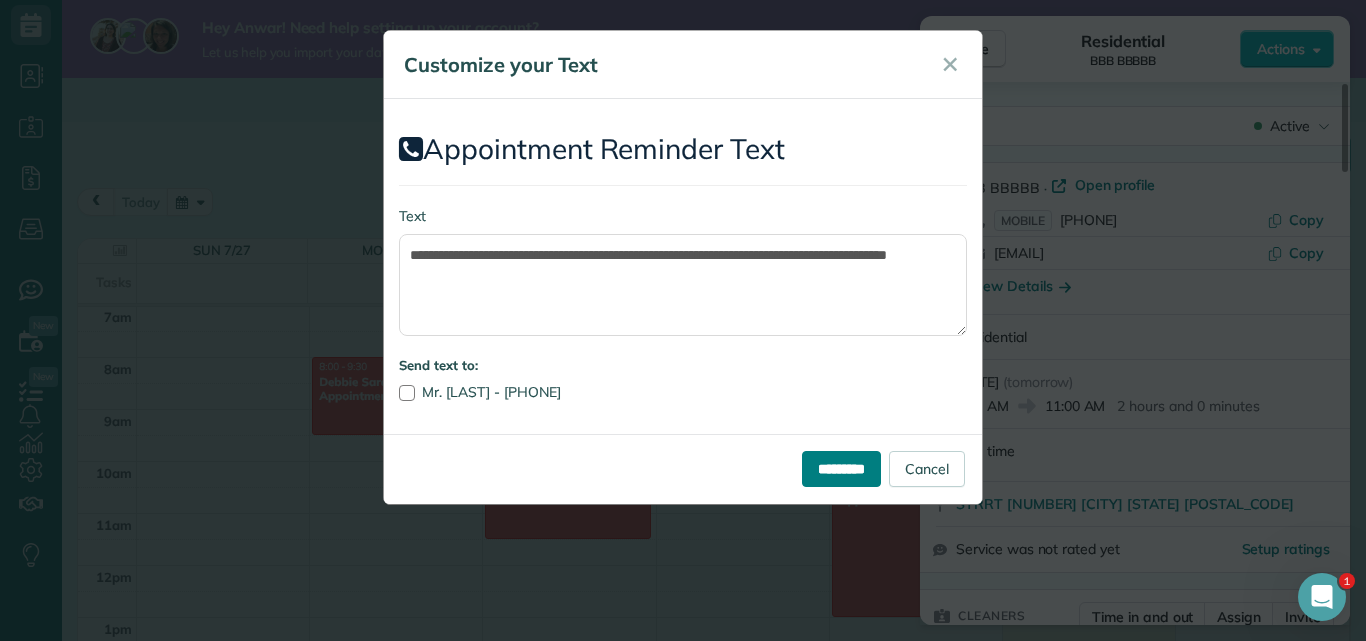 click on "*********" at bounding box center (841, 469) 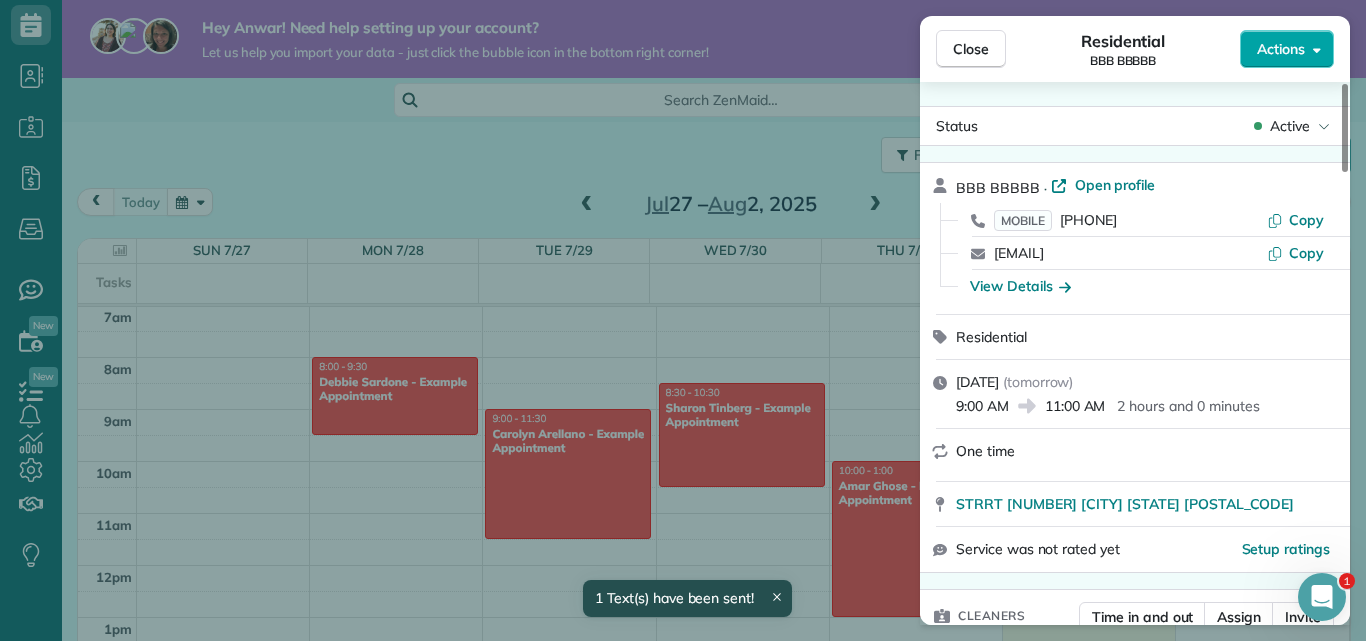 click on "Actions" at bounding box center (1281, 49) 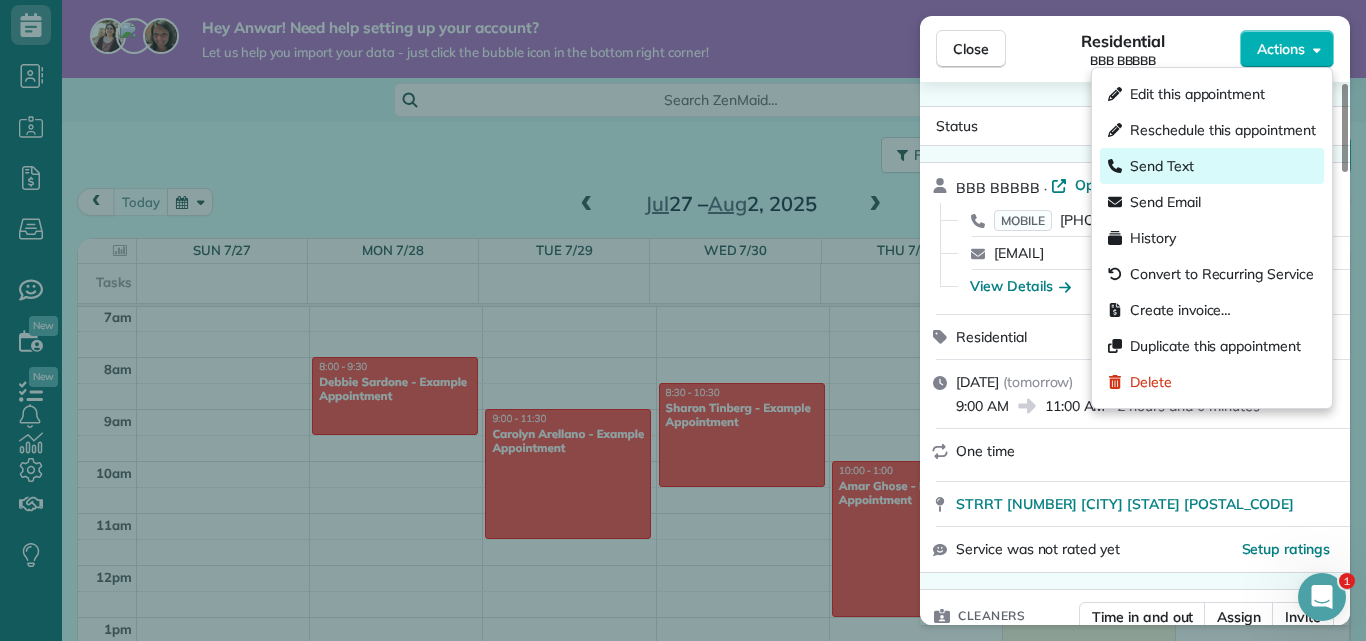 click on "Send Text" at bounding box center [1162, 166] 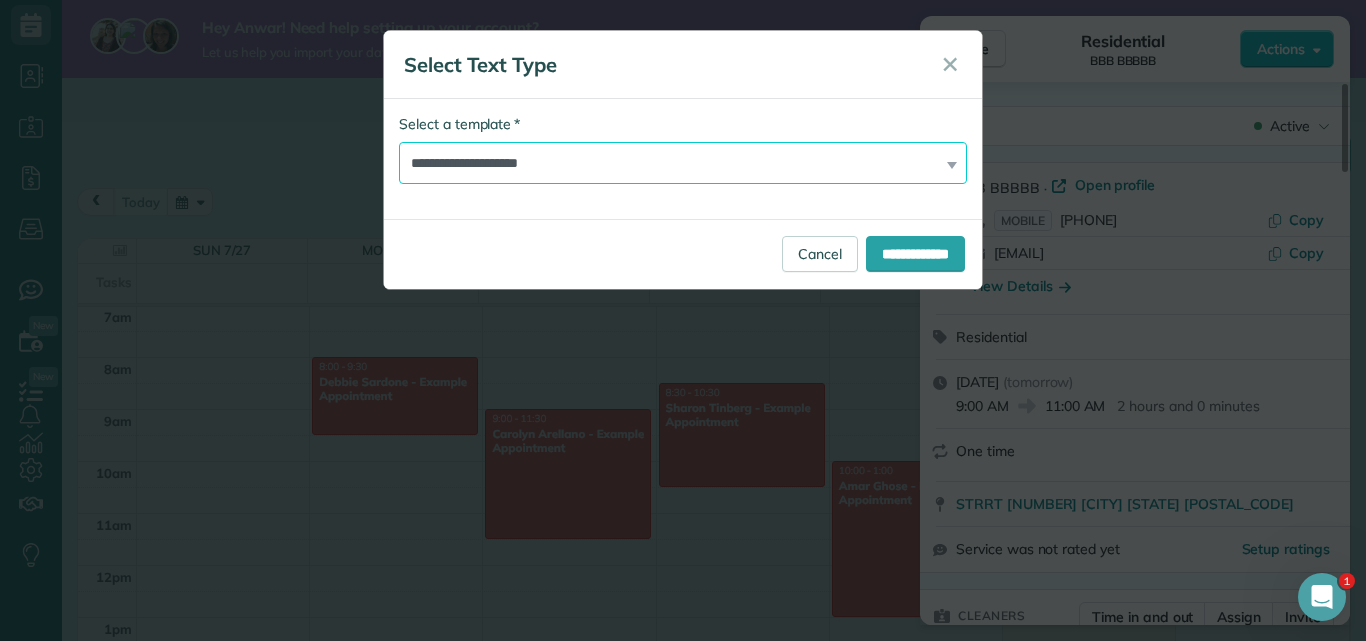 click on "**********" at bounding box center [683, 163] 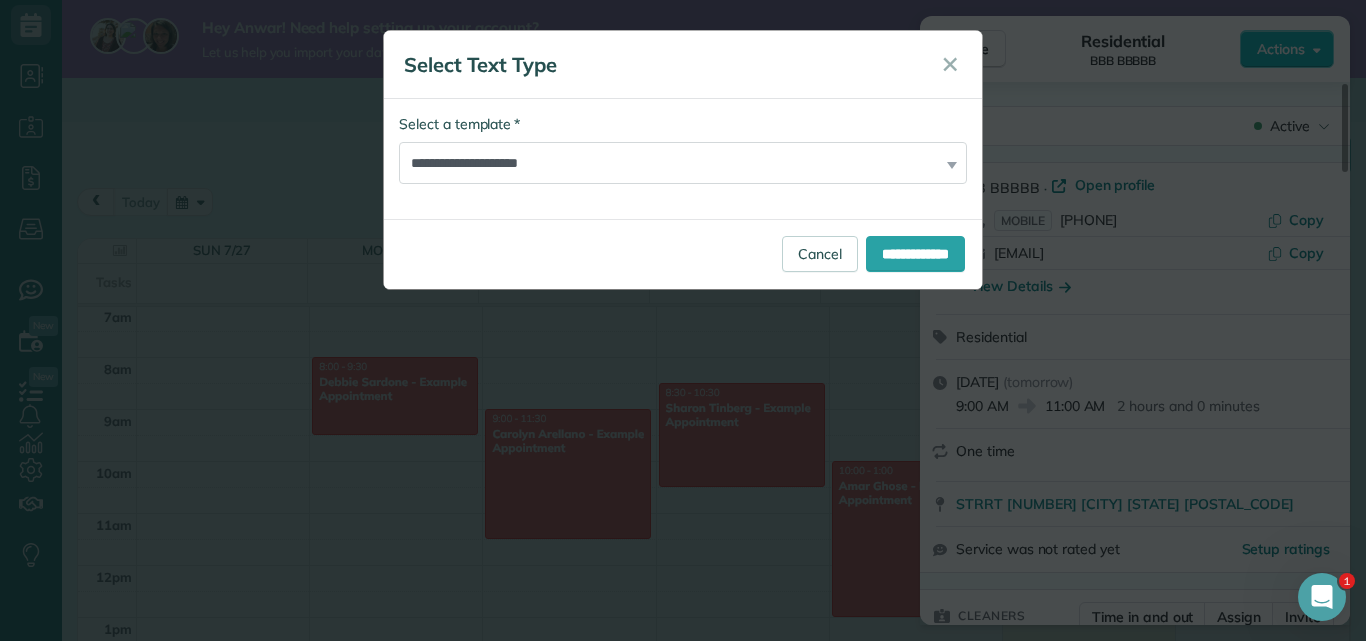 click on "**********" at bounding box center [683, 254] 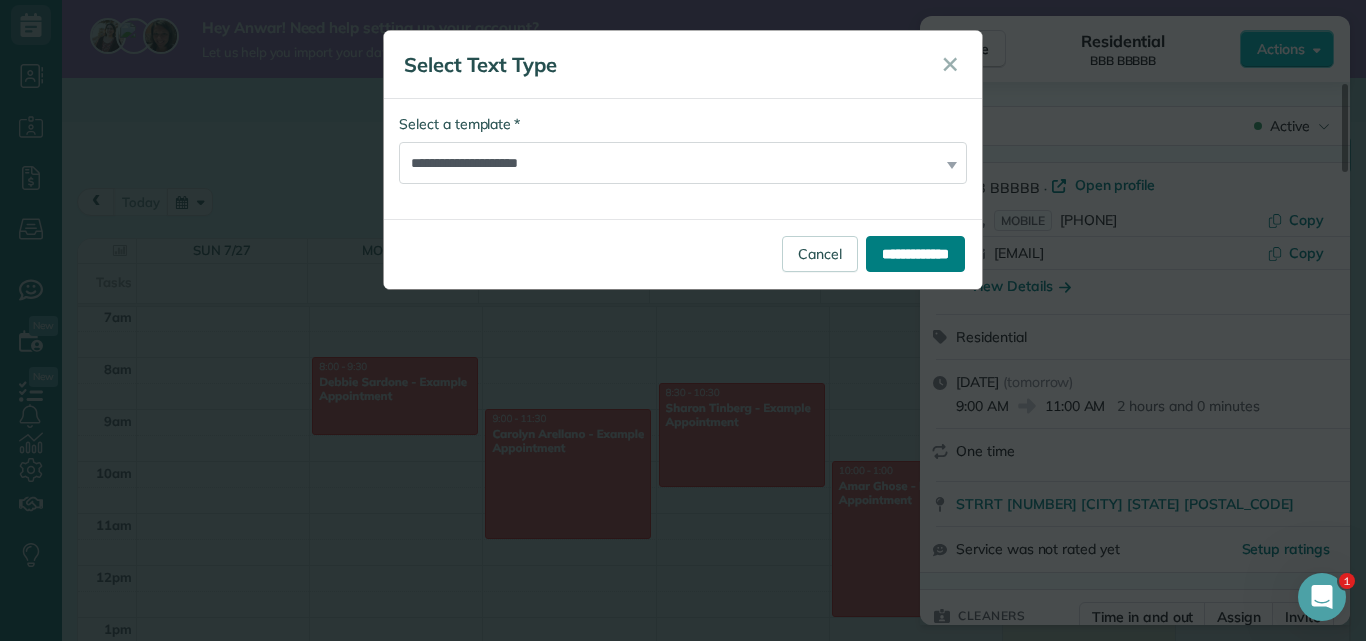 click on "**********" at bounding box center [915, 254] 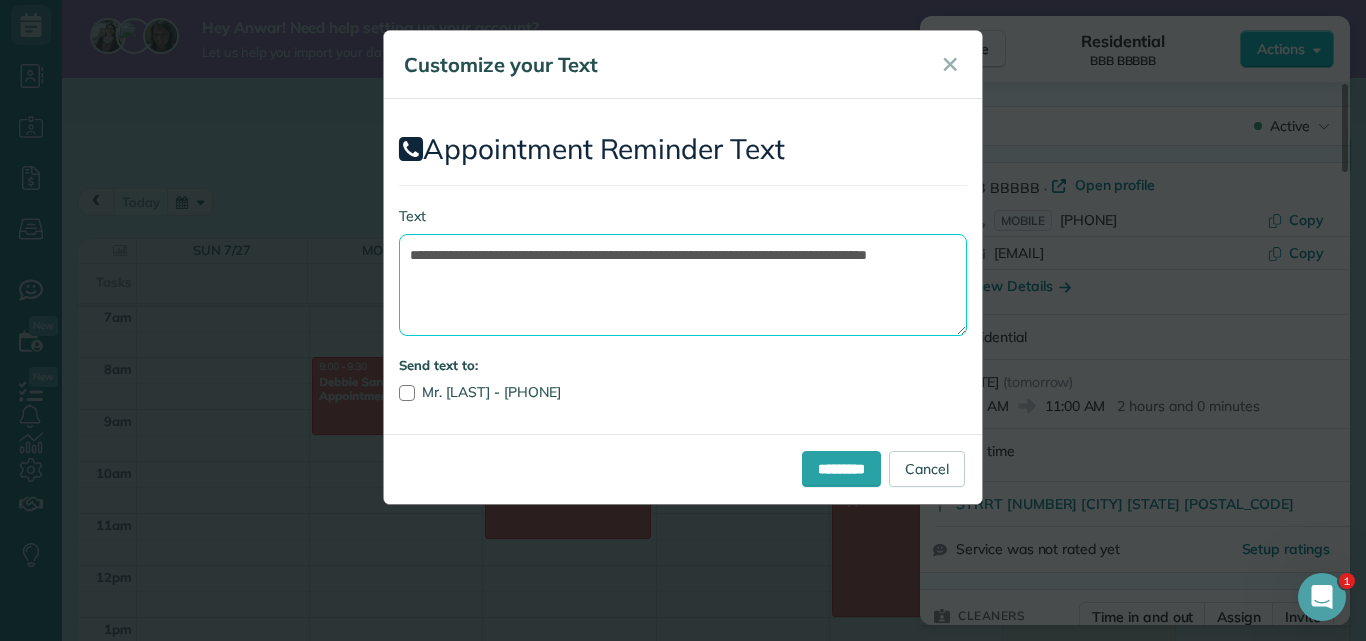 click on "**********" at bounding box center (683, 285) 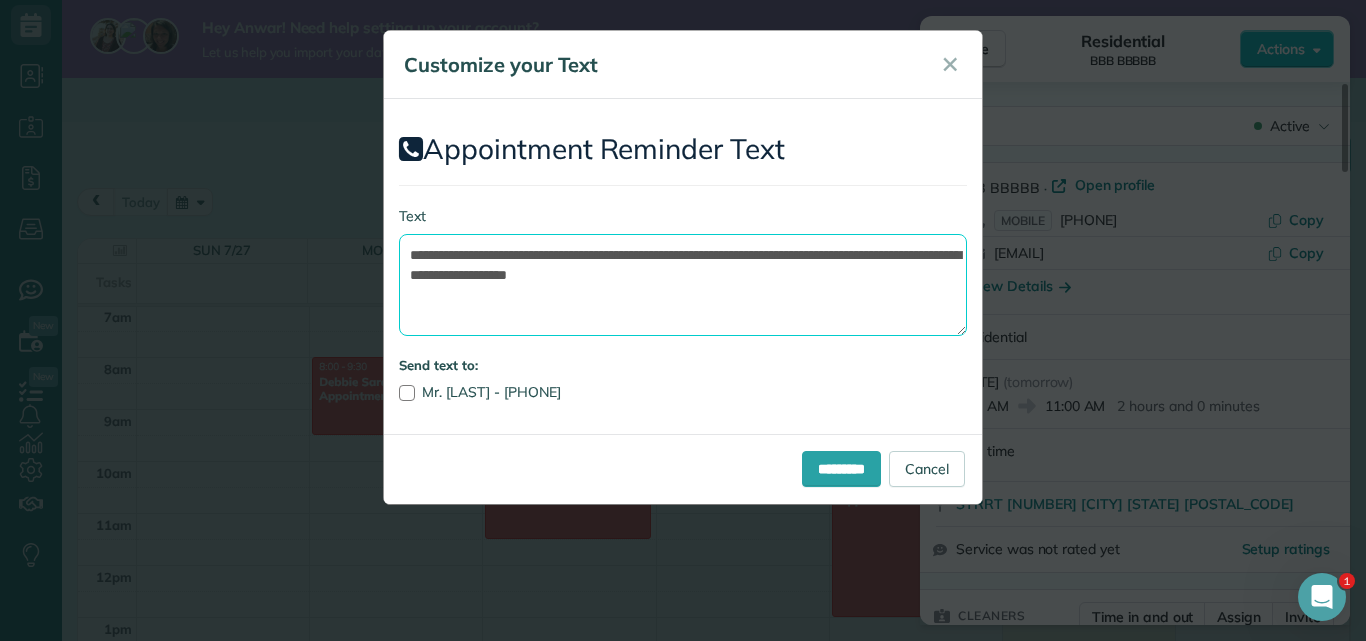 click on "**********" at bounding box center (683, 285) 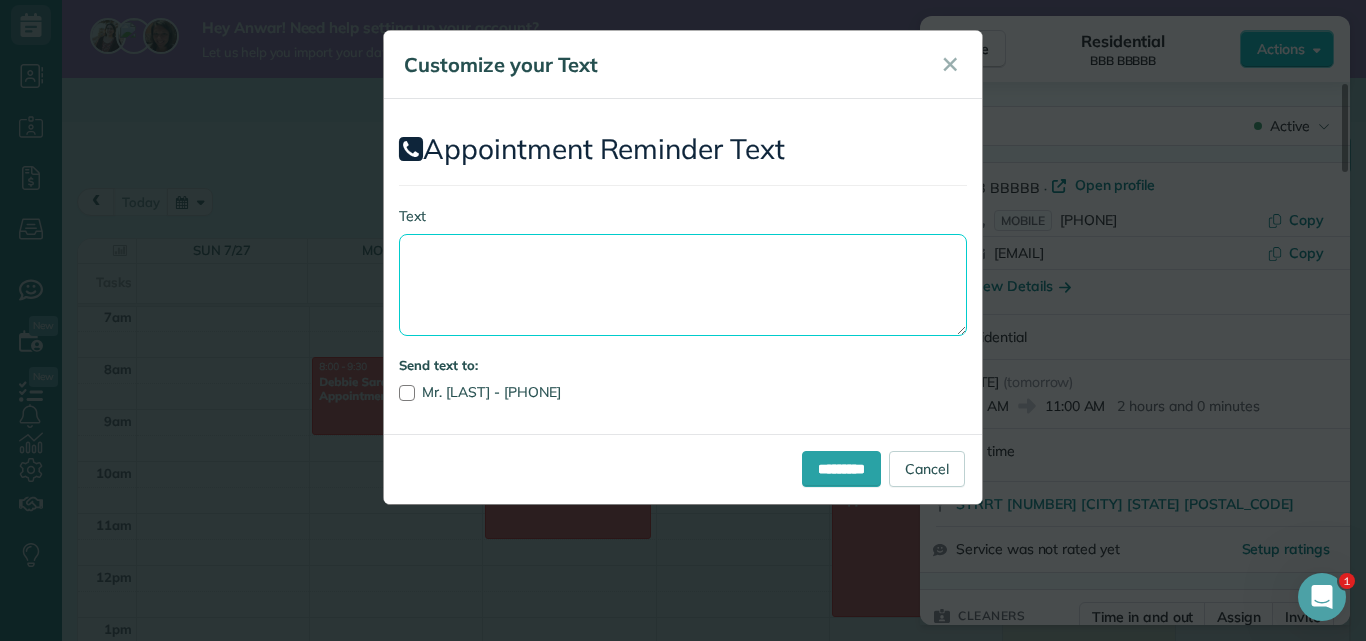 paste on "**********" 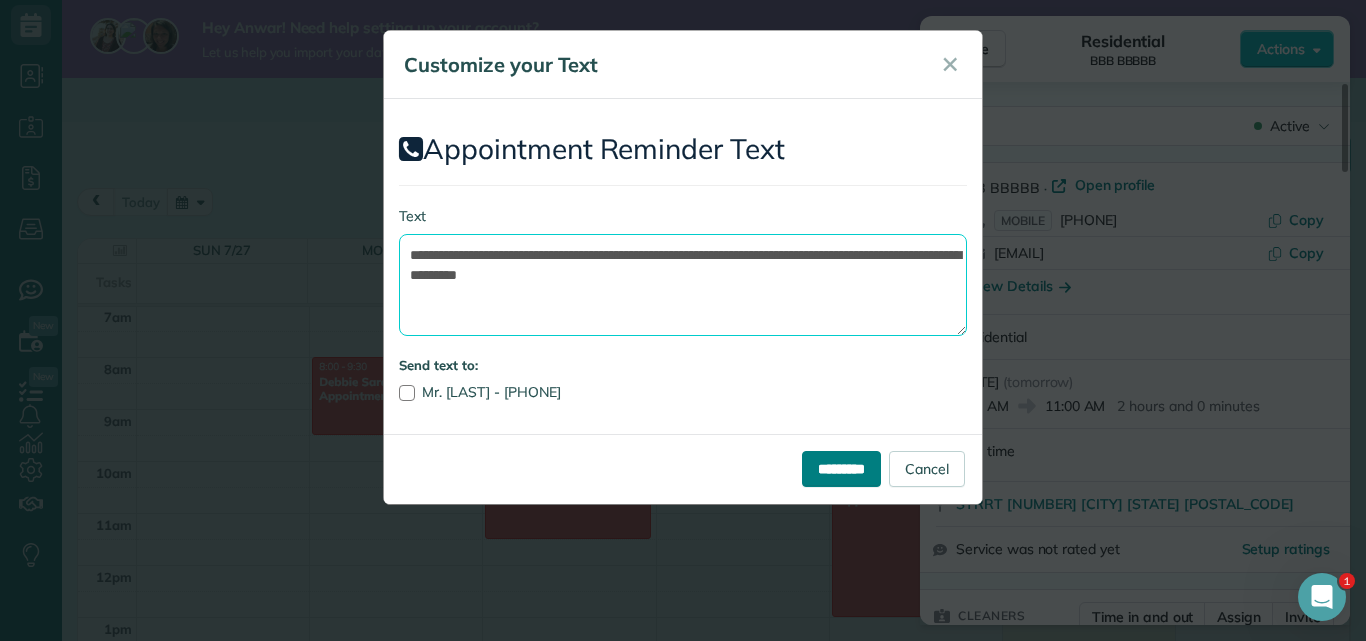 type on "**********" 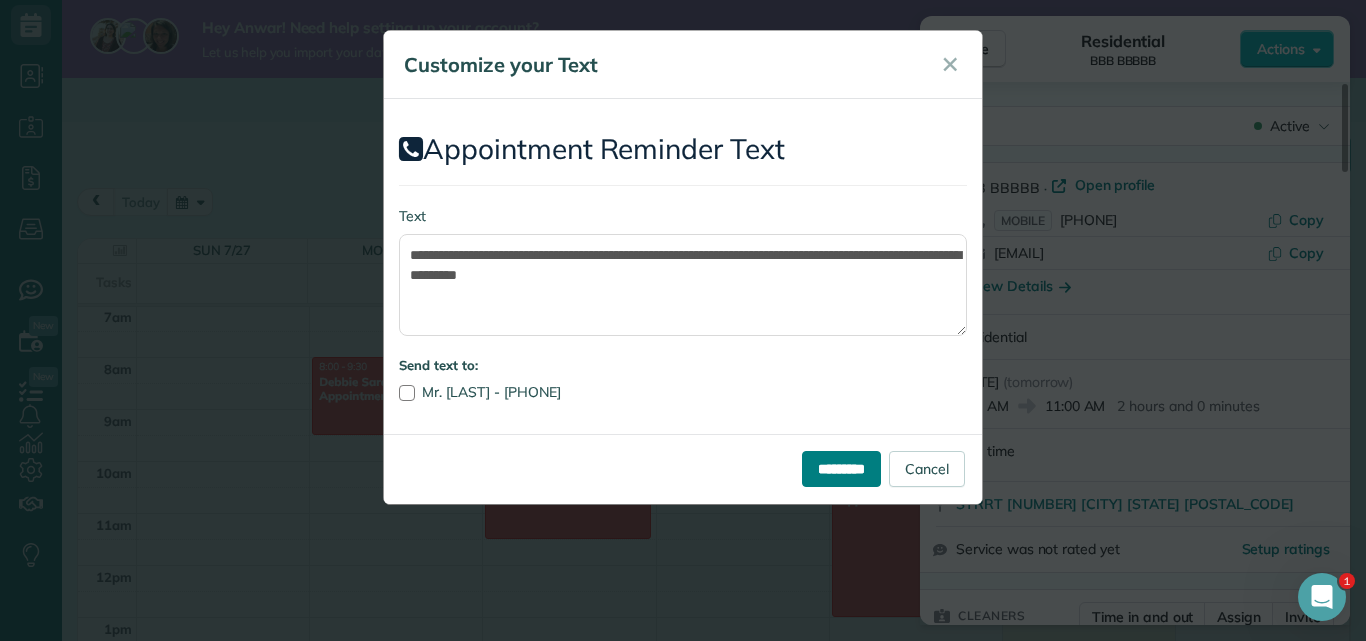 click on "*********" at bounding box center (841, 469) 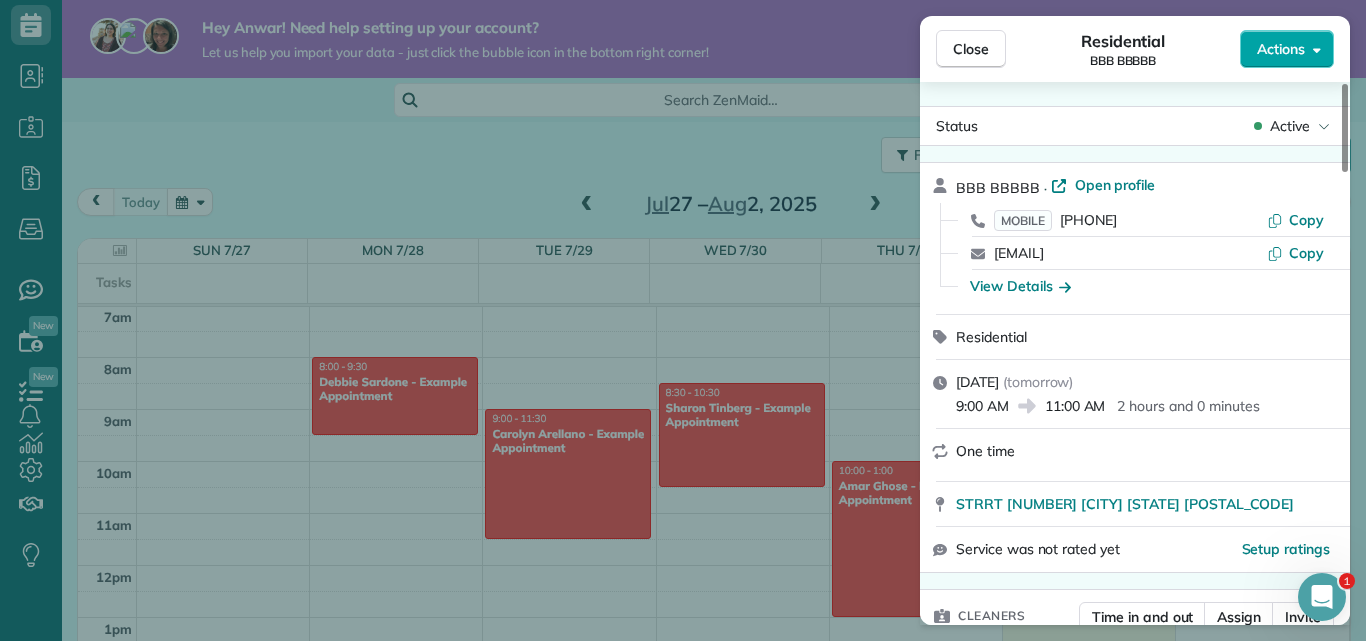 click on "Actions" at bounding box center (1287, 49) 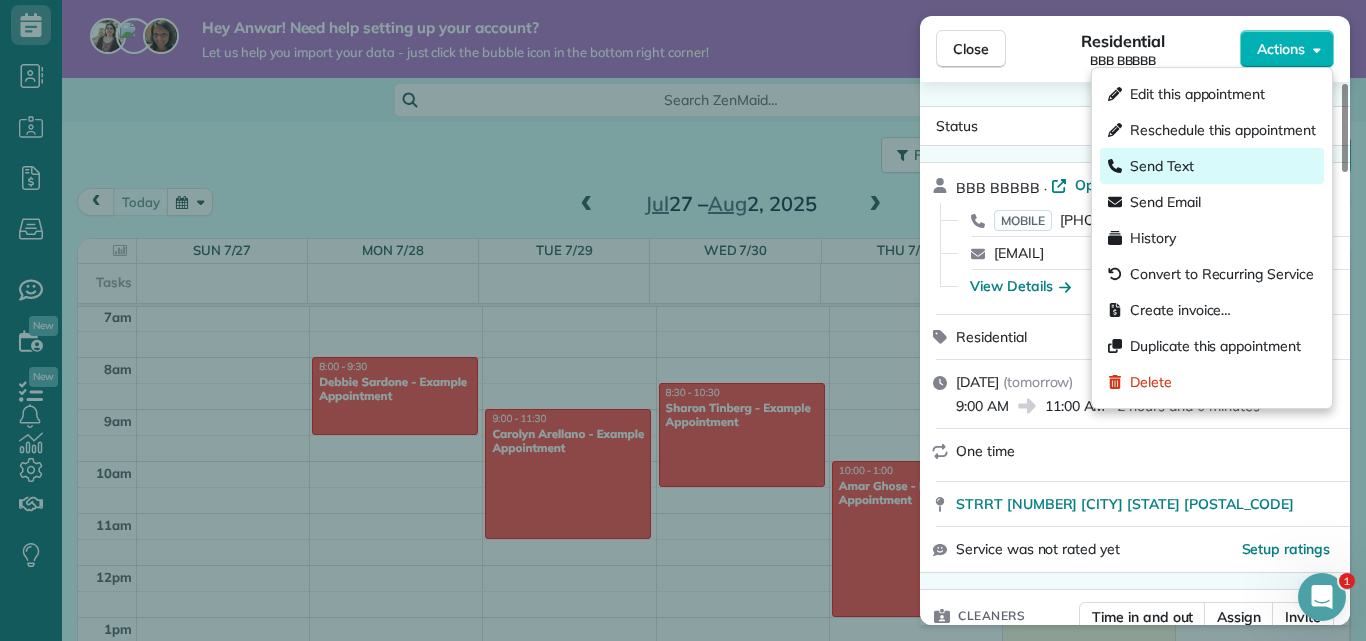 click on "Send Text" at bounding box center [1212, 166] 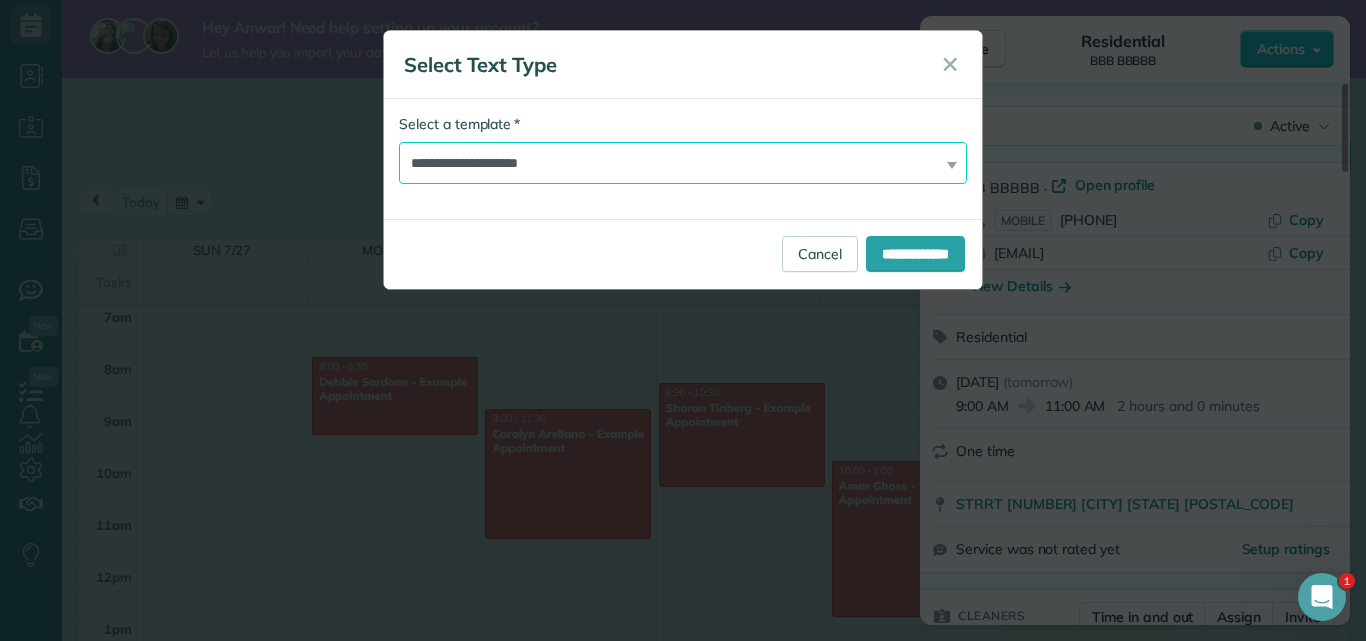 click on "**********" at bounding box center [683, 163] 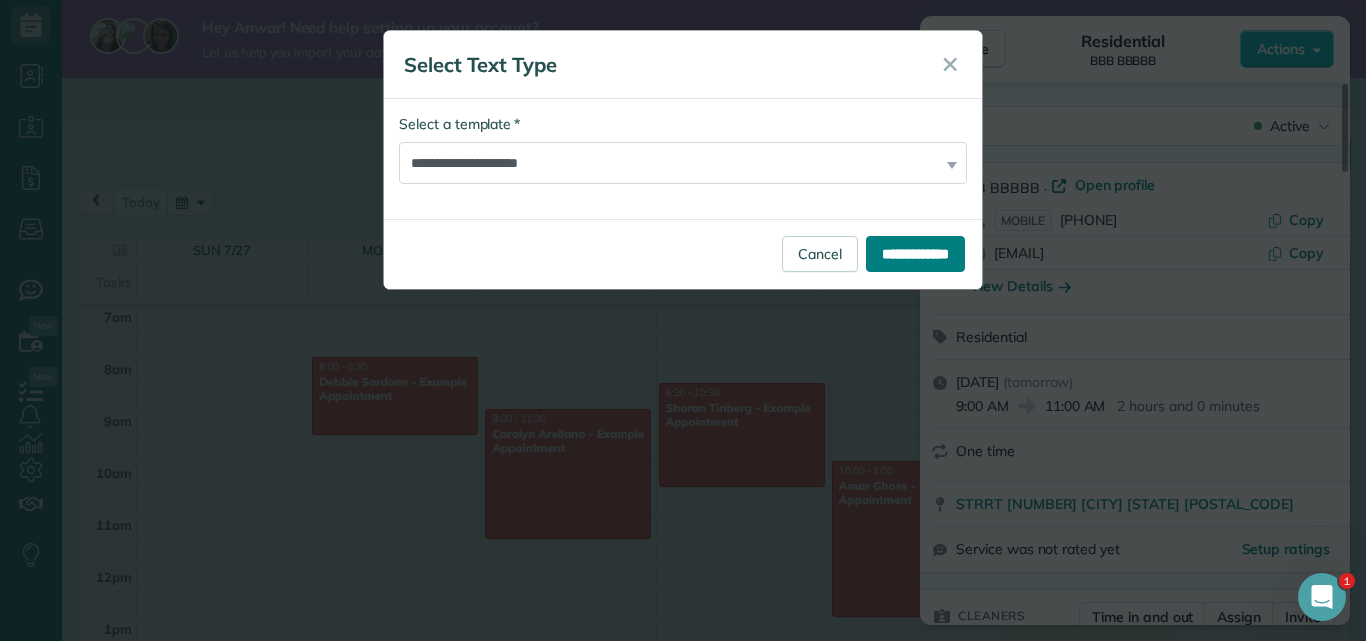 click on "**********" at bounding box center (915, 254) 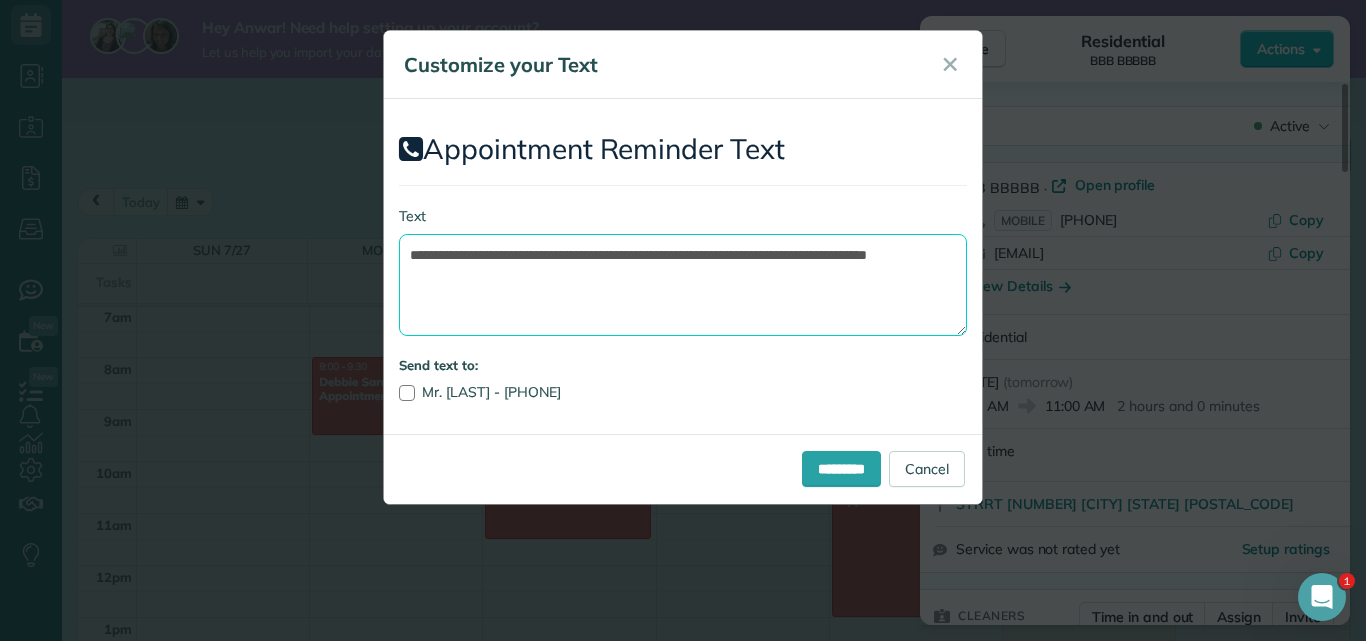 click on "**********" at bounding box center [683, 285] 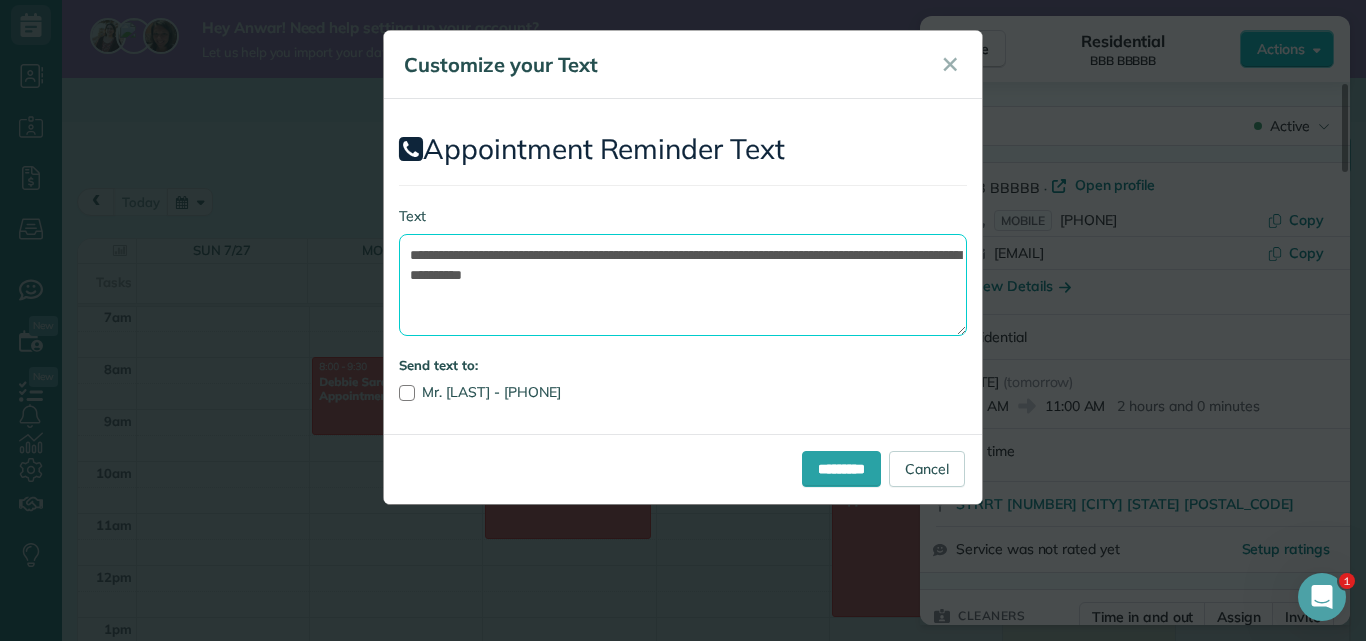 click on "**********" at bounding box center (683, 285) 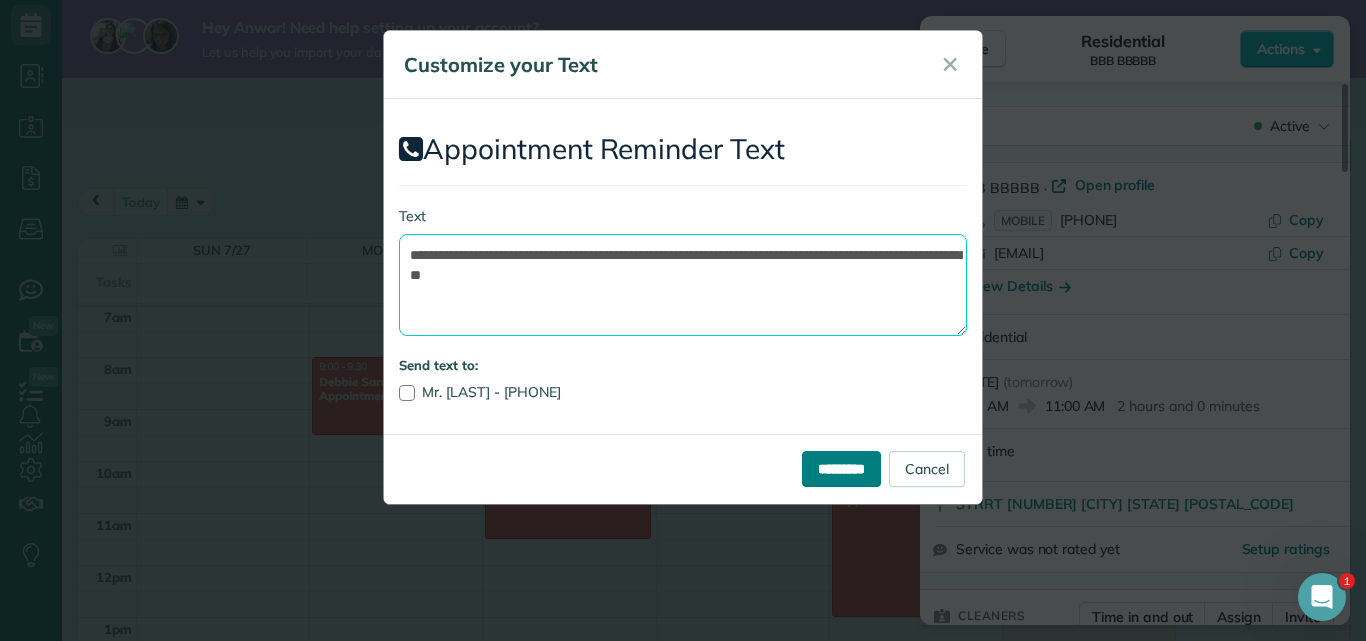 type on "**********" 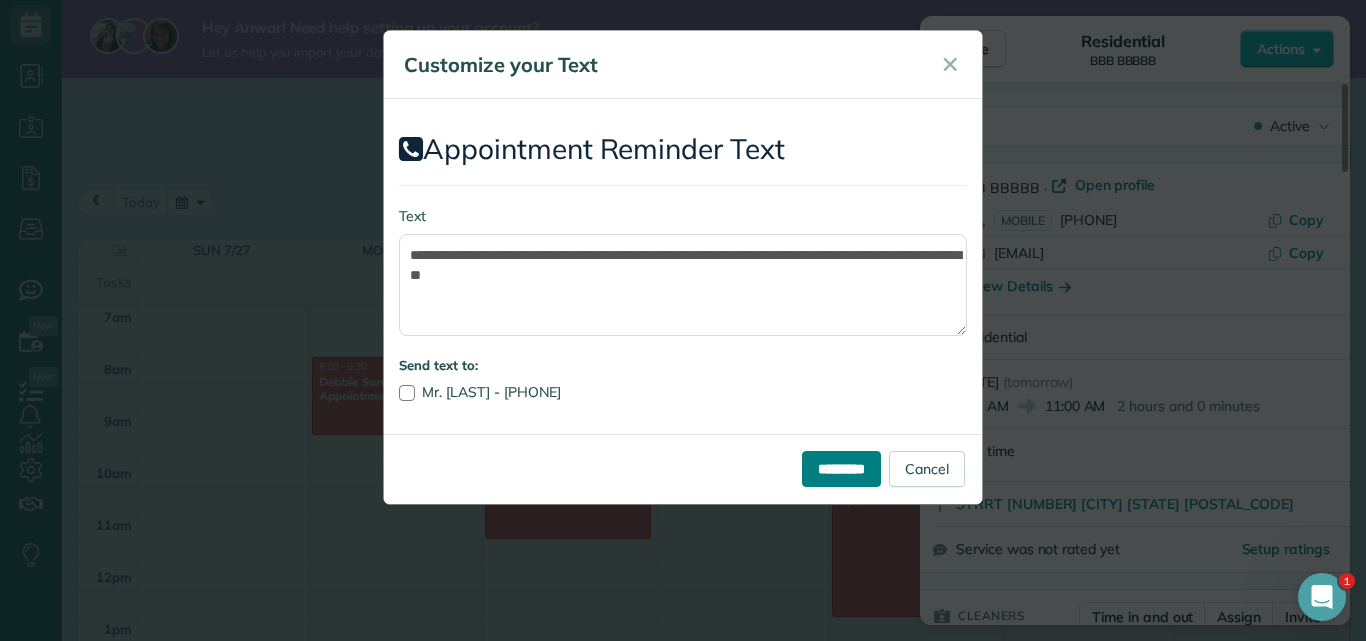 click on "*********" at bounding box center (841, 469) 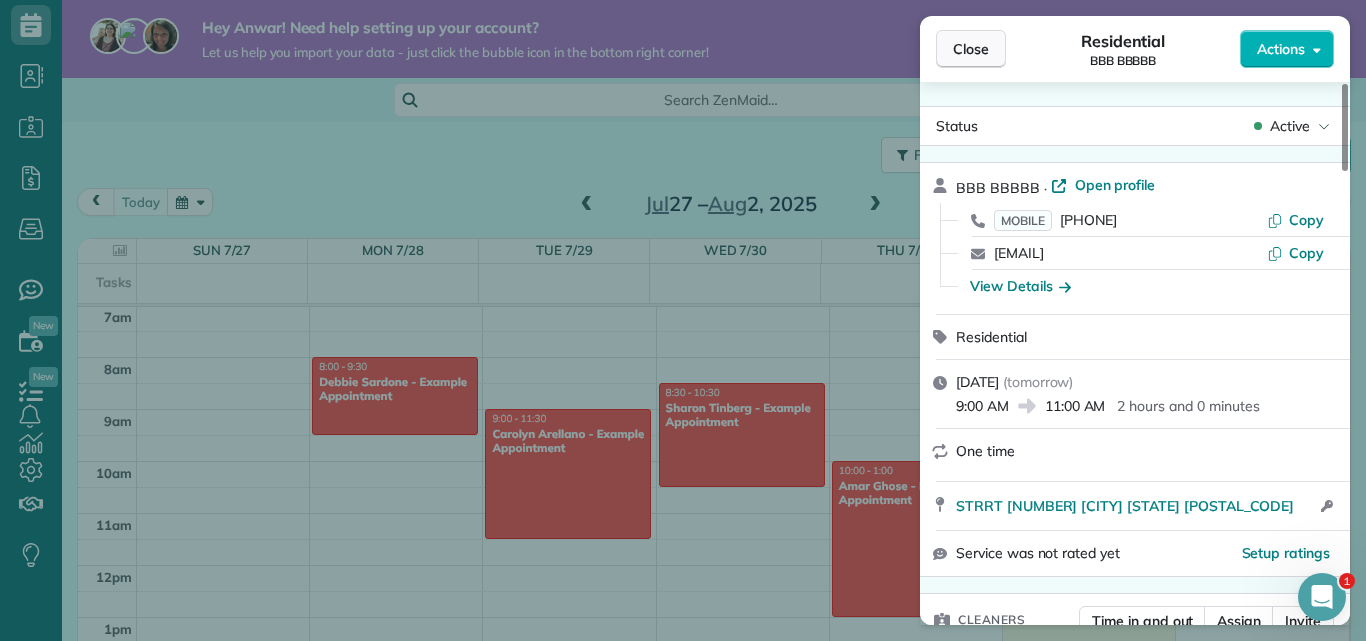 click on "Close" at bounding box center [971, 49] 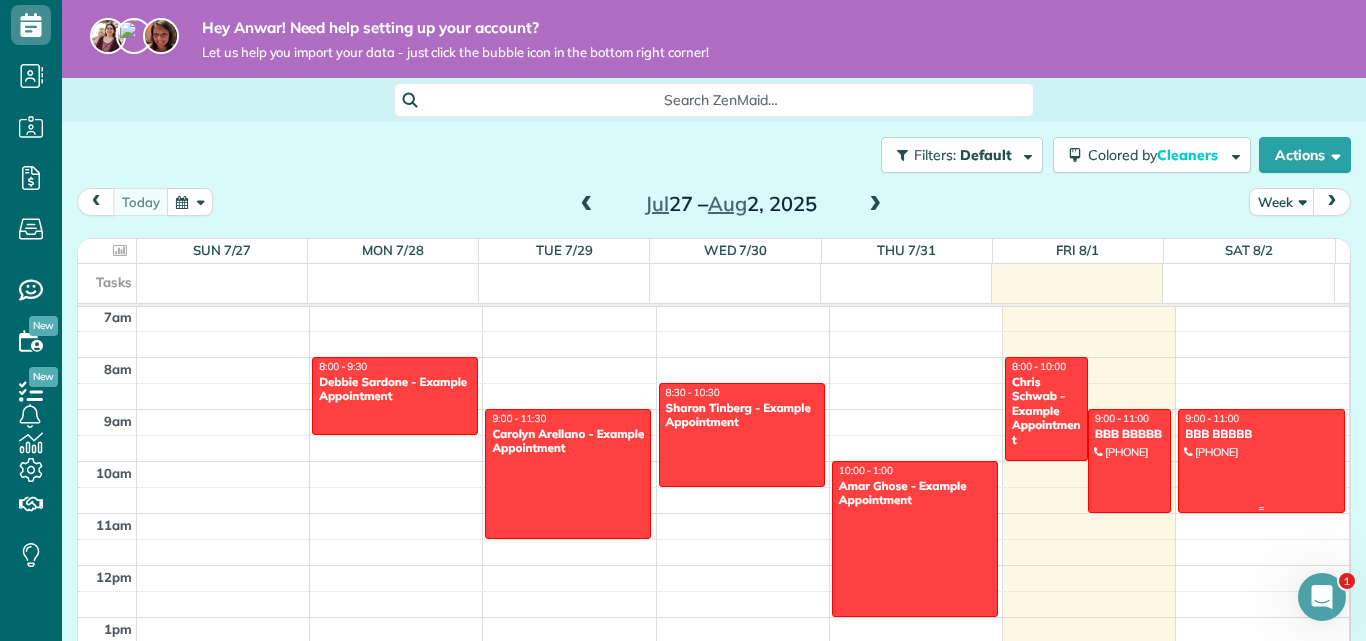 click at bounding box center [1261, 461] 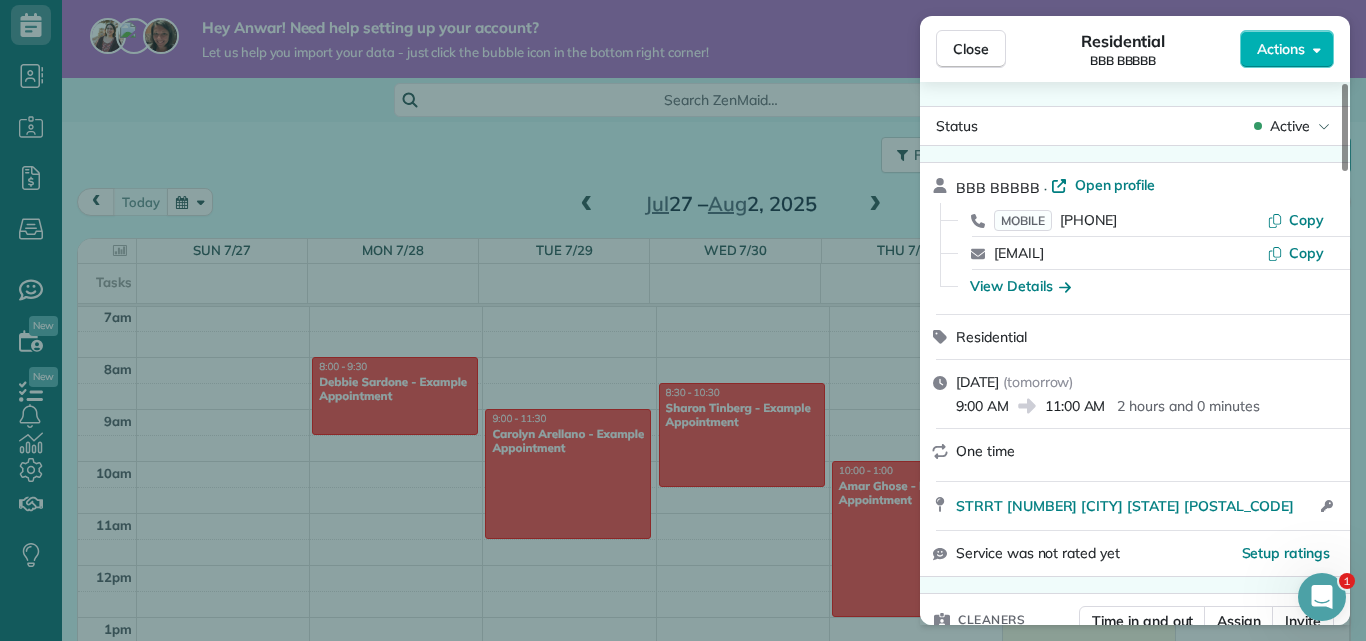 click on "MOBILE 06 65 10 82 28 Copy" at bounding box center [1147, 220] 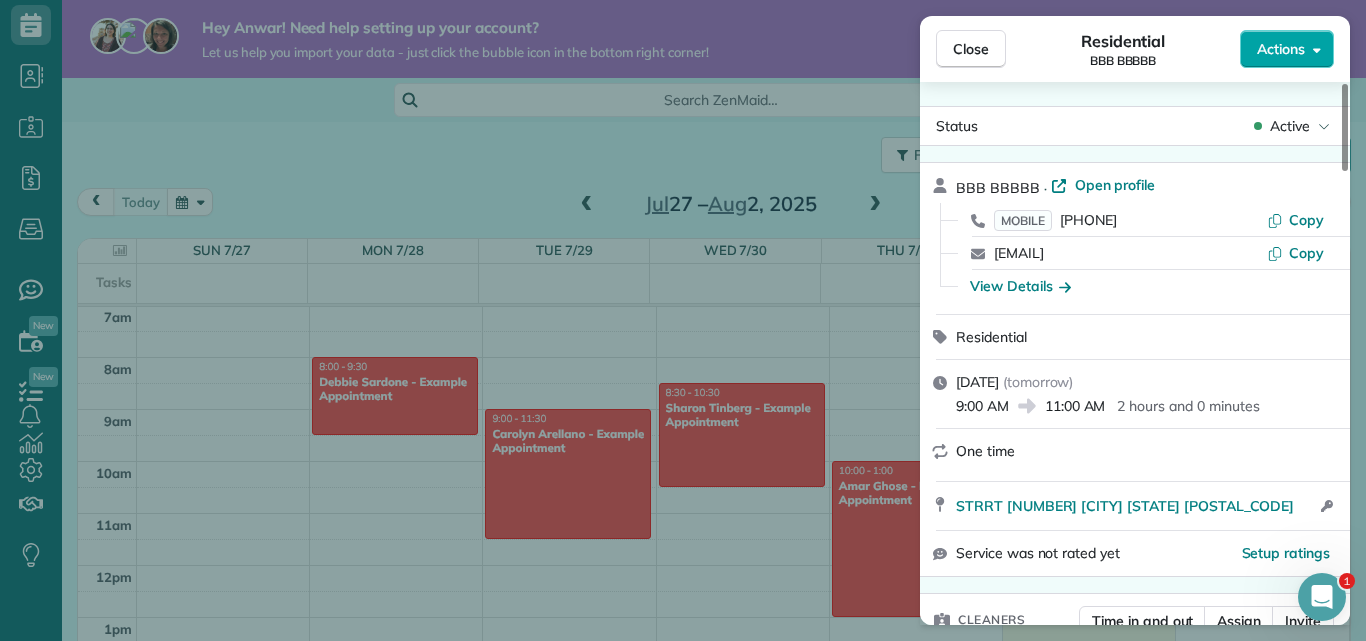 click on "Actions" at bounding box center [1281, 49] 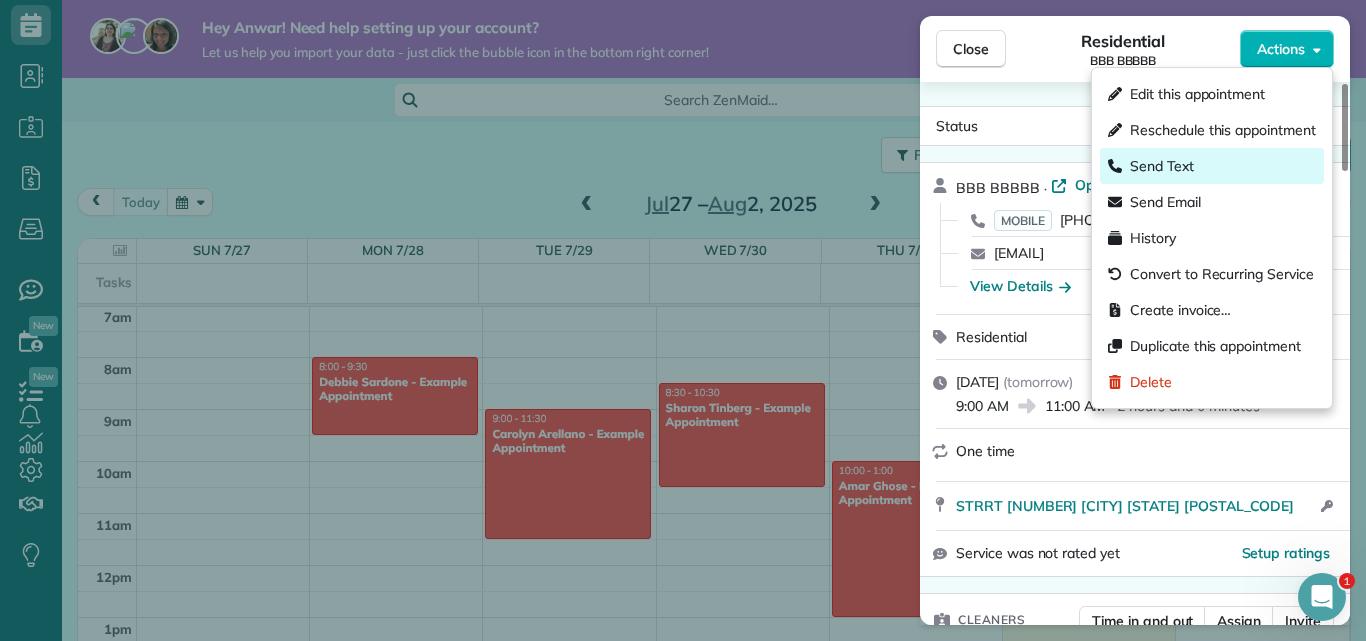 click on "Send Text" at bounding box center [1212, 166] 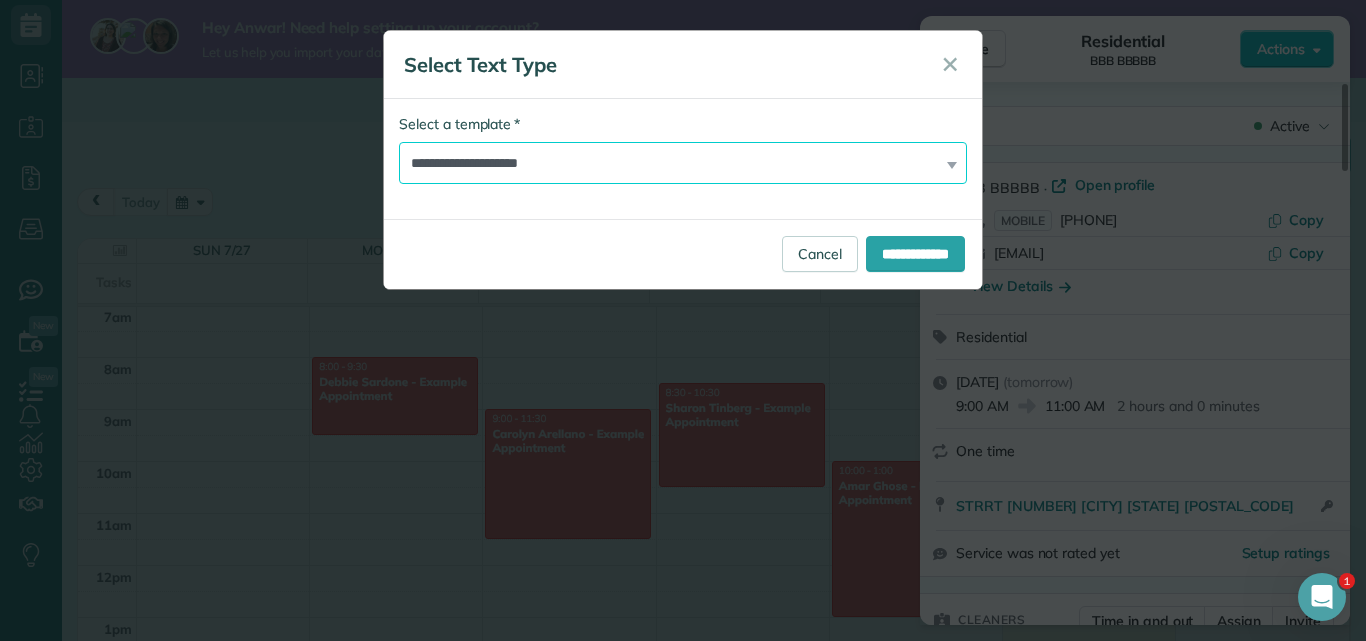 click on "**********" at bounding box center (683, 163) 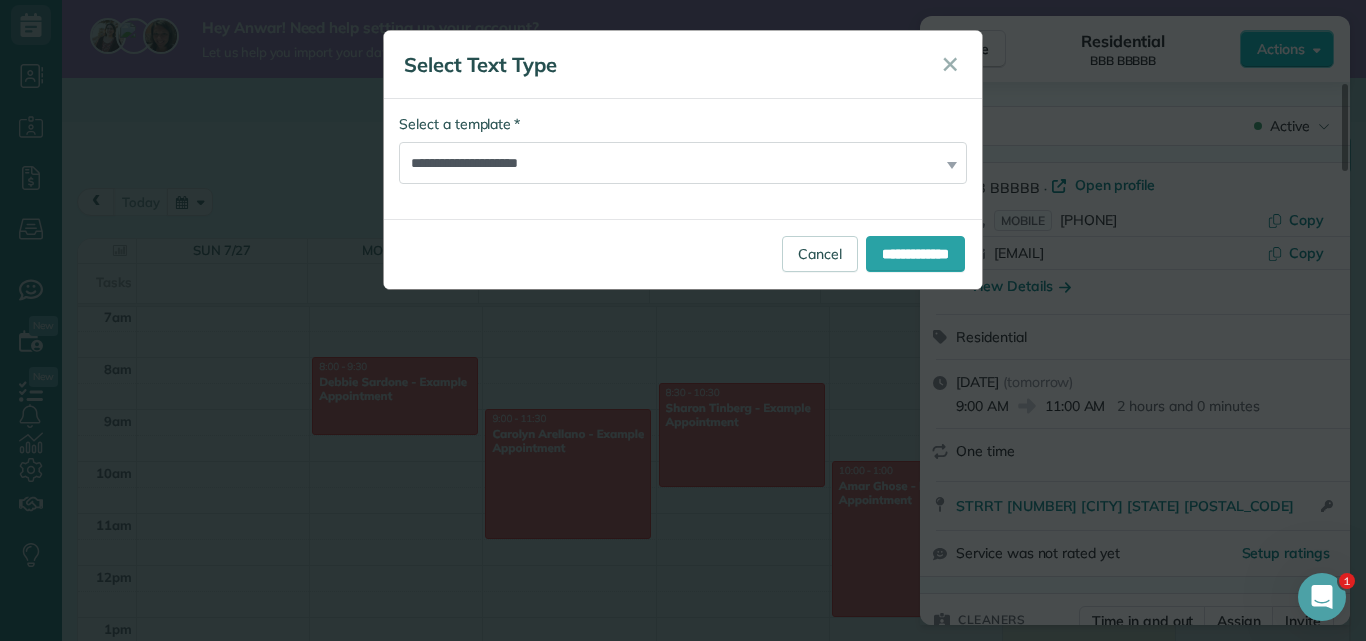 click on "**********" at bounding box center [683, 320] 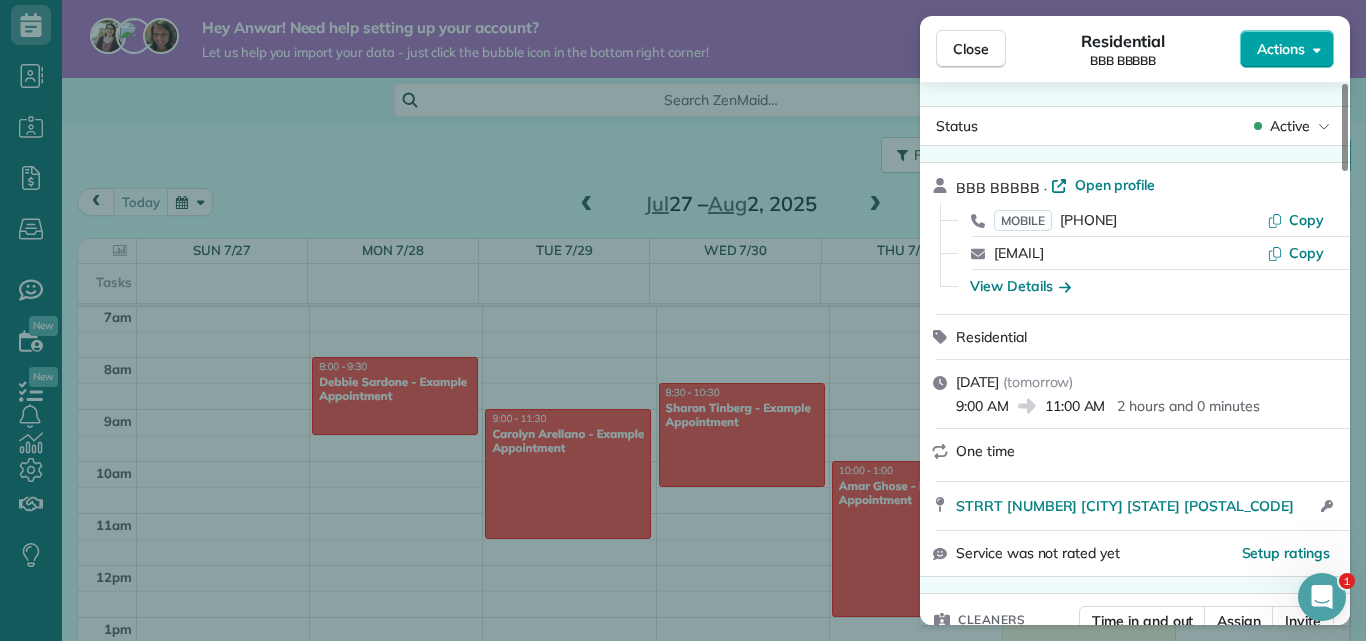 click on "Actions" at bounding box center (1281, 49) 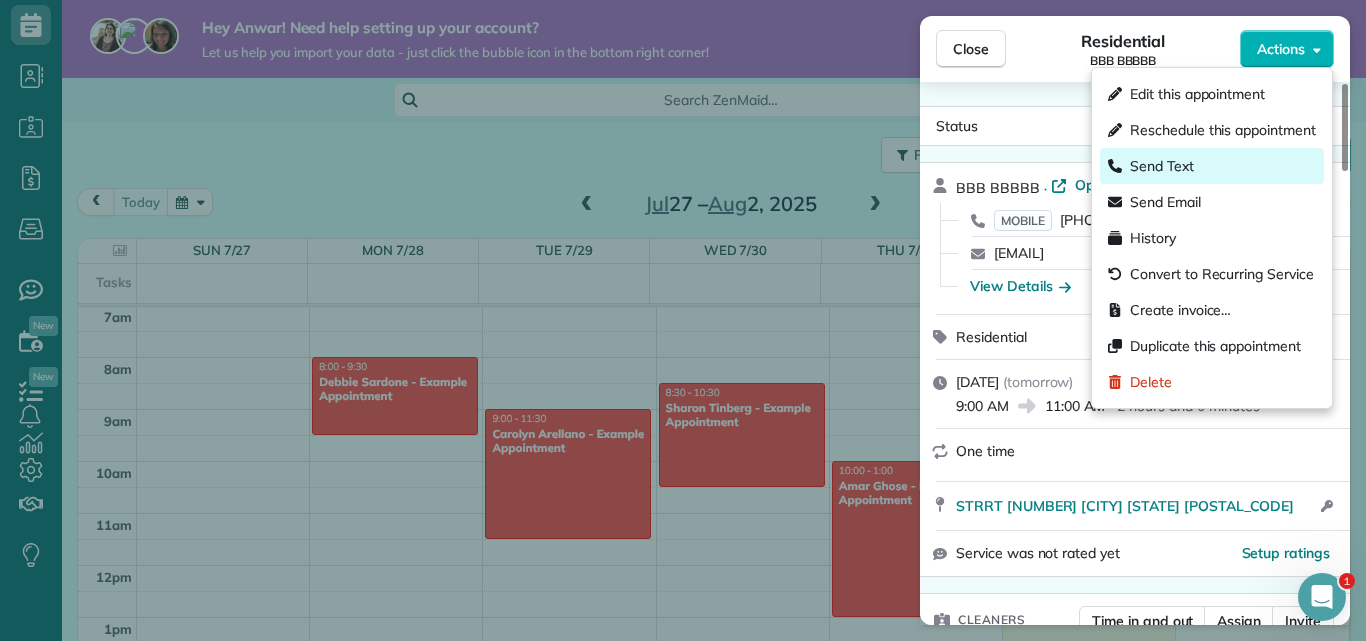 click on "Send Text" at bounding box center [1162, 166] 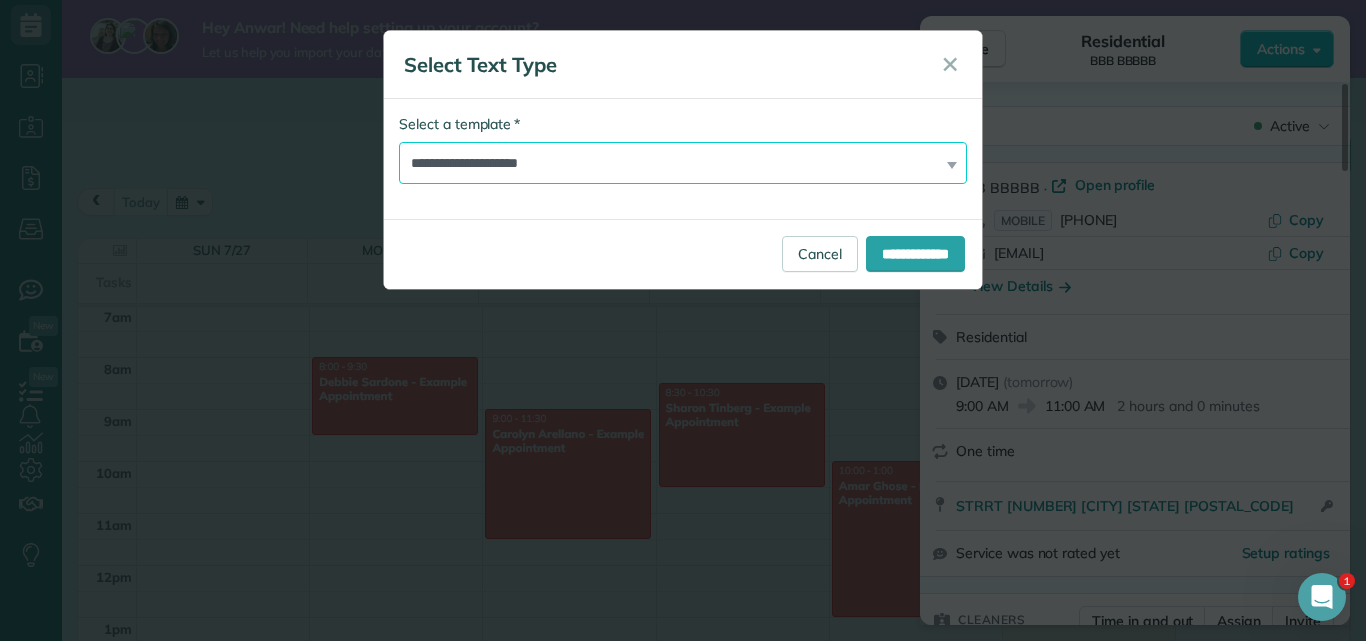 click on "**********" at bounding box center (683, 163) 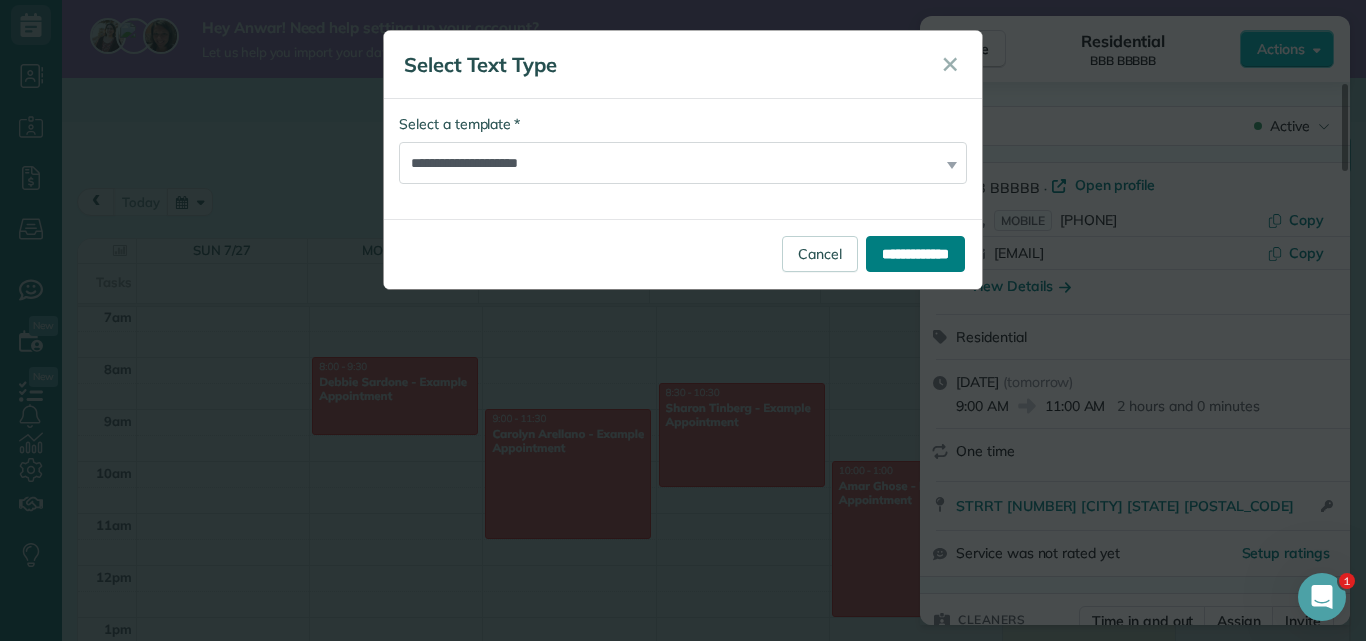 click on "**********" at bounding box center [915, 254] 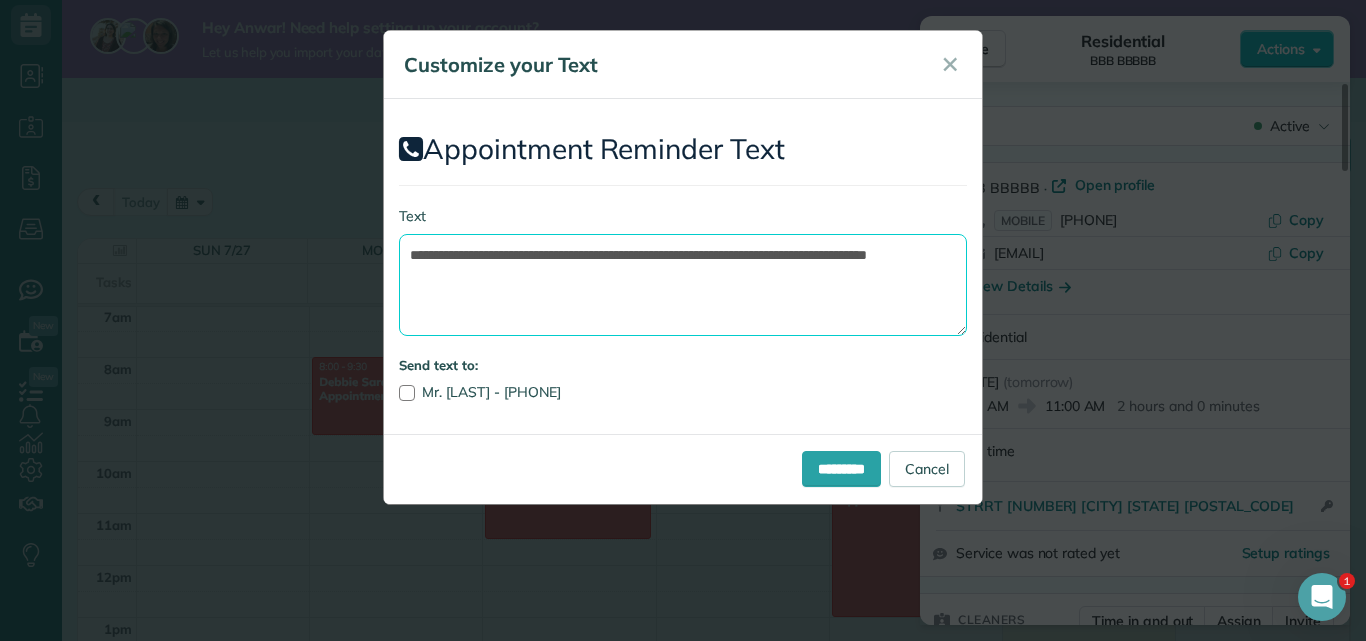 click on "**********" at bounding box center [683, 285] 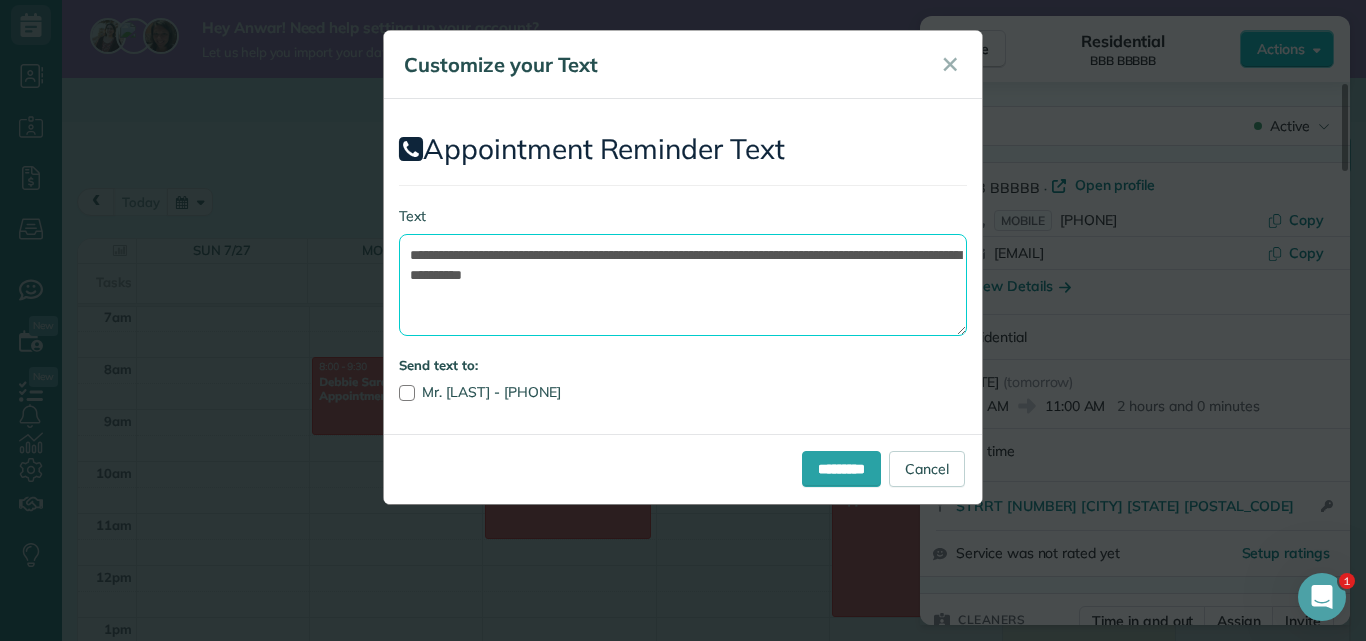click on "**********" at bounding box center [683, 285] 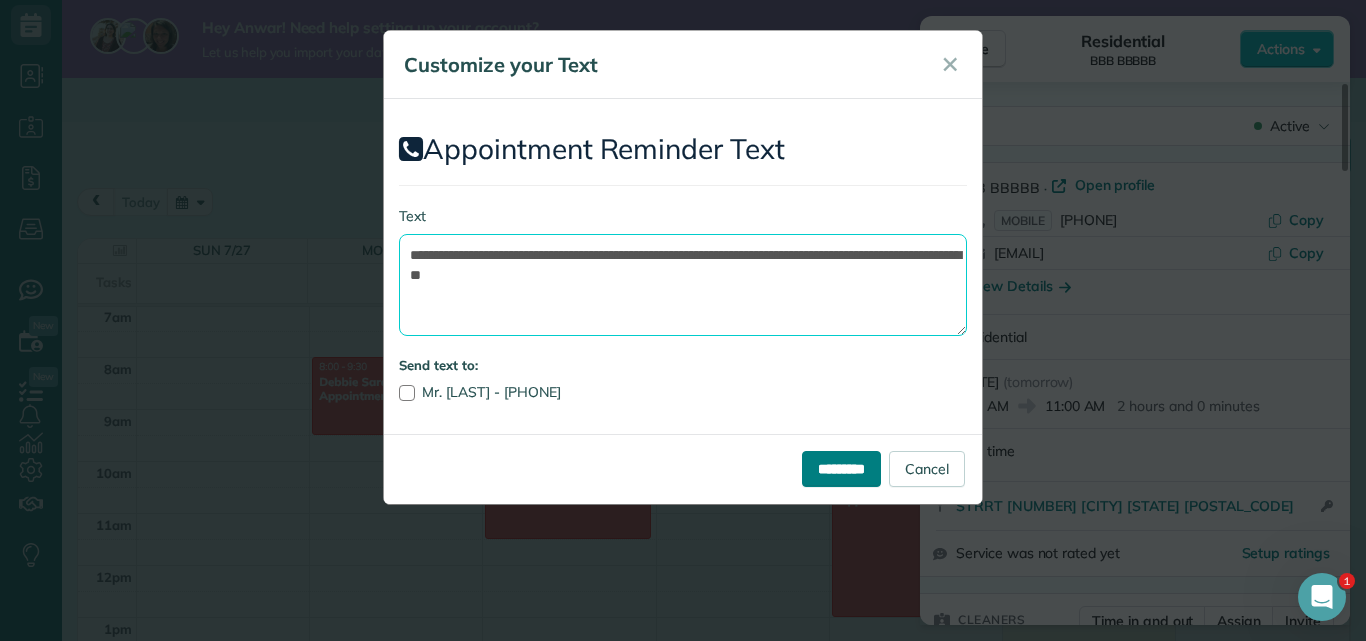type on "**********" 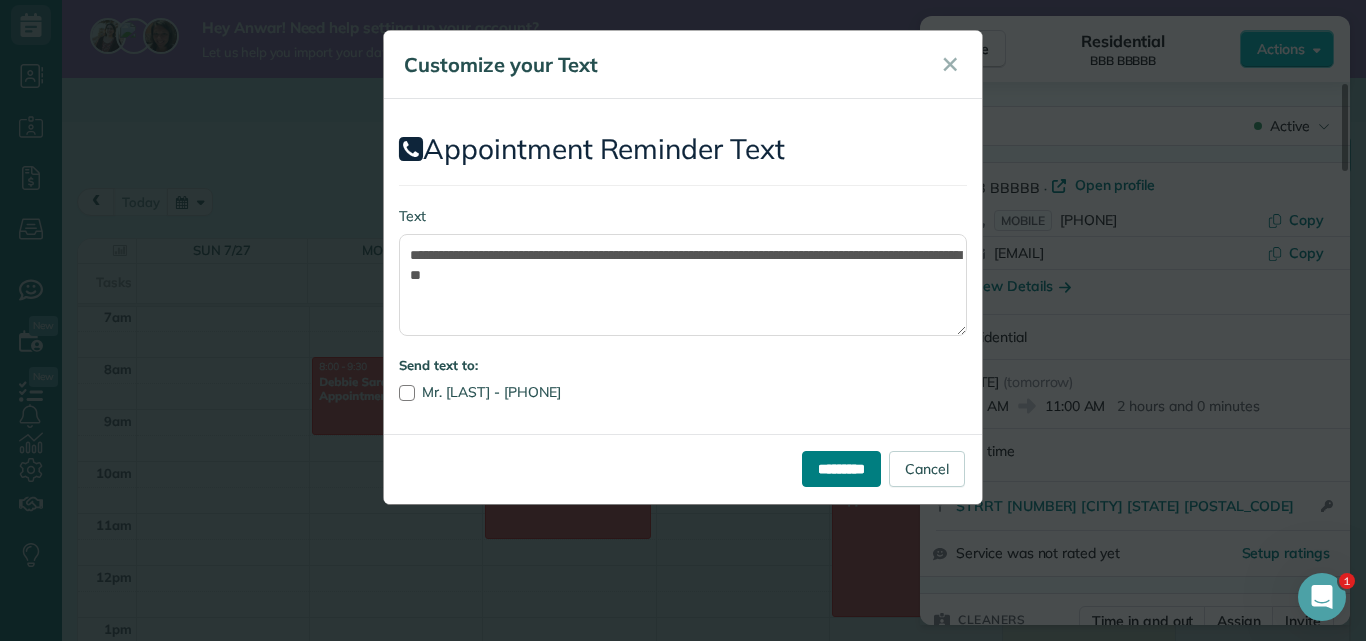 click on "*********" at bounding box center [841, 469] 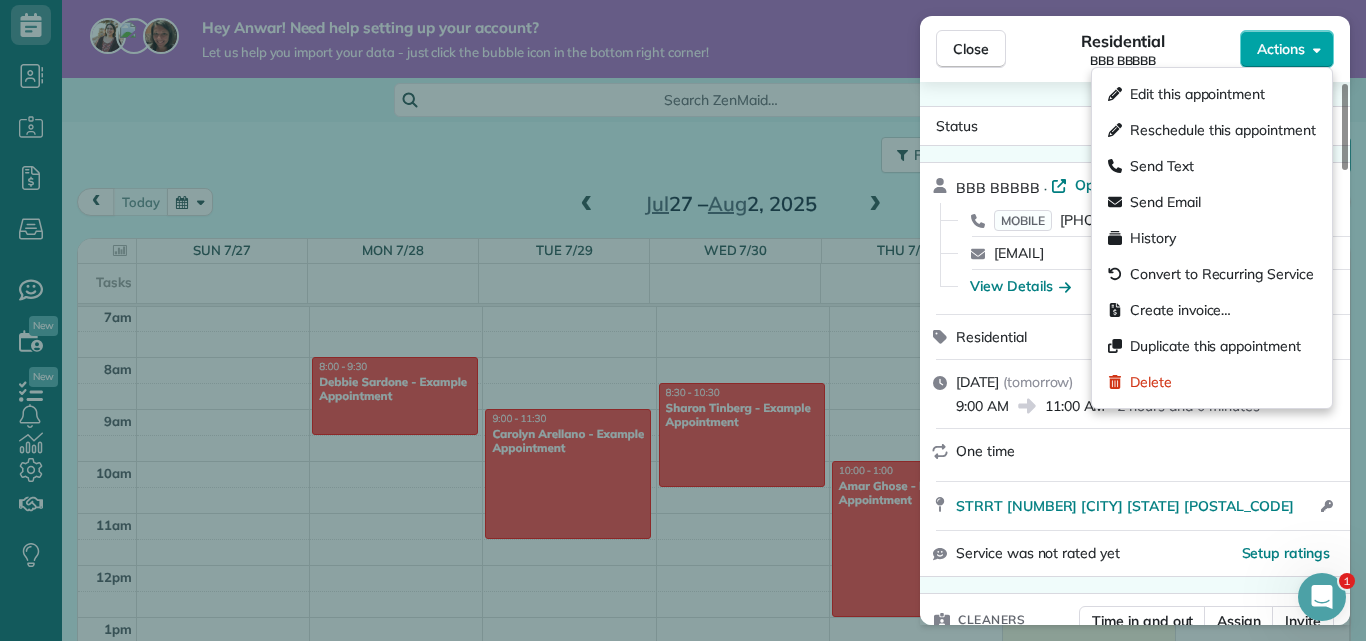 click on "Actions" at bounding box center (1287, 49) 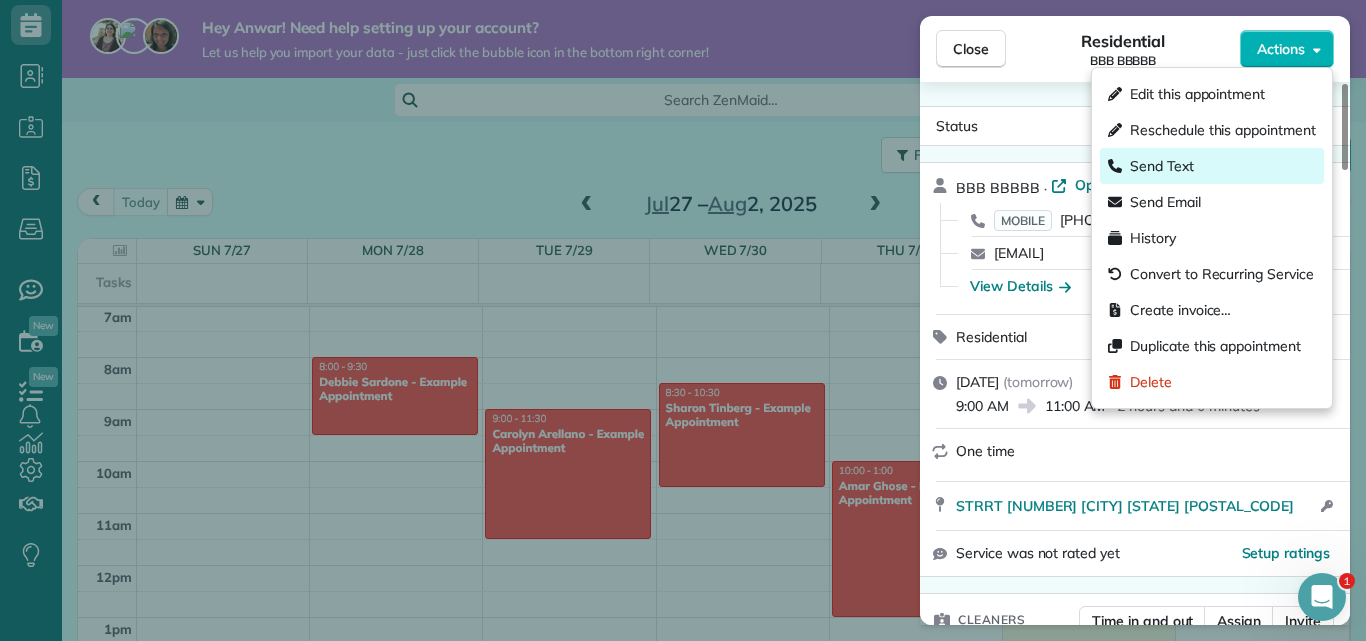 click on "Send Text" at bounding box center [1212, 166] 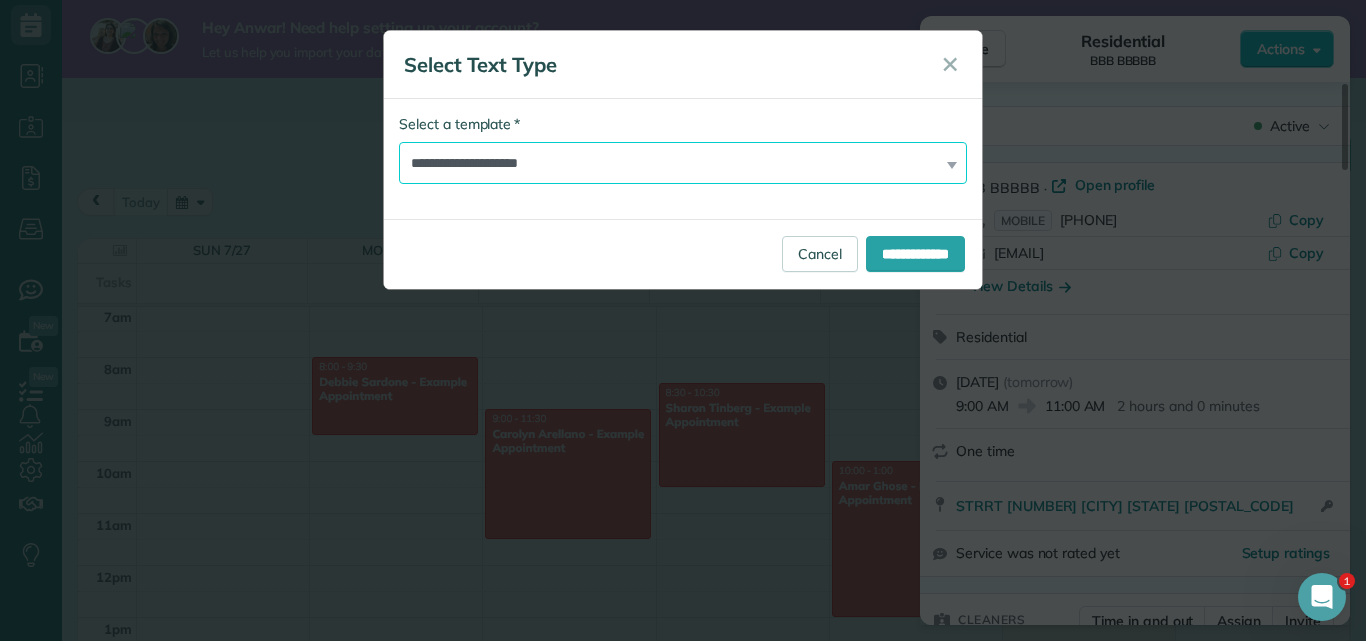 click on "**********" at bounding box center [683, 163] 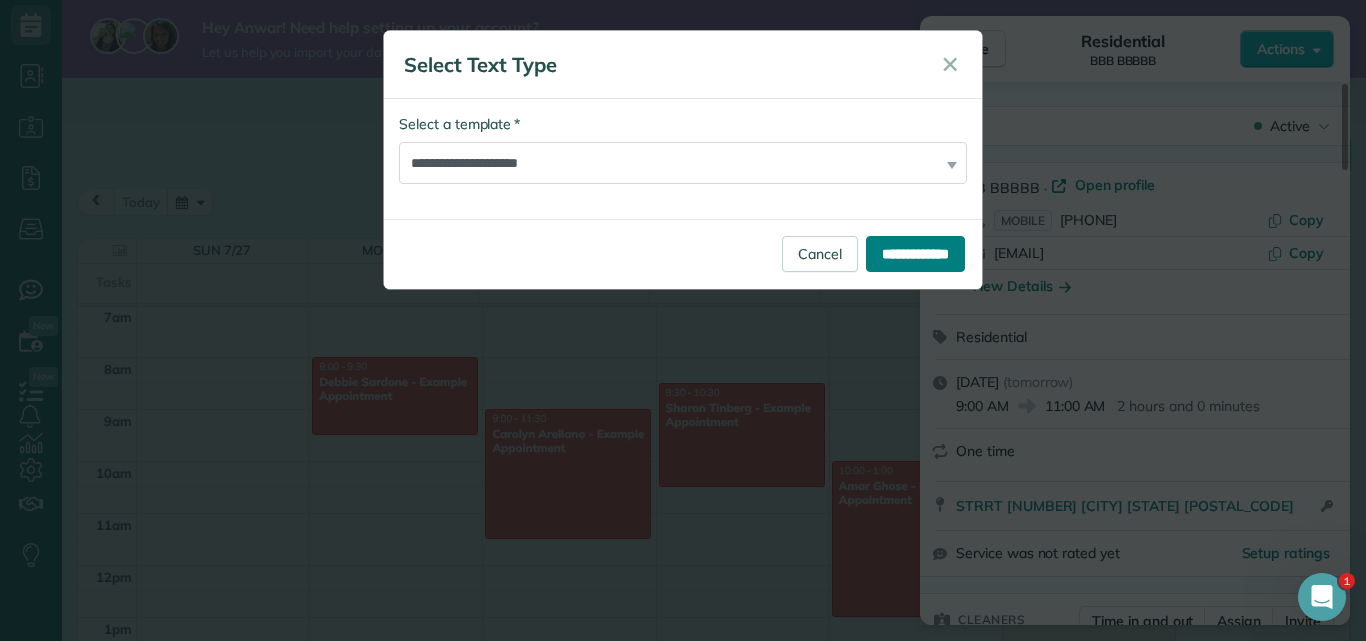 click on "**********" at bounding box center (915, 254) 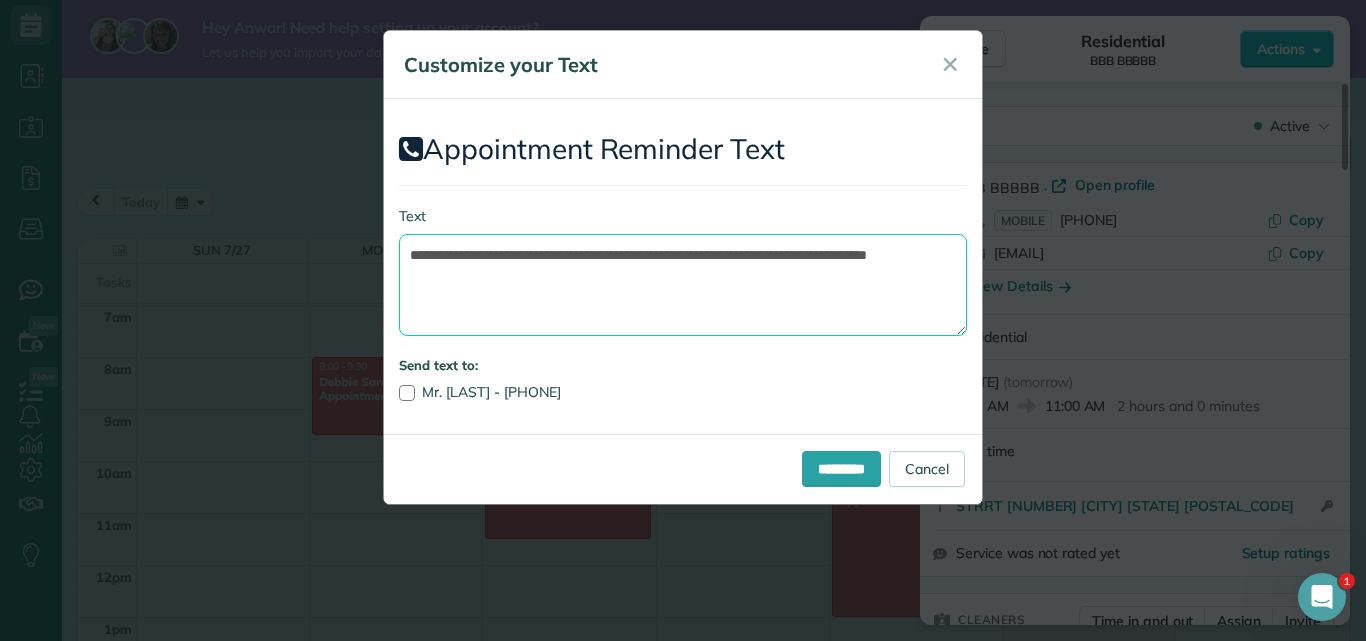 click on "**********" at bounding box center [683, 285] 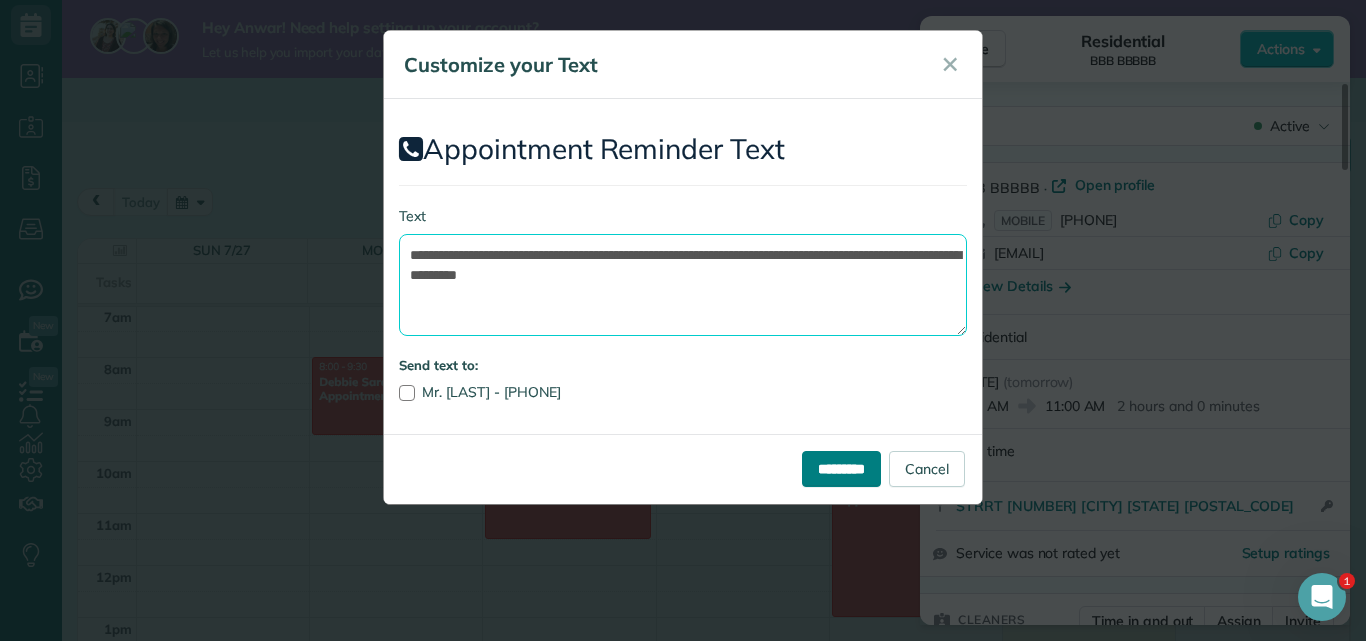 type on "**********" 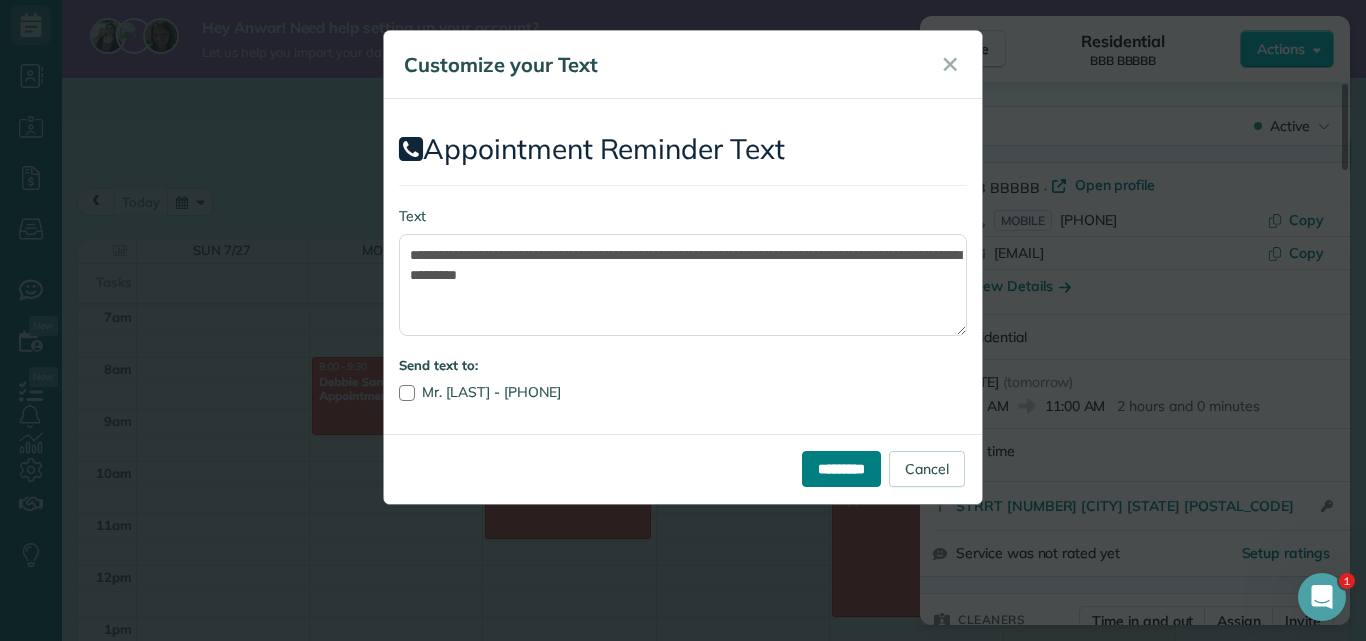 click on "*********" at bounding box center [841, 469] 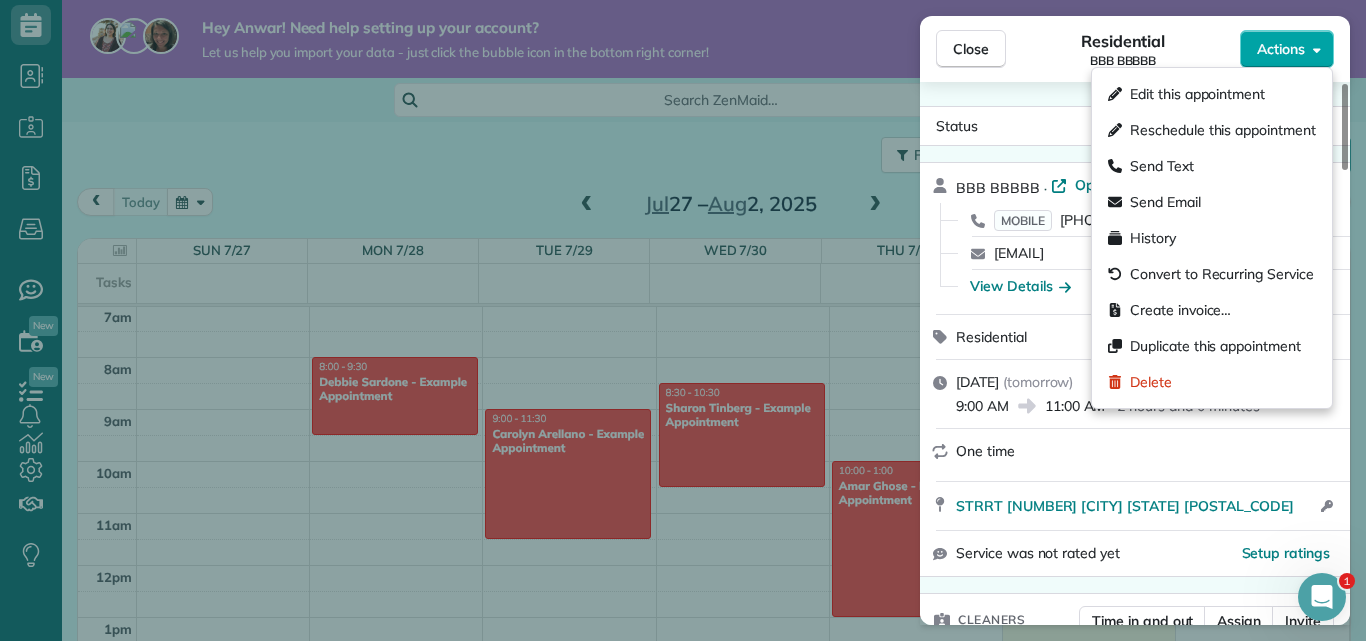 click on "Actions" at bounding box center (1287, 49) 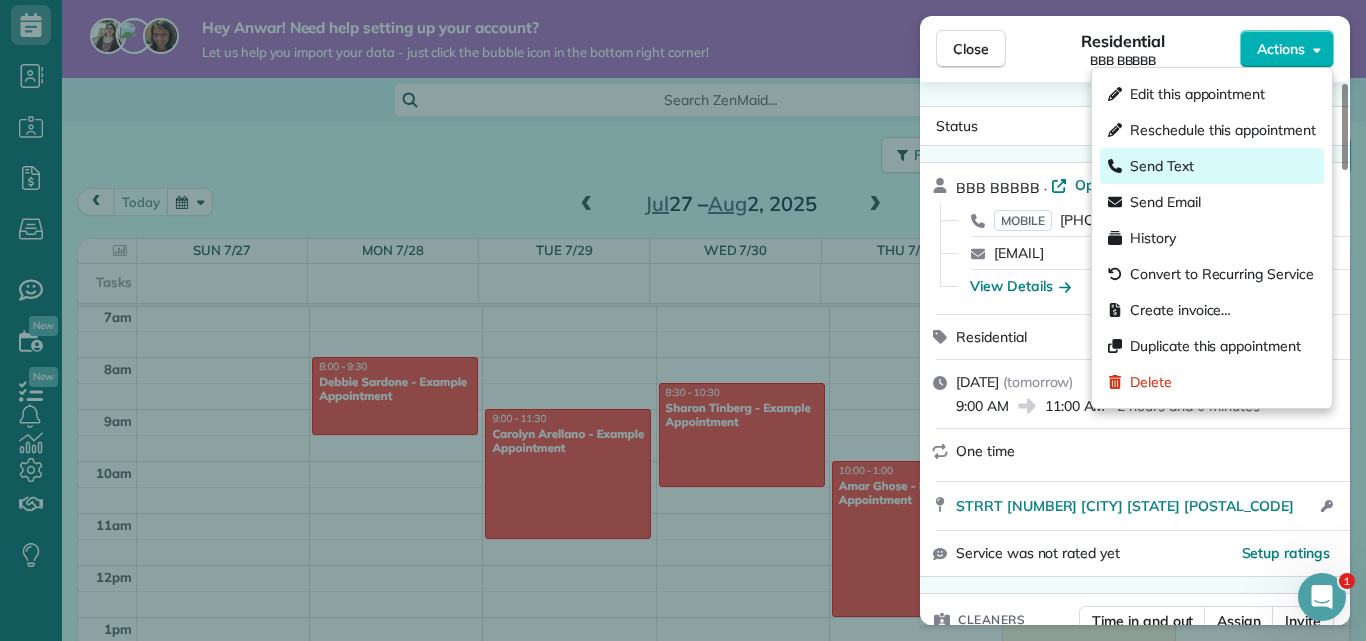 click on "Send Text" at bounding box center [1212, 166] 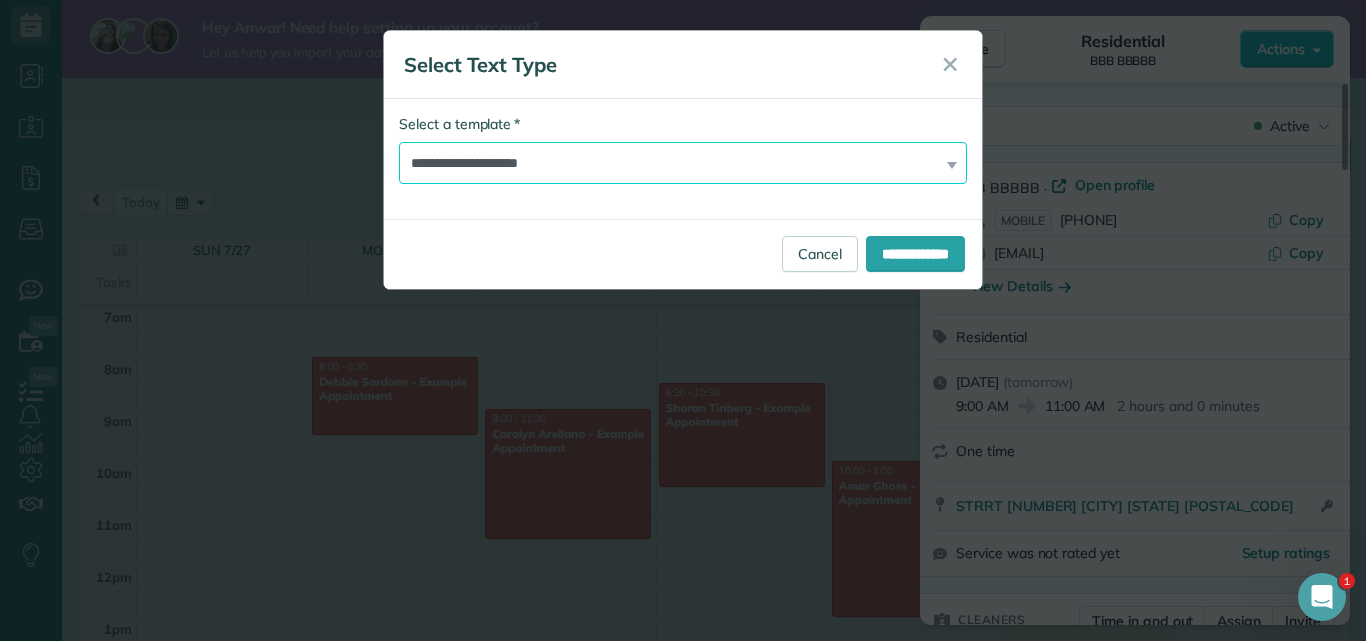click on "**********" at bounding box center (683, 163) 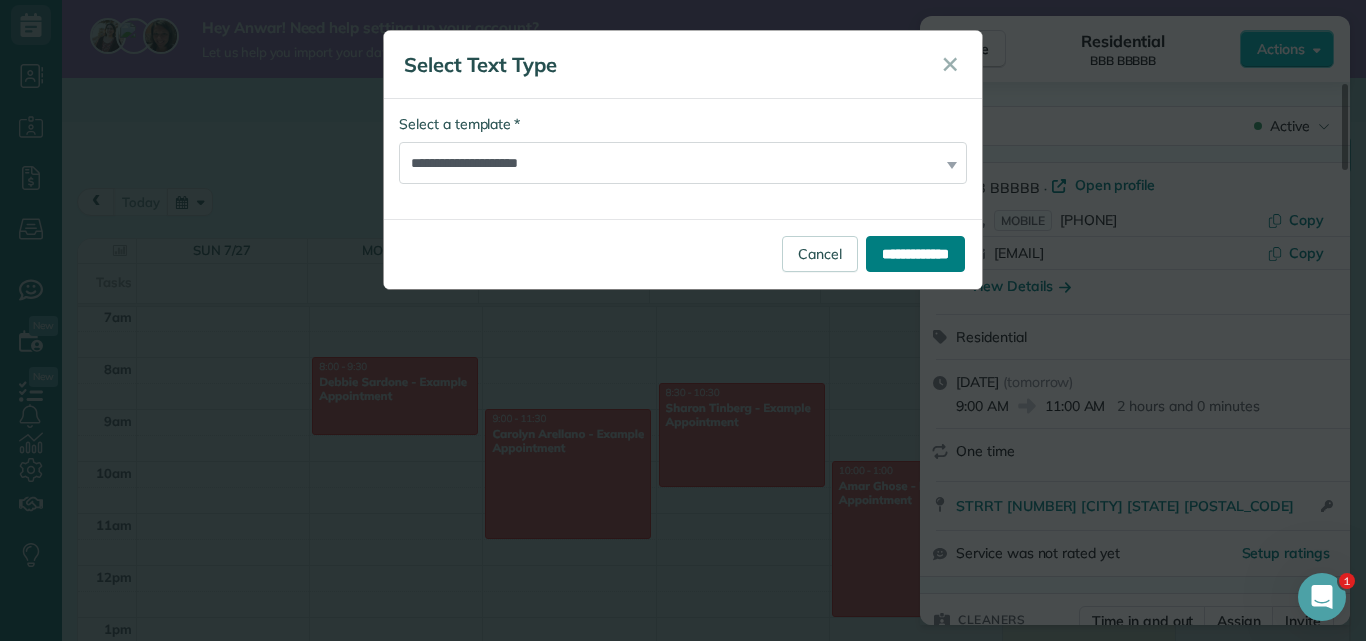 click on "**********" at bounding box center [915, 254] 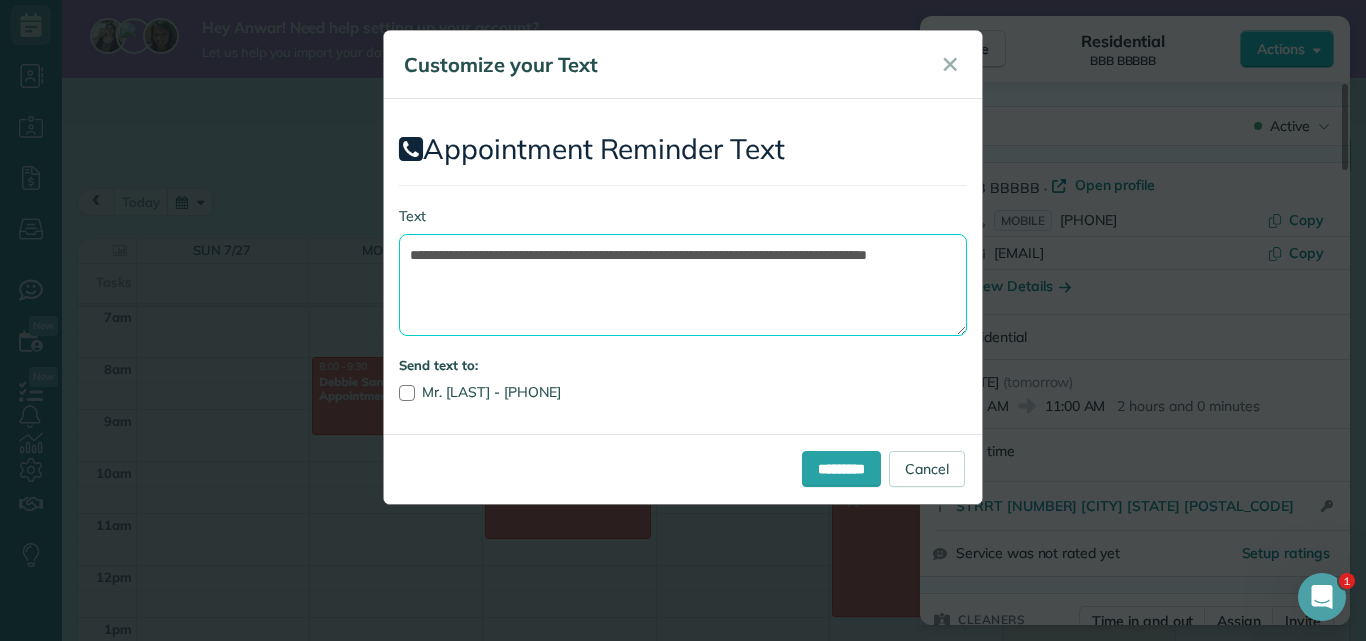 click on "**********" at bounding box center (683, 285) 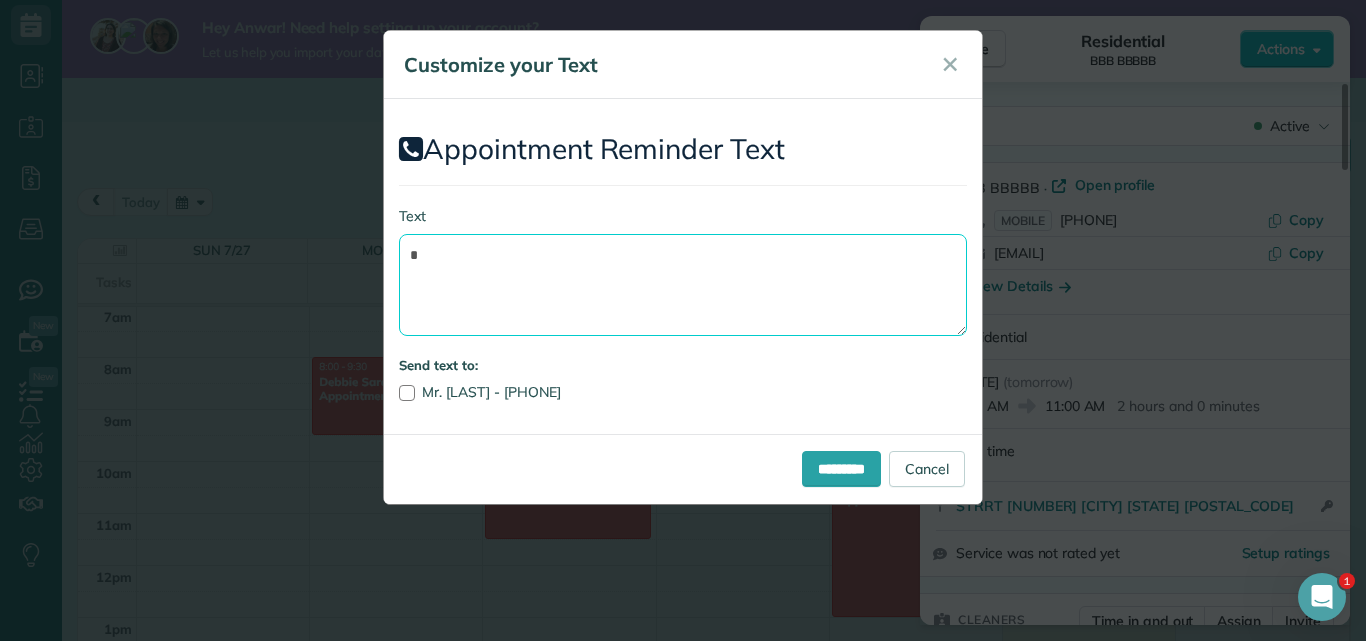 click on "**********" at bounding box center [683, 285] 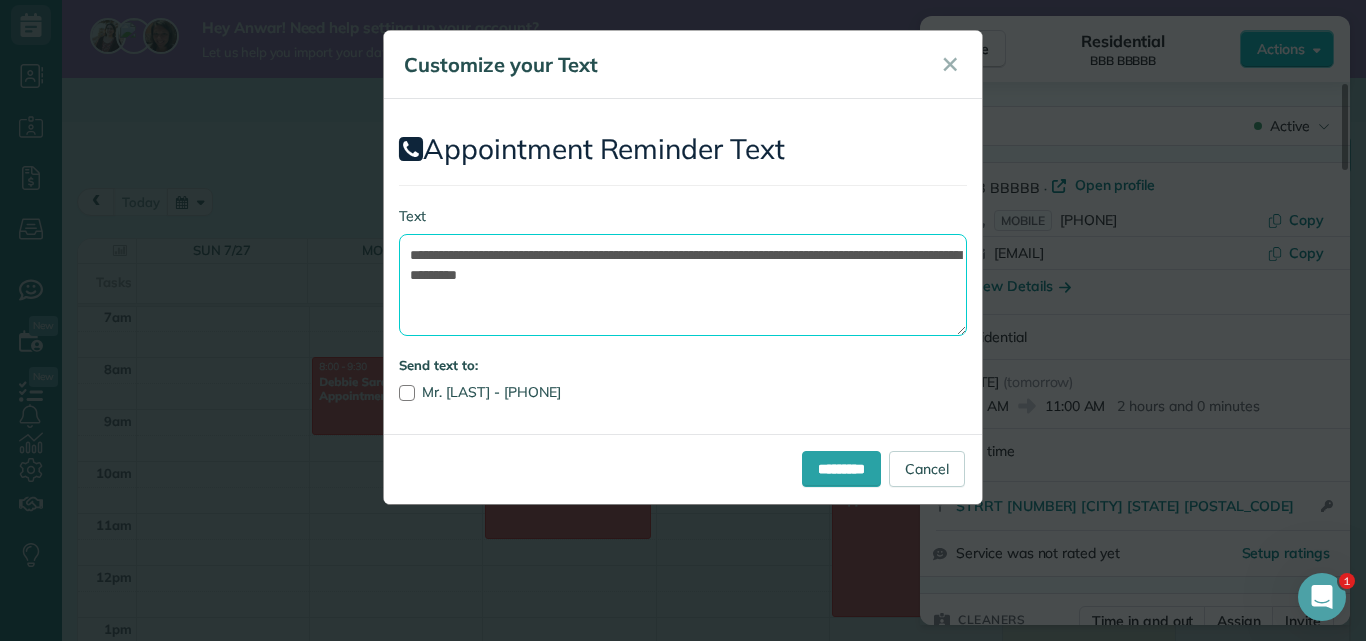 type on "**********" 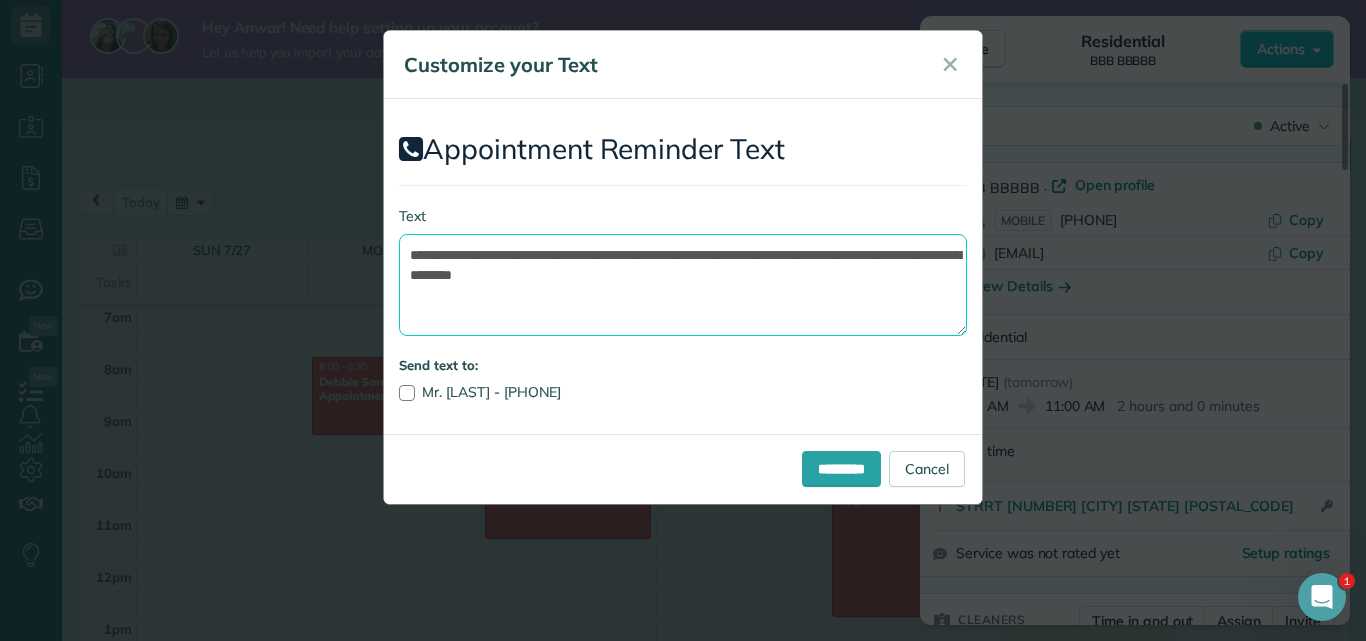 click on "**********" at bounding box center (683, 285) 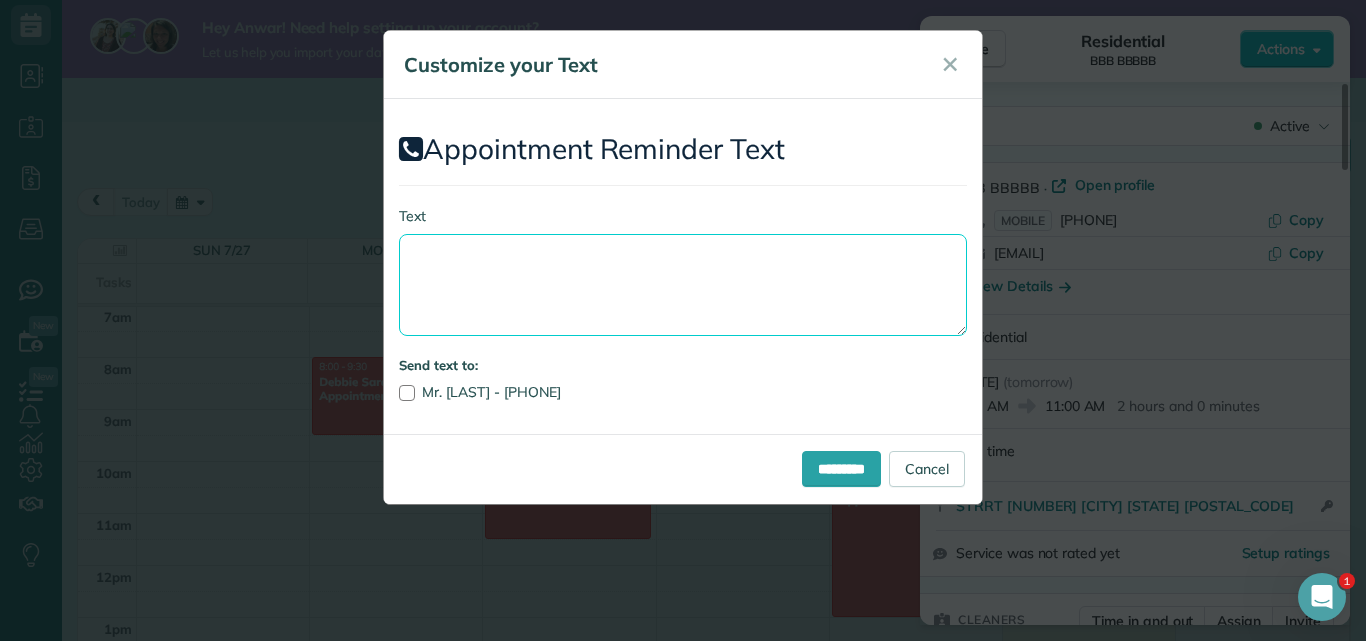 paste on "**********" 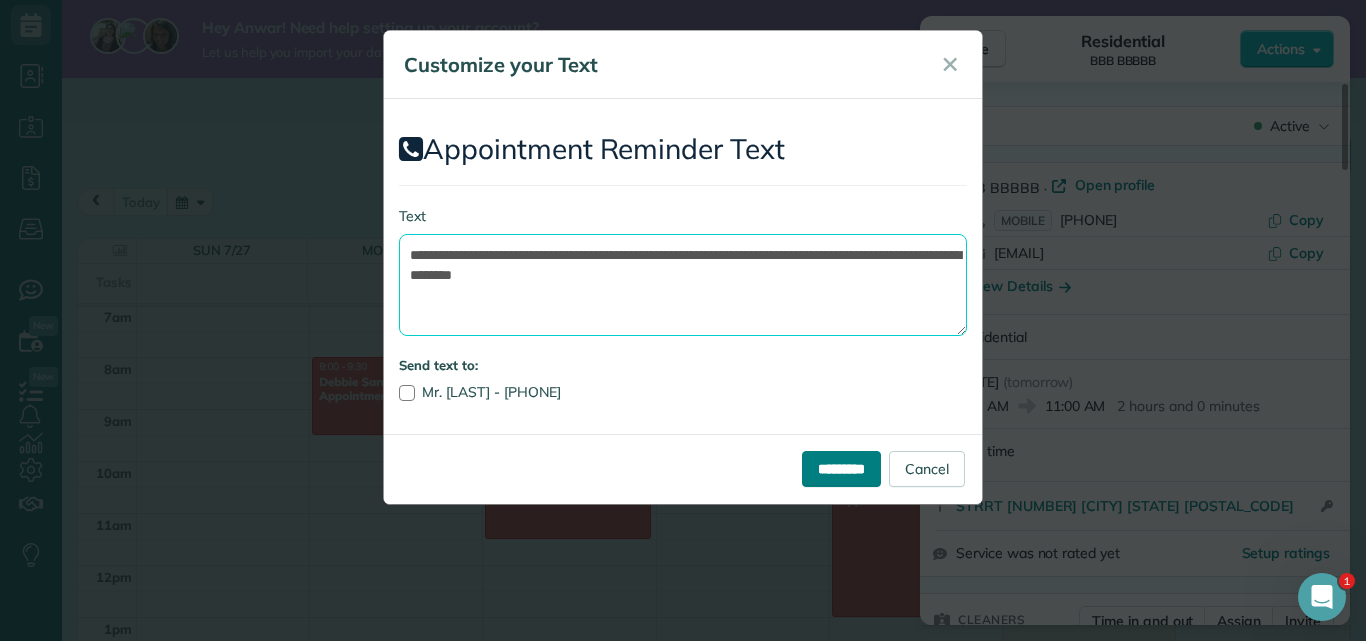 type on "**********" 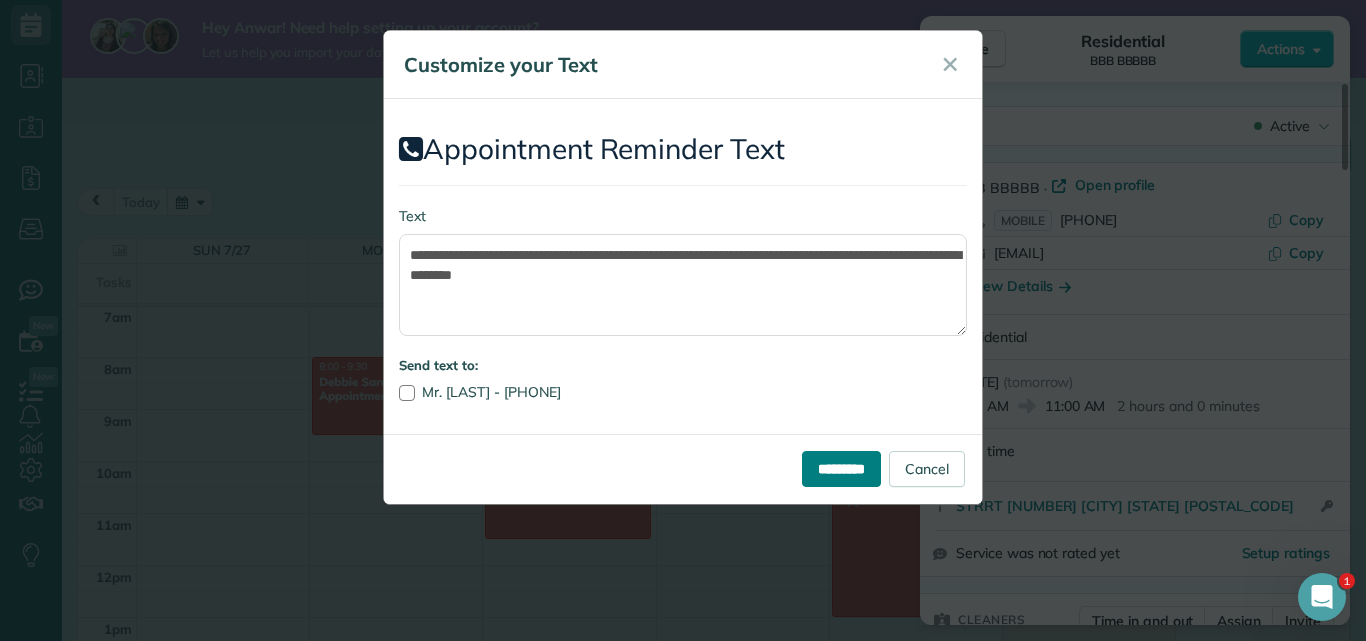 click on "*********" at bounding box center [841, 469] 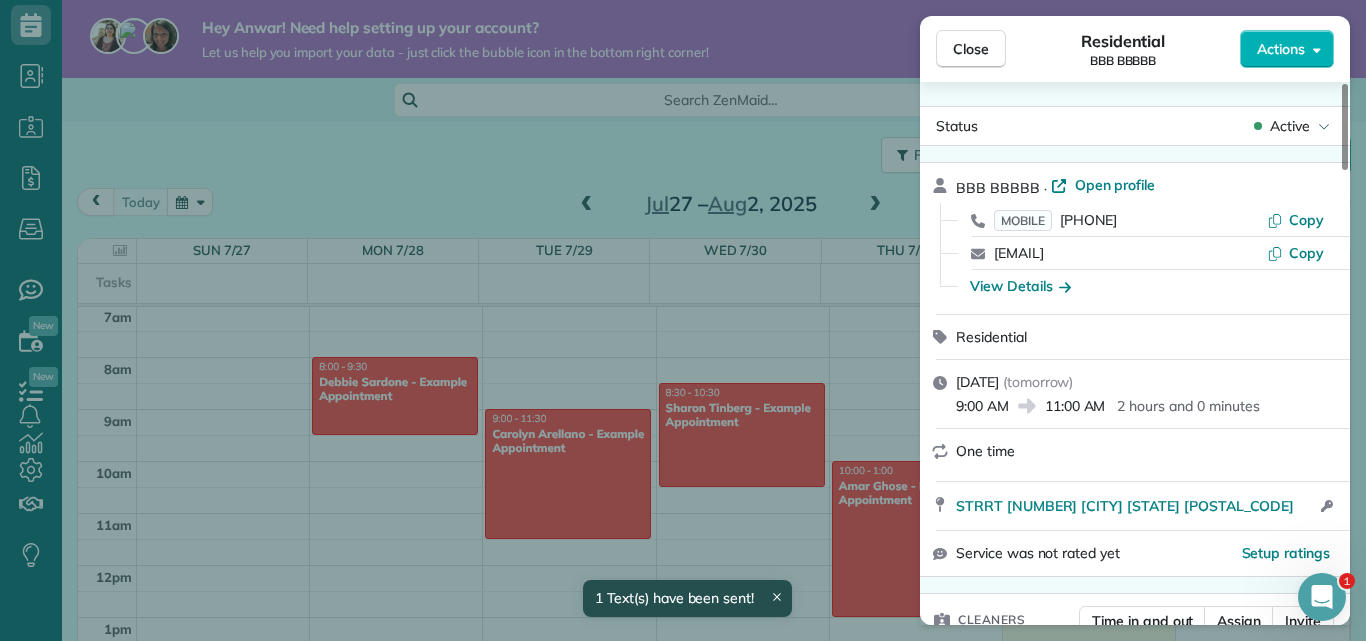 click on "Close Residential BBB BBBBB Actions" at bounding box center [1135, 49] 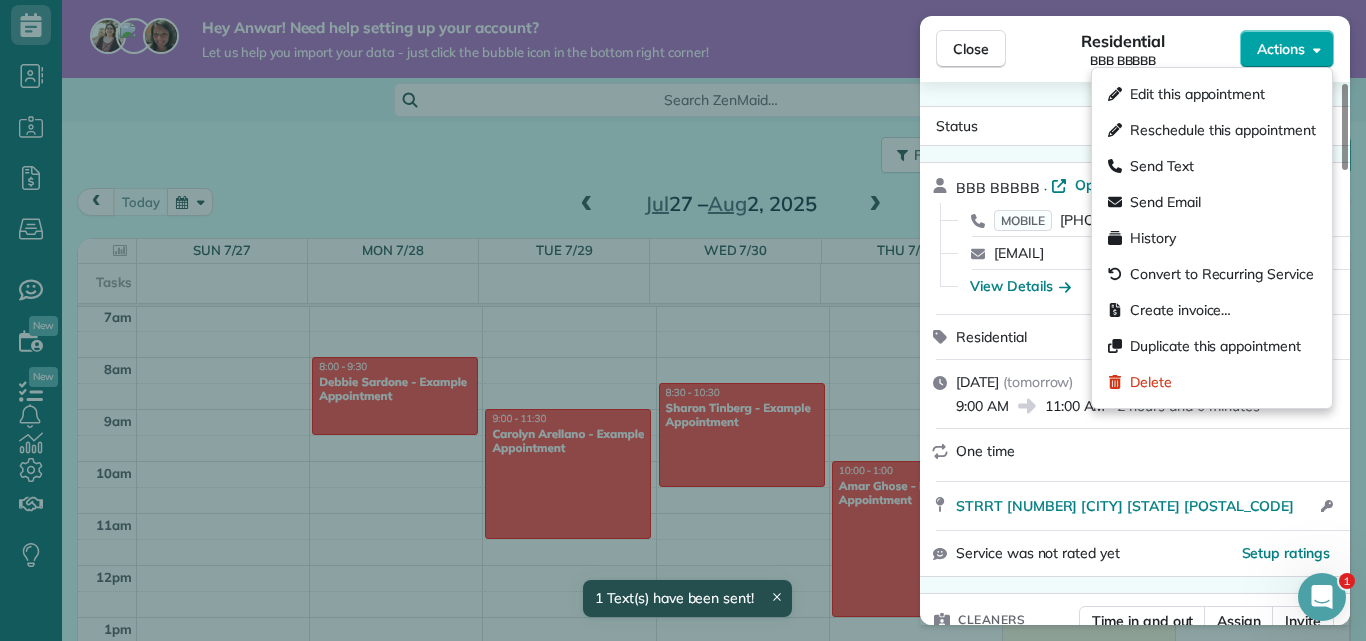 click on "Actions" at bounding box center (1281, 49) 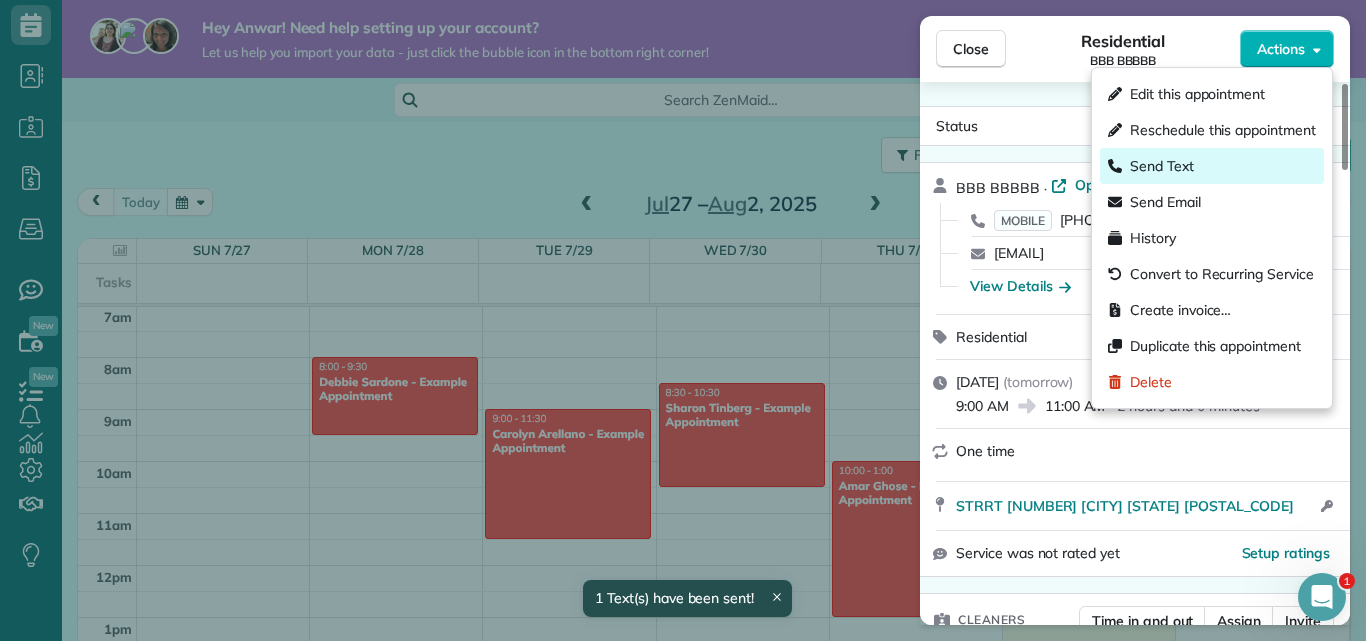 click on "Send Text" at bounding box center (1212, 166) 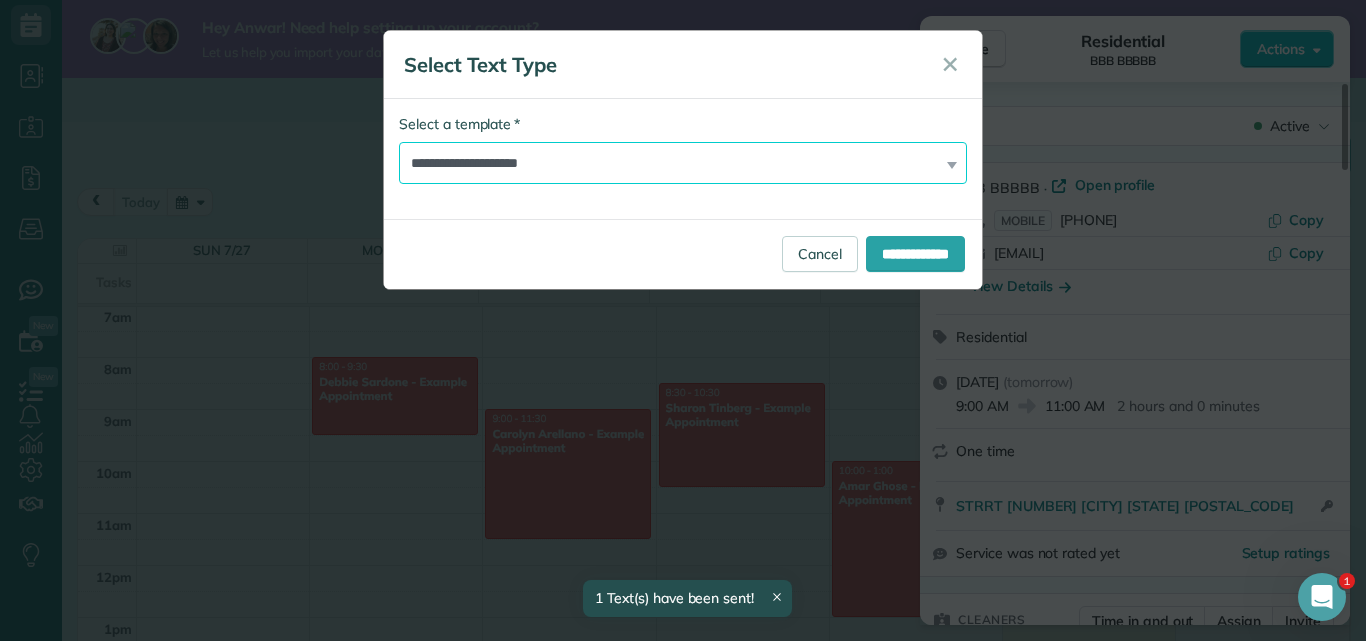 click on "**********" at bounding box center (683, 163) 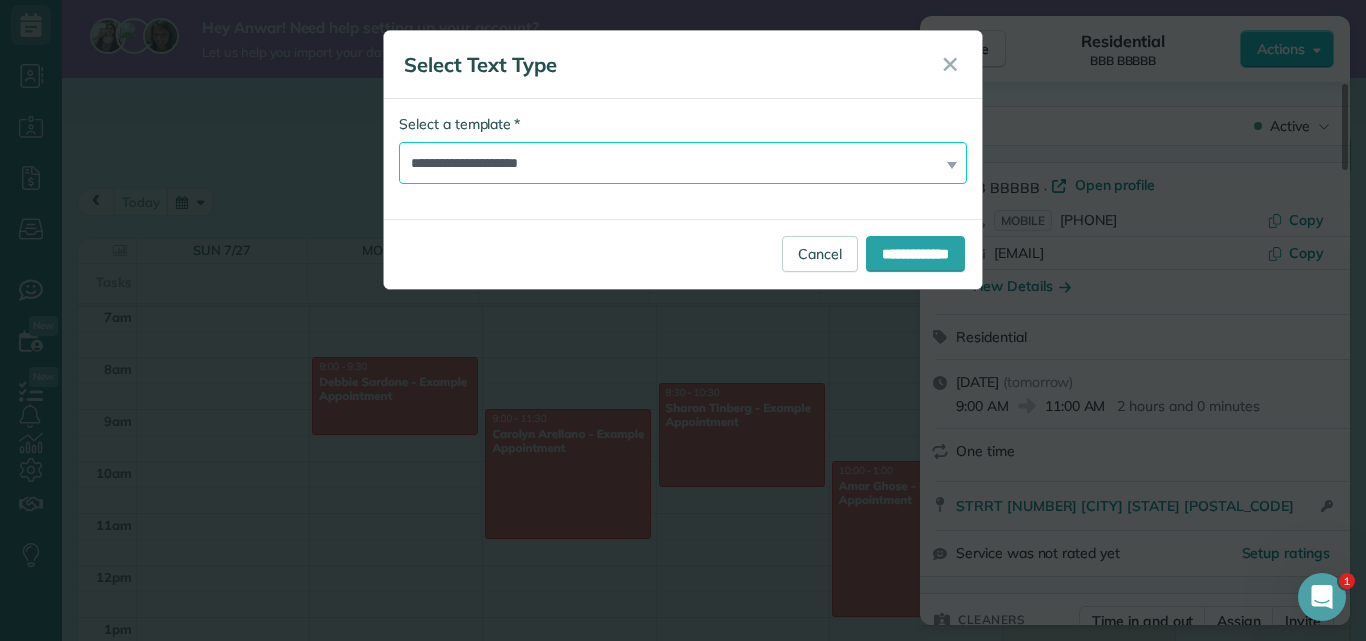 select on "*******" 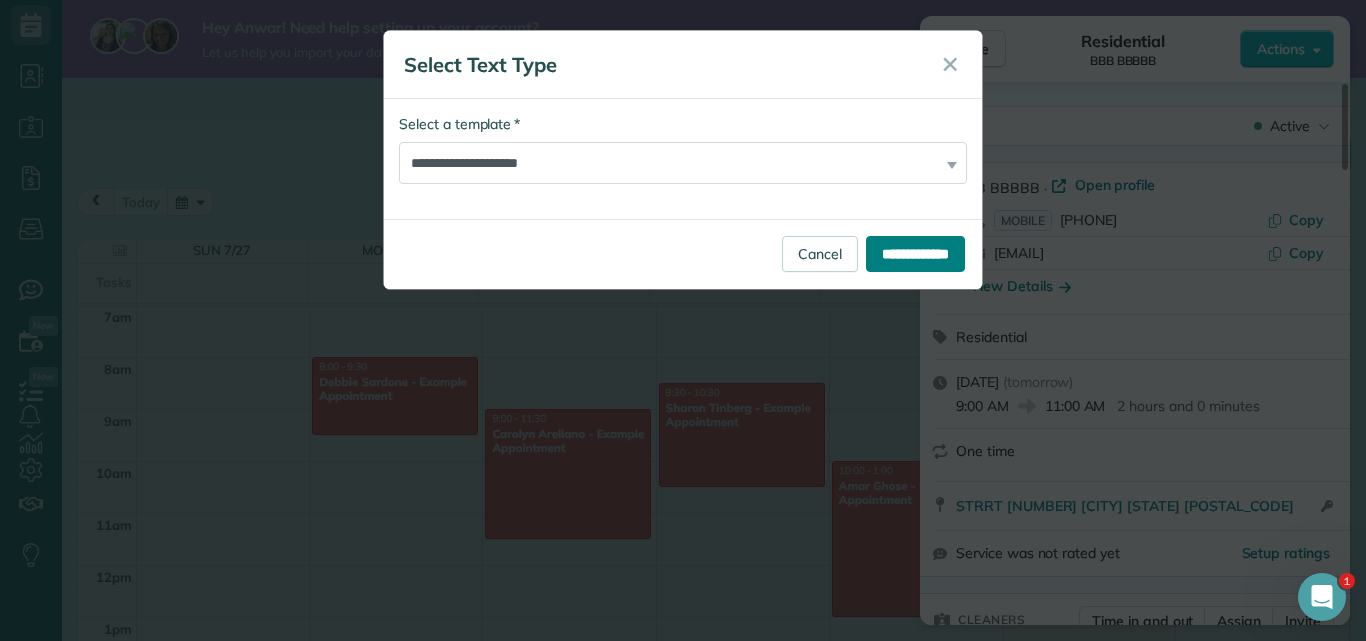 click on "**********" at bounding box center (915, 254) 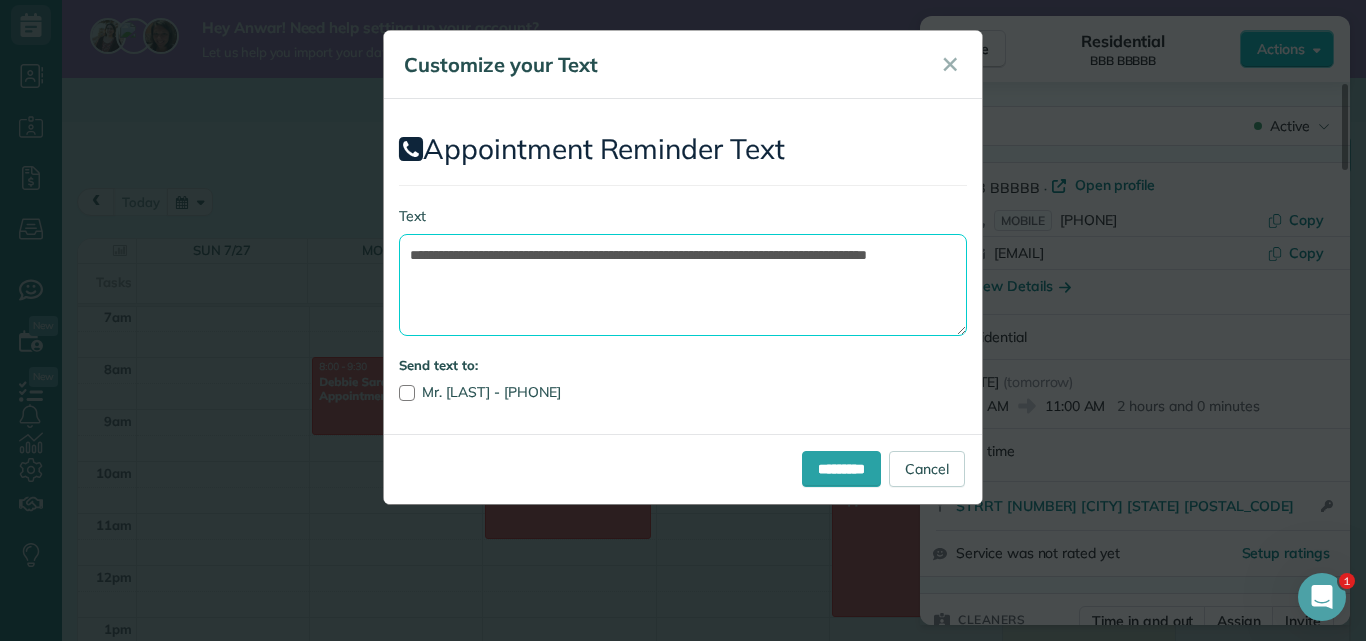 click on "**********" at bounding box center [683, 285] 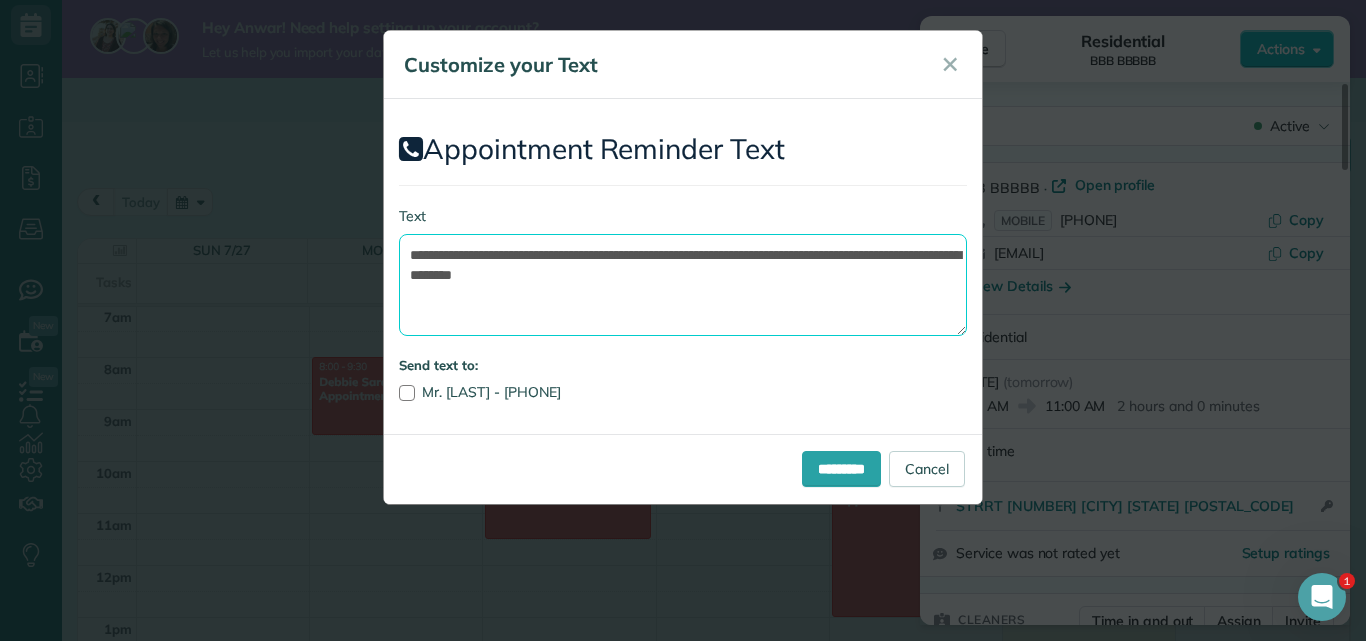 click on "**********" at bounding box center [683, 285] 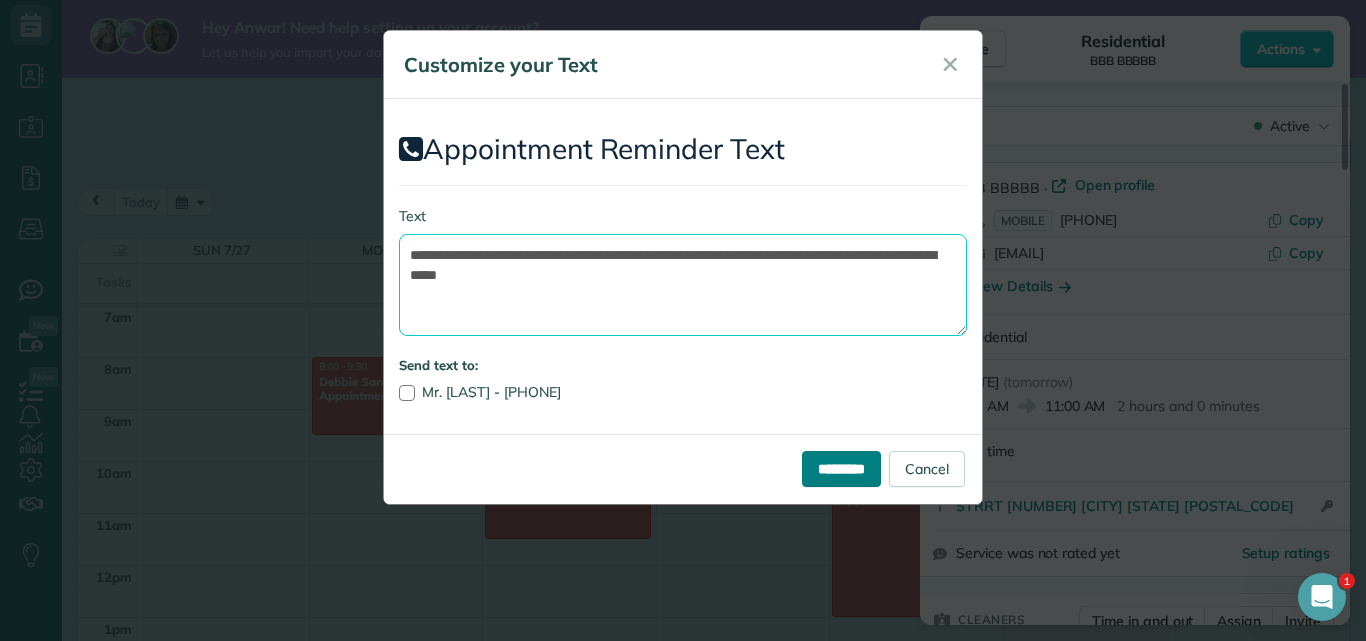 type on "**********" 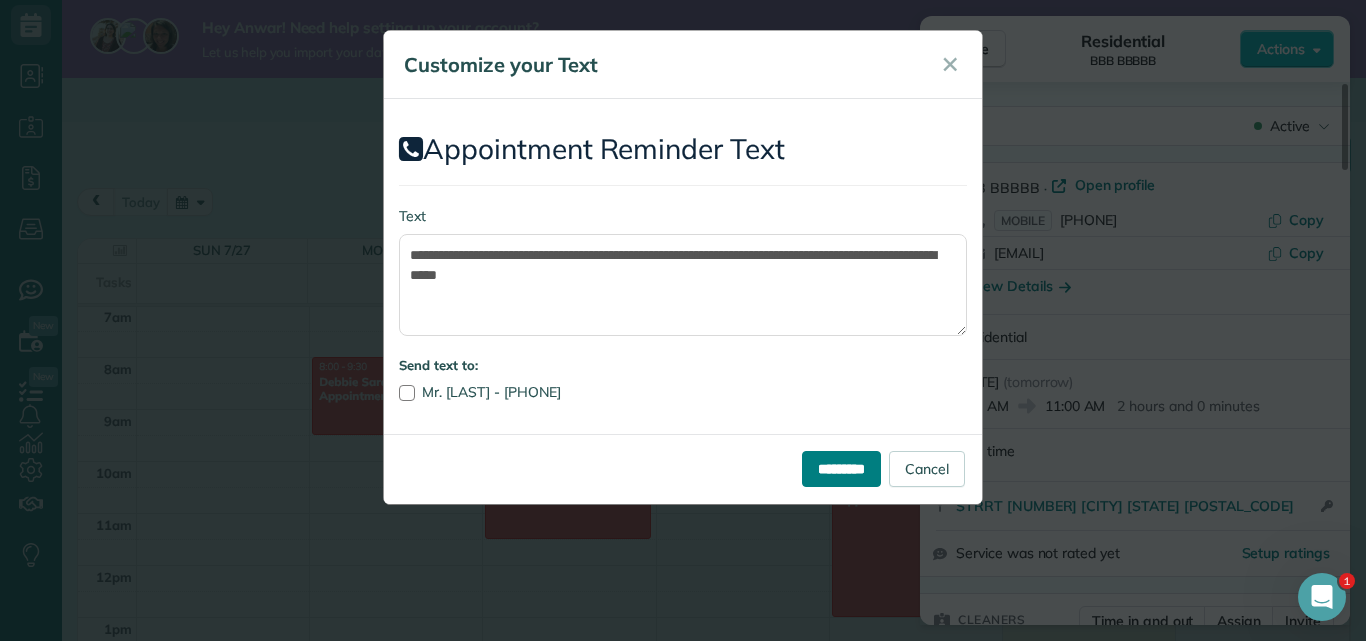 click on "*********" at bounding box center (841, 469) 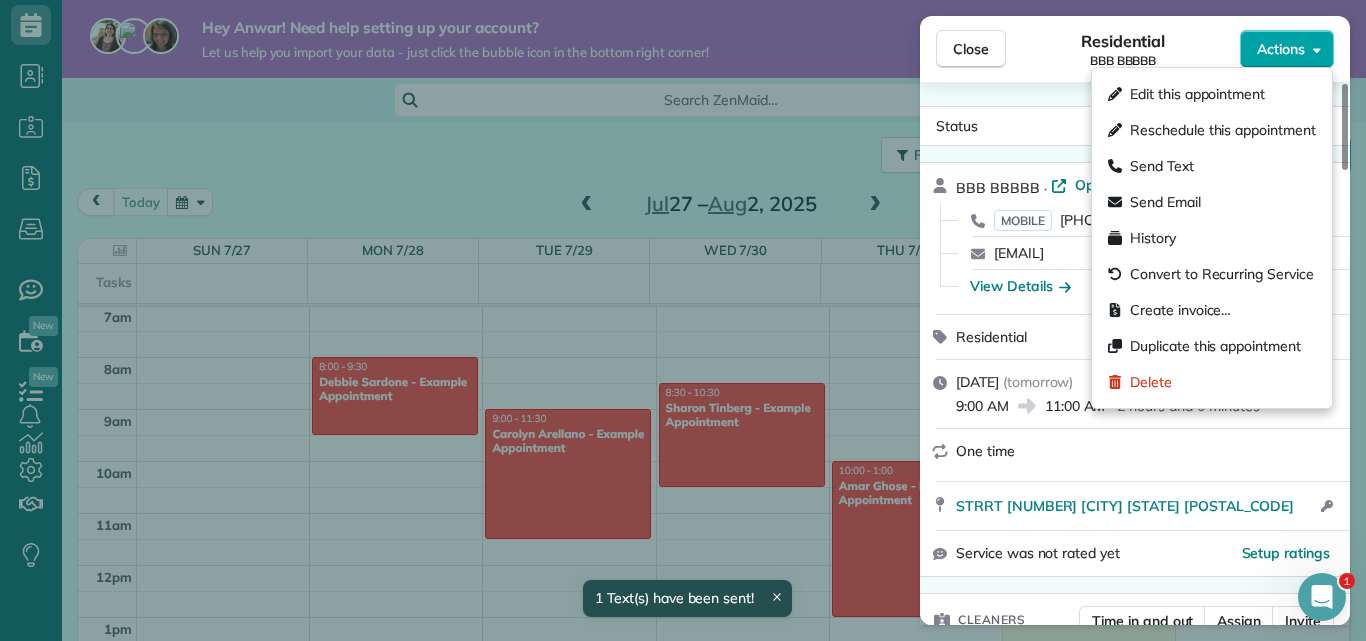 click on "Actions" at bounding box center [1281, 49] 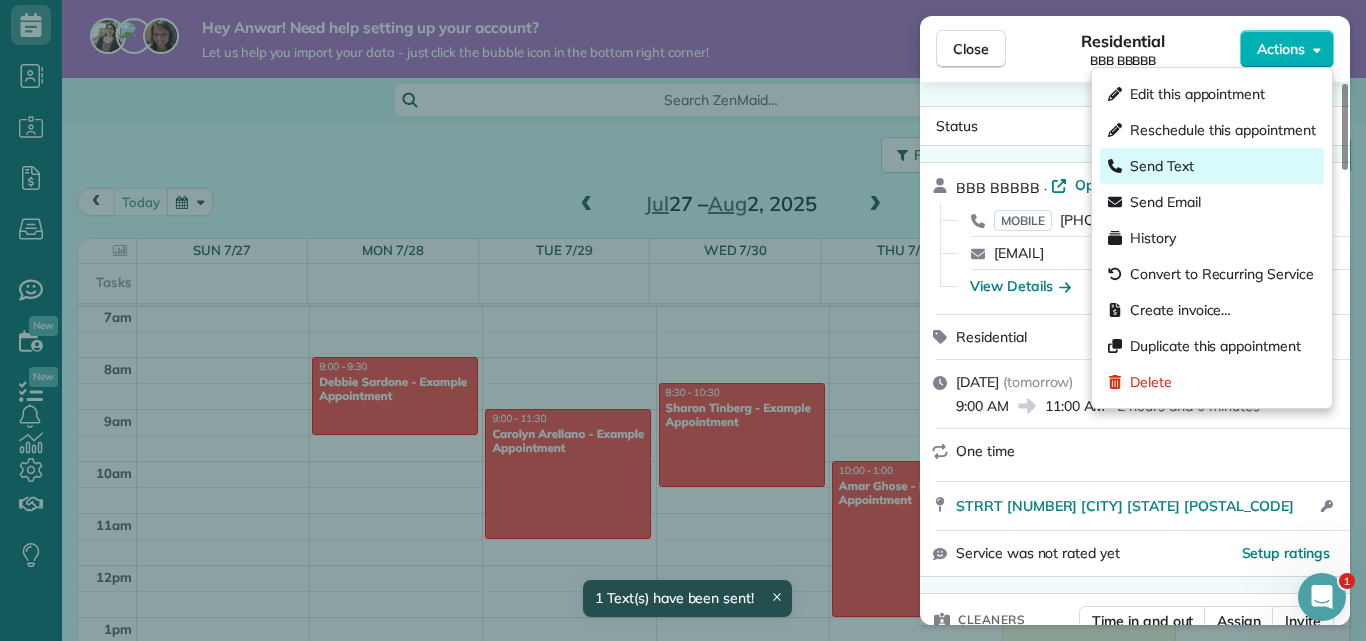 click on "Send Text" at bounding box center (1212, 166) 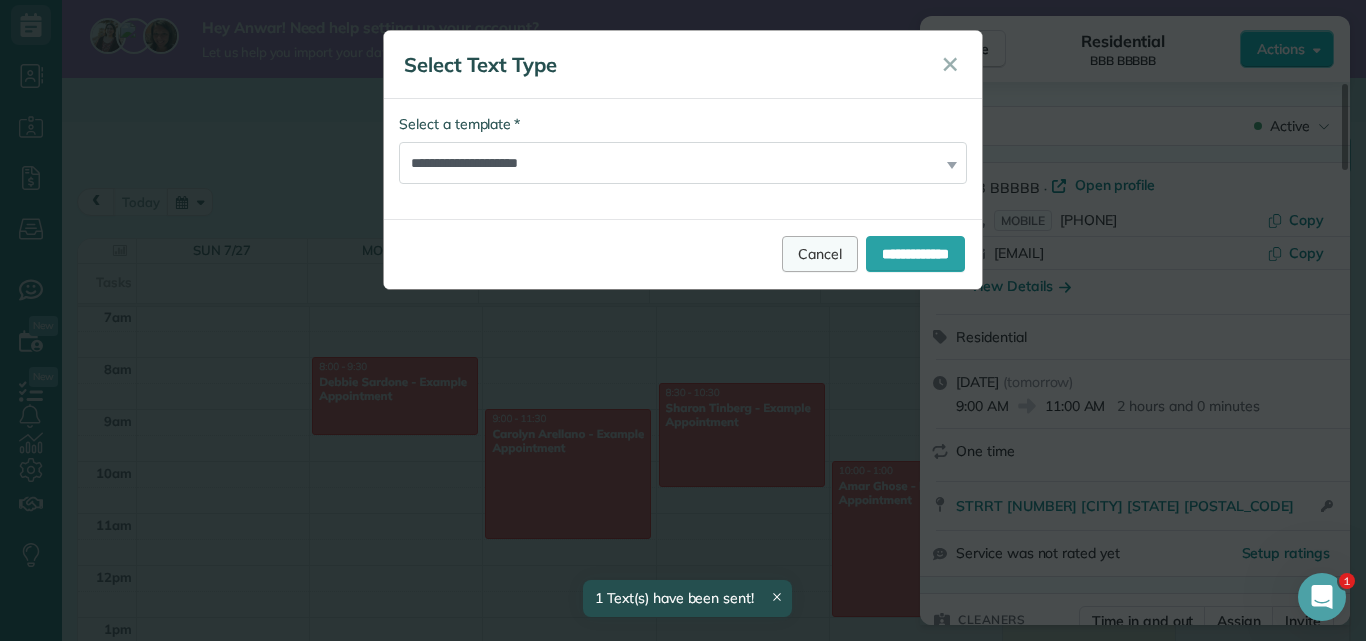 drag, startPoint x: 1213, startPoint y: 165, endPoint x: 759, endPoint y: 261, distance: 464.0388 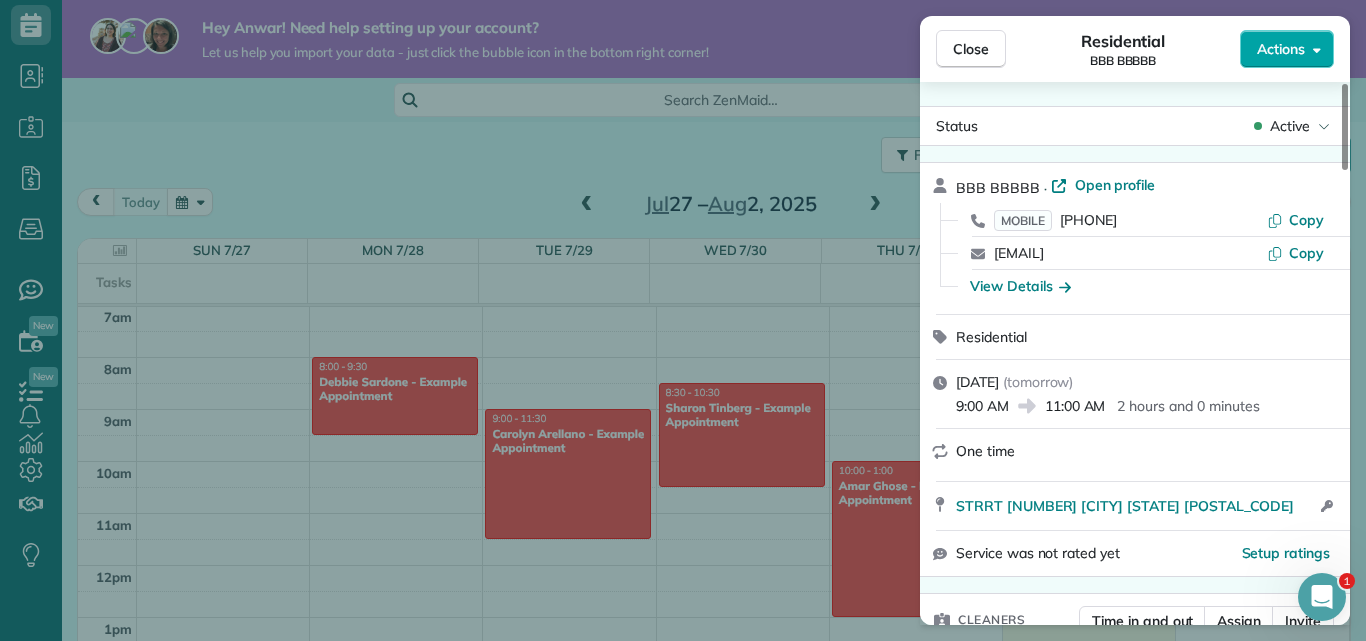 click on "Actions" at bounding box center (1281, 49) 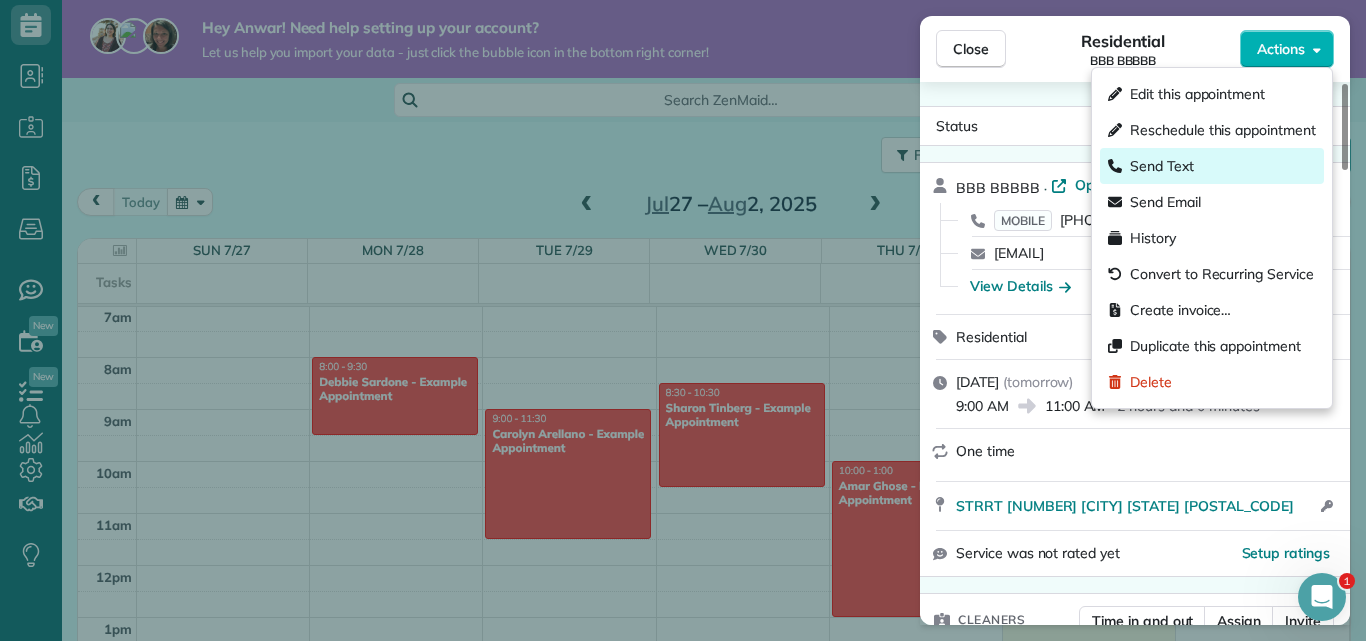 click on "Send Text" at bounding box center (1212, 166) 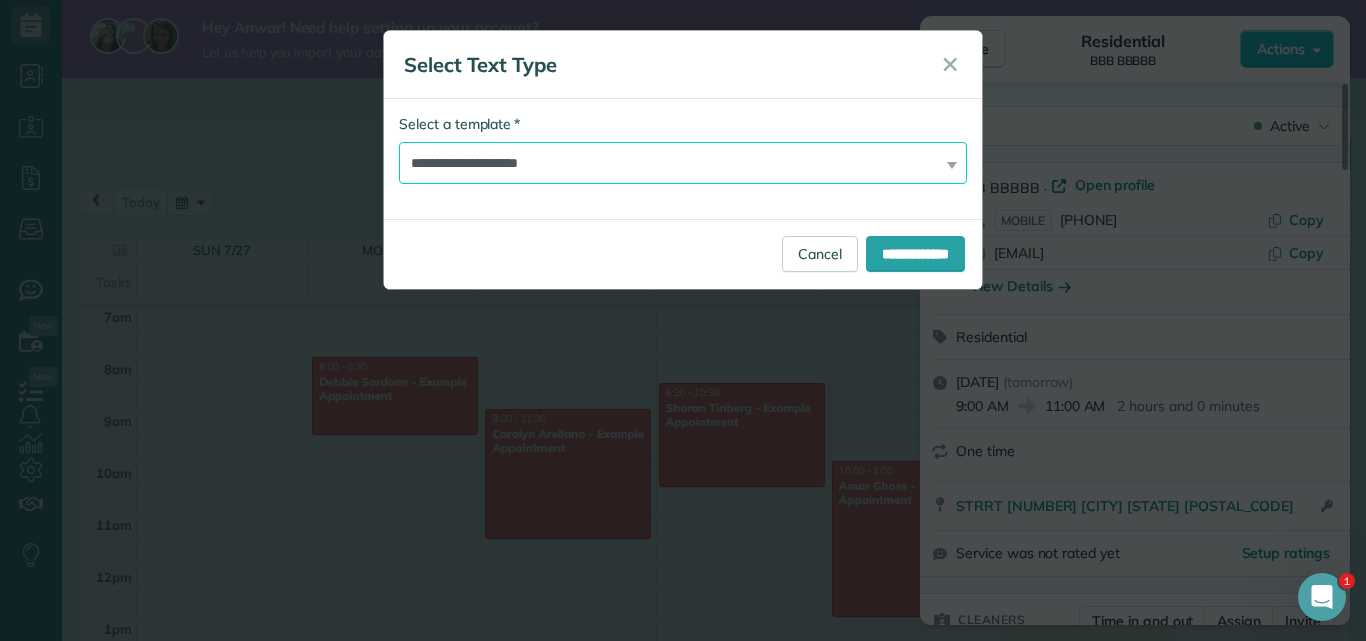 click on "**********" at bounding box center (683, 163) 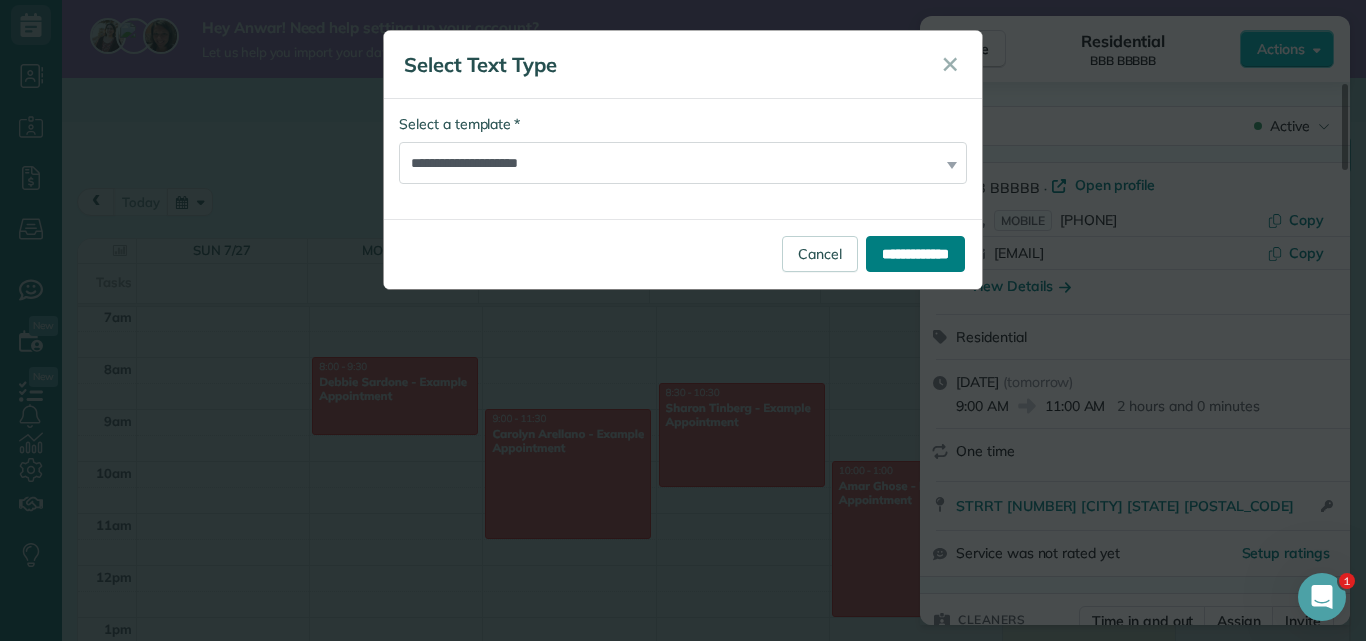 click on "**********" at bounding box center [915, 254] 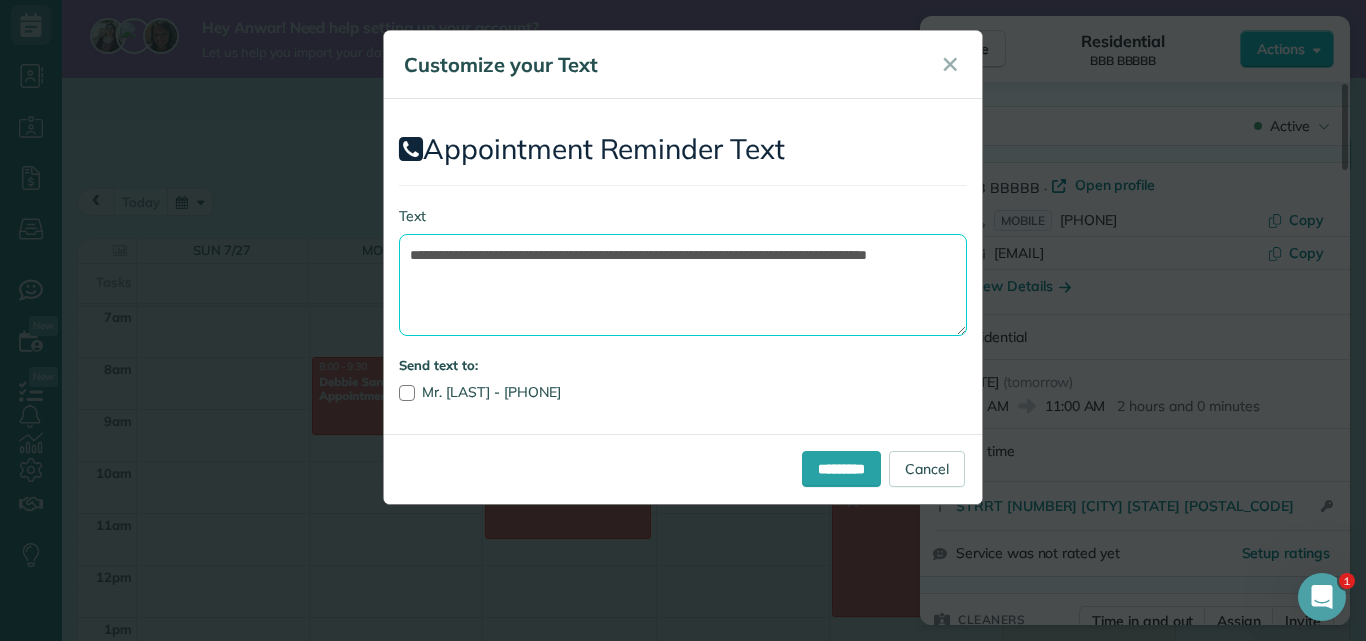 click on "**********" at bounding box center [683, 285] 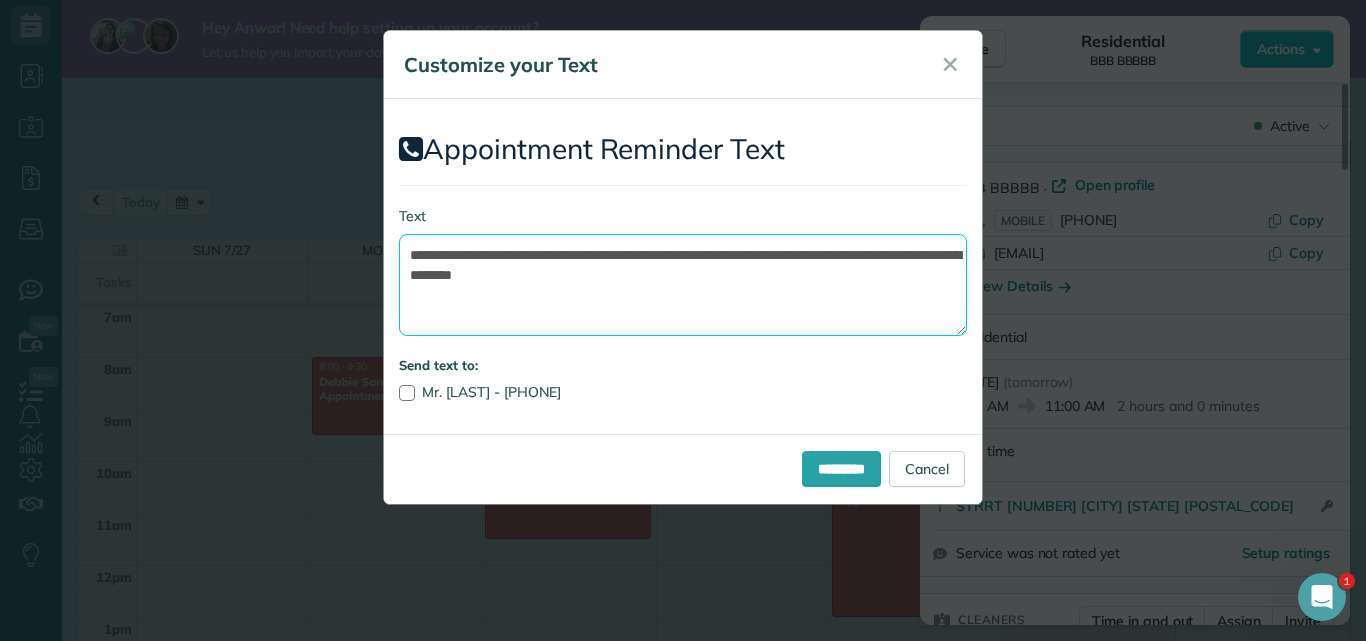 click on "**********" at bounding box center (683, 285) 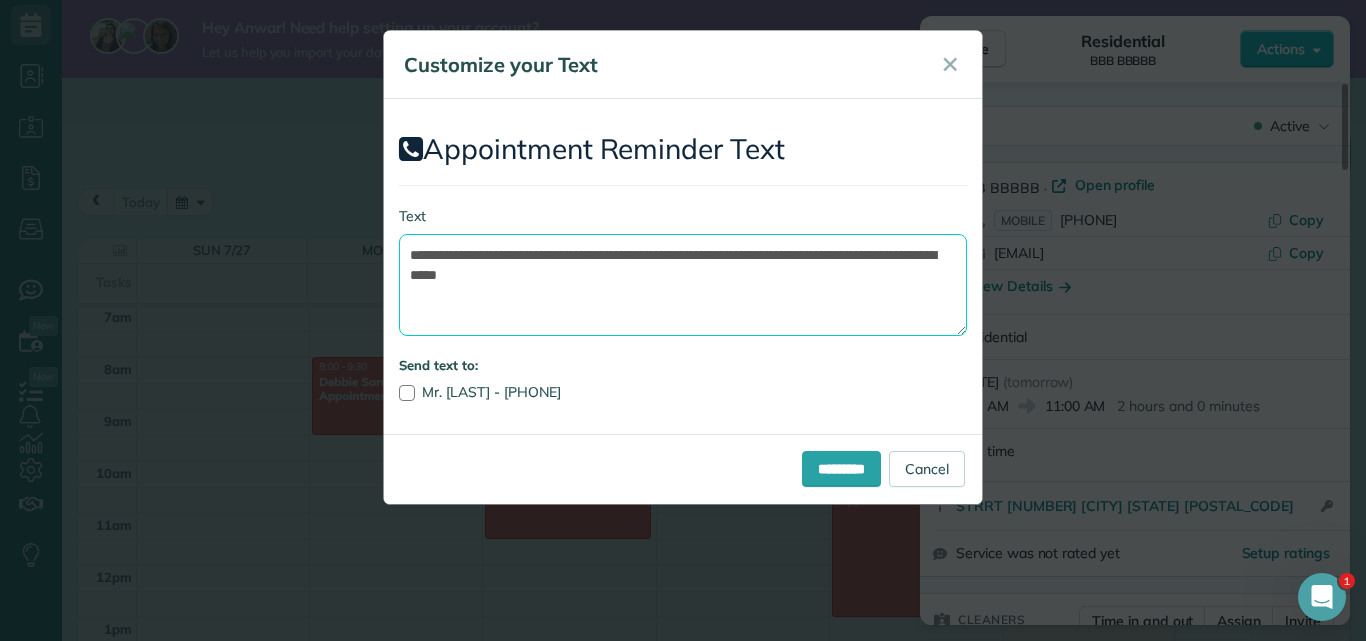click on "**********" at bounding box center [683, 285] 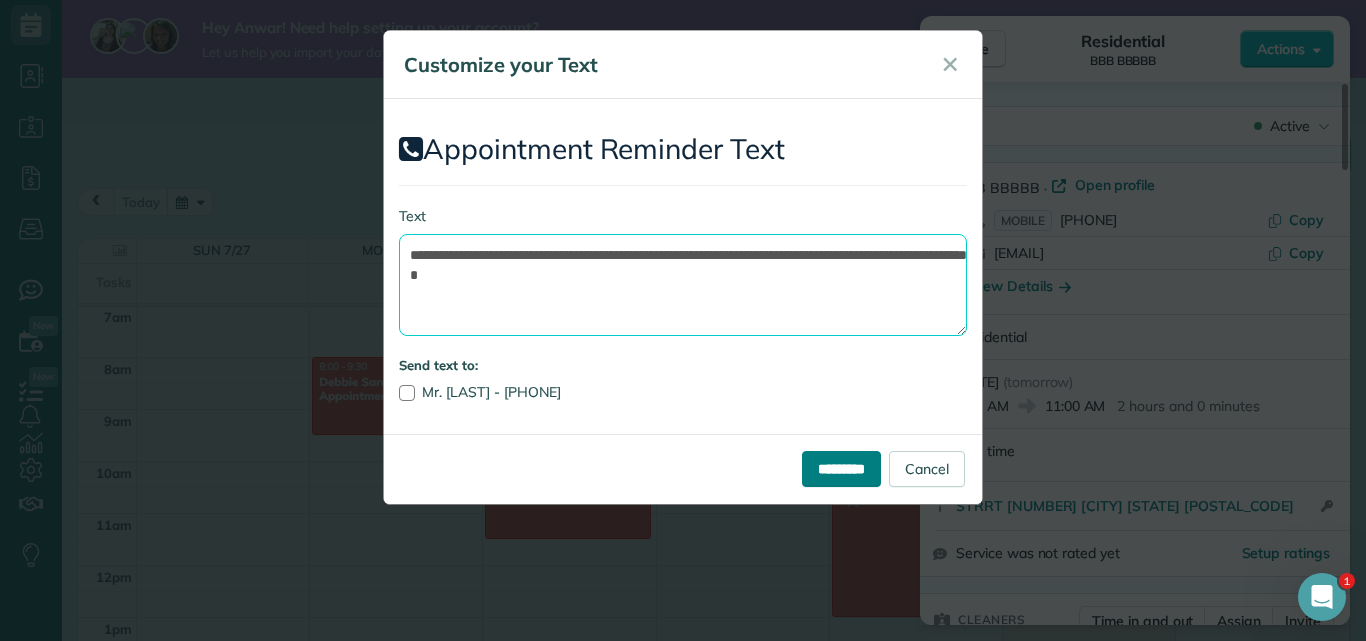 type on "**********" 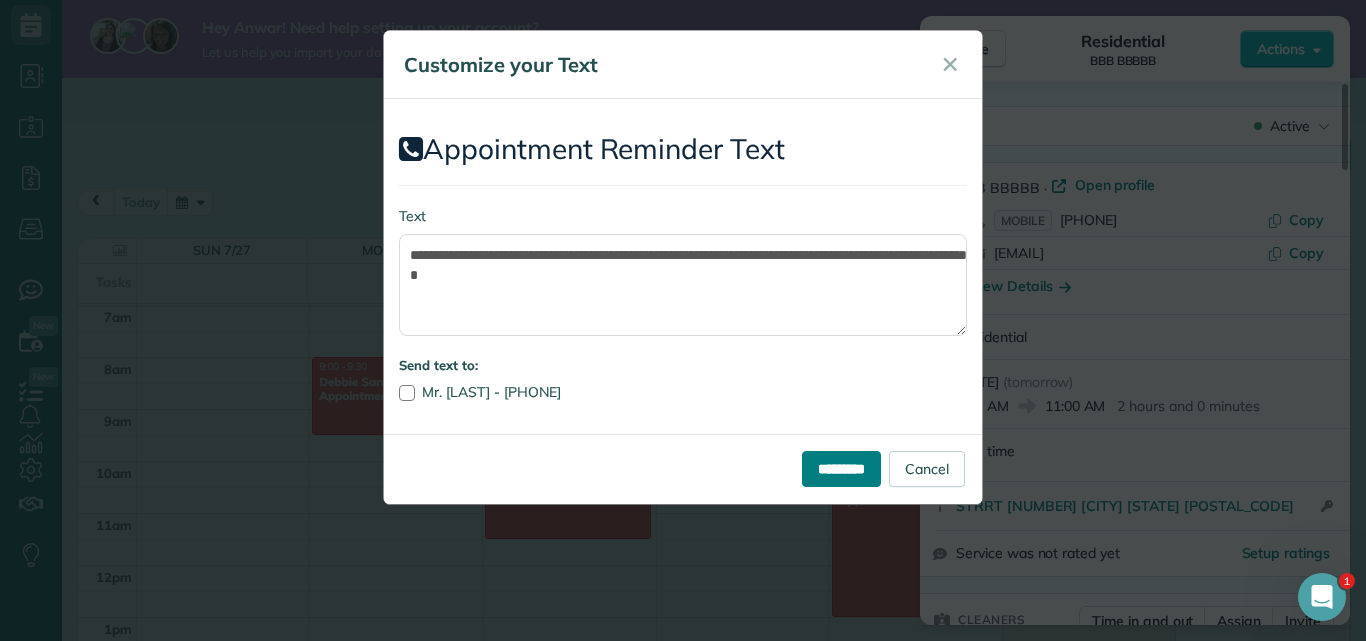 click on "*********" at bounding box center [841, 469] 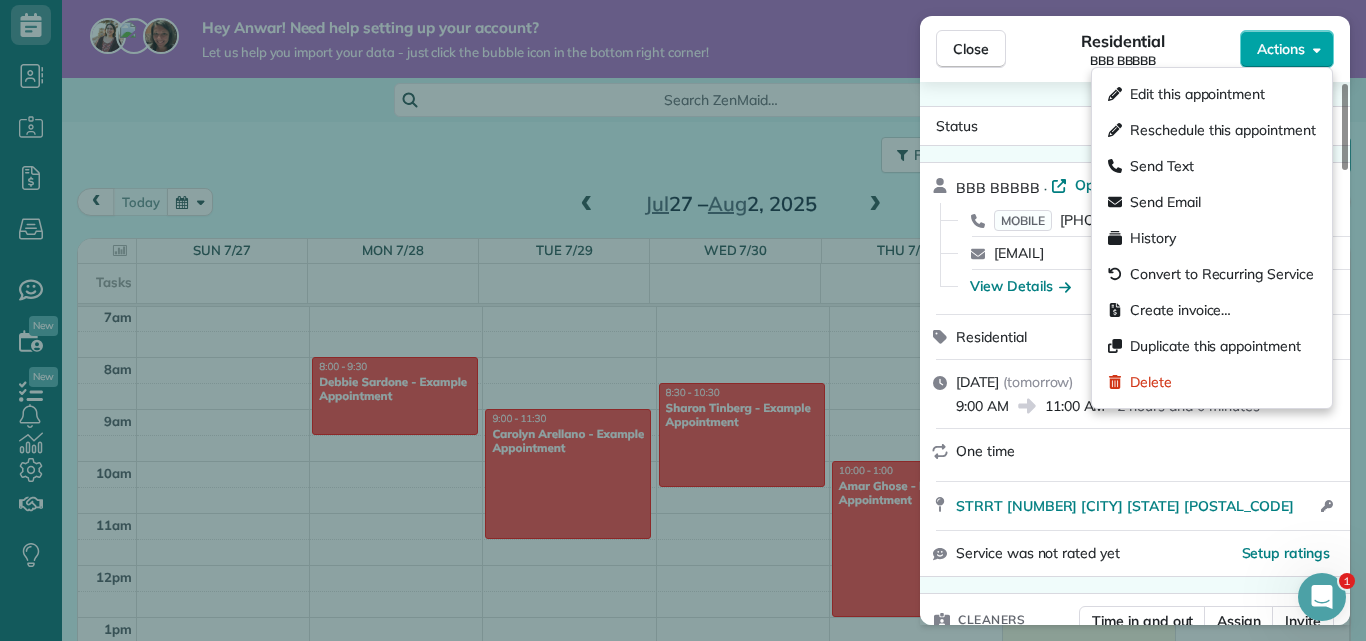 click on "Actions" at bounding box center (1287, 49) 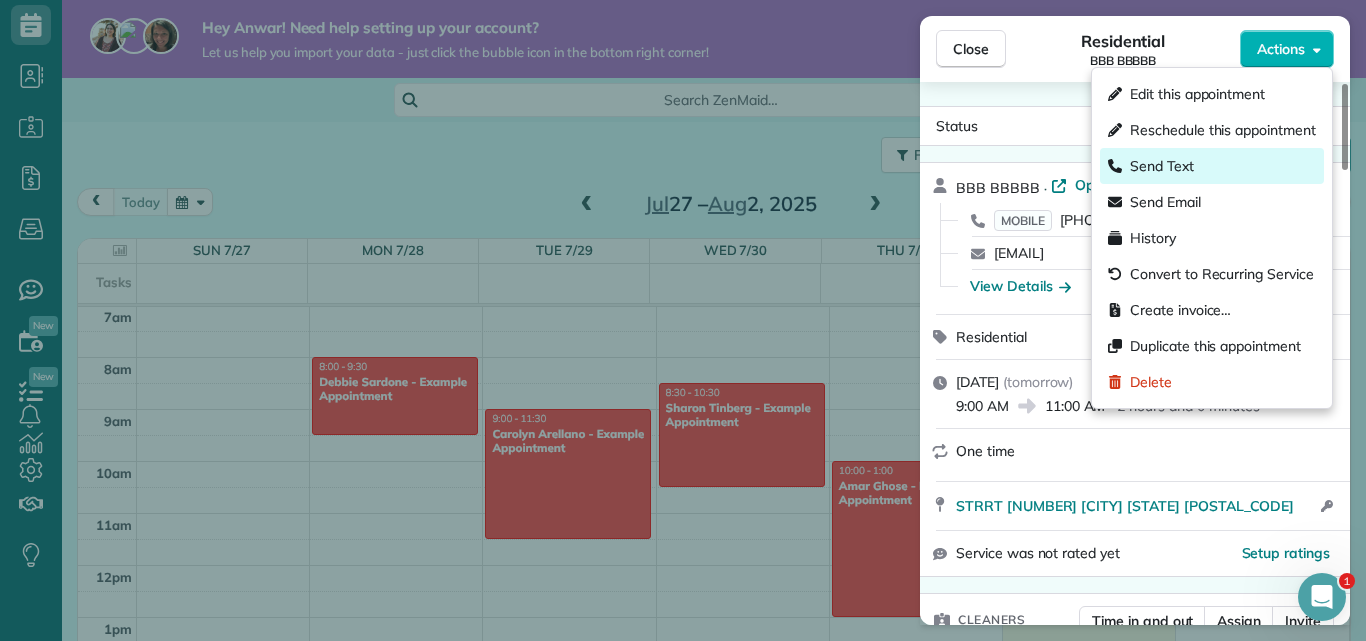 click on "Send Text" at bounding box center [1212, 166] 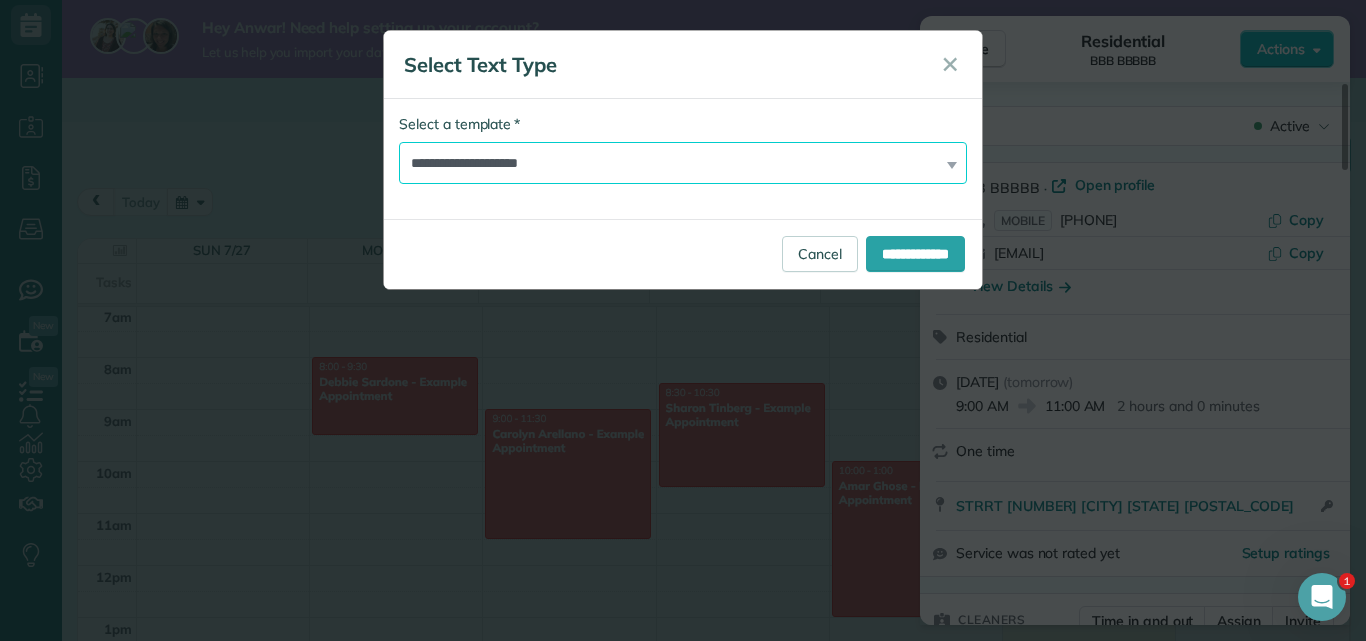 click on "**********" at bounding box center [683, 163] 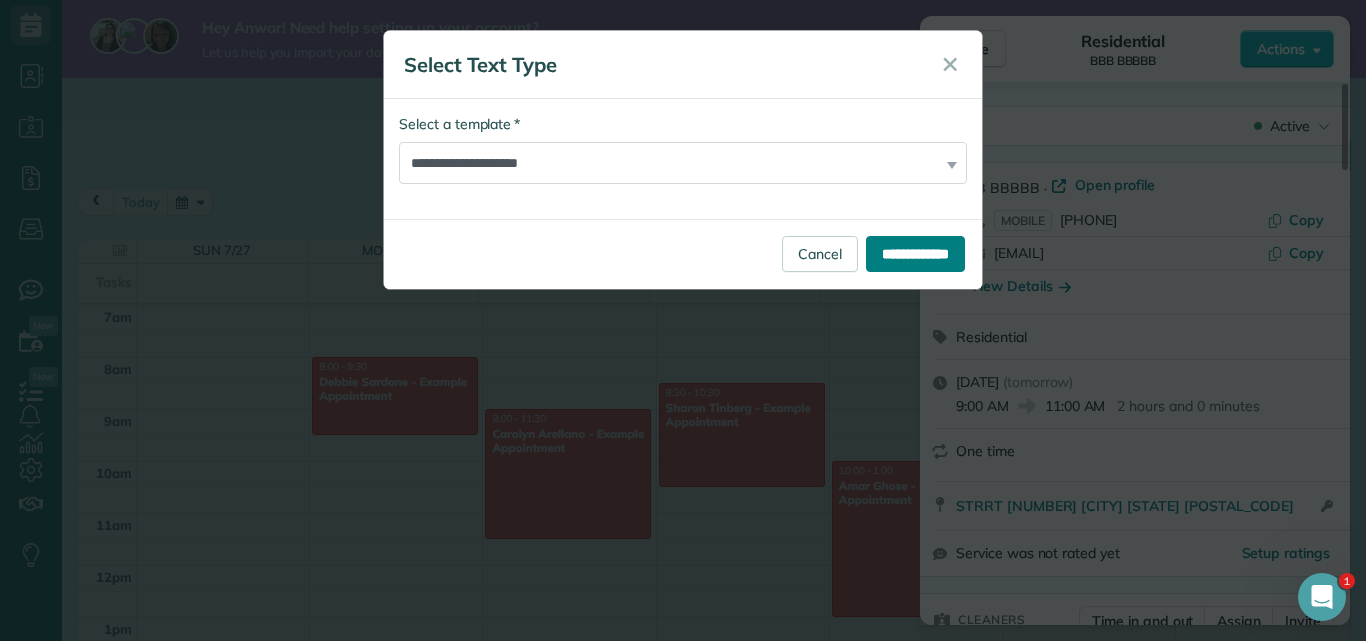 click on "**********" at bounding box center (915, 254) 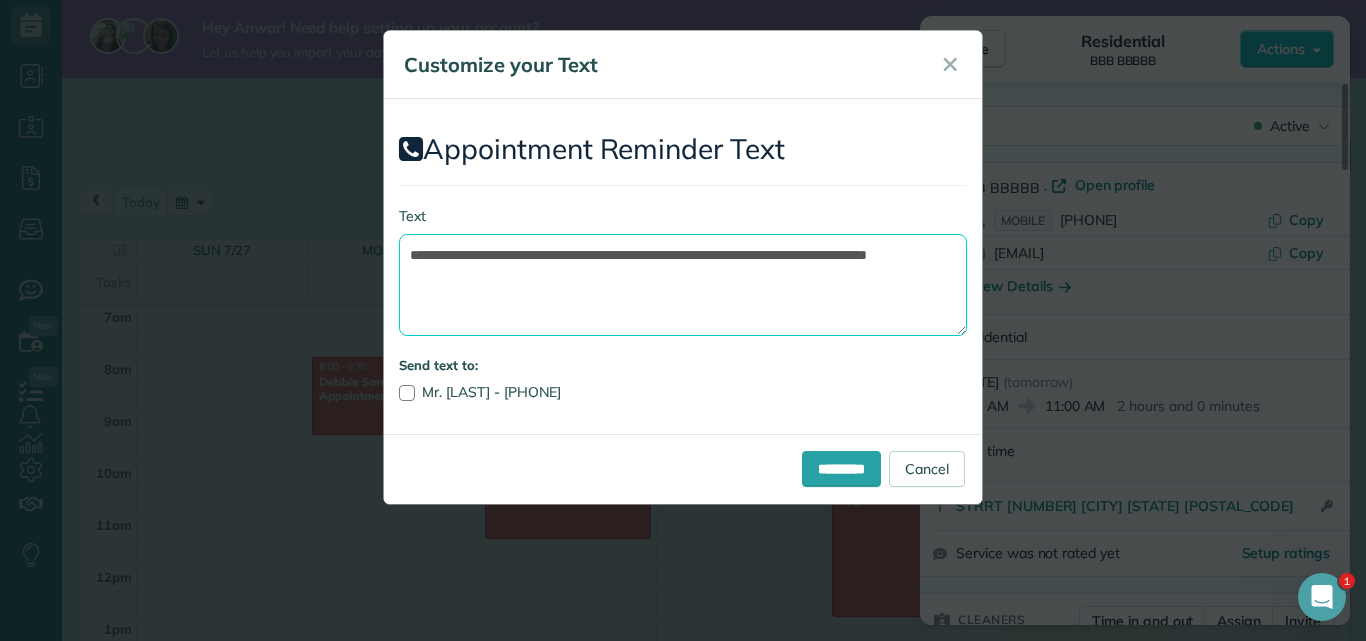 click on "**********" at bounding box center (683, 285) 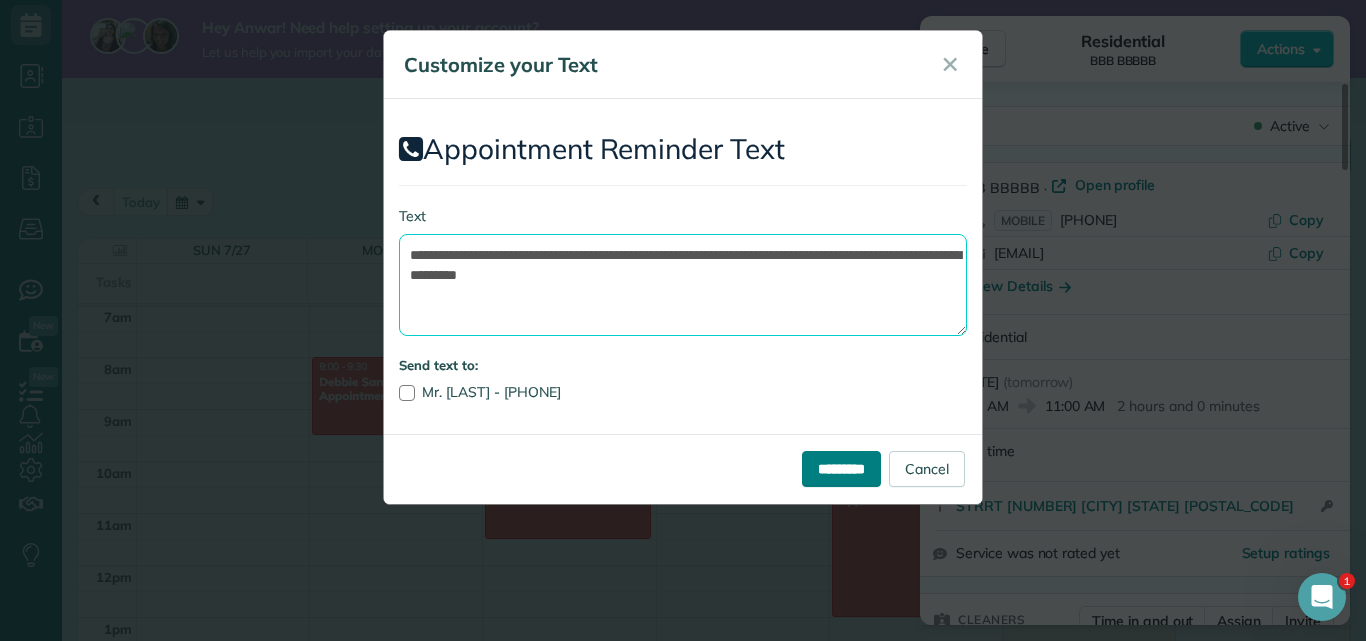 type on "**********" 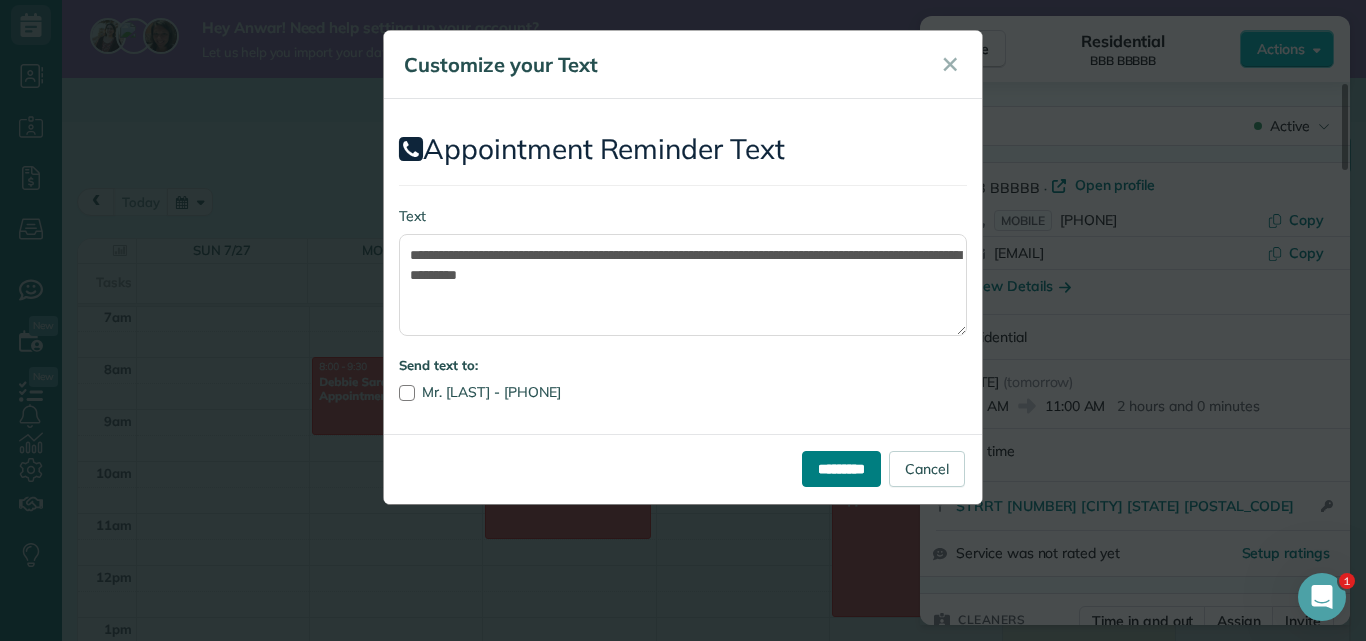 click on "*********" at bounding box center [841, 469] 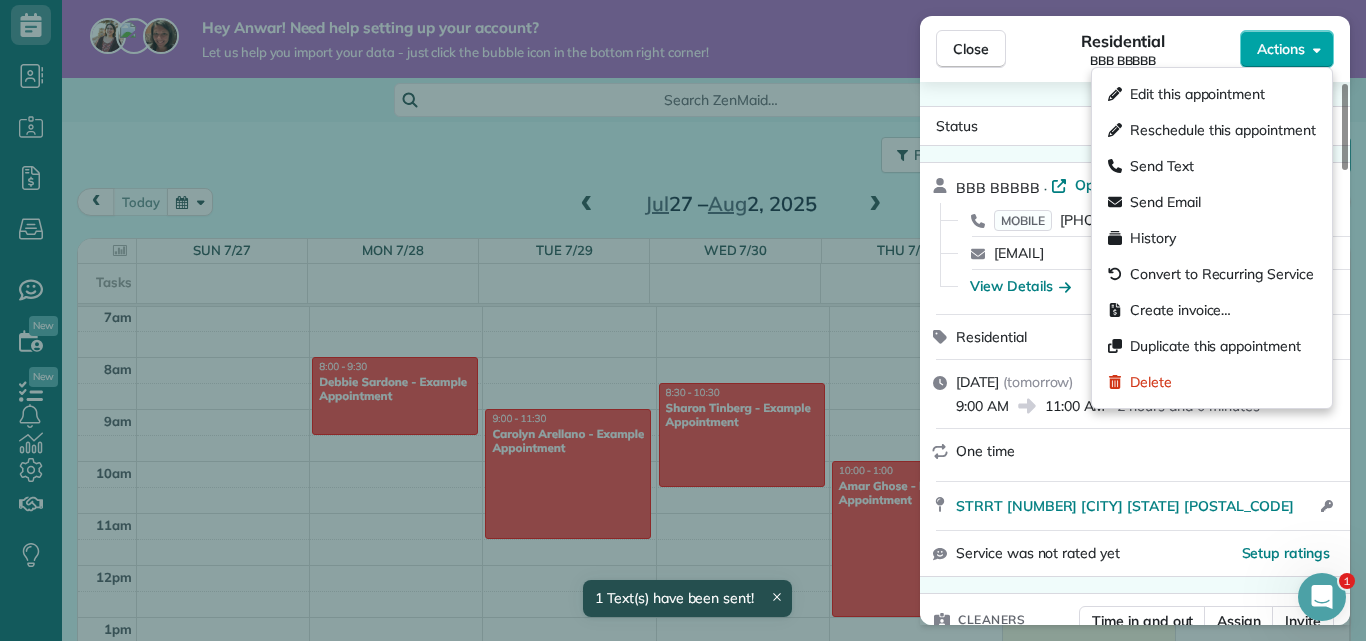 click on "Actions" at bounding box center (1287, 49) 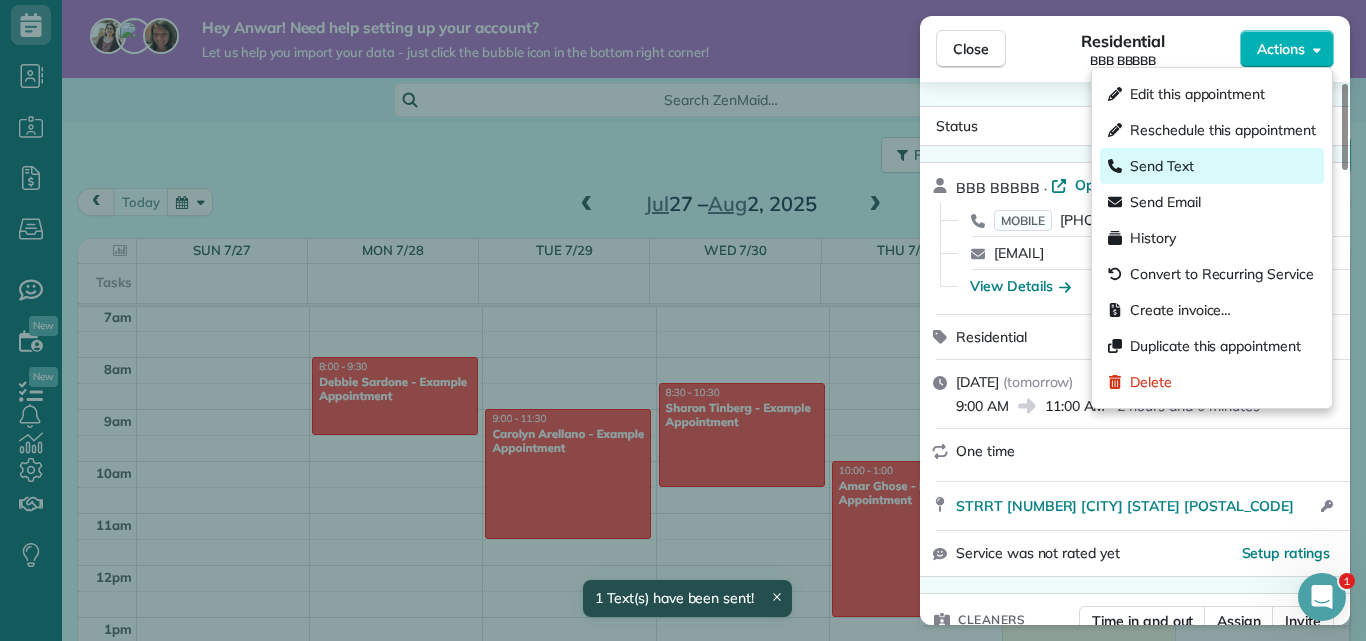click on "Send Text" at bounding box center [1212, 166] 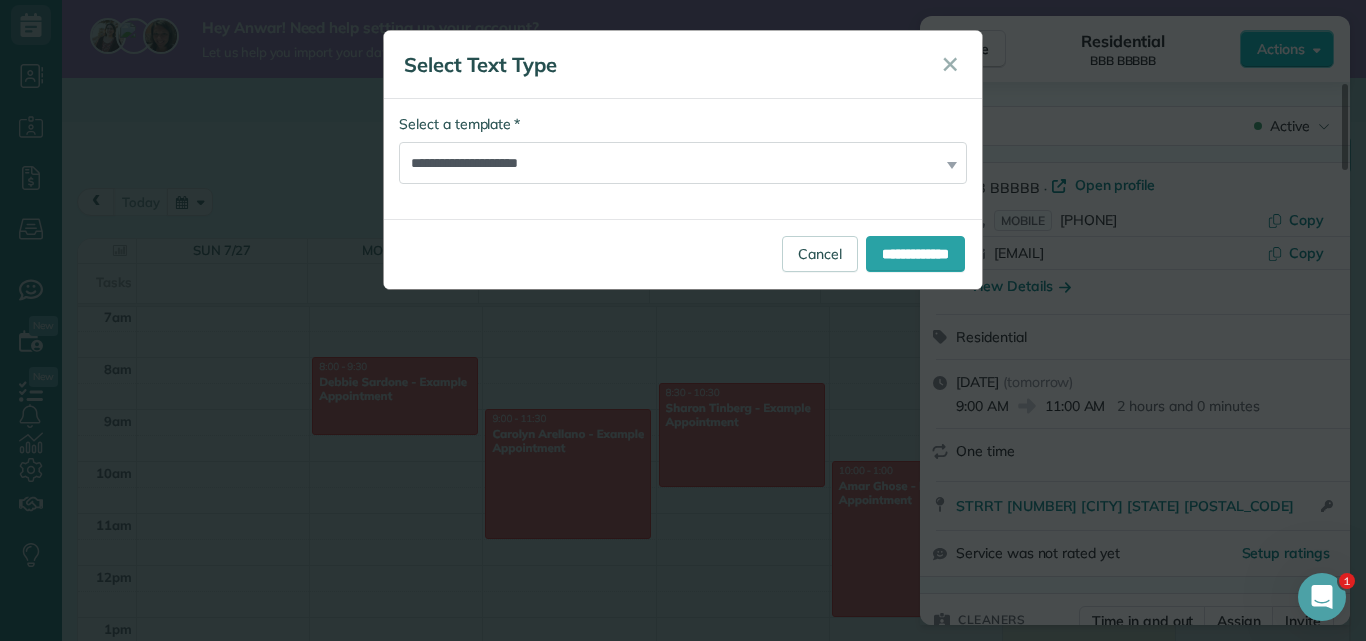 click on "**********" at bounding box center (683, 149) 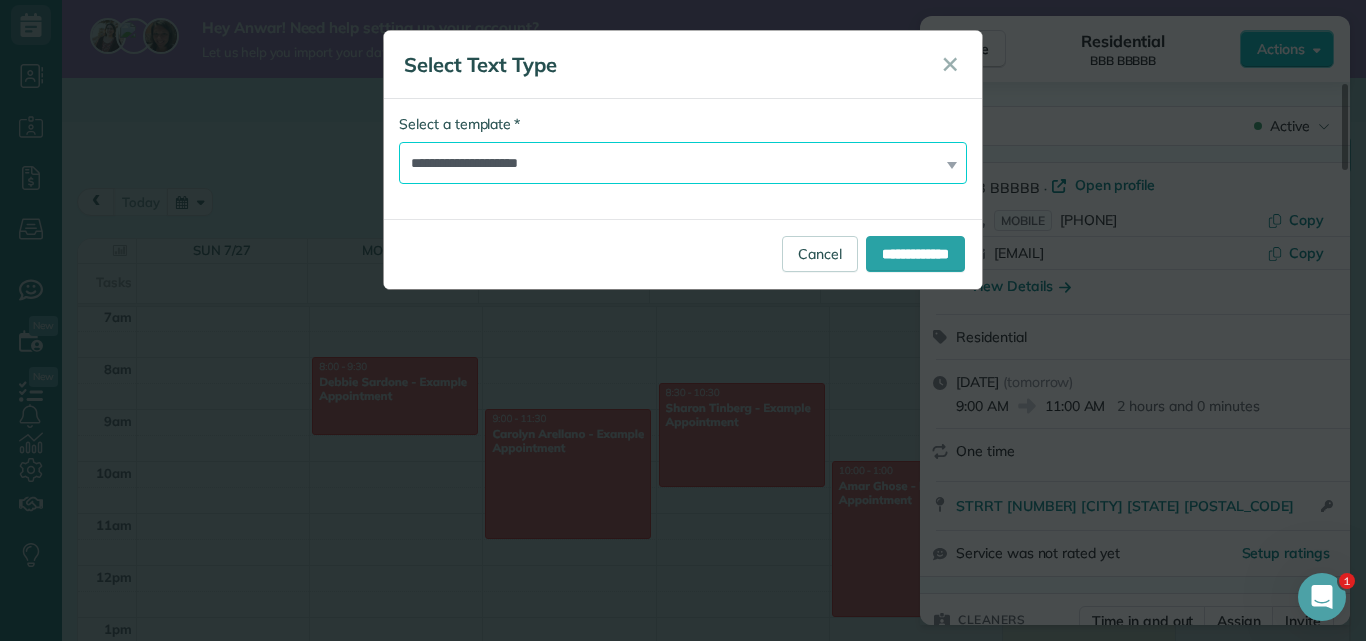 click on "**********" at bounding box center [683, 163] 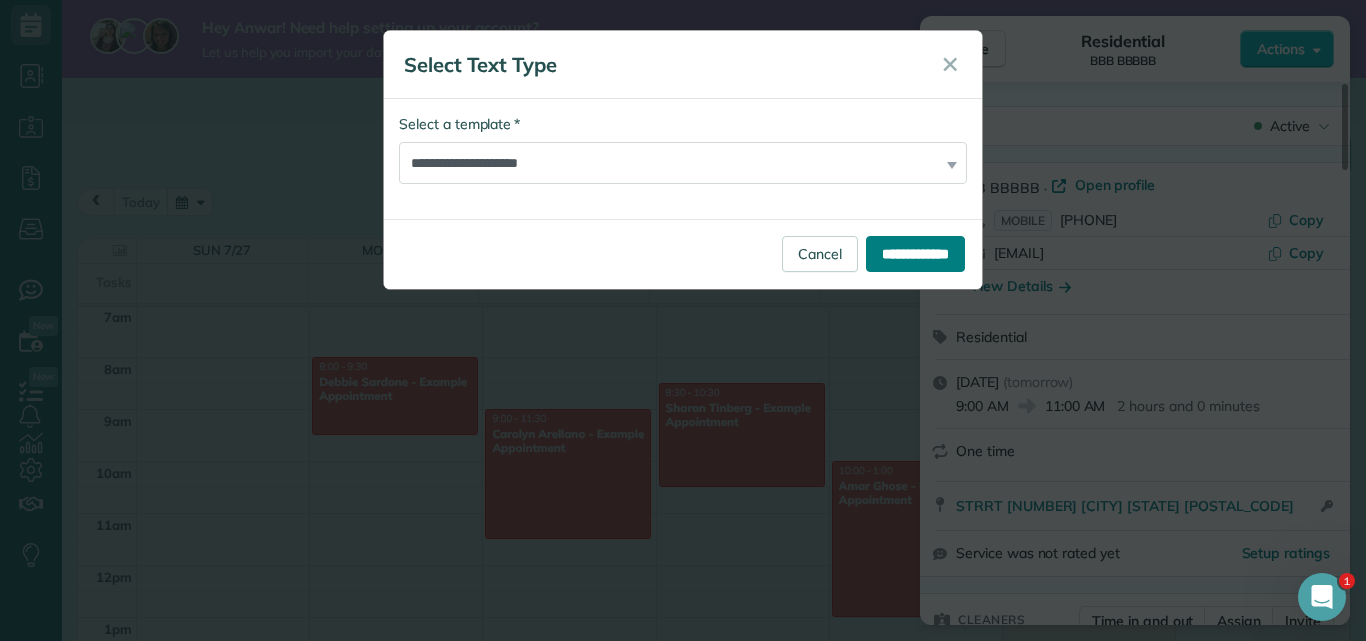 click on "**********" at bounding box center (915, 254) 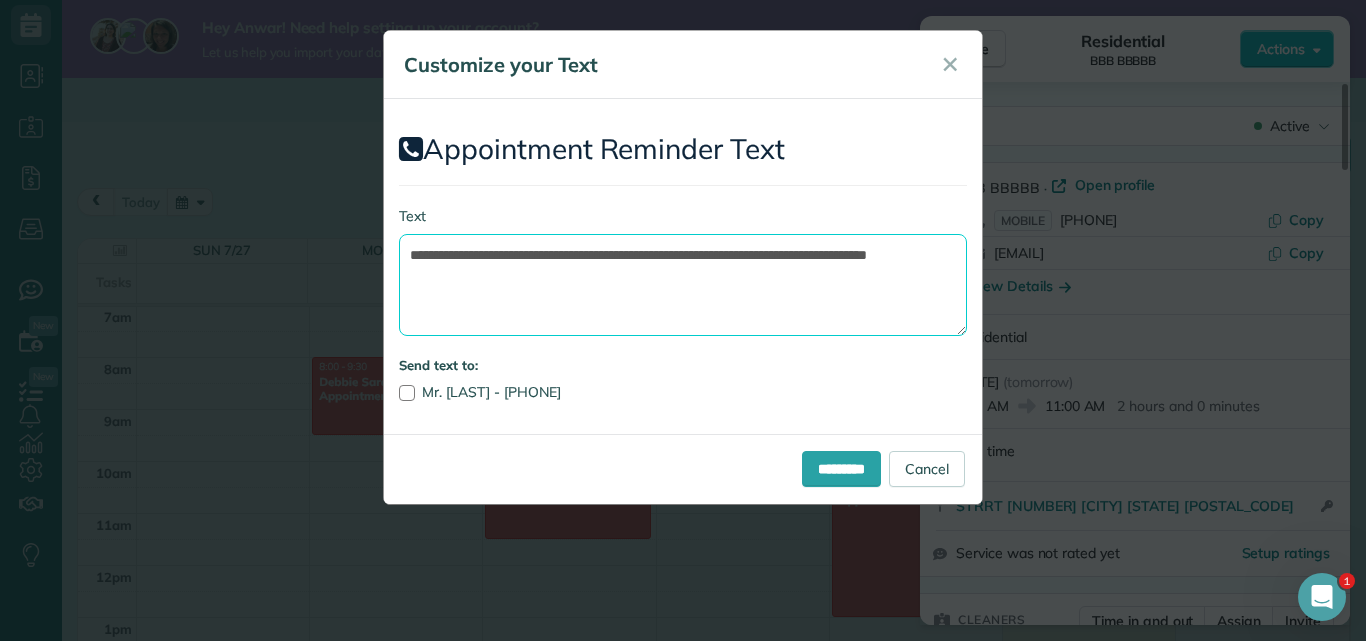 click on "**********" at bounding box center (683, 285) 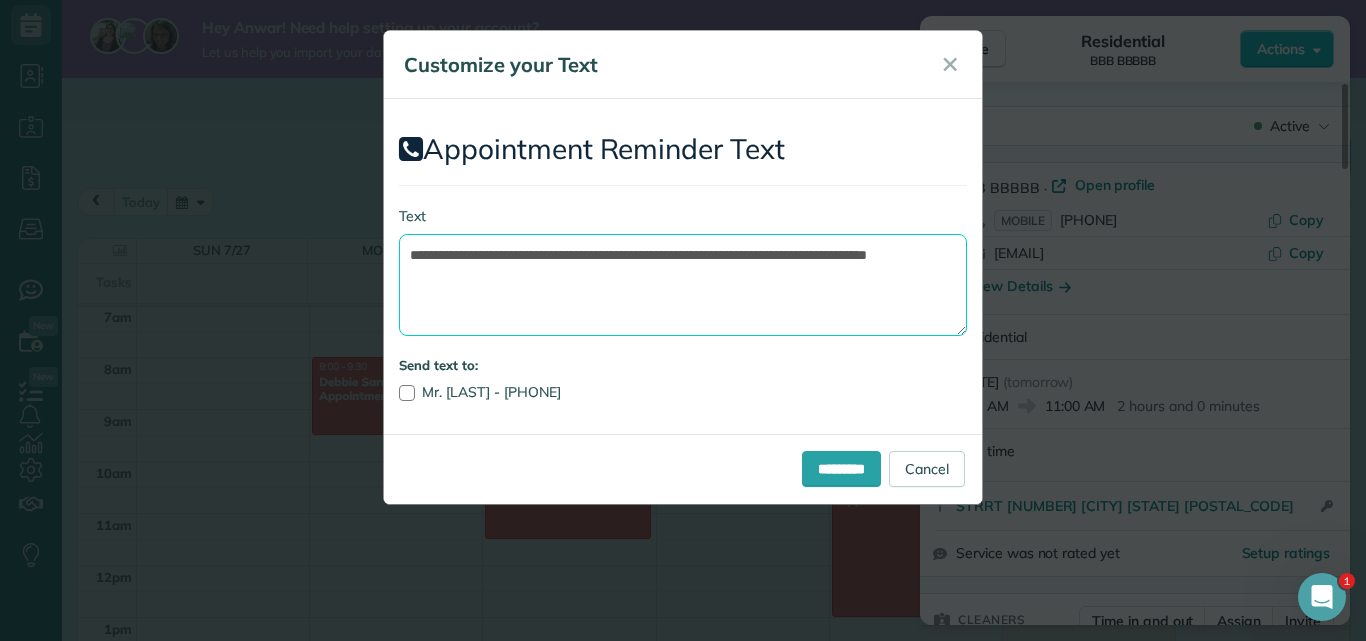 paste on "**********" 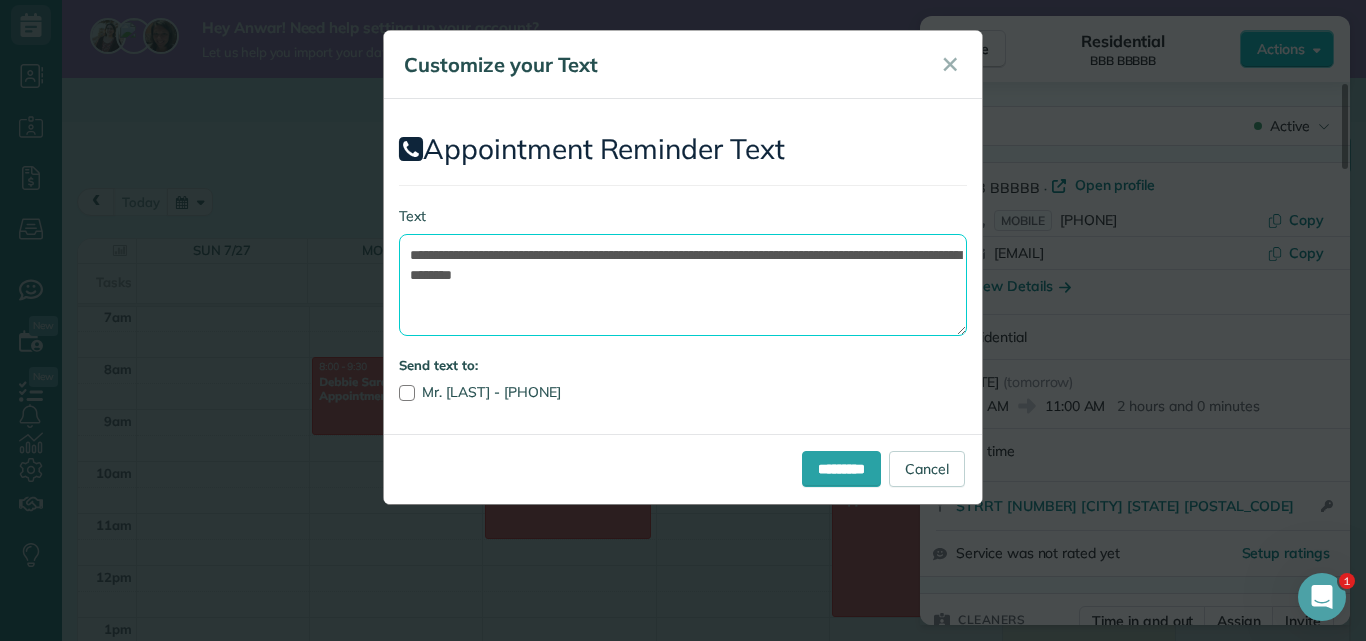 click on "**********" at bounding box center (683, 285) 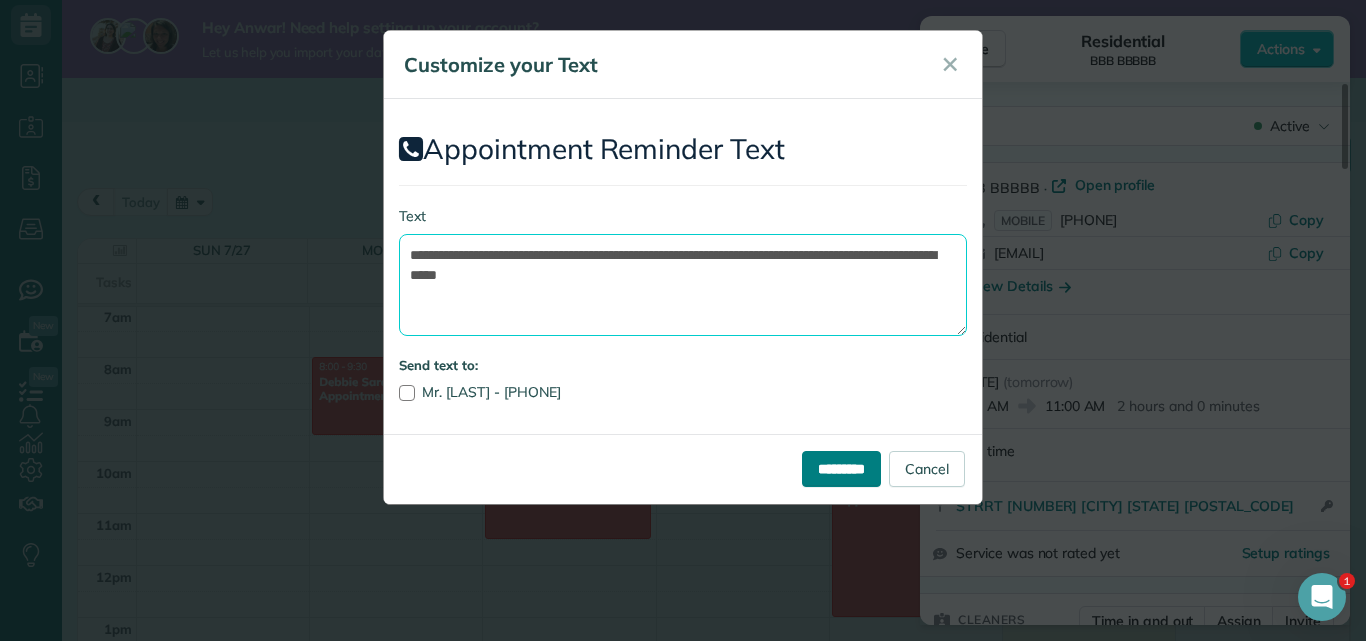 type on "**********" 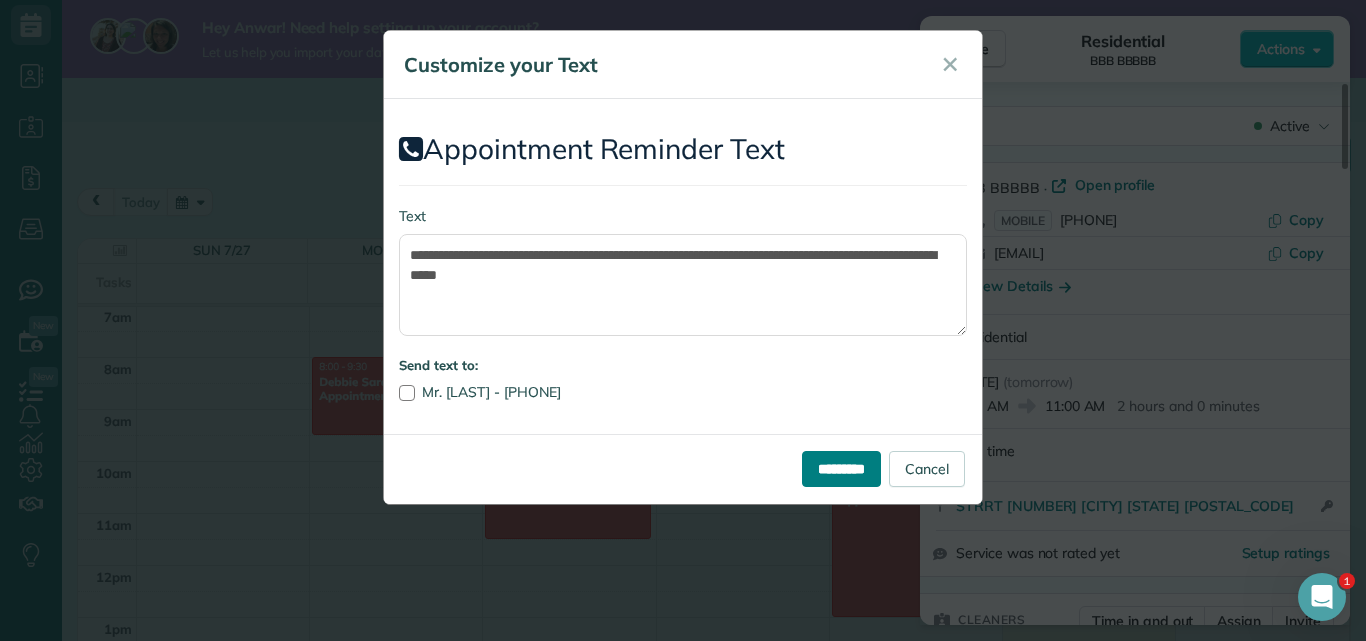 click on "*********" at bounding box center [841, 469] 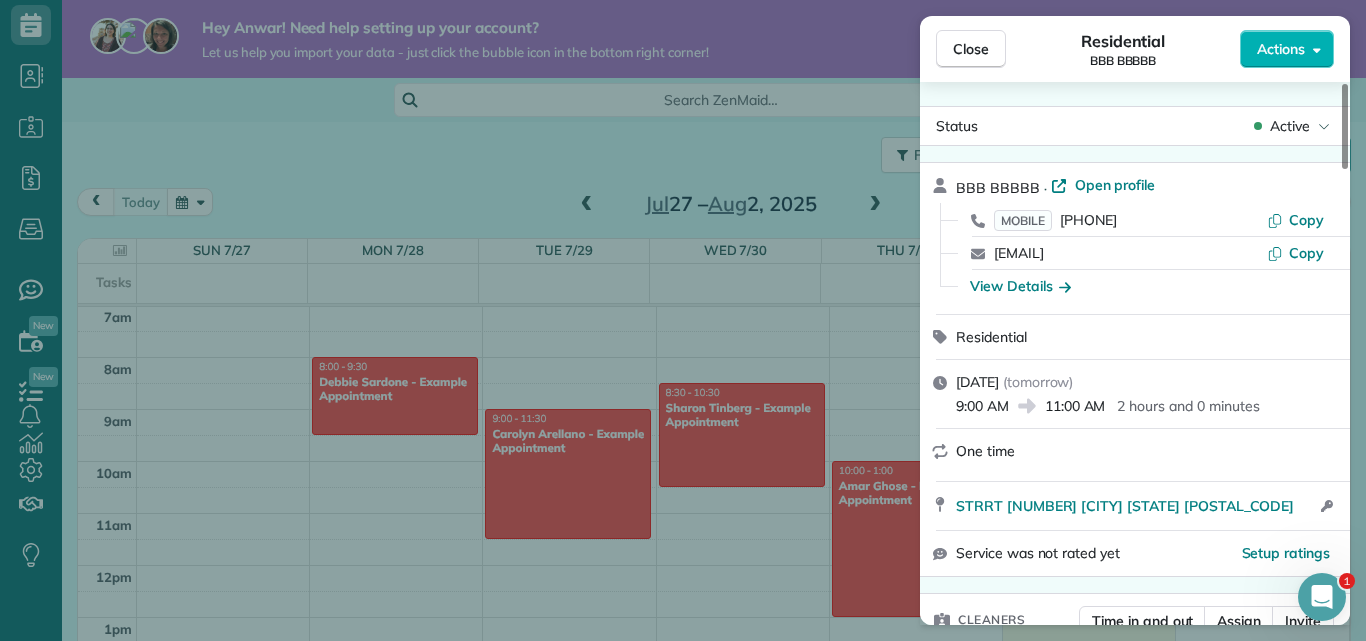 click on "Close Residential BBB BBBBB Actions" at bounding box center [1135, 49] 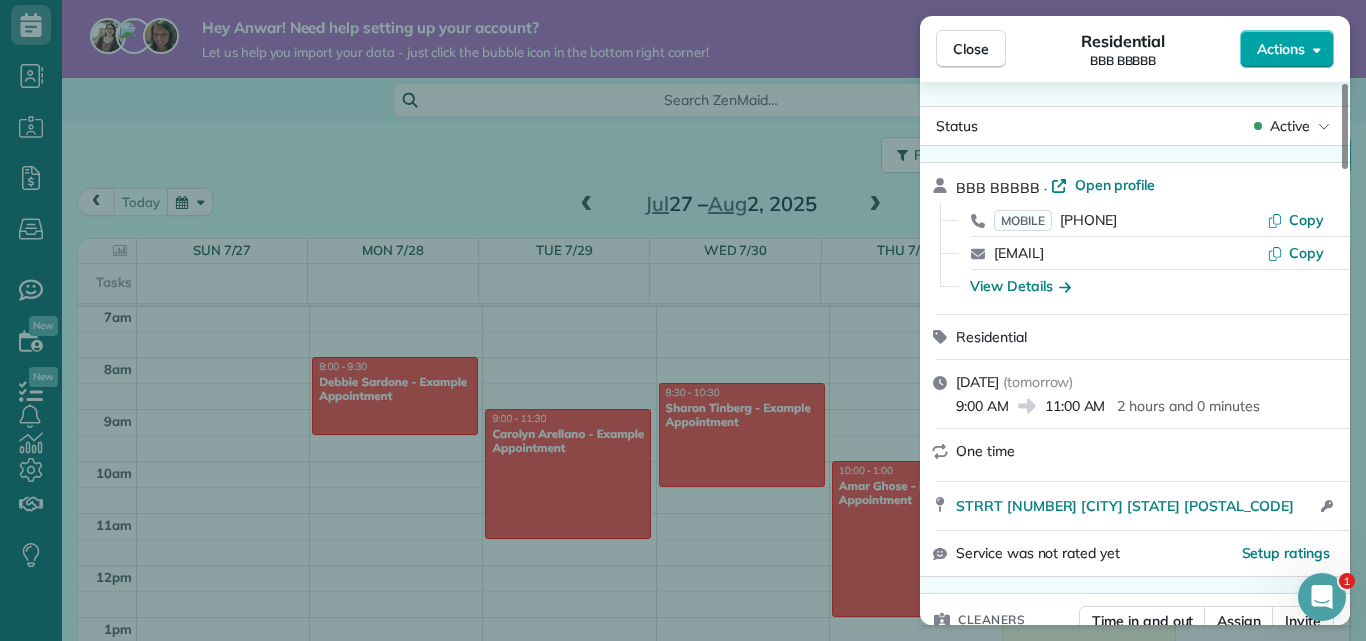 click on "Actions" at bounding box center [1281, 49] 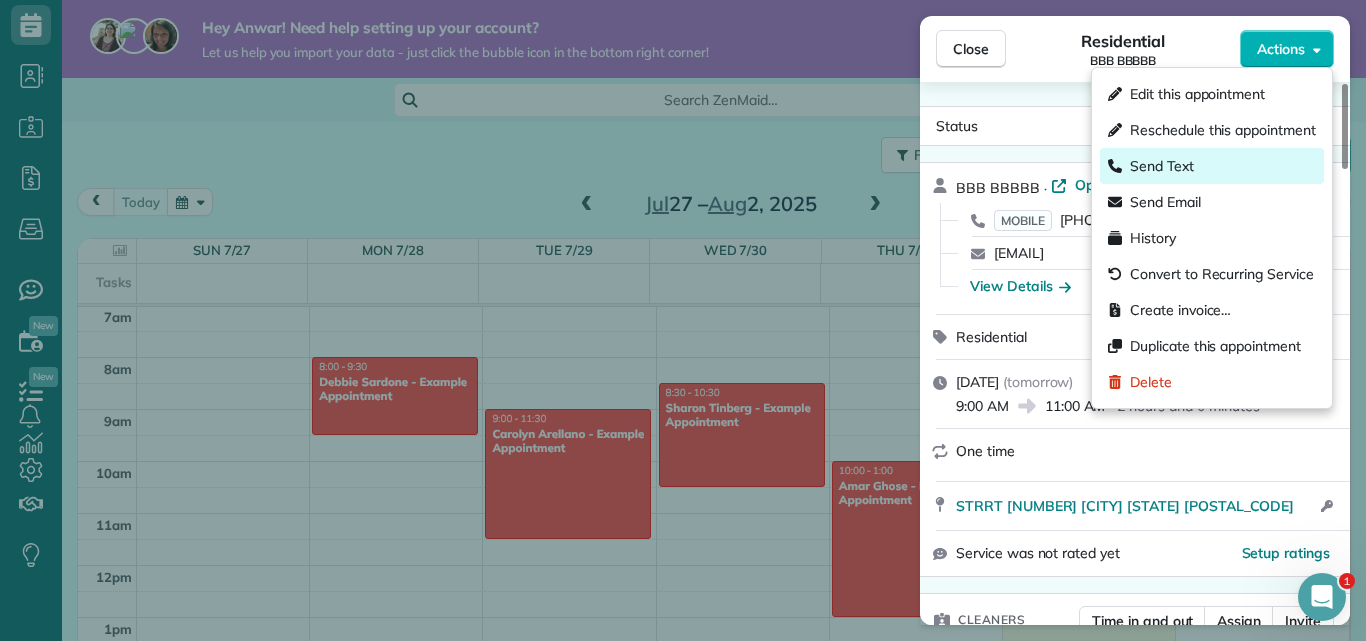 click on "Send Text" at bounding box center (1212, 166) 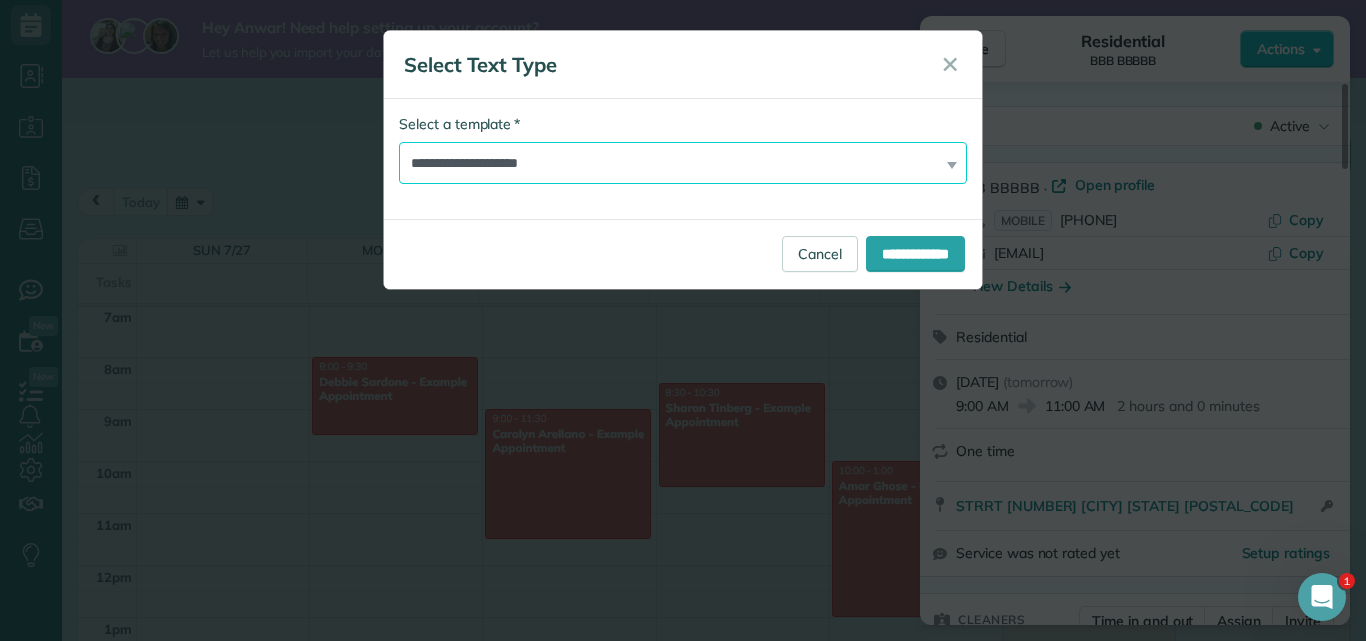 click on "**********" at bounding box center [683, 163] 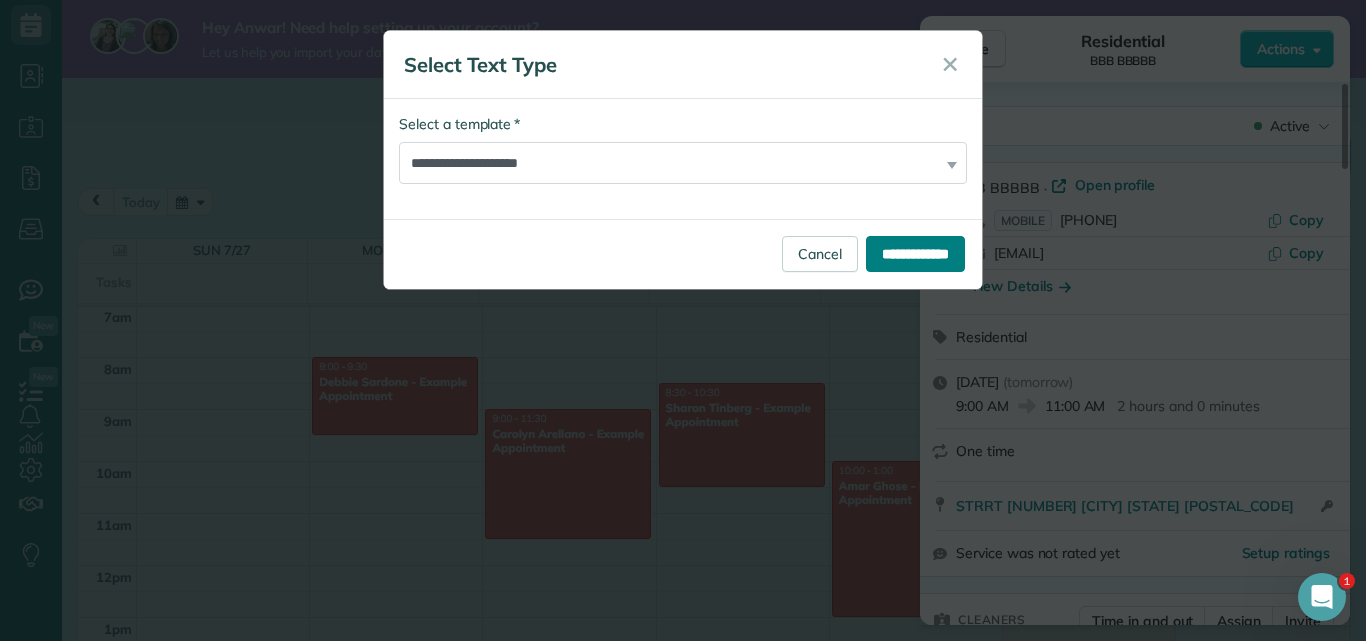 click on "**********" at bounding box center [915, 254] 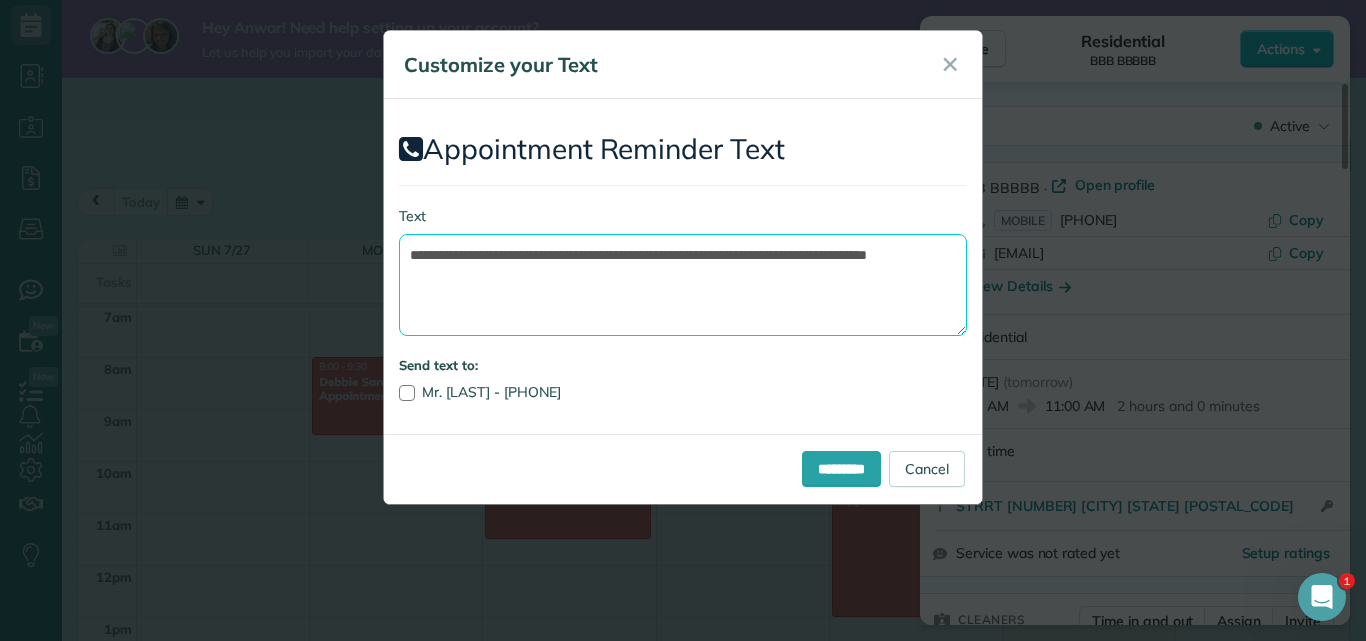 click on "**********" at bounding box center [683, 285] 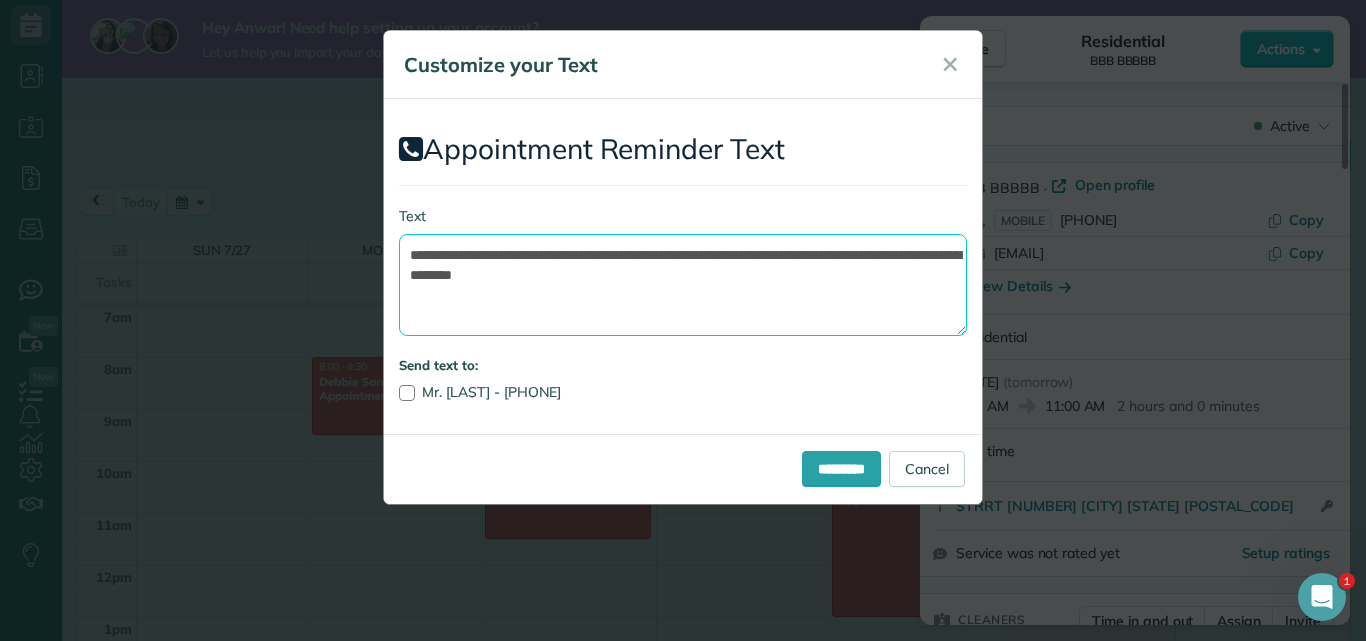 click on "**********" at bounding box center (683, 285) 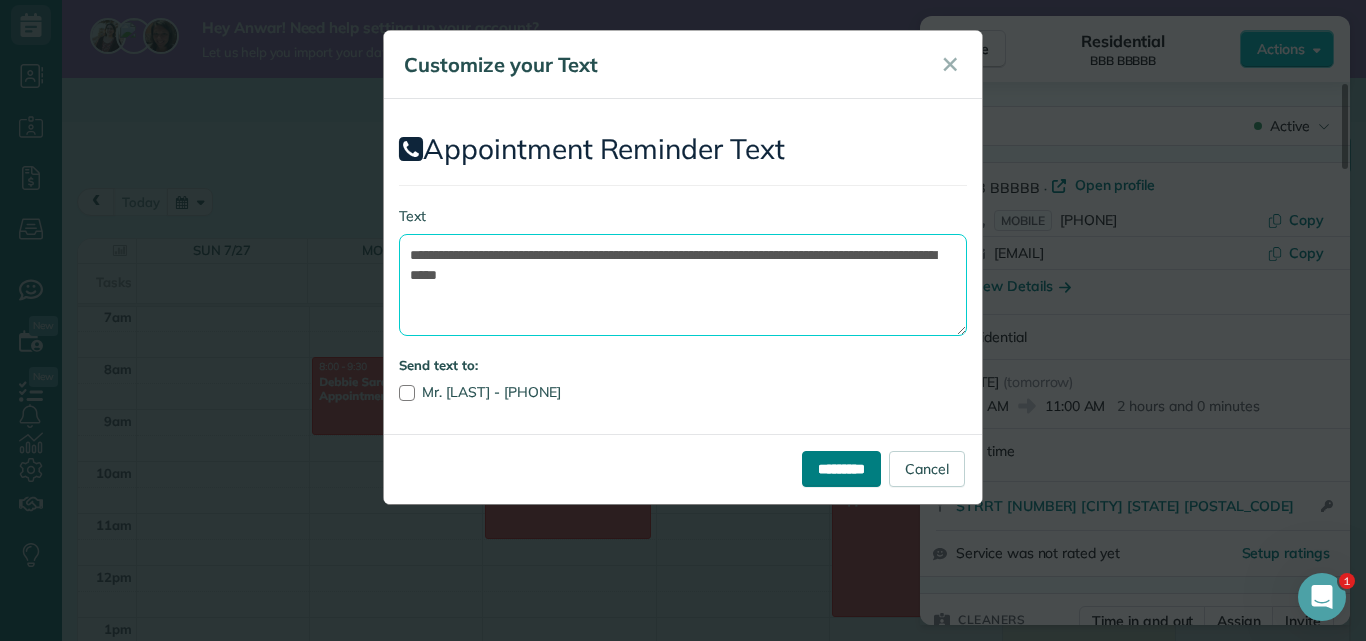type on "**********" 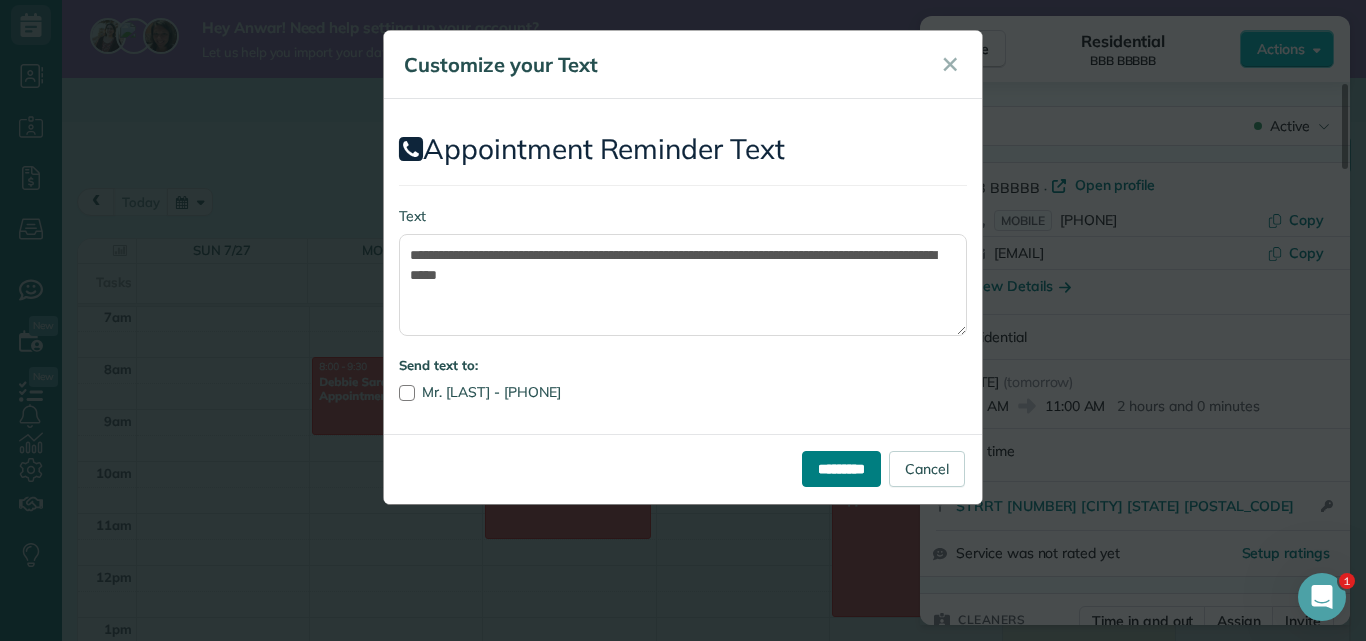 click on "*********" at bounding box center (841, 469) 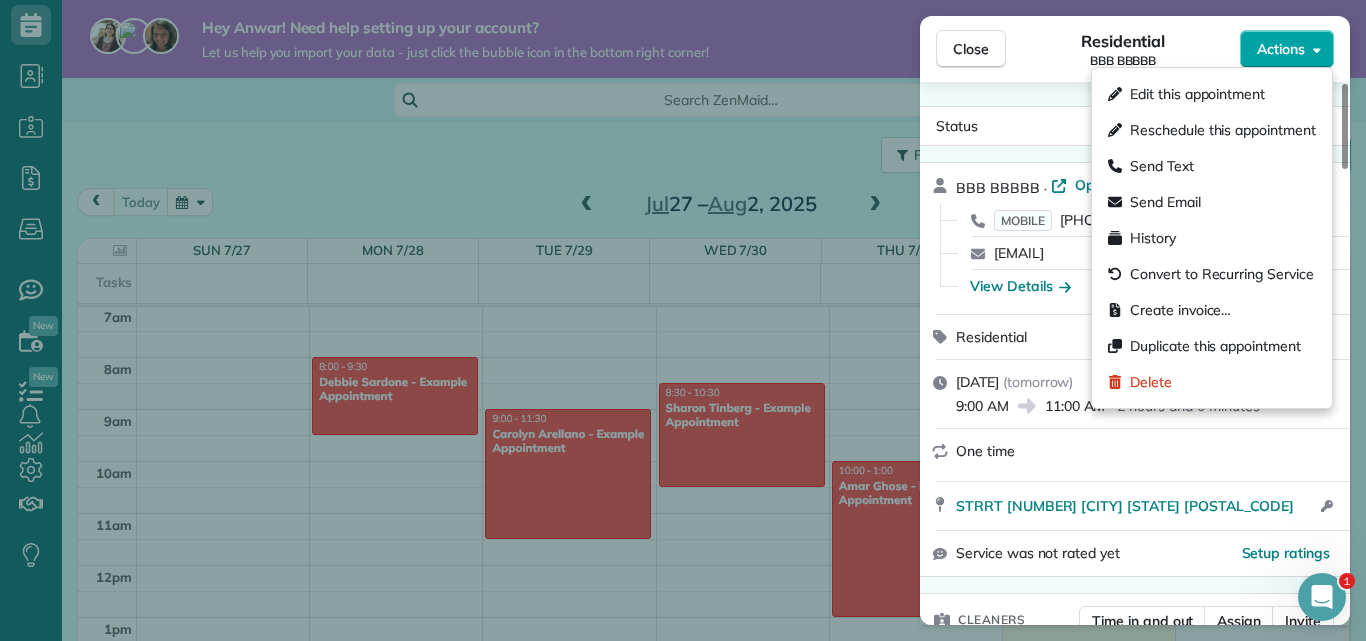 click on "Actions" at bounding box center [1281, 49] 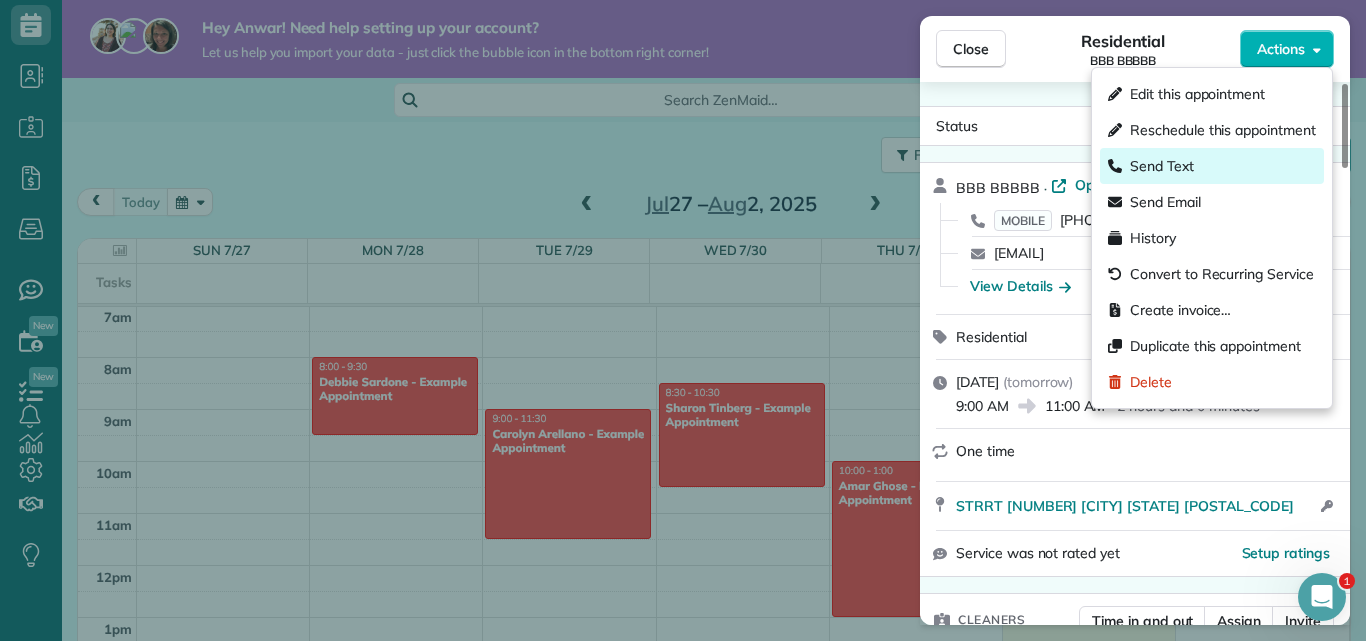 click on "Send Text" at bounding box center (1212, 166) 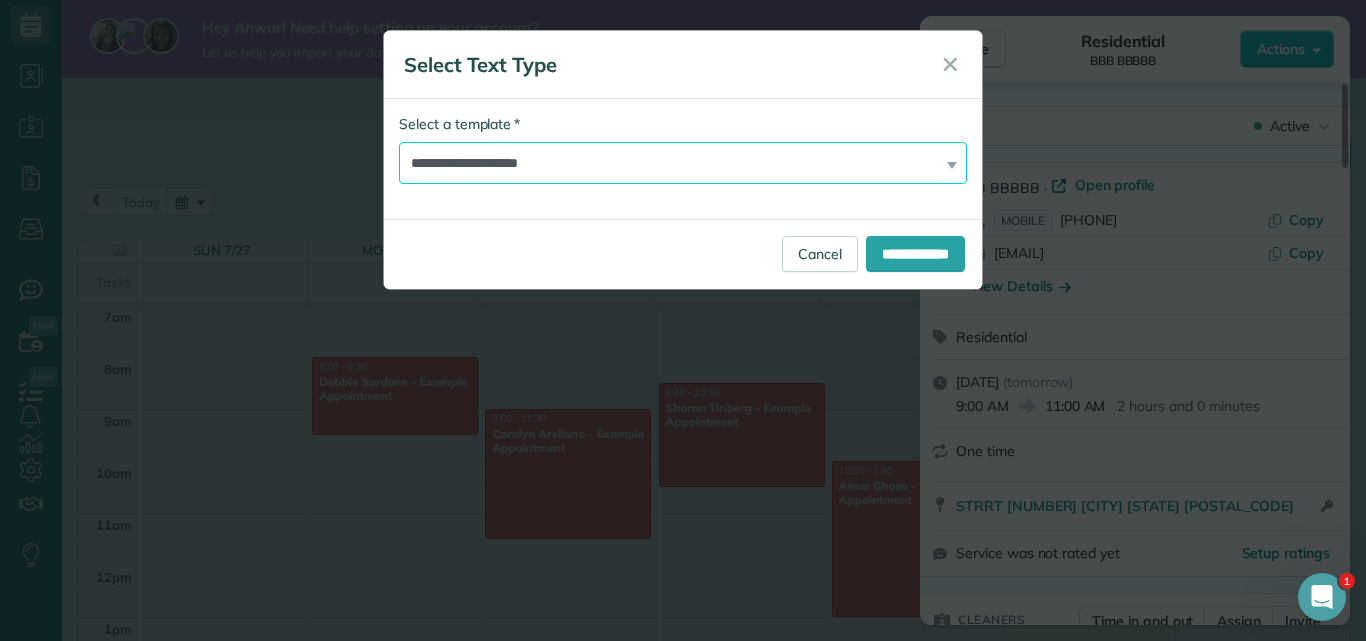 click on "**********" at bounding box center (683, 163) 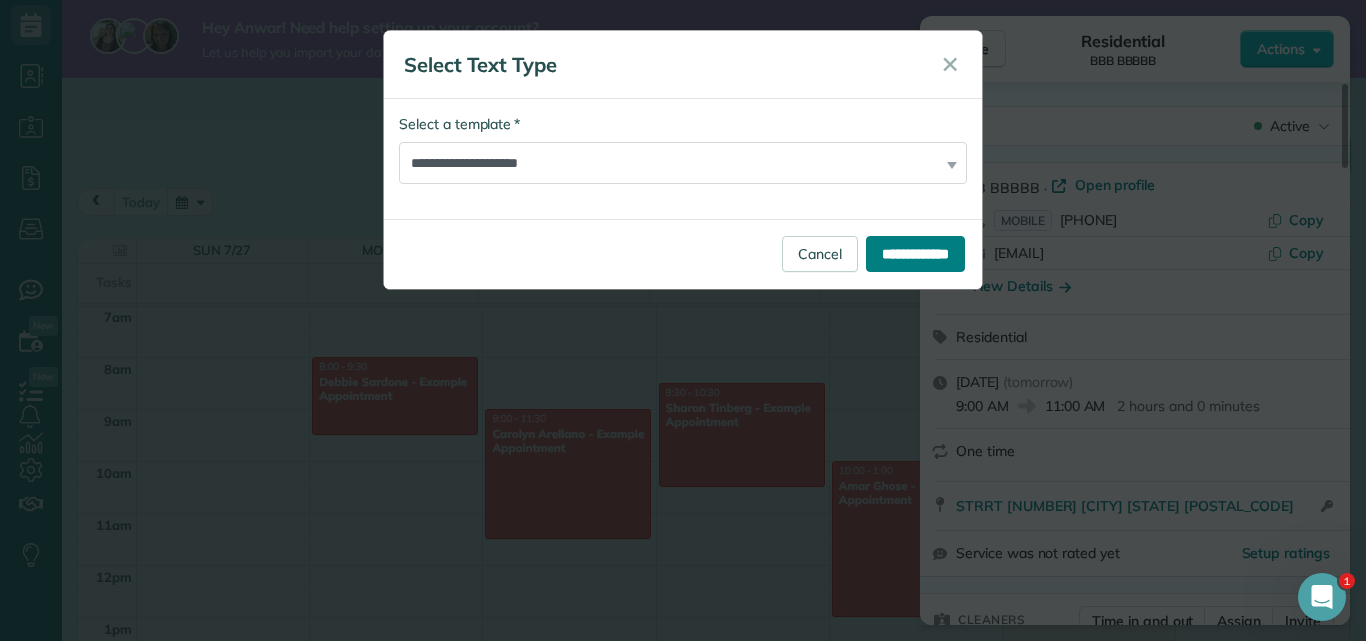 click on "**********" at bounding box center (915, 254) 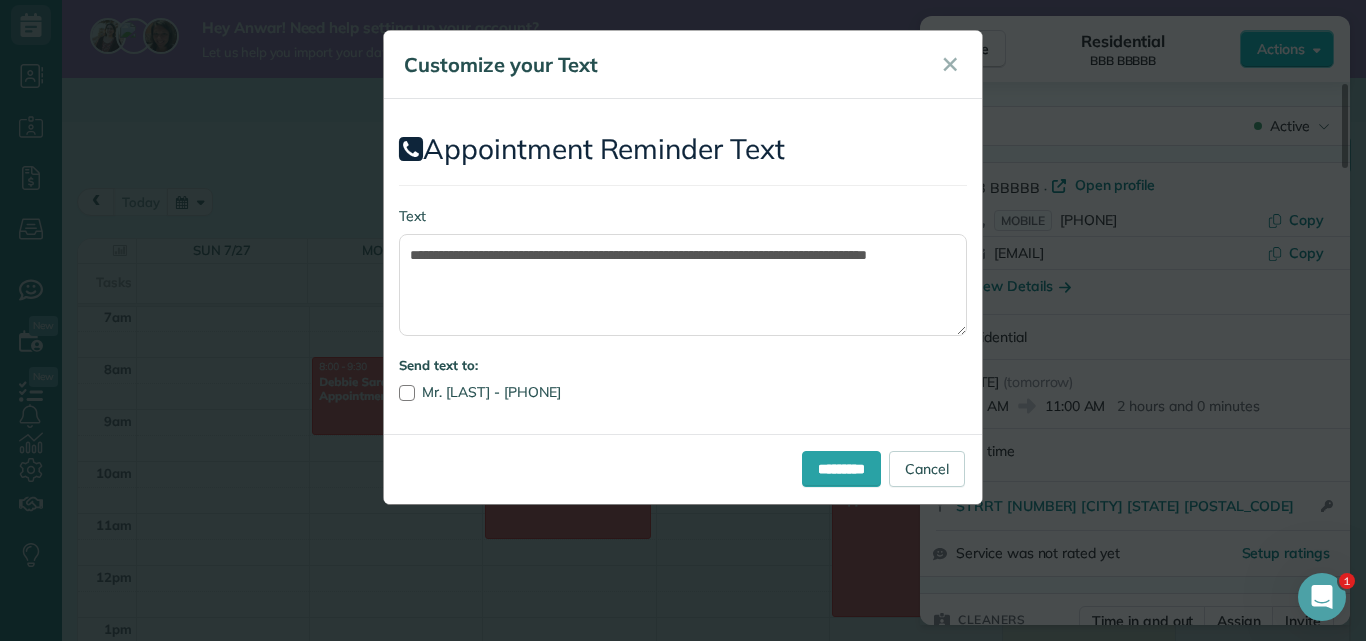 click on "**********" at bounding box center (683, 266) 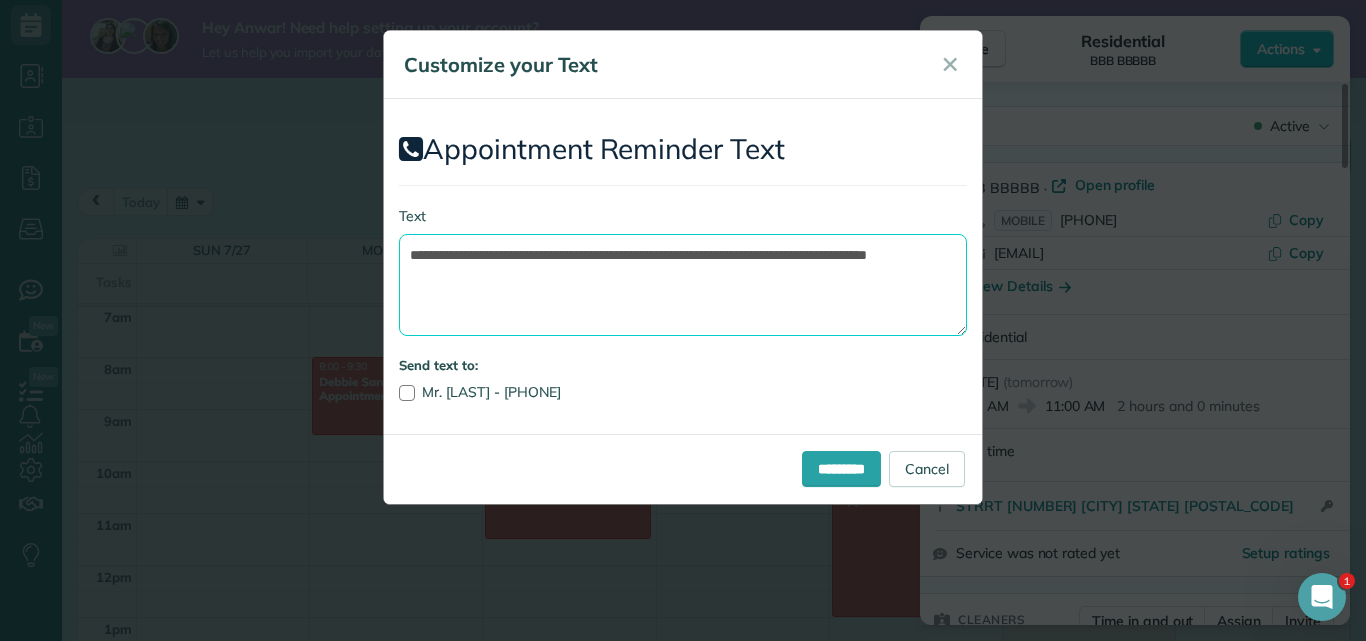 click on "**********" at bounding box center (683, 285) 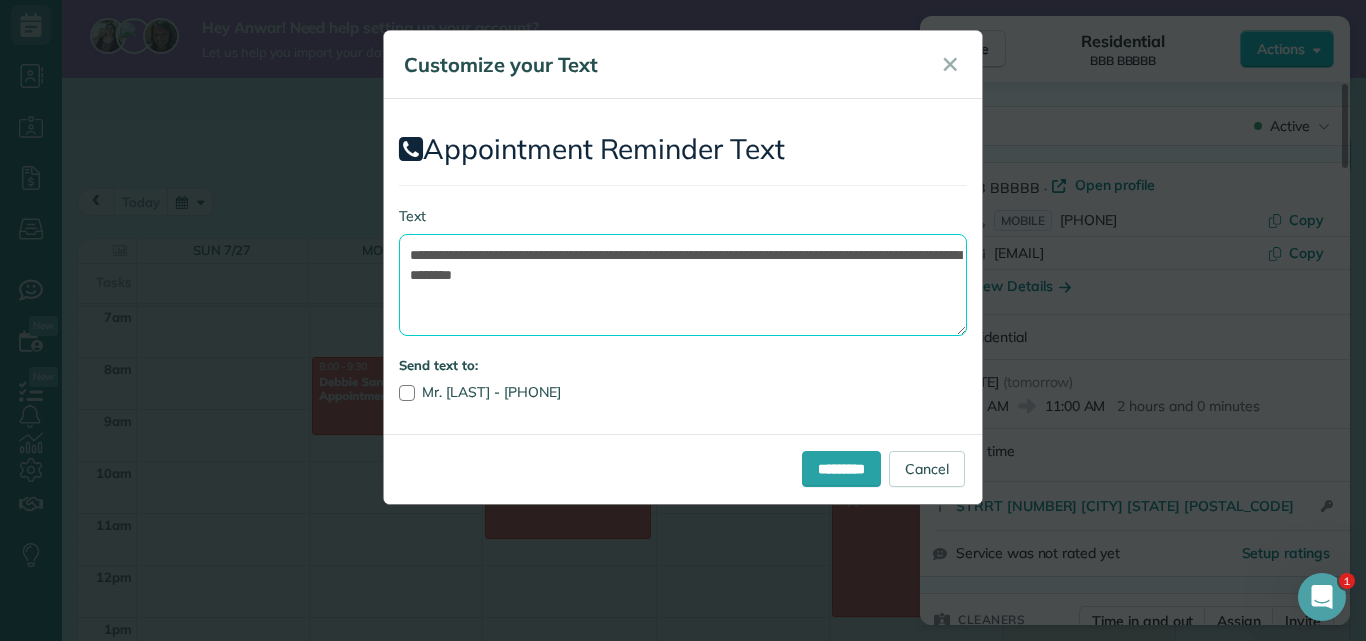 click on "**********" at bounding box center [683, 285] 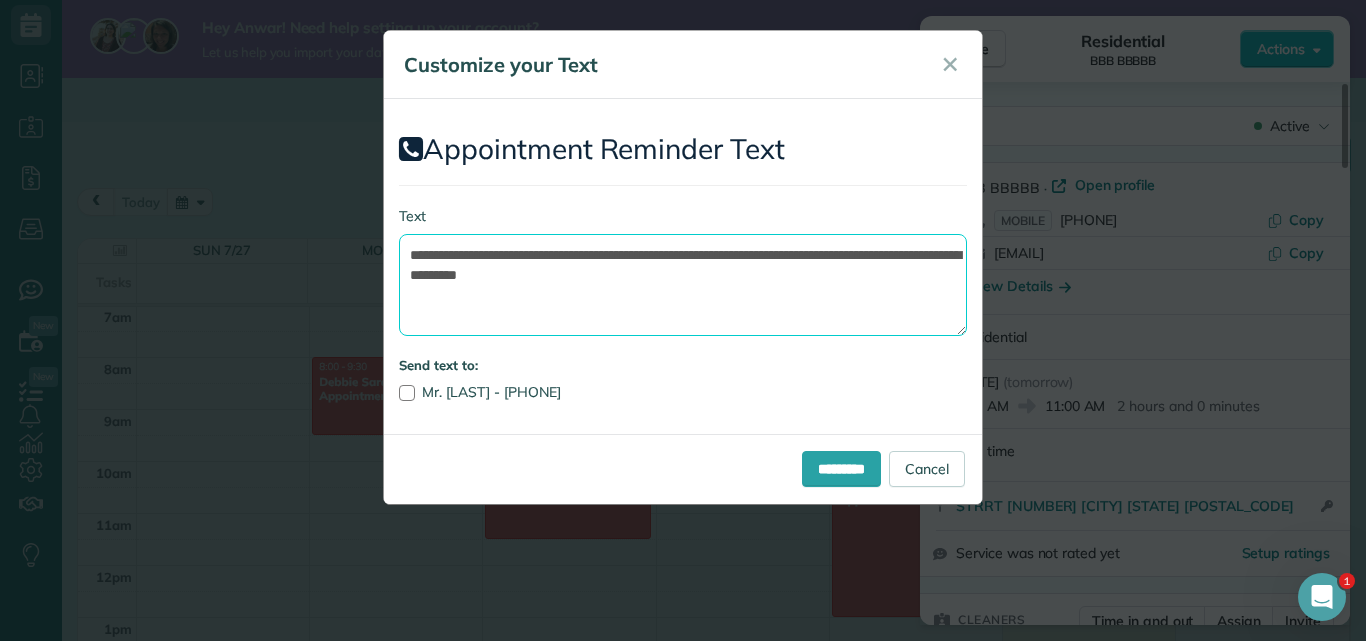 click on "**********" at bounding box center [683, 285] 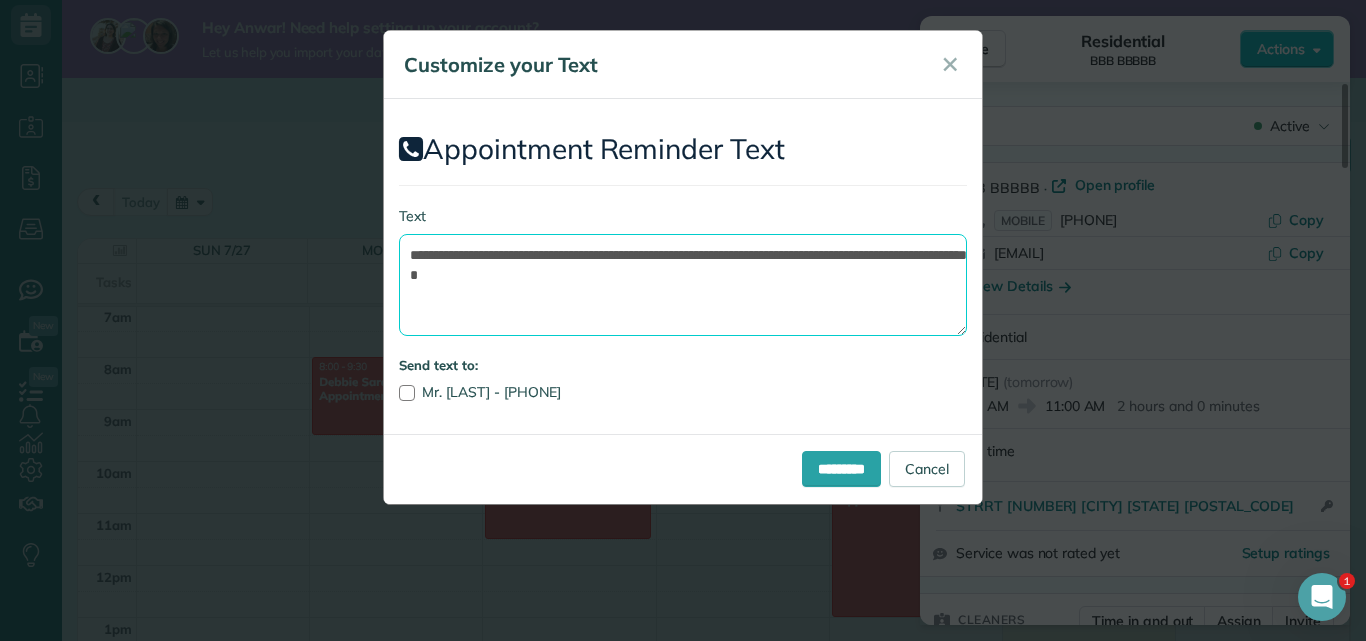 type on "**********" 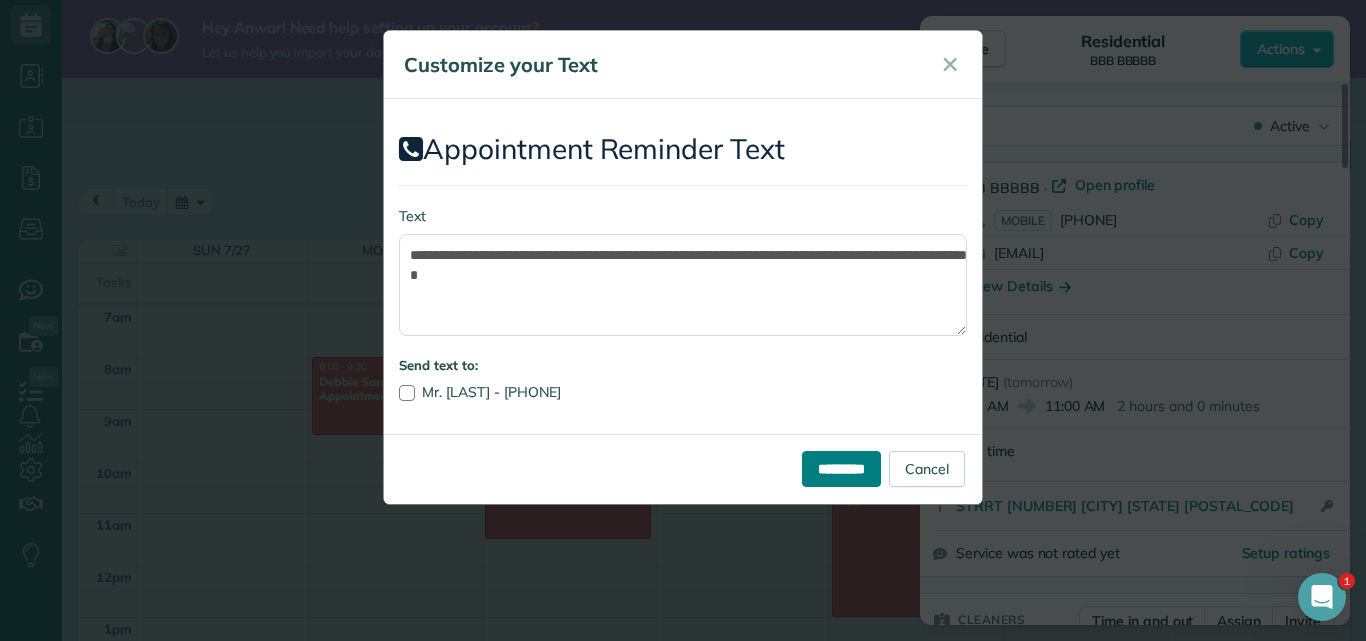 click on "*********" at bounding box center (841, 469) 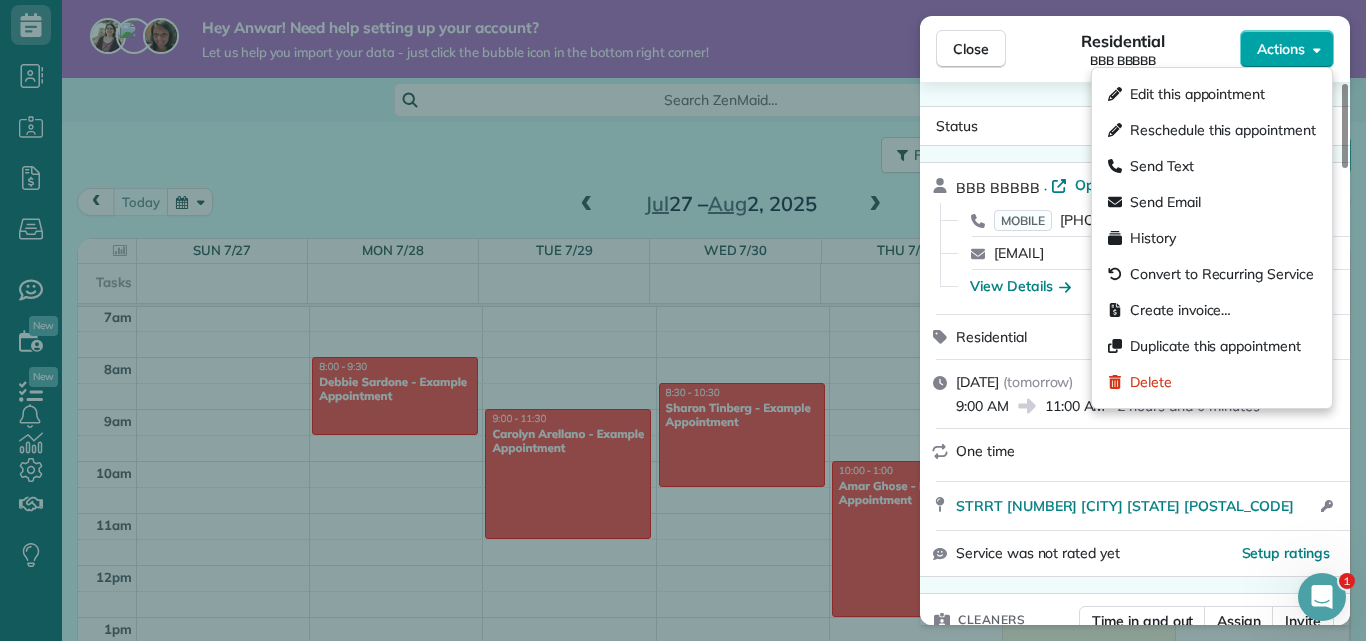 click on "Actions" at bounding box center [1287, 49] 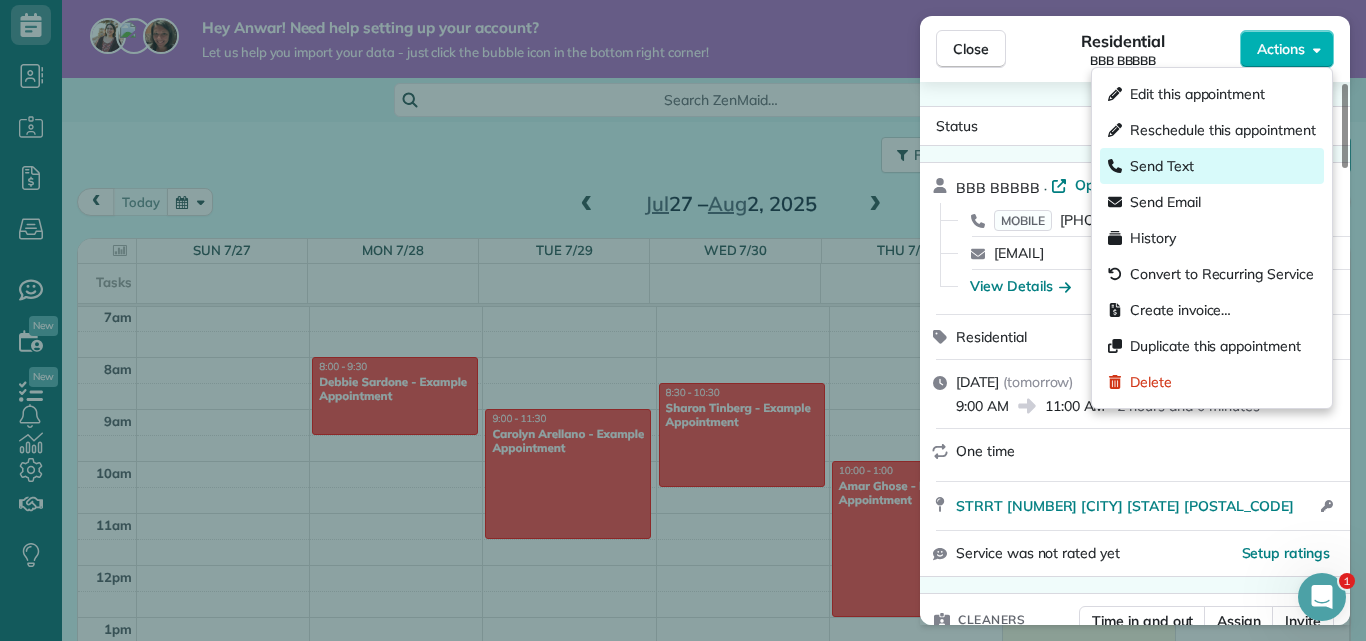 click on "Send Text" at bounding box center (1212, 166) 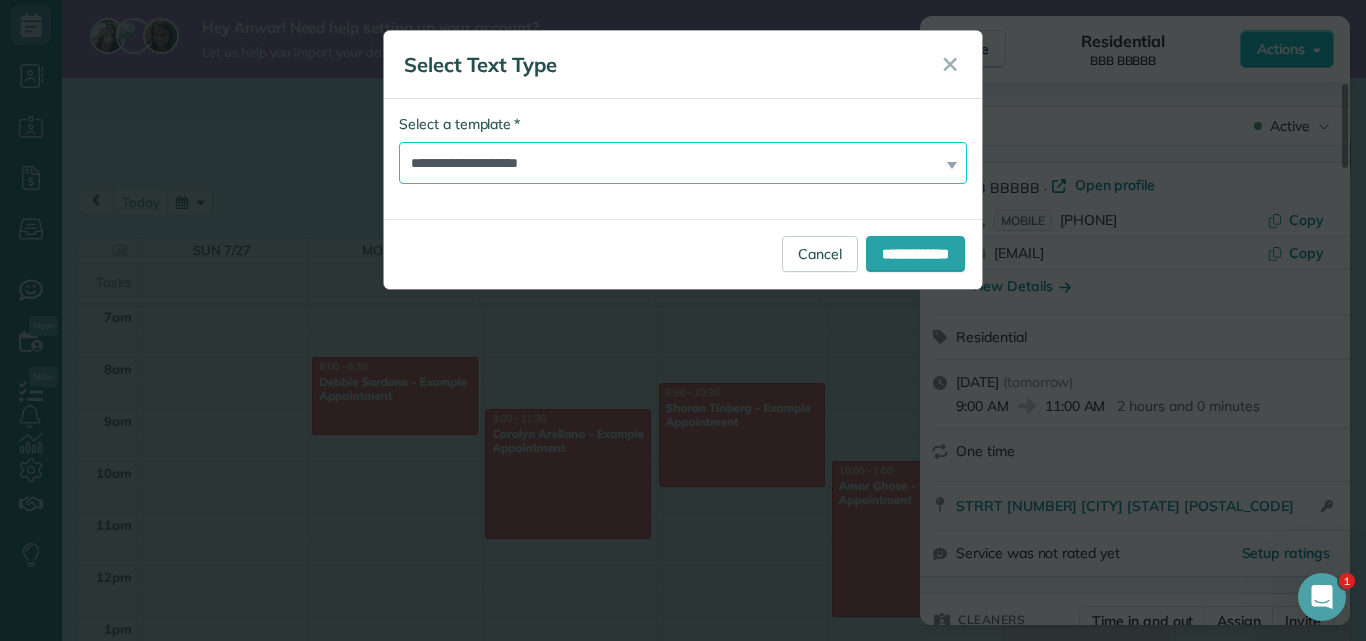 click on "**********" at bounding box center (683, 163) 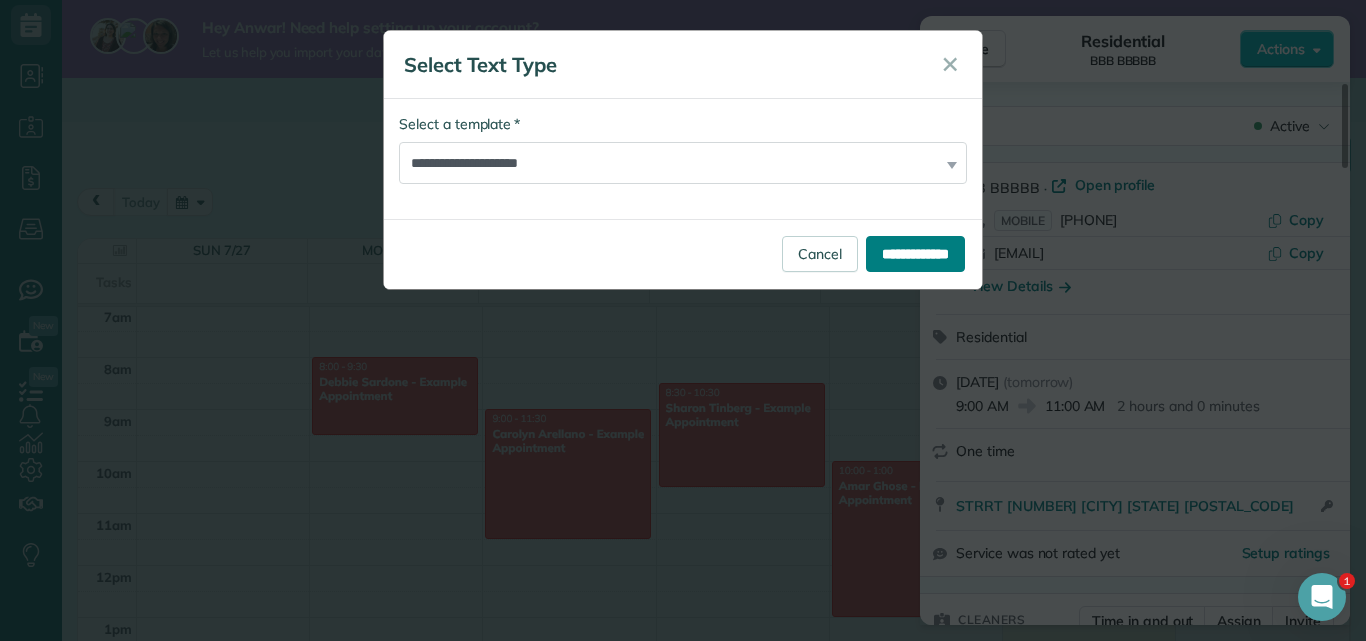 click on "**********" at bounding box center [915, 254] 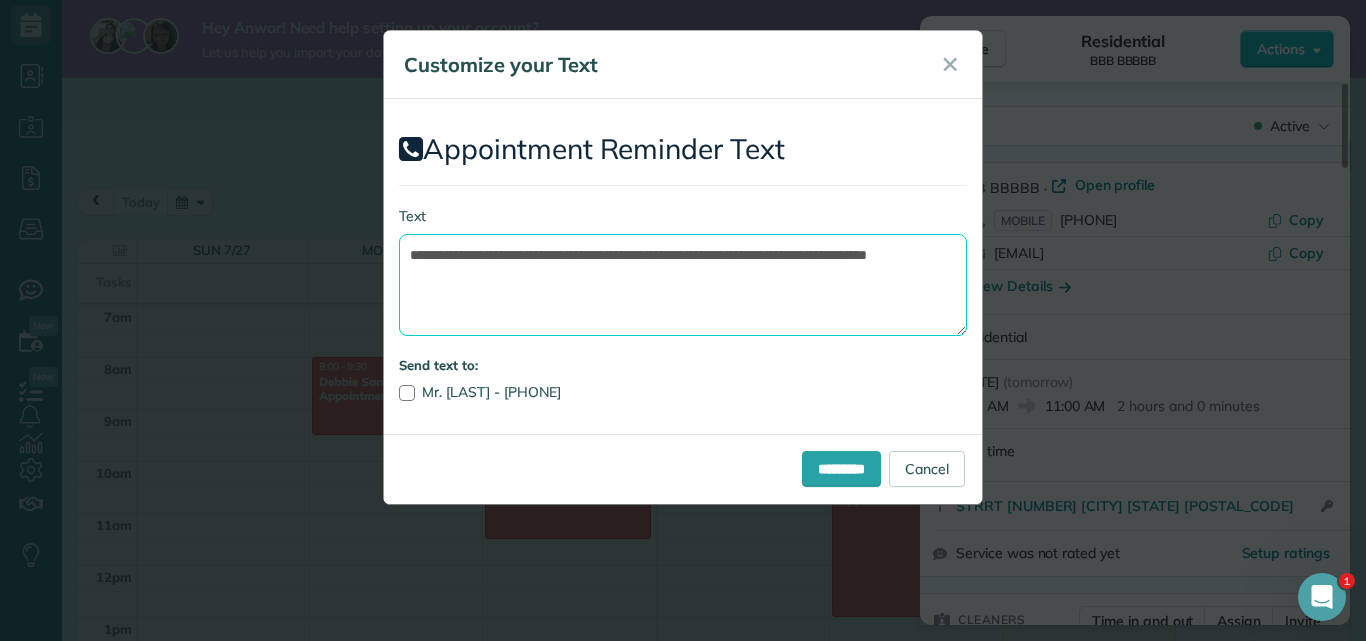 click on "**********" at bounding box center (683, 285) 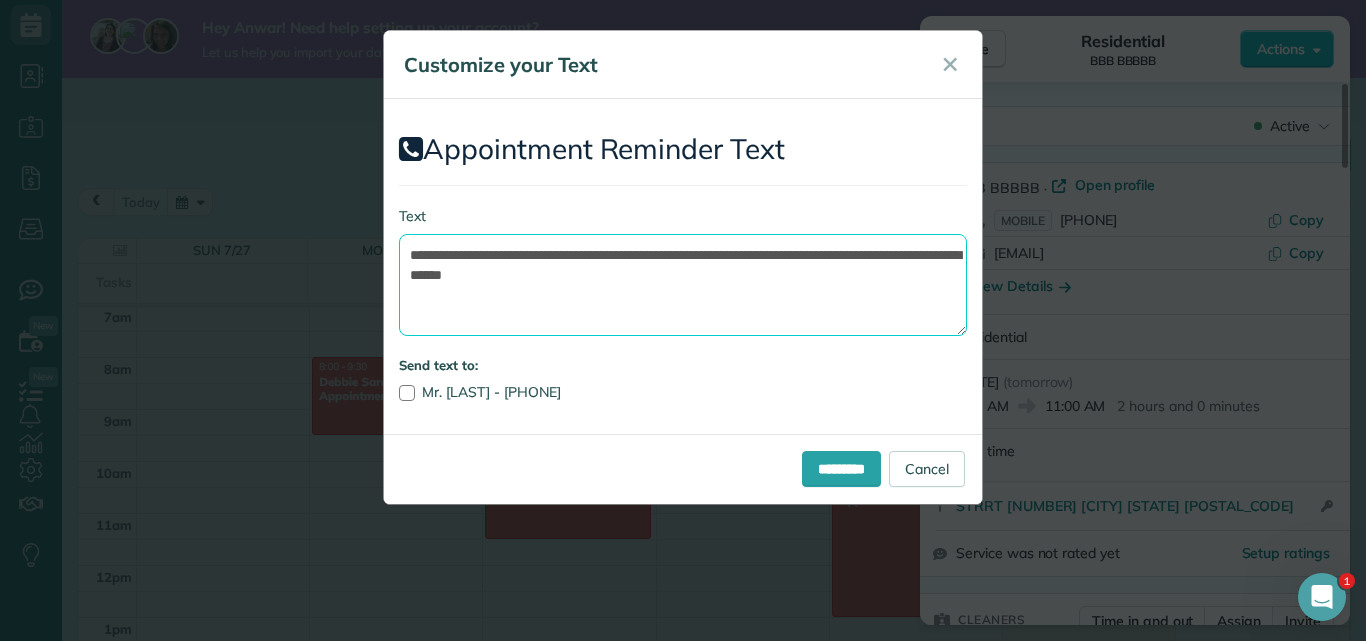 paste on "*" 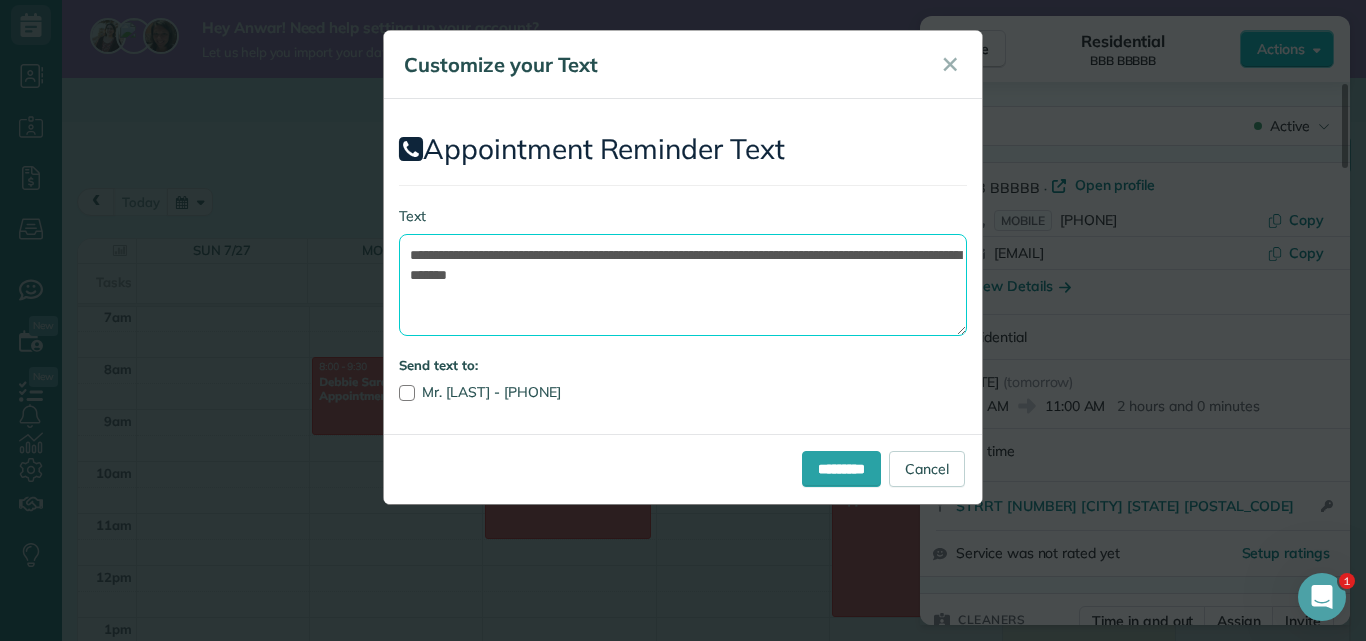 click on "**********" at bounding box center (683, 285) 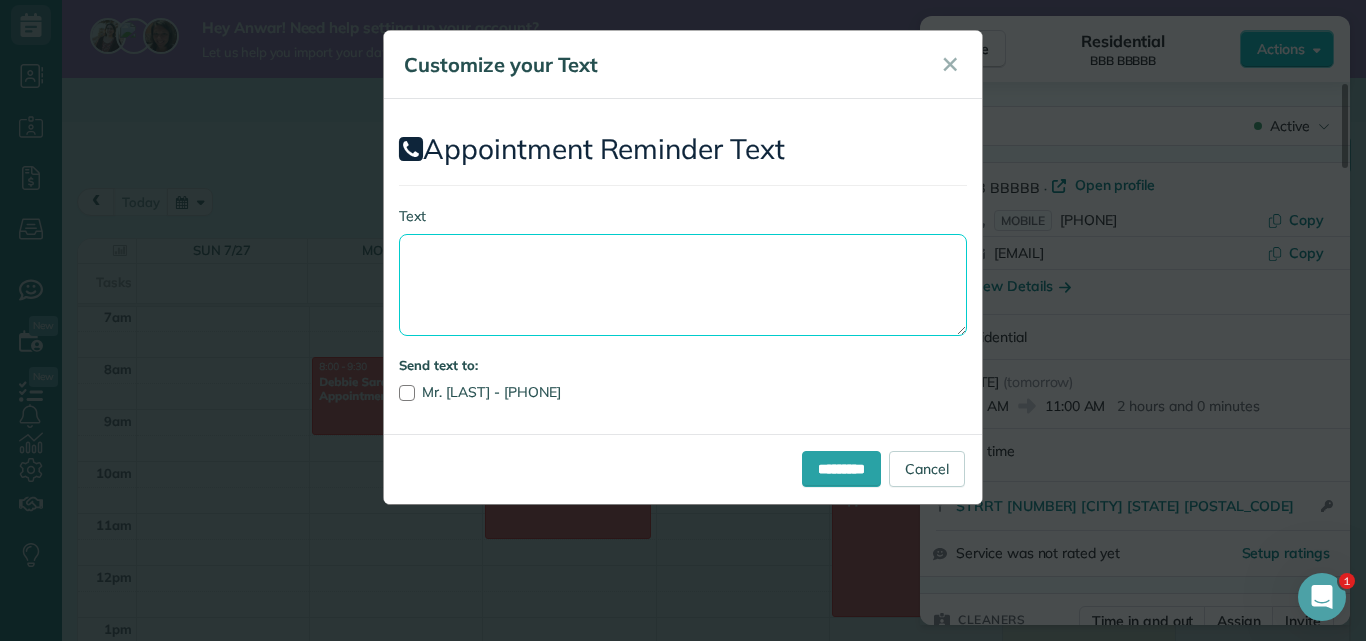 paste on "**********" 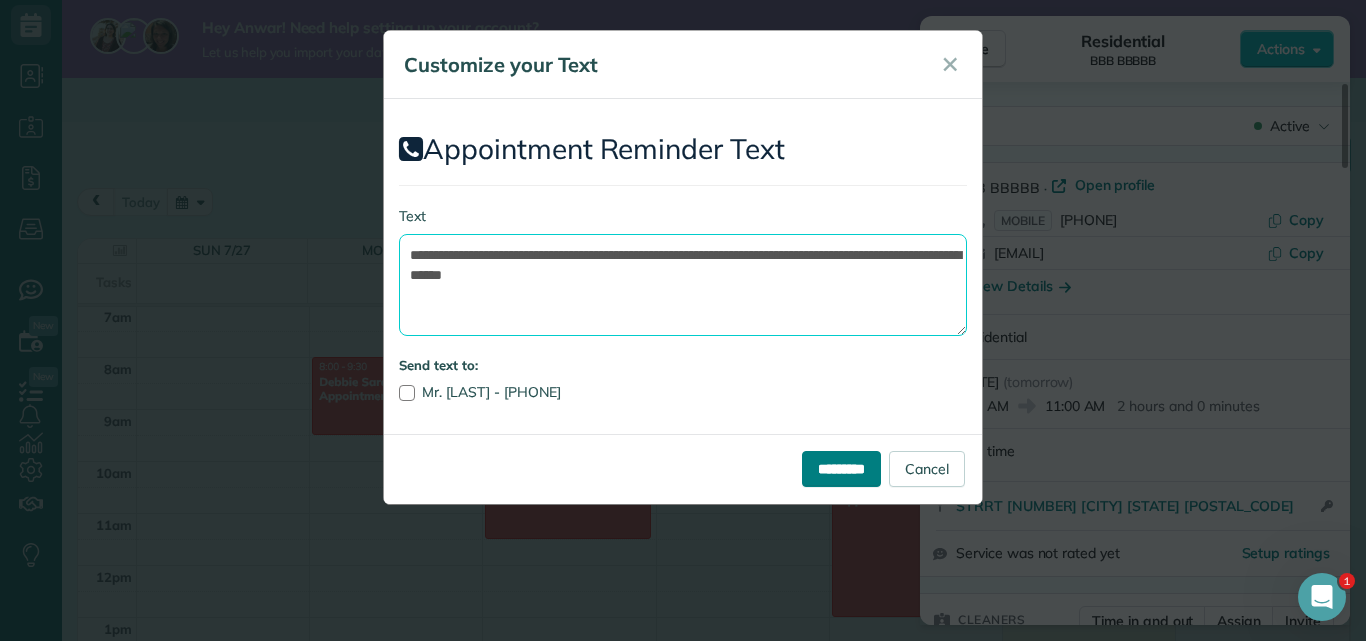 type on "**********" 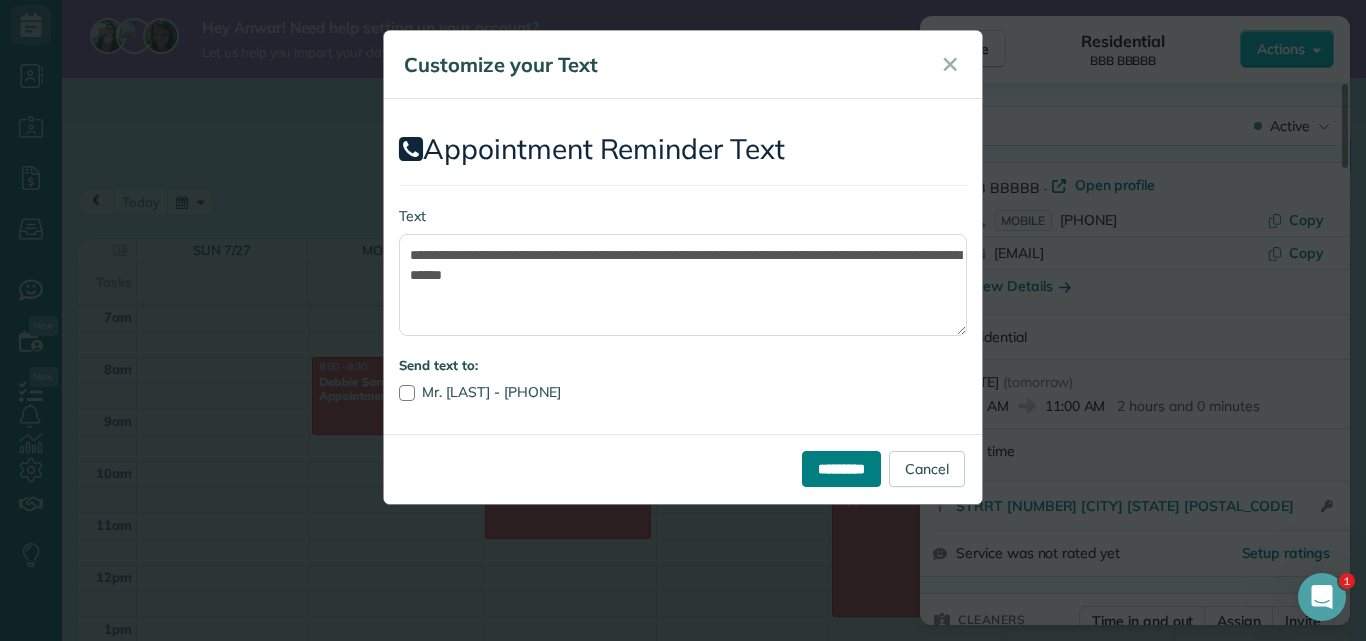 click on "*********" at bounding box center [841, 469] 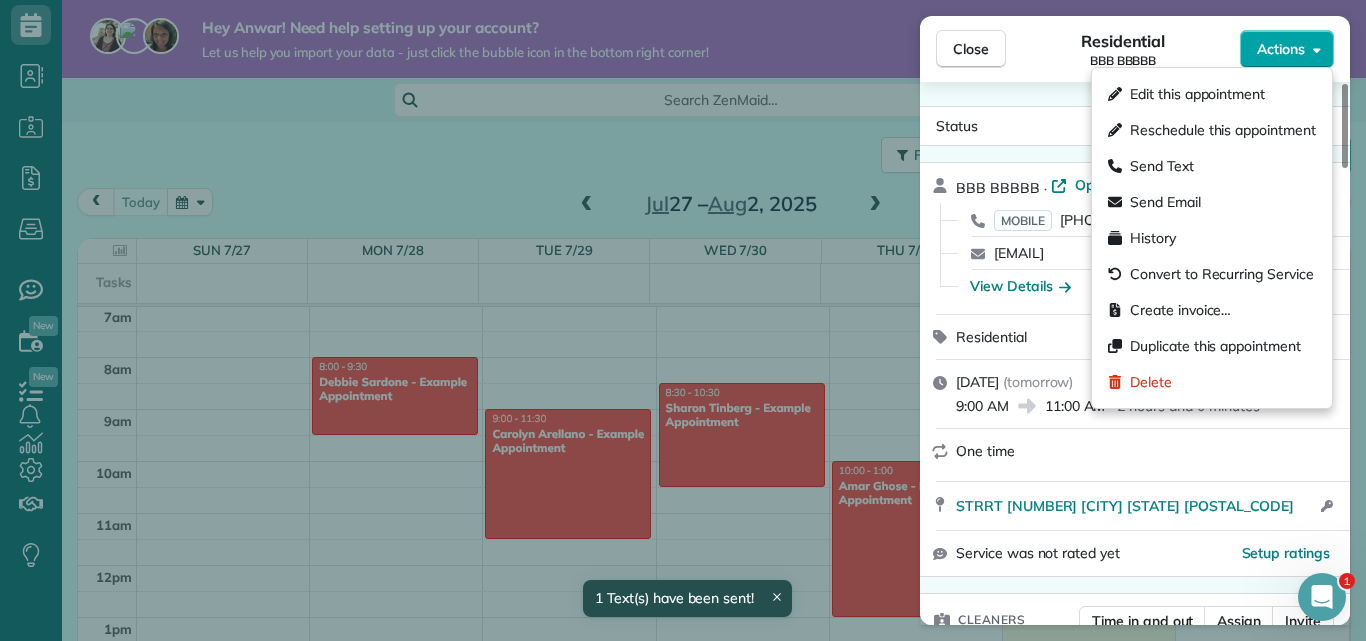 click on "Actions" at bounding box center [1281, 49] 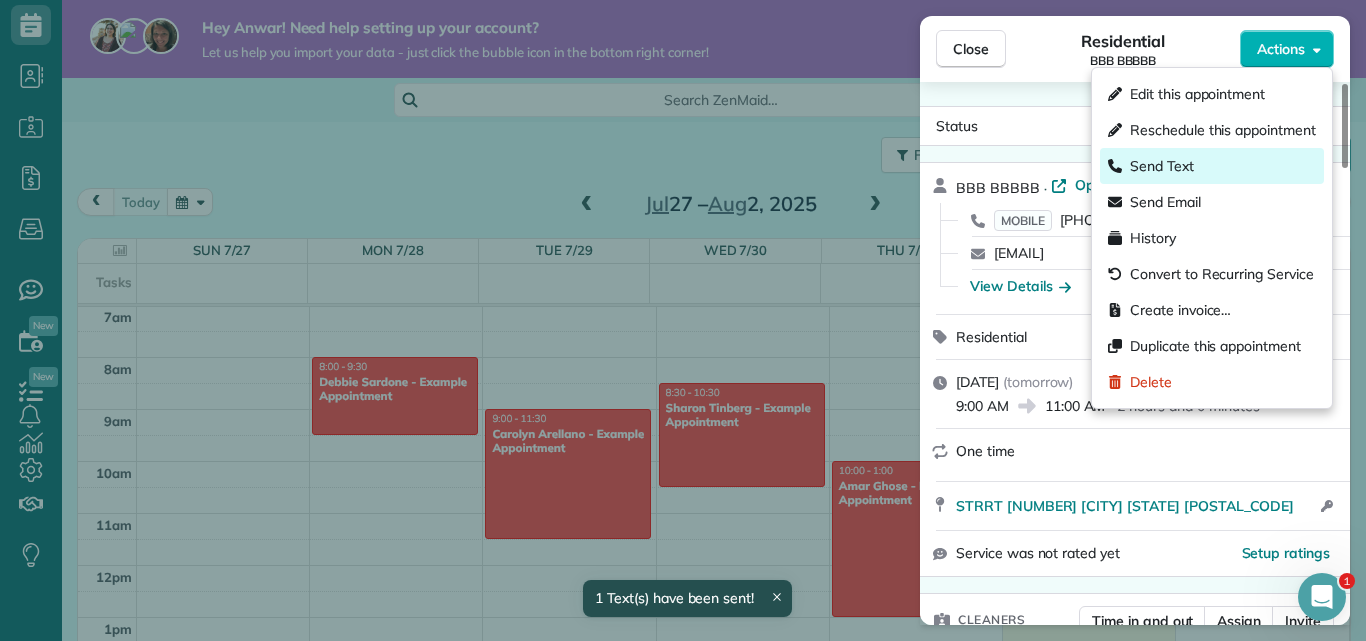 click on "Send Text" at bounding box center (1212, 166) 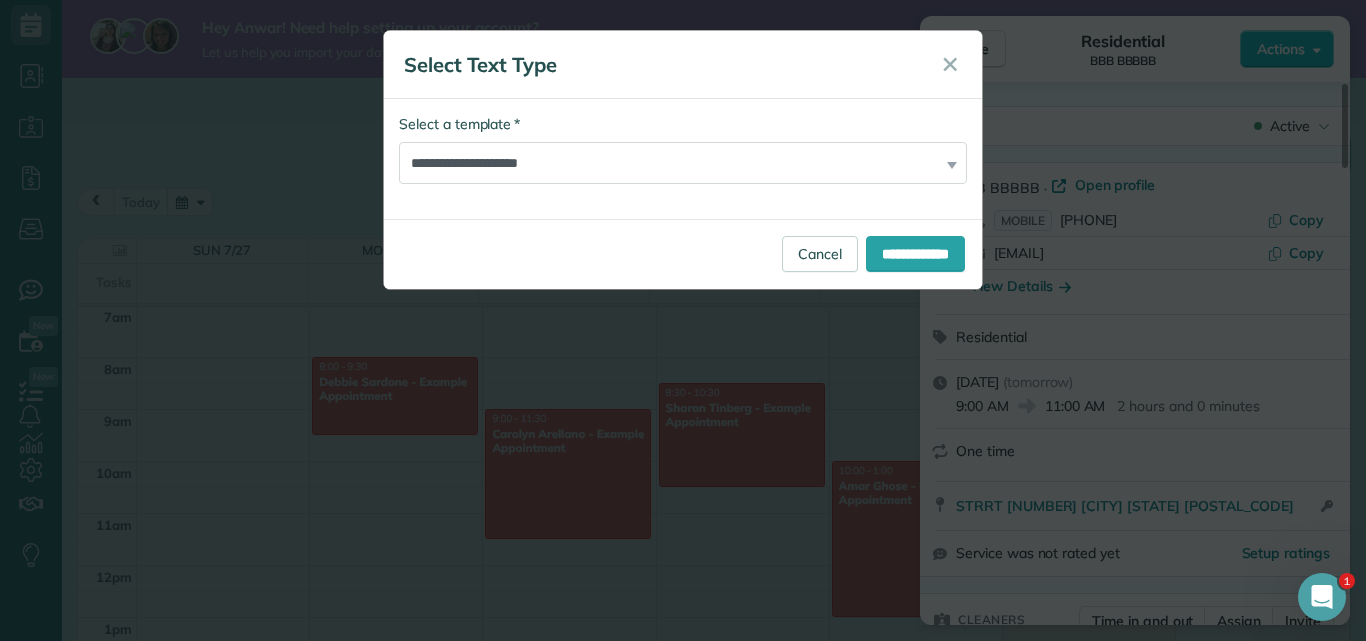 click on "**********" at bounding box center [683, 149] 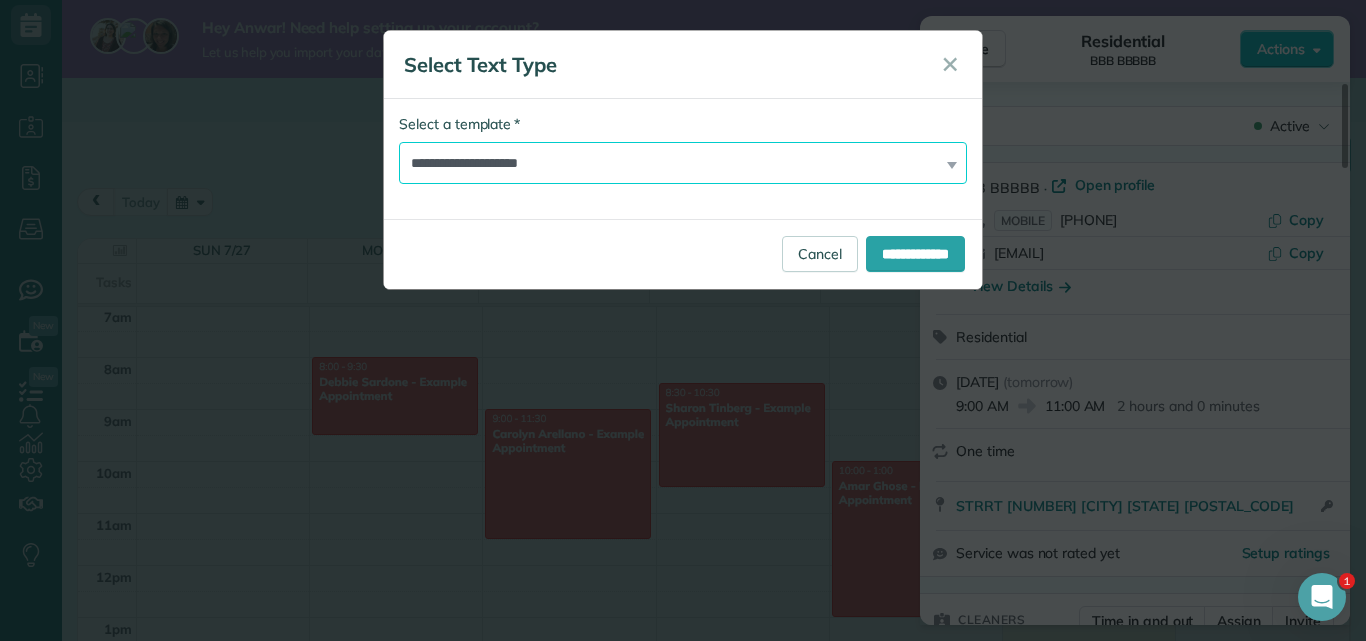 click on "**********" at bounding box center (683, 163) 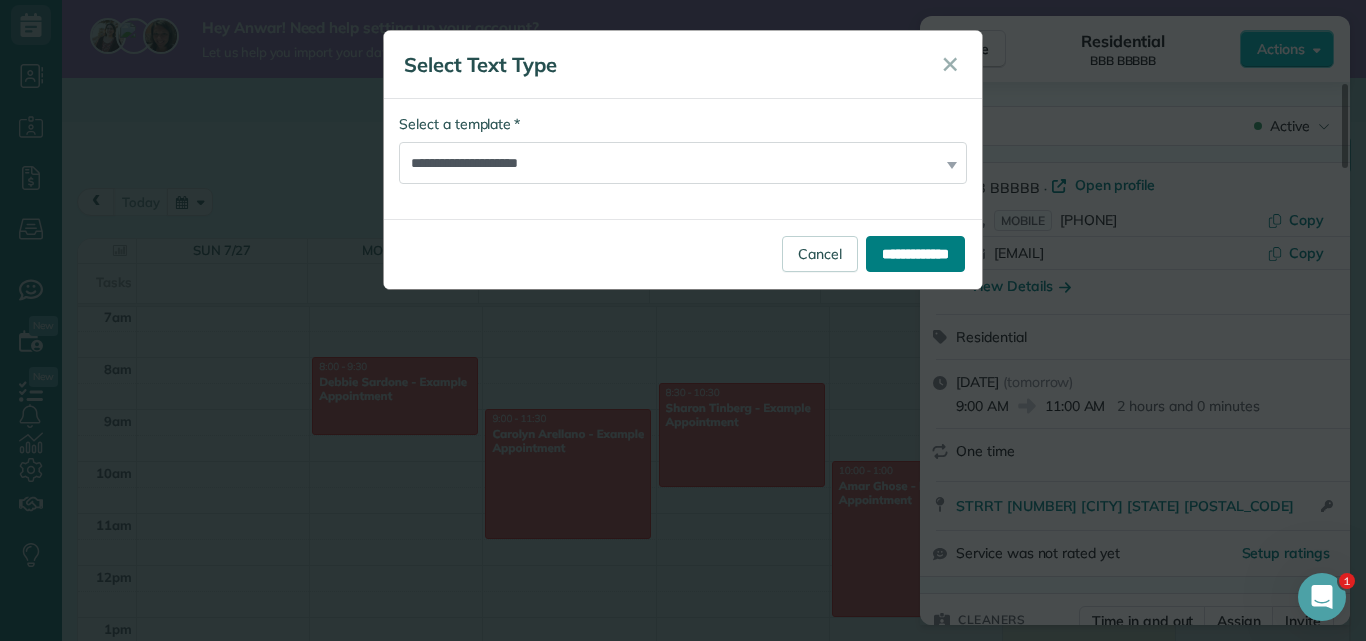 click on "**********" at bounding box center [915, 254] 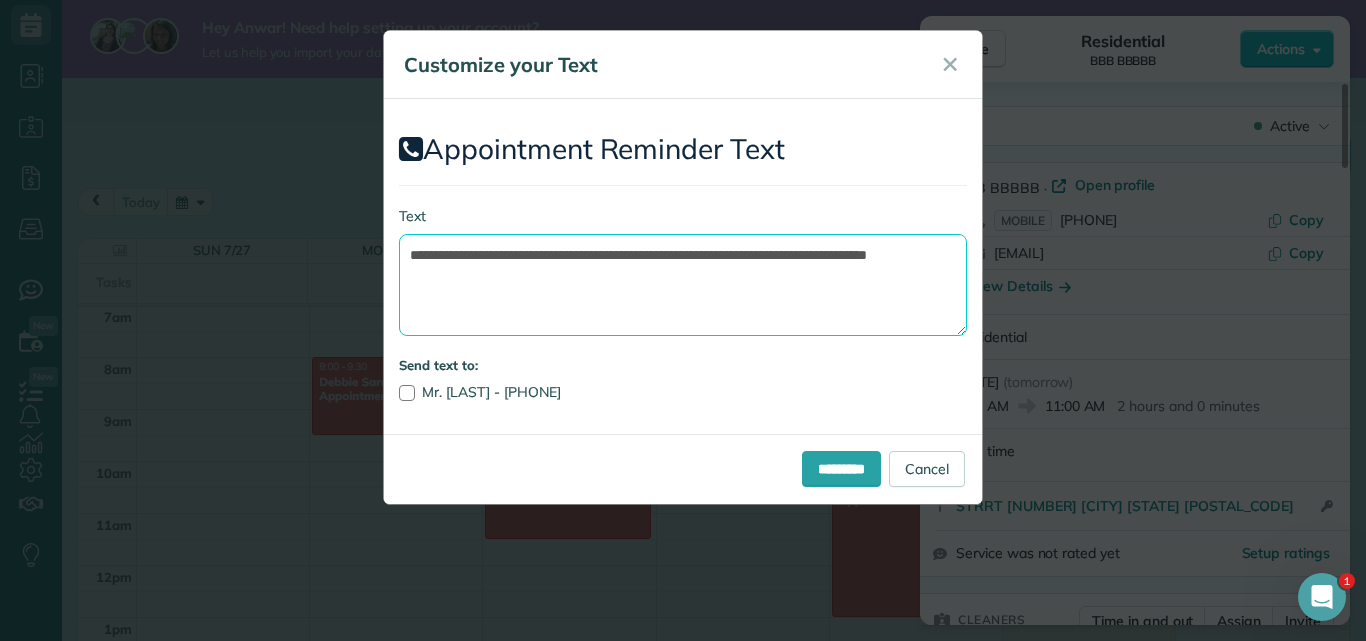 click on "**********" at bounding box center (683, 285) 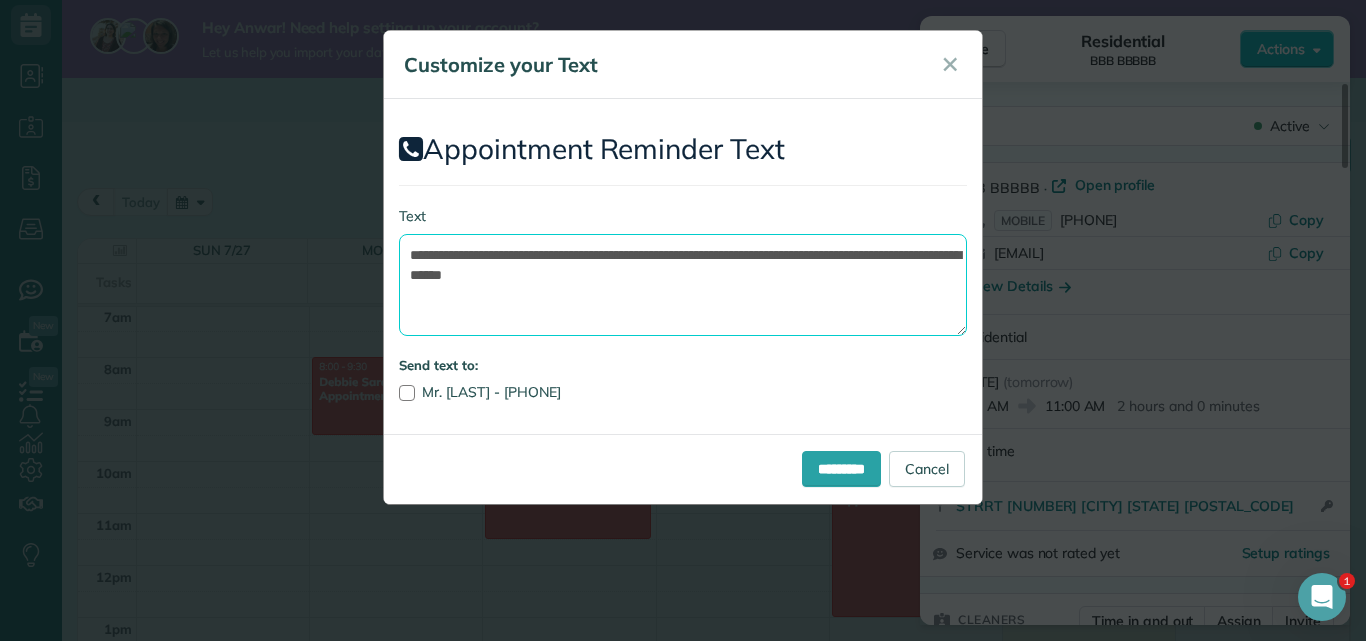 click on "**********" at bounding box center [683, 285] 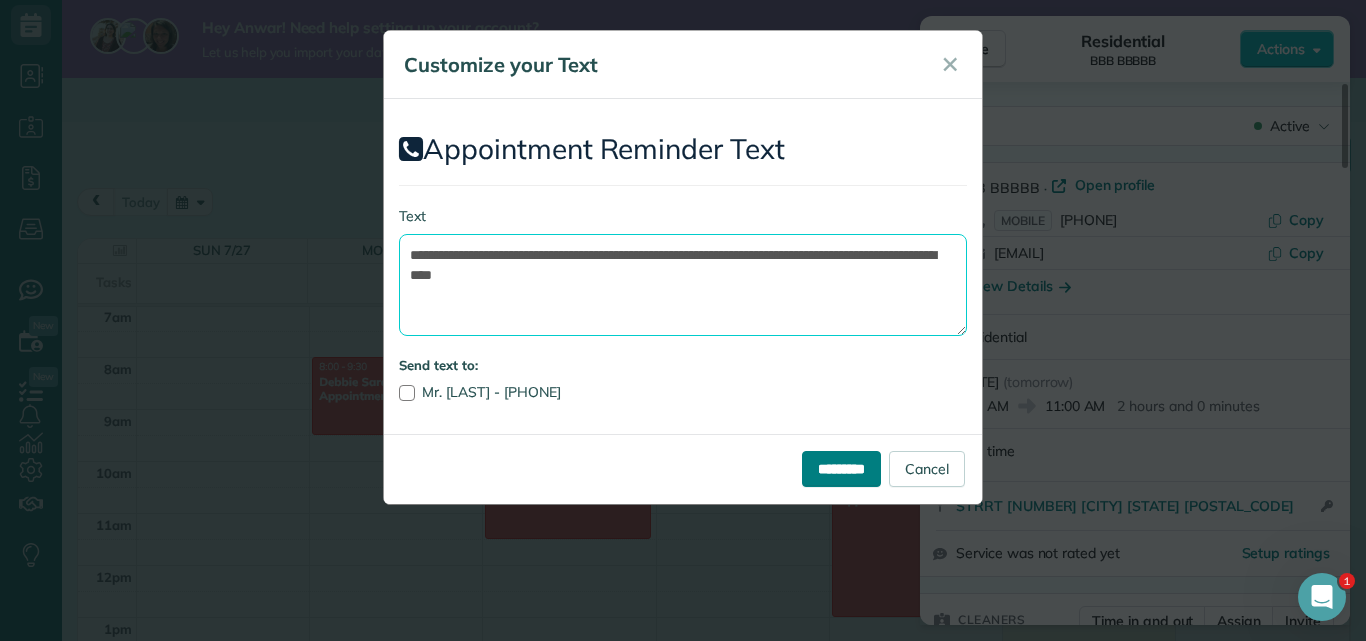 type on "**********" 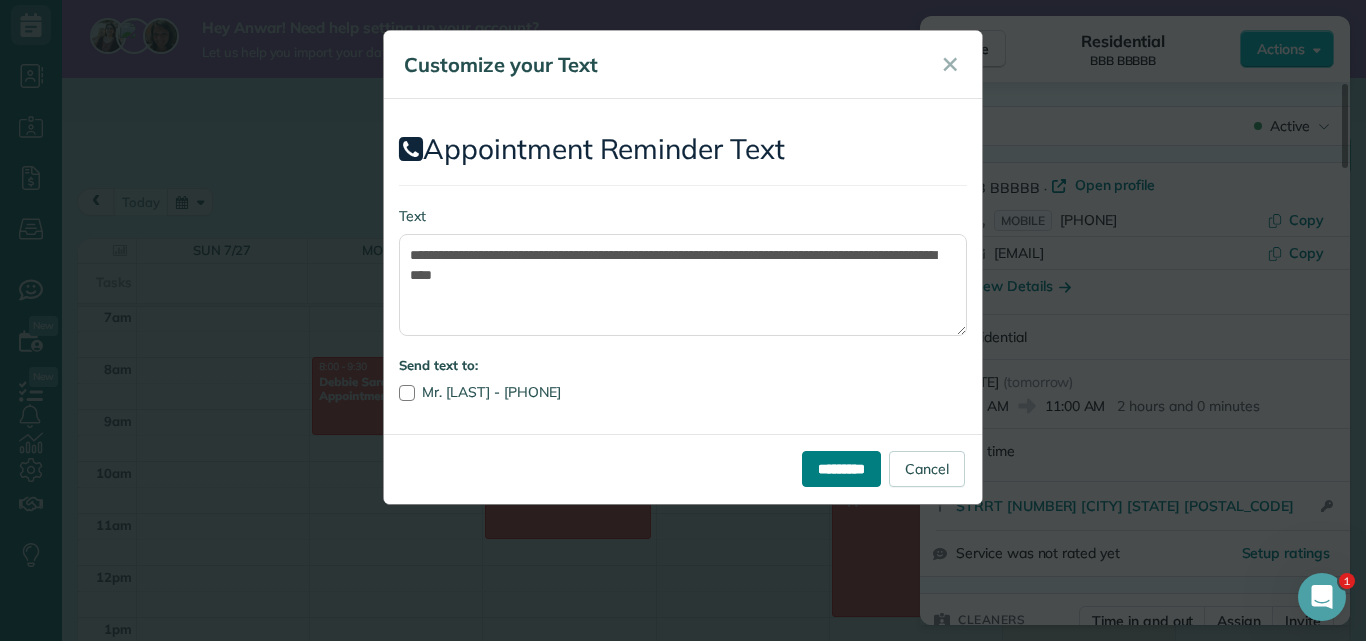 click on "*********" at bounding box center [841, 469] 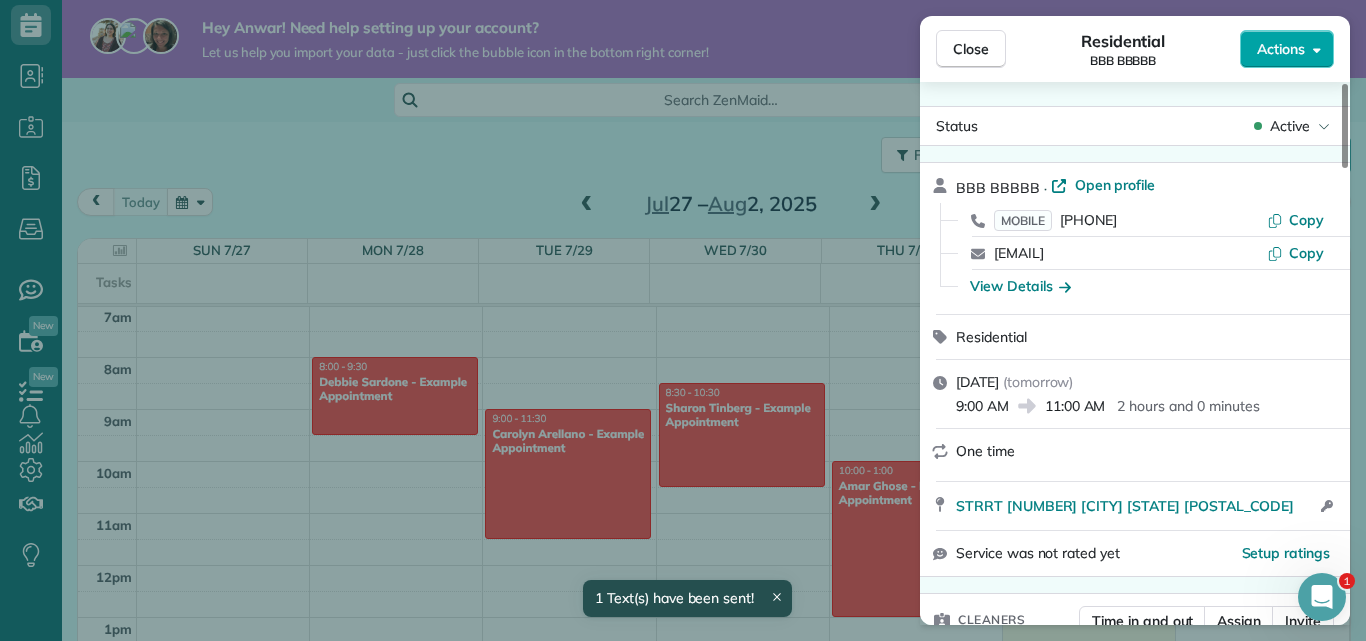 click on "Actions" at bounding box center [1281, 49] 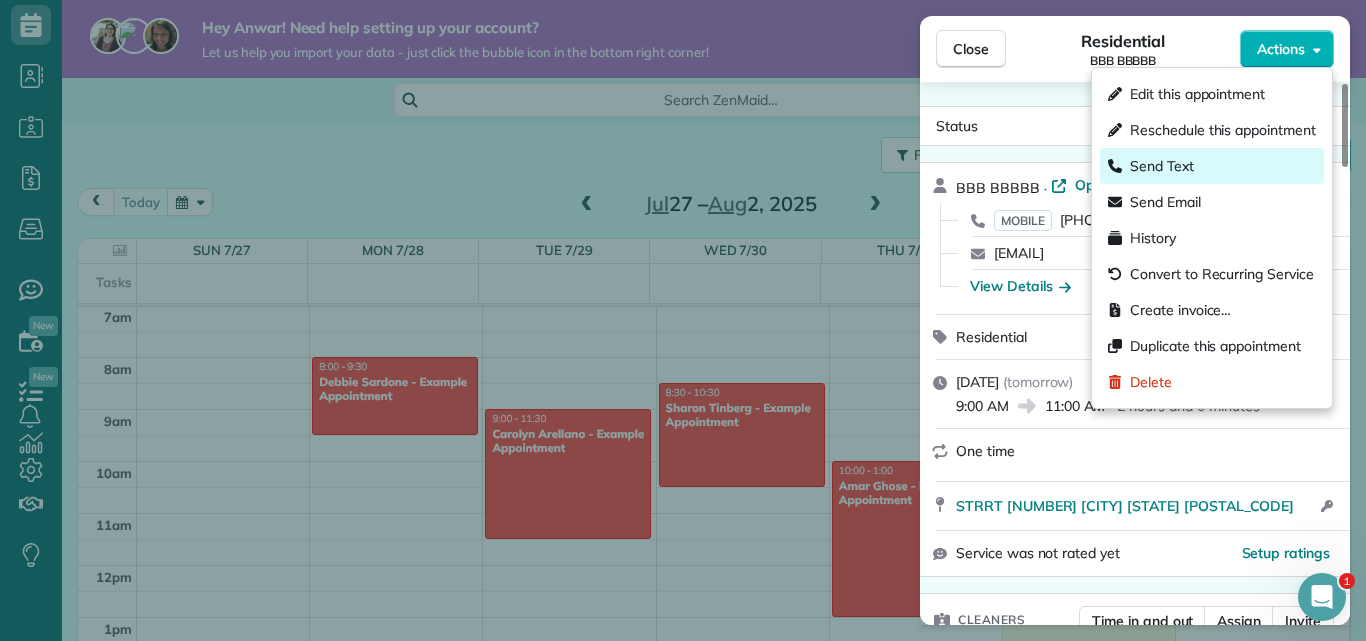 click on "Send Text" at bounding box center [1162, 166] 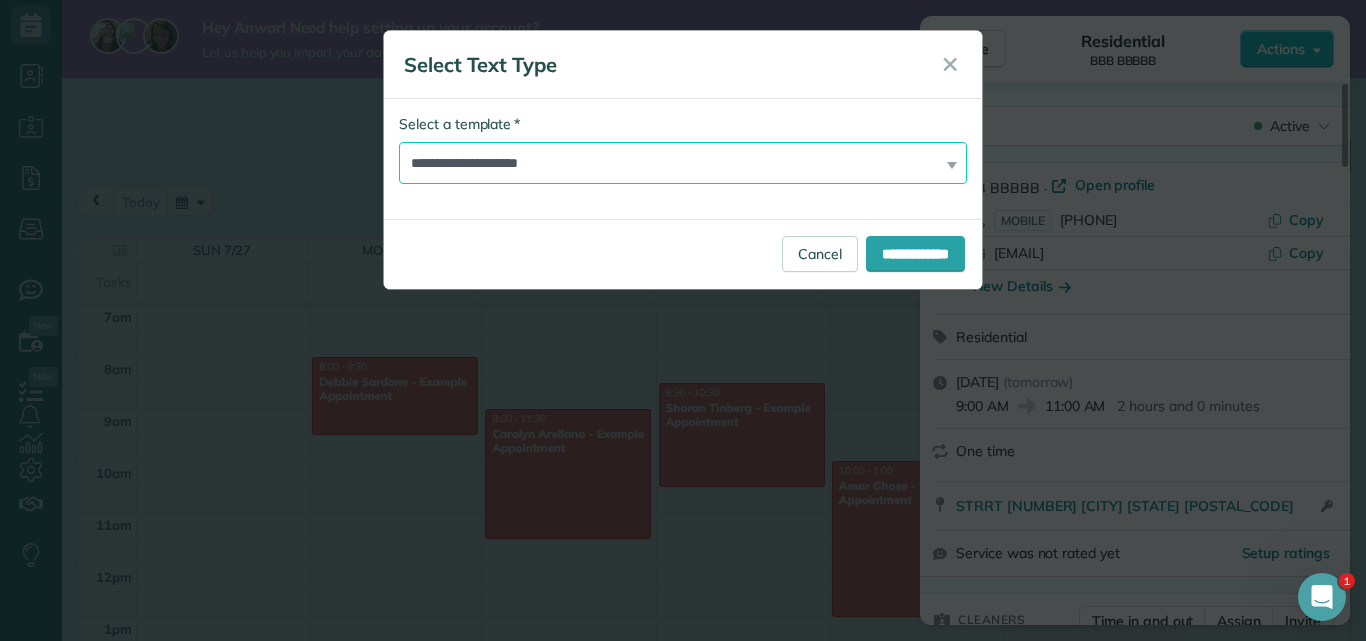 click on "**********" at bounding box center [683, 163] 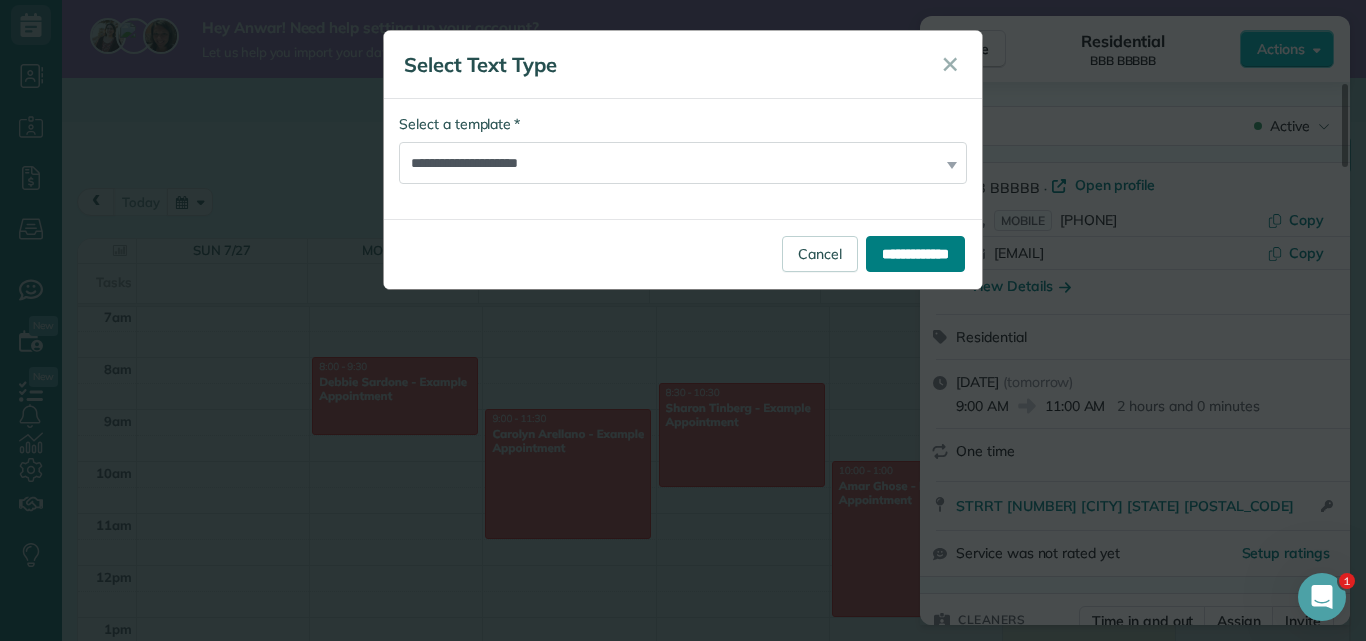 click on "**********" at bounding box center [915, 254] 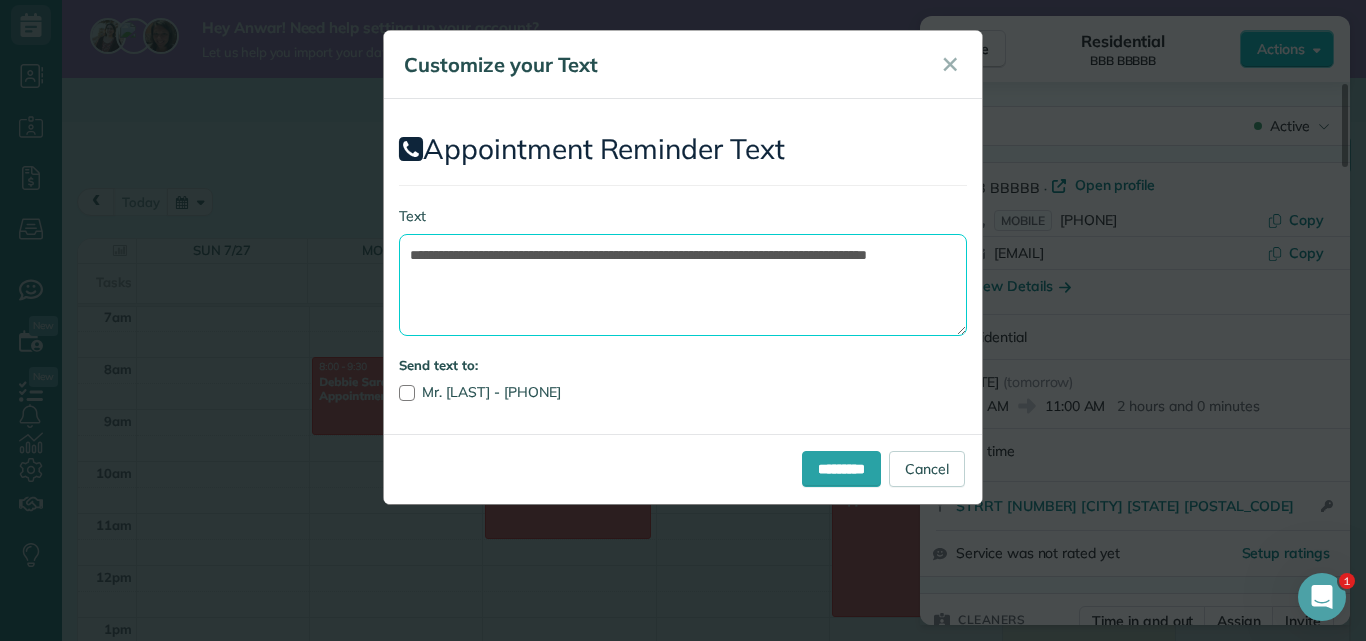 click on "**********" at bounding box center (683, 285) 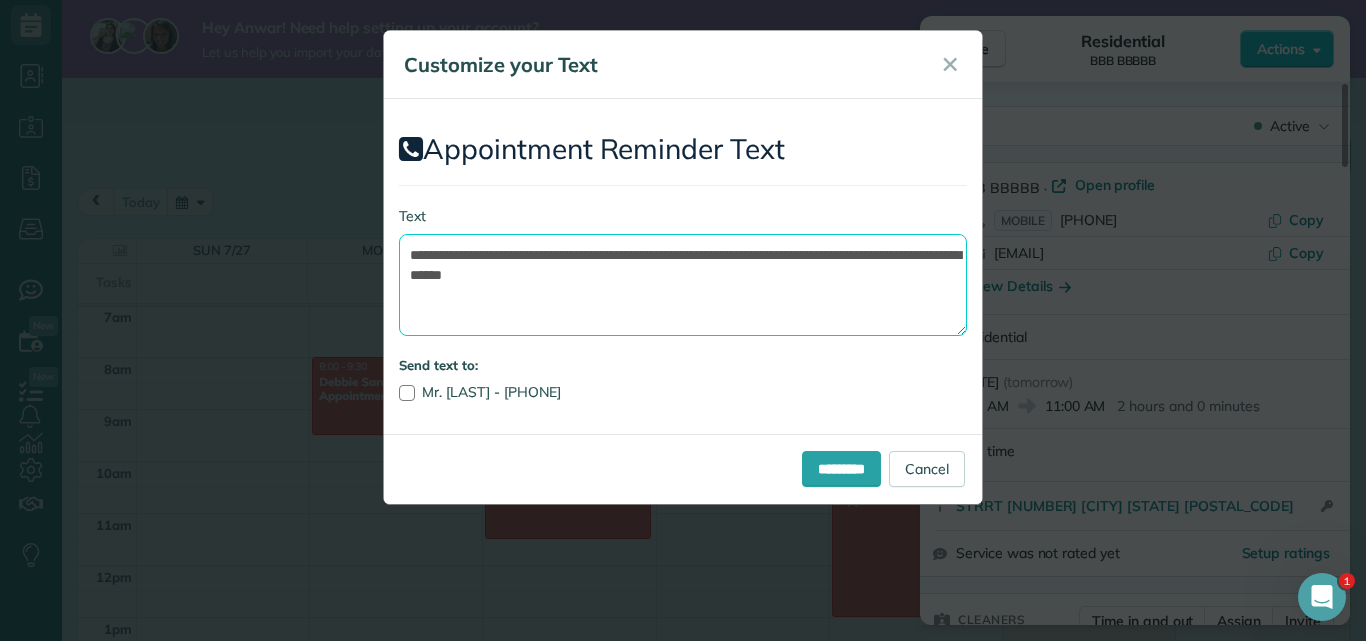 type on "**********" 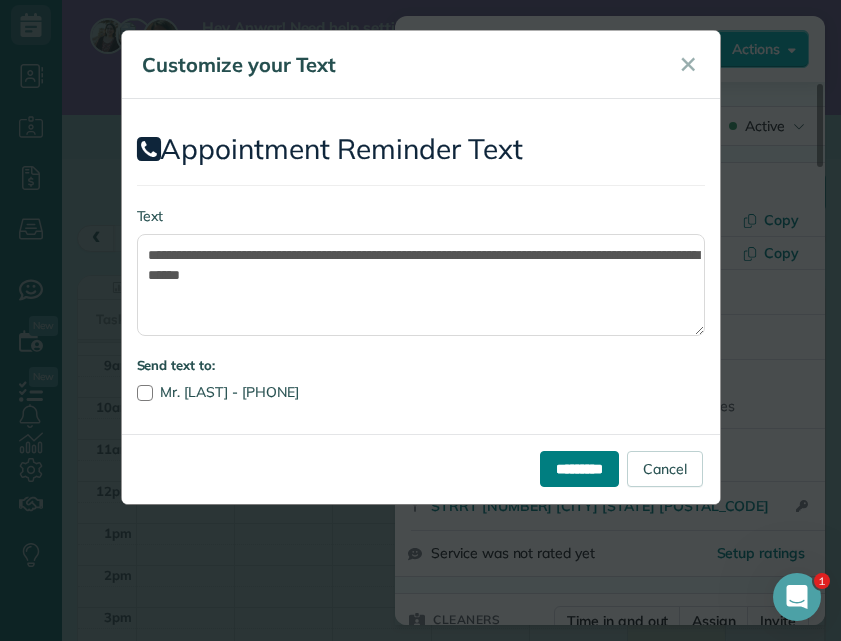 click on "*********" at bounding box center (579, 469) 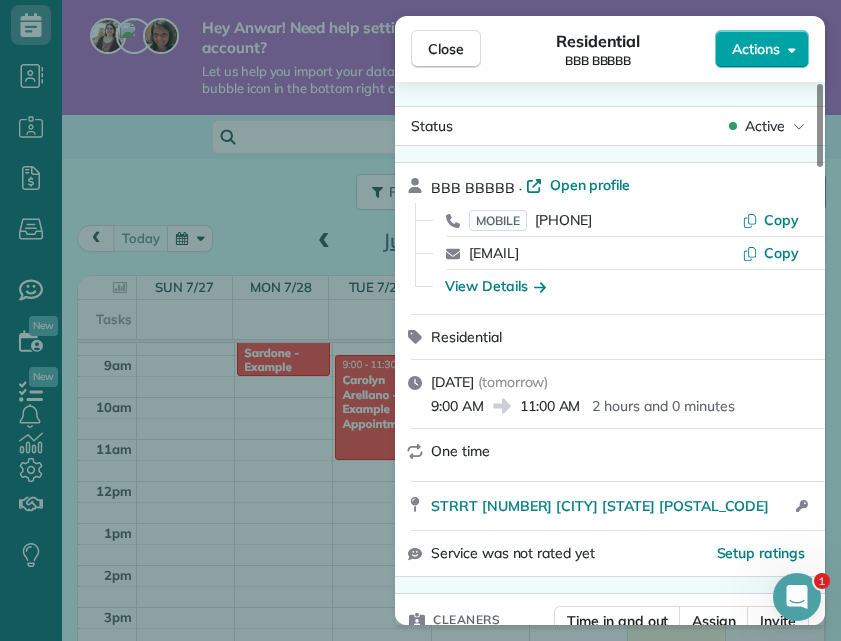 click on "Actions" at bounding box center (756, 49) 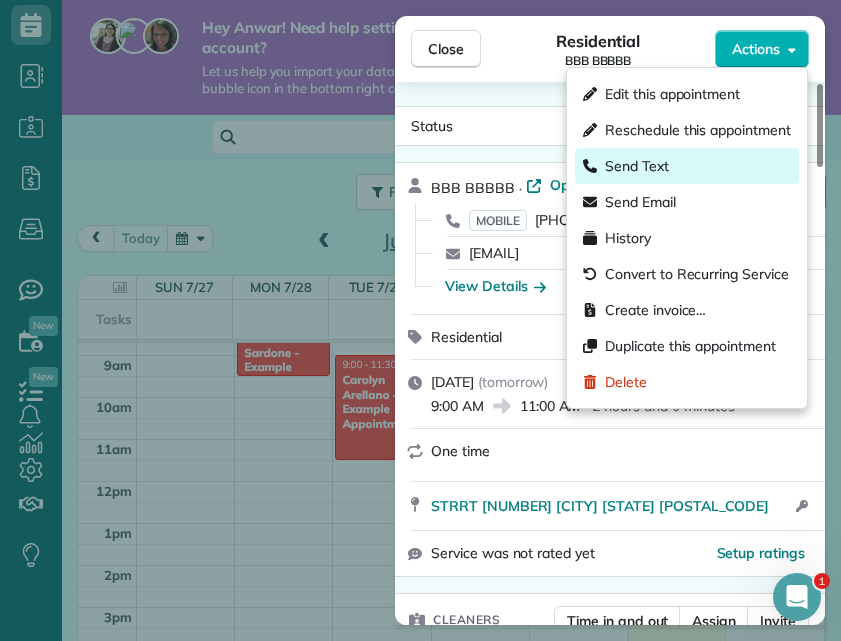 click on "Send Text" at bounding box center [687, 166] 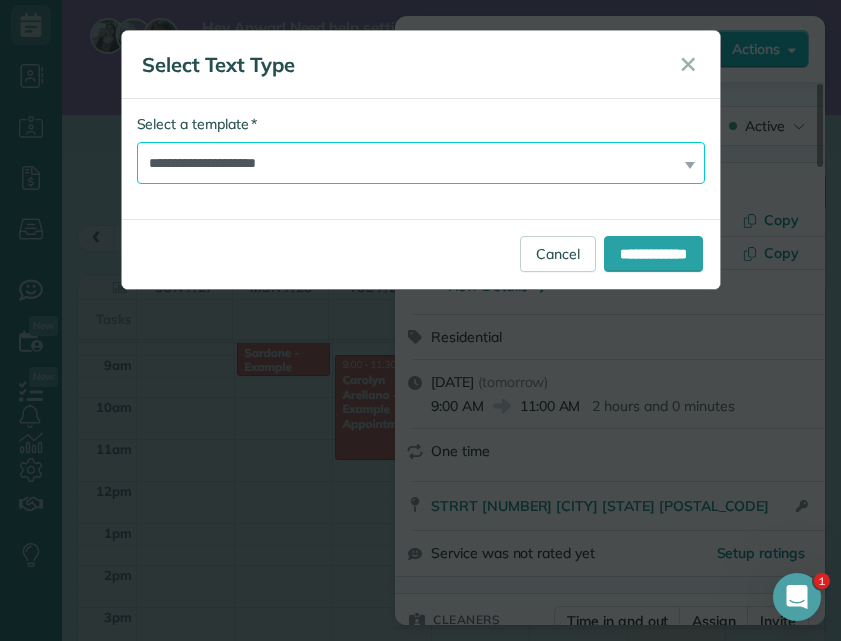 click on "**********" at bounding box center (421, 163) 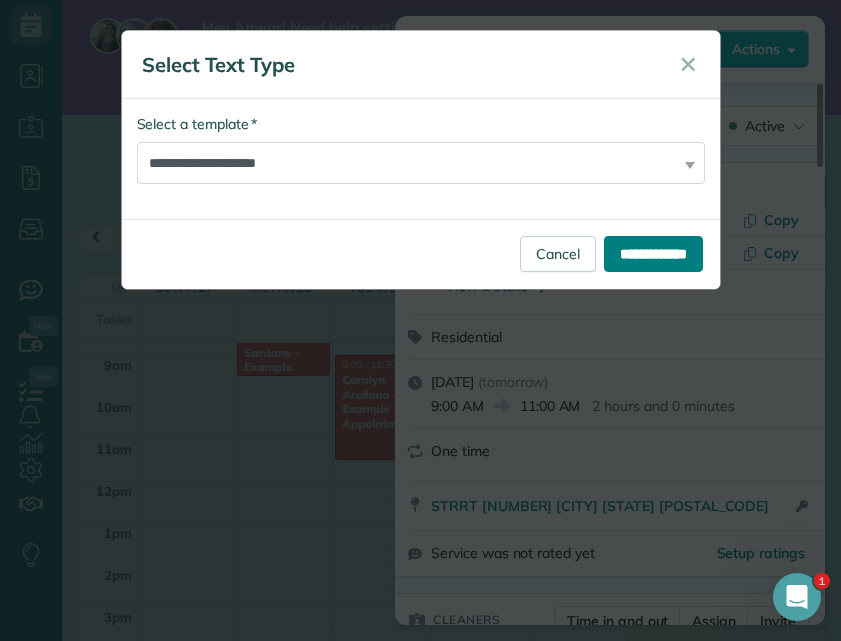 click on "**********" at bounding box center [653, 254] 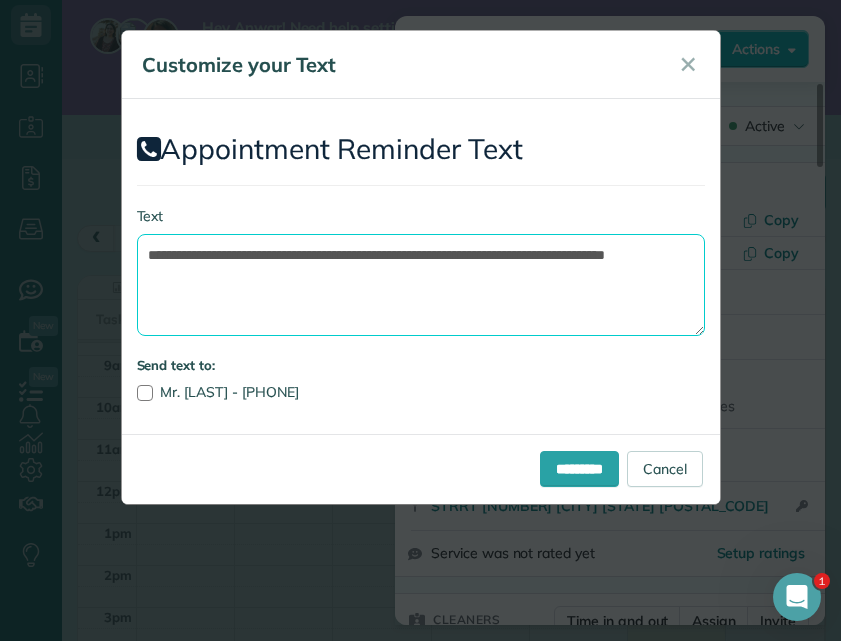 click on "**********" at bounding box center (421, 285) 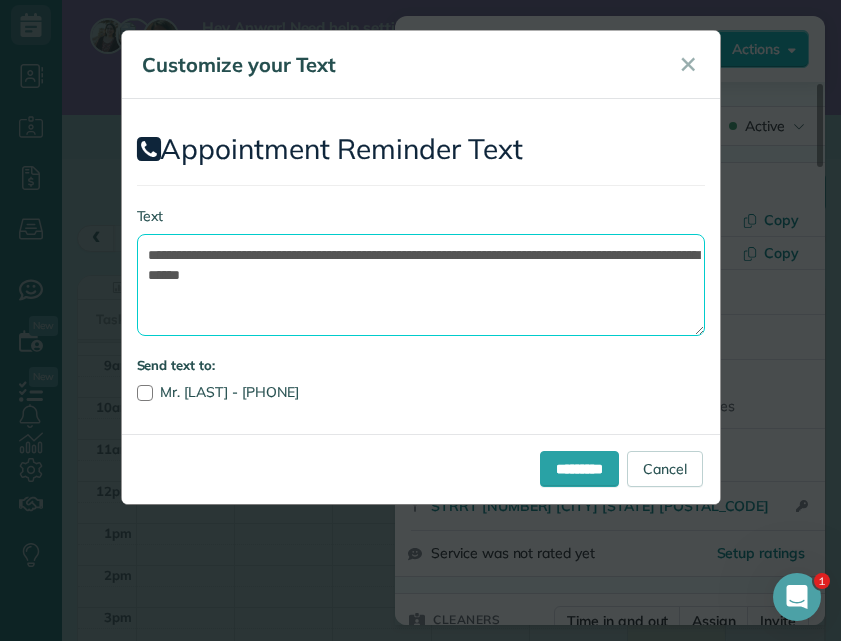 click on "**********" at bounding box center [421, 285] 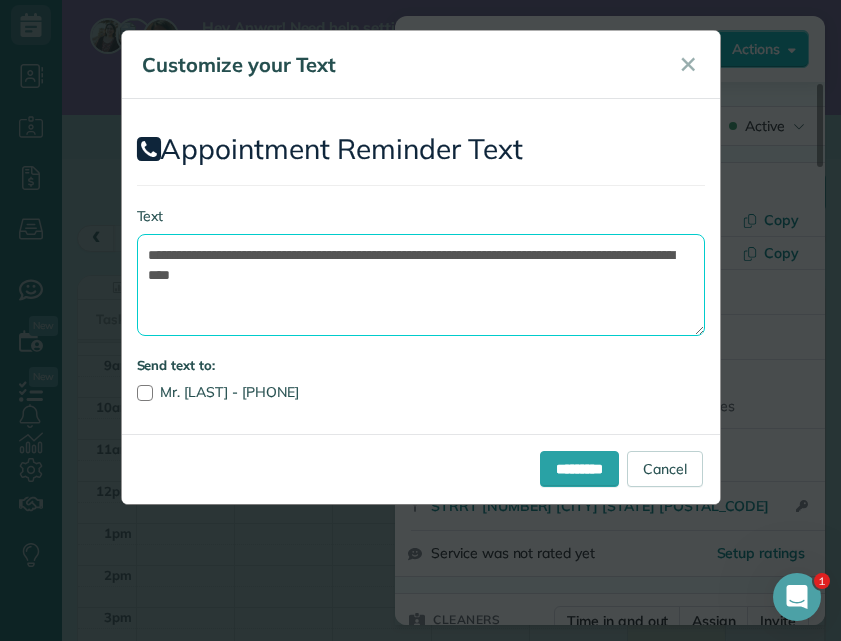 type on "**********" 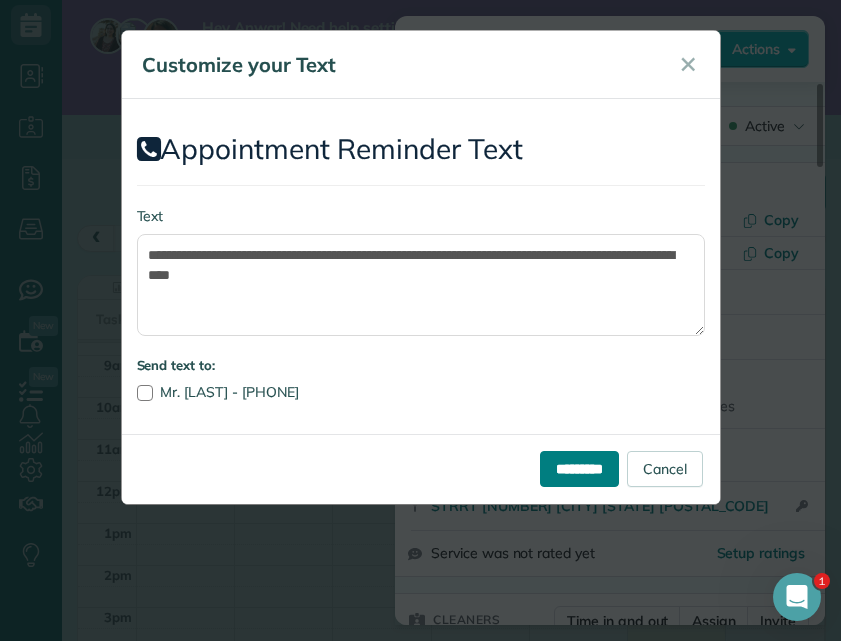 click on "*********" at bounding box center [579, 469] 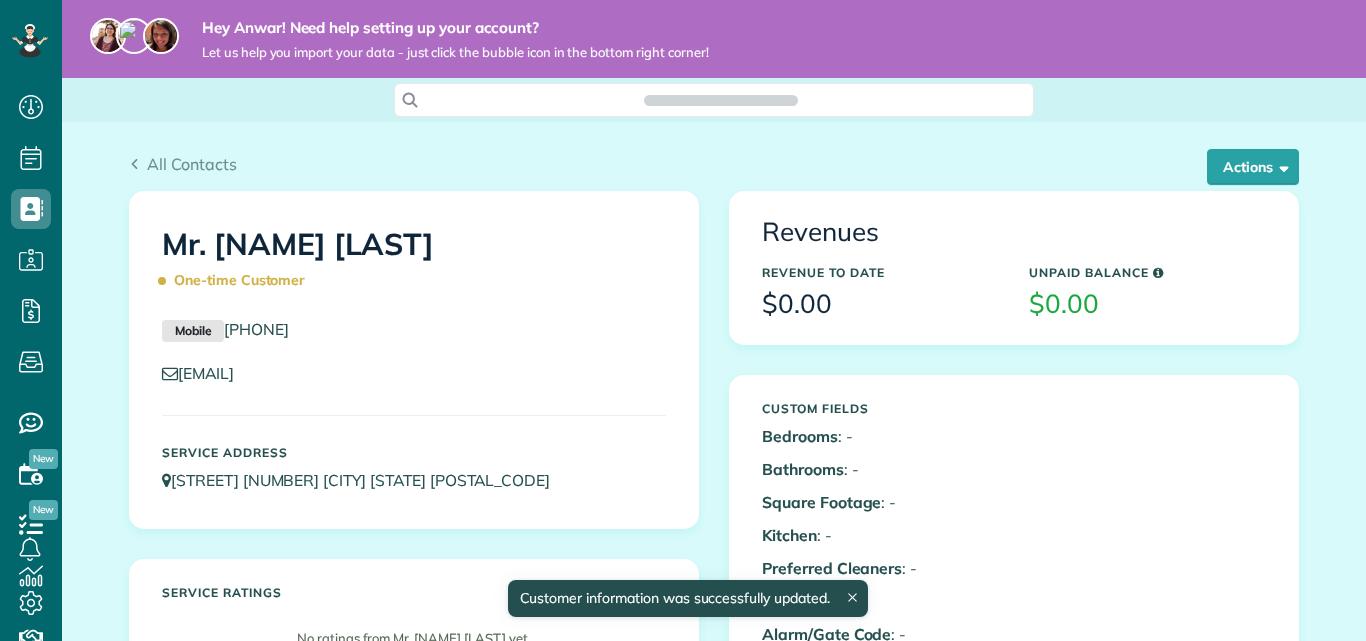 scroll, scrollTop: 0, scrollLeft: 0, axis: both 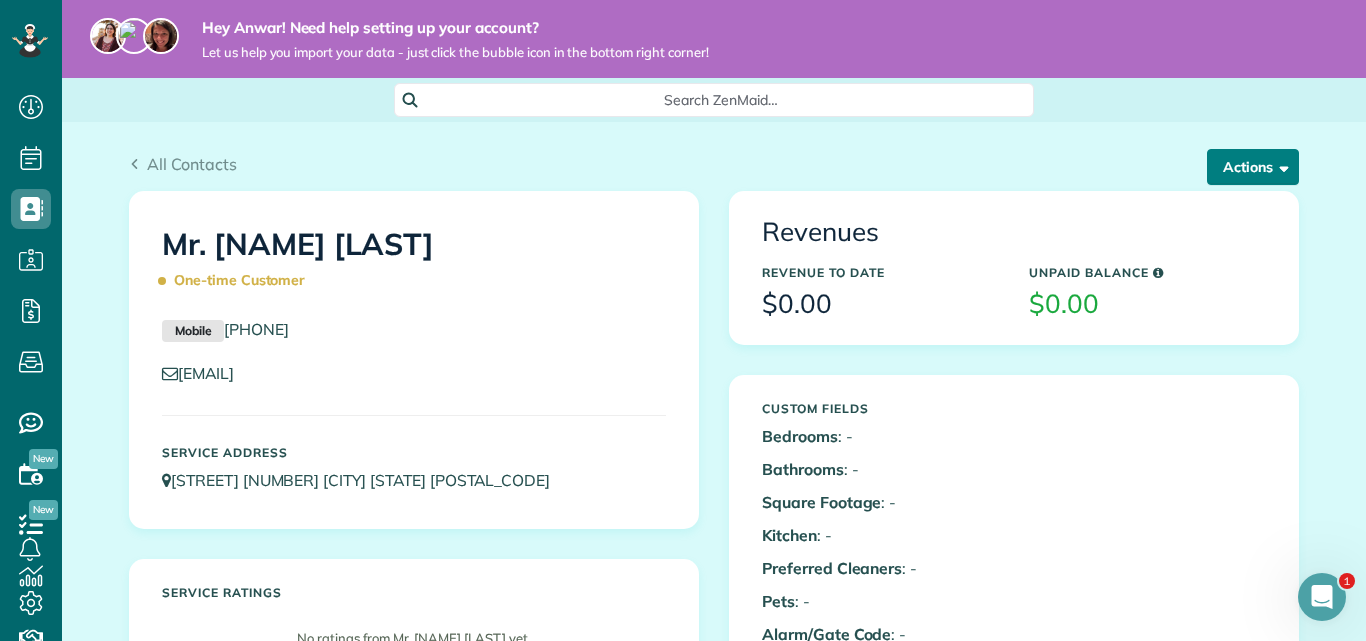click on "Actions" at bounding box center (1253, 167) 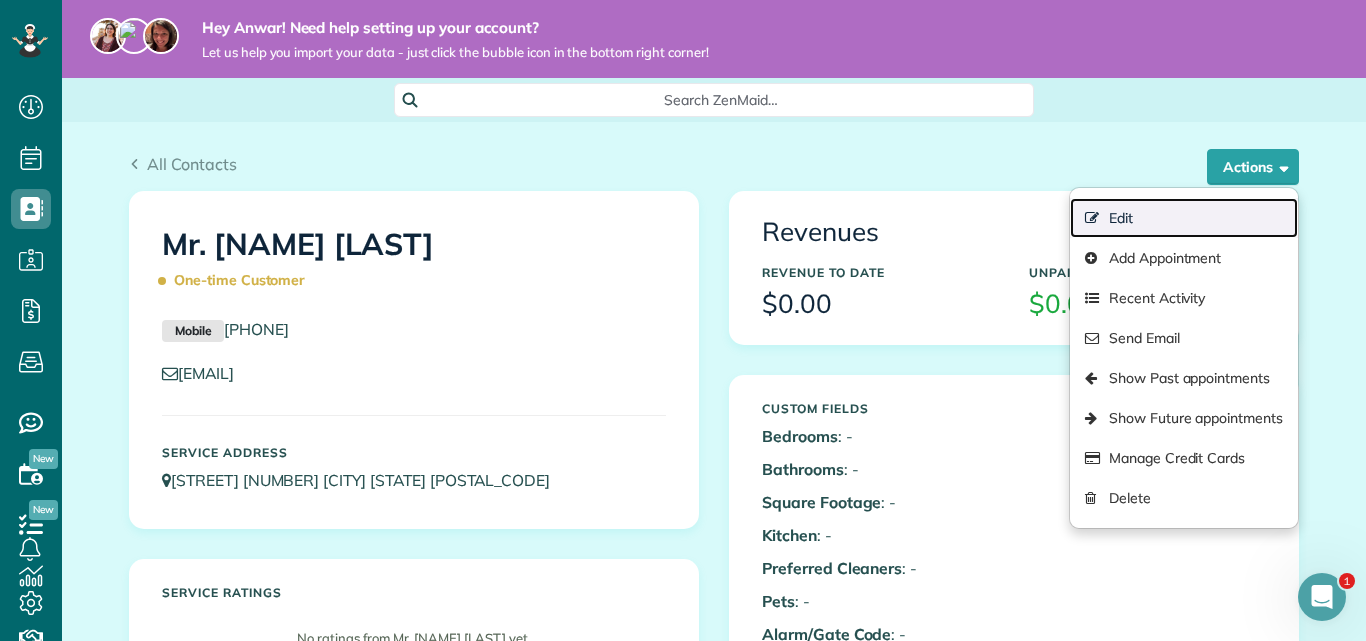 click on "Edit" at bounding box center (1184, 218) 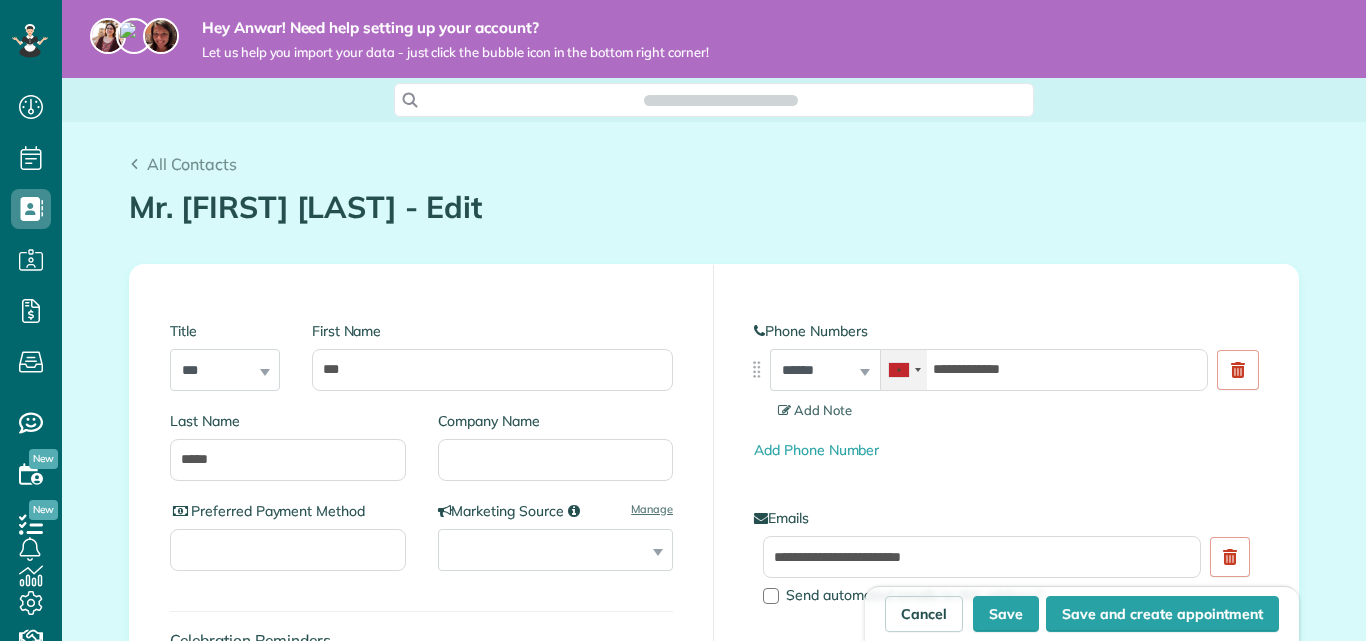 scroll, scrollTop: 0, scrollLeft: 0, axis: both 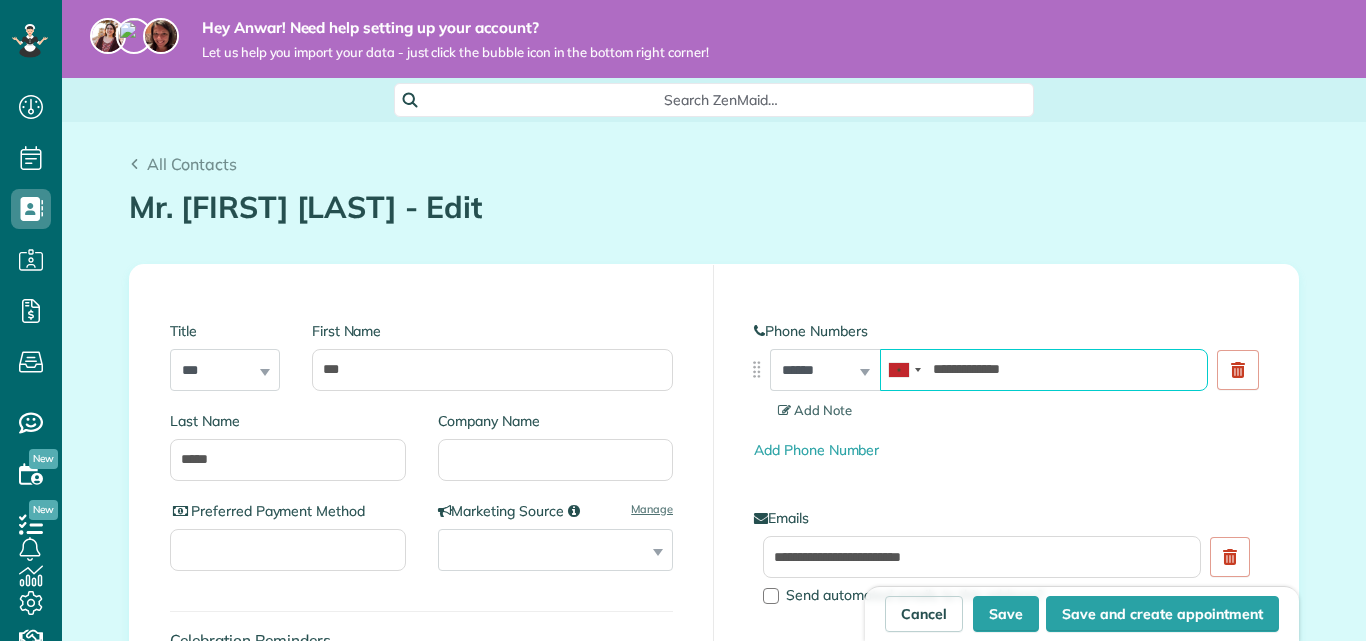click on "**********" at bounding box center [1044, 370] 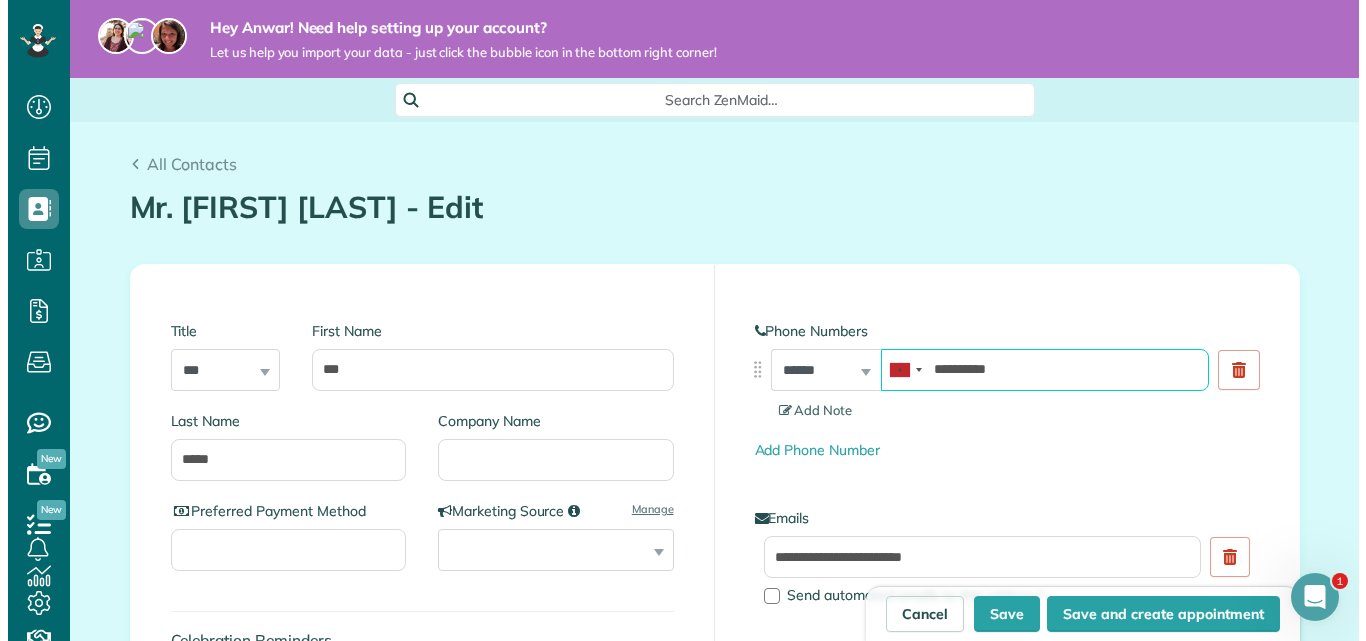 scroll, scrollTop: 0, scrollLeft: 0, axis: both 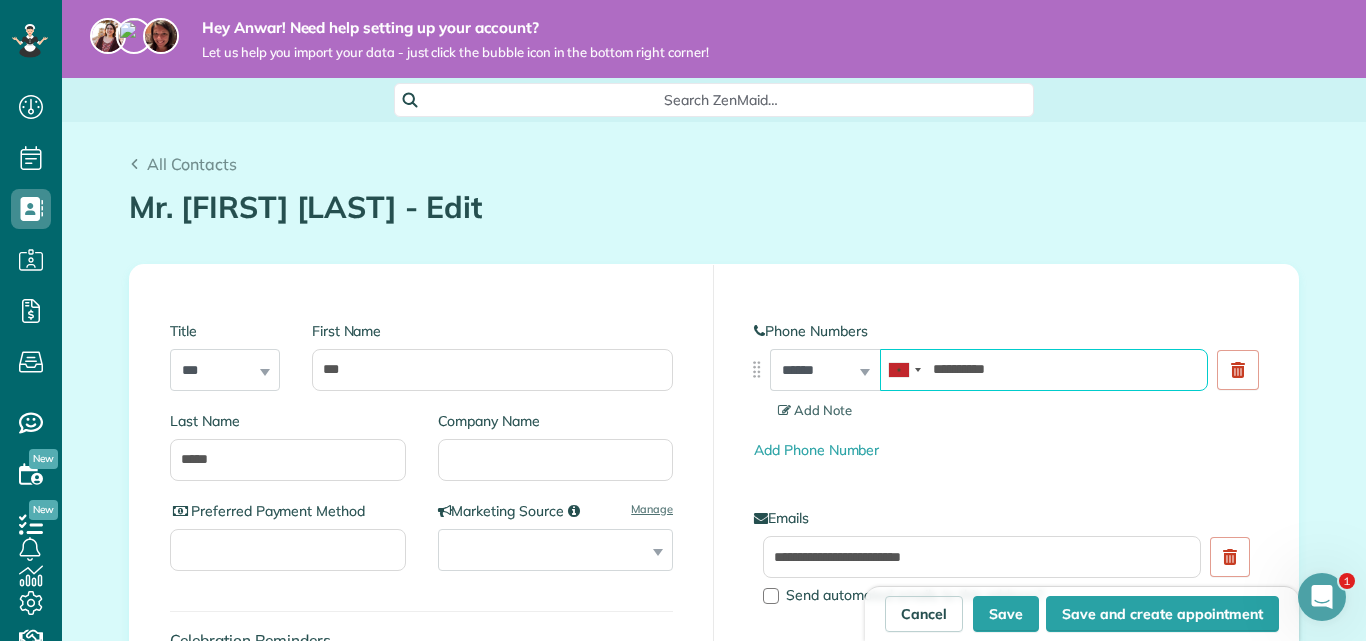 click on "**********" at bounding box center [1044, 370] 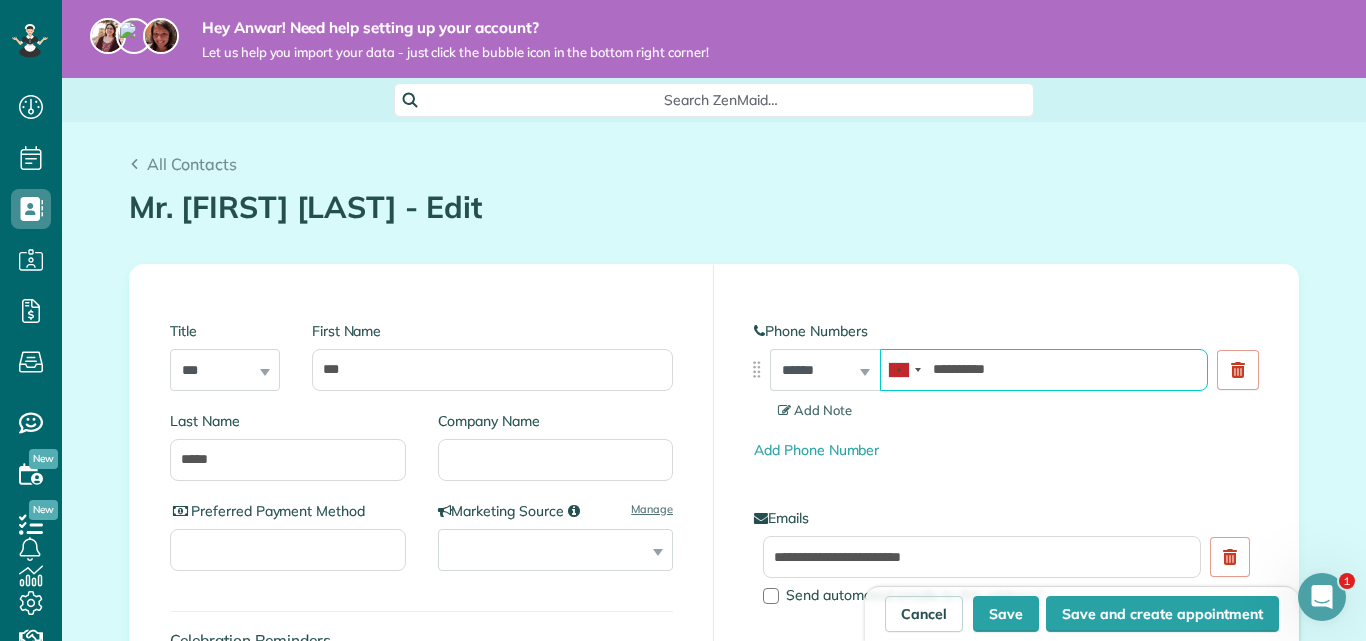 paste on "*" 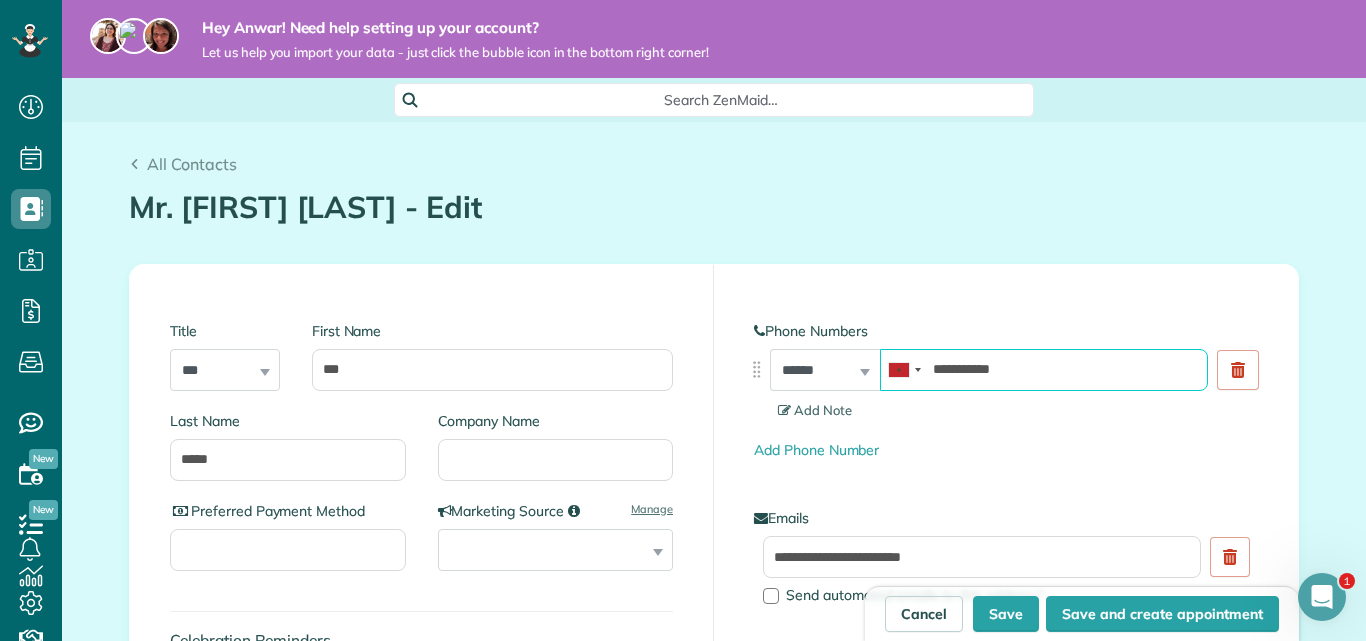 click on "**********" at bounding box center [1044, 370] 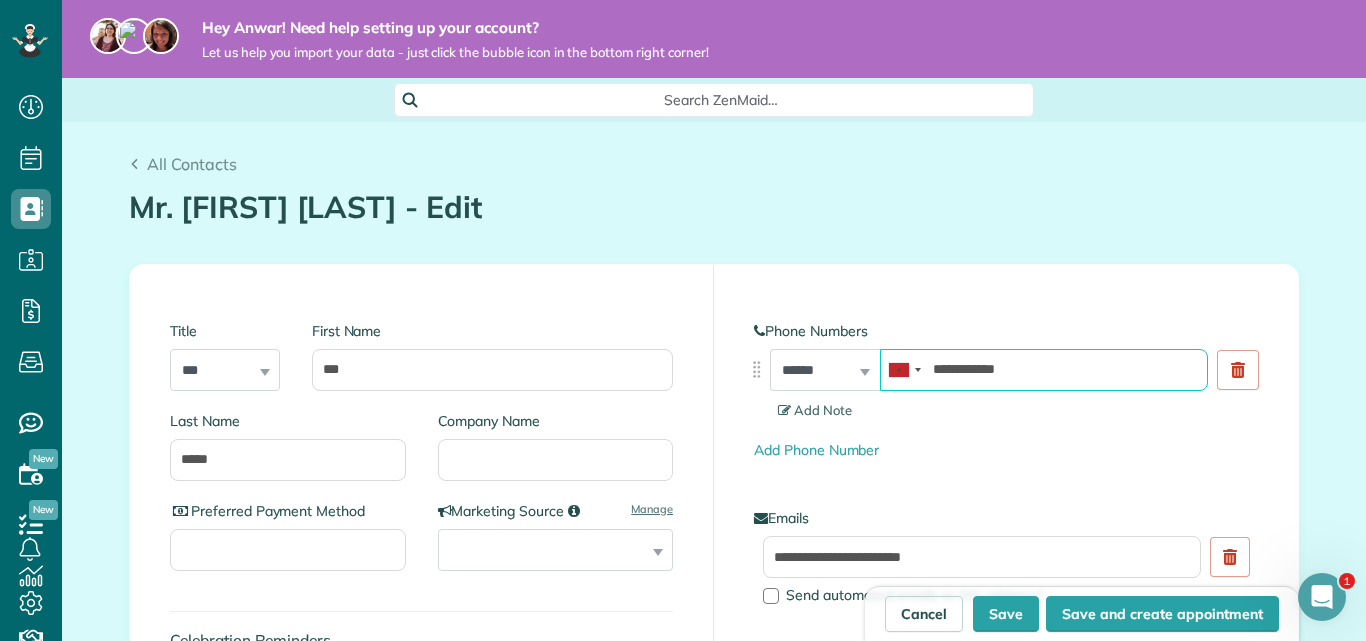 click on "**********" at bounding box center [1044, 370] 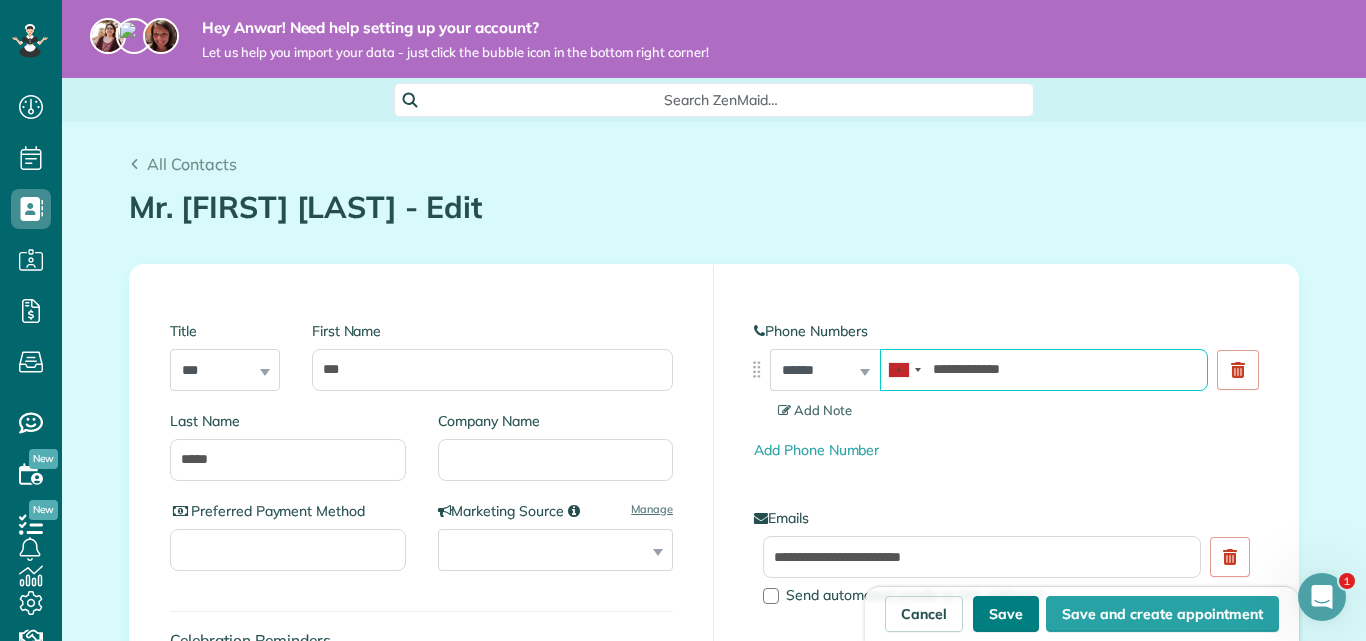 type on "**********" 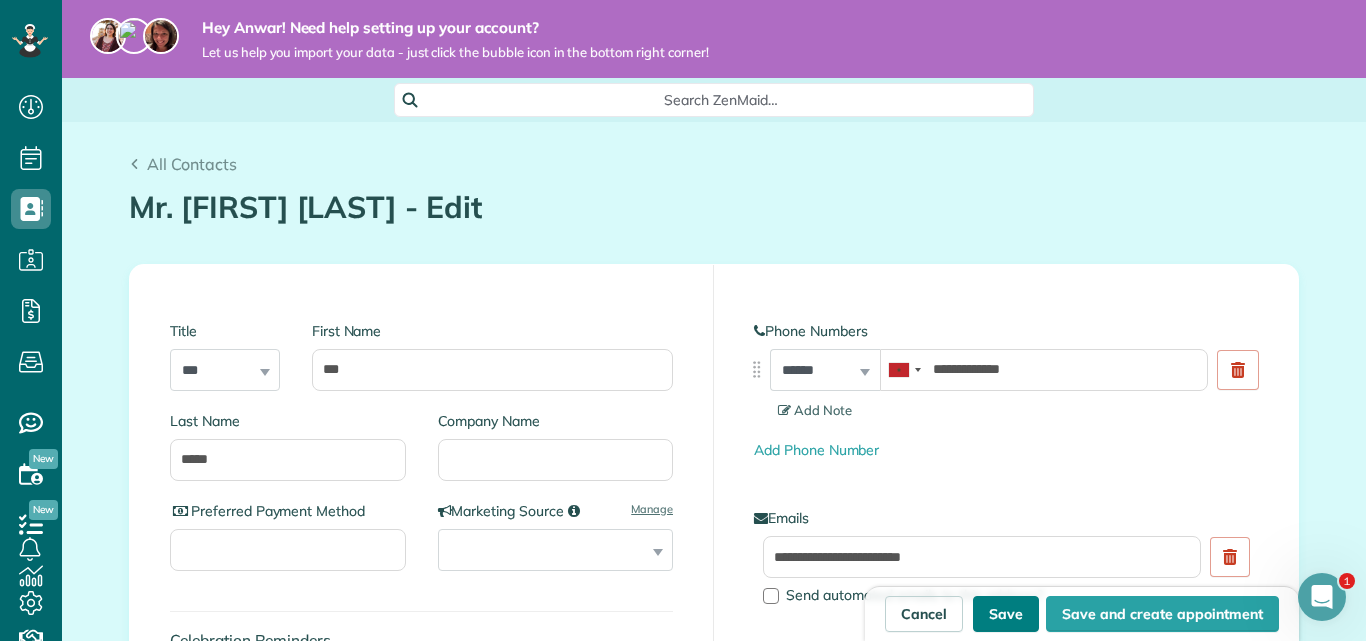 click on "Save" at bounding box center (1006, 614) 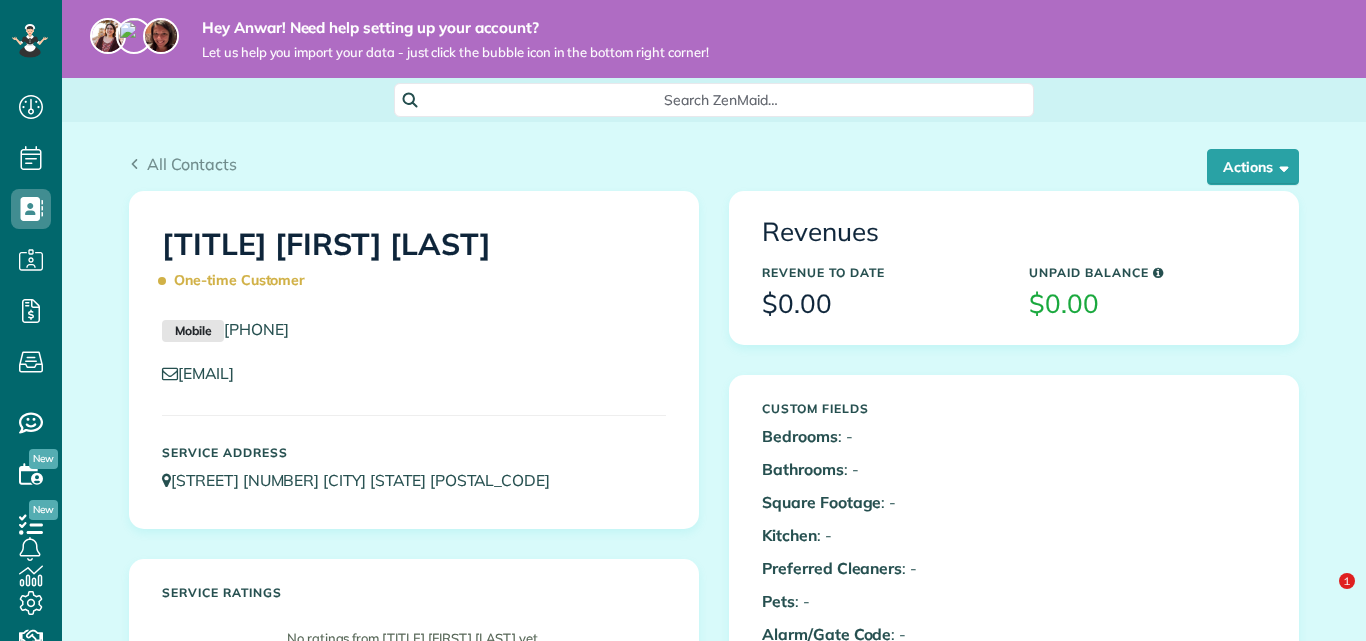 scroll, scrollTop: 0, scrollLeft: 0, axis: both 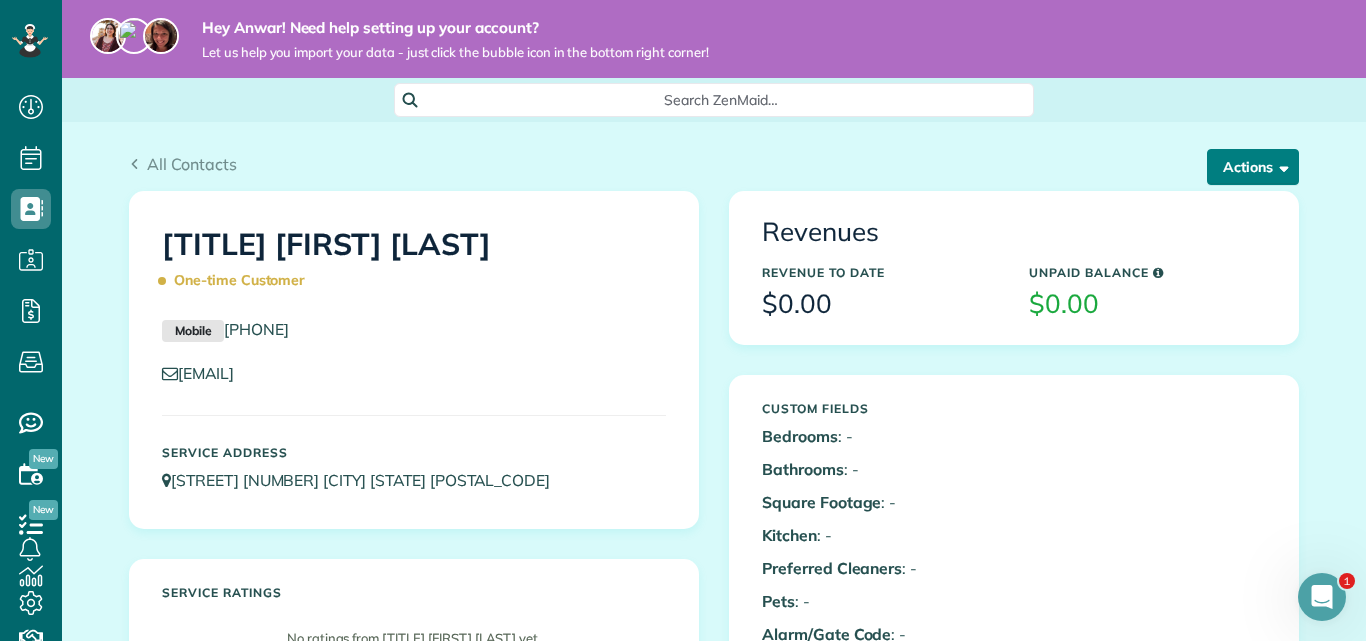 click on "Actions" at bounding box center (1253, 167) 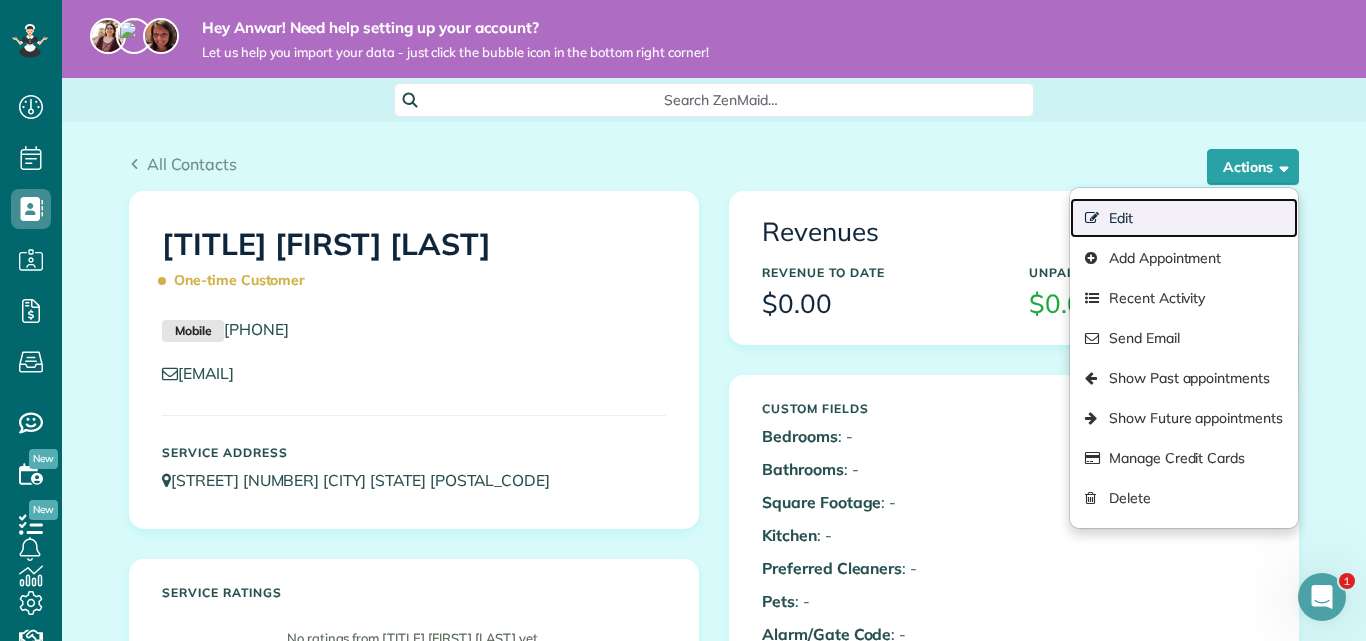 click on "Edit" at bounding box center [1184, 218] 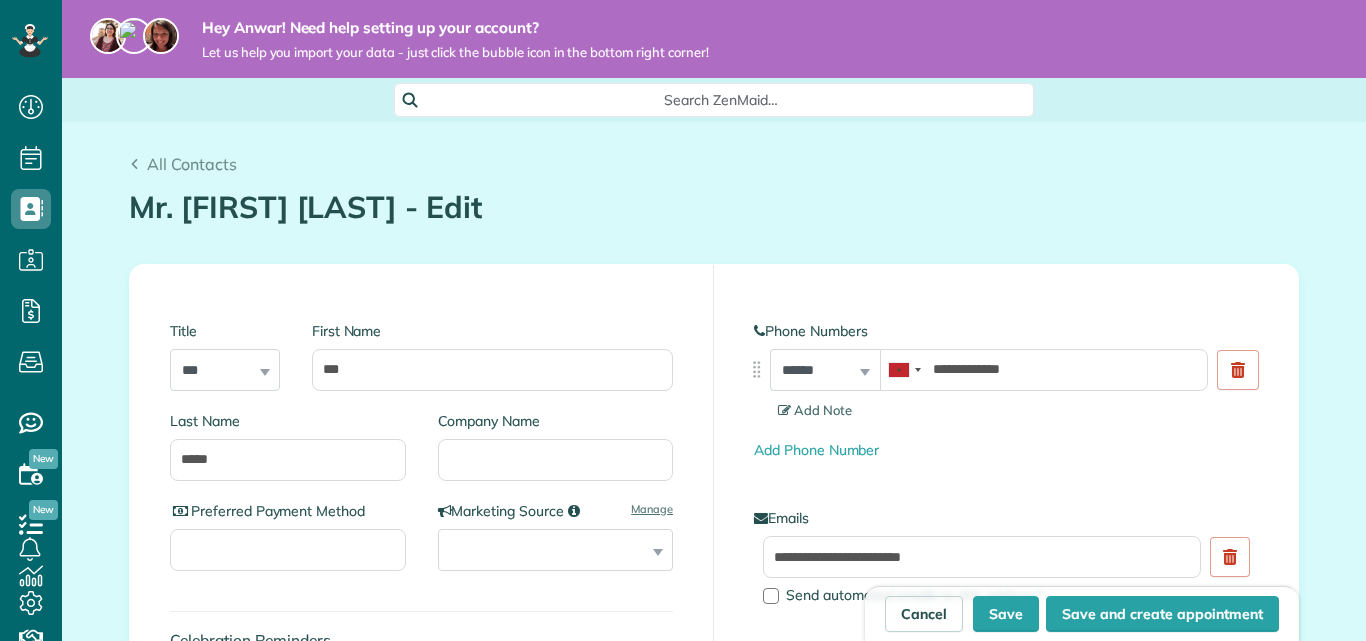scroll, scrollTop: 0, scrollLeft: 0, axis: both 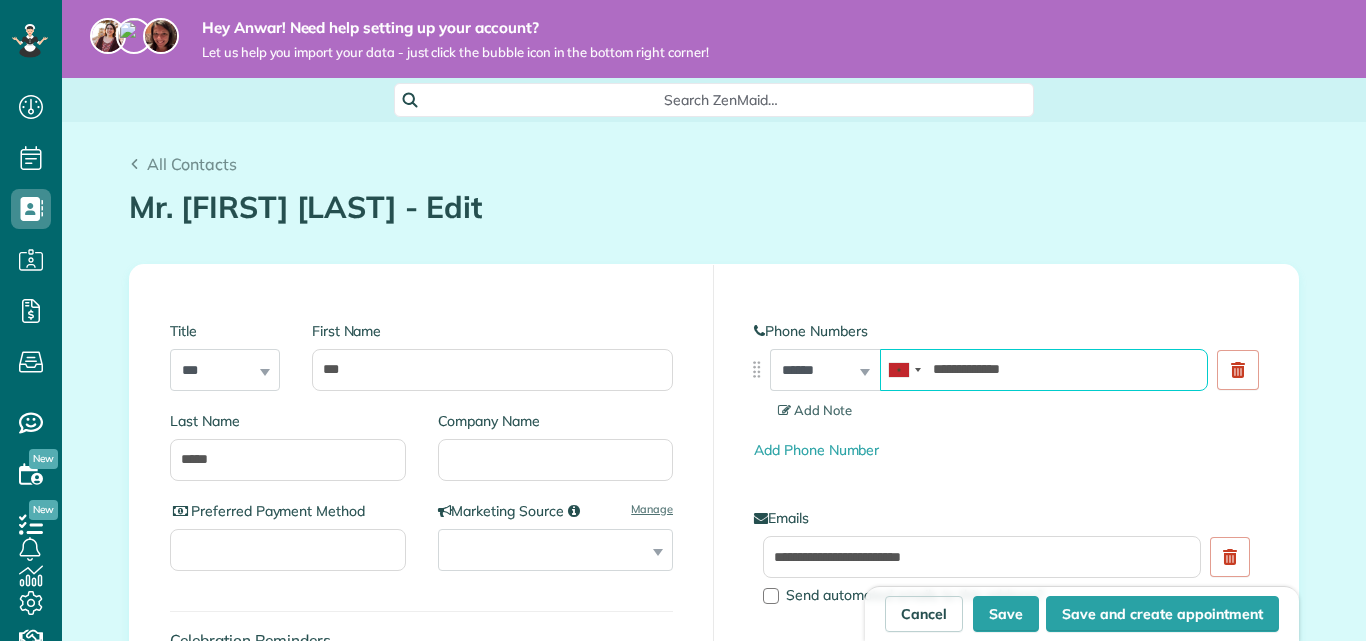 click on "**********" at bounding box center [1044, 370] 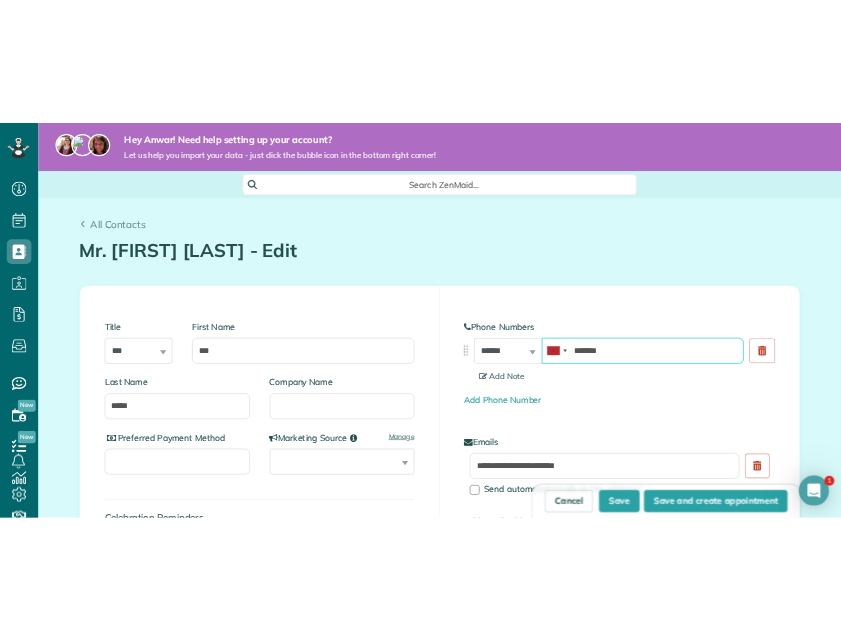 scroll, scrollTop: 0, scrollLeft: 0, axis: both 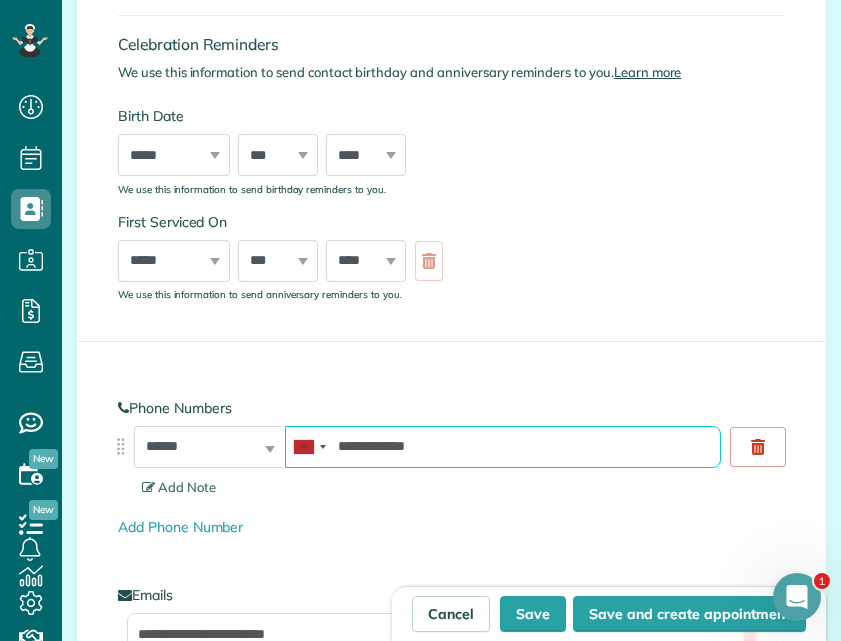 click on "**********" at bounding box center (503, 447) 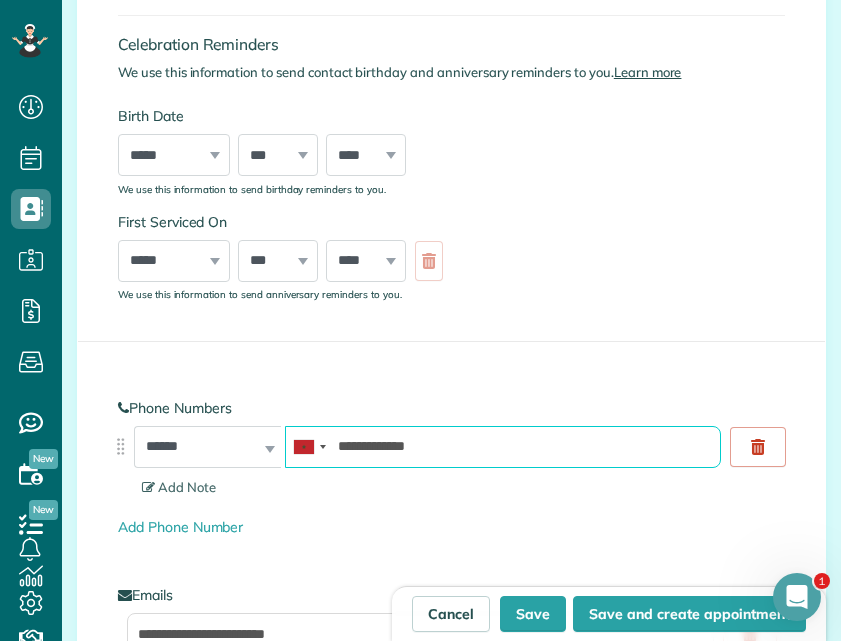 click on "**********" at bounding box center (503, 447) 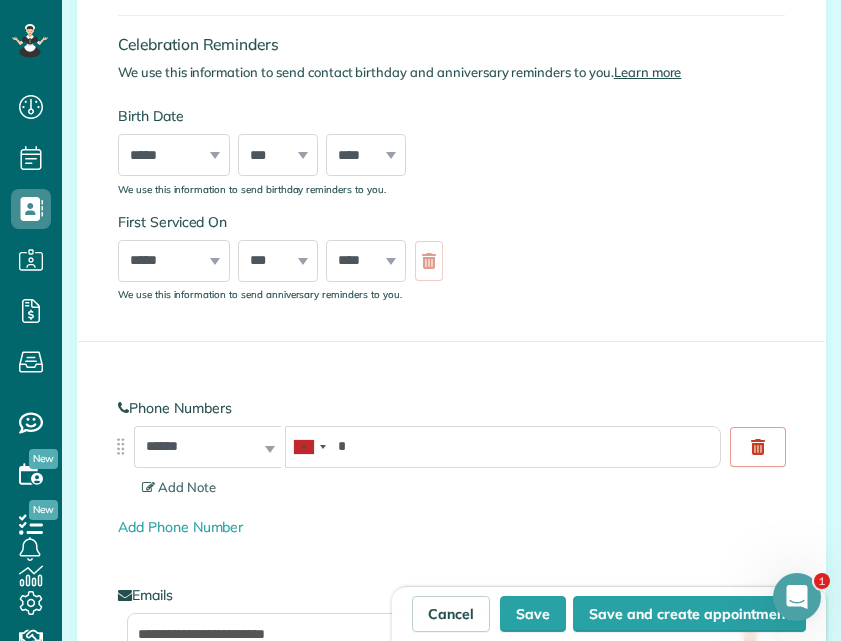 click on "*" at bounding box center [507, 452] 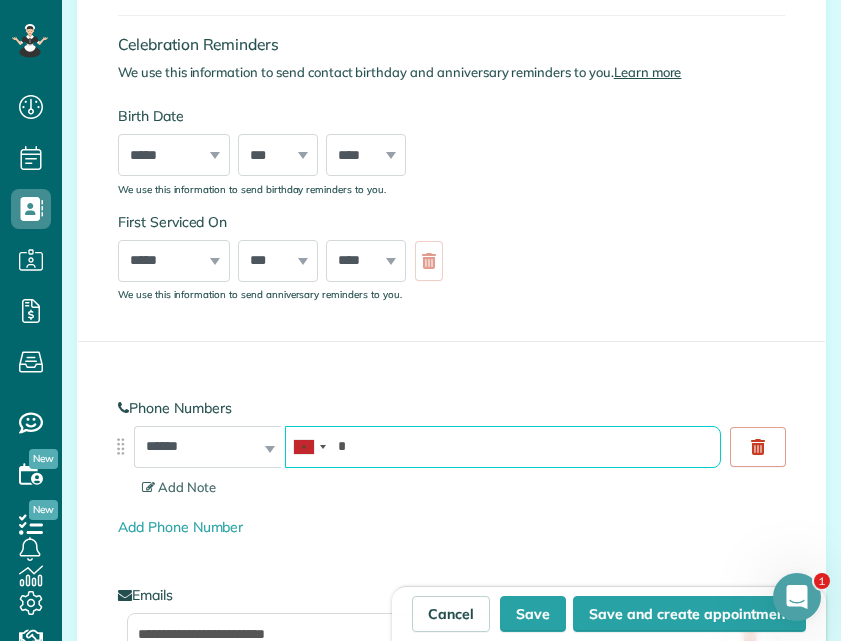 click on "*" at bounding box center [503, 447] 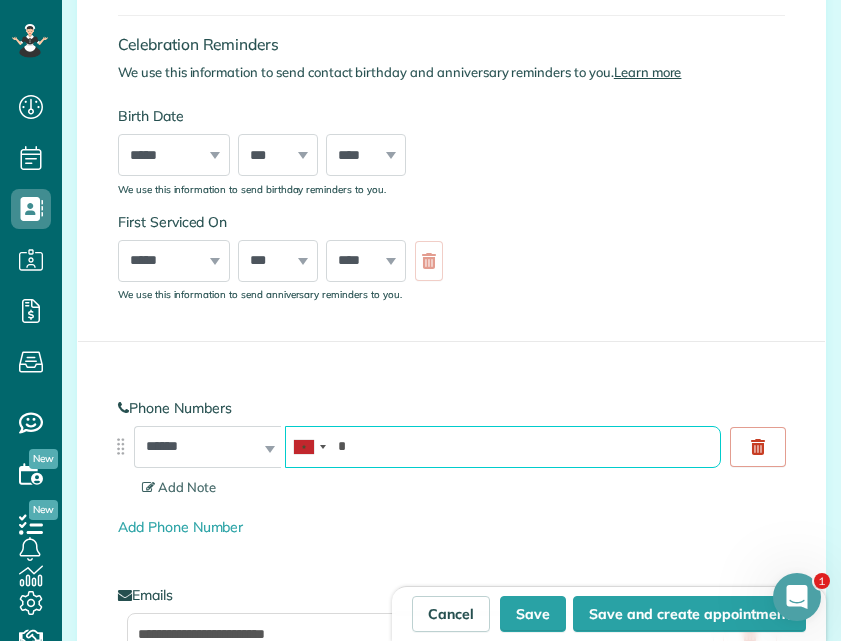 paste on "**" 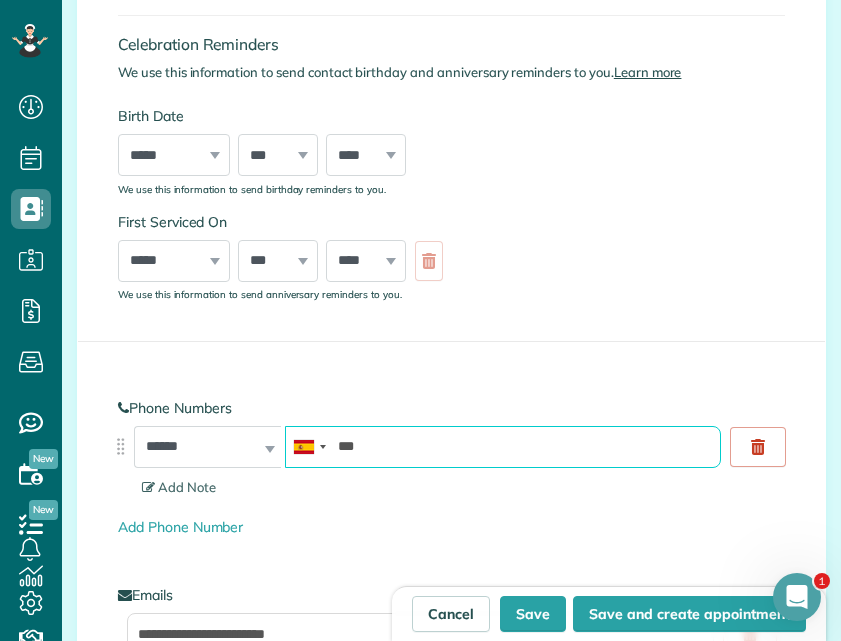 click on "***" at bounding box center (503, 447) 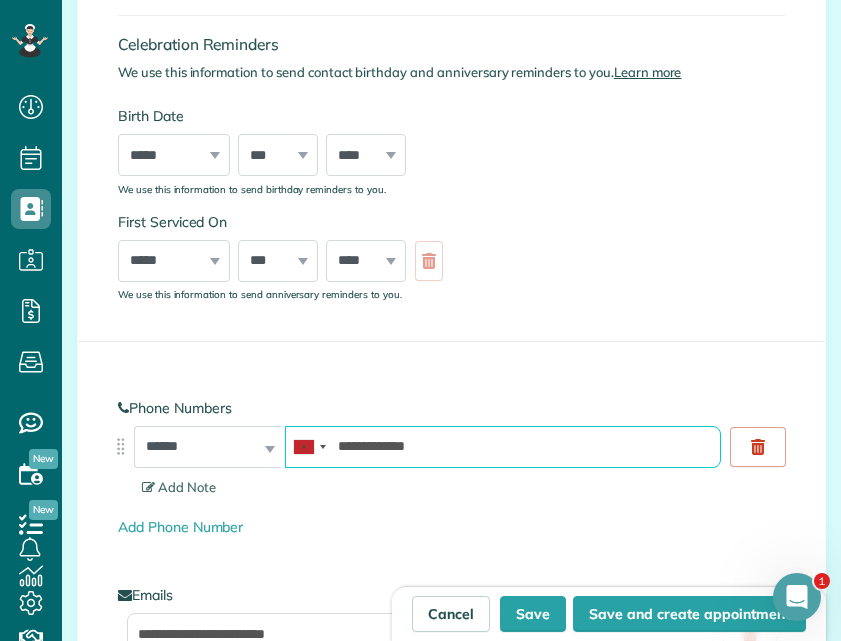 type on "**********" 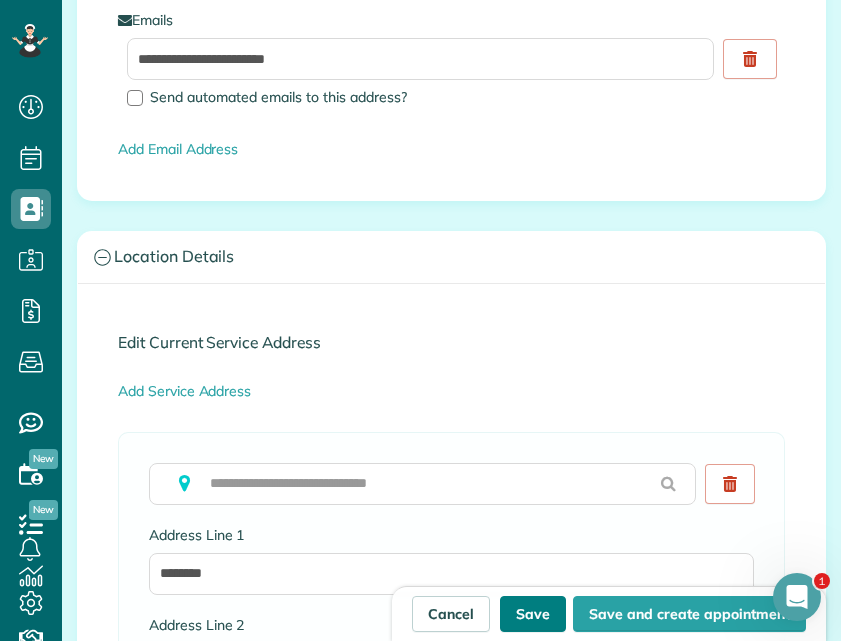 scroll, scrollTop: 1220, scrollLeft: 0, axis: vertical 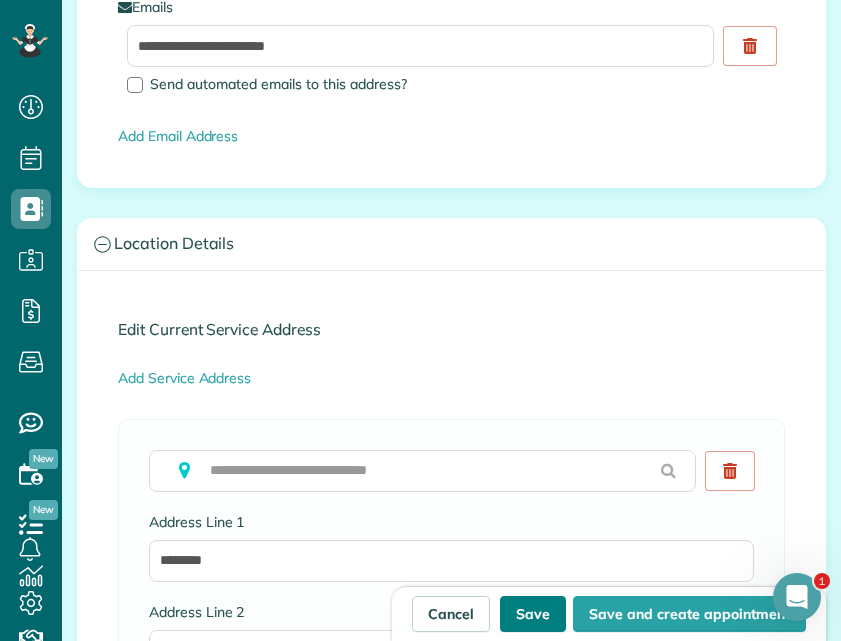 click on "Save" at bounding box center (533, 614) 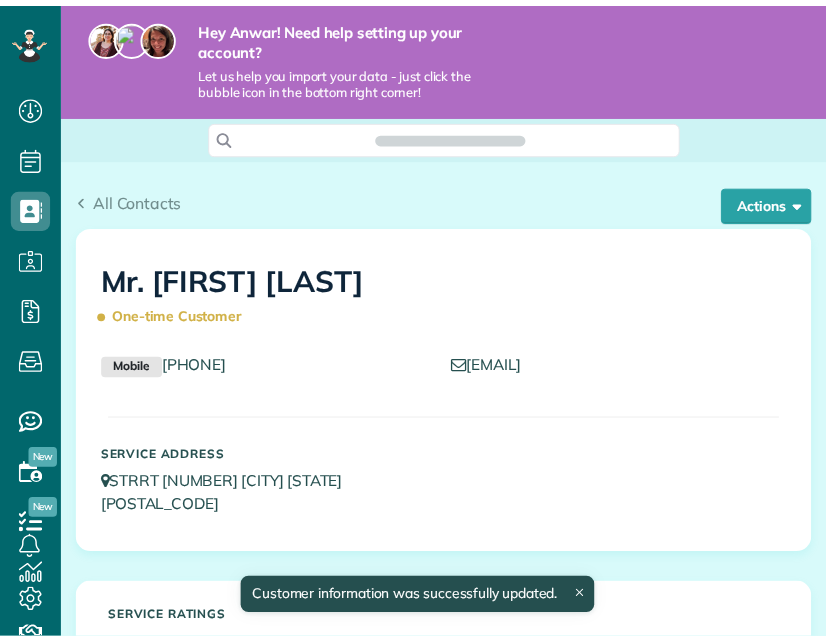 scroll, scrollTop: 0, scrollLeft: 0, axis: both 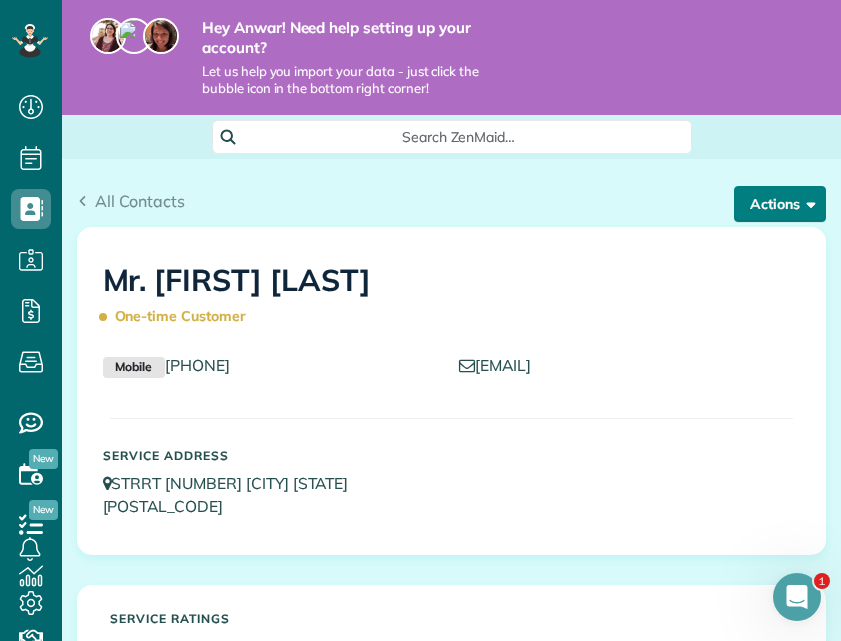 click on "Actions" at bounding box center [780, 204] 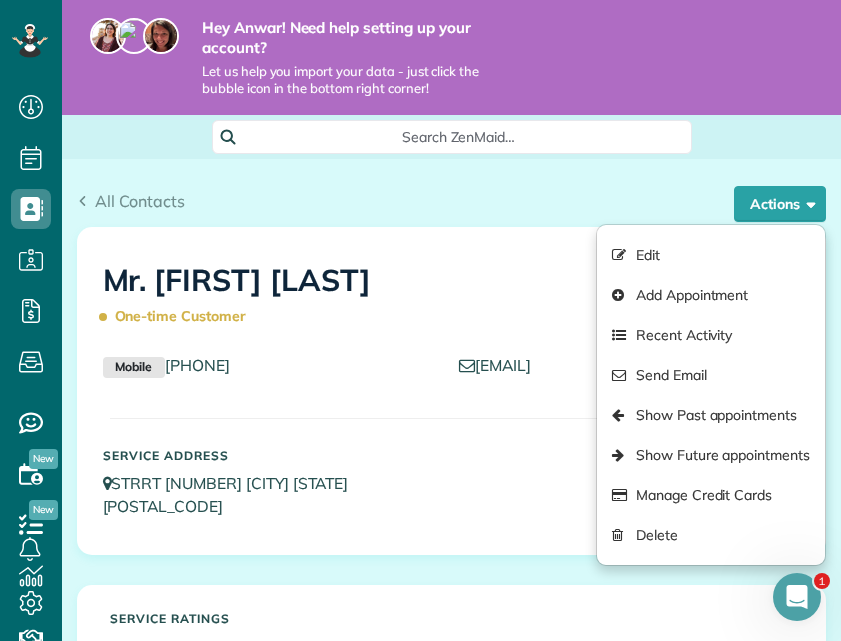 click on "All Contacts" at bounding box center (451, 201) 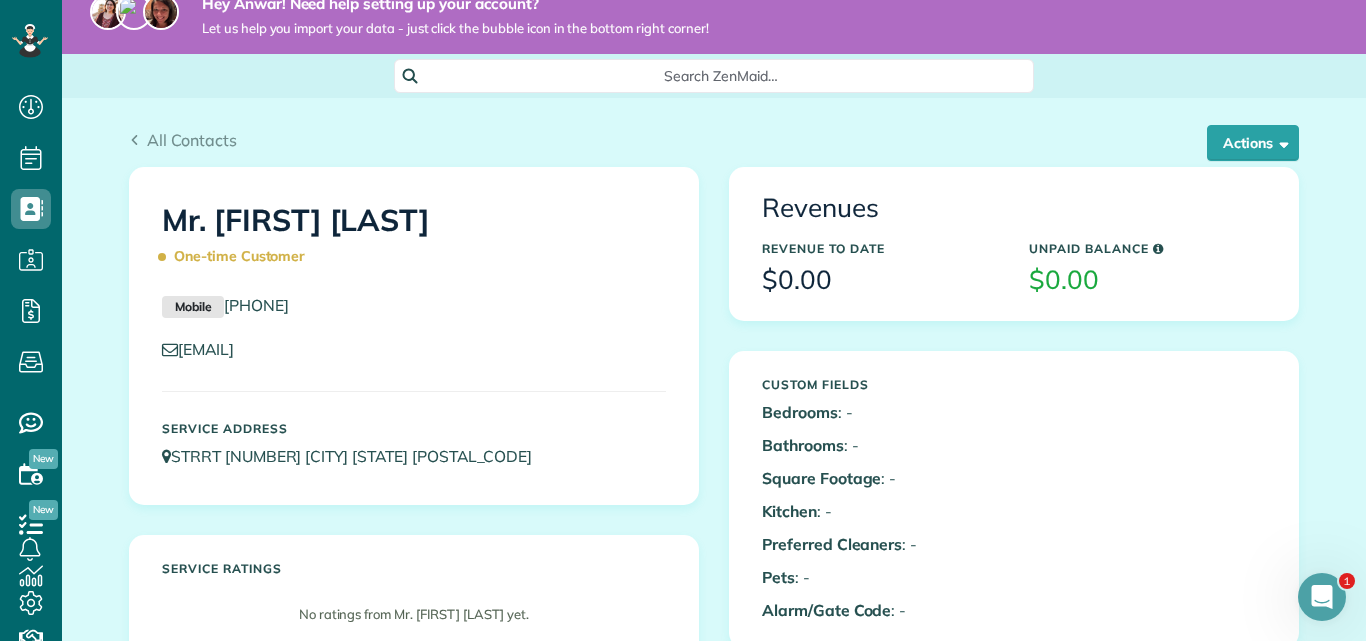 scroll, scrollTop: 0, scrollLeft: 0, axis: both 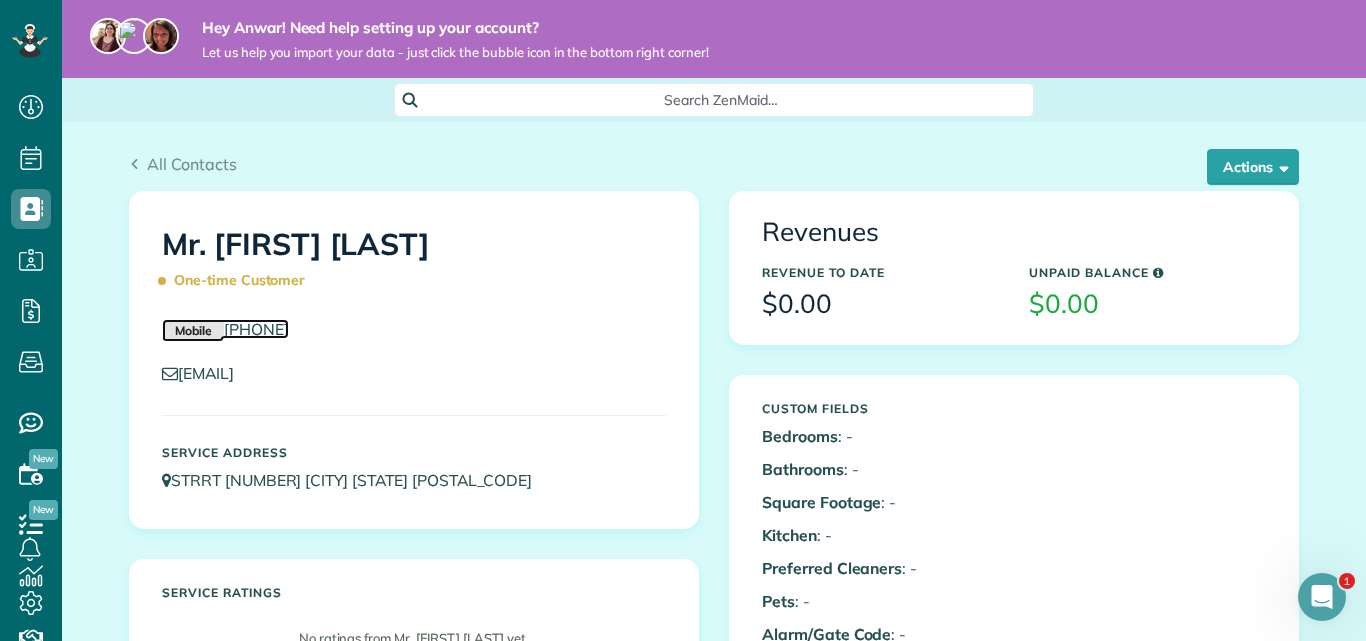 click on "Mobile
[PHONE]" at bounding box center [225, 329] 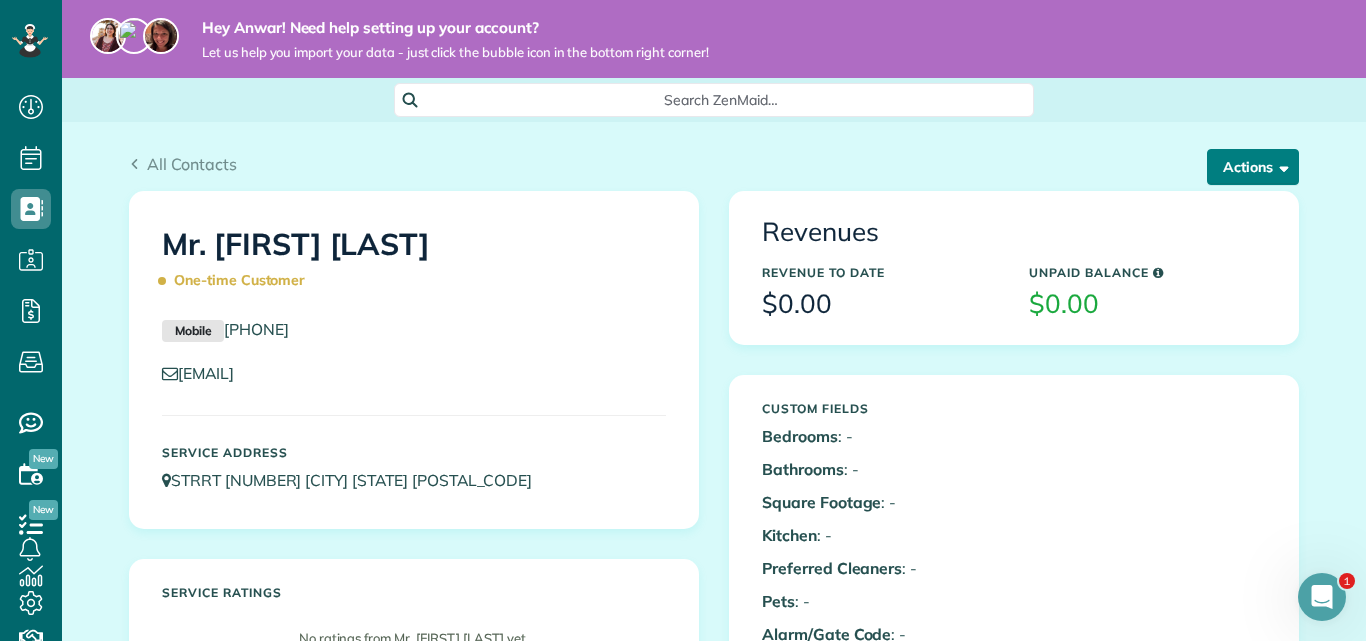 click on "Actions" at bounding box center [1253, 167] 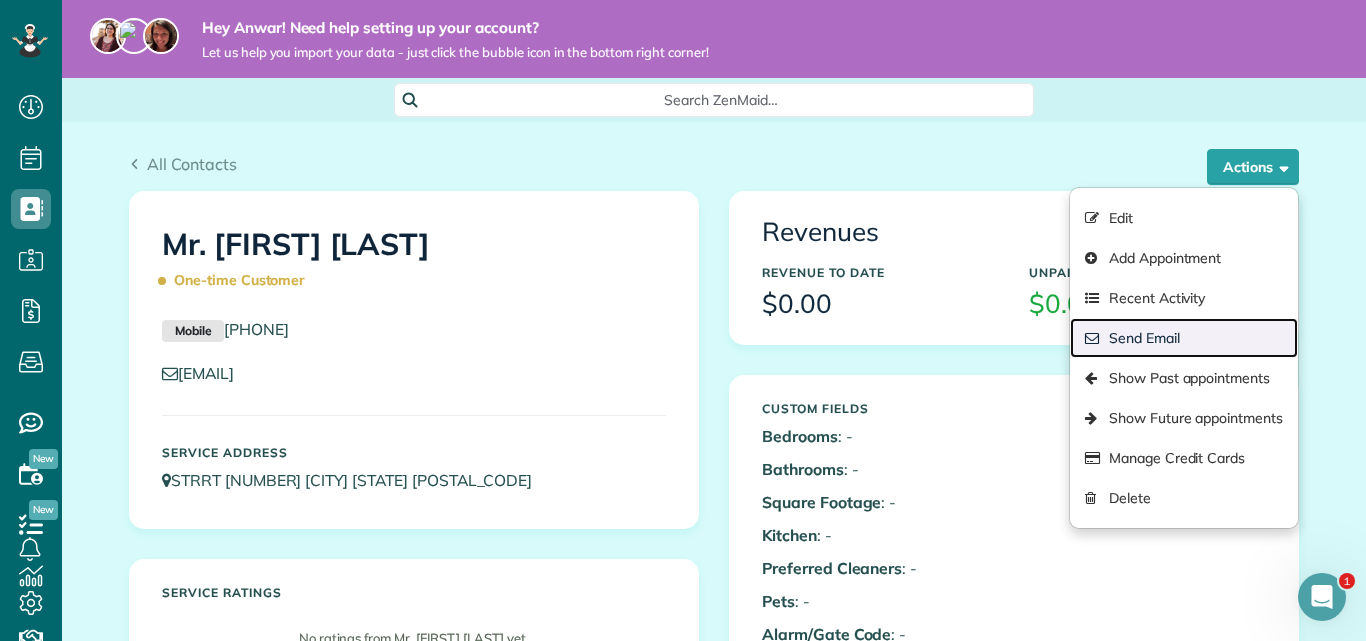 click on "Send Email" at bounding box center (1184, 338) 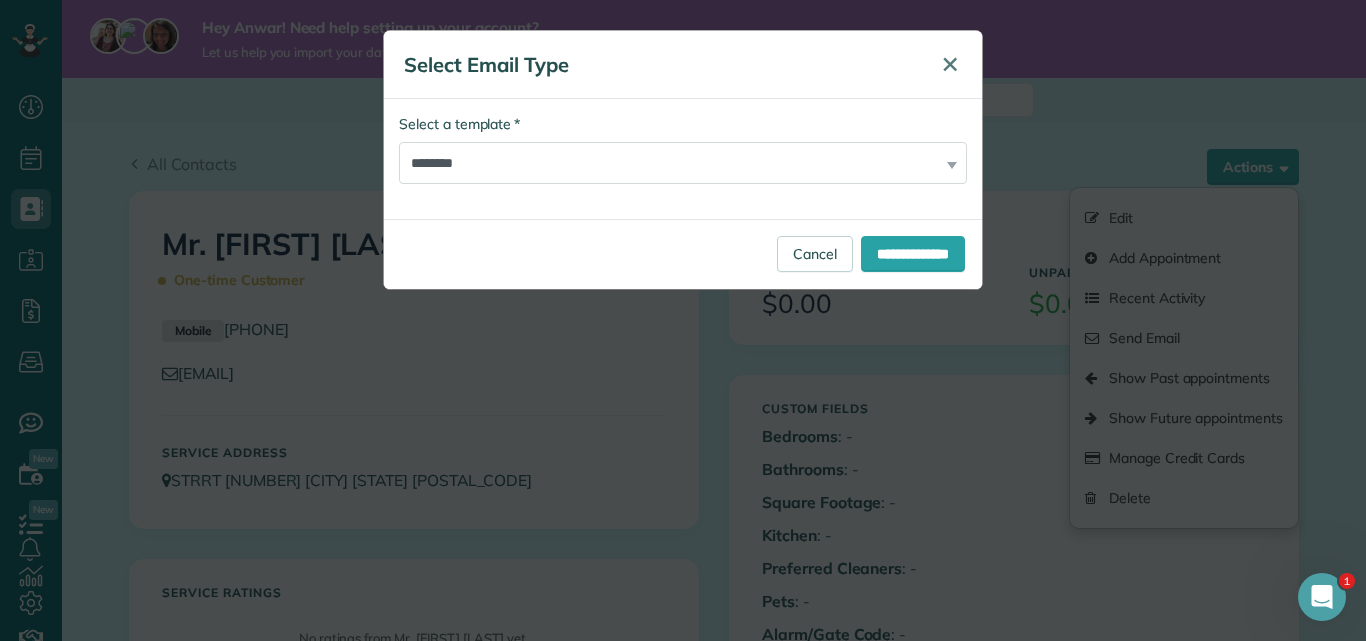 click on "✕" at bounding box center (950, 65) 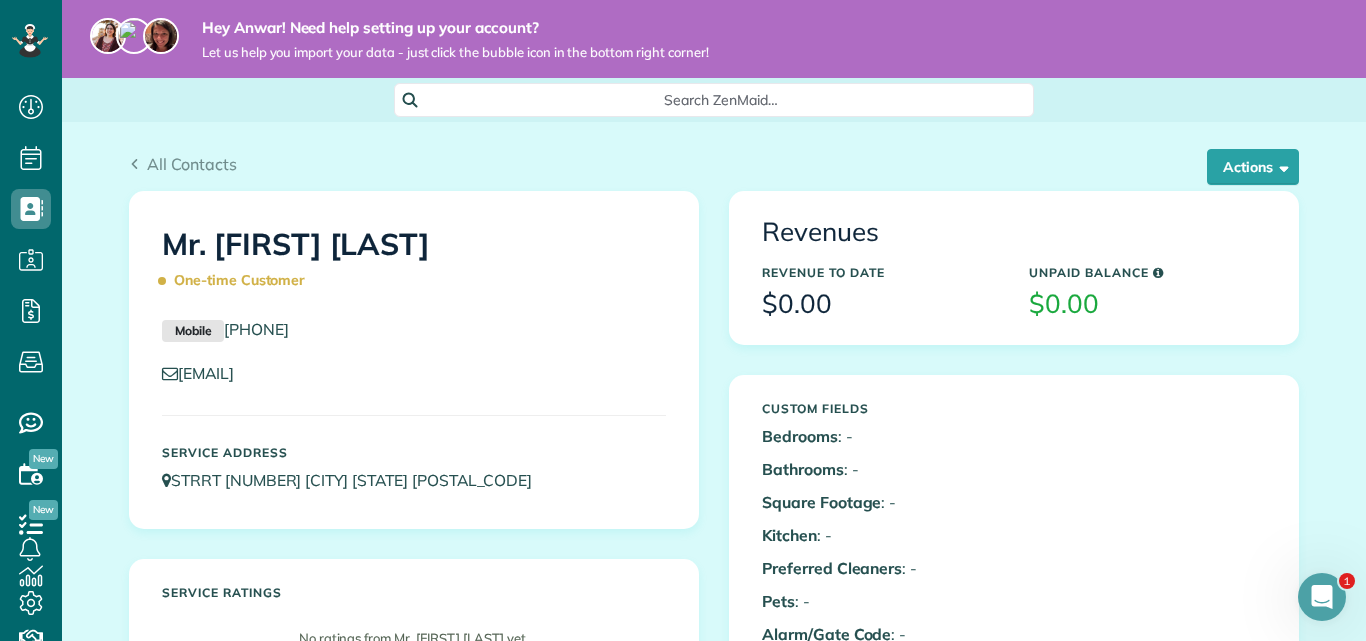 click on "All Contacts
Actions
Edit
Add Appointment
Recent Activity
Send Email
Show Past appointments
Show Future appointments
Manage Credit Cards
Delete" at bounding box center (714, 171) 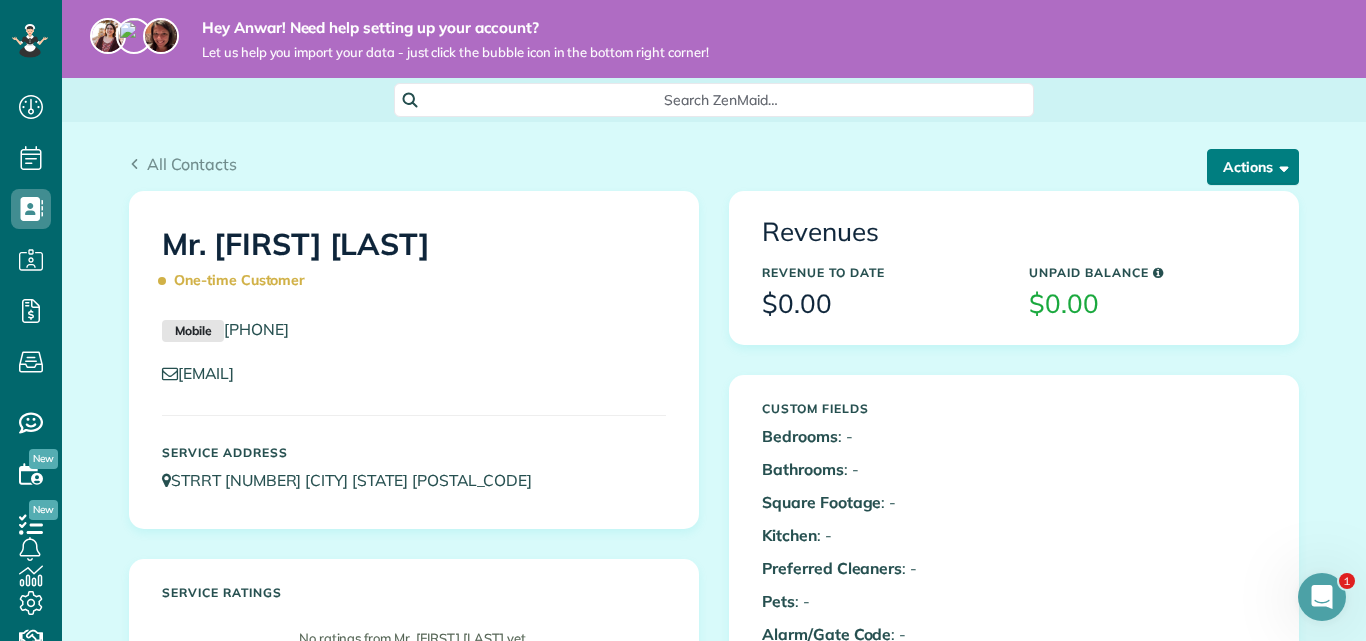 click on "Actions" at bounding box center (1253, 167) 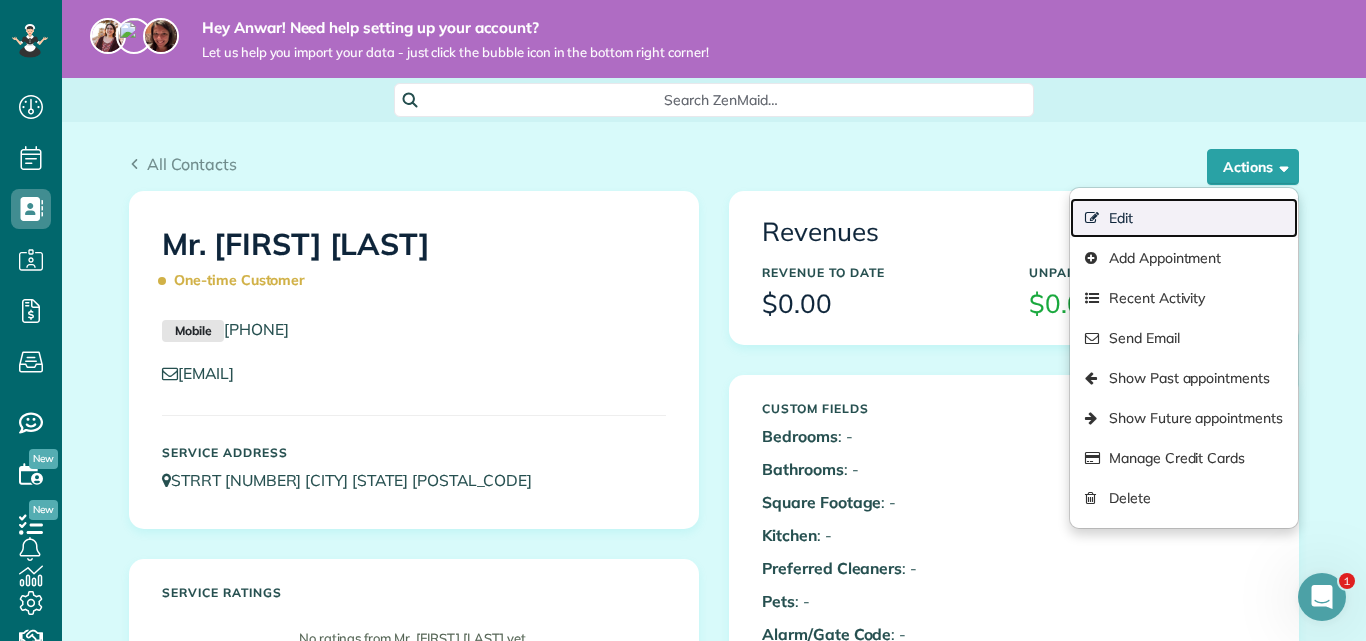 click on "Edit" at bounding box center [1184, 218] 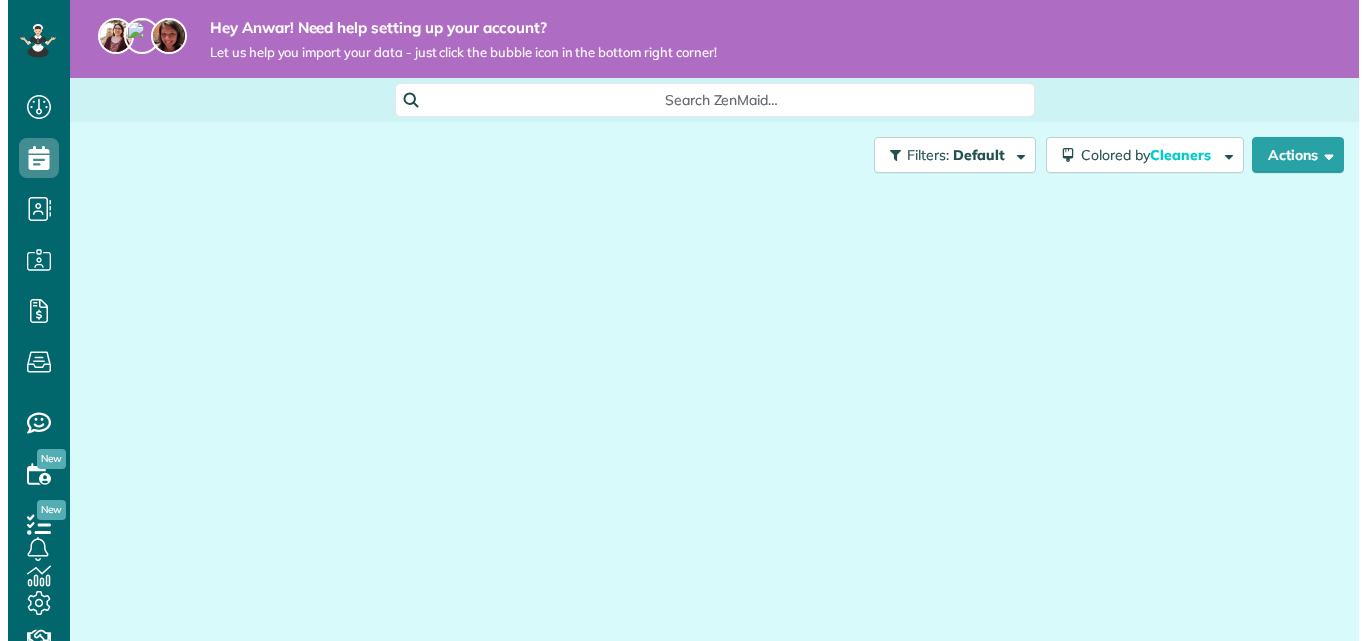 scroll, scrollTop: 0, scrollLeft: 0, axis: both 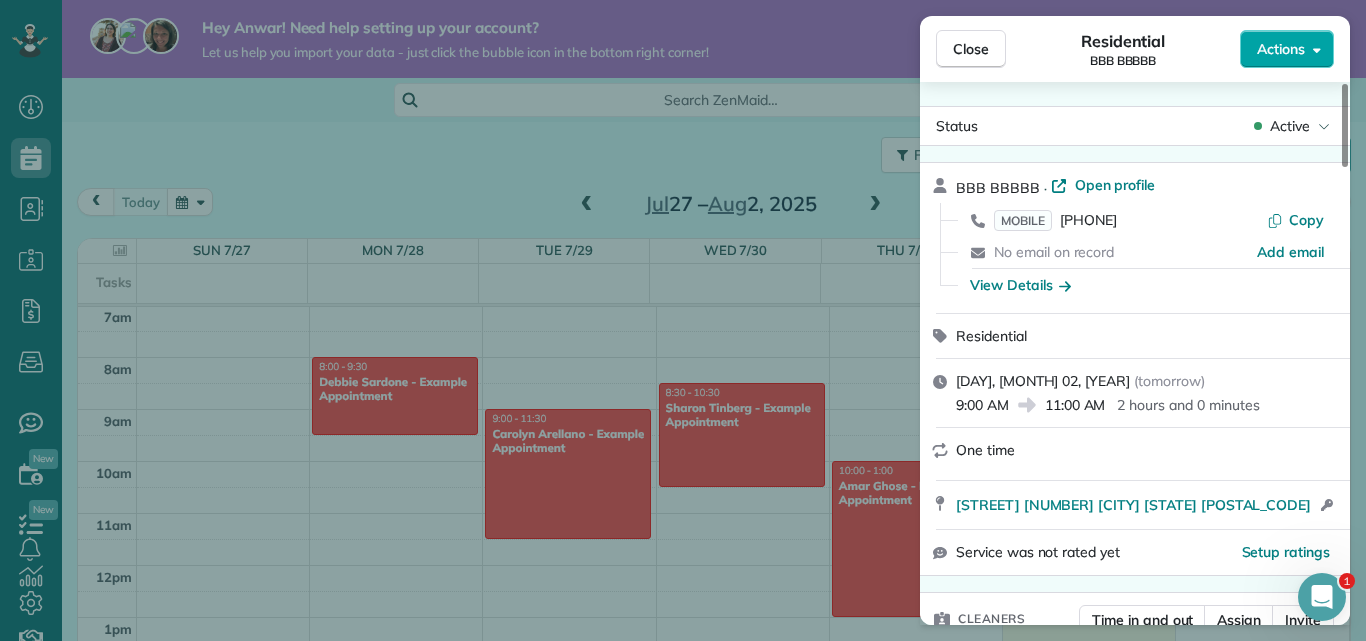 click on "Actions" at bounding box center (1287, 49) 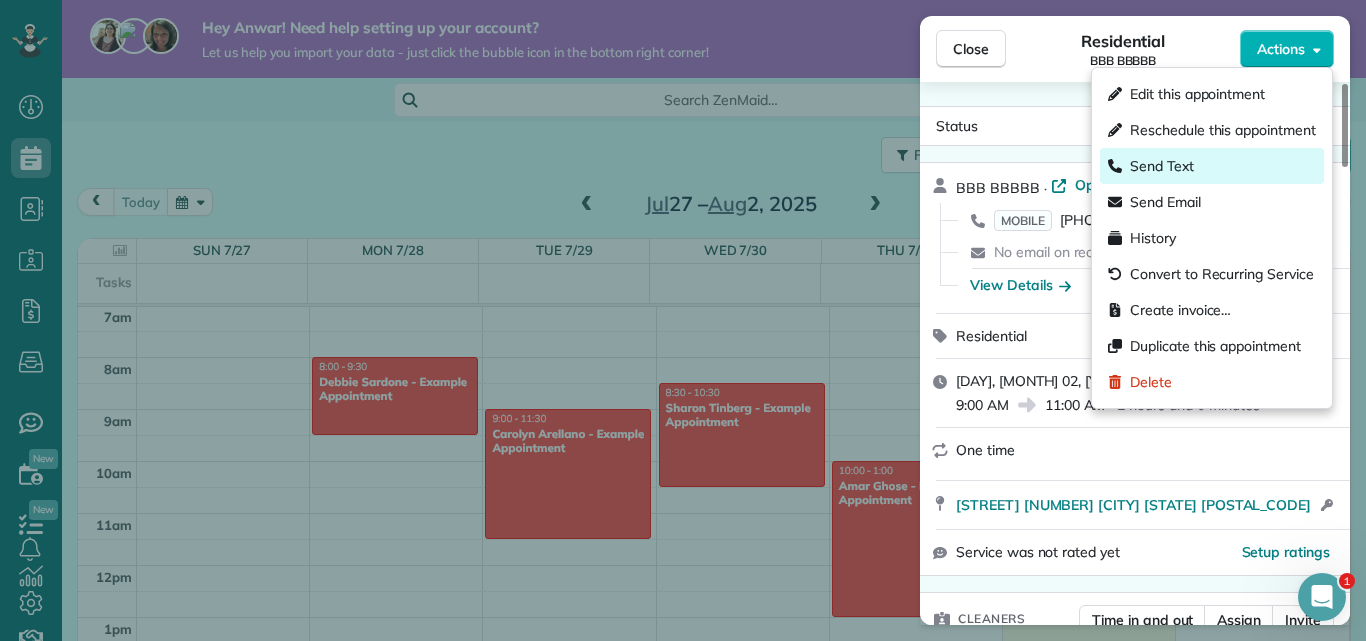 click on "Send Text" at bounding box center (1212, 166) 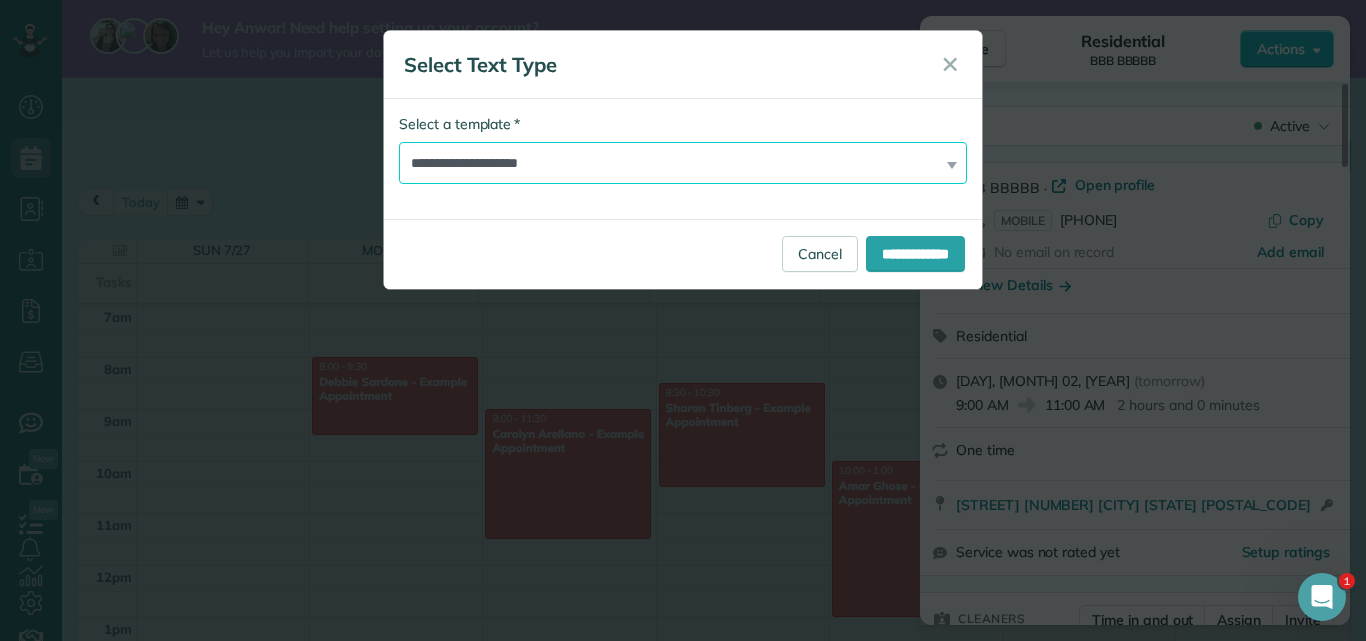 click on "**********" at bounding box center (683, 163) 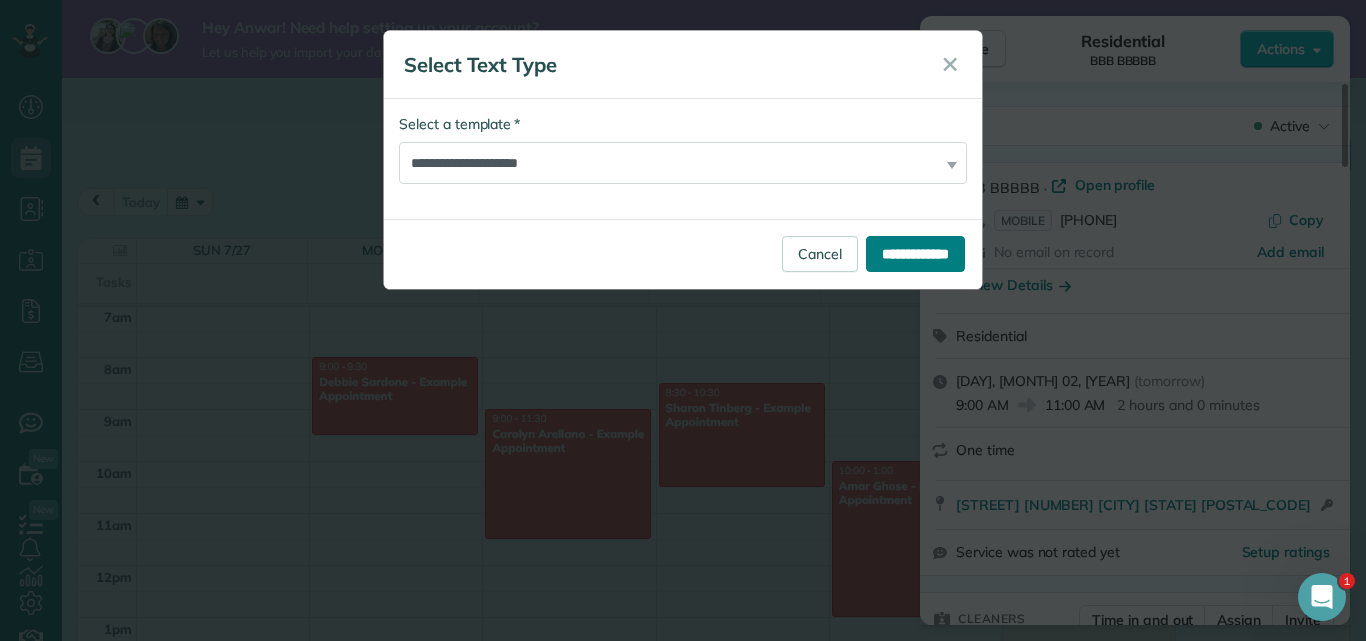 click on "**********" at bounding box center [915, 254] 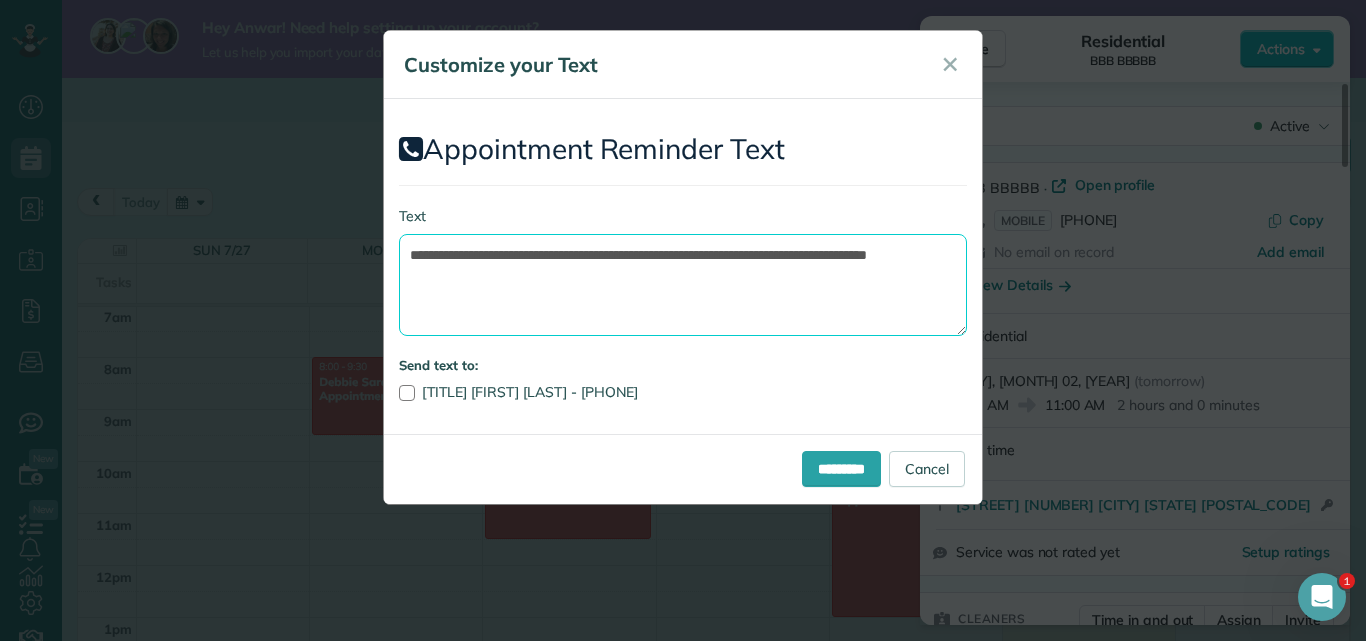 click on "**********" at bounding box center (683, 285) 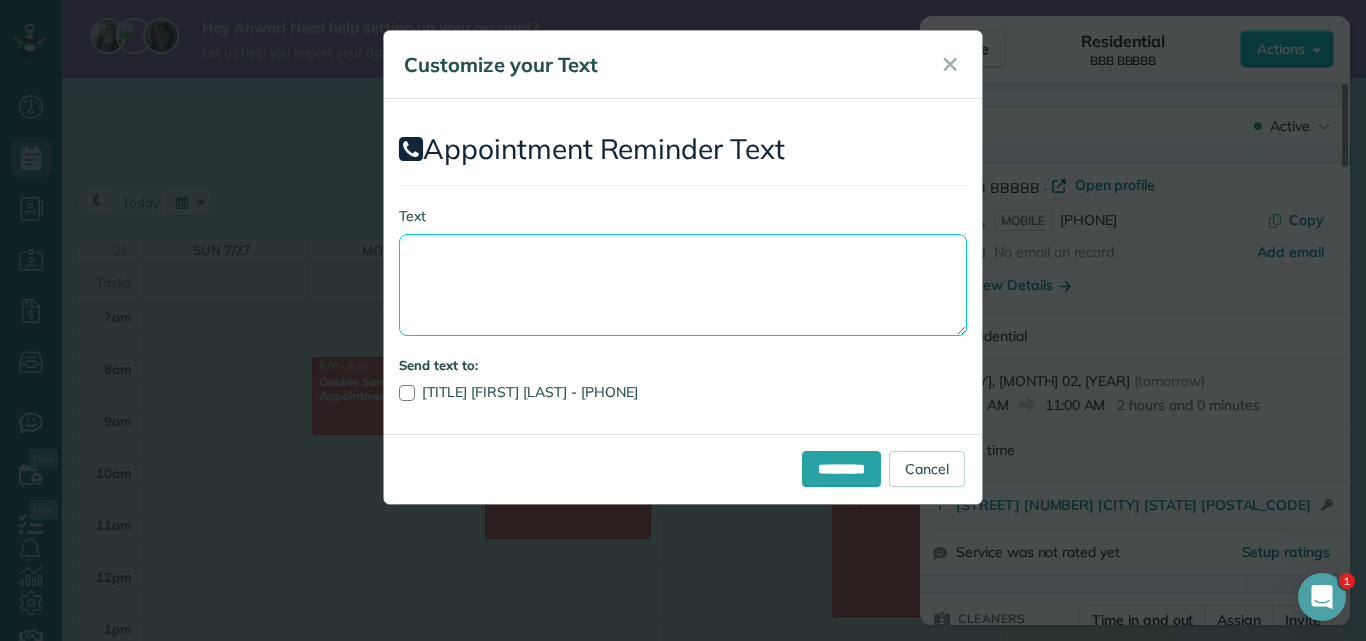 click on "**********" at bounding box center (683, 285) 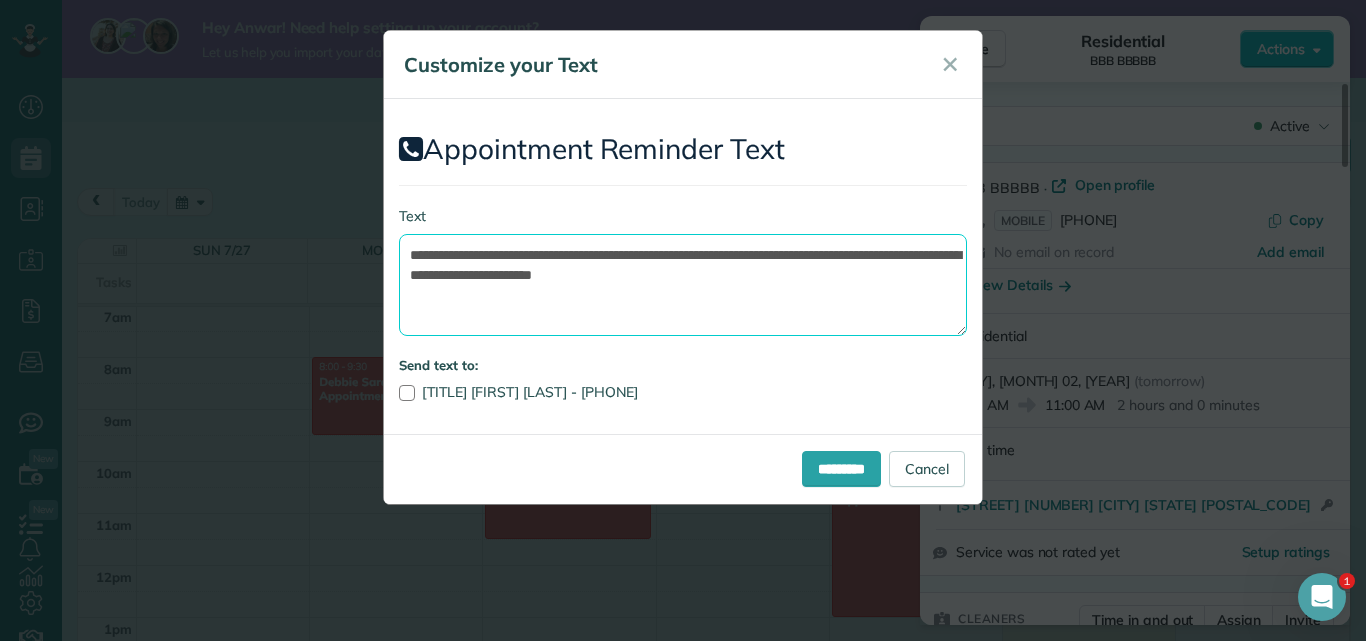 click on "**********" at bounding box center (683, 285) 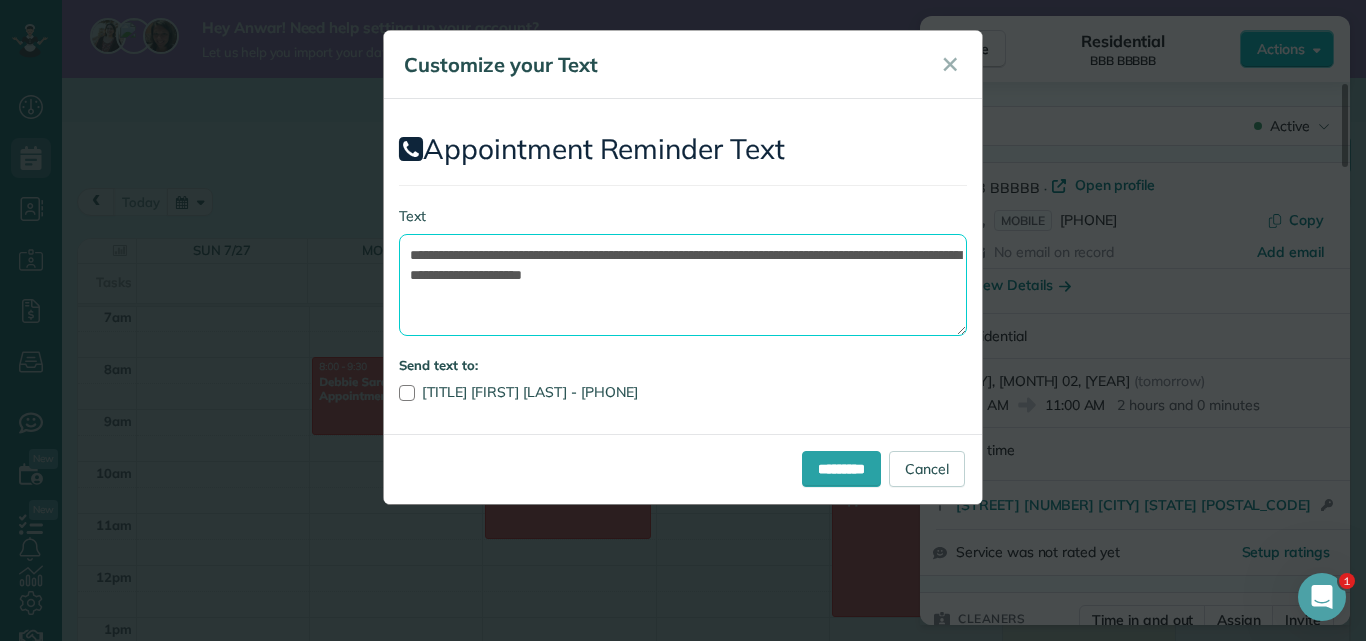 click on "**********" at bounding box center [683, 285] 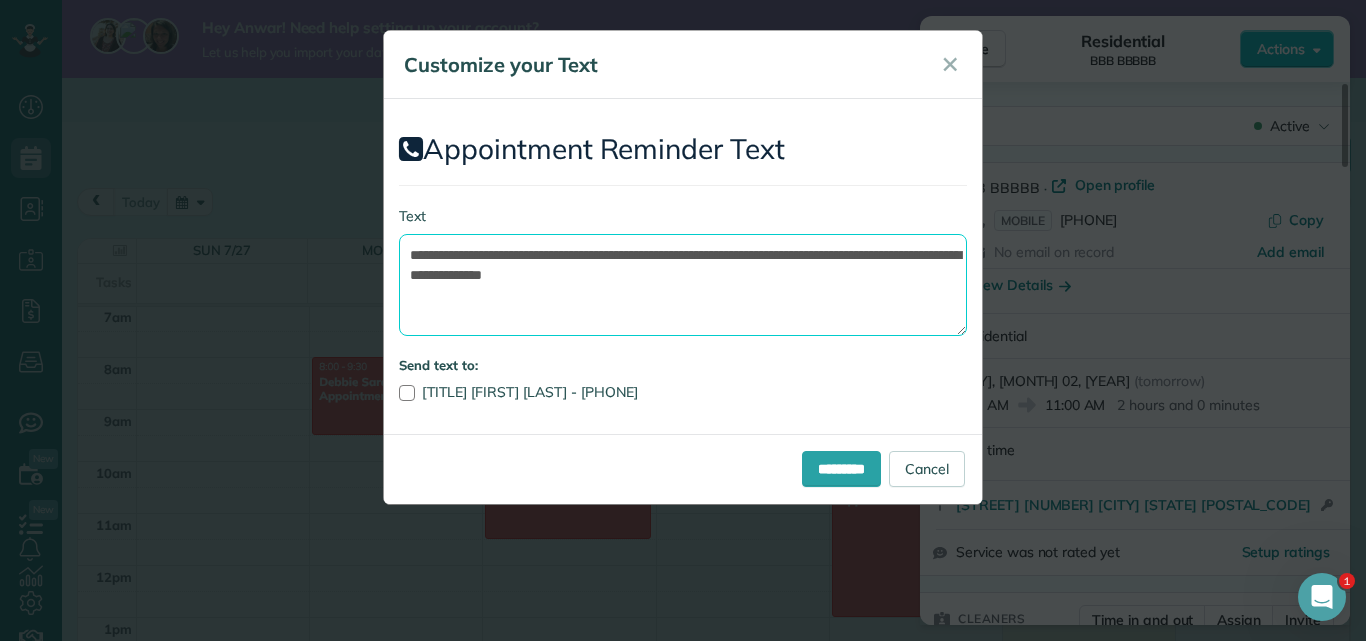 type on "**********" 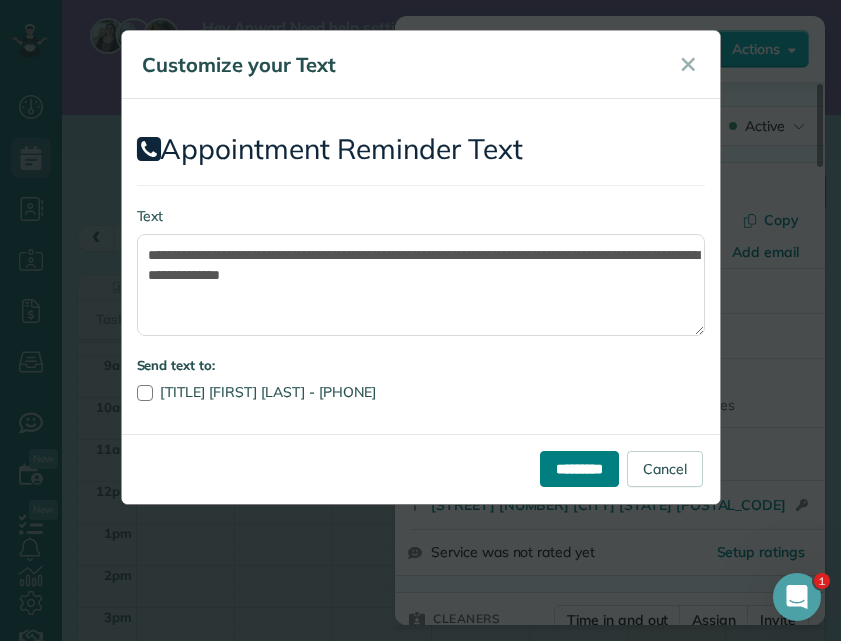 click on "*********" at bounding box center [579, 469] 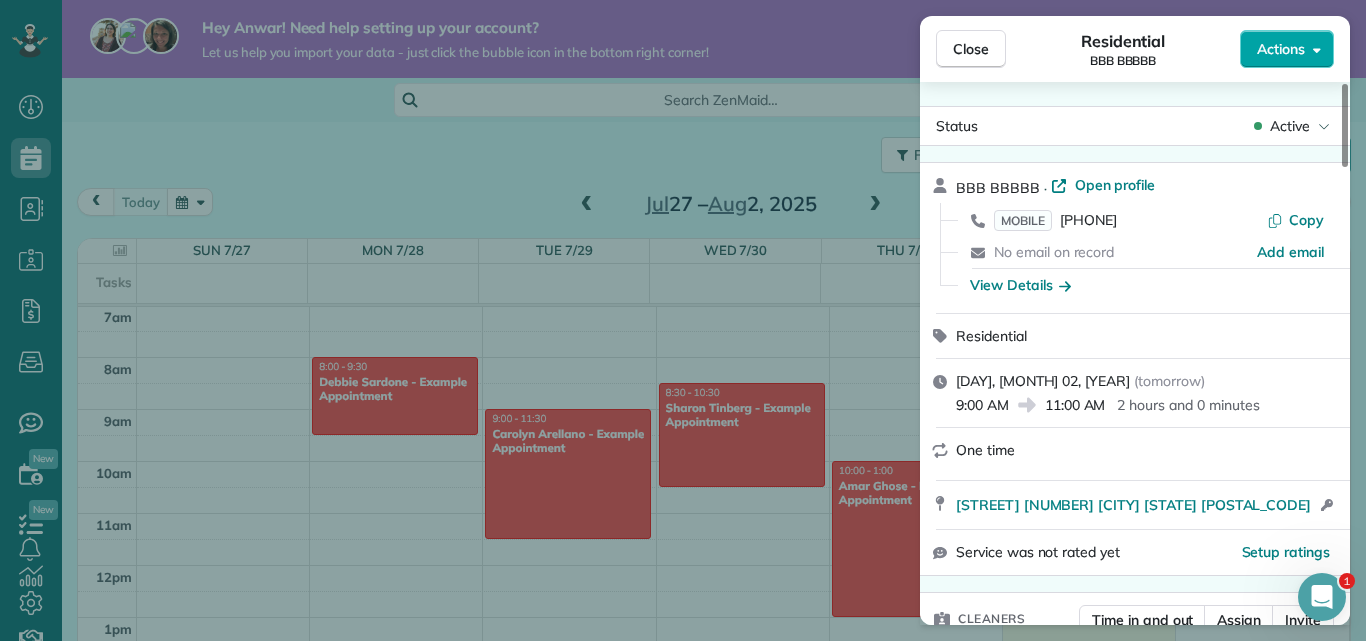 click on "Actions" at bounding box center (1281, 49) 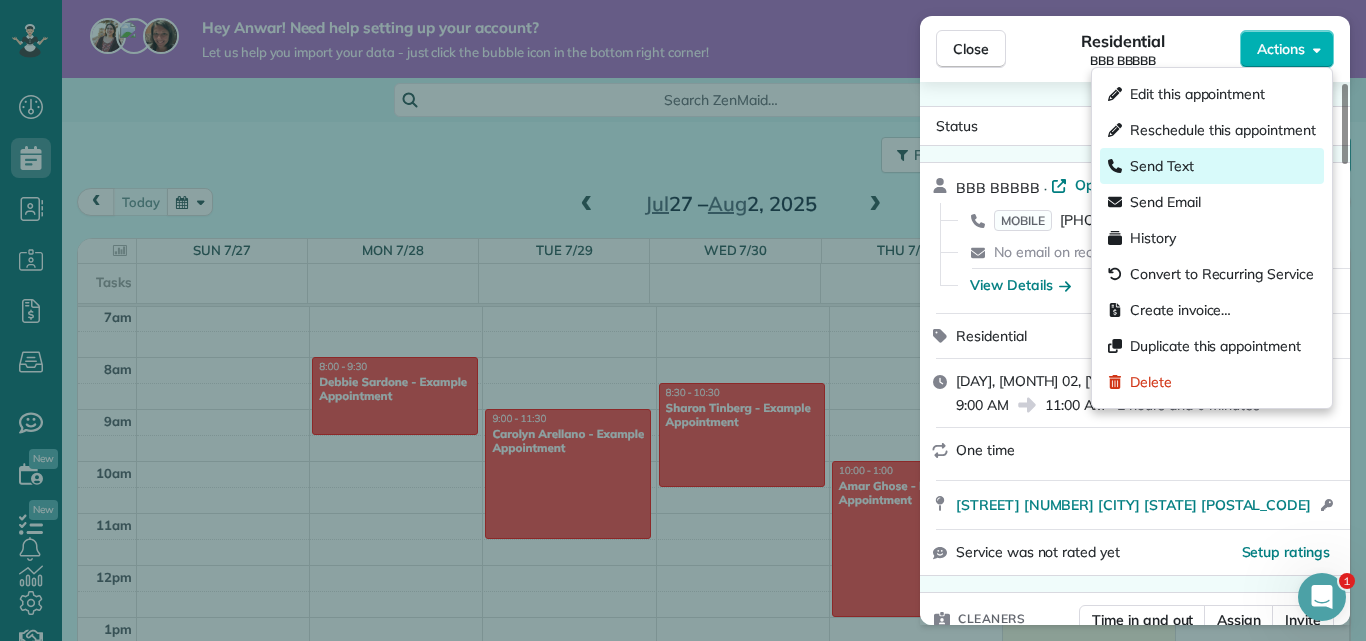 click on "Send Text" at bounding box center (1162, 166) 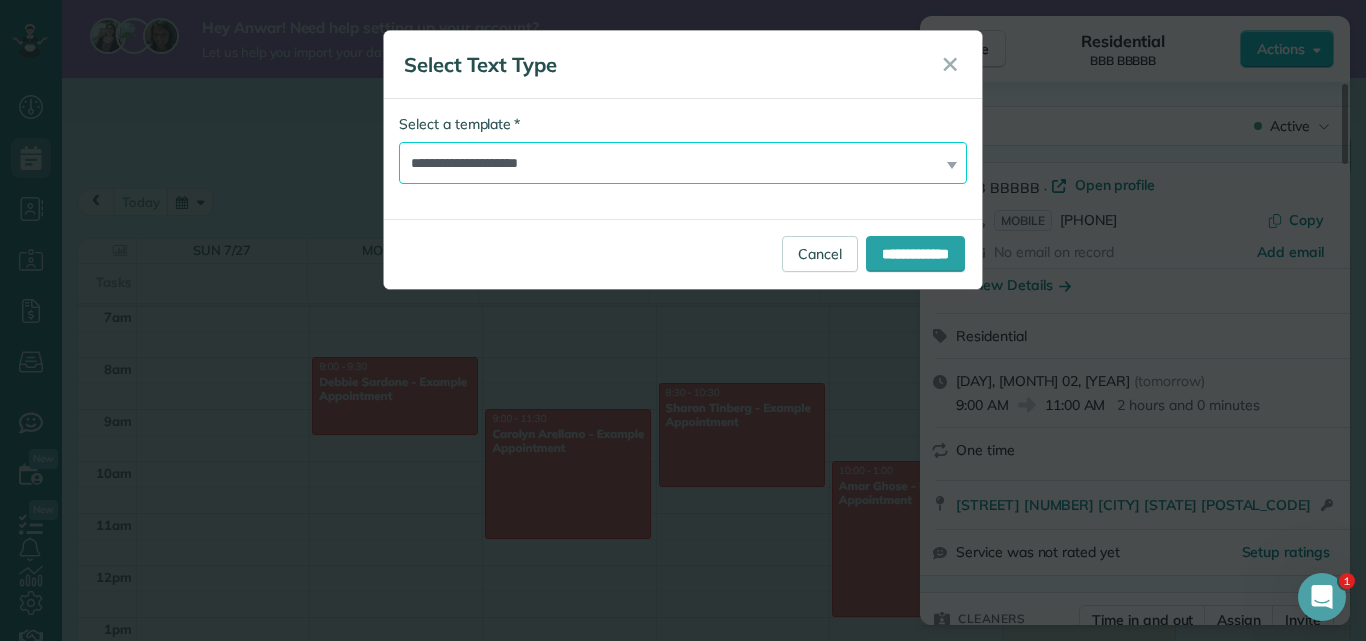 click on "**********" at bounding box center [683, 163] 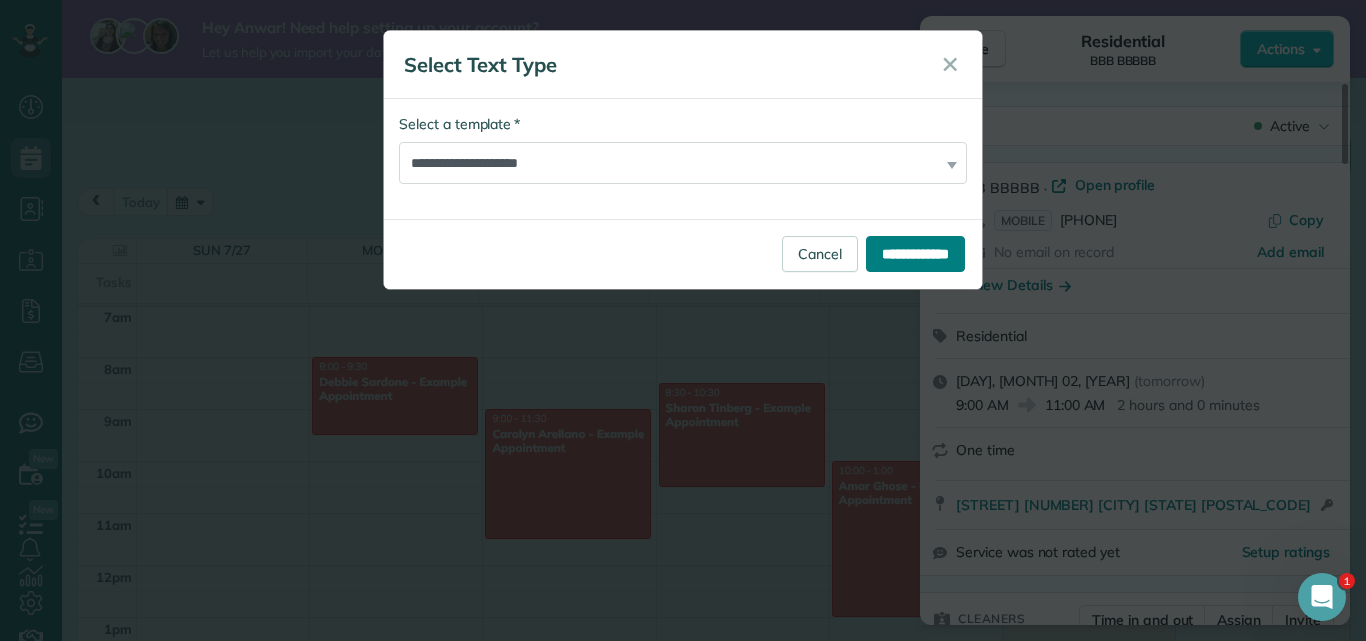 click on "**********" at bounding box center [915, 254] 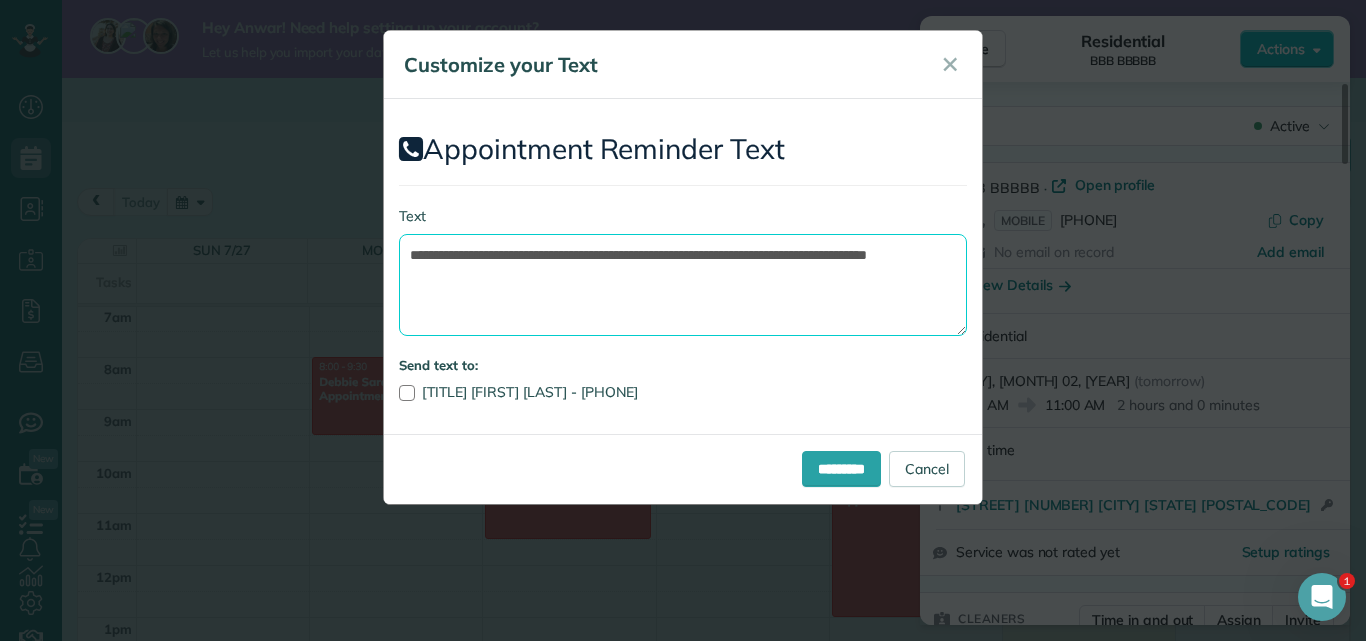 click on "**********" at bounding box center (683, 285) 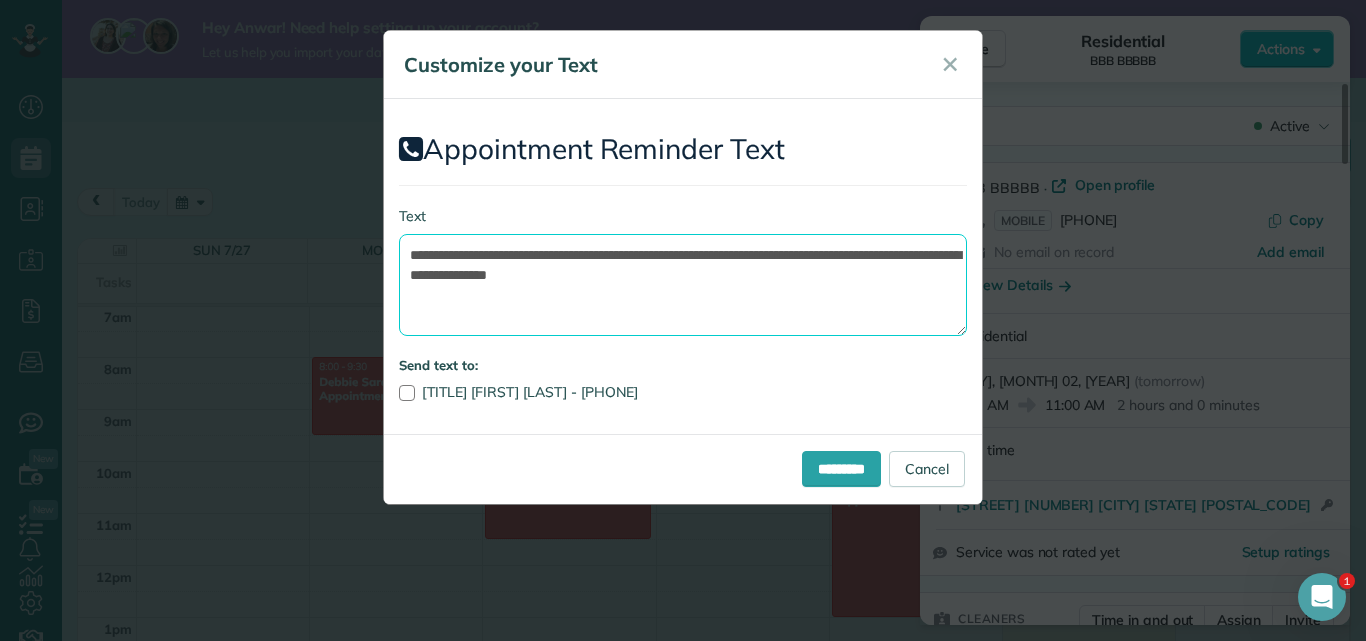 click on "**********" at bounding box center [683, 285] 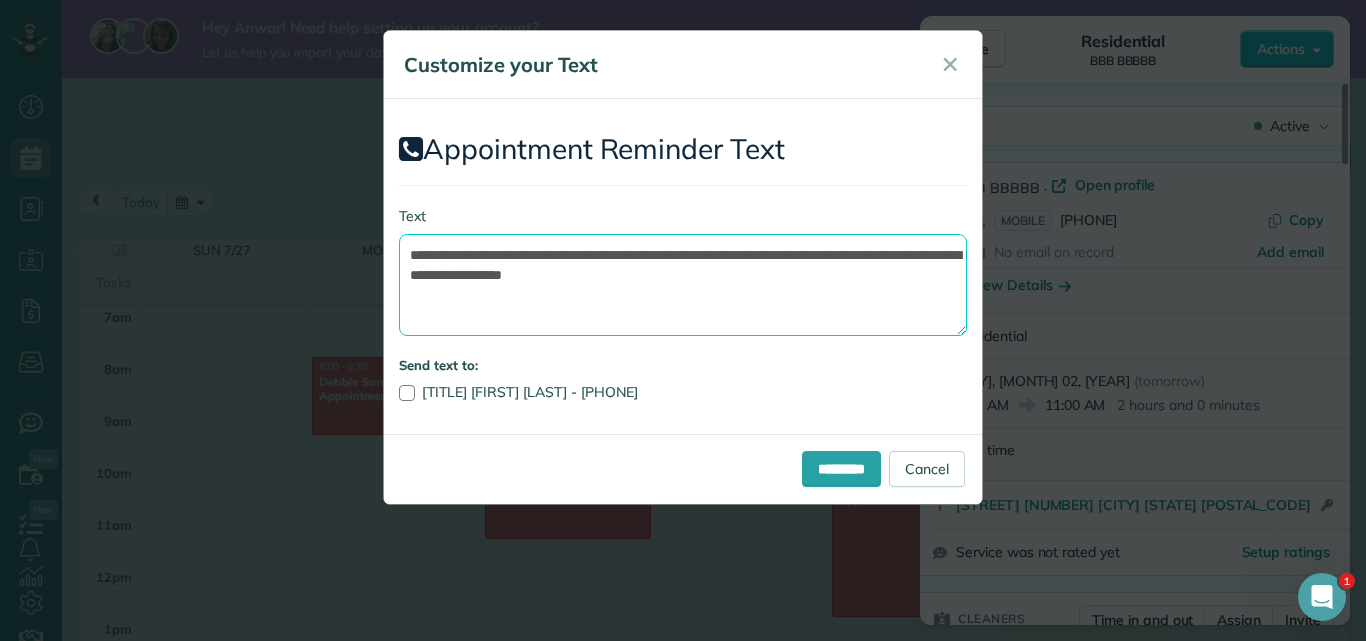 click on "**********" at bounding box center [683, 285] 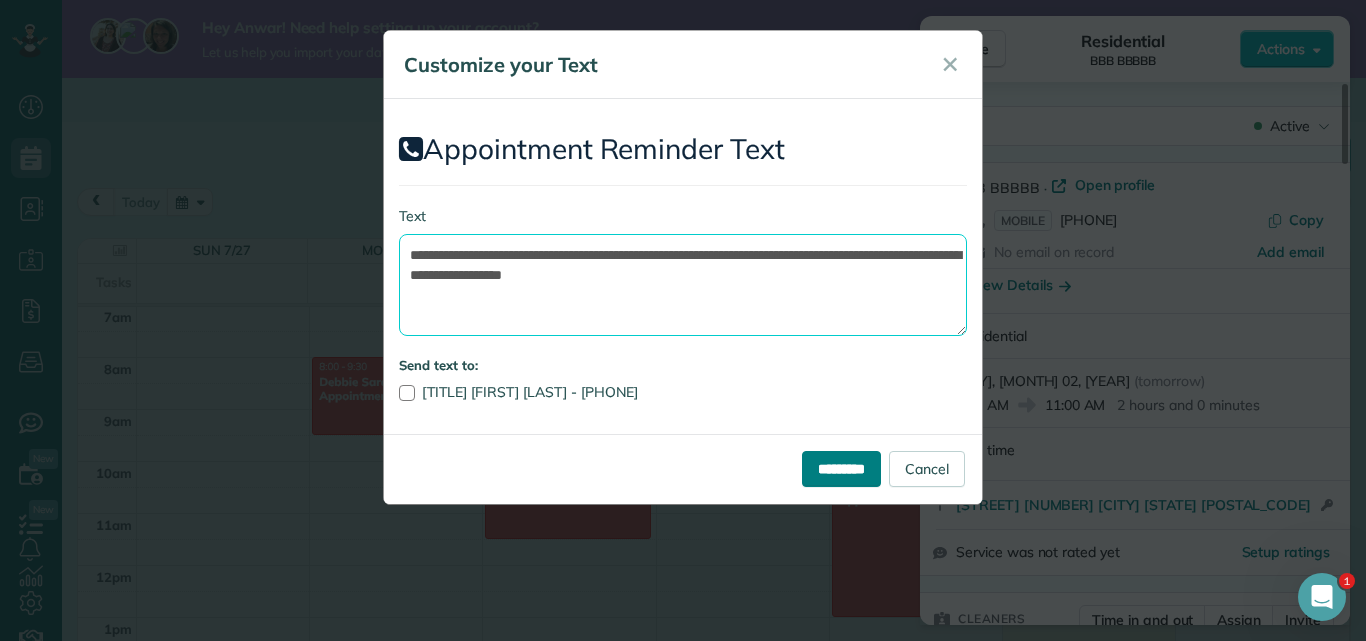type on "**********" 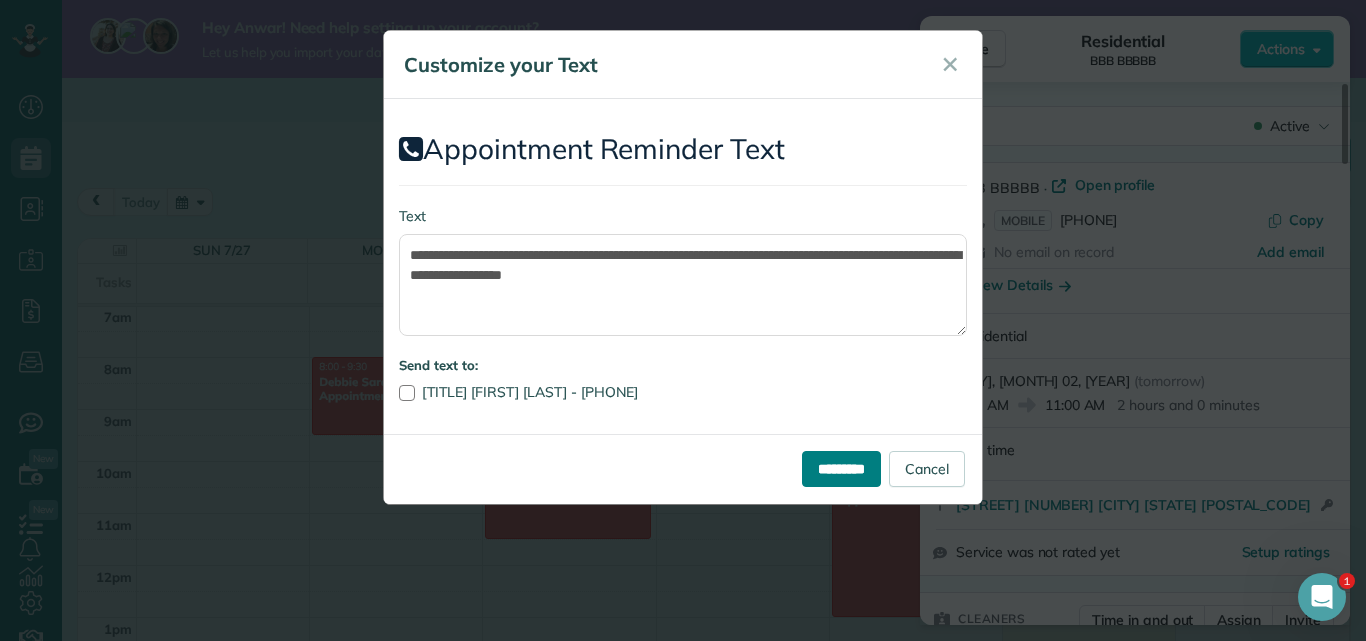click on "*********" at bounding box center (841, 469) 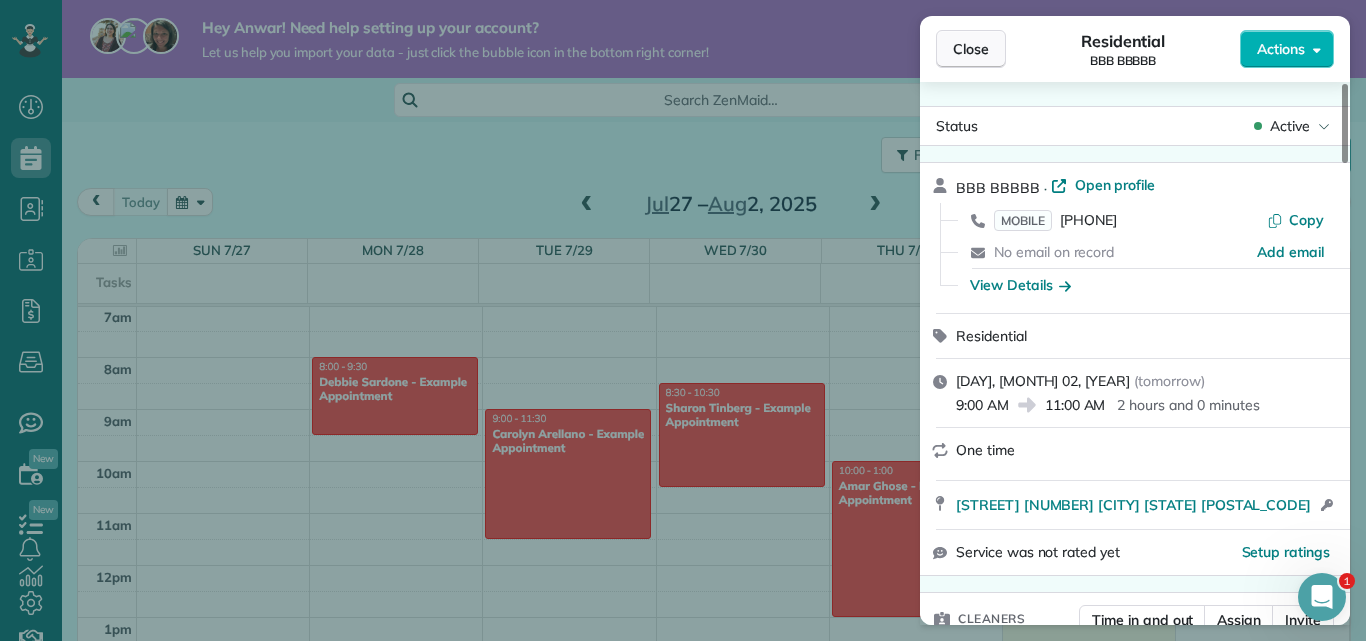 click on "Close" at bounding box center (971, 49) 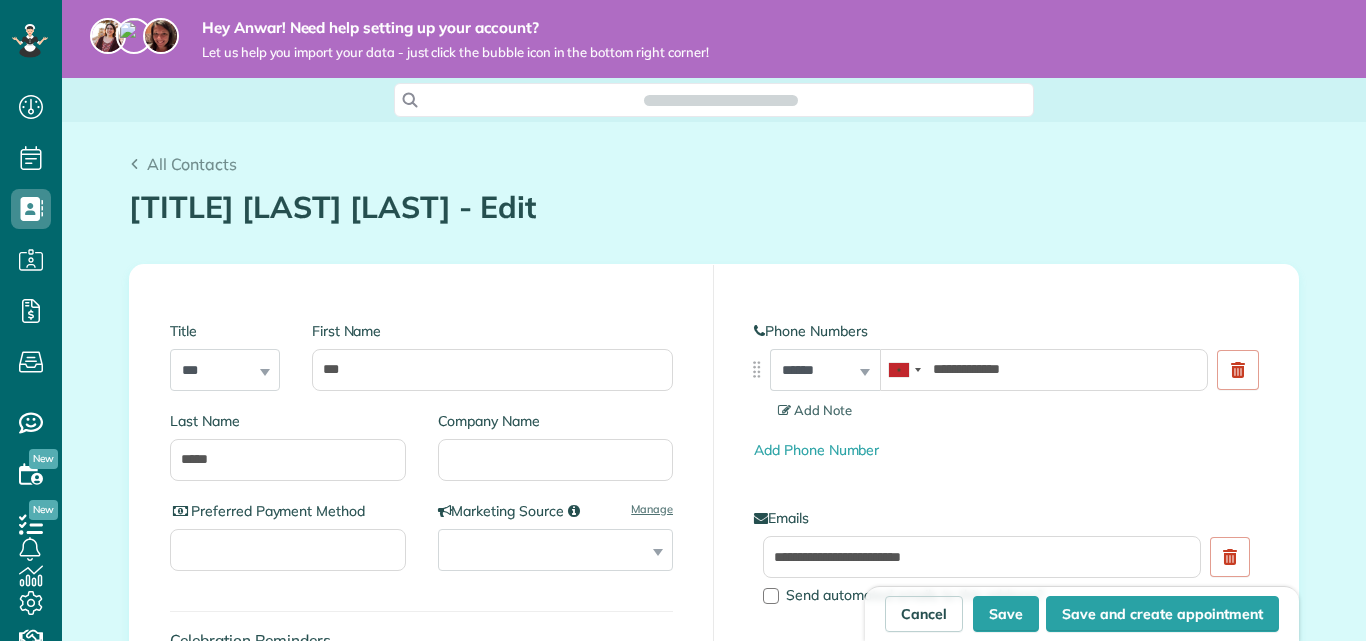 scroll, scrollTop: 0, scrollLeft: 0, axis: both 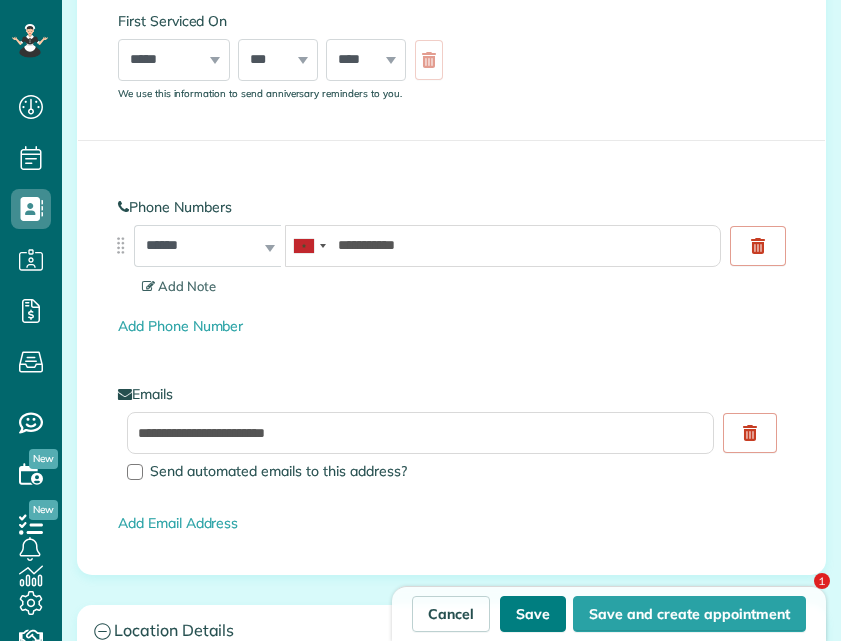 click on "Save" at bounding box center [533, 614] 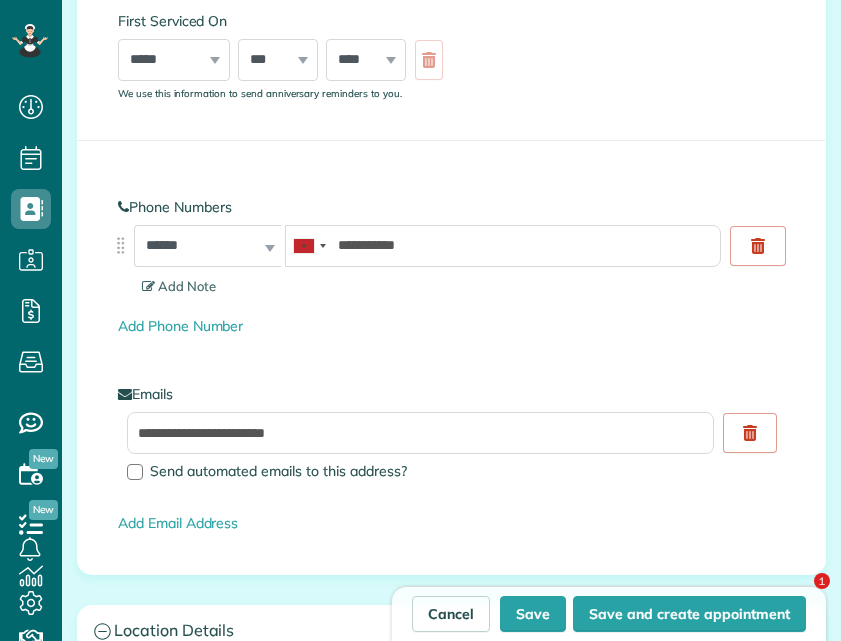 type on "**********" 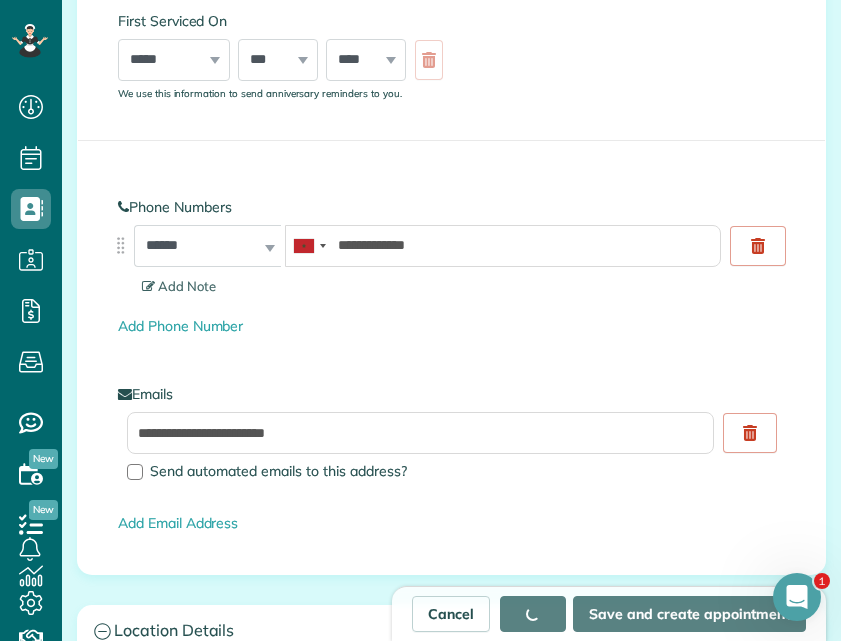 scroll, scrollTop: 0, scrollLeft: 0, axis: both 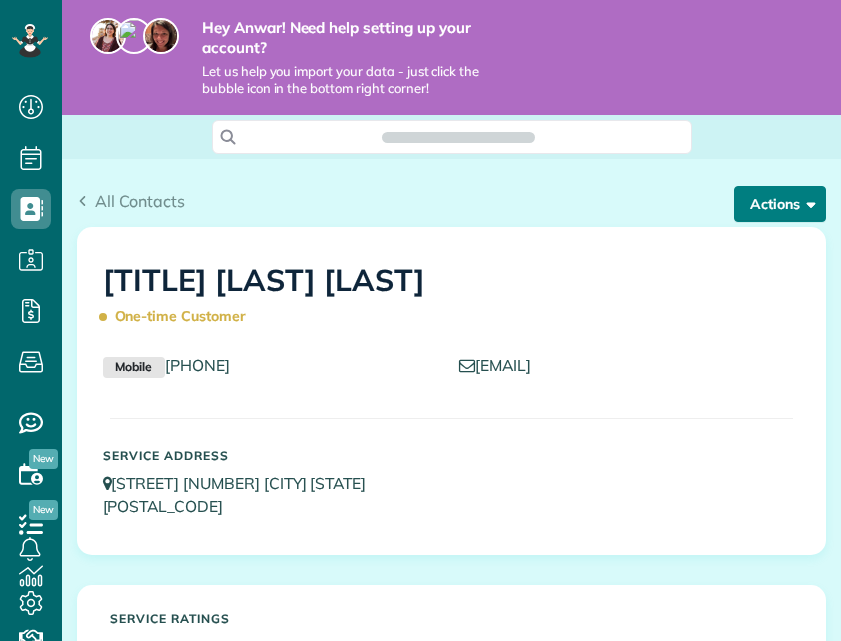click on "Actions" at bounding box center (780, 204) 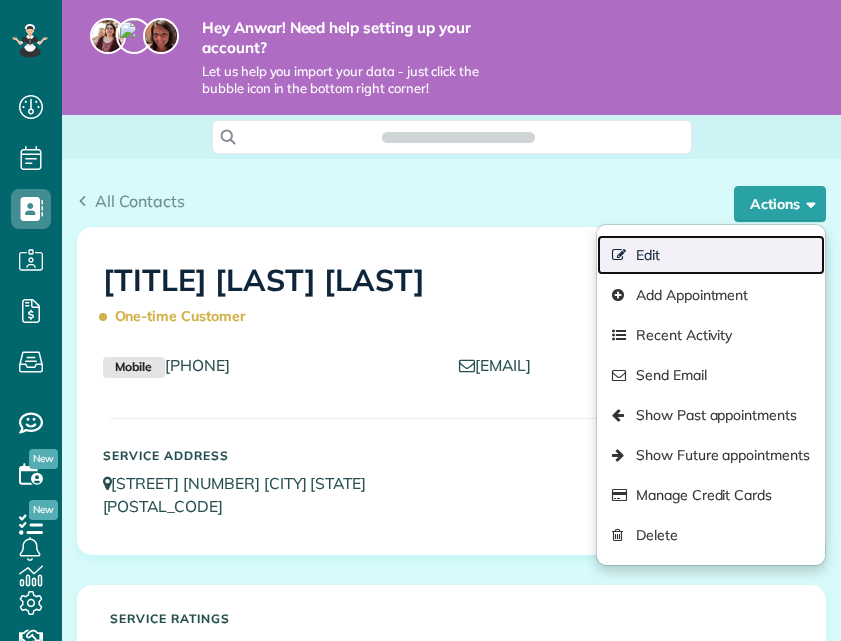 click on "Edit" at bounding box center [711, 255] 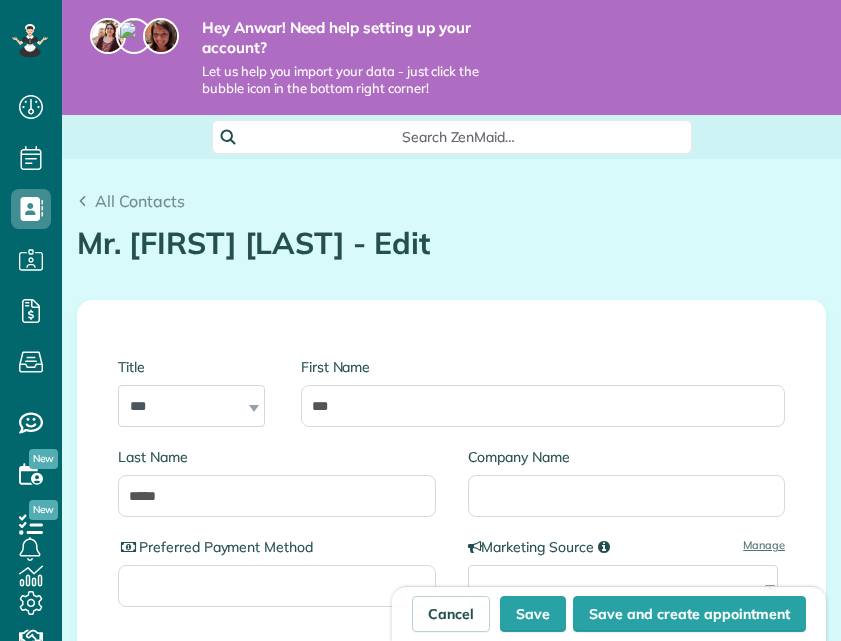 scroll, scrollTop: 0, scrollLeft: 0, axis: both 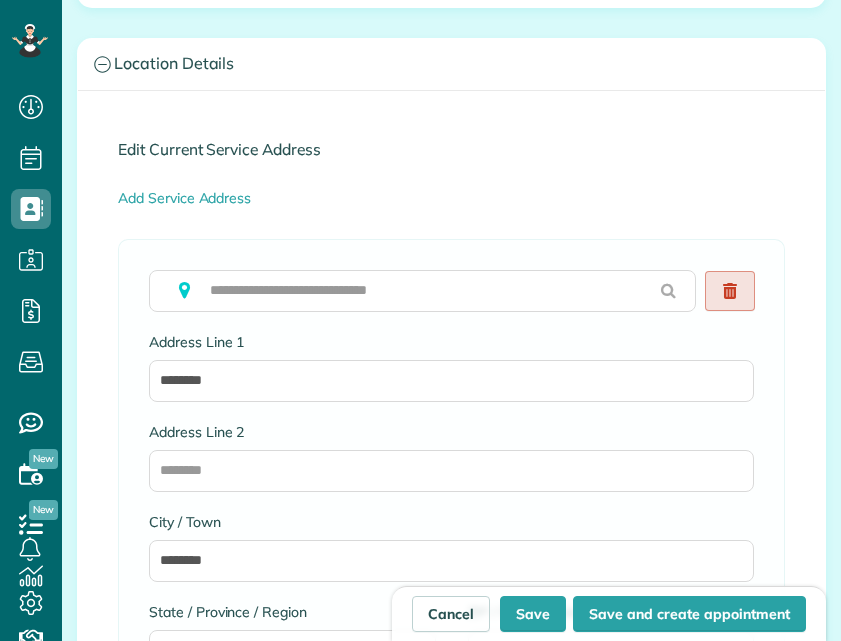 click 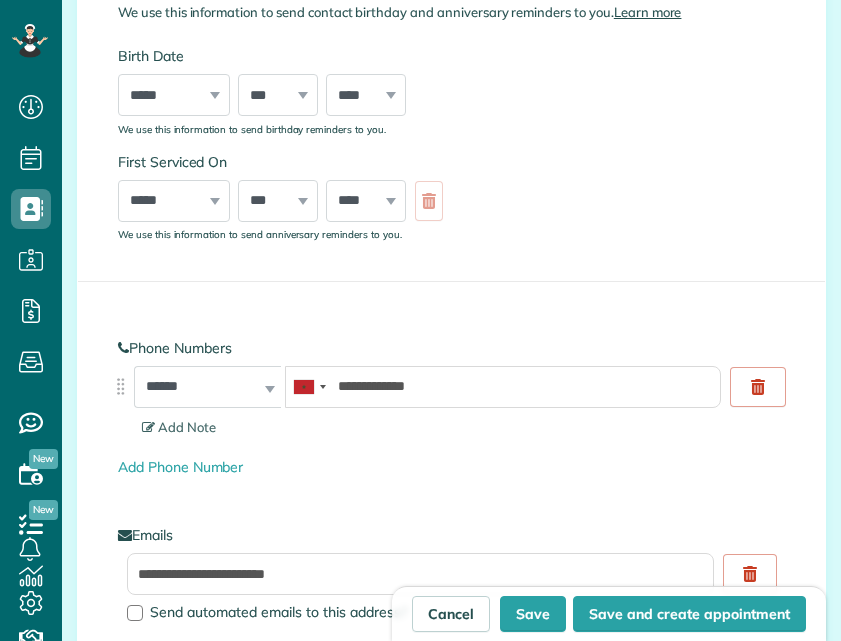 scroll, scrollTop: 679, scrollLeft: 0, axis: vertical 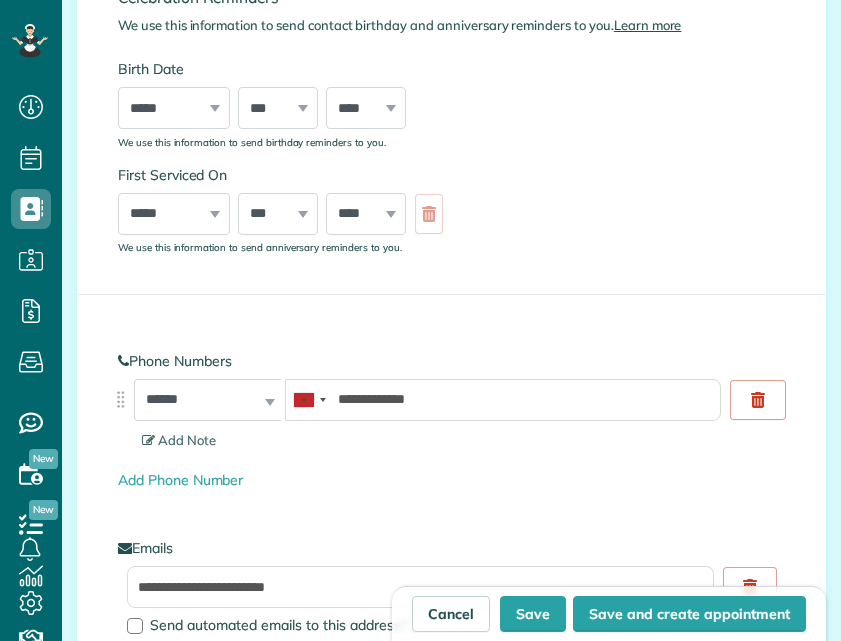 click on "*****
*******
********
*****
*****
***
****
****
******
*********
*******
********
********
***
*
*
*
*
*
*
*
*
*
**
**
**
**
**
**
**
**
**
**
**
**
**
**
**
**
**
**
**
**
**
**
****
****
****
****
****
****
****
****
****
****
****
****
****
****
****
****
****
****
****
****
****
****
****
****
****
****
****
****
****
****
****
****
****
****
****
****
****
****
****
****
****
****
****
****
****
****
****
****
****
****
****
****" at bounding box center (451, 214) 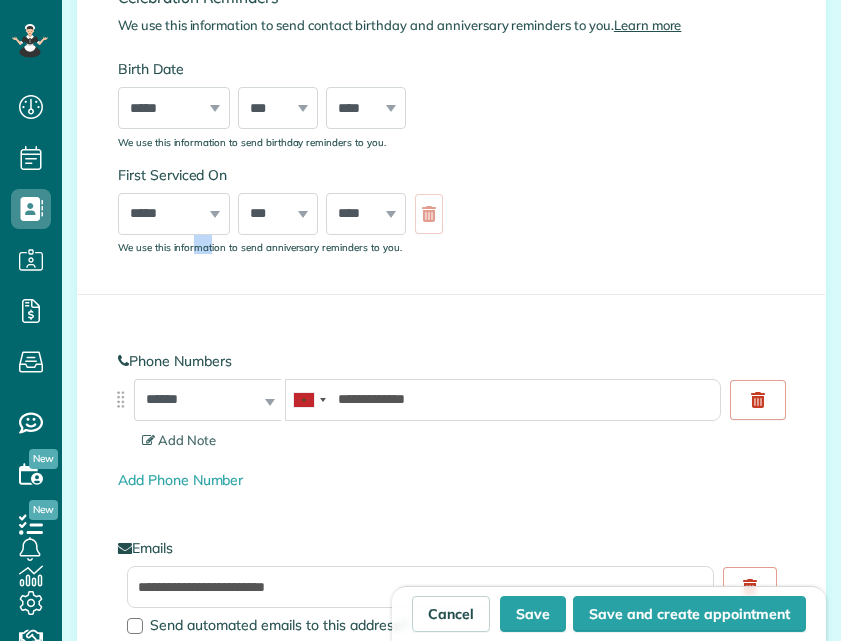 click on "*****
*******
********
*****
*****
***
****
****
******
*********
*******
********
********
***
*
*
*
*
*
*
*
*
*
**
**
**
**
**
**
**
**
**
**
**
**
**
**
**
**
**
**
**
**
**
**
****
****
****
****
****
****
****
****
****
****
****
****
****
****
****
****
****
****
****
****
****
****
****
****
****
****
****
****
****
****
****
****
****
****
****
****
****
****
****
****
****
****
****
****
****
****
****
****
****
****
****
****" at bounding box center (451, 214) 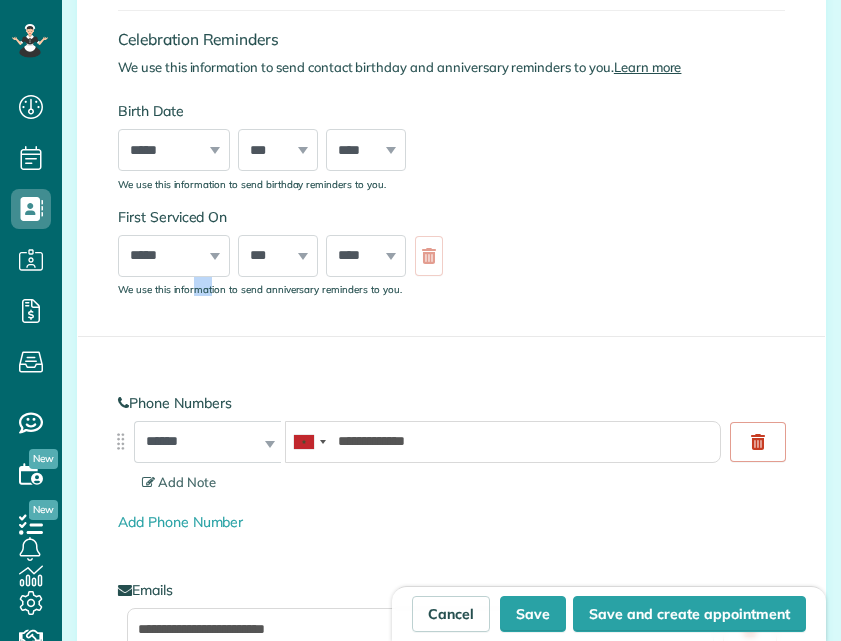 scroll, scrollTop: 513, scrollLeft: 0, axis: vertical 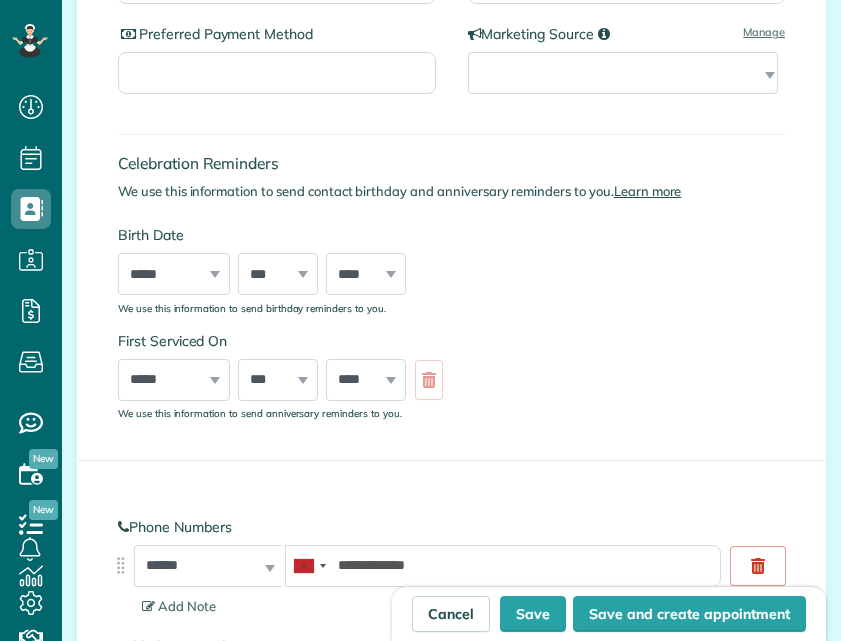 click on "*****
*******
********
*****
*****
***
****
****
******
*********
*******
********
********
***
*
*
*
*
*
*
*
*
*
**
**
**
**
**
**
**
**
**
**
**
**
**
**
**
**
**
**
**
**
**
**
****
****
****
****
****
****
****
****
****
****
****
****
****
****
****
****
****
****
****
****
****
****
****
****
****
****
****
****
****
****
****
****
****
****
****
****
****
****
****
****
****
****
****
****
****
****
****
****
****
****
****
****" at bounding box center (451, 380) 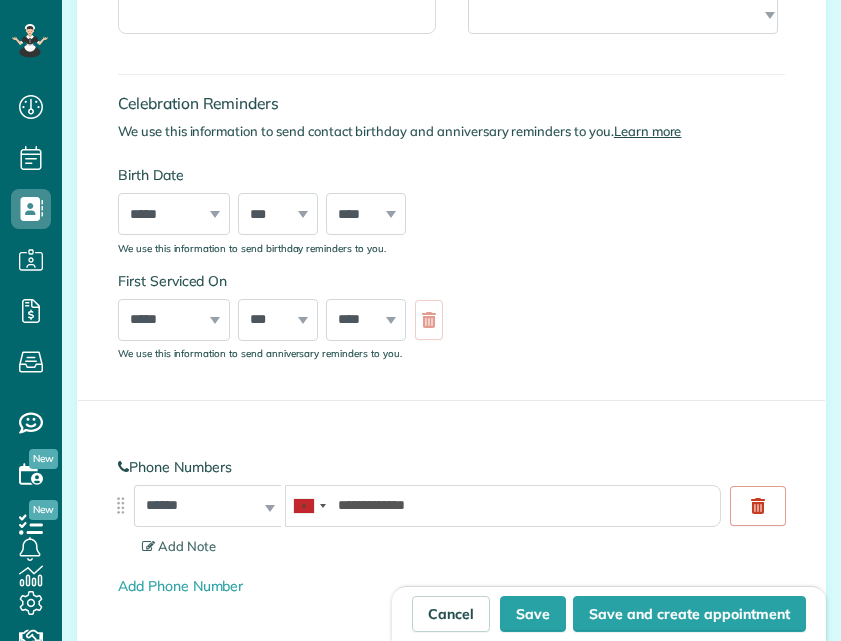 scroll, scrollTop: 579, scrollLeft: 0, axis: vertical 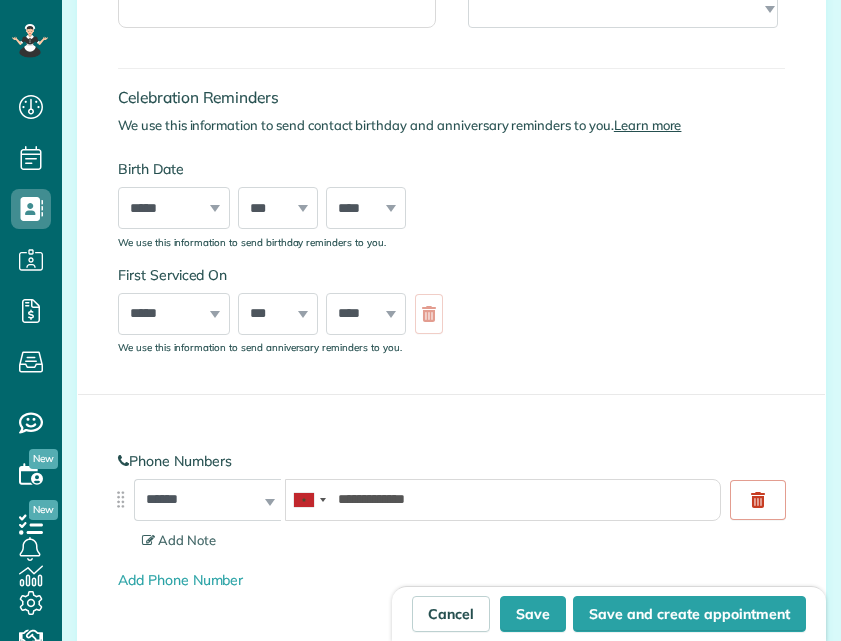 click on "*****
*******
********
*****
*****
***
****
****
******
*********
*******
********
********
***
*
*
*
*
*
*
*
*
*
**
**
**
**
**
**
**
**
**
**
**
**
**
**
**
**
**
**
**
**
**
**
****
****
****
****
****
****
****
****
****
****
****
****
****
****
****
****
****
****
****
****
****
****
****
****
****
****
****
****
****
****
****
****
****
****
****
****
****
****
****
****
****
****
****
****
****
****
****
****
****
****
****
****" at bounding box center (451, 314) 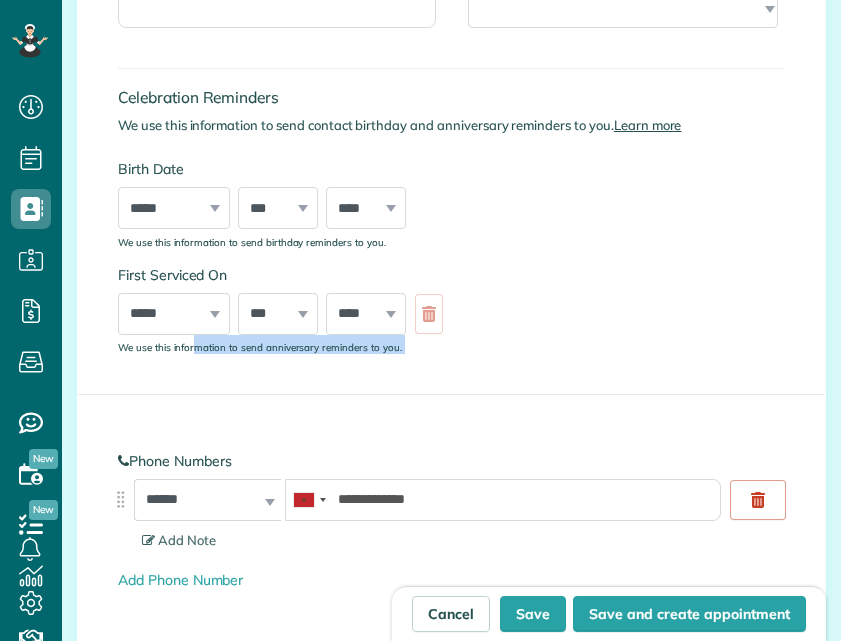 click on "*****
*******
********
*****
*****
***
****
****
******
*********
*******
********
********
***
*
*
*
*
*
*
*
*
*
**
**
**
**
**
**
**
**
**
**
**
**
**
**
**
**
**
**
**
**
**
**
****
****
****
****
****
****
****
****
****
****
****
****
****
****
****
****
****
****
****
****
****
****
****
****
****
****
****
****
****
****
****
****
****
****
****
****
****
****
****
****
****
****
****
****
****
****
****
****
****
****
****
****" at bounding box center (451, 314) 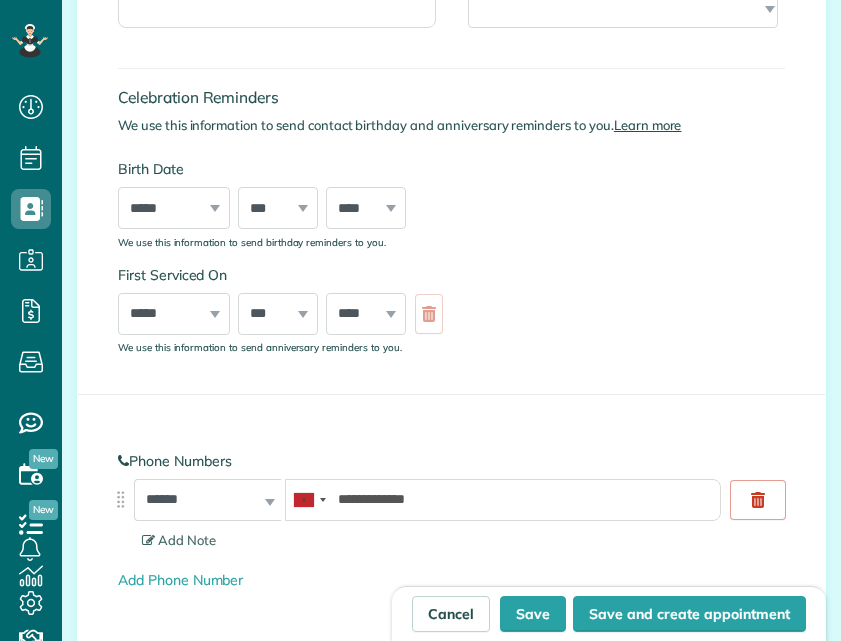 click on "*****
*******
********
*****
*****
***
****
****
******
*********
*******
********
********
***
*
*
*
*
*
*
*
*
*
**
**
**
**
**
**
**
**
**
**
**
**
**
**
**
**
**
**
**
**
**
**
****
****
****
****
****
****
****
****
****
****
****
****
****
****
****
****
****
****
****
****
****
****
****
****
****
****
****
****
****
****
****
****
****
****
****
****
****
****
****
****
****
****
****
****
****
****
****
****
****
****
****
****" at bounding box center [451, 314] 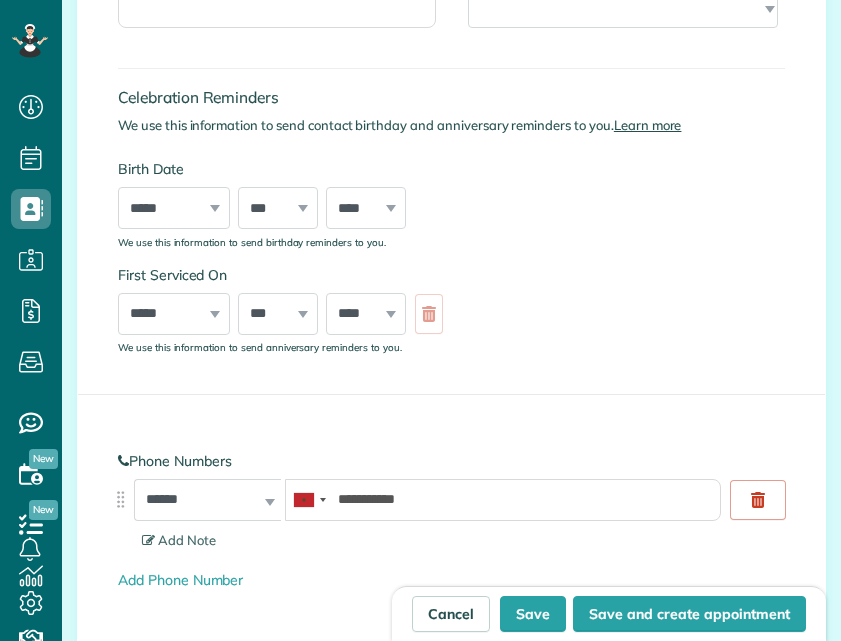 click on "*****
*******
********
*****
*****
***
****
****
******
*********
*******
********
********
***
*
*
*
*
*
*
*
*
*
**
**
**
**
**
**
**
**
**
**
**
**
**
**
**
**
**
**
**
**
**
**
****
****
****
****
****
****
****
****
****
****
****
****
****
****
****
****
****
****
****
****
****
****
****
****
****
****
****
****
****
****
****
****
****
****
****
****
****
****
****
****
****
****
****
****
****
****
****
****
****
****
****
****" at bounding box center [451, 314] 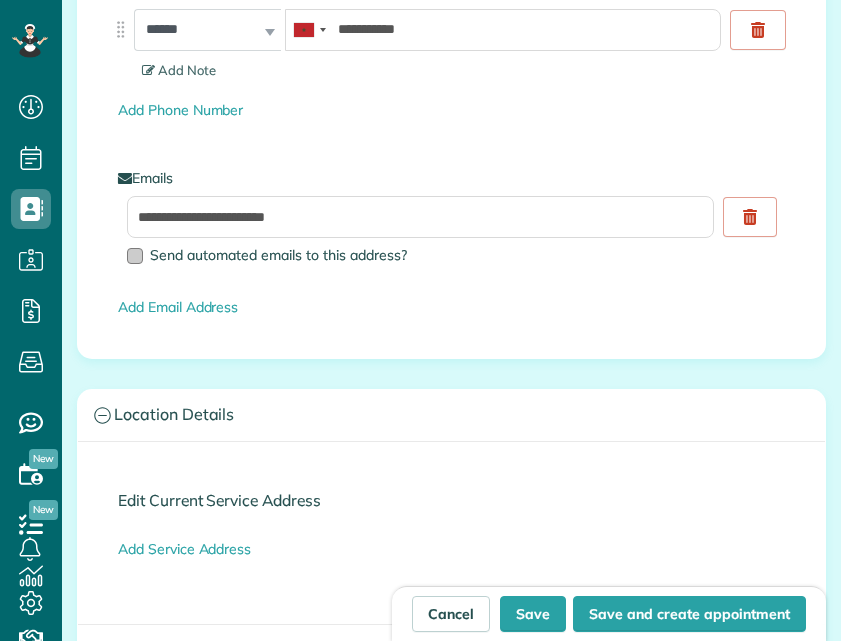 scroll, scrollTop: 1046, scrollLeft: 0, axis: vertical 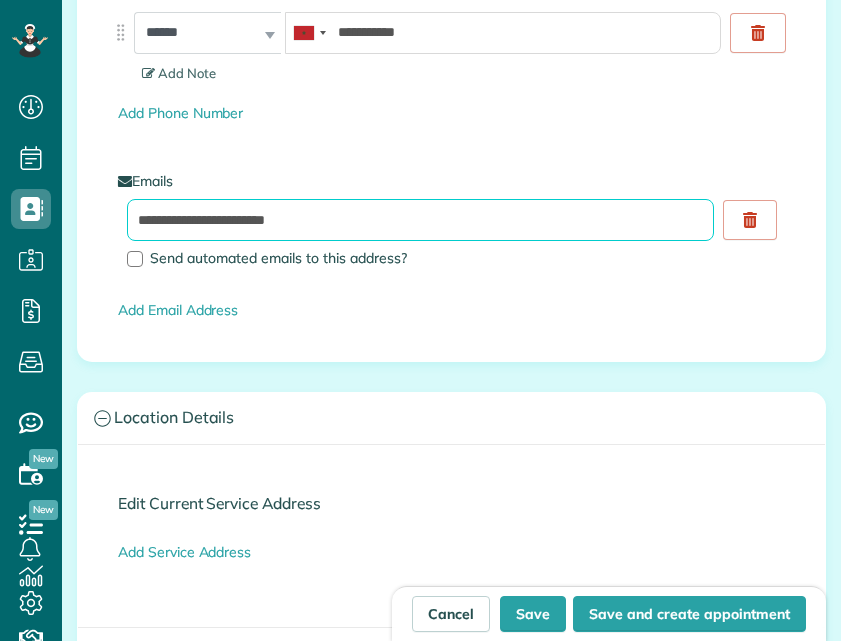 click on "**********" at bounding box center (420, 220) 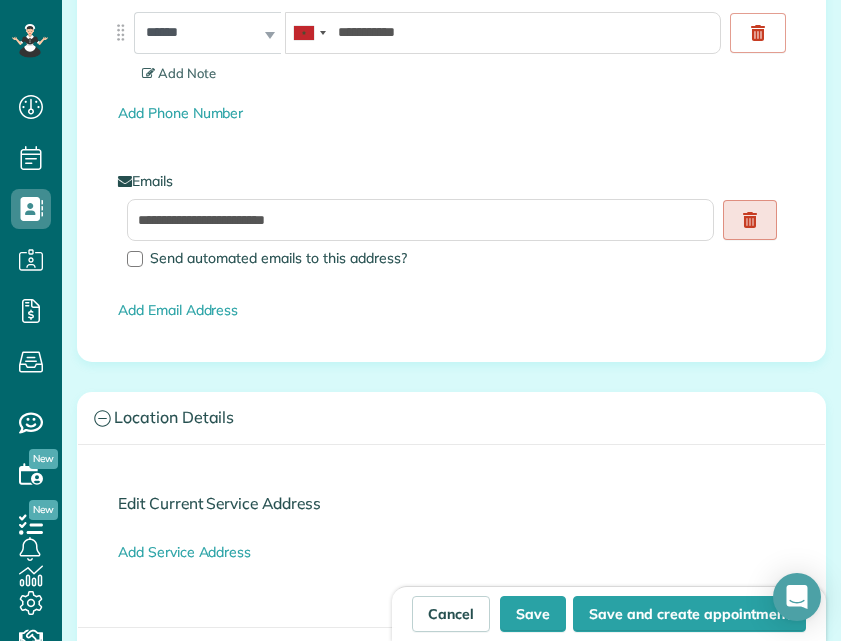 click 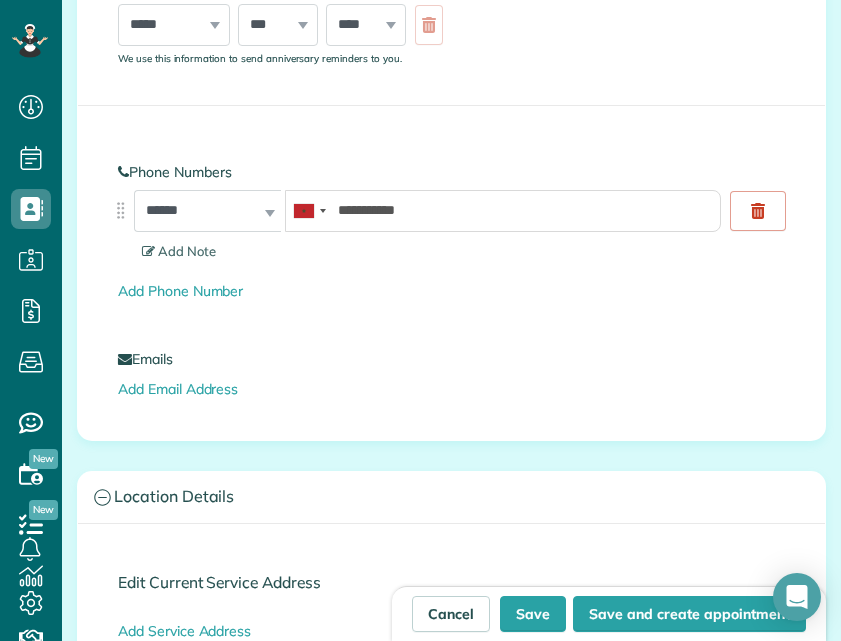 scroll, scrollTop: 846, scrollLeft: 0, axis: vertical 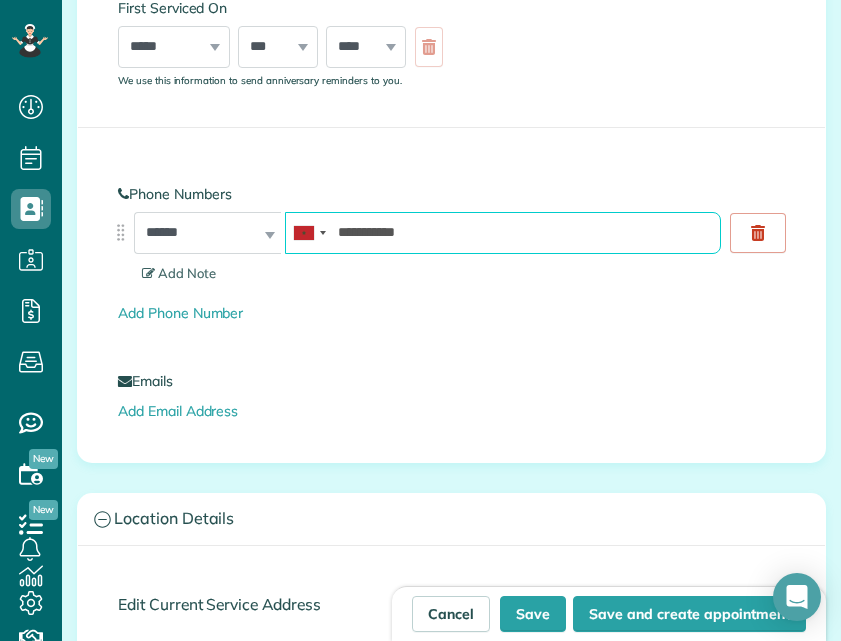click on "**********" at bounding box center [503, 233] 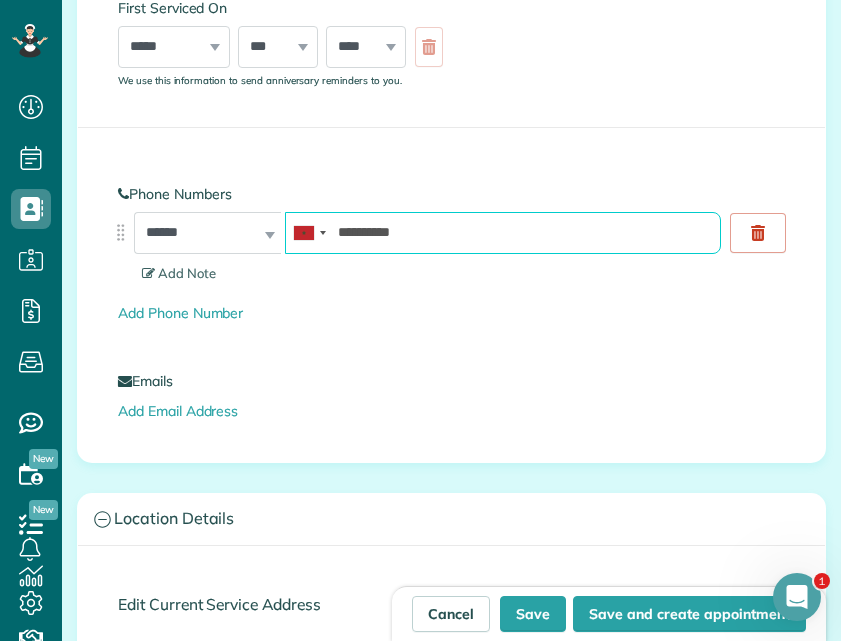 scroll, scrollTop: 0, scrollLeft: 0, axis: both 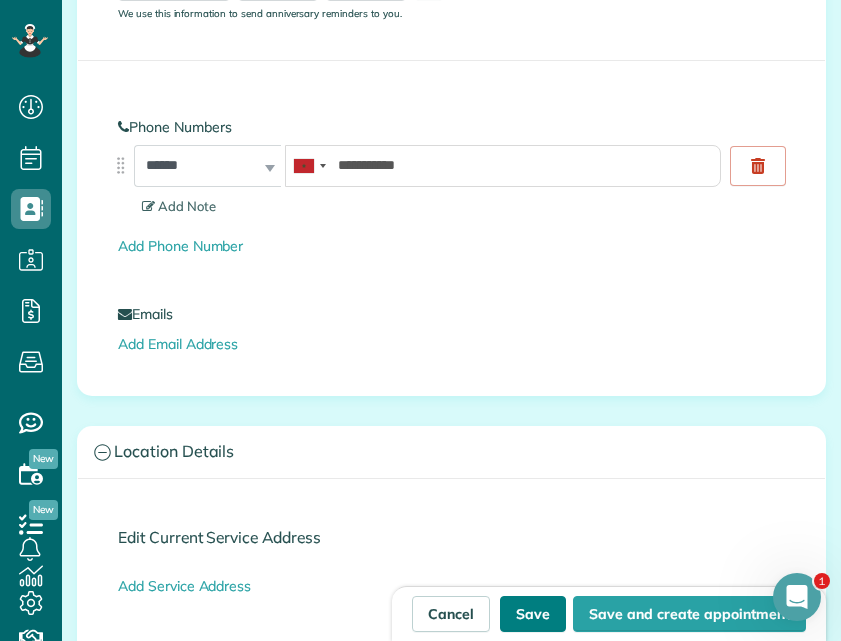 click on "Save" at bounding box center [533, 614] 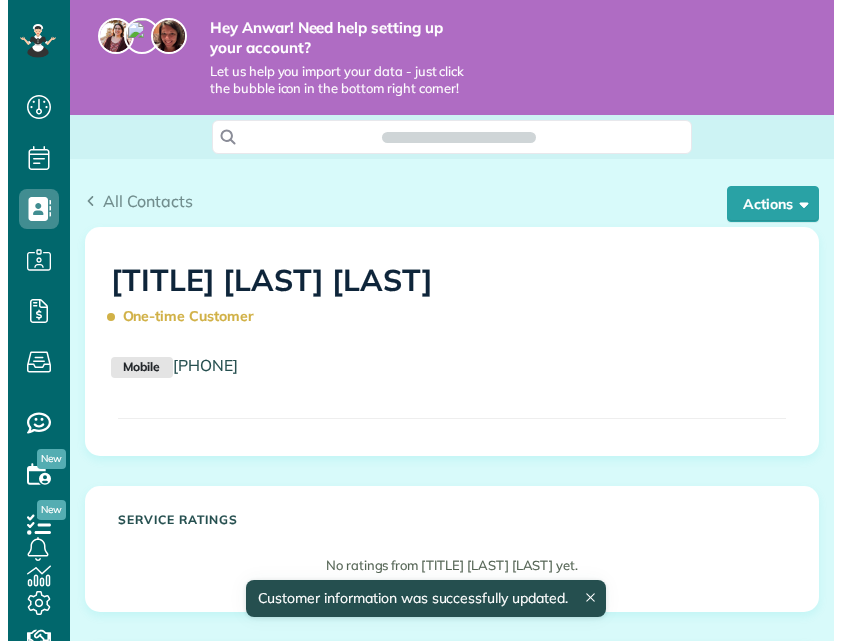 scroll, scrollTop: 0, scrollLeft: 0, axis: both 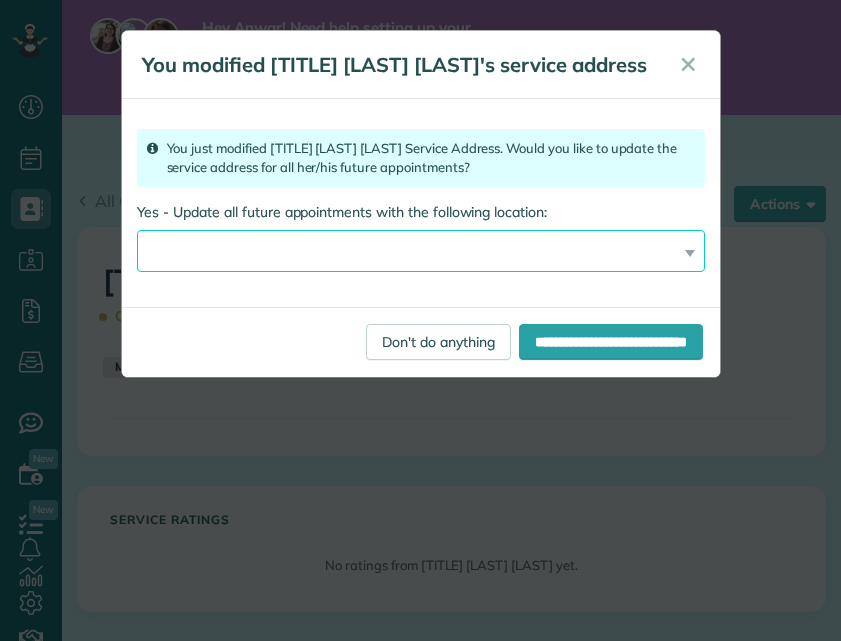 click on "Yes - Update all future appointments with the following location:" at bounding box center (421, 251) 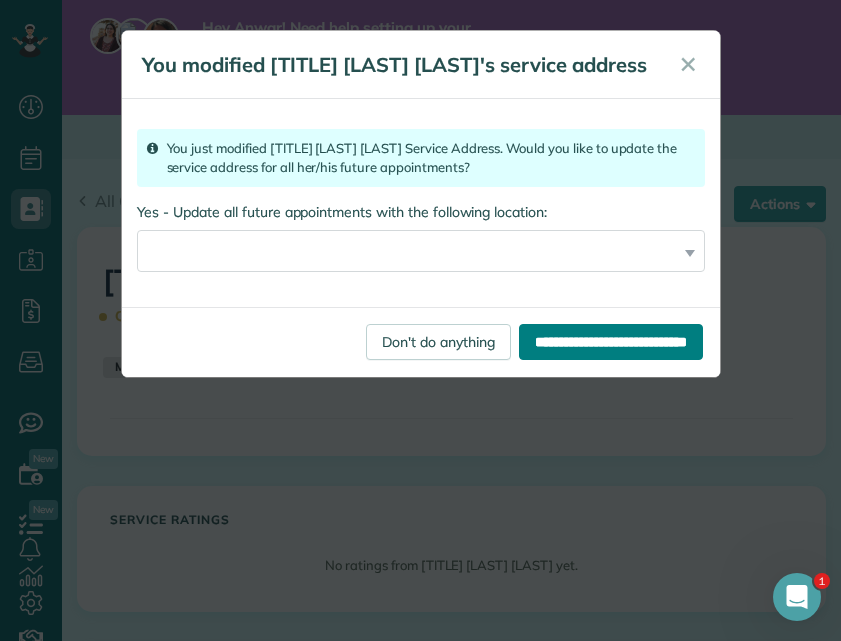 scroll, scrollTop: 0, scrollLeft: 0, axis: both 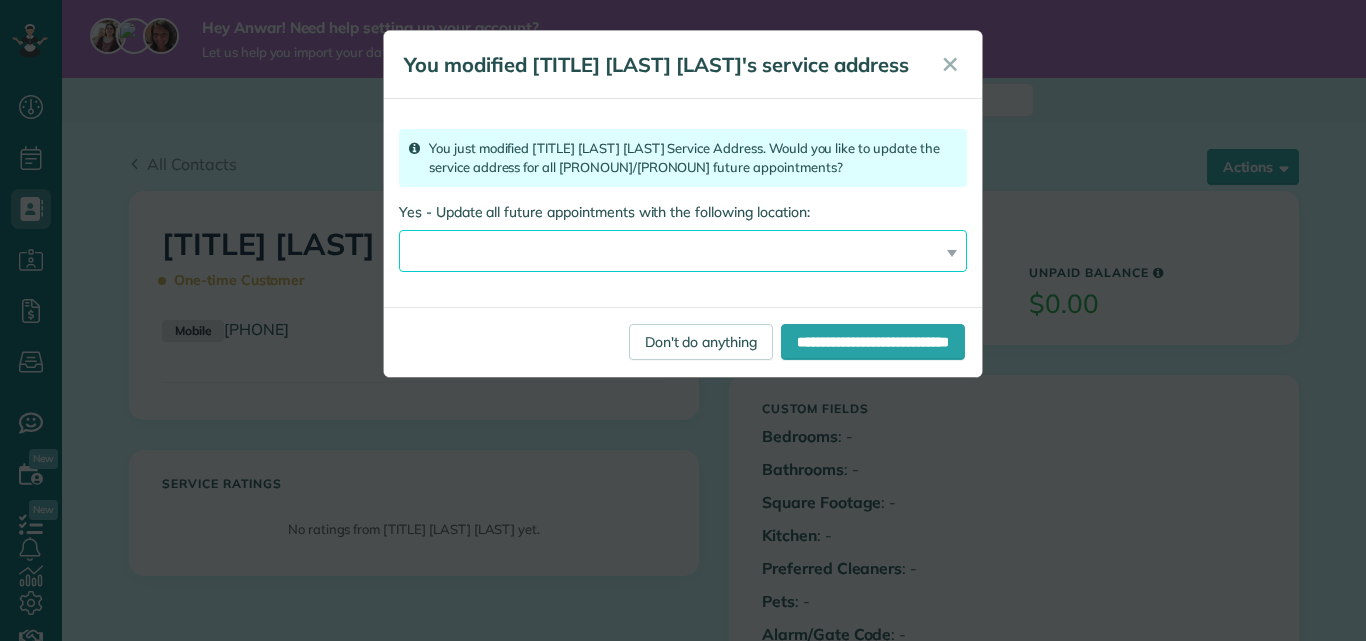 click on "Yes - Update all future appointments with the following location:" at bounding box center [683, 251] 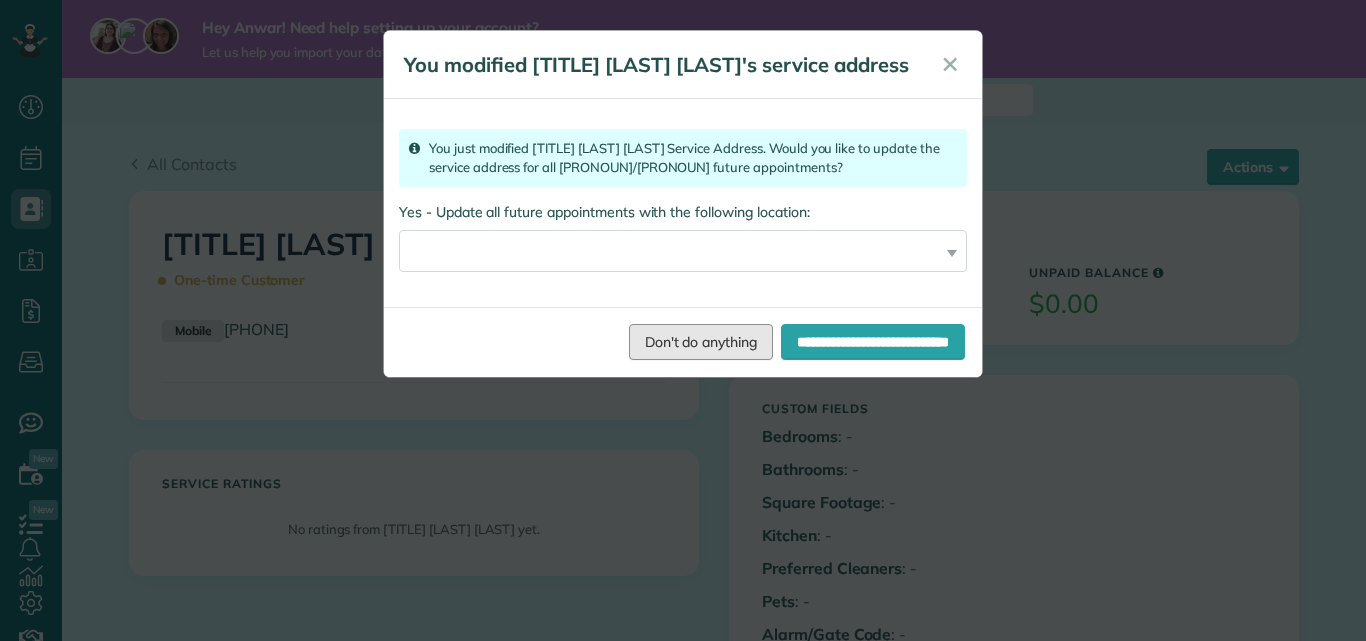 click on "Don't do anything" at bounding box center (701, 342) 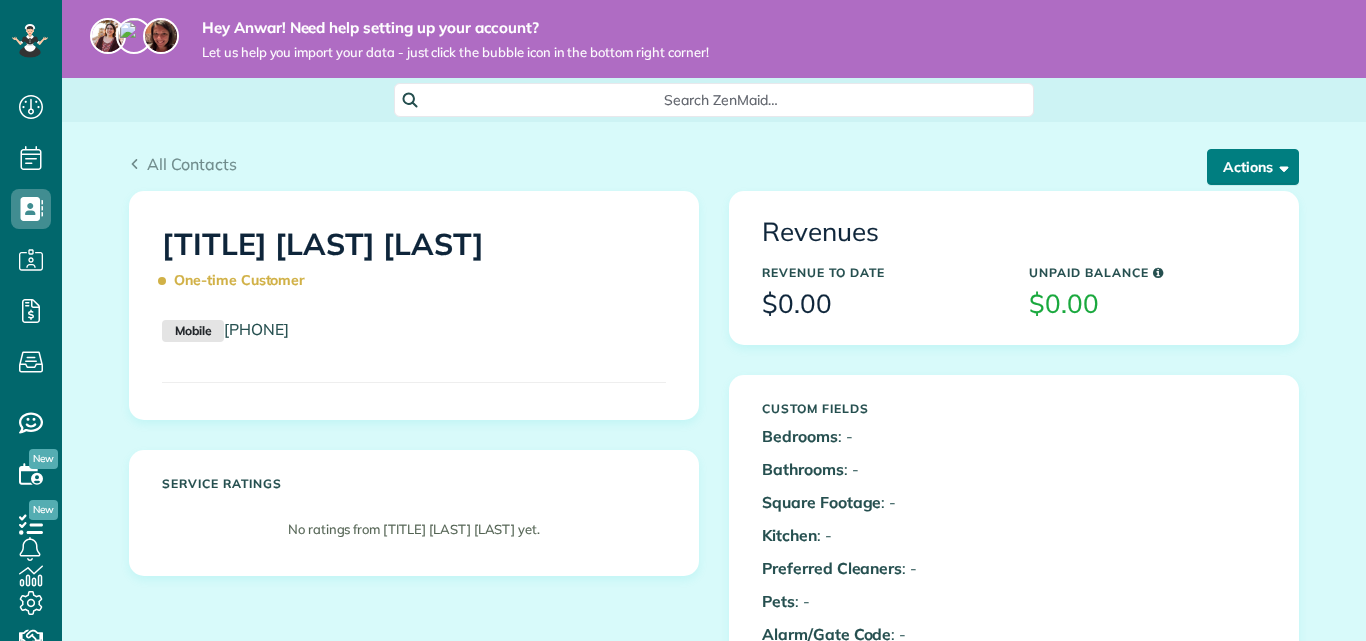 click on "Actions" at bounding box center (1253, 167) 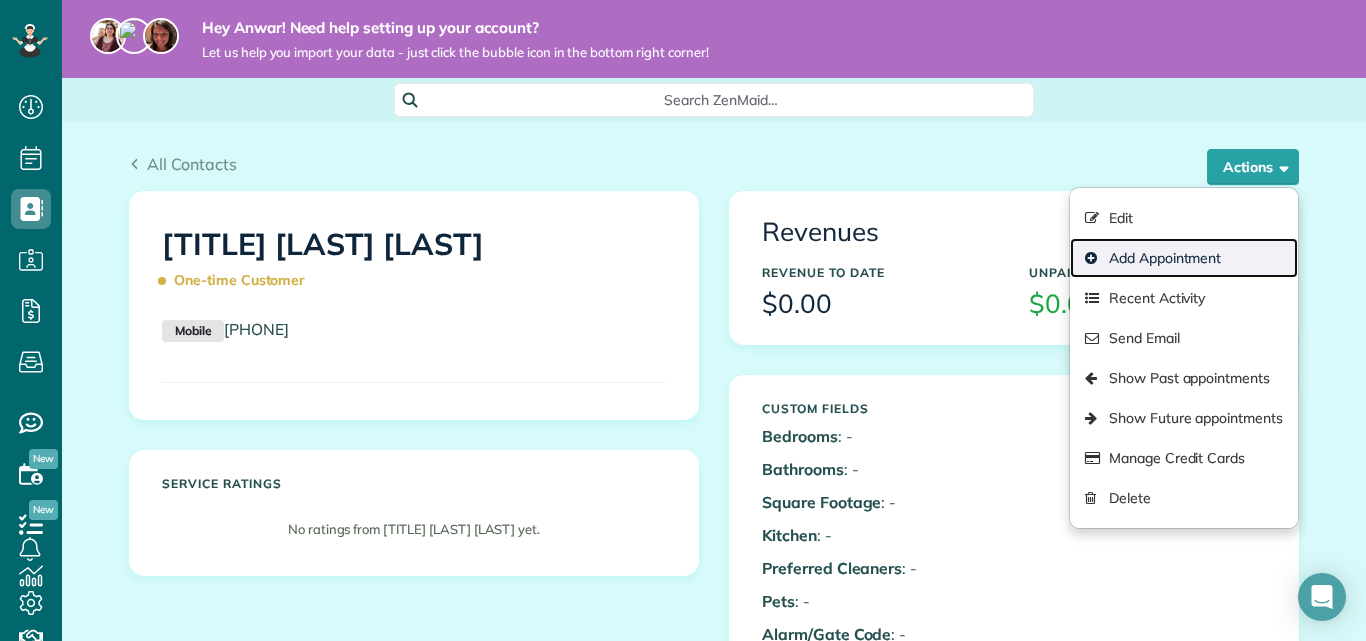 click on "Add Appointment" at bounding box center (1184, 258) 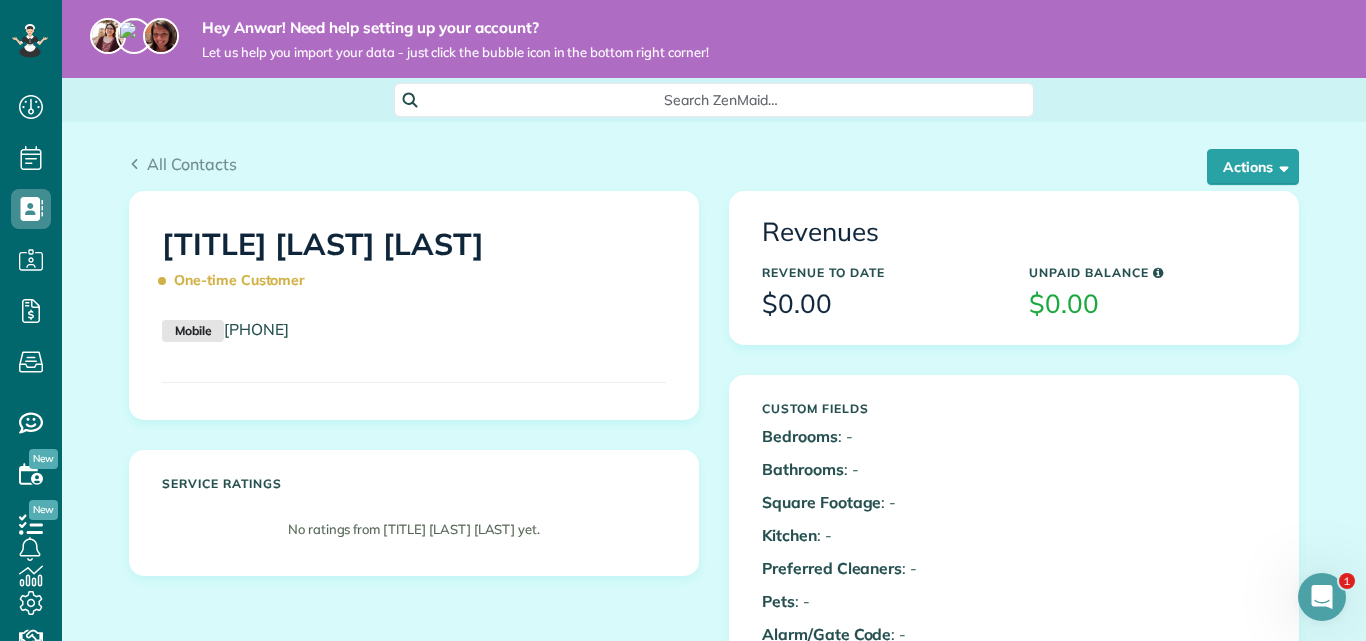 scroll, scrollTop: 0, scrollLeft: 0, axis: both 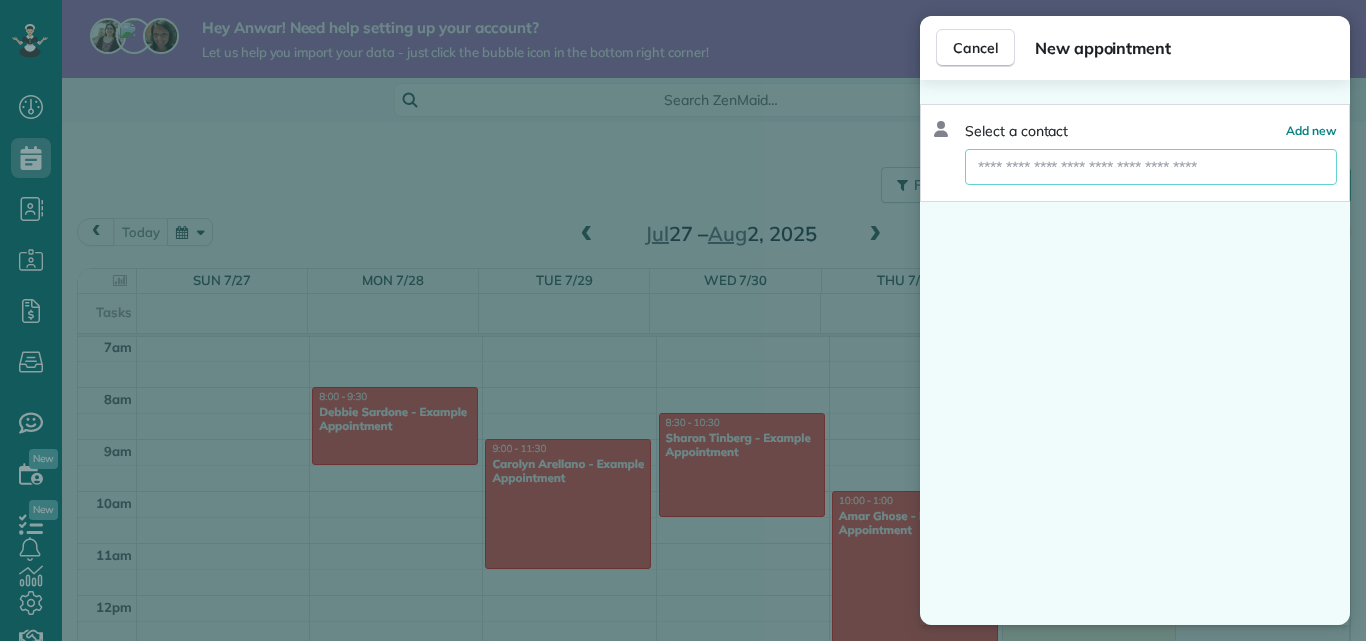 click at bounding box center (1151, 167) 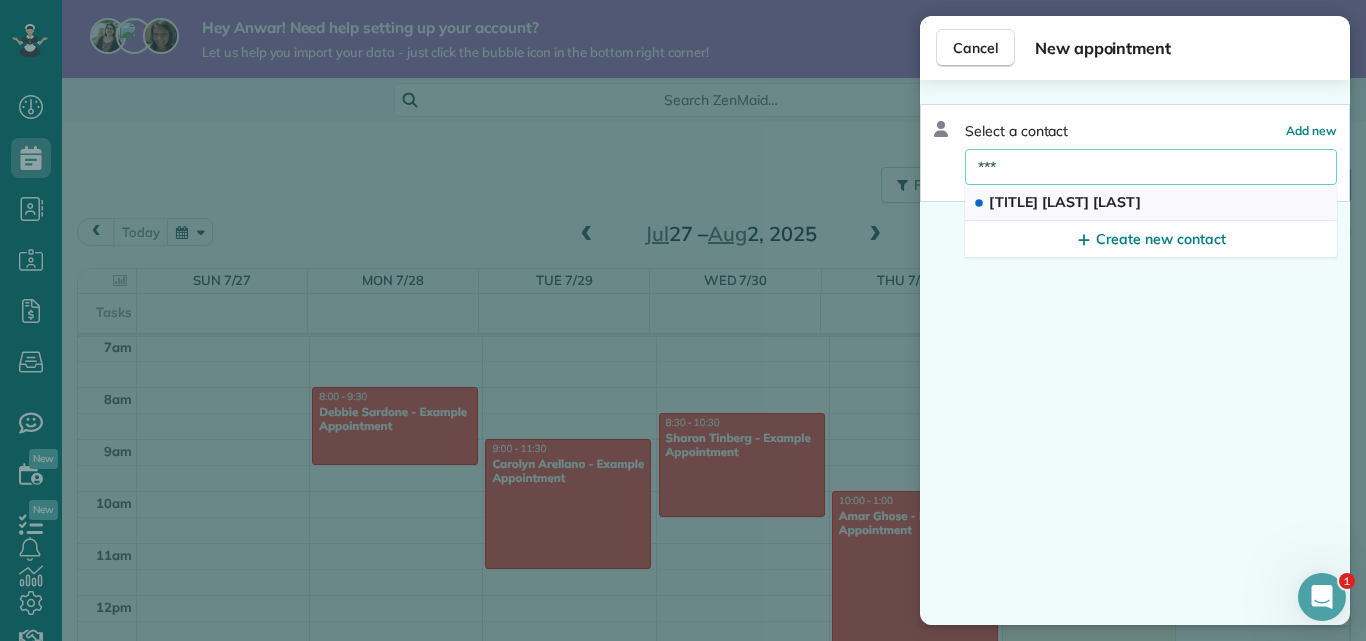 scroll, scrollTop: 0, scrollLeft: 0, axis: both 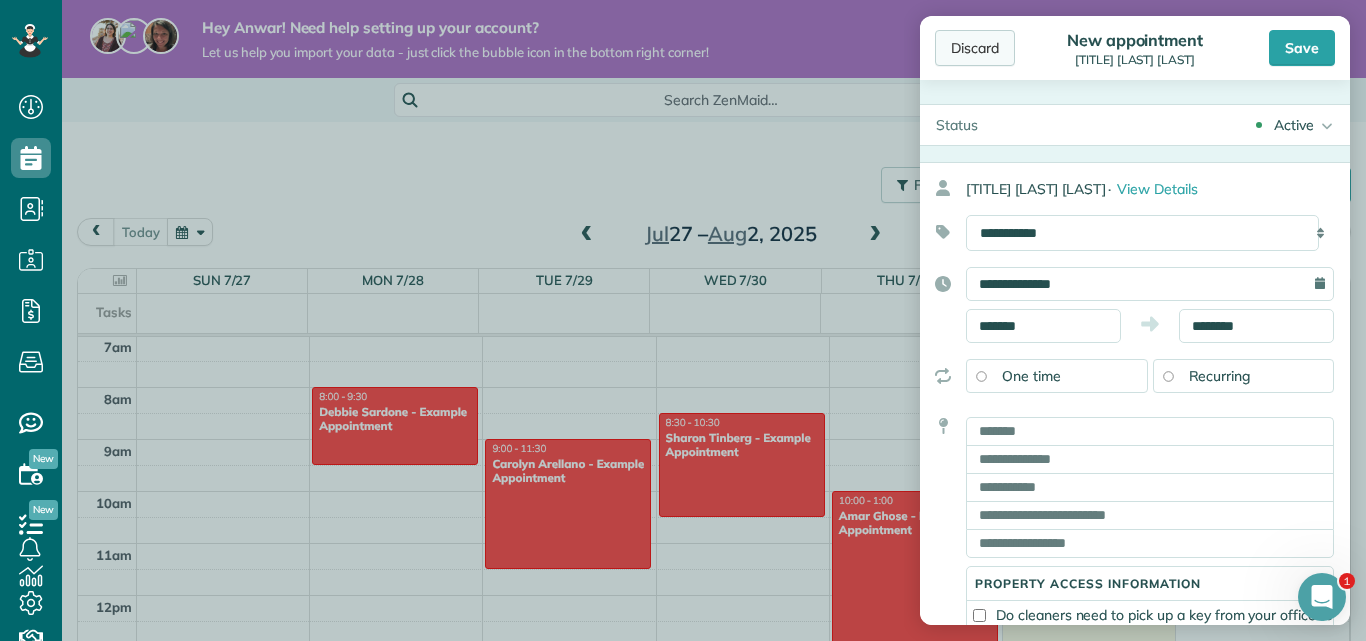 click on "Discard" at bounding box center (975, 48) 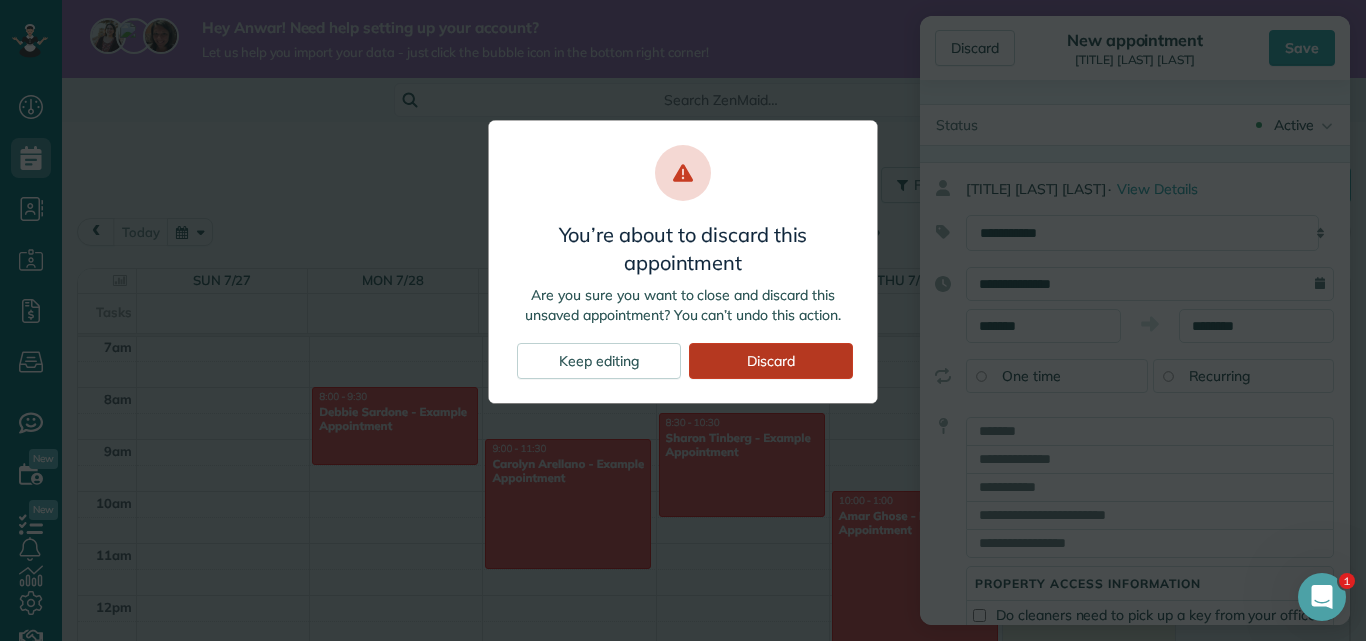 click on "Discard" at bounding box center [771, 361] 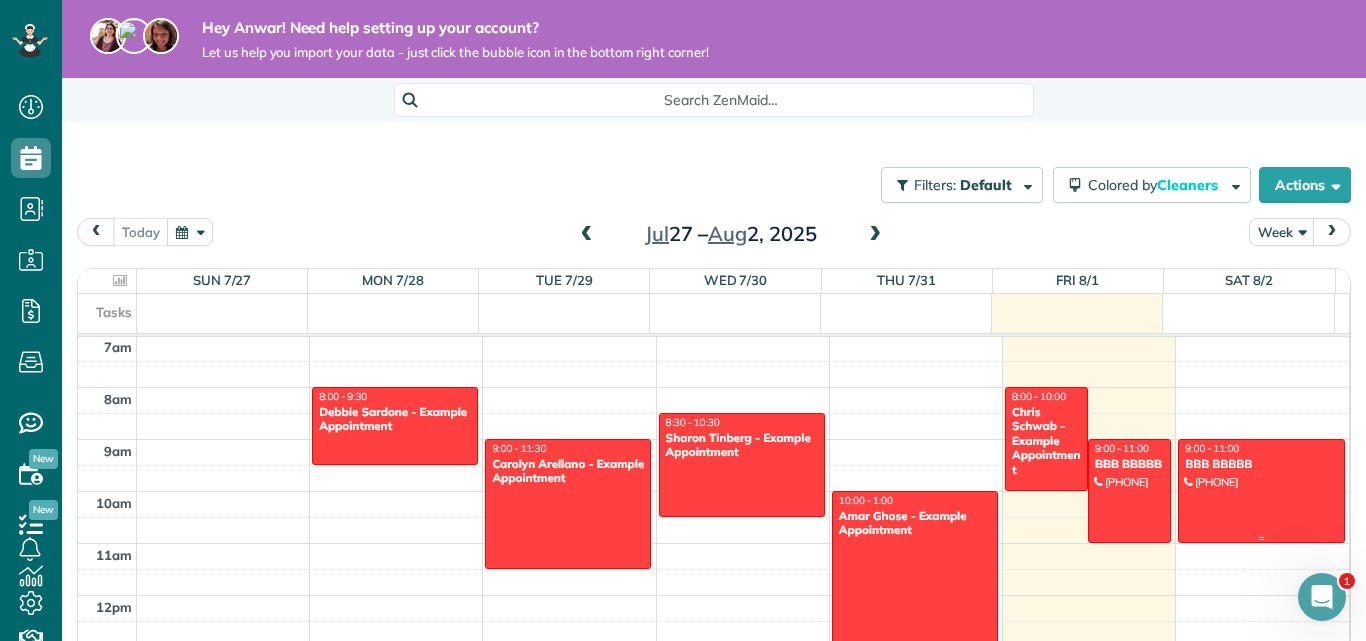 click at bounding box center (1261, 491) 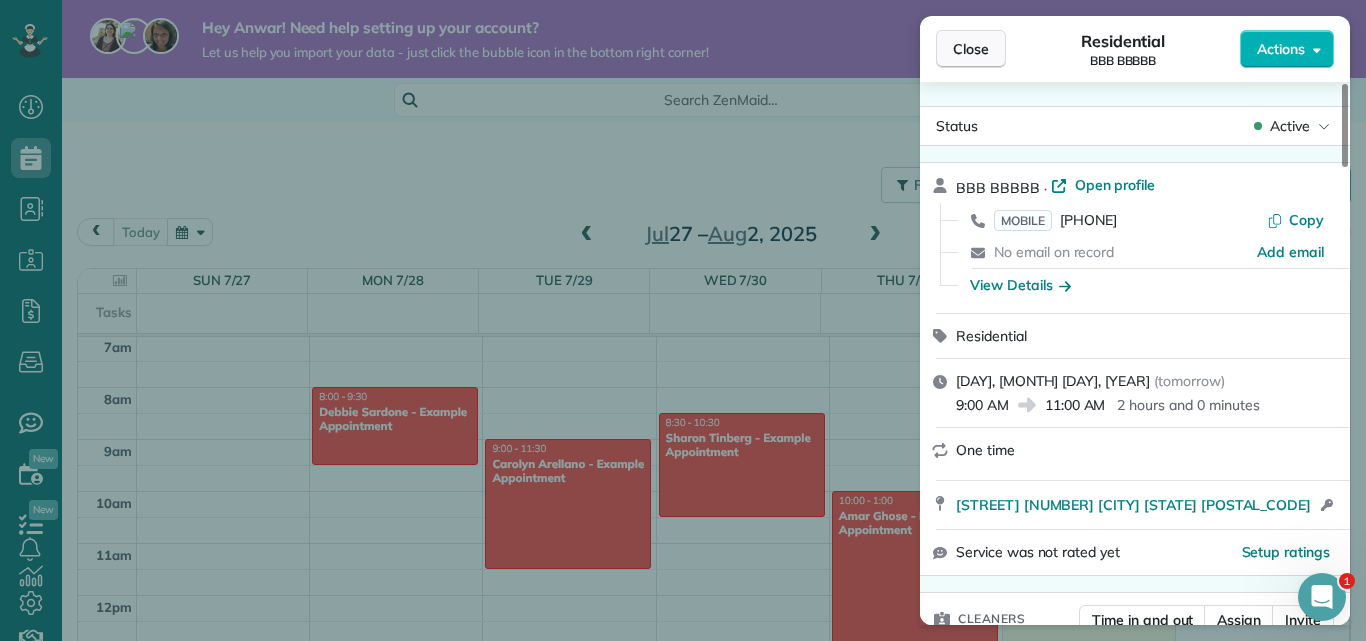 click on "Close" at bounding box center [971, 49] 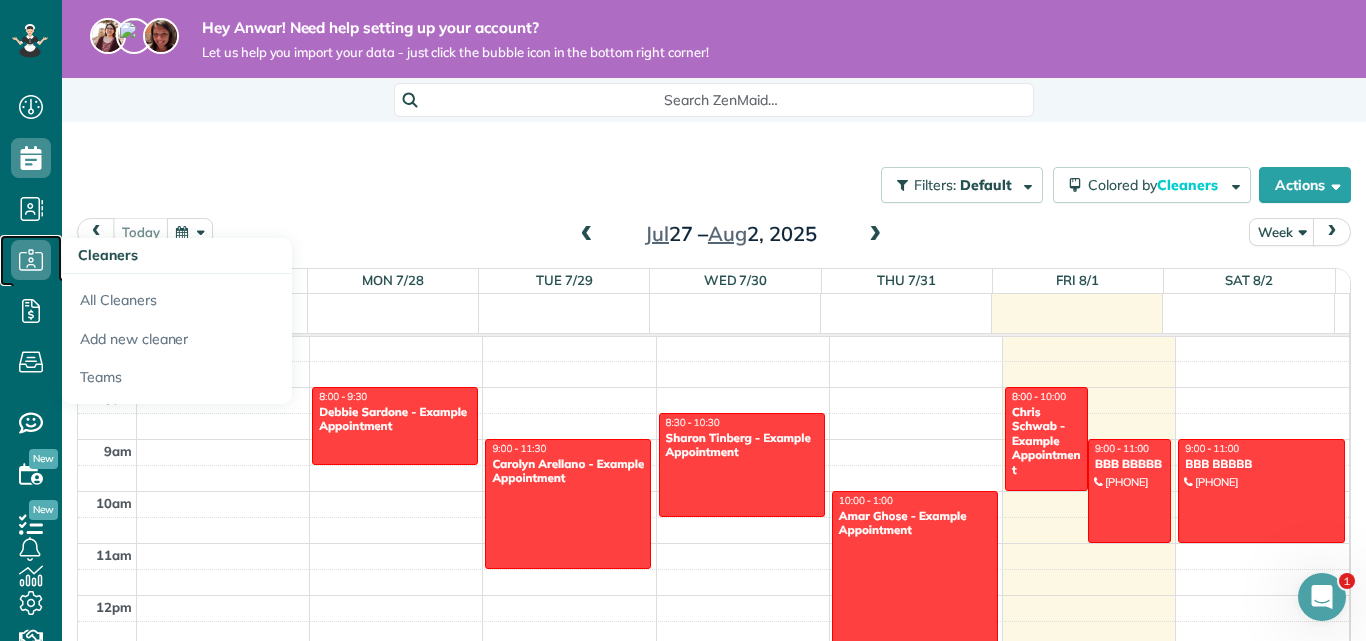 click 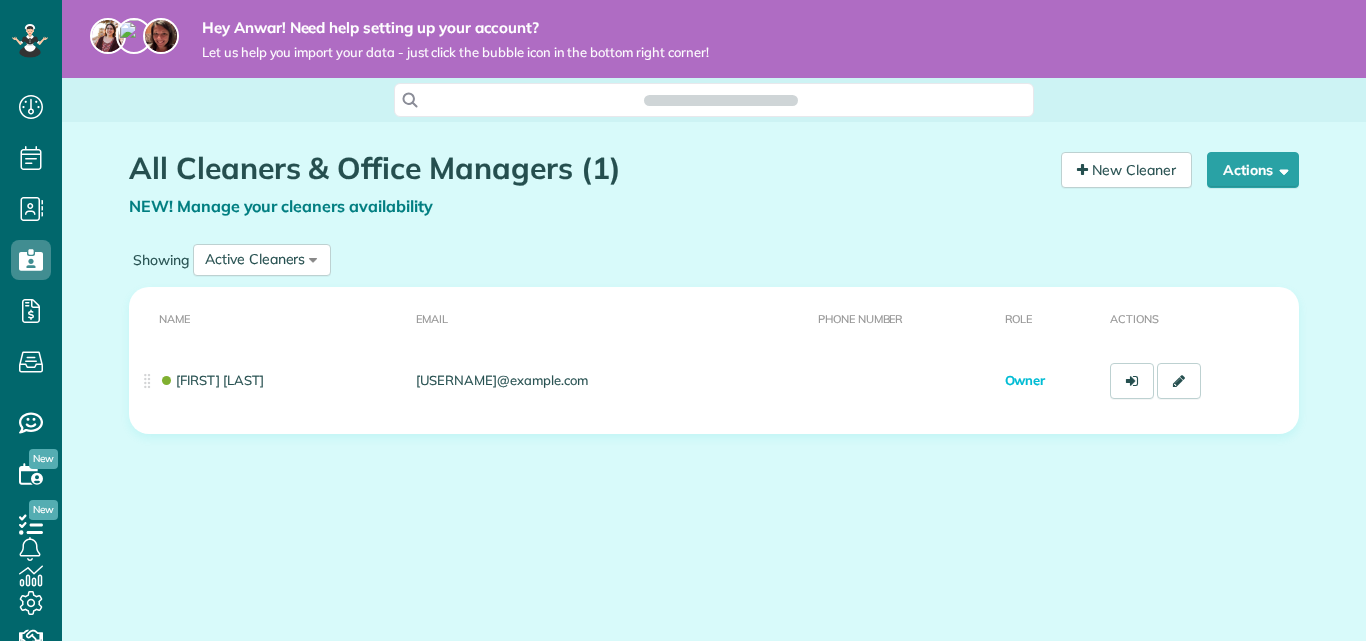 scroll, scrollTop: 0, scrollLeft: 0, axis: both 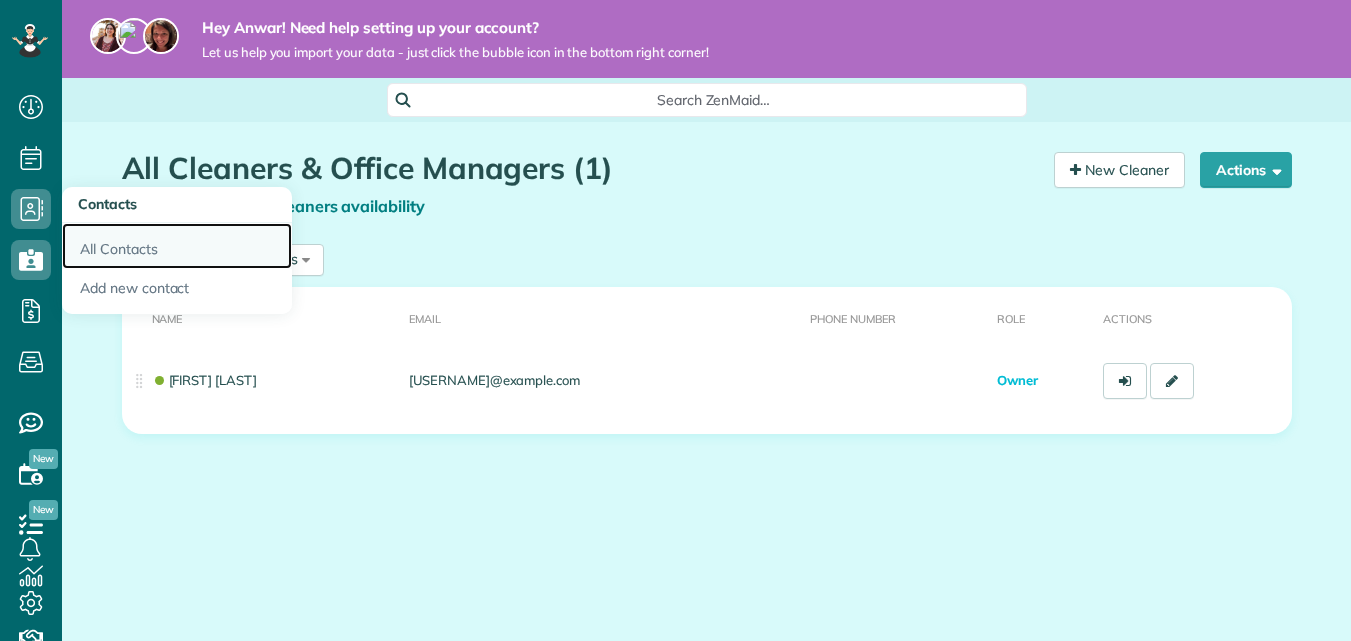 click on "All Contacts" at bounding box center (177, 246) 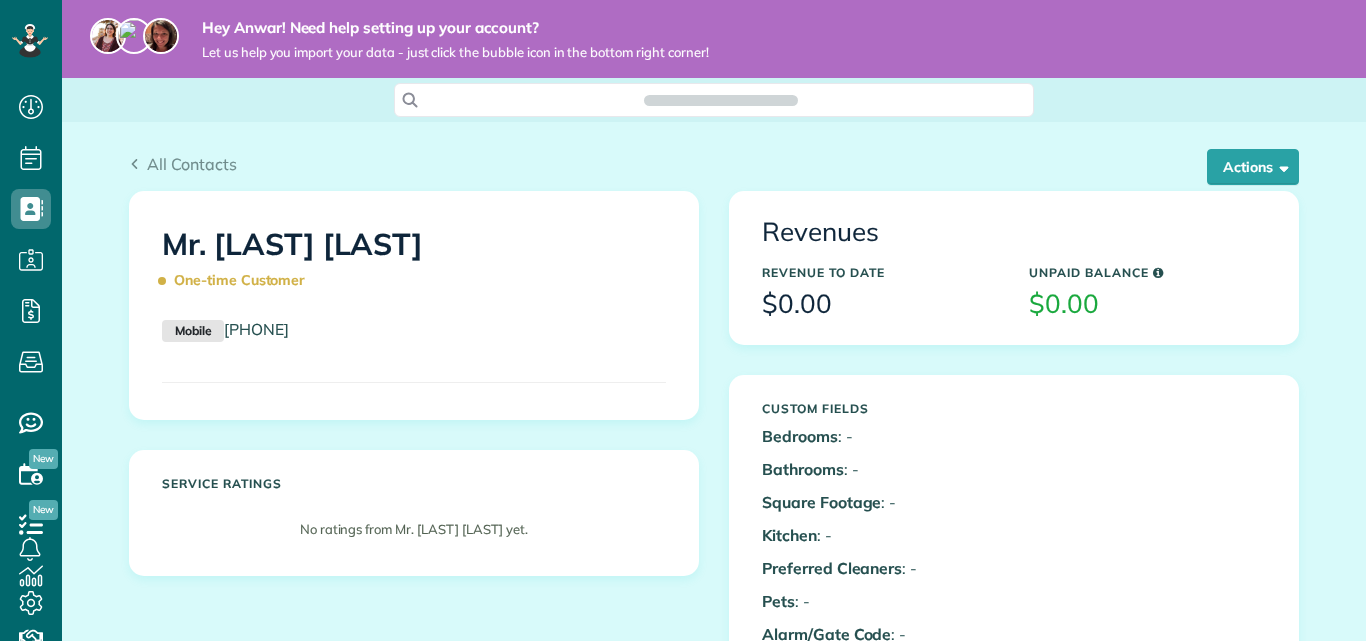 scroll, scrollTop: 0, scrollLeft: 0, axis: both 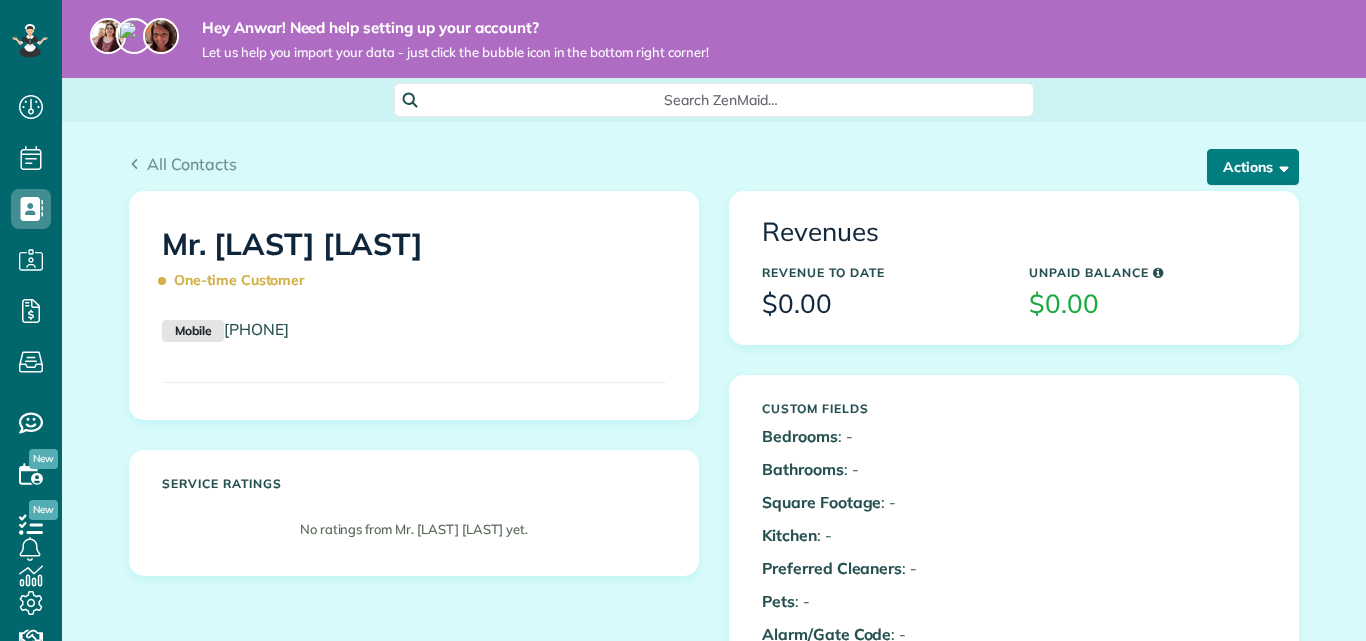 click at bounding box center [1280, 166] 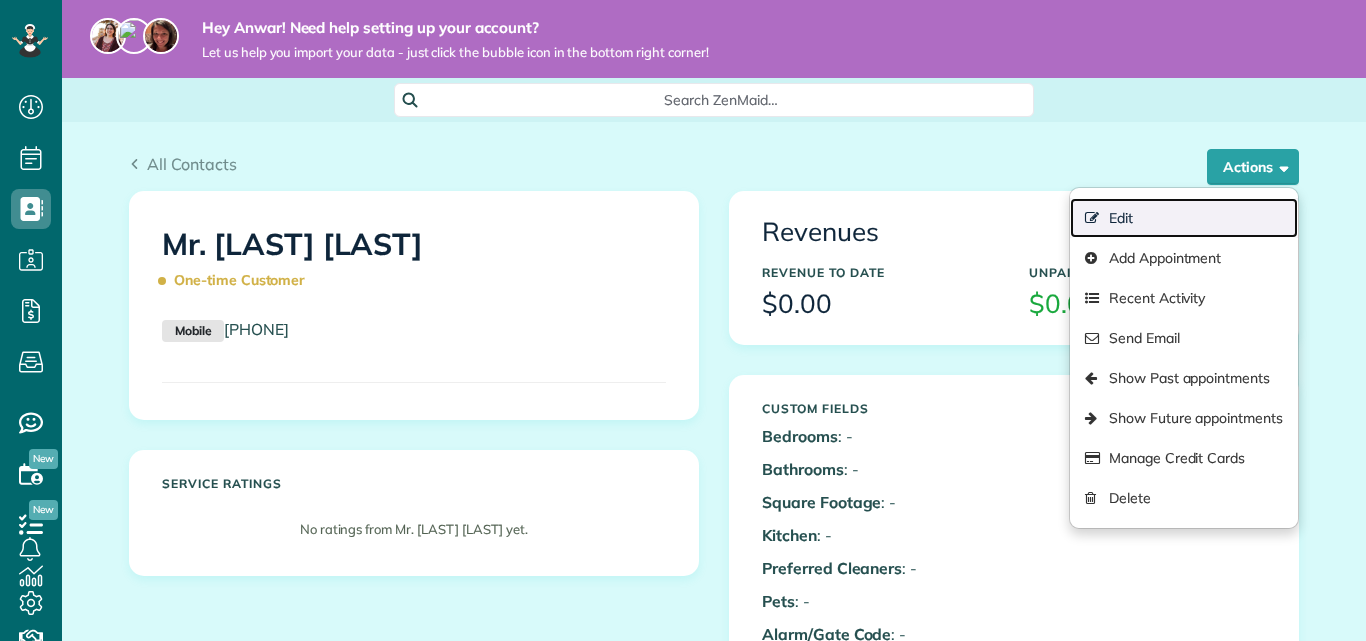 click on "Edit" at bounding box center [1184, 218] 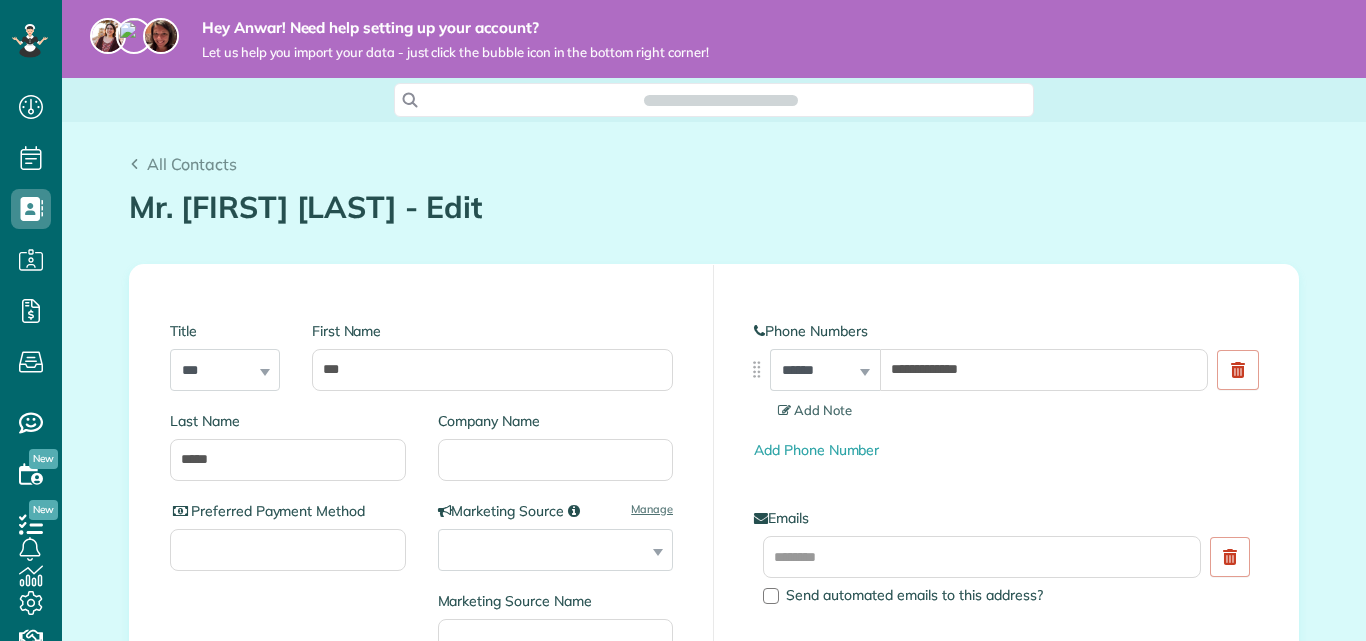 scroll, scrollTop: 0, scrollLeft: 0, axis: both 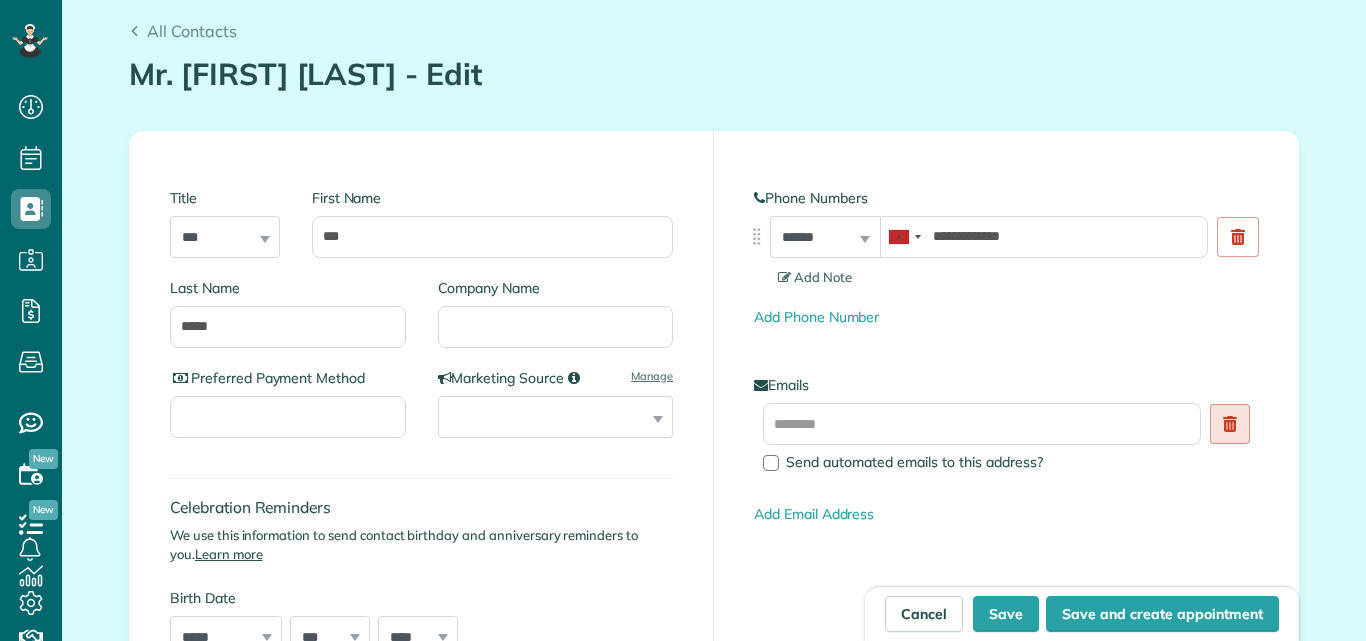 click at bounding box center (1230, 424) 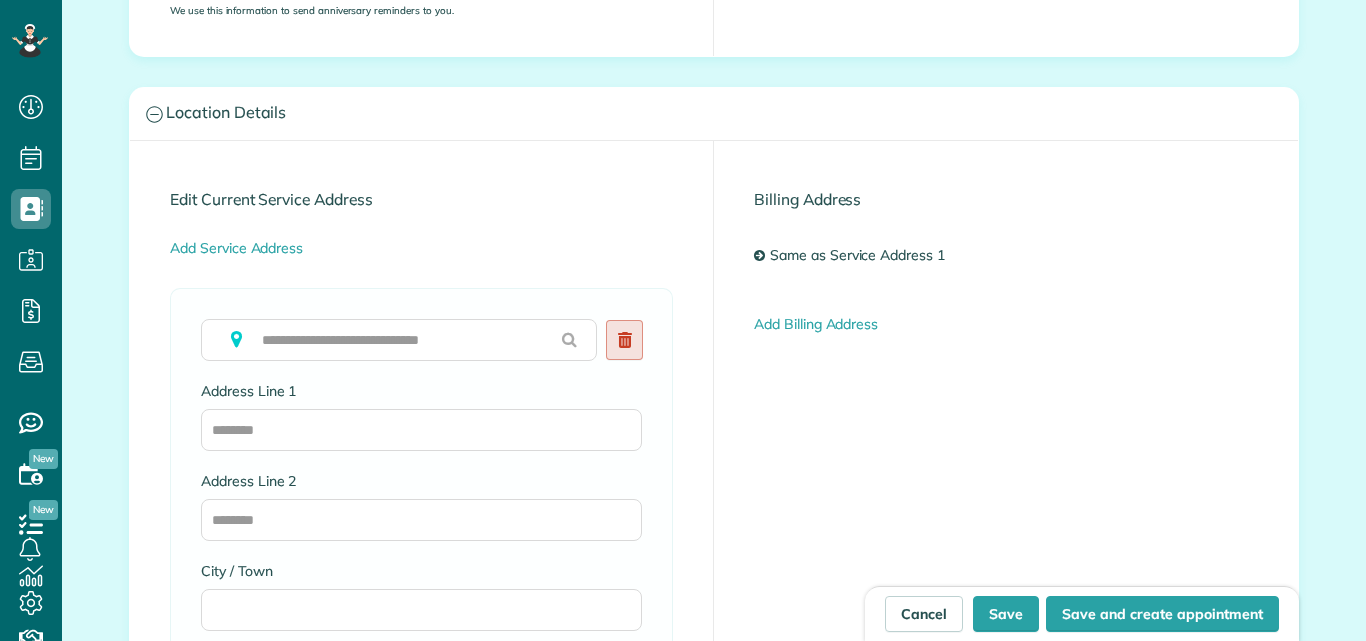 scroll, scrollTop: 900, scrollLeft: 0, axis: vertical 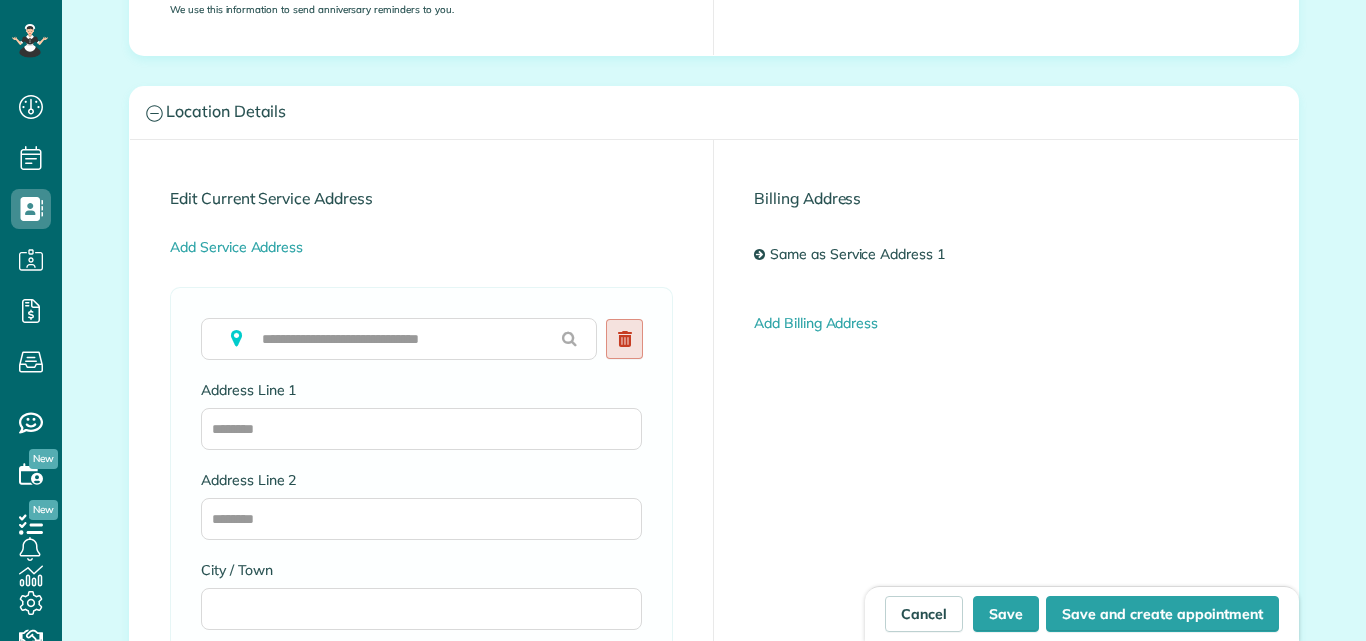 click at bounding box center (624, 339) 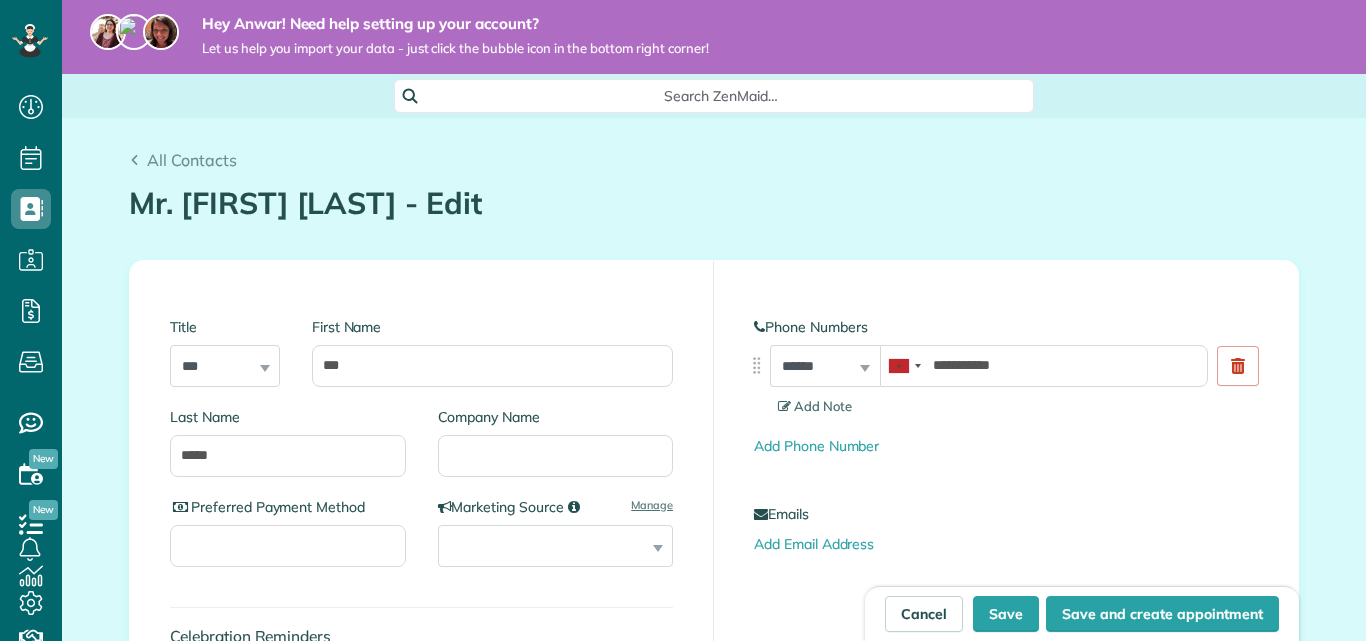 scroll, scrollTop: 0, scrollLeft: 0, axis: both 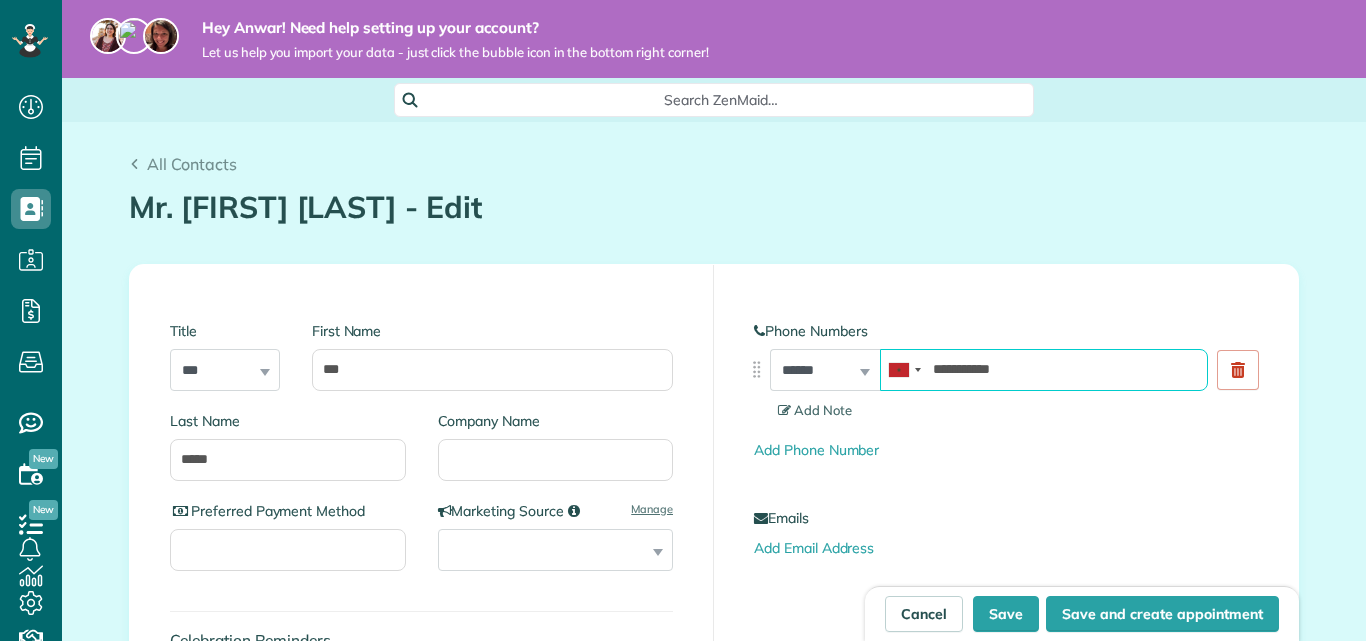 click on "**********" at bounding box center [1044, 370] 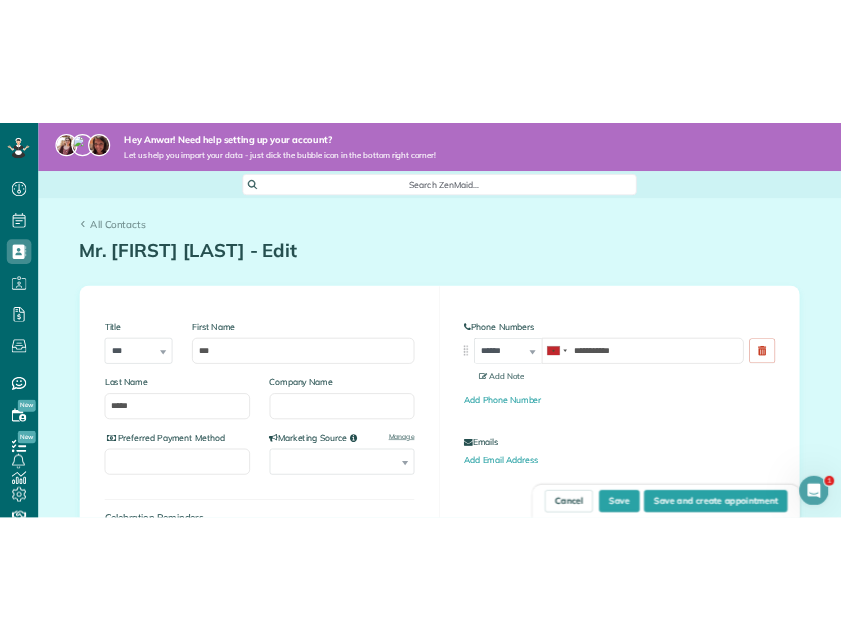 scroll, scrollTop: 0, scrollLeft: 0, axis: both 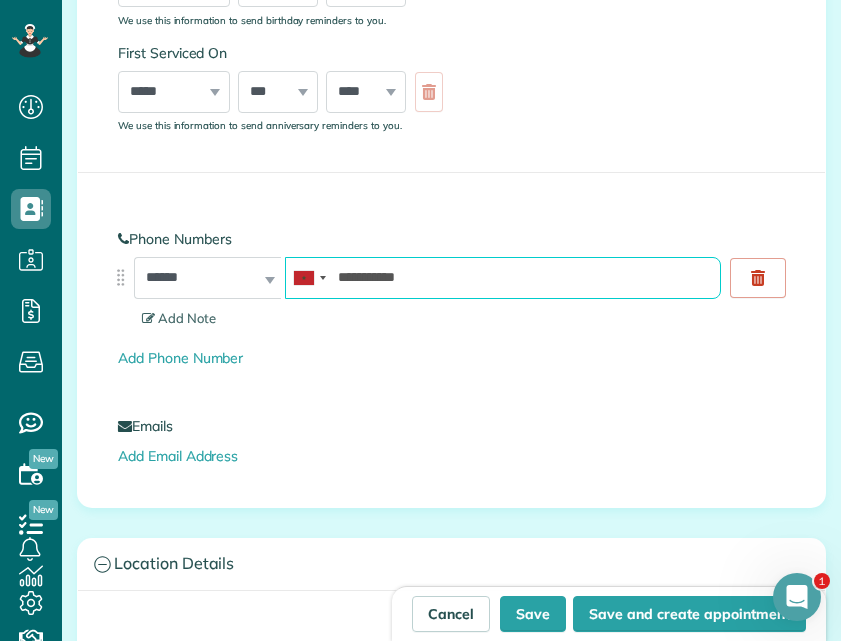 click on "**********" at bounding box center [503, 278] 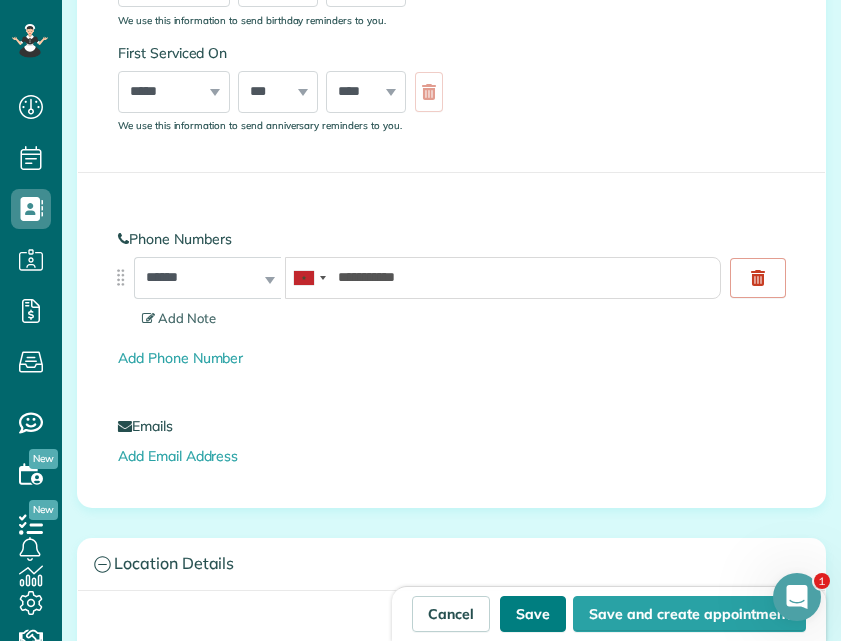 click on "Save" at bounding box center [533, 614] 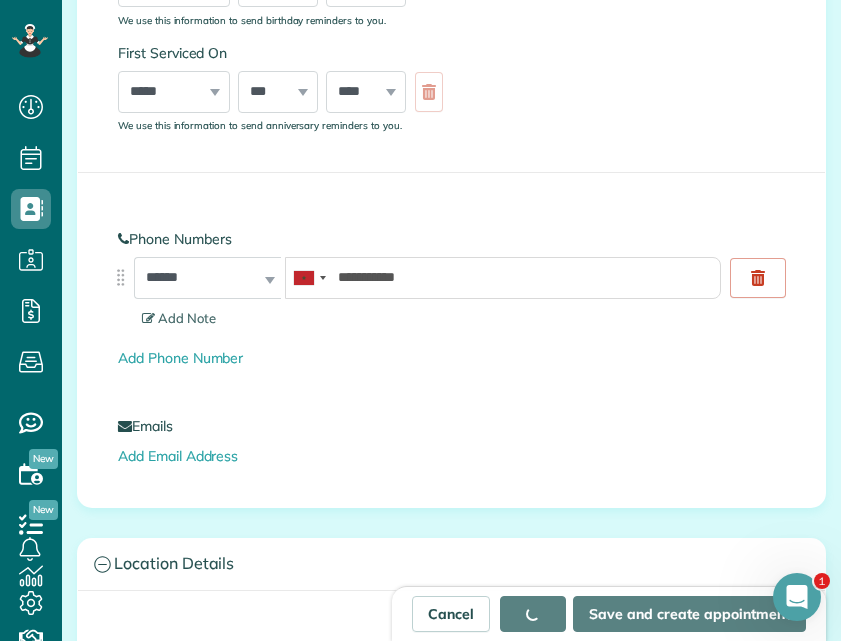 type on "**********" 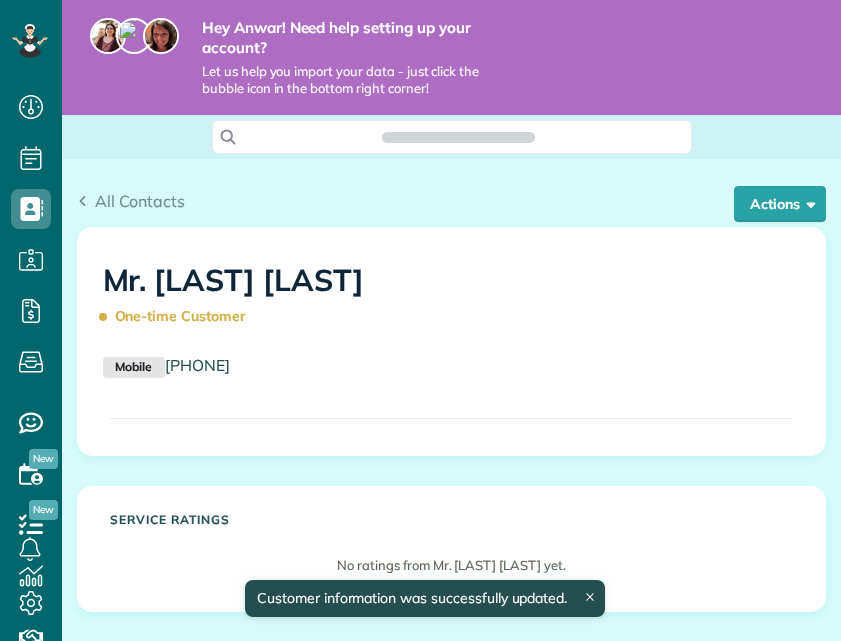 scroll, scrollTop: 0, scrollLeft: 0, axis: both 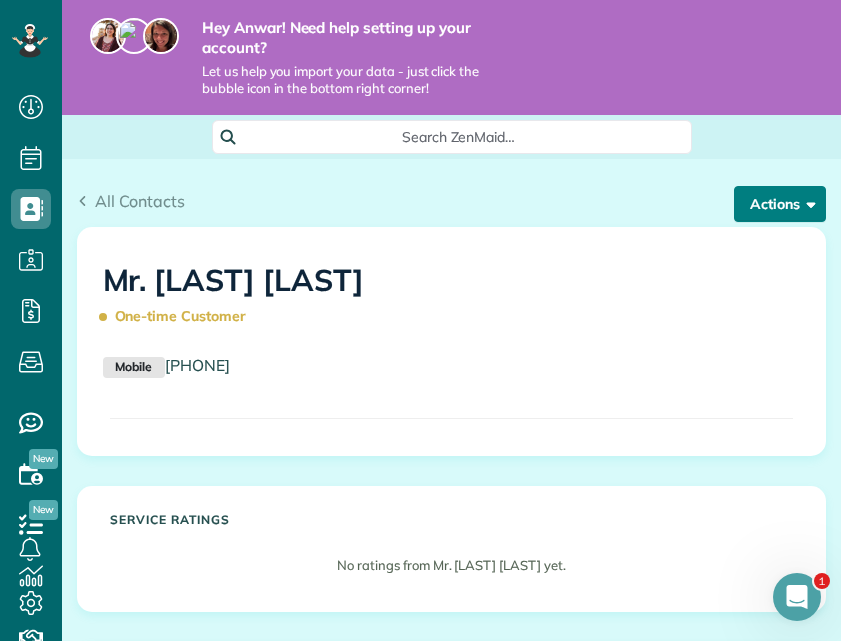 click on "Actions" at bounding box center (780, 204) 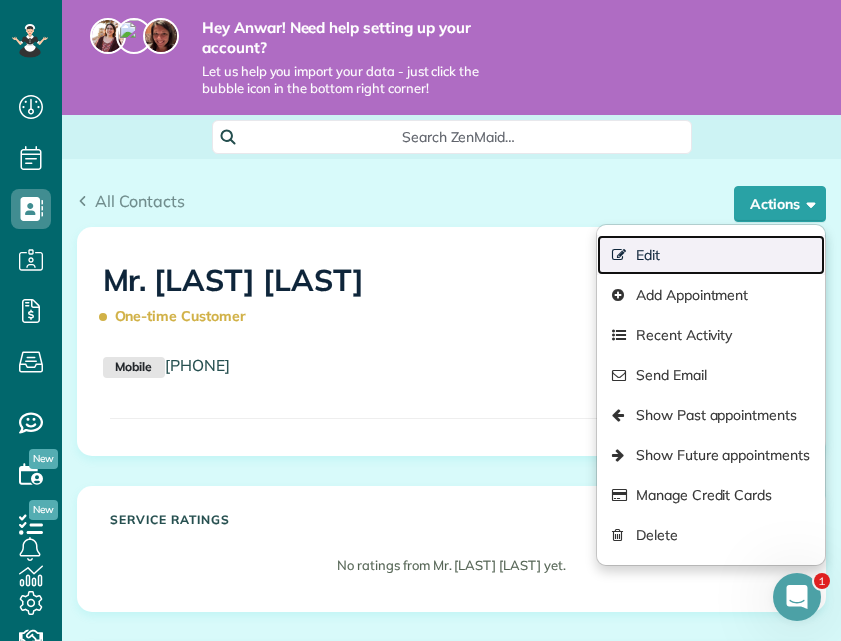 click on "Edit" at bounding box center [711, 255] 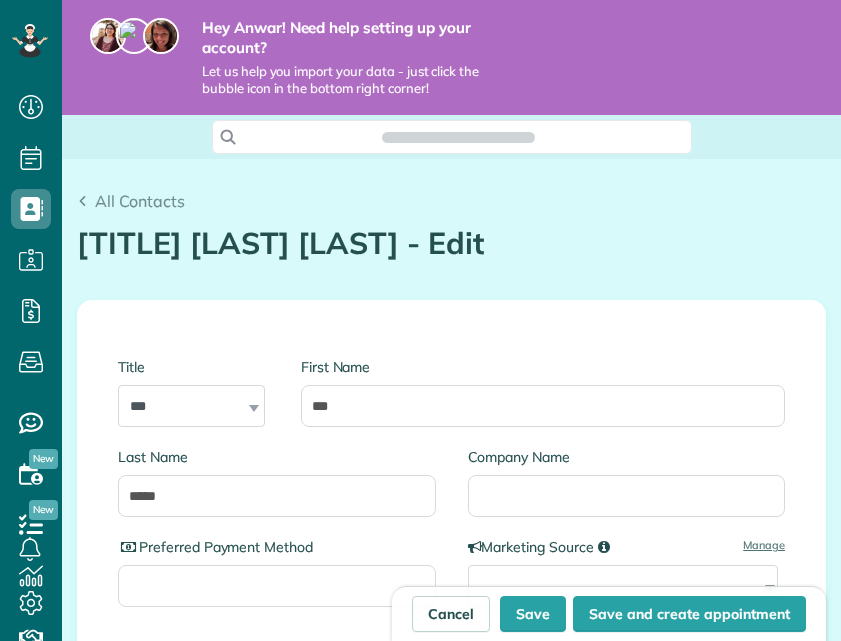 scroll, scrollTop: 0, scrollLeft: 0, axis: both 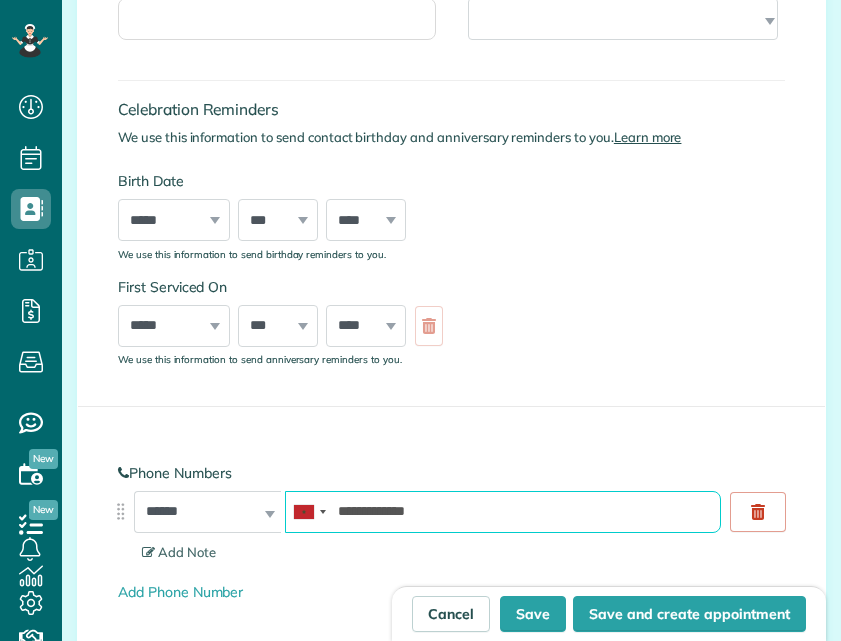 click on "**********" at bounding box center [503, 512] 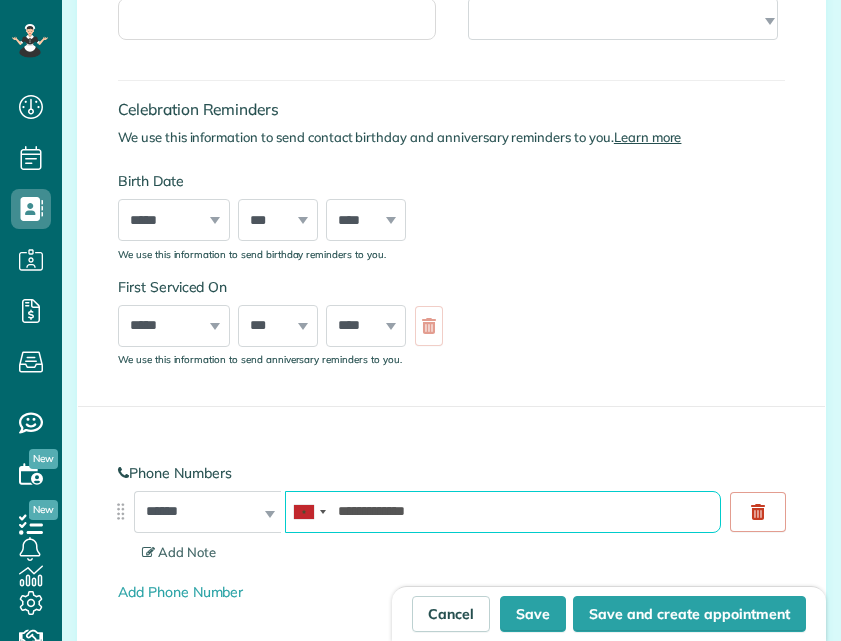 scroll, scrollTop: 566, scrollLeft: 0, axis: vertical 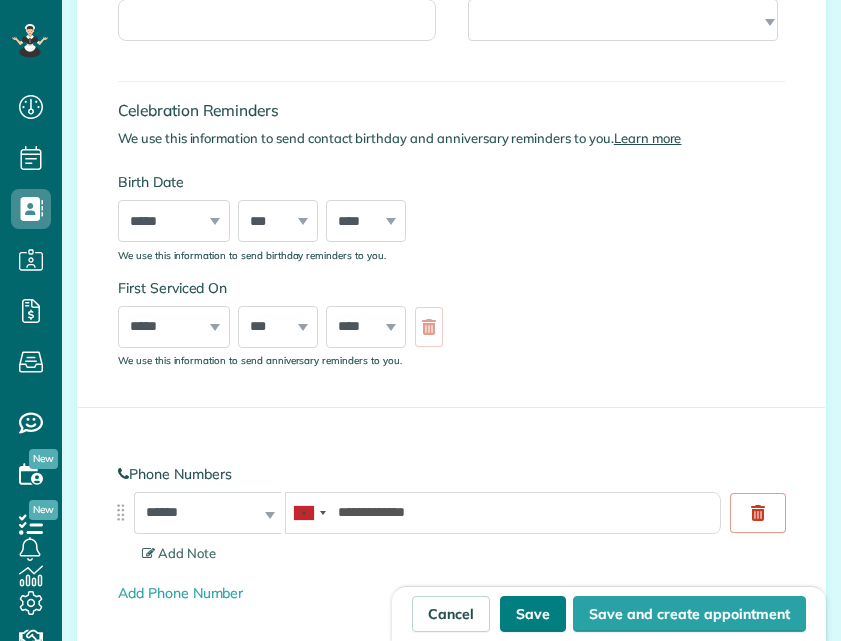 click on "Save" at bounding box center [533, 614] 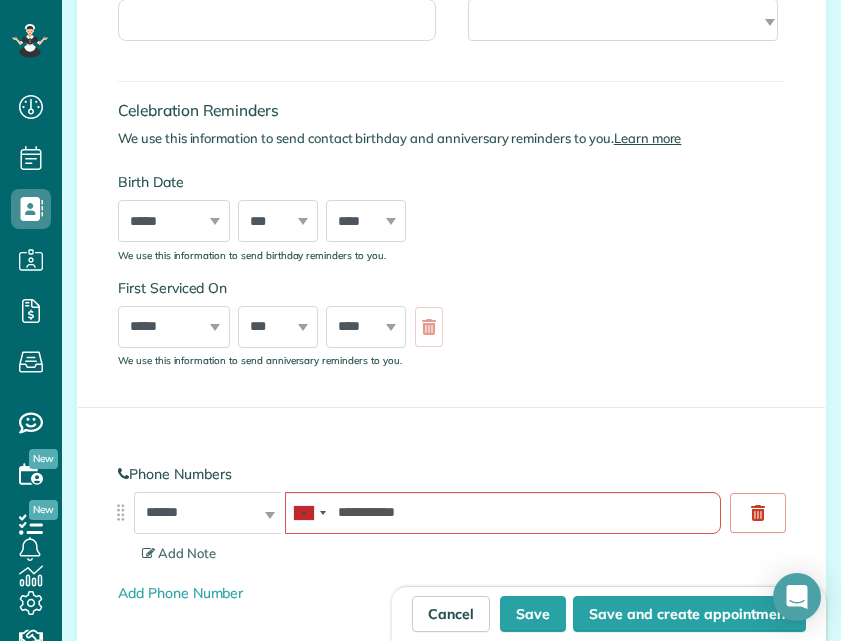 scroll, scrollTop: 732, scrollLeft: 0, axis: vertical 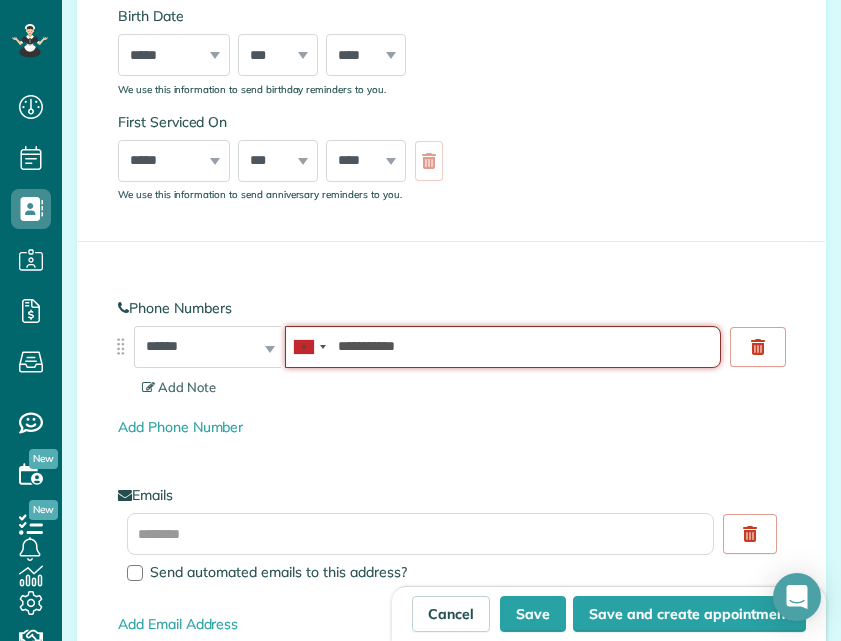 click on "**********" at bounding box center [503, 347] 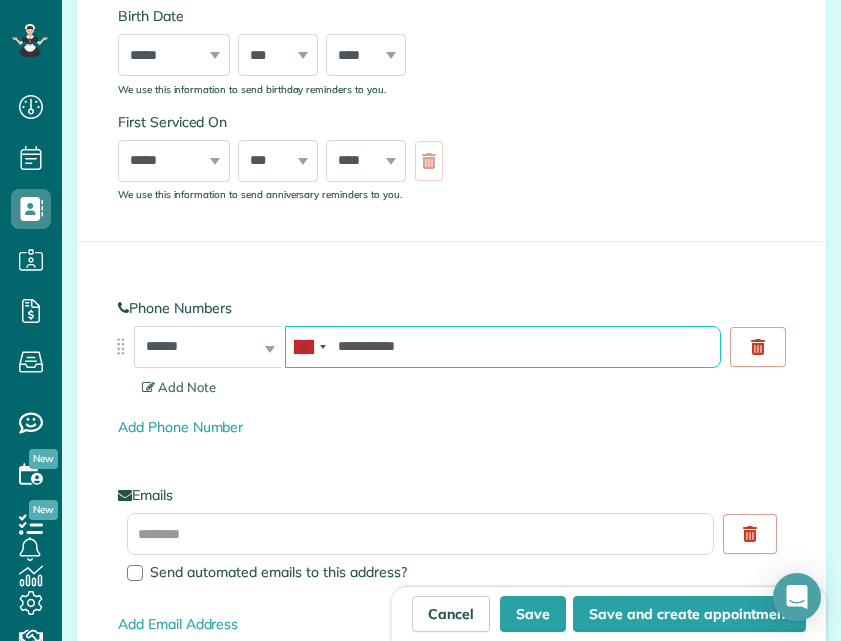 click on "**********" at bounding box center [503, 347] 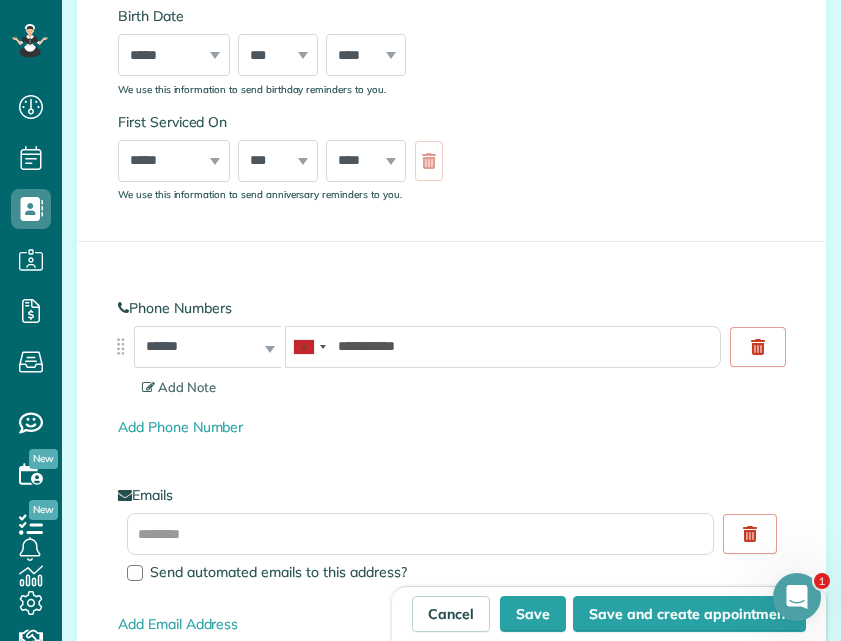scroll, scrollTop: 0, scrollLeft: 0, axis: both 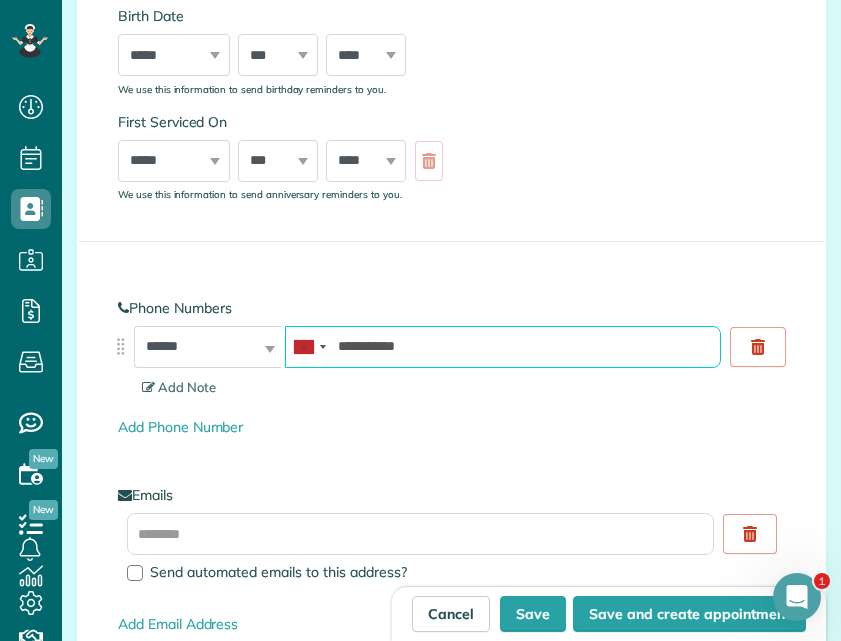 click on "**********" at bounding box center (503, 347) 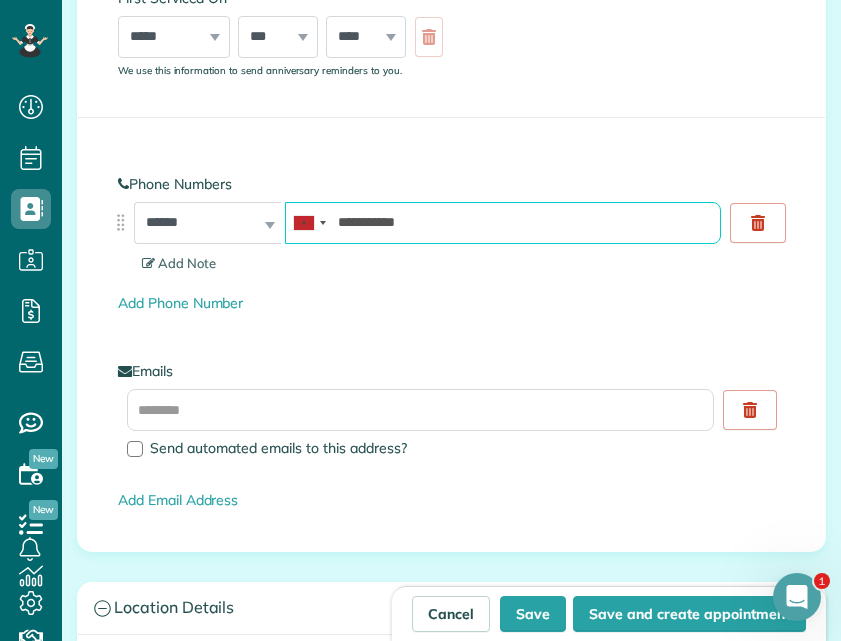 scroll, scrollTop: 866, scrollLeft: 0, axis: vertical 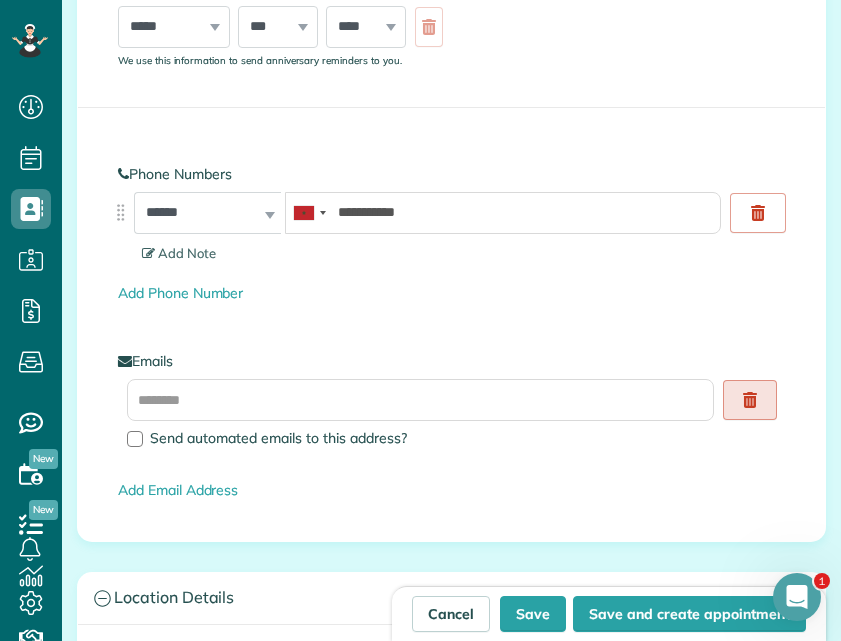 click 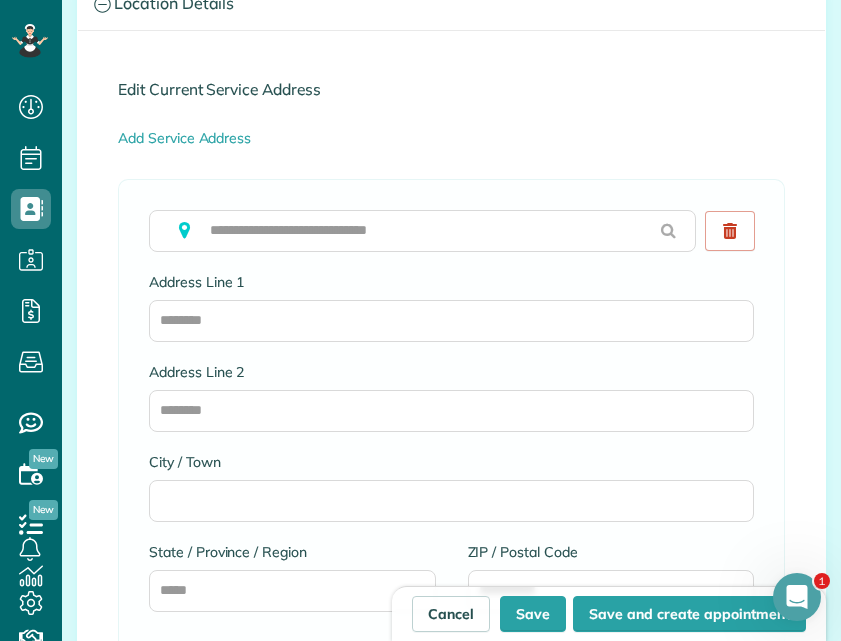 scroll, scrollTop: 1366, scrollLeft: 0, axis: vertical 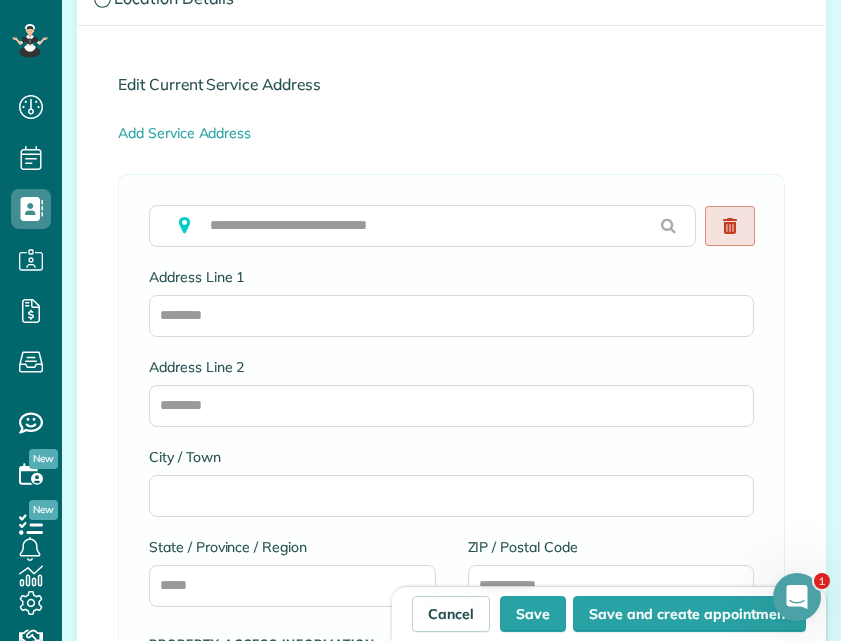 click 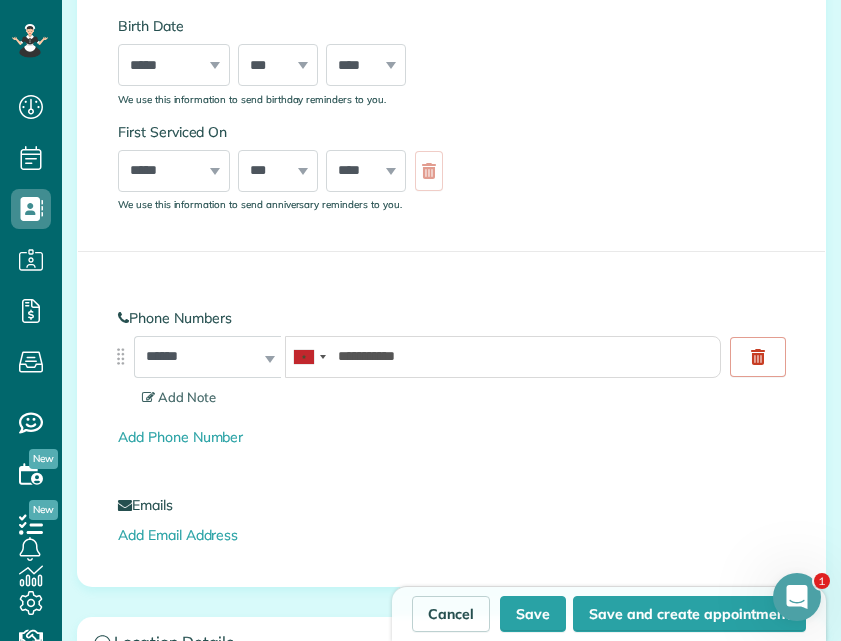 scroll, scrollTop: 699, scrollLeft: 0, axis: vertical 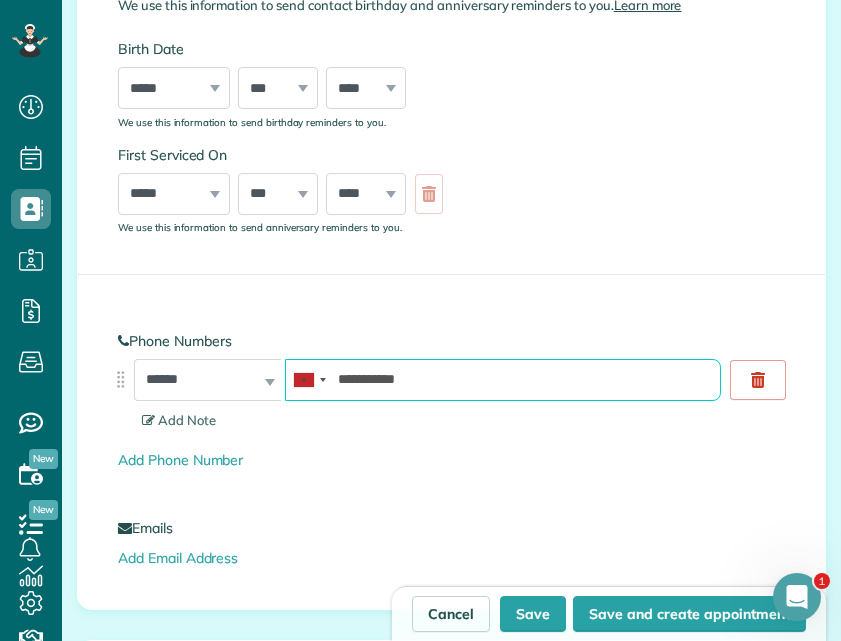 click on "**********" at bounding box center [503, 380] 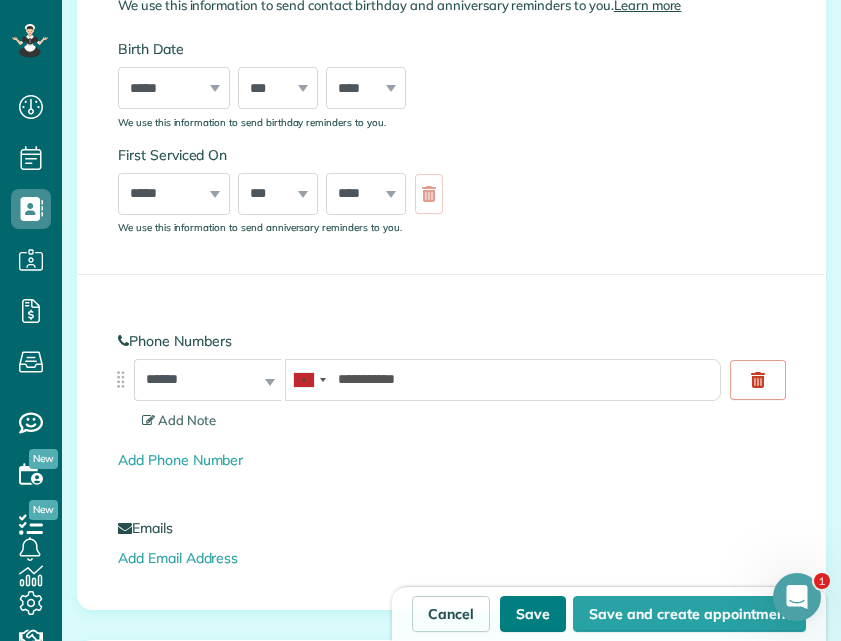 click on "Save" at bounding box center (533, 614) 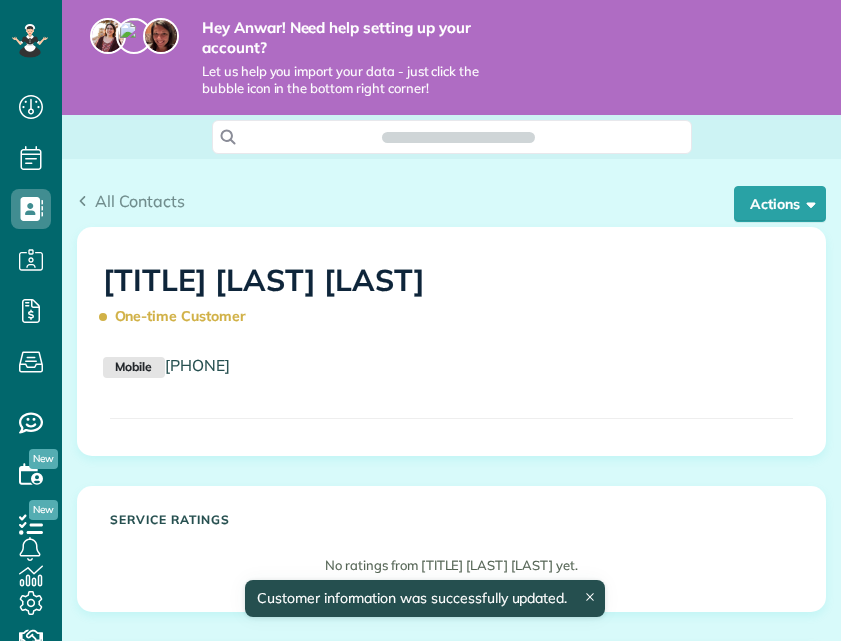 scroll, scrollTop: 0, scrollLeft: 0, axis: both 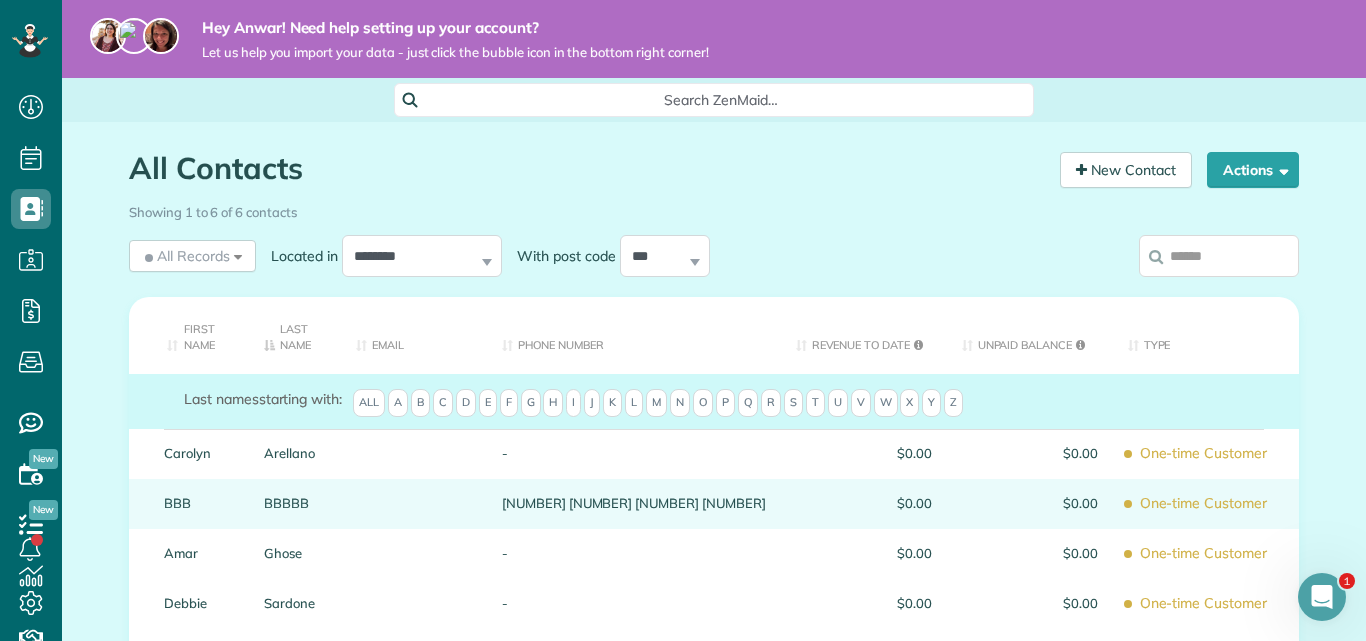 click on "[NUMBER] [NUMBER] [NUMBER] [NUMBER]" at bounding box center [634, 504] 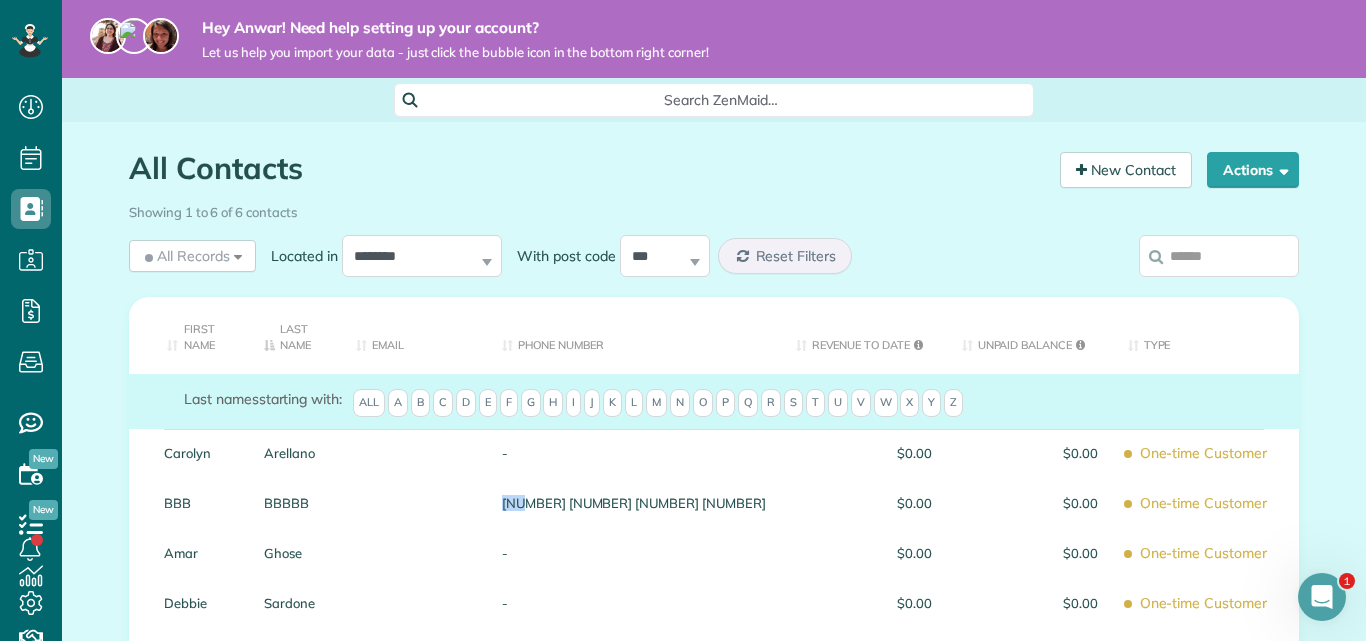 click on "[NUMBER] [NUMBER] [NUMBER] [NUMBER]" at bounding box center [634, 504] 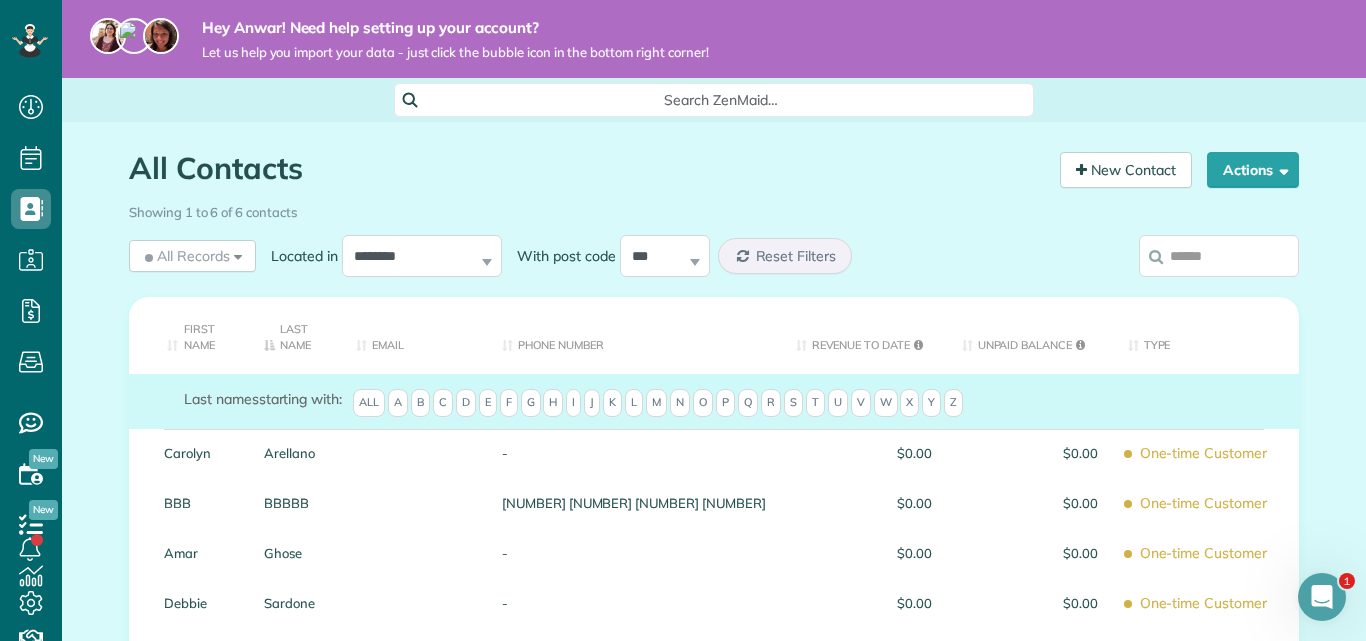click on "[NUMBER] [NUMBER] [NUMBER] [NUMBER]" at bounding box center (634, 504) 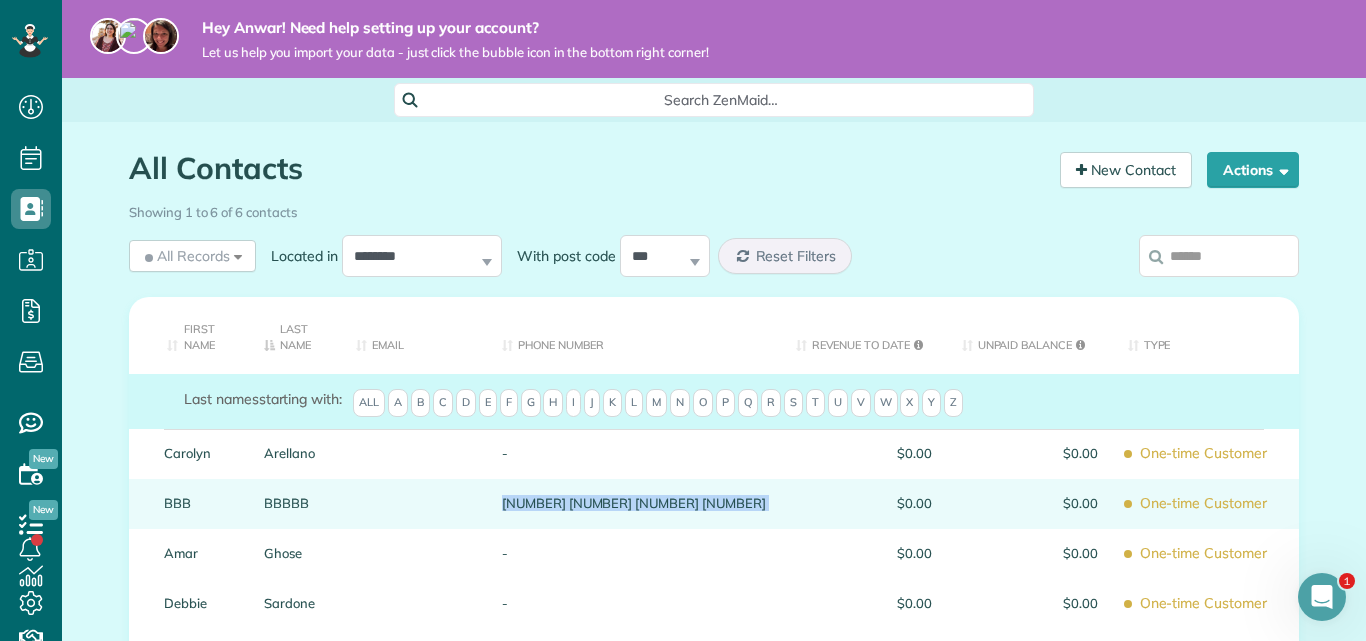 click on "[NUMBER] [NUMBER] [NUMBER] [NUMBER]" at bounding box center [634, 504] 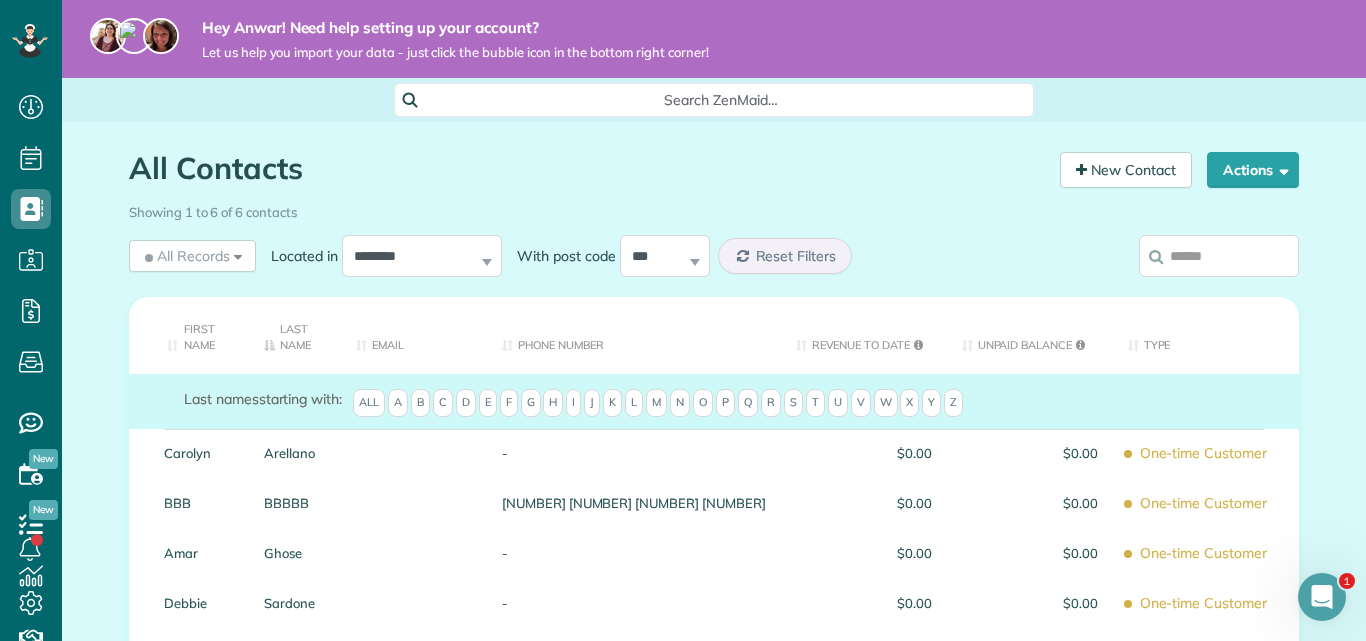 click on "[NUMBER] [NUMBER] [NUMBER] [NUMBER]" at bounding box center [634, 504] 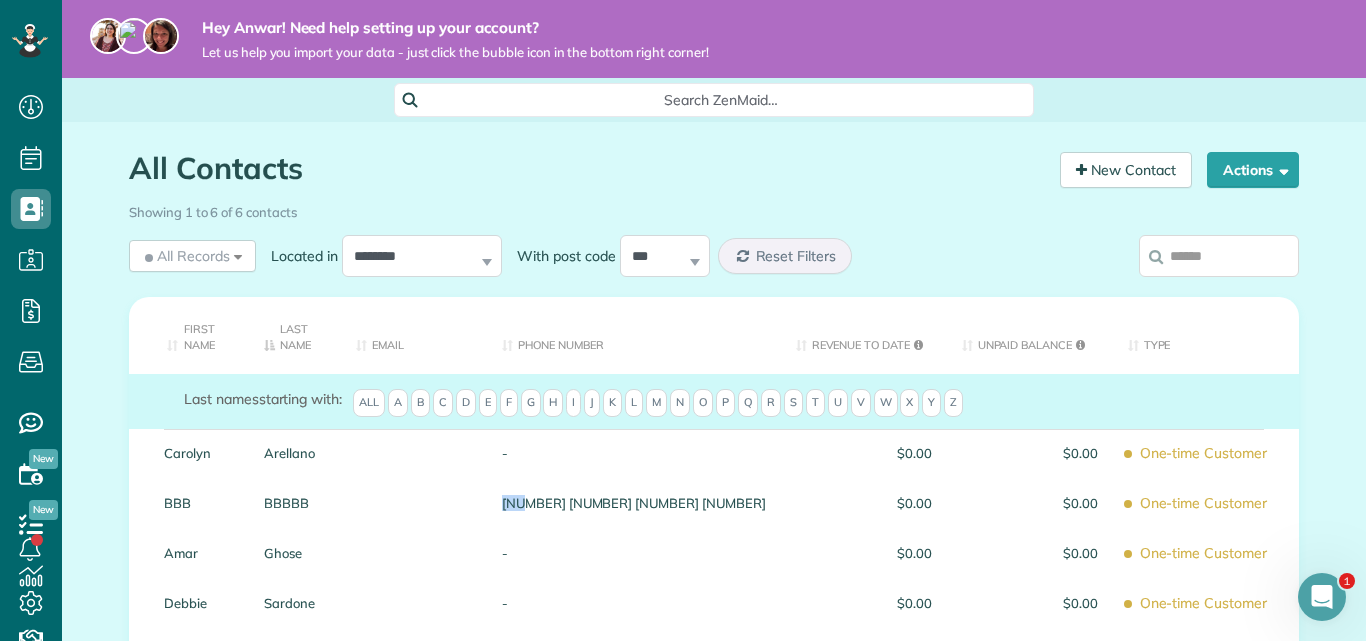 click on "[NUMBER] [NUMBER] [NUMBER] [NUMBER]" at bounding box center (634, 504) 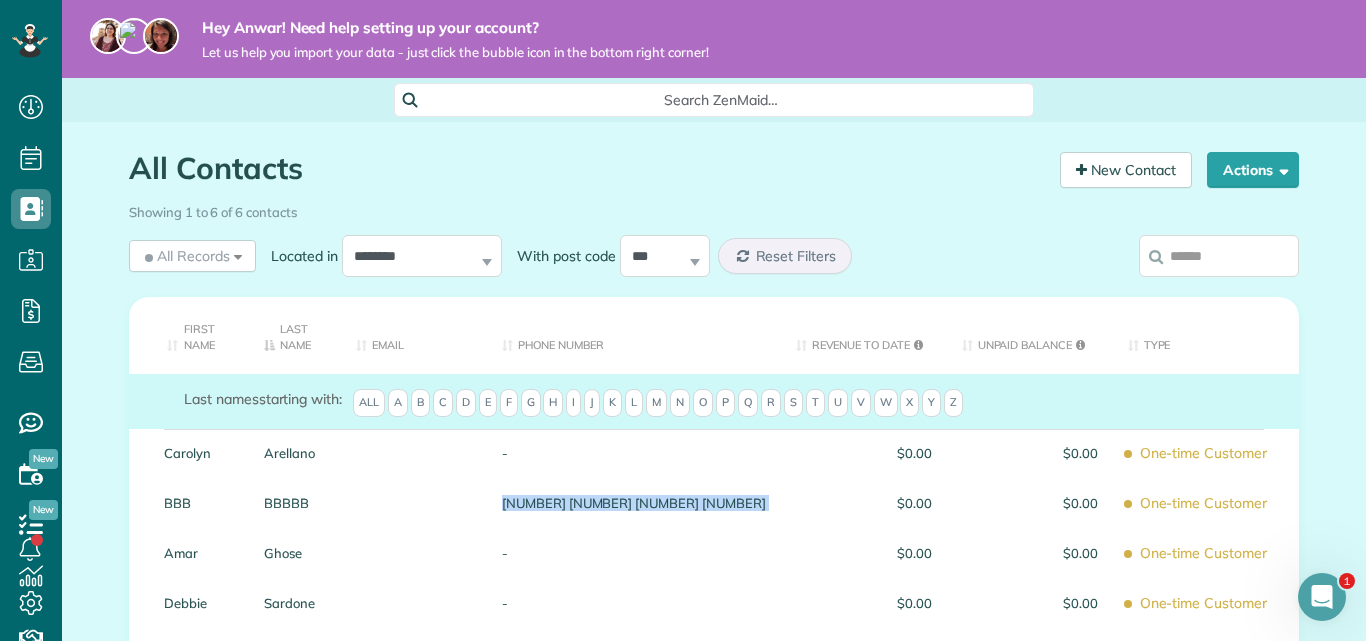click on "[NUMBER] [NUMBER] [NUMBER] [NUMBER]" at bounding box center (634, 504) 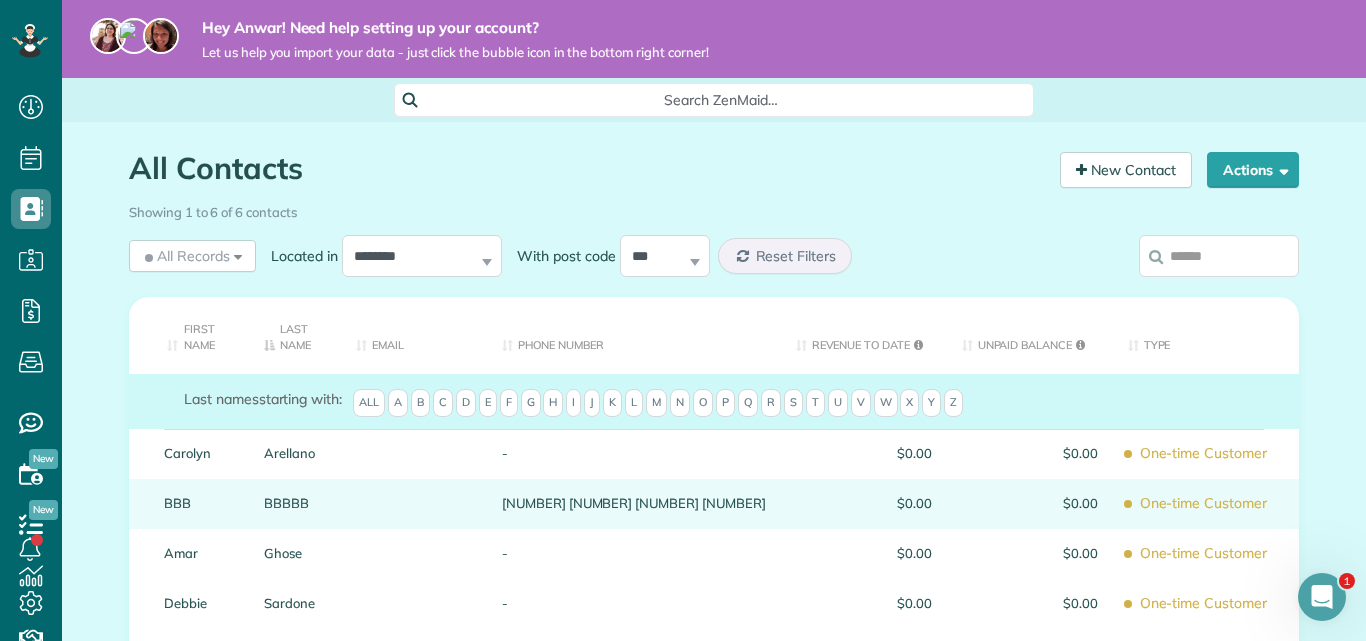 drag, startPoint x: 709, startPoint y: 490, endPoint x: 674, endPoint y: 483, distance: 35.69314 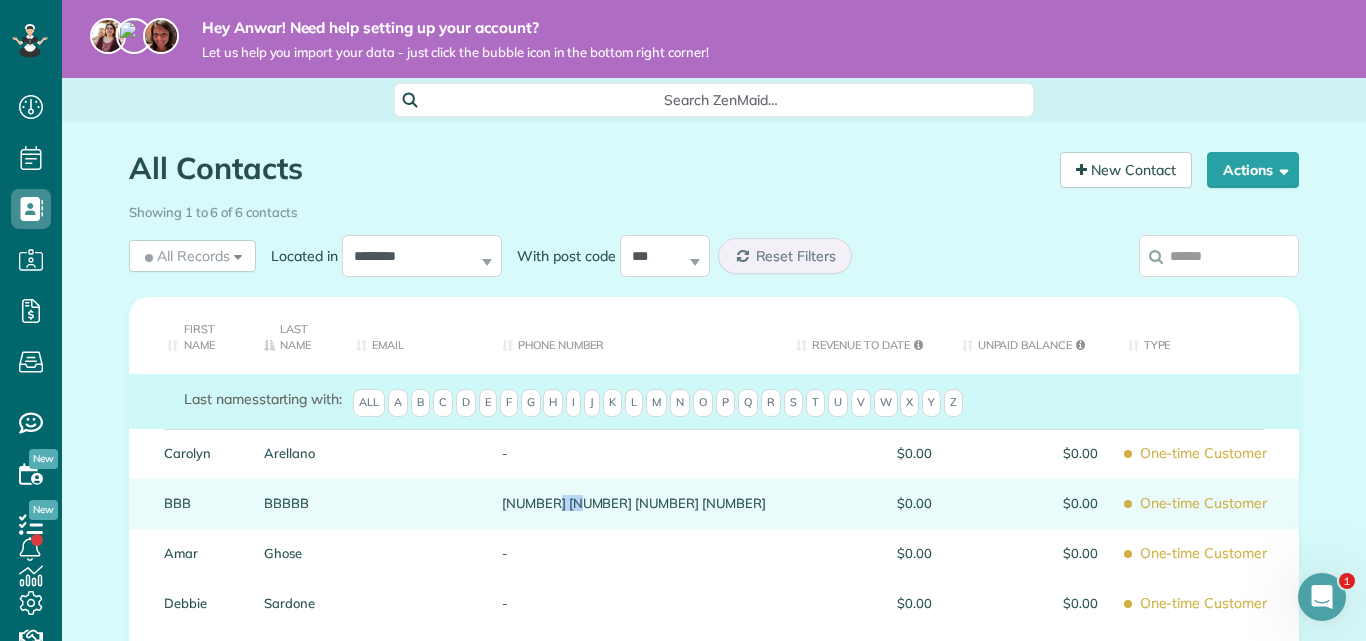 drag, startPoint x: 674, startPoint y: 483, endPoint x: 636, endPoint y: 479, distance: 38.209946 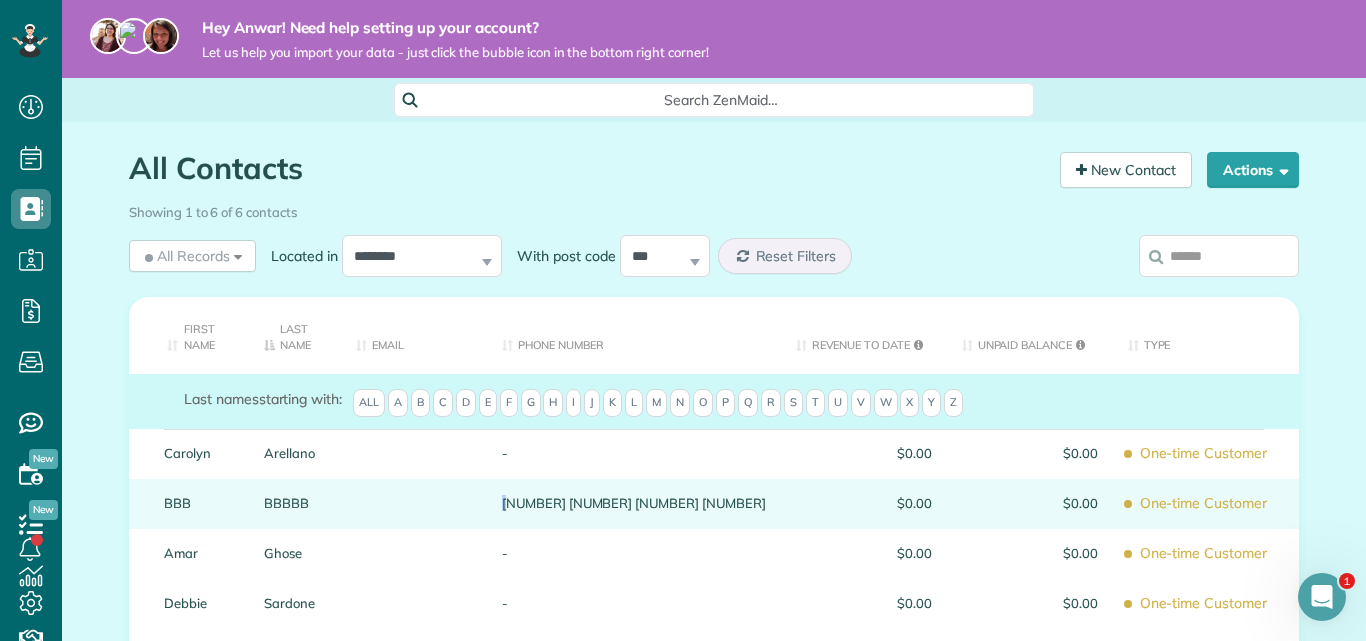 drag, startPoint x: 630, startPoint y: 480, endPoint x: 613, endPoint y: 482, distance: 17.117243 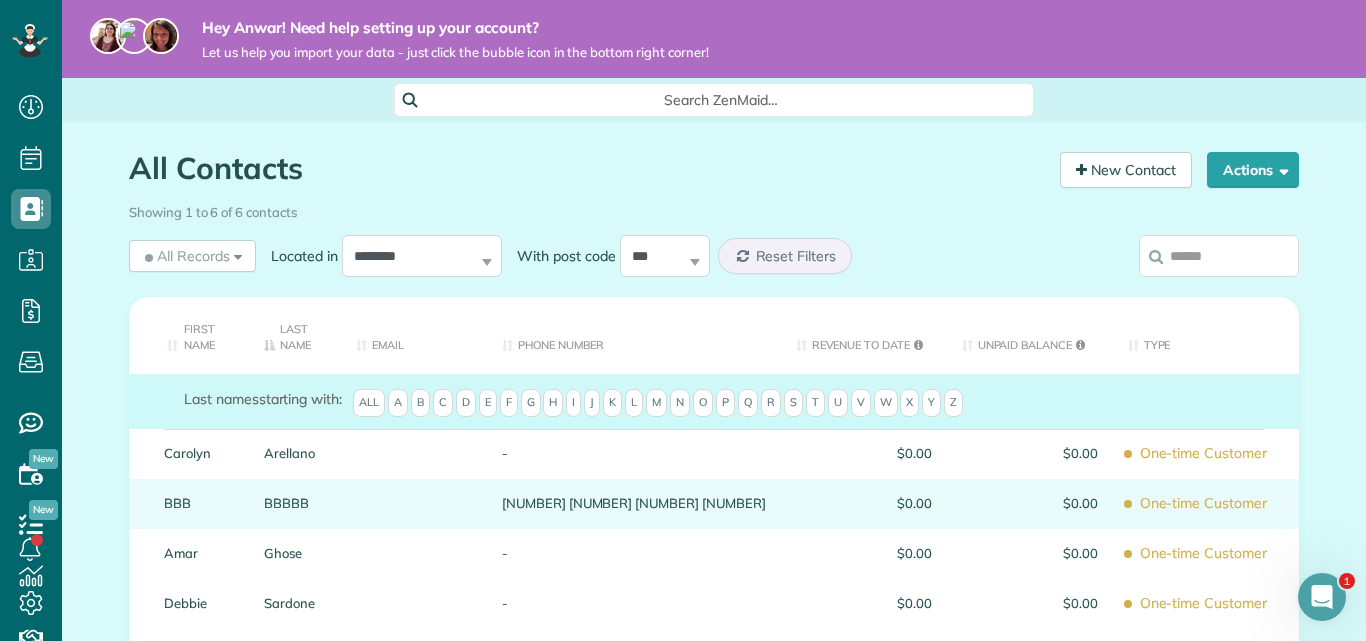 click on "[NUMBER] [NUMBER] [NUMBER] [NUMBER]" at bounding box center [634, 504] 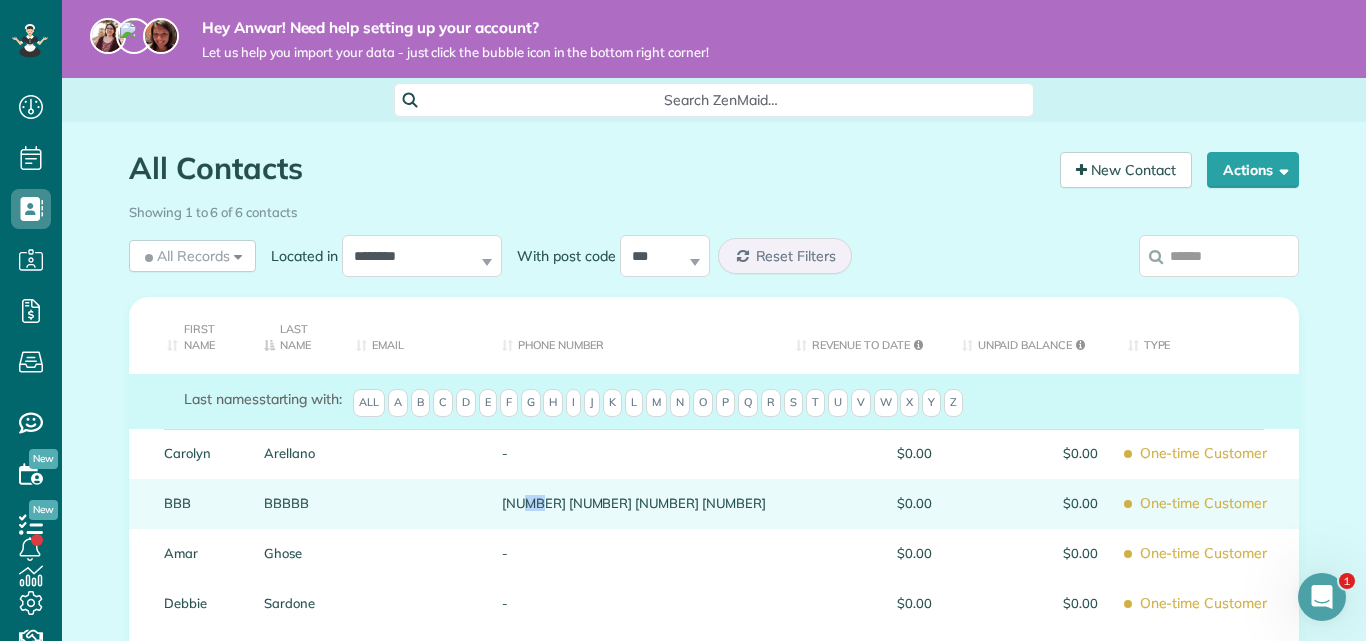 click on "[NUMBER] [NUMBER] [NUMBER] [NUMBER]" at bounding box center (634, 504) 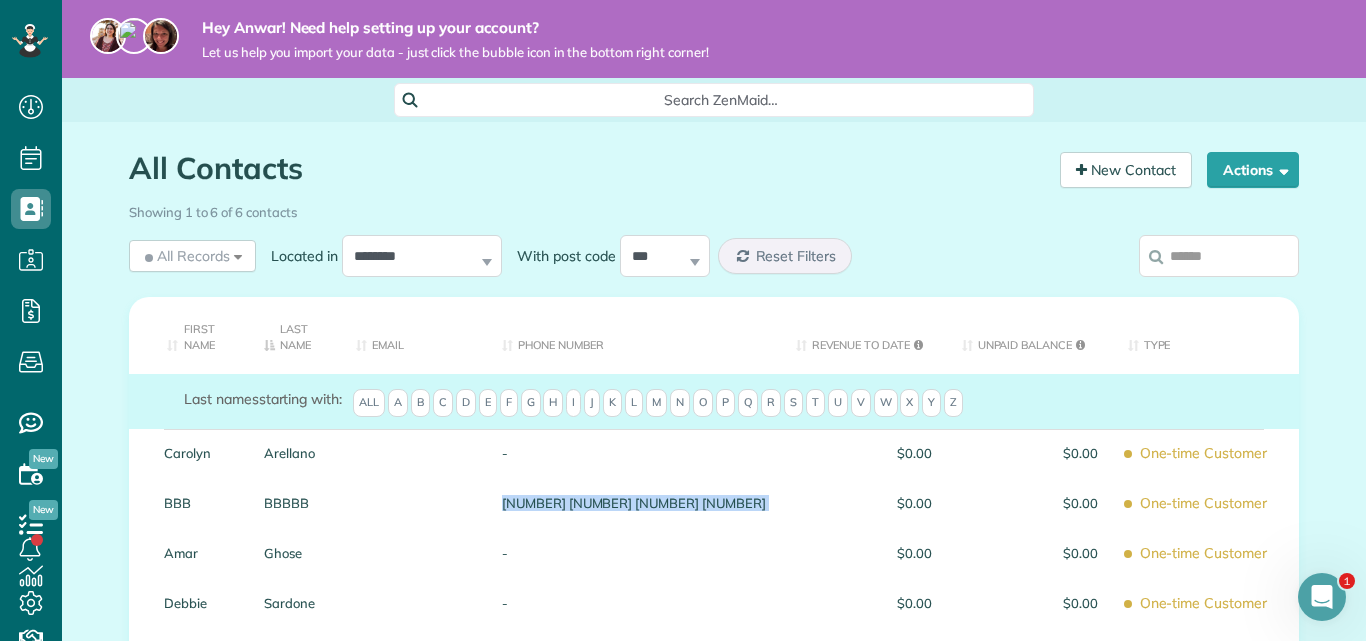 click on "[NUMBER] [NUMBER] [NUMBER] [NUMBER]" at bounding box center [634, 504] 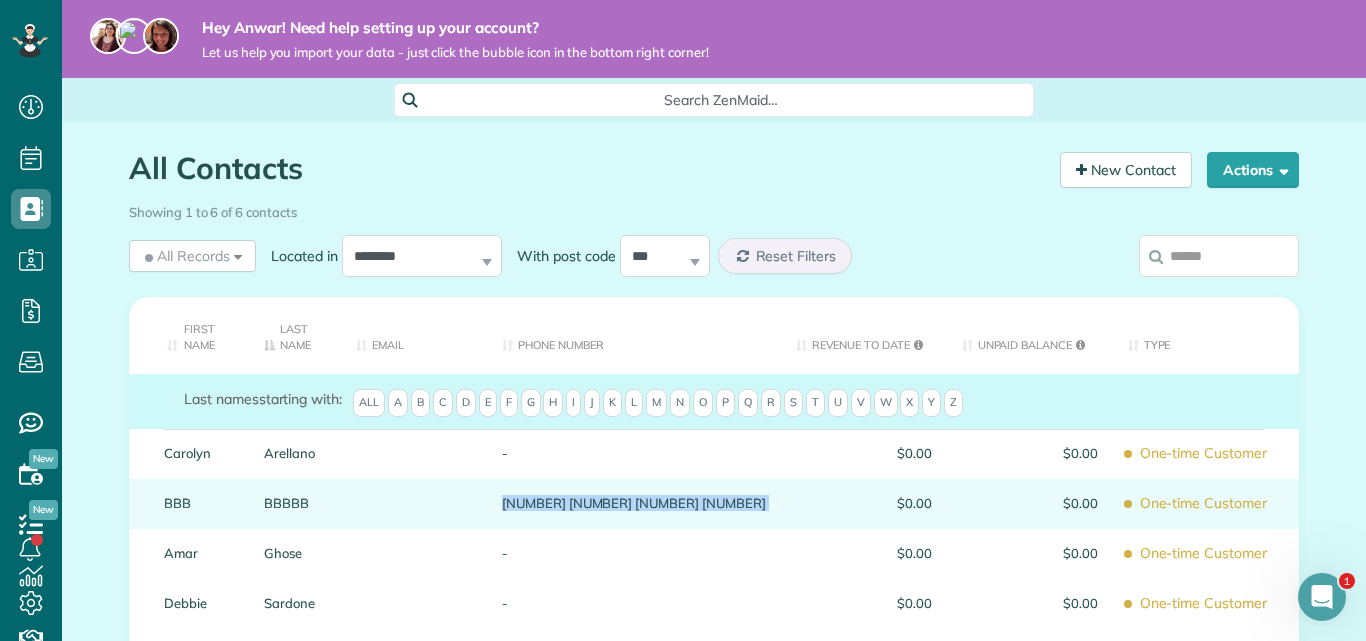 click on "[NUMBER] [NUMBER] [NUMBER] [NUMBER]" at bounding box center (634, 504) 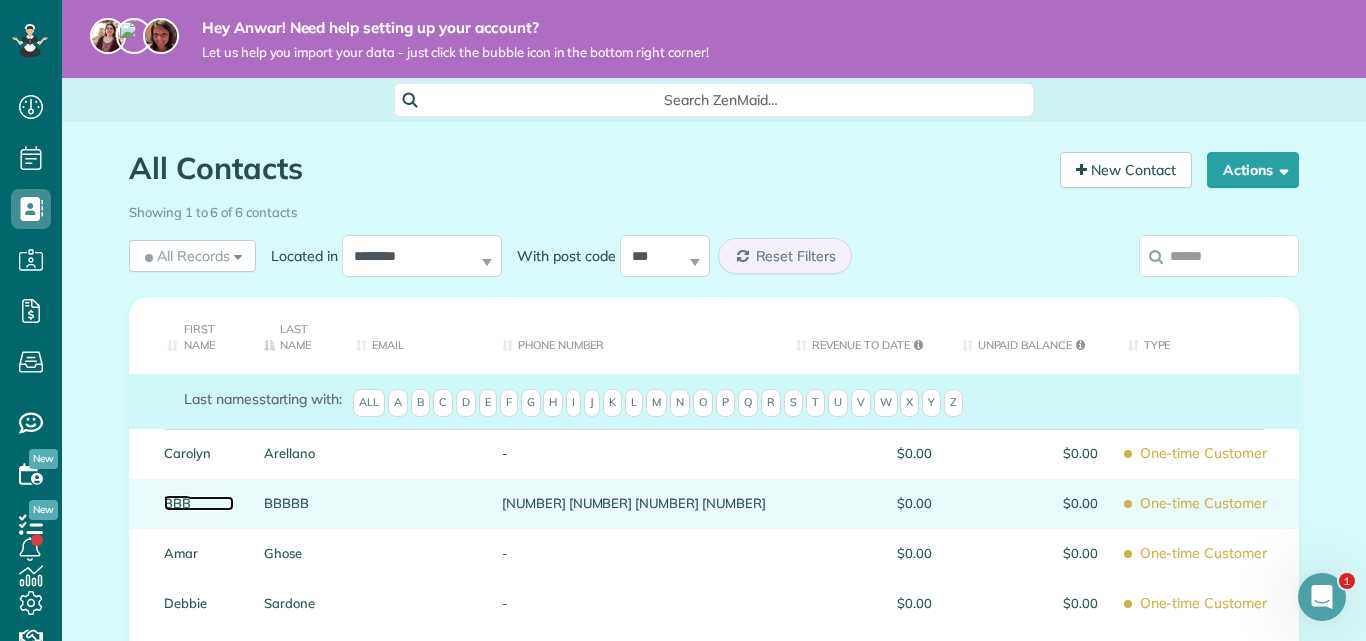 click on "BBB" at bounding box center (199, 503) 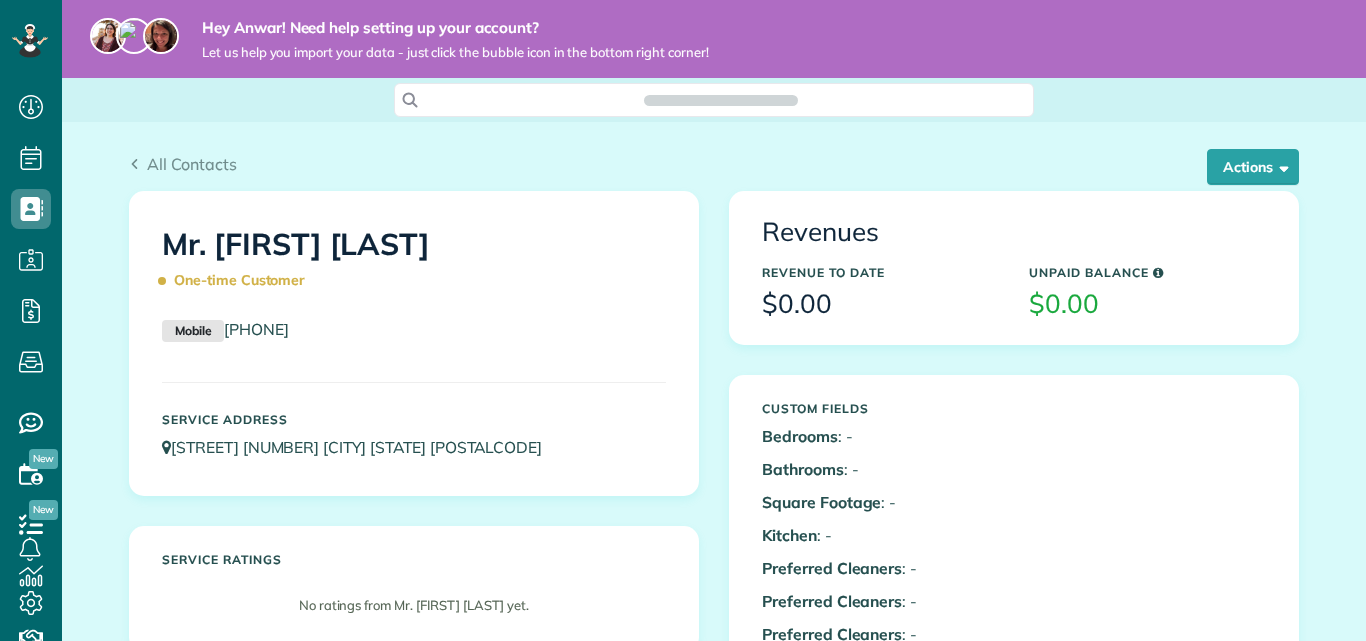 scroll, scrollTop: 0, scrollLeft: 0, axis: both 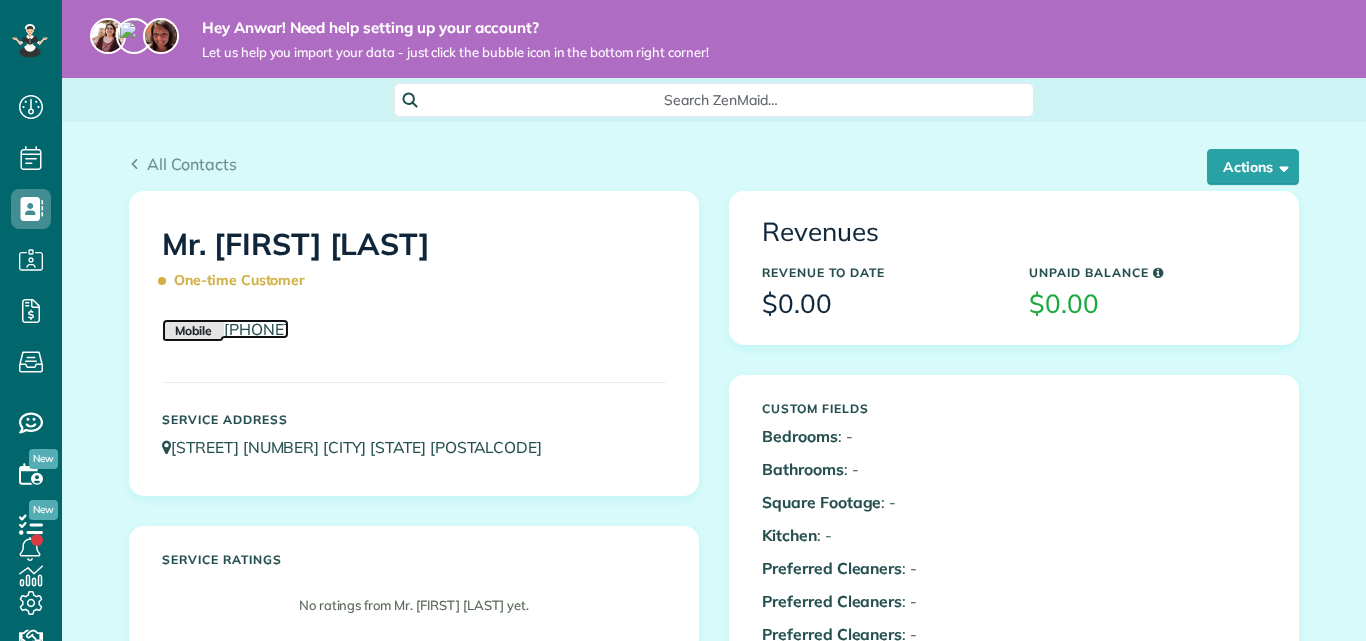 click on "Mobile
[PHONE]" at bounding box center [225, 329] 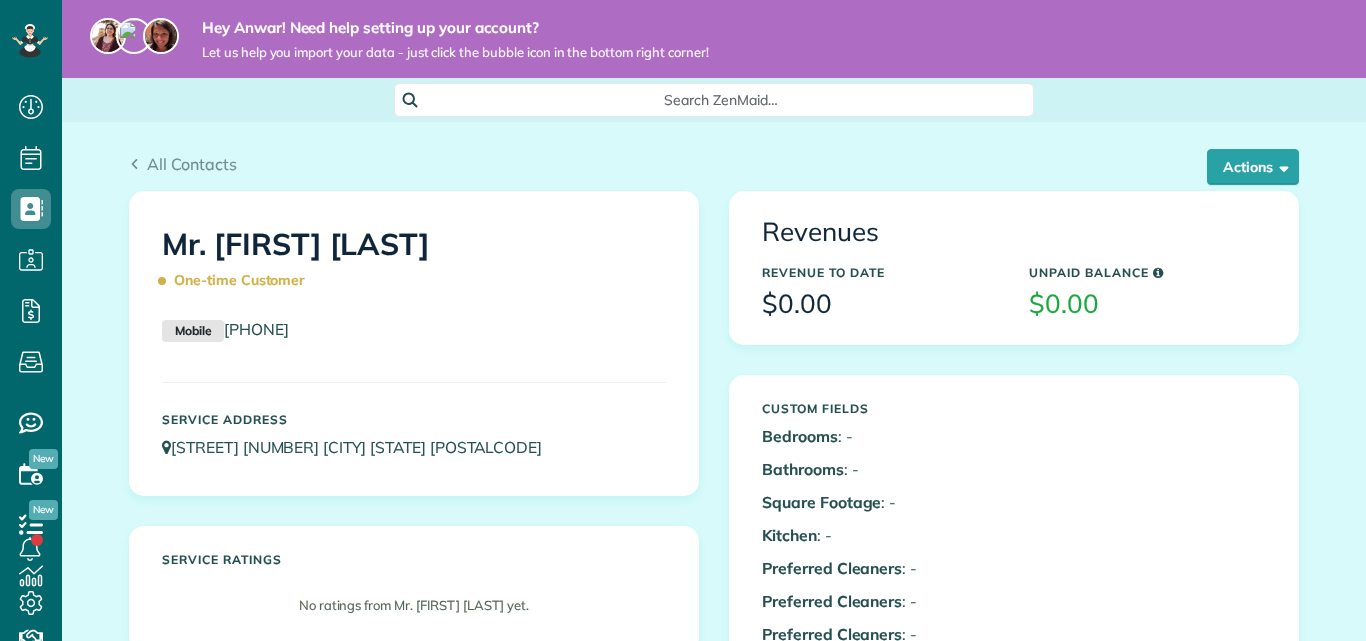 drag, startPoint x: 322, startPoint y: 334, endPoint x: 299, endPoint y: 330, distance: 23.345236 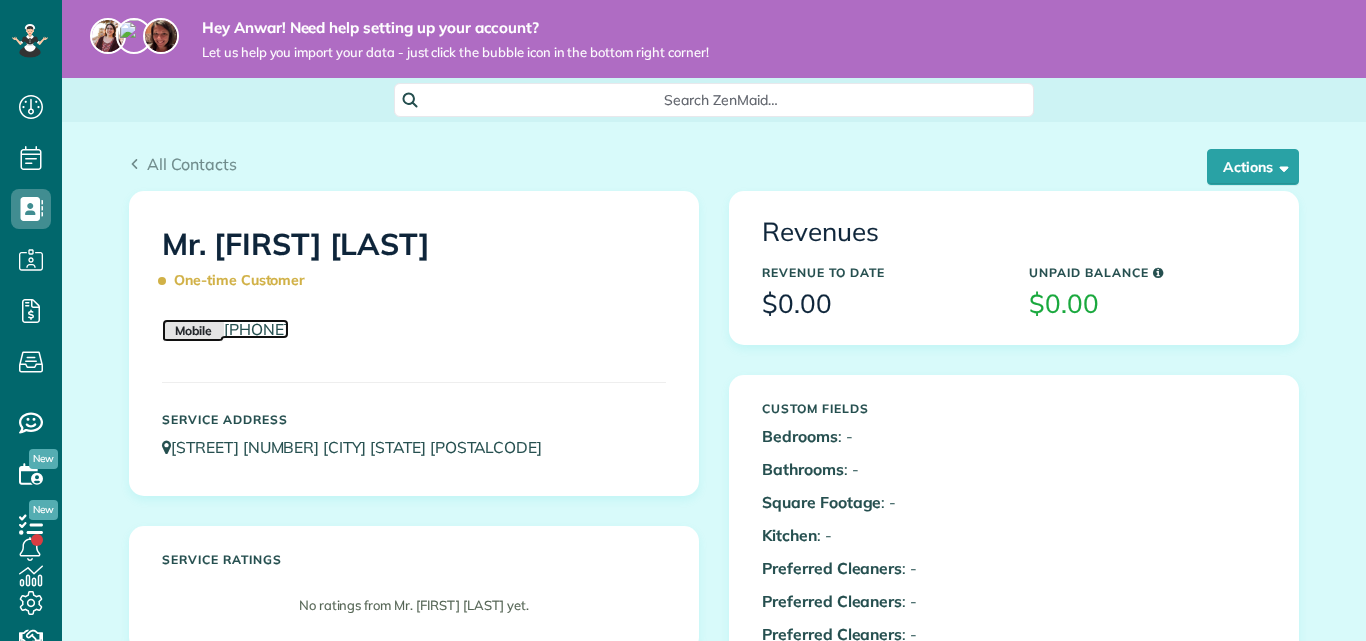 copy on "Mobile
[PHONE]" 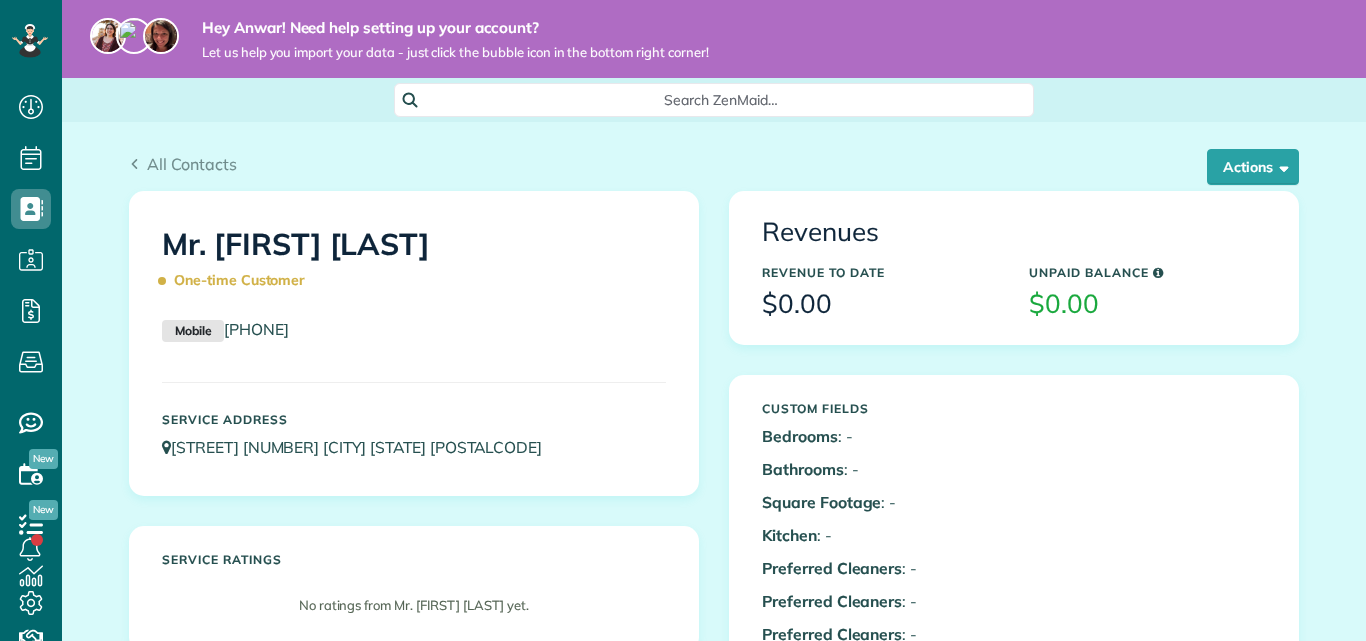 click on "Mr. [FIRST] [LAST]
One-time Customer" at bounding box center [414, 263] 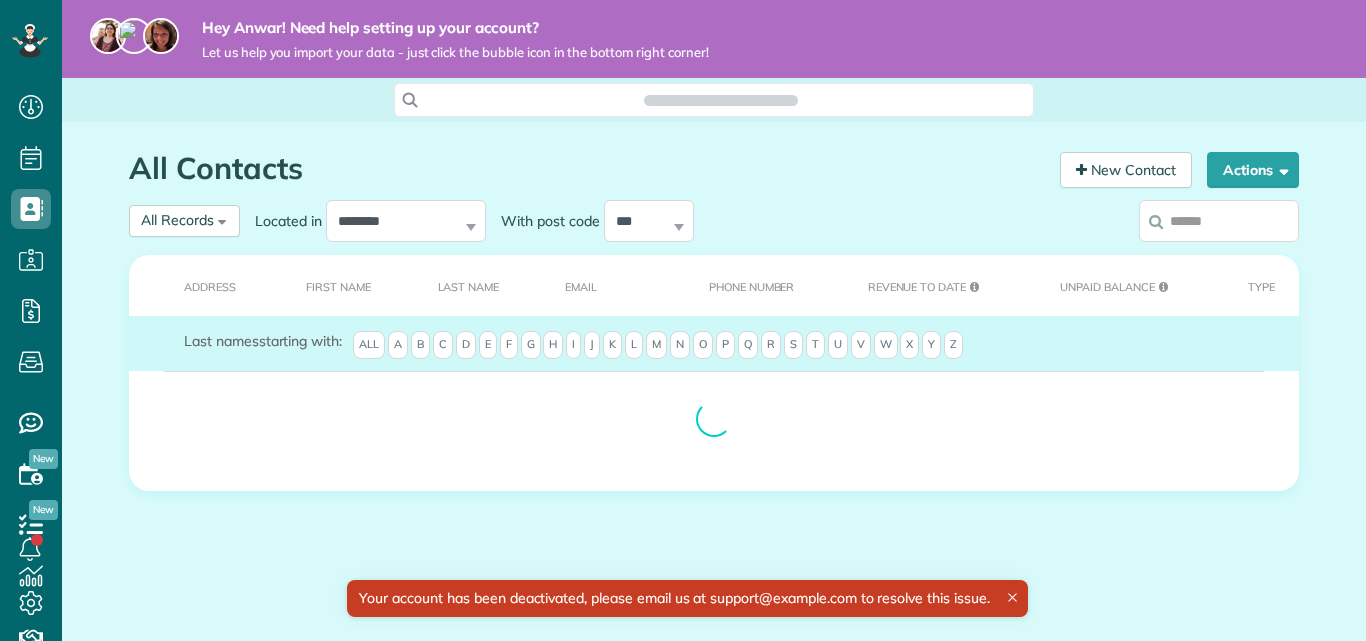 scroll, scrollTop: 0, scrollLeft: 0, axis: both 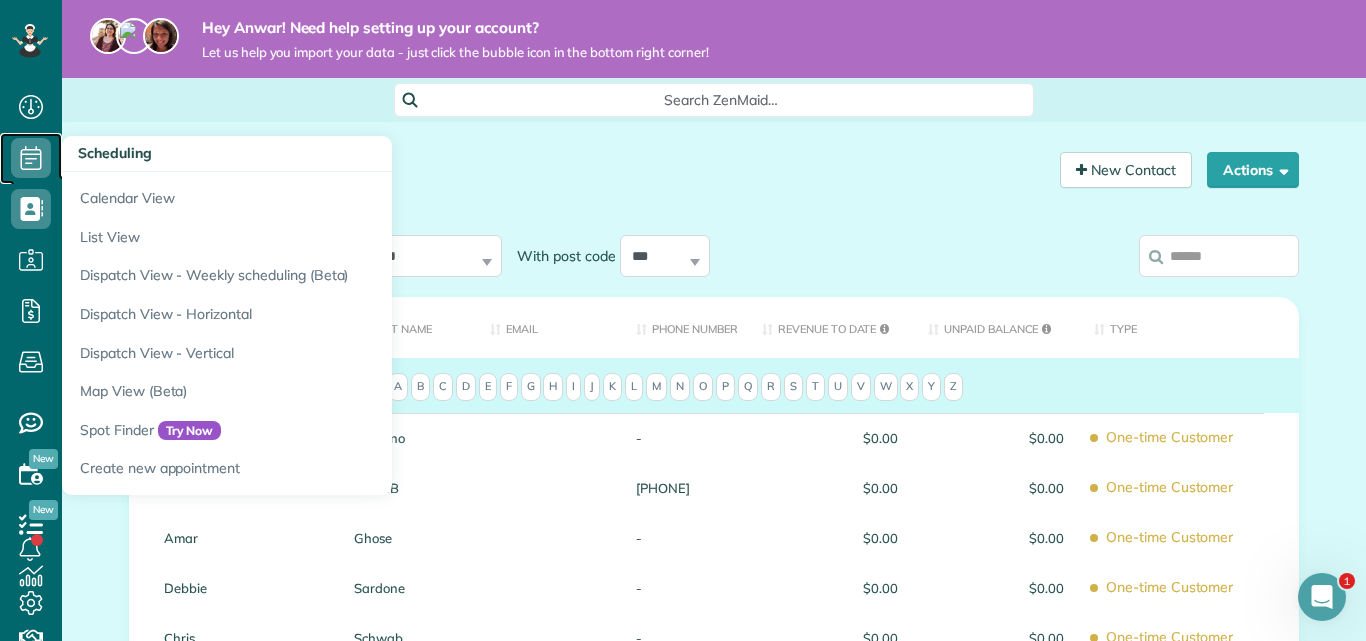 click 